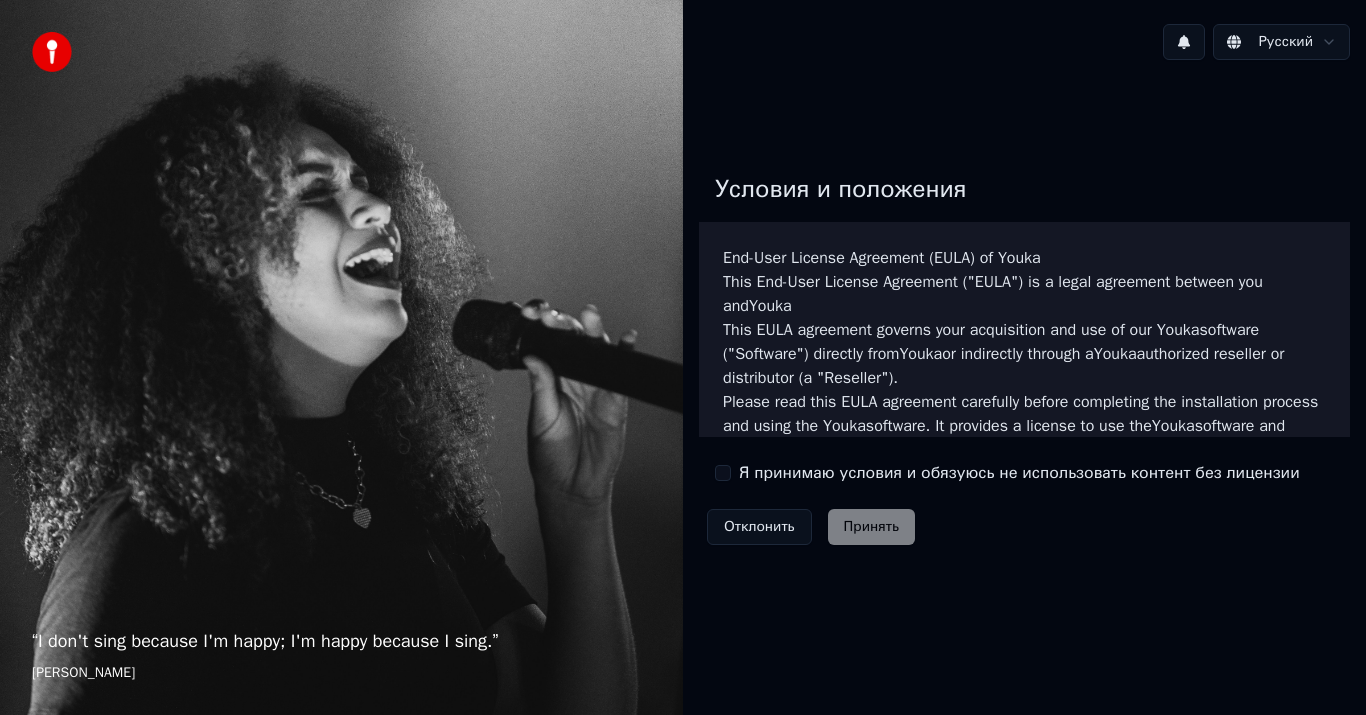 scroll, scrollTop: 0, scrollLeft: 0, axis: both 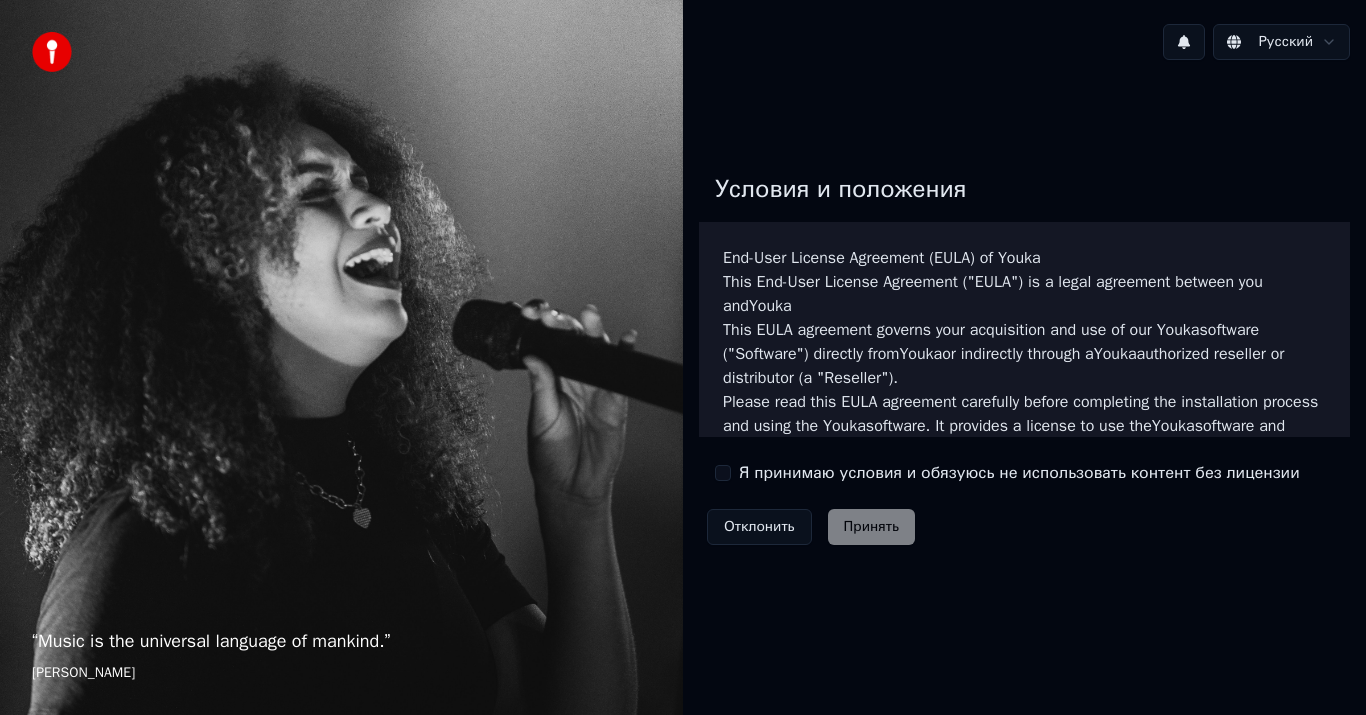 click on "Я принимаю условия и обязуюсь не использовать контент без лицензии" at bounding box center (1007, 473) 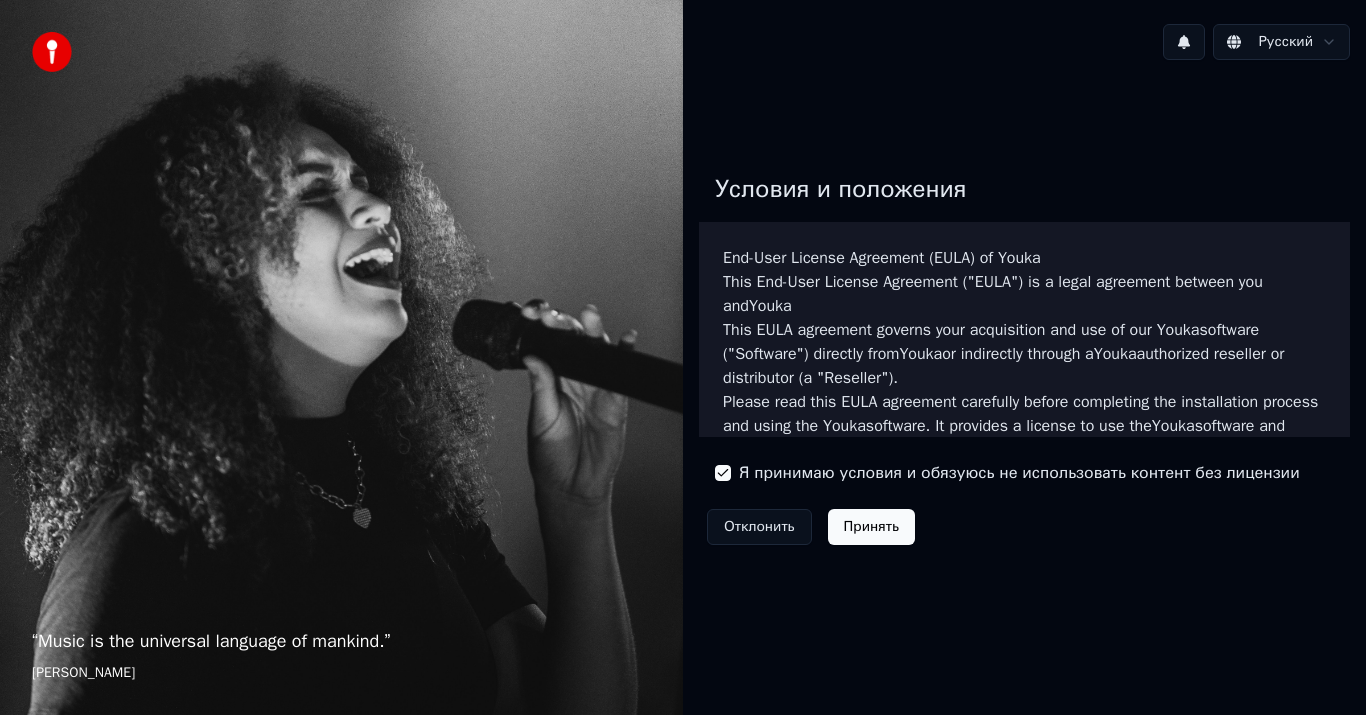 click on "Принять" at bounding box center [871, 527] 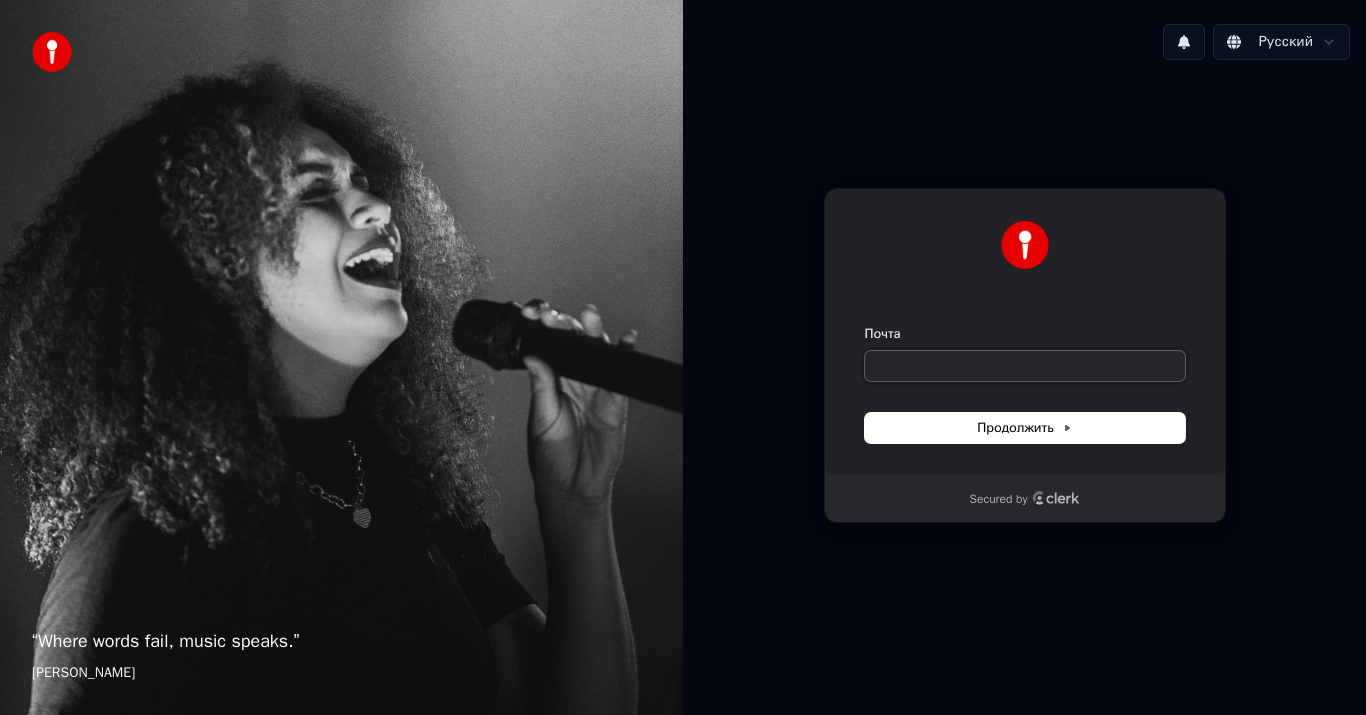 click on "Почта" at bounding box center [1025, 366] 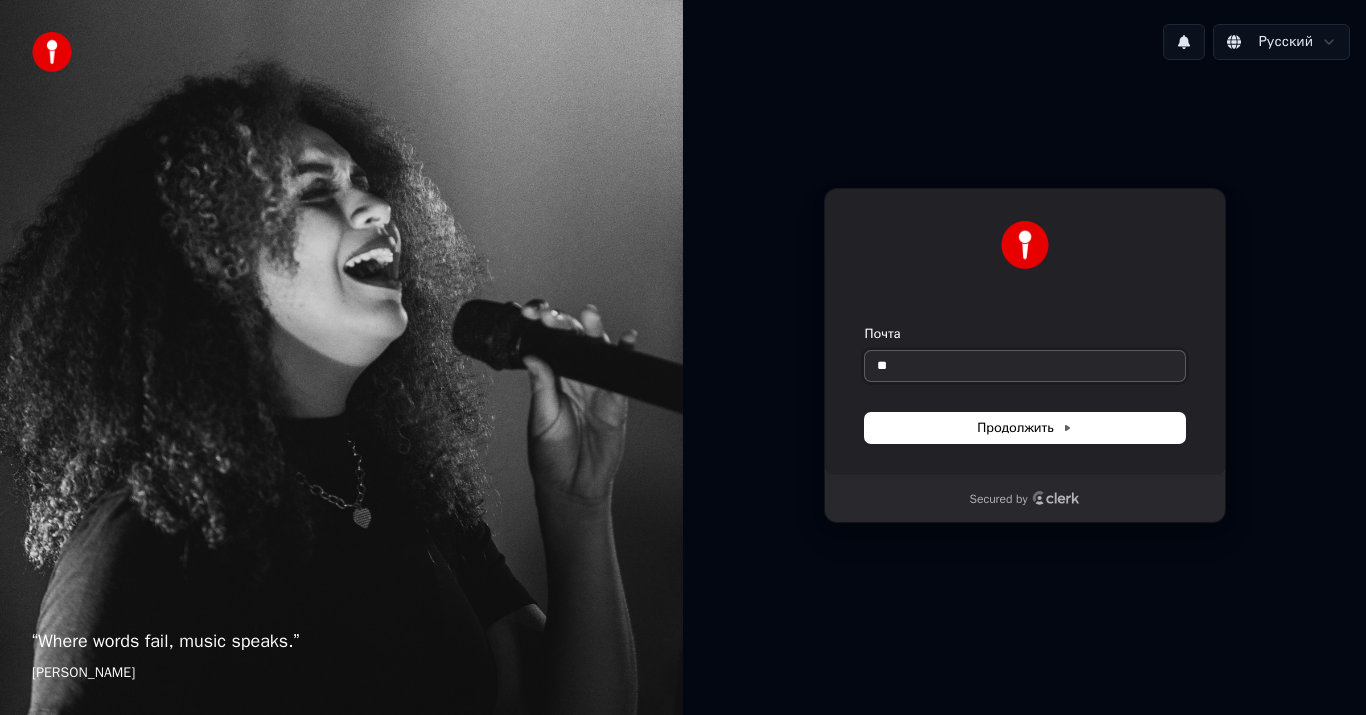 type on "*" 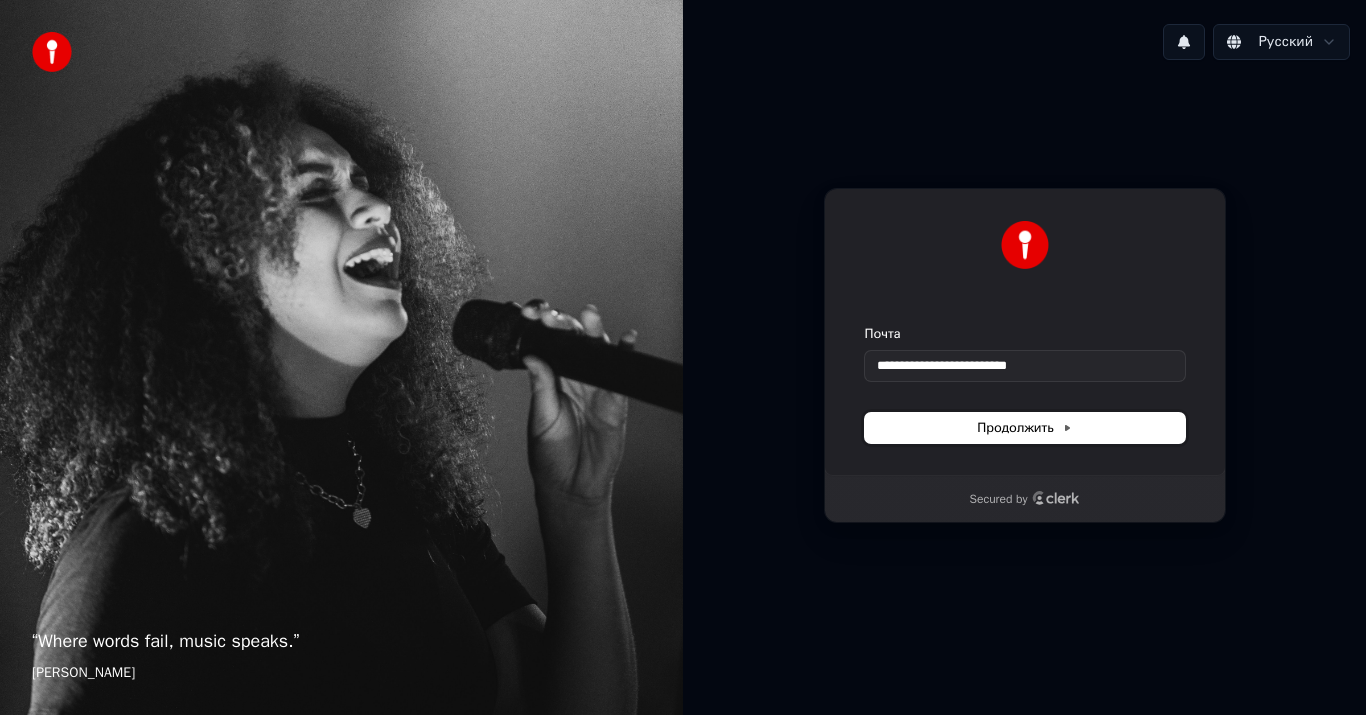 click on "Продолжить" at bounding box center (1025, 428) 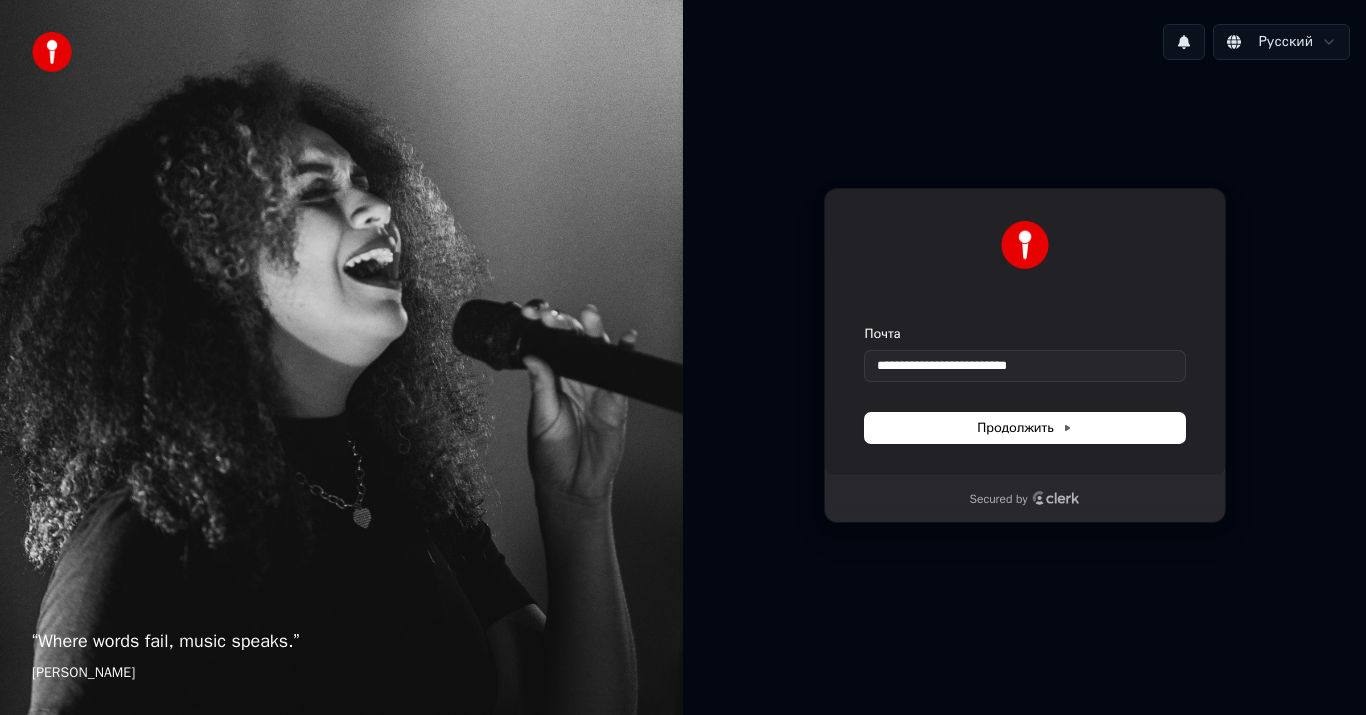 type on "**********" 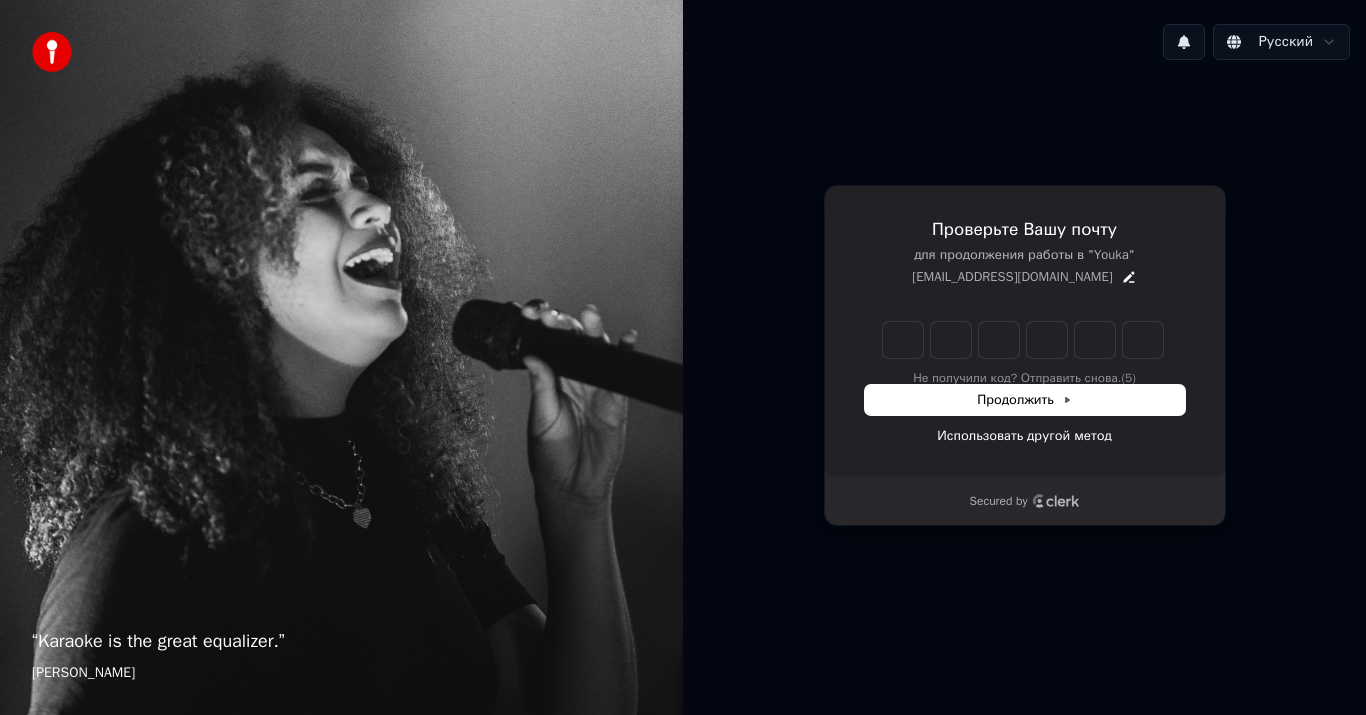 type on "*" 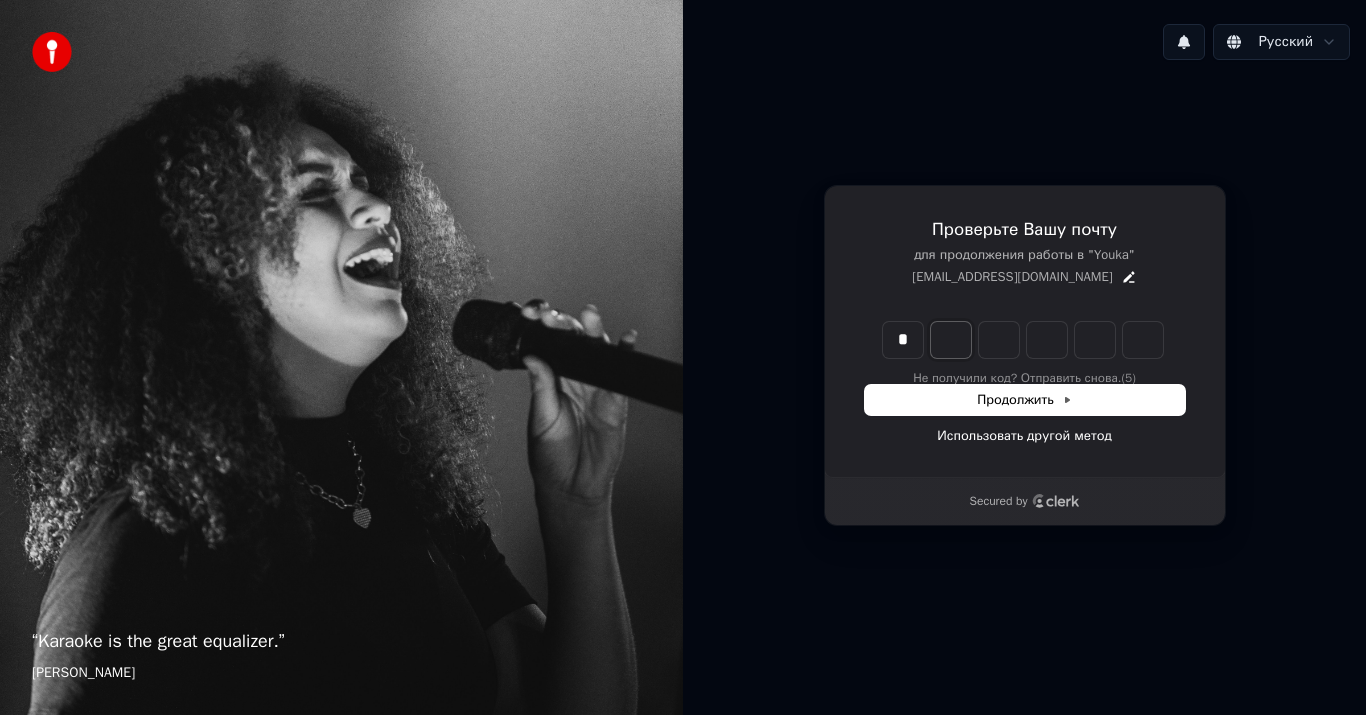 type on "*" 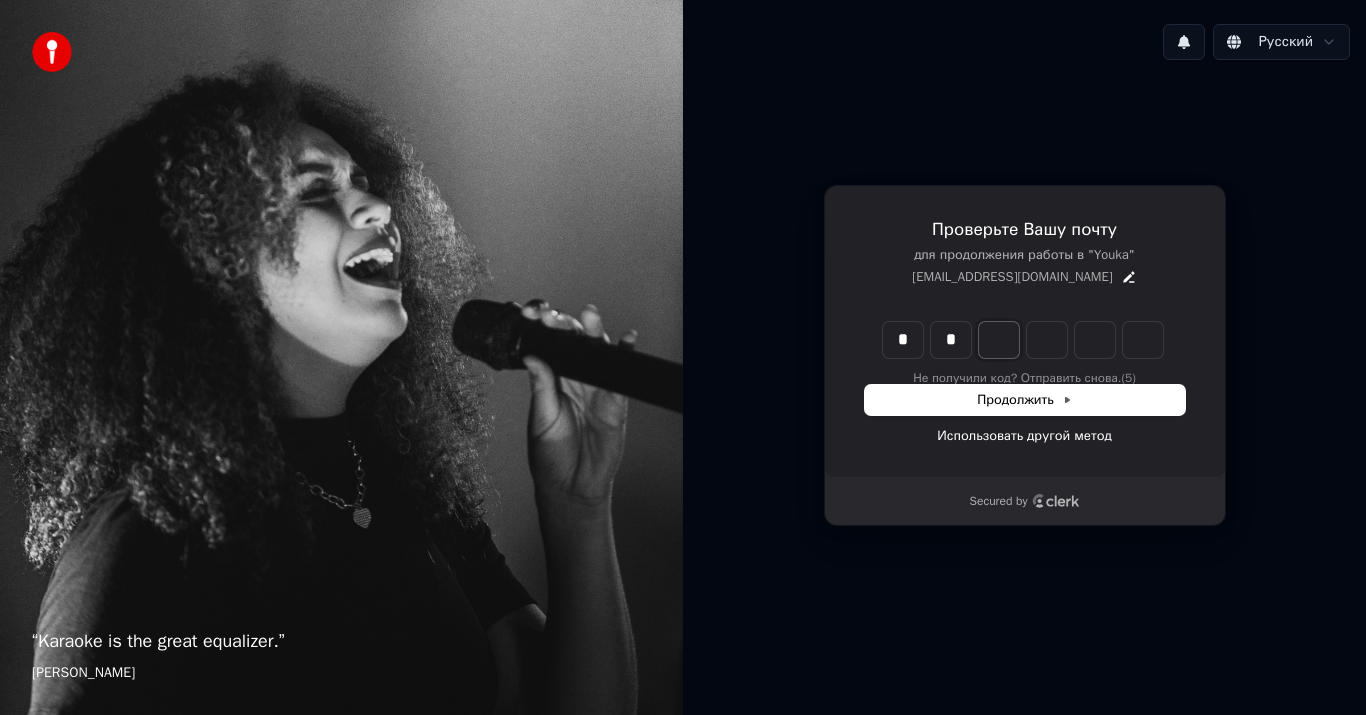 type on "**" 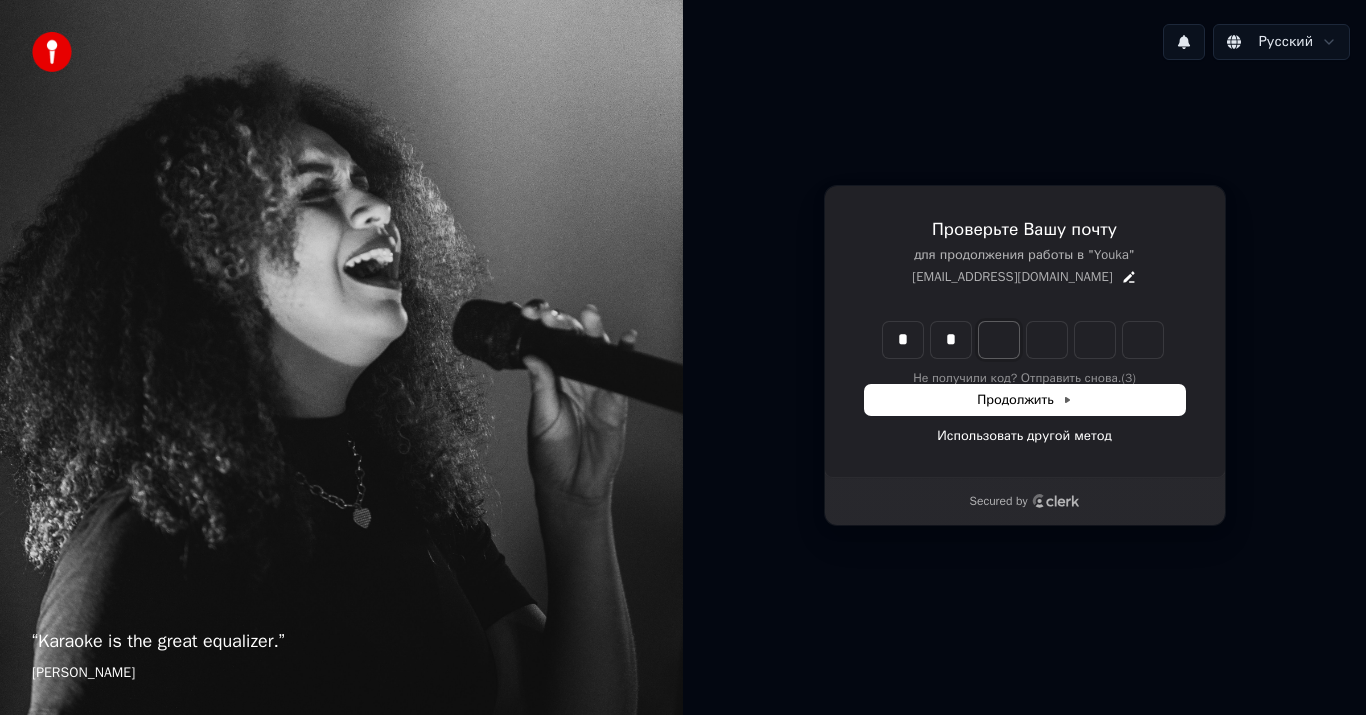 type on "*" 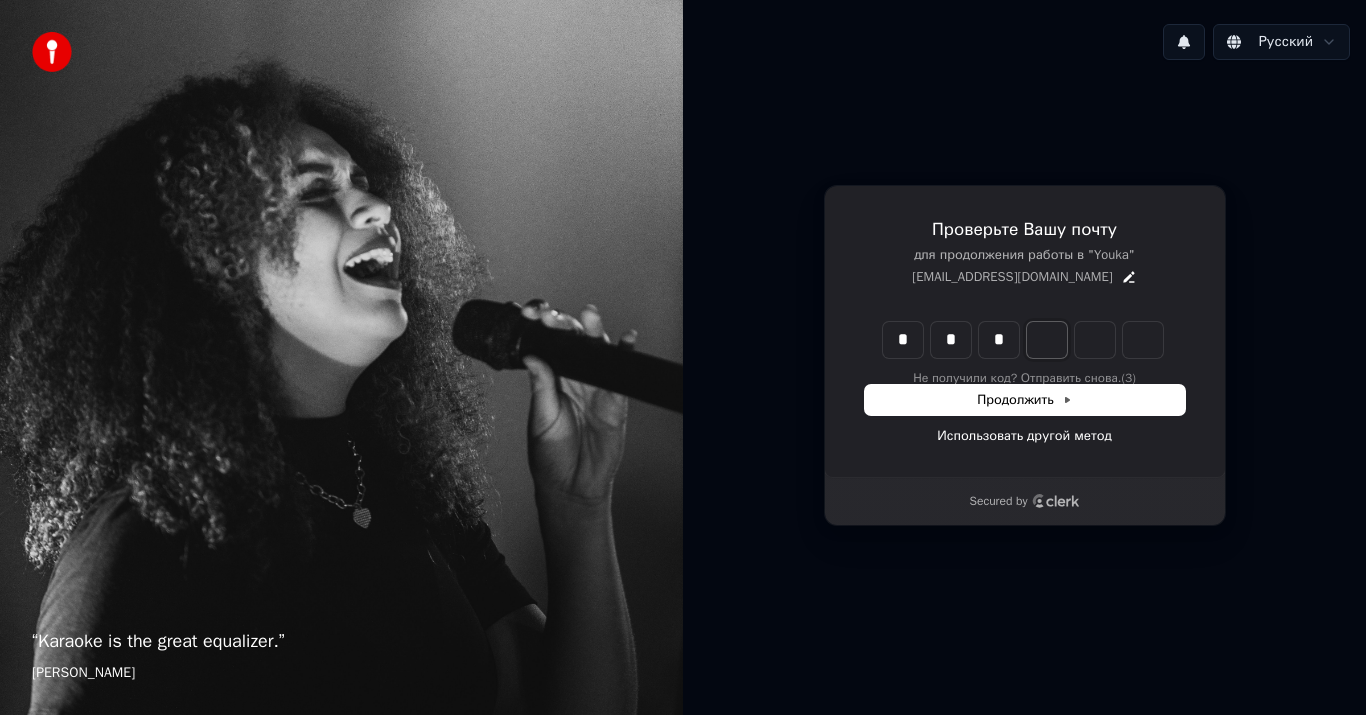 type on "***" 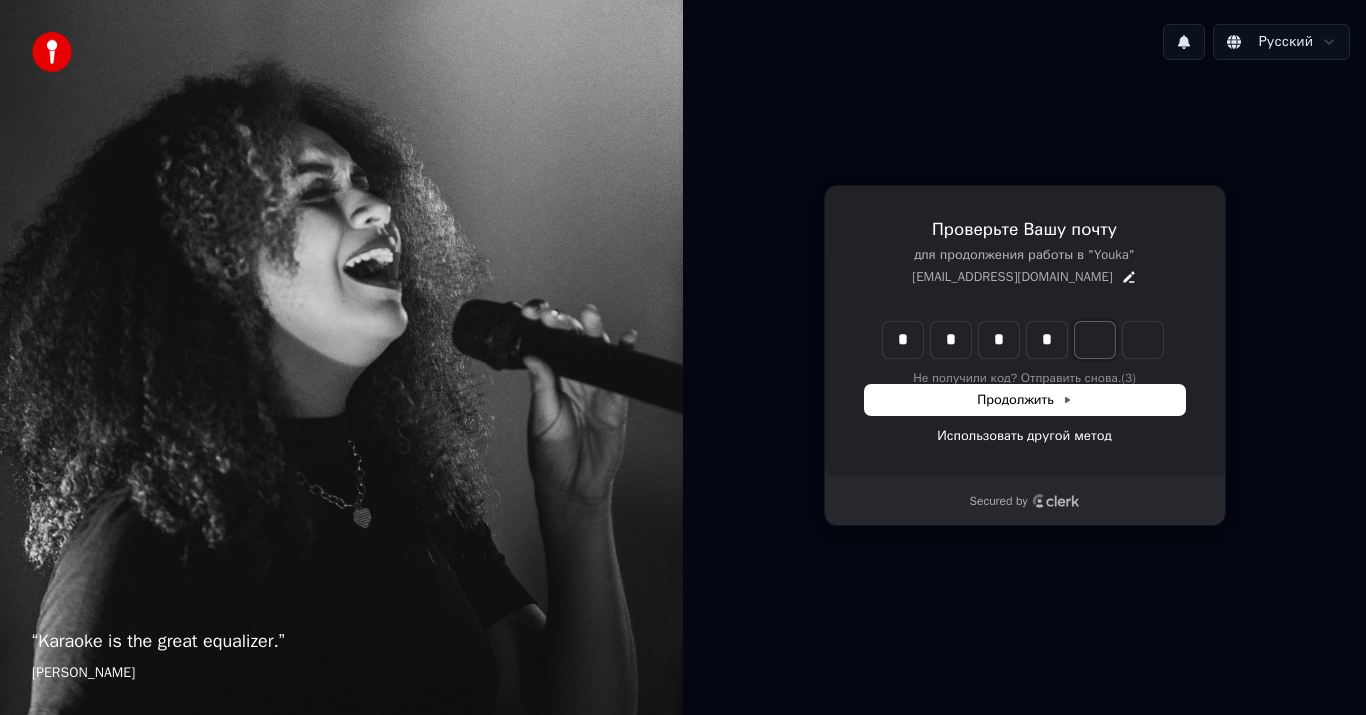type on "****" 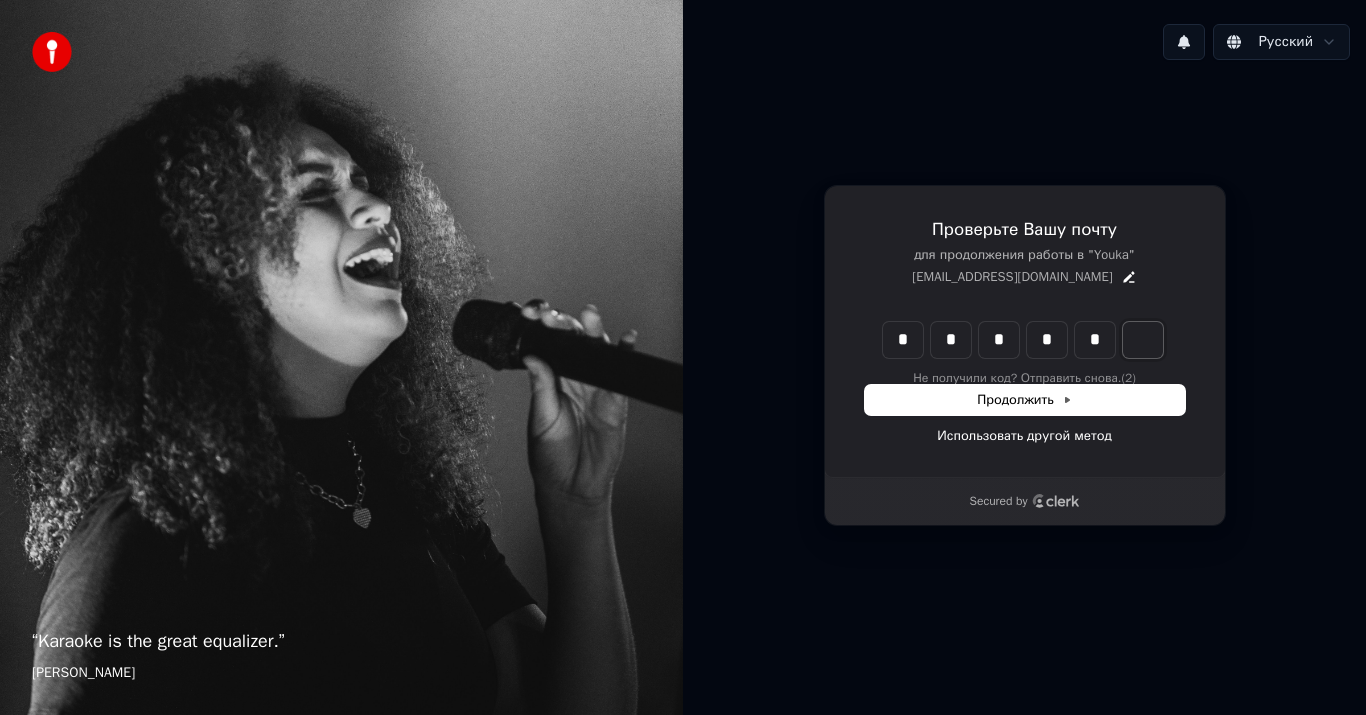 type on "******" 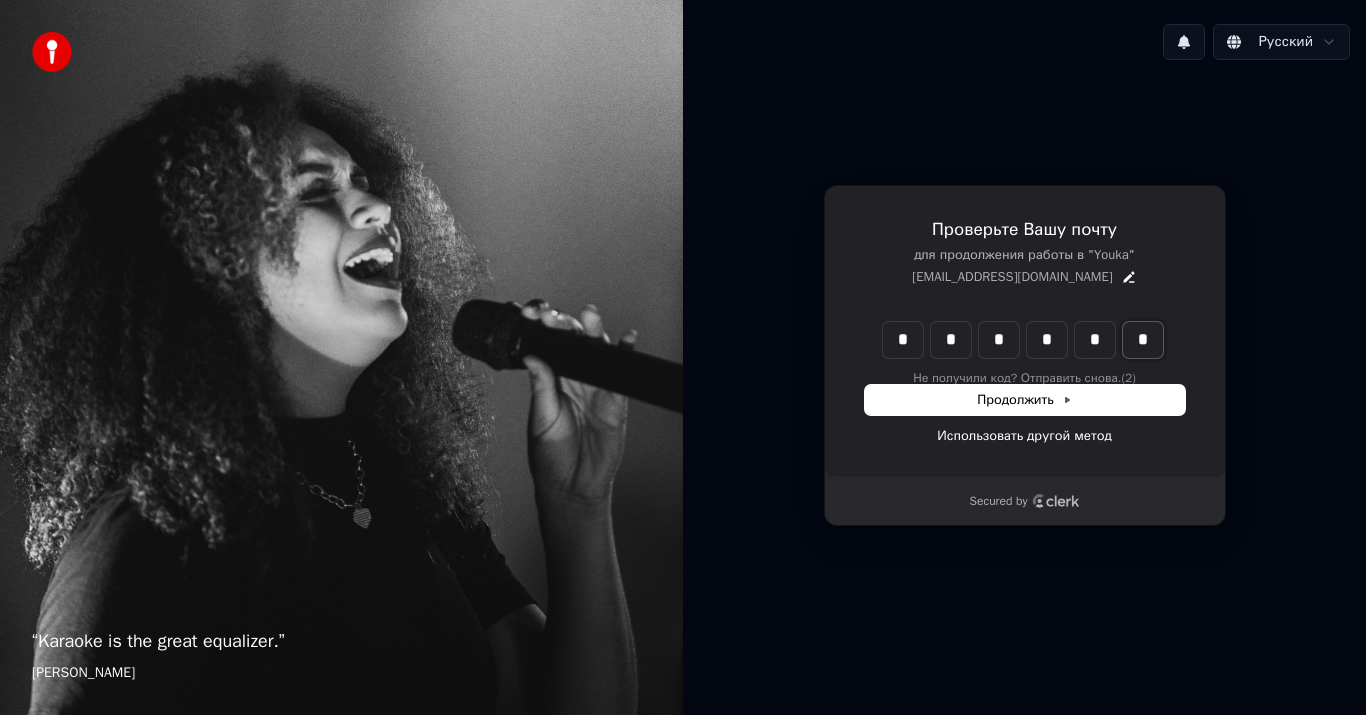 type on "*" 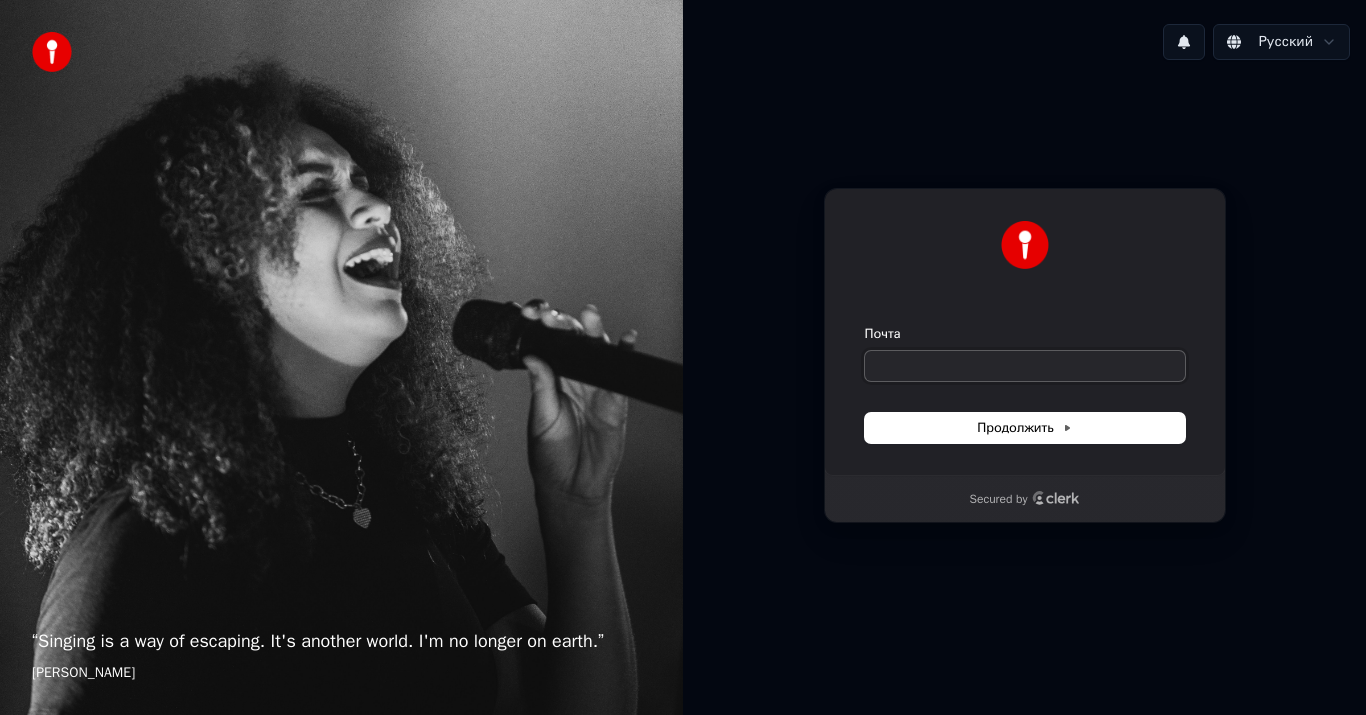 click on "Почта" at bounding box center (1025, 366) 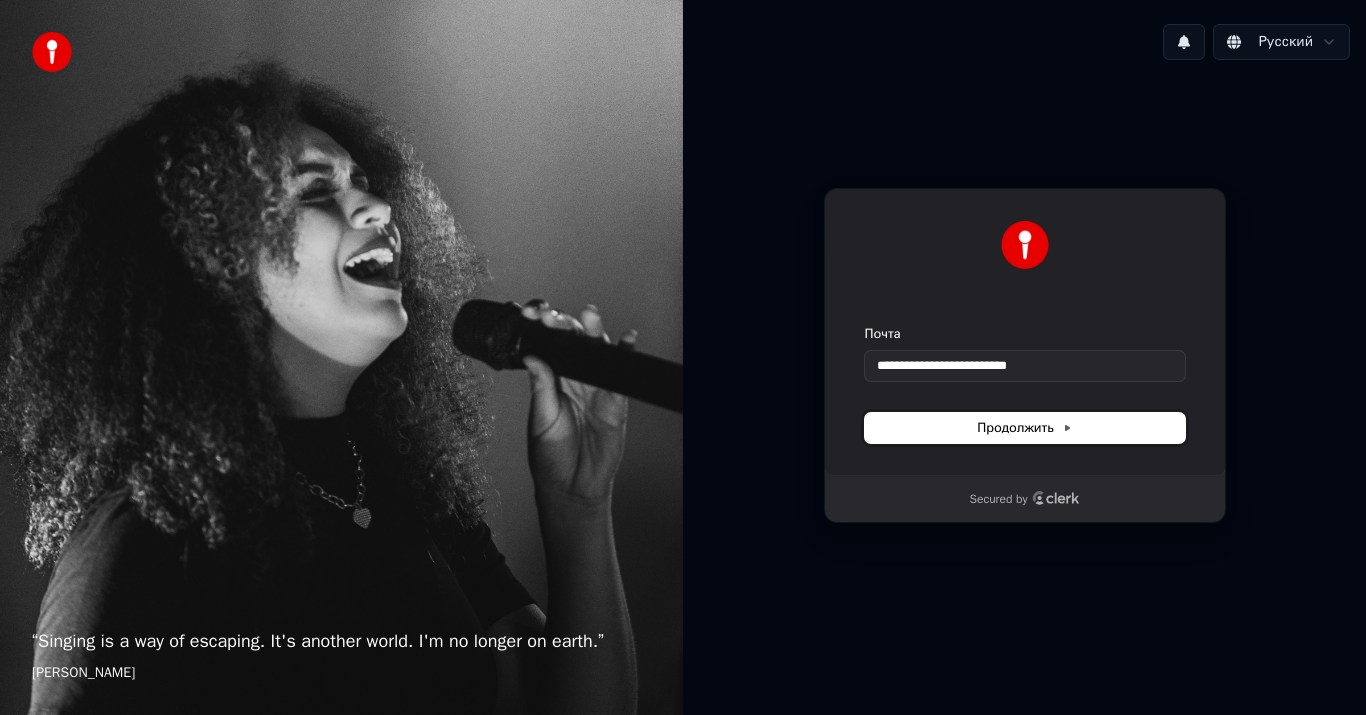 click on "Продолжить" at bounding box center (1024, 428) 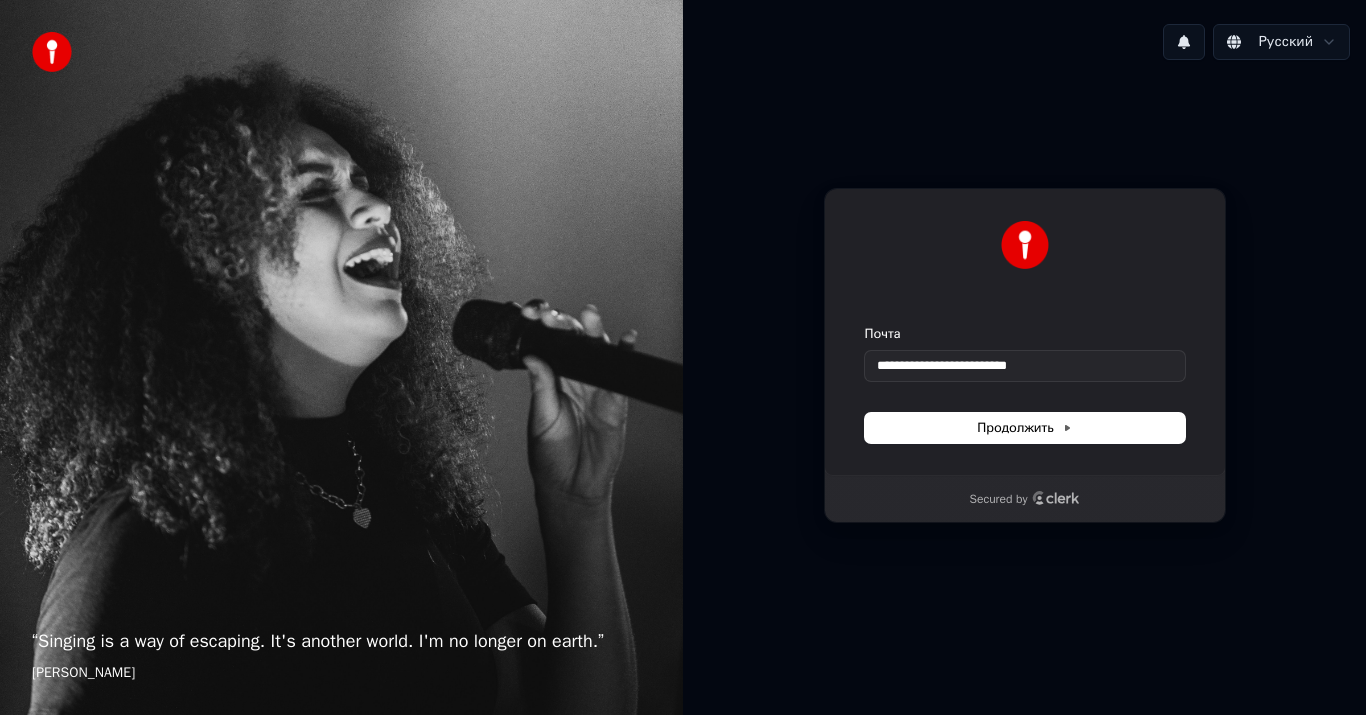 type on "**********" 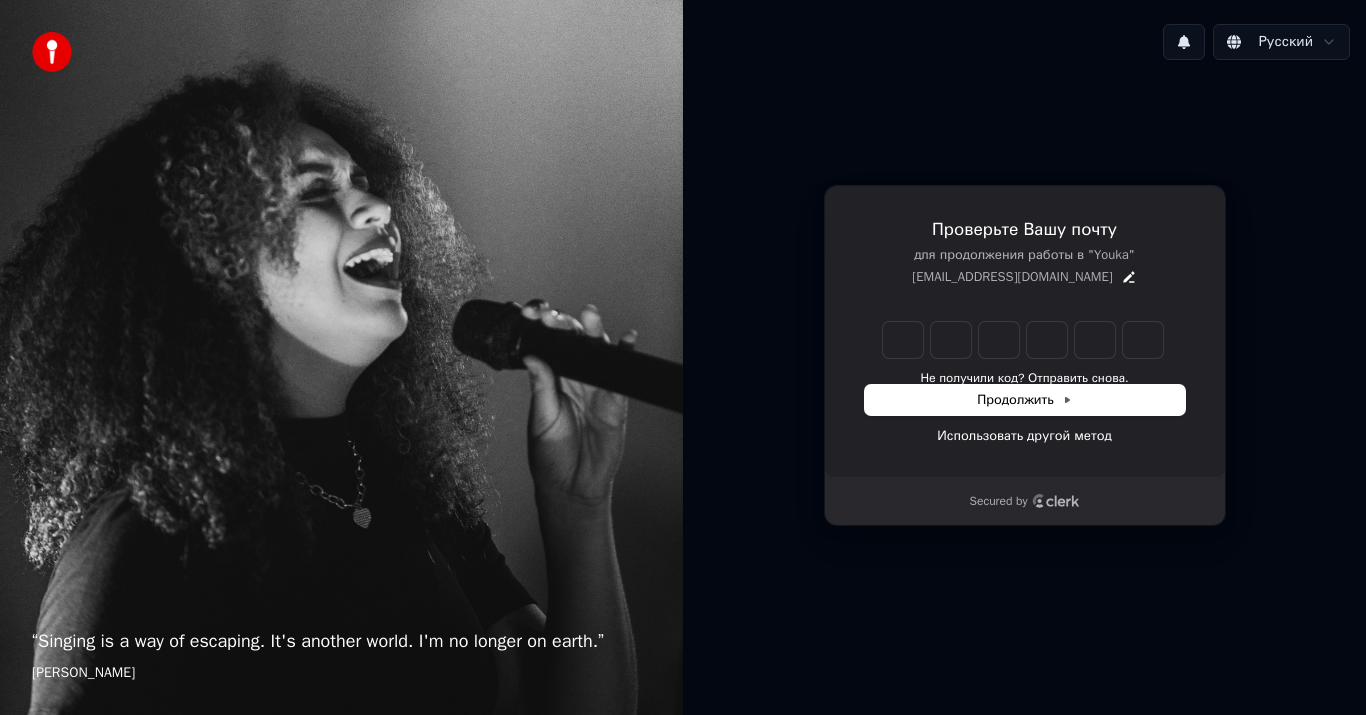 type on "*" 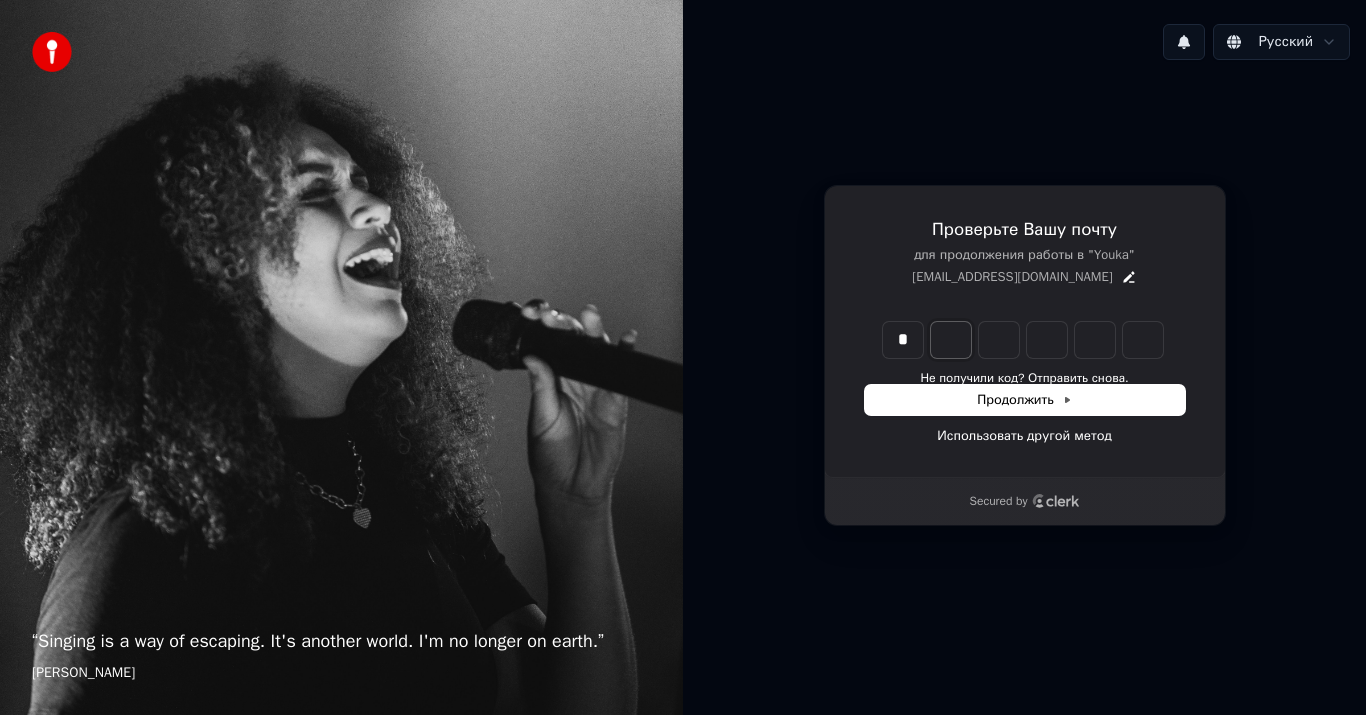type on "*" 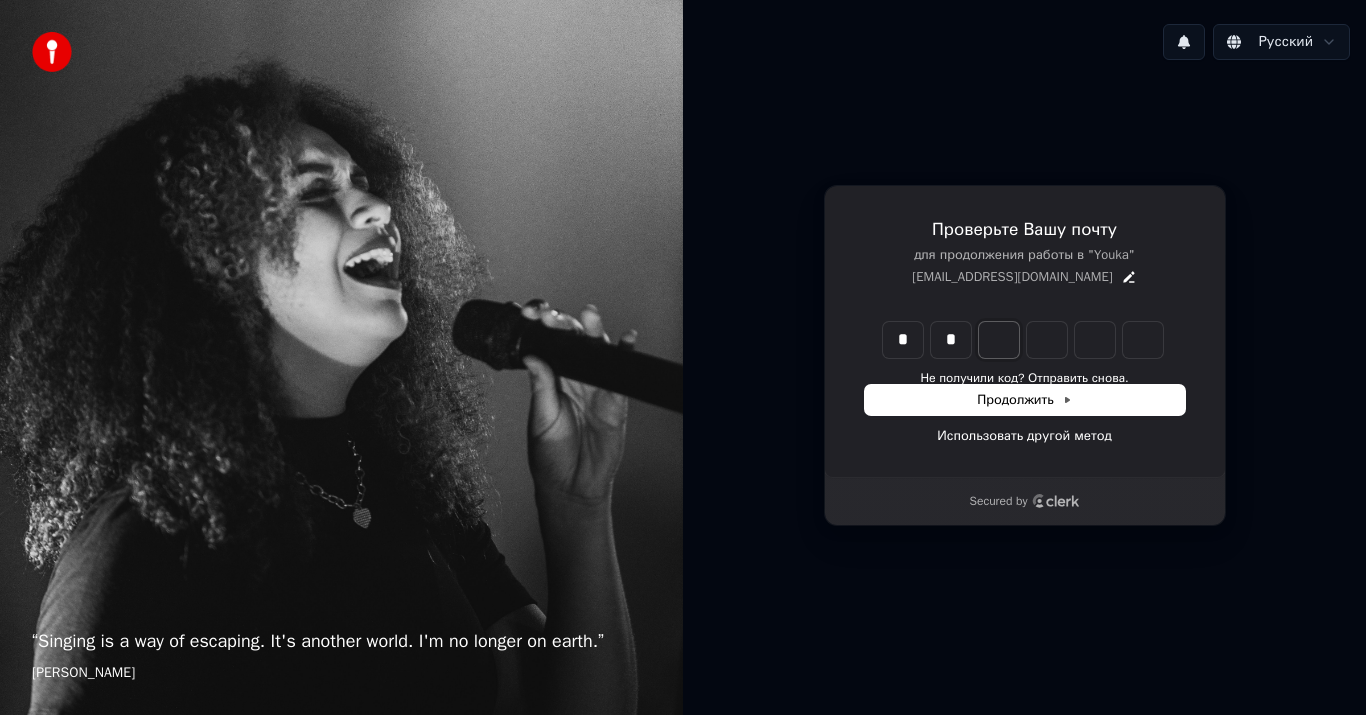 type on "**" 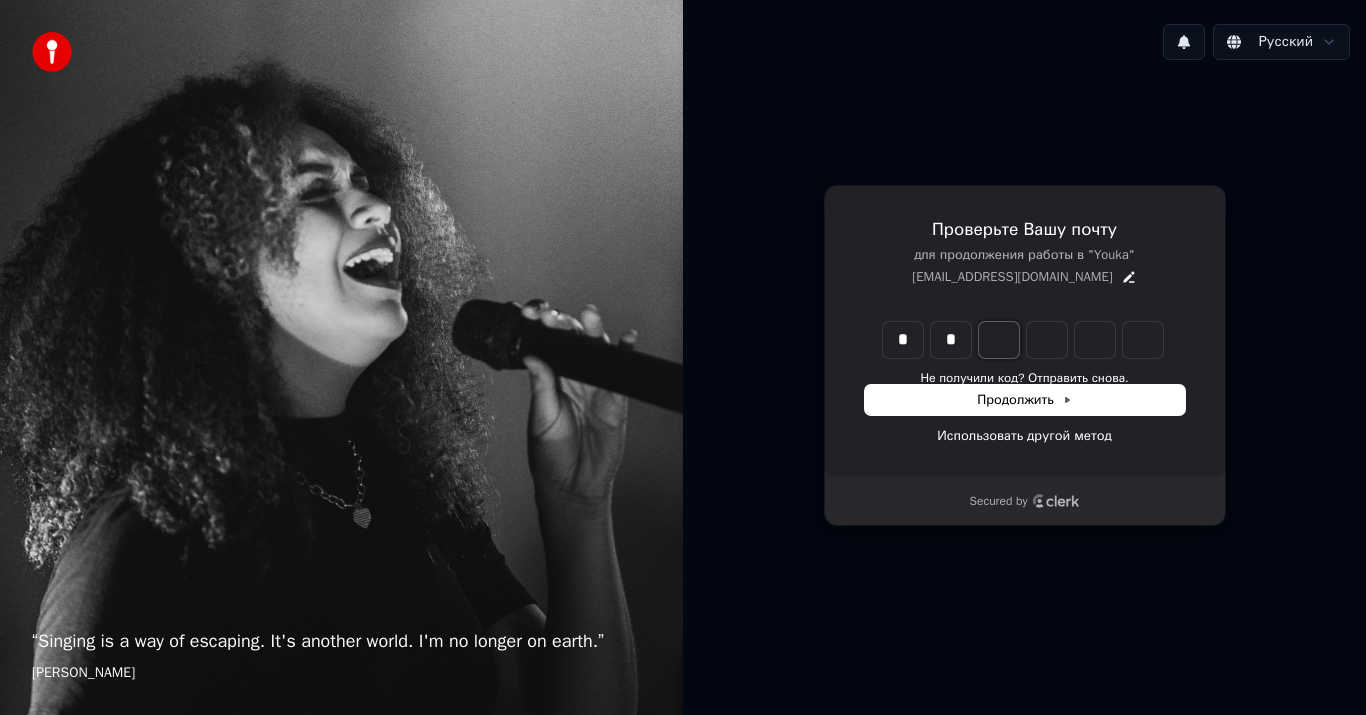 type on "*" 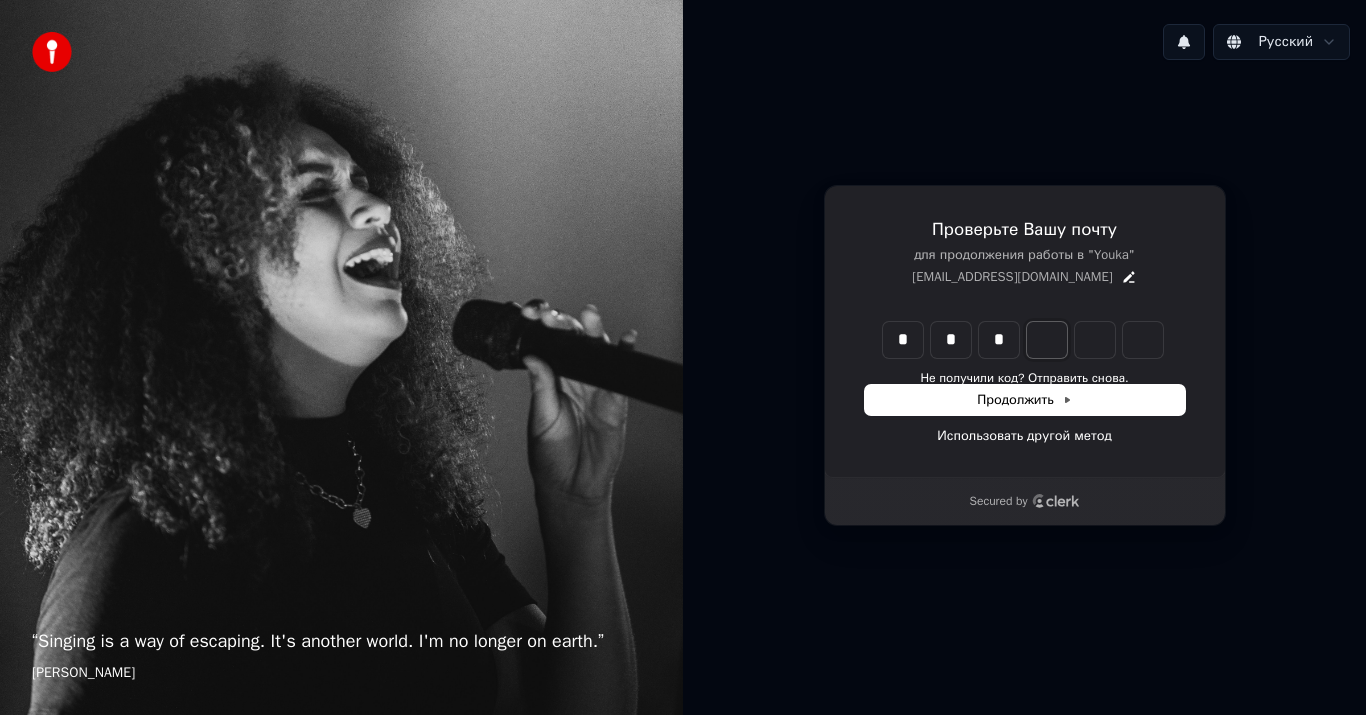 type on "***" 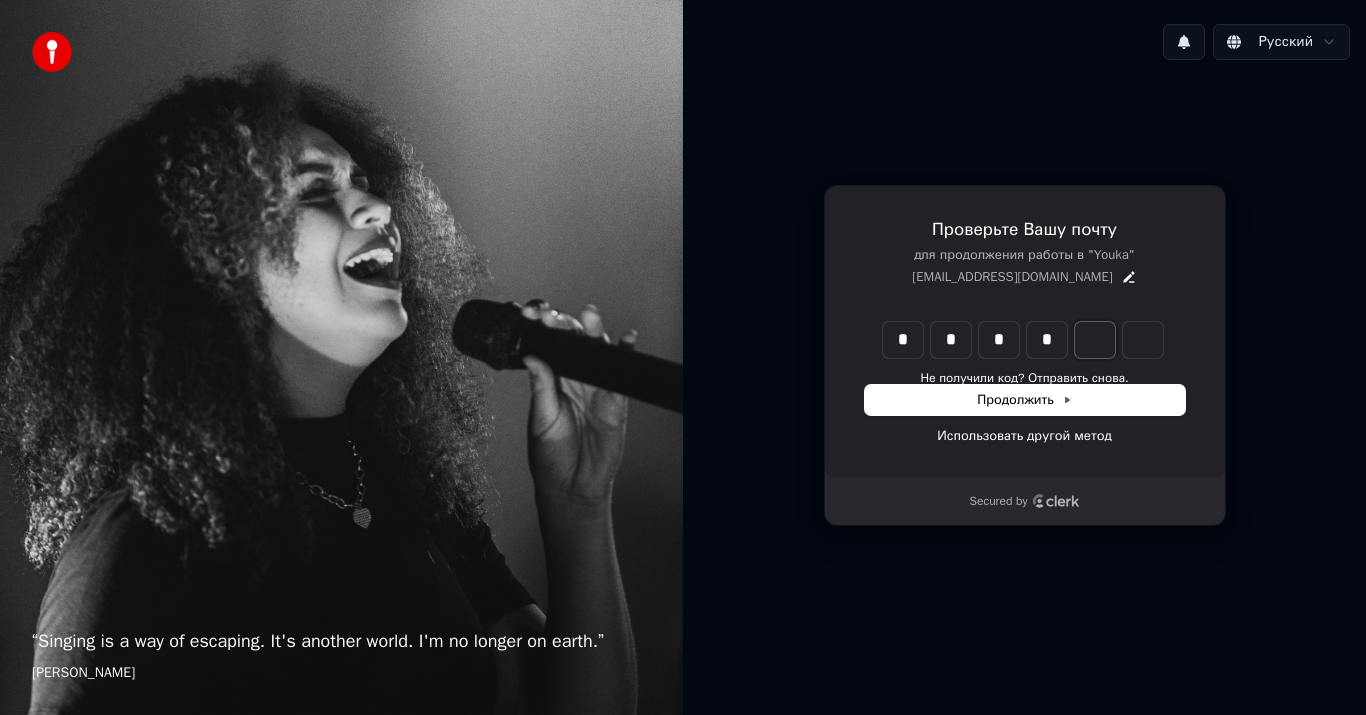 type on "****" 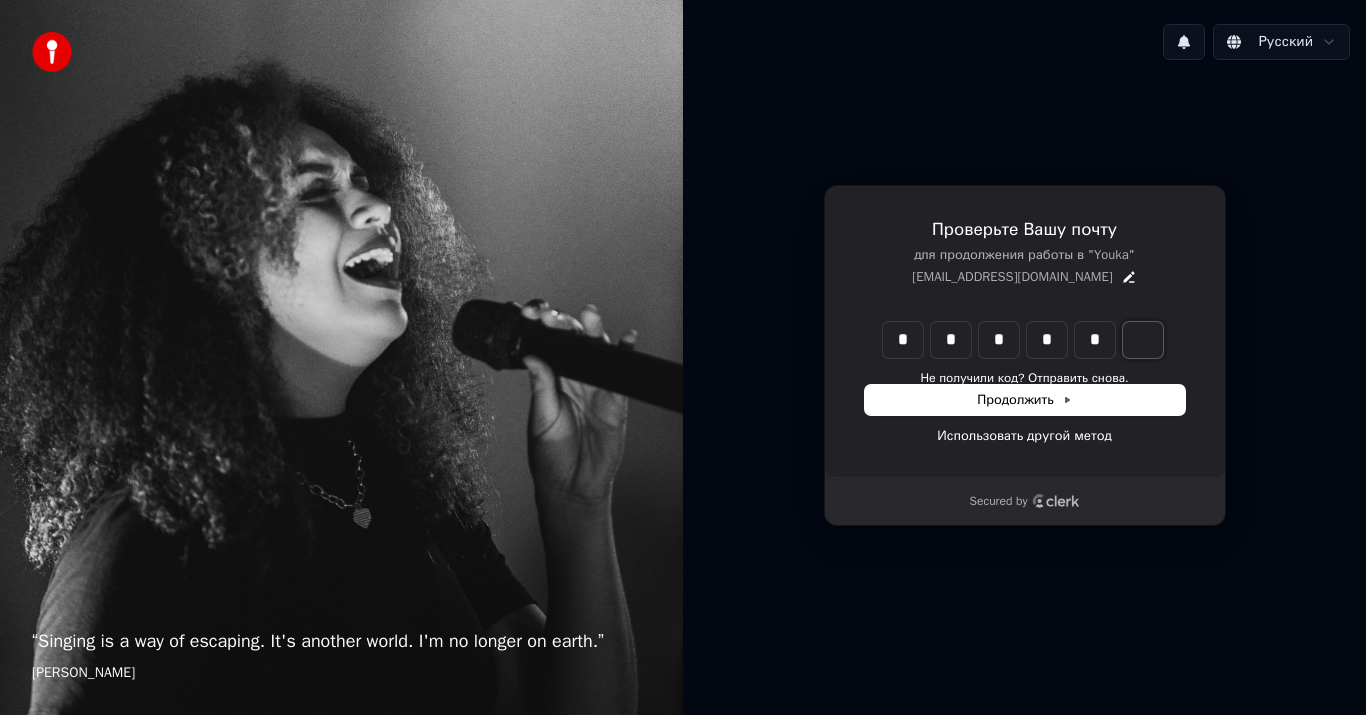 type on "******" 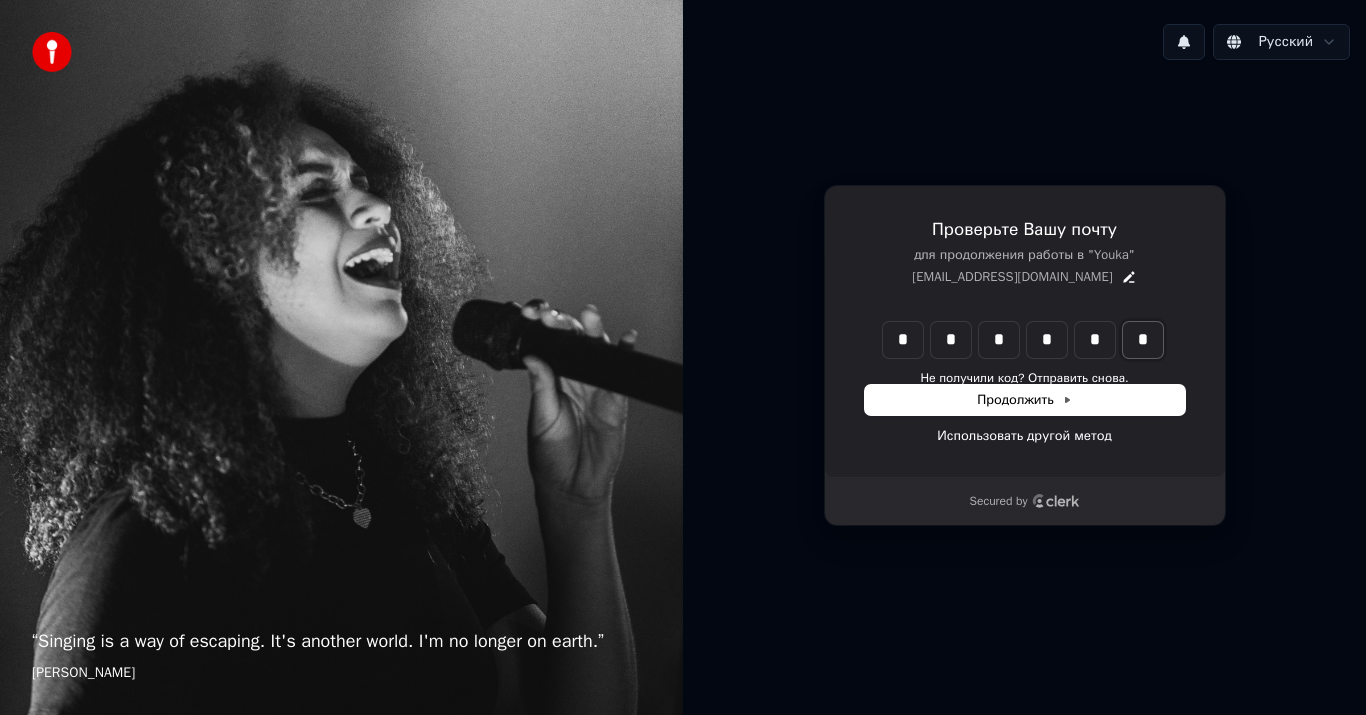 type on "*" 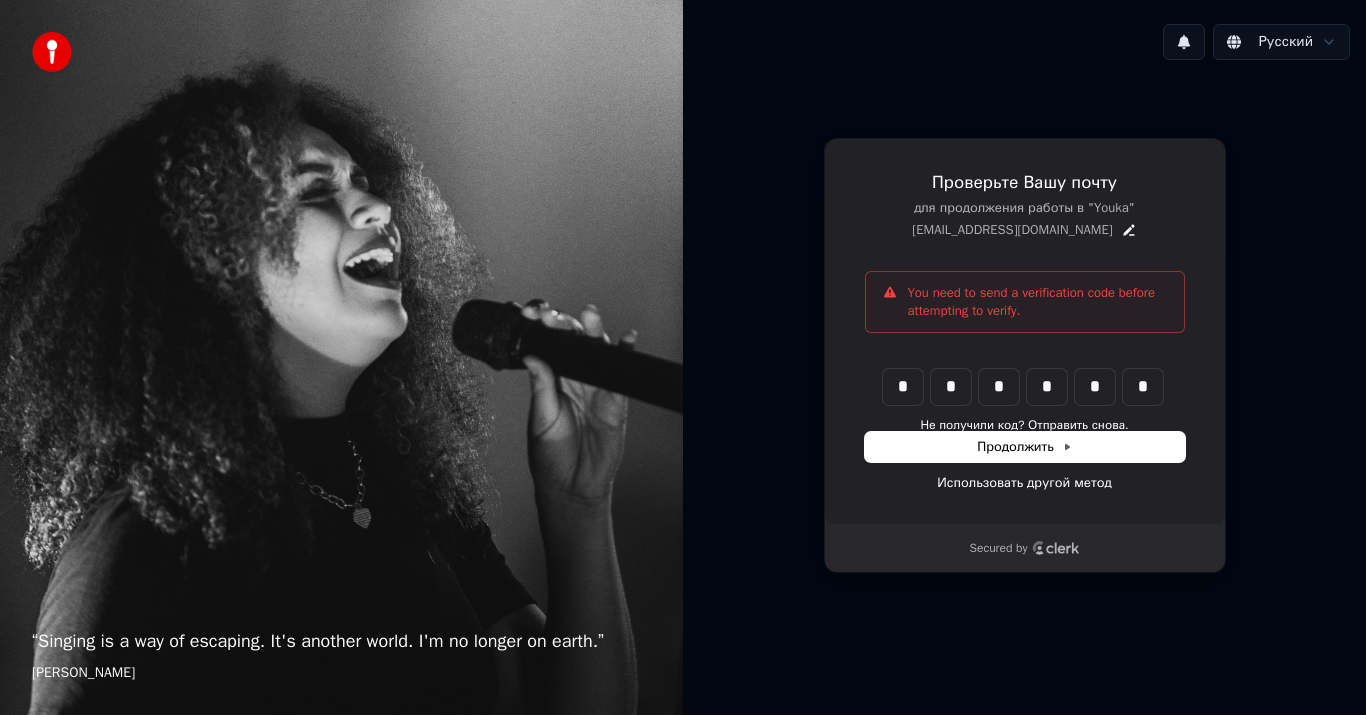 type 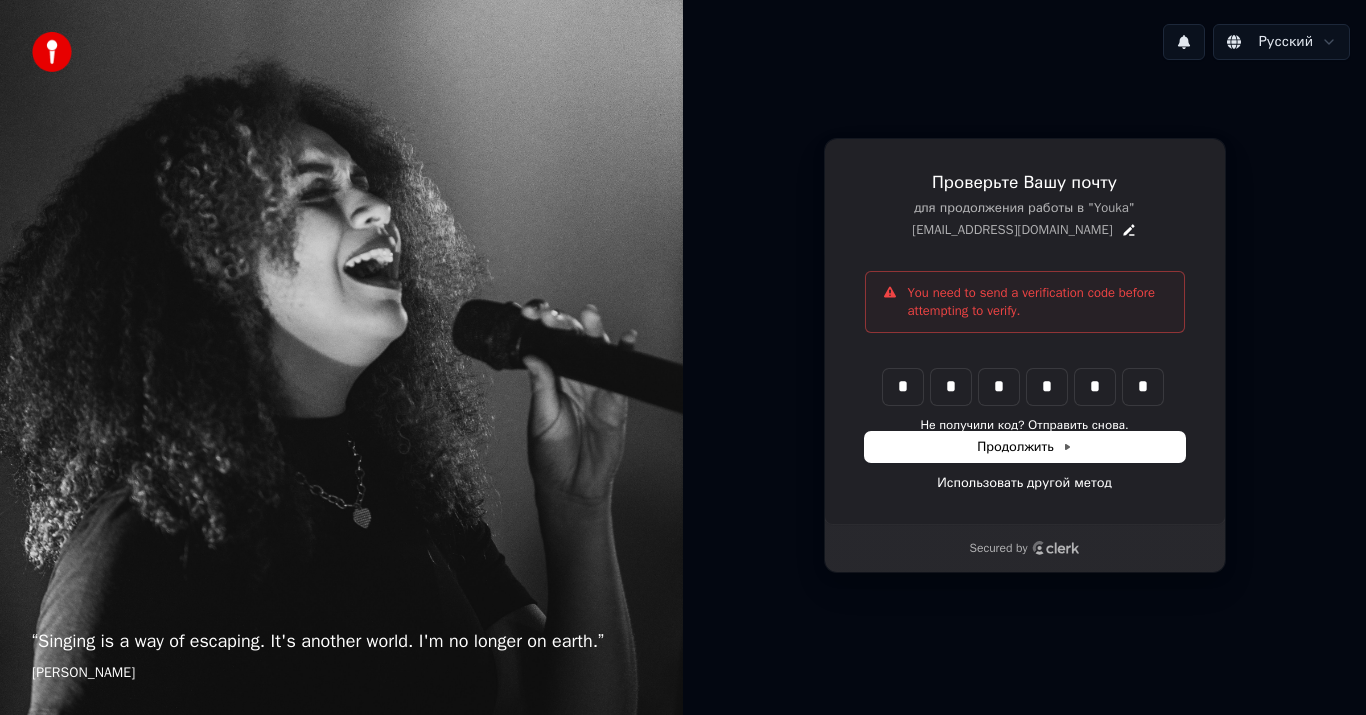 type 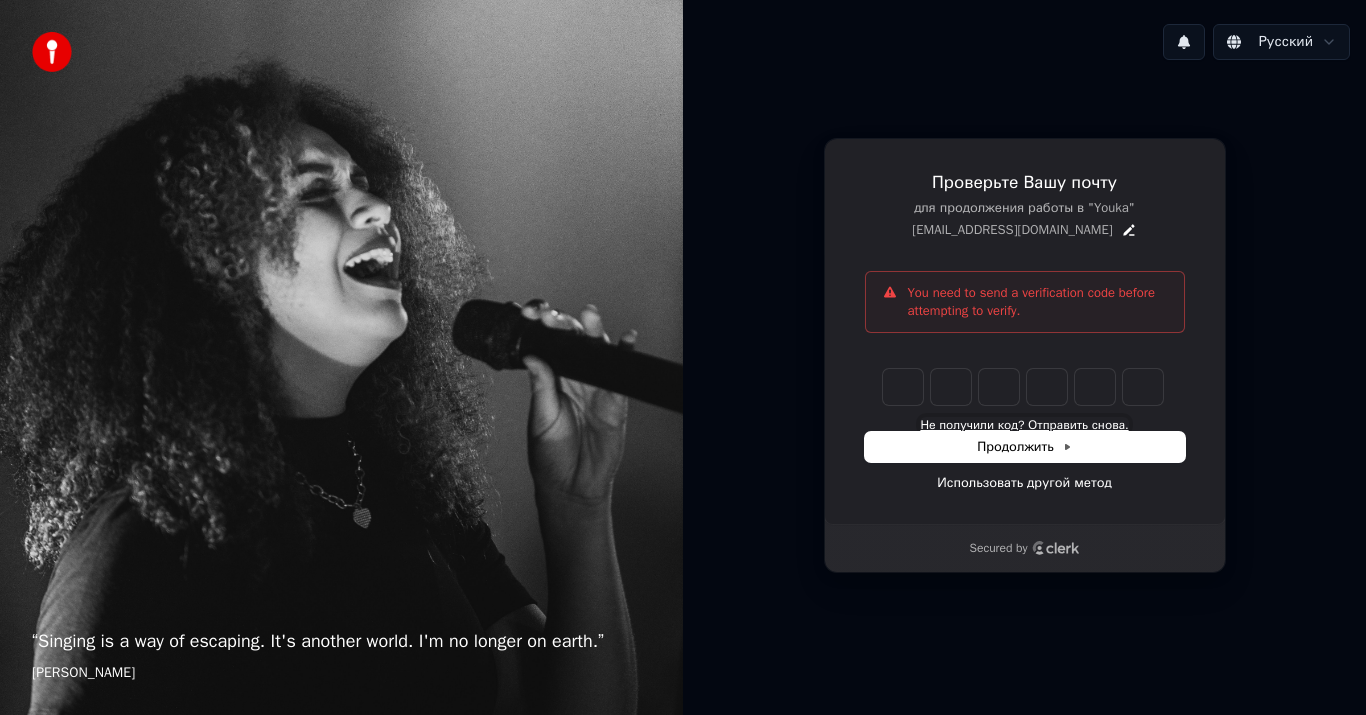 click on "Не получили код? Отправить снова." at bounding box center [1024, 425] 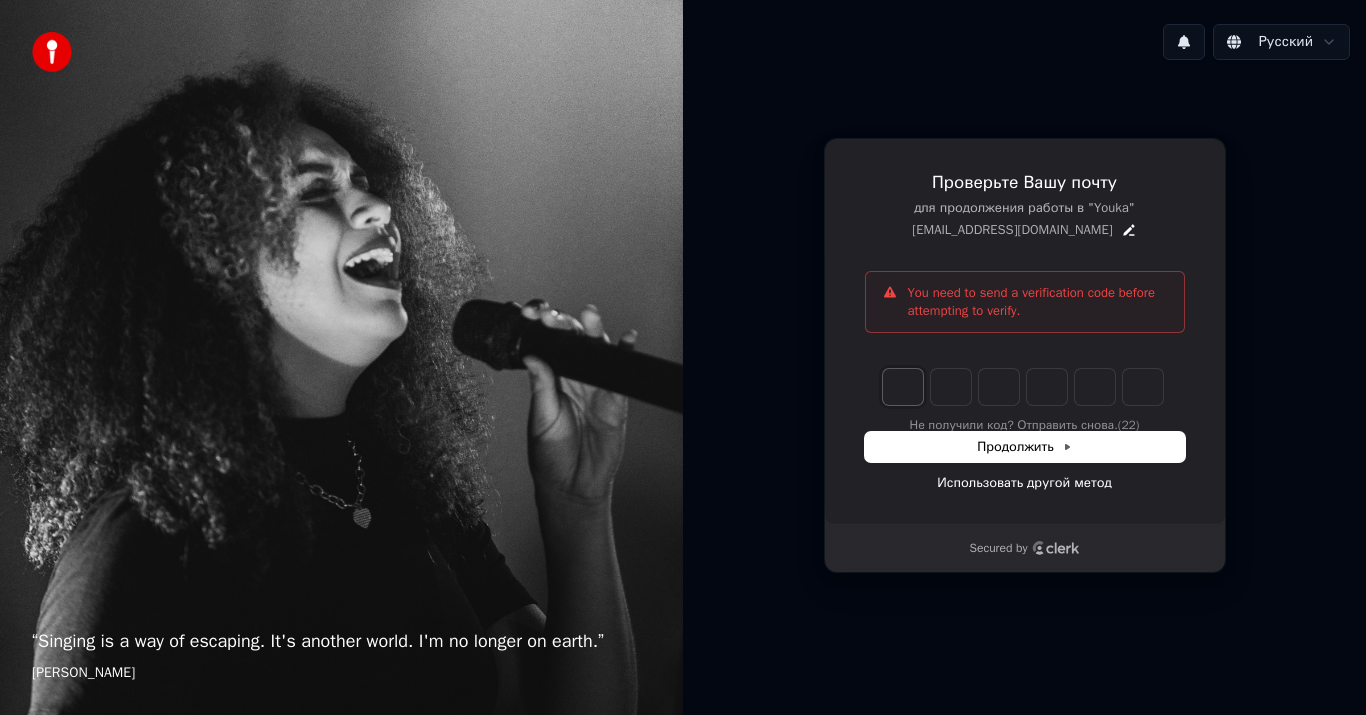 type on "*" 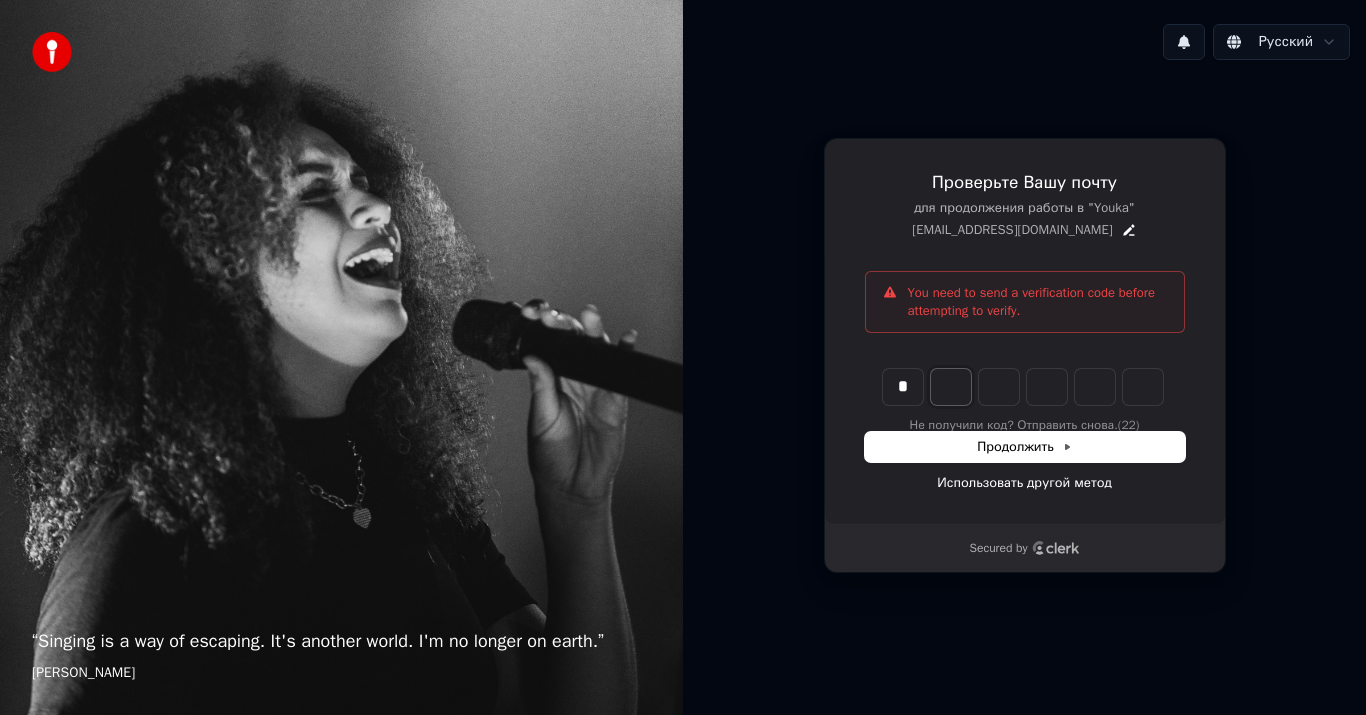type on "*" 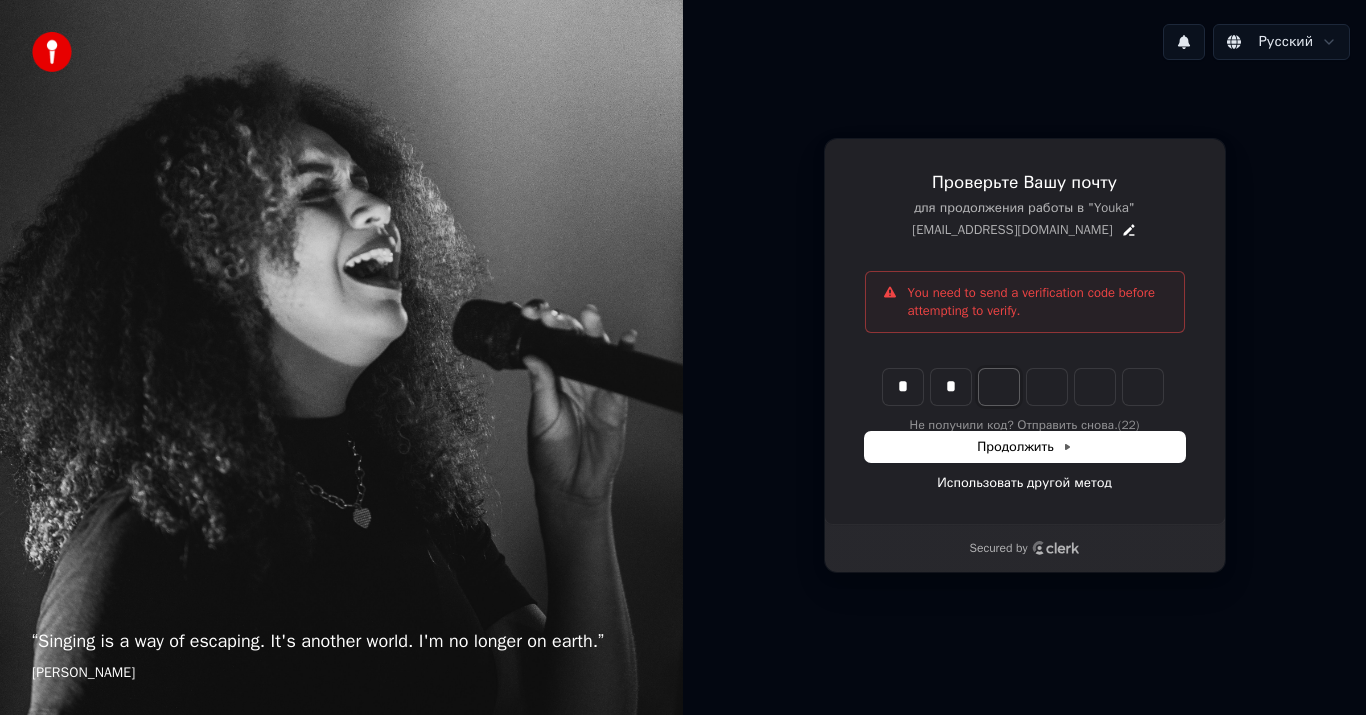 type on "**" 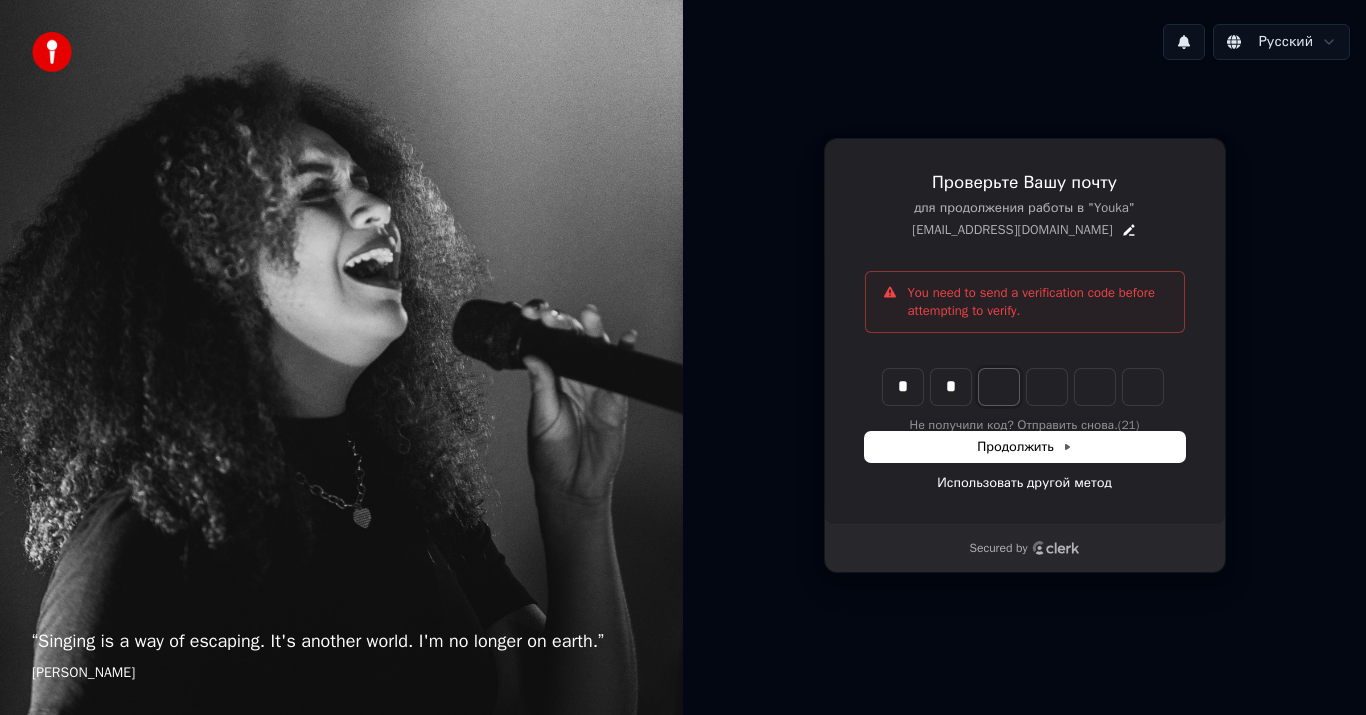 type on "*" 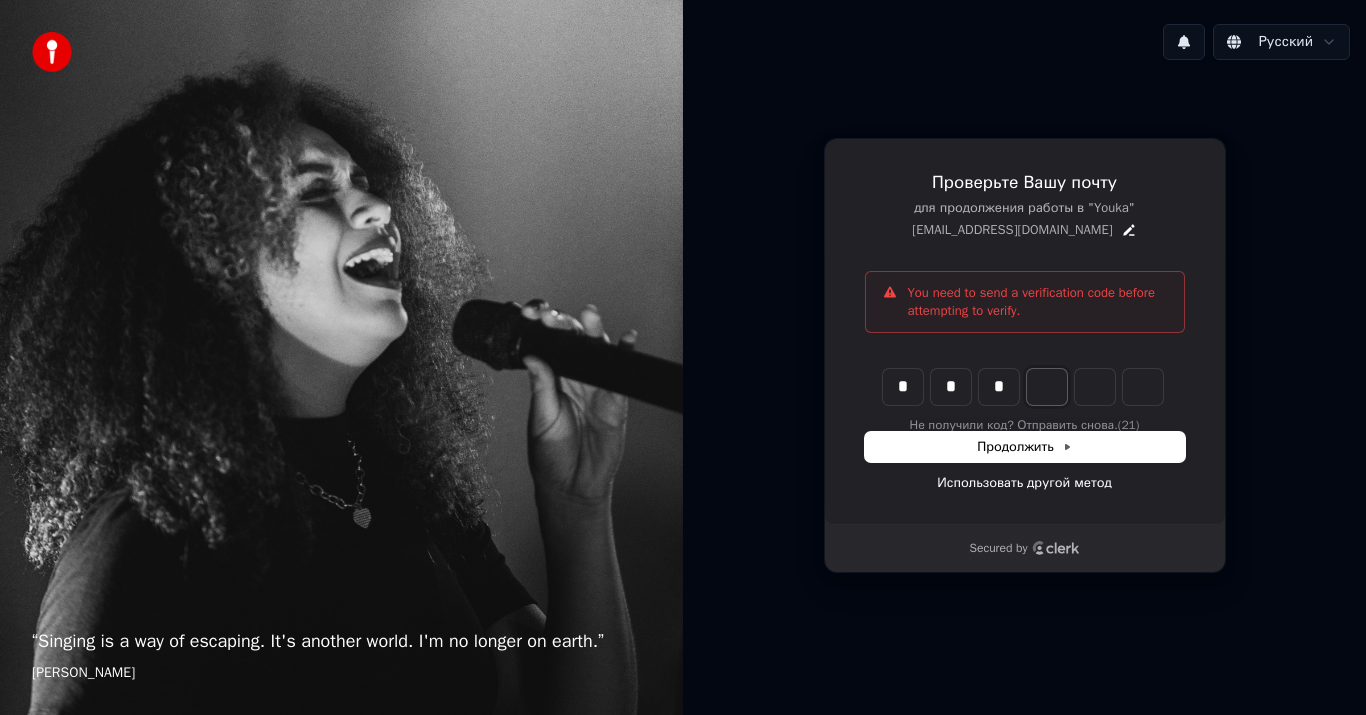 type on "***" 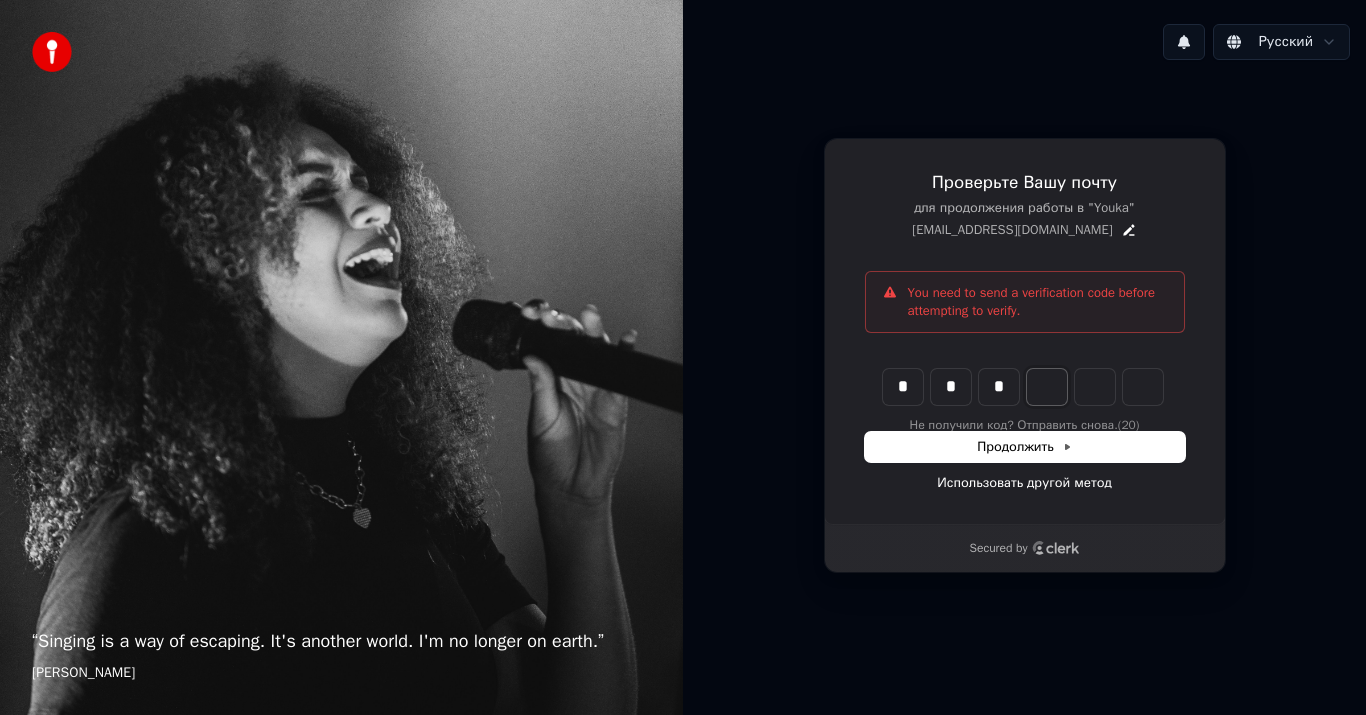 type on "*" 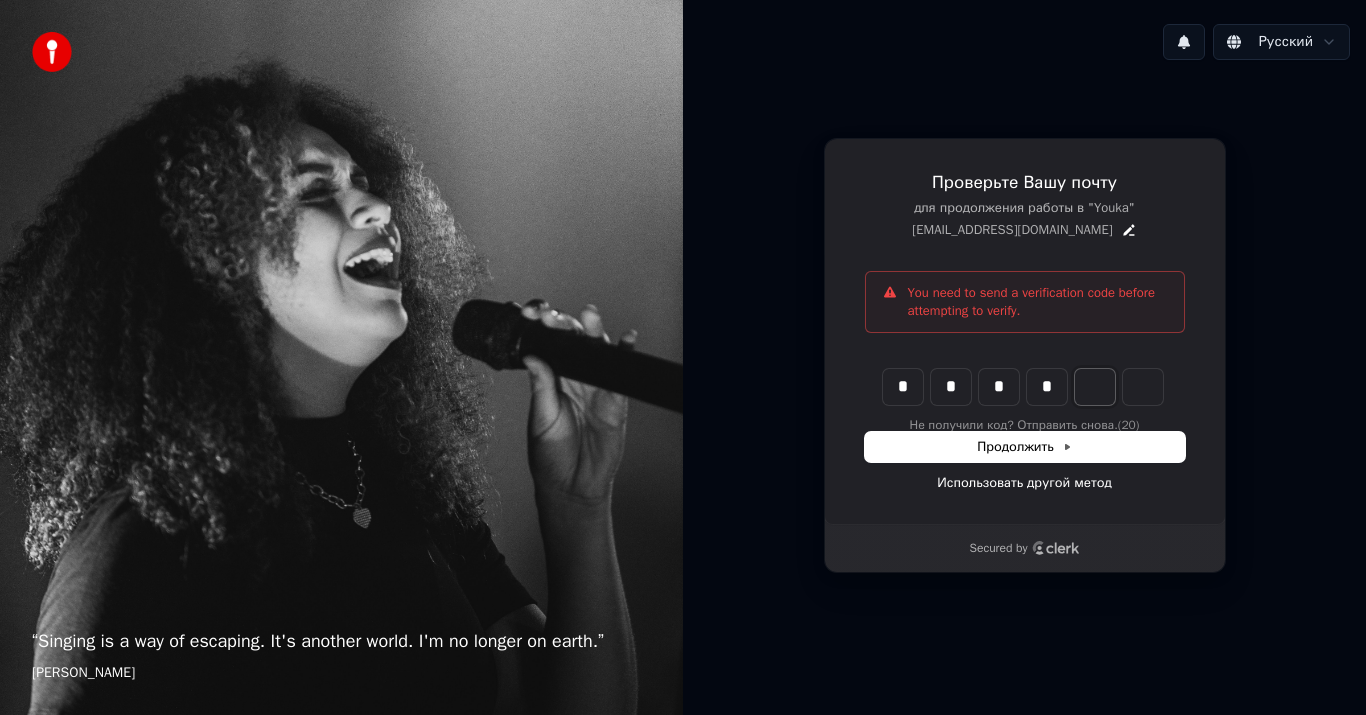 type on "****" 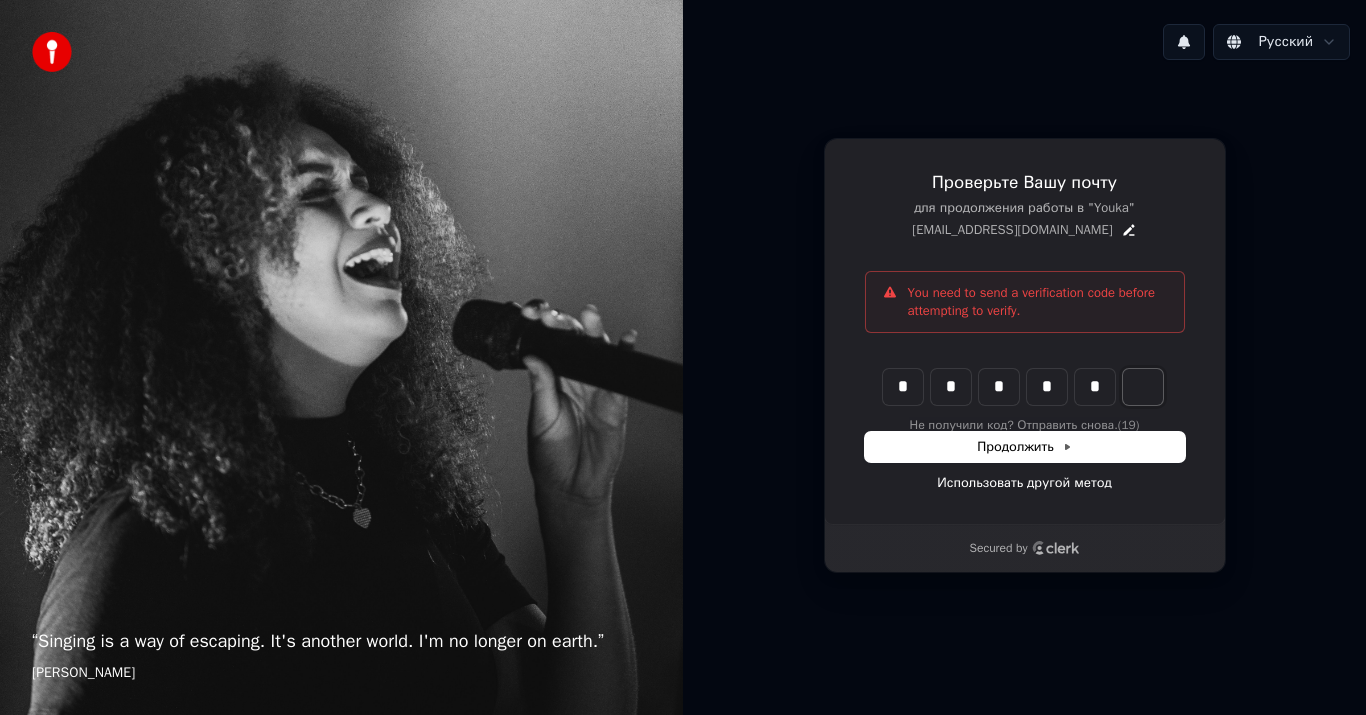 type on "******" 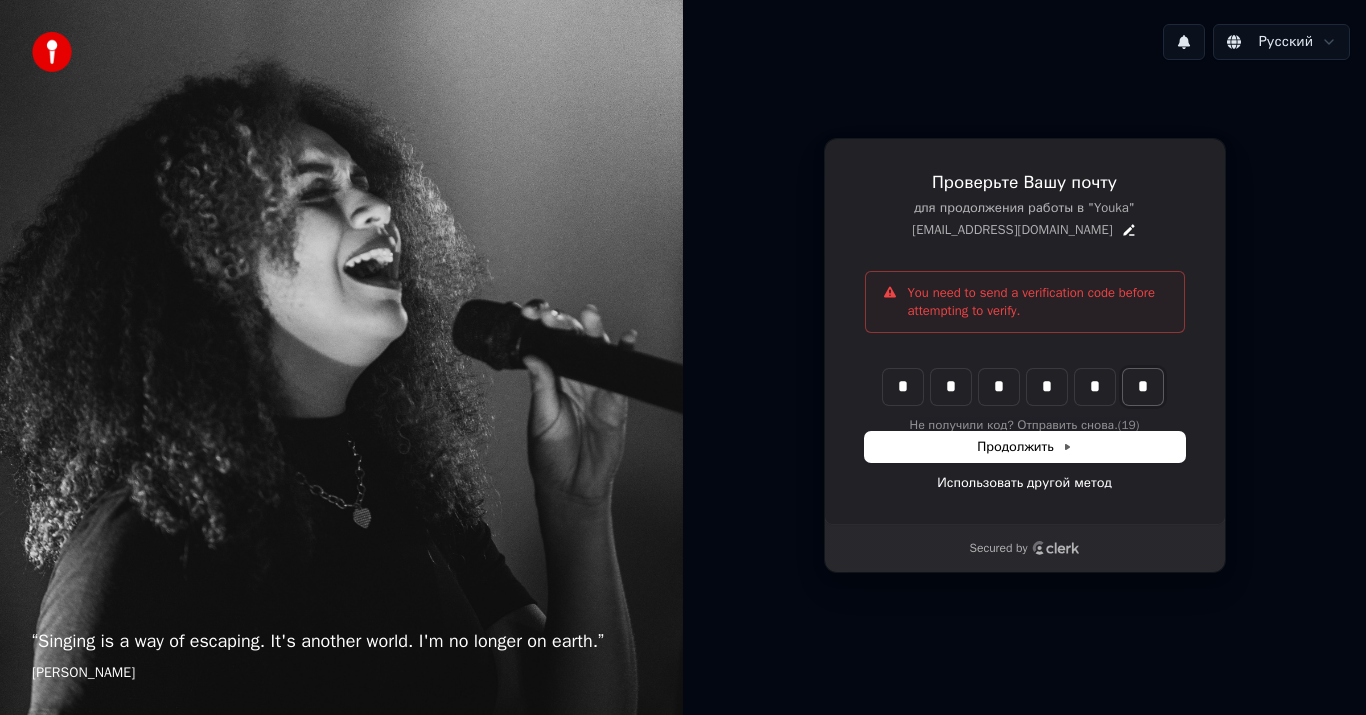 type on "*" 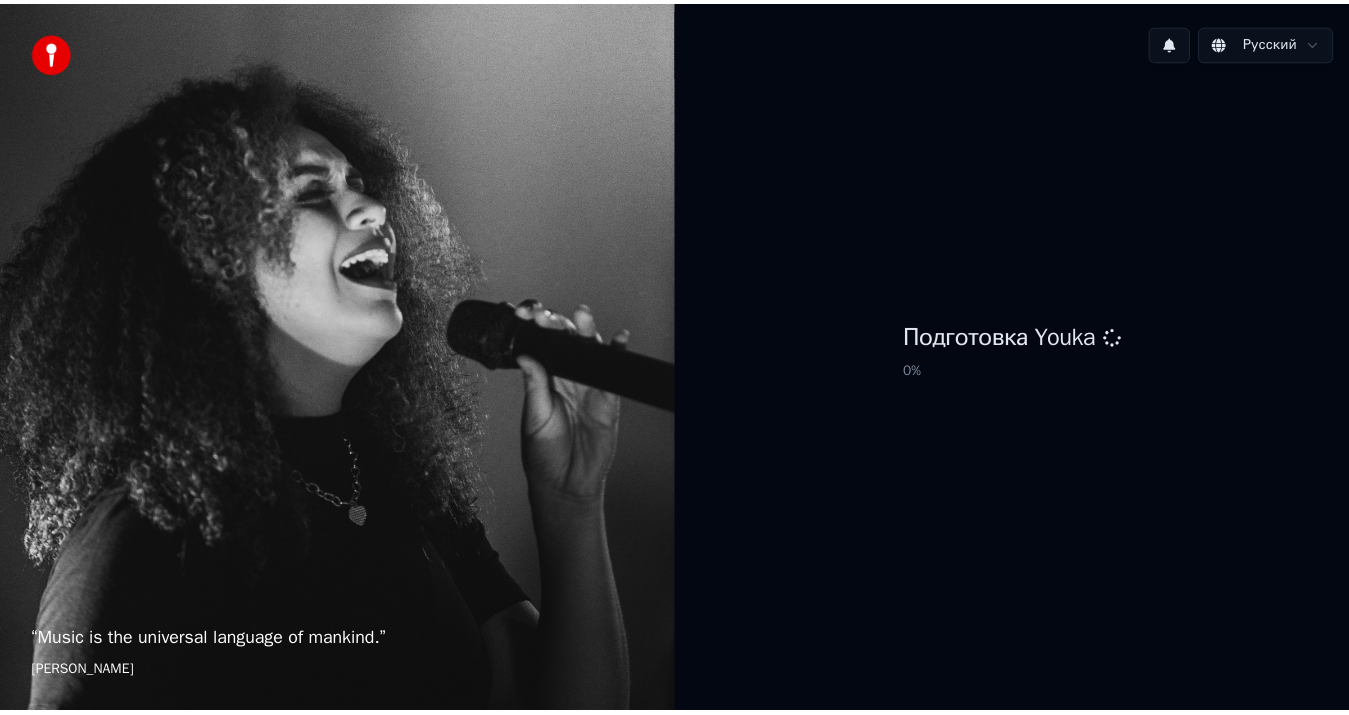 scroll, scrollTop: 0, scrollLeft: 0, axis: both 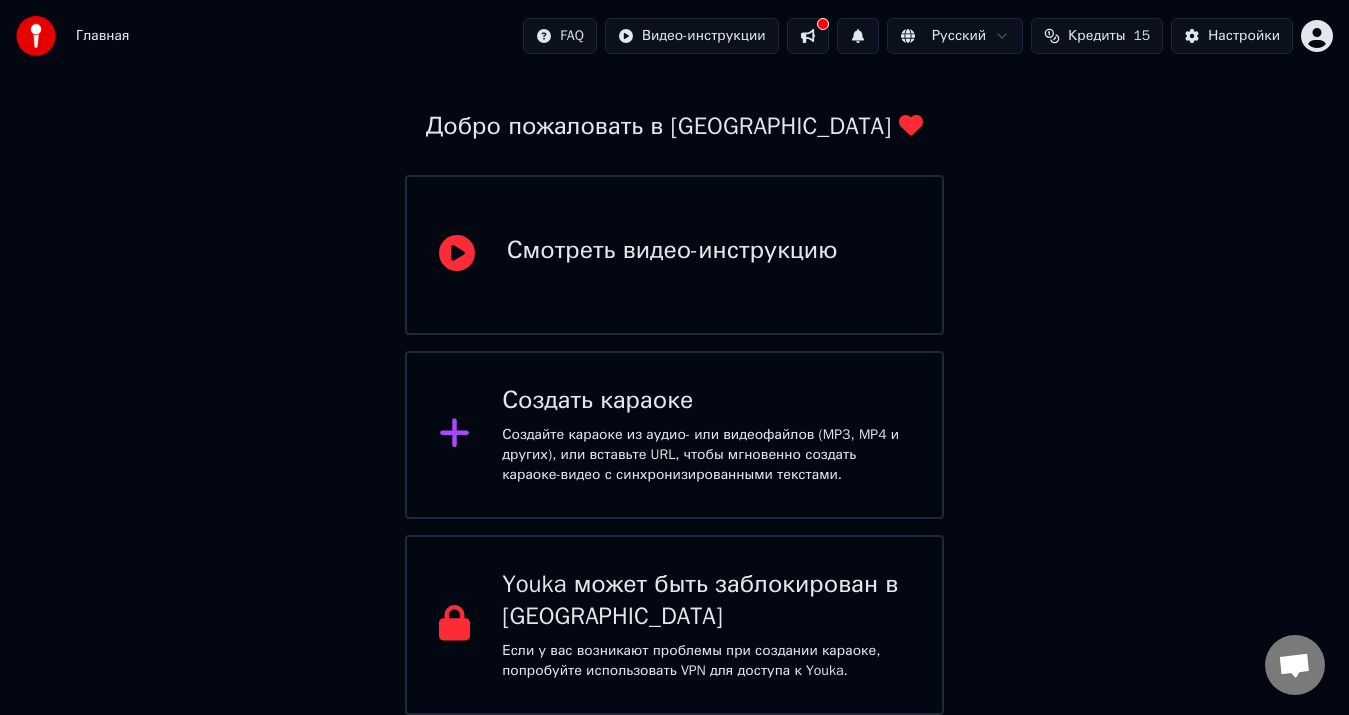 click on "Создайте караоке из аудио- или видеофайлов (MP3, MP4 и других), или вставьте URL, чтобы мгновенно создать караоке-видео с синхронизированными текстами." at bounding box center (706, 455) 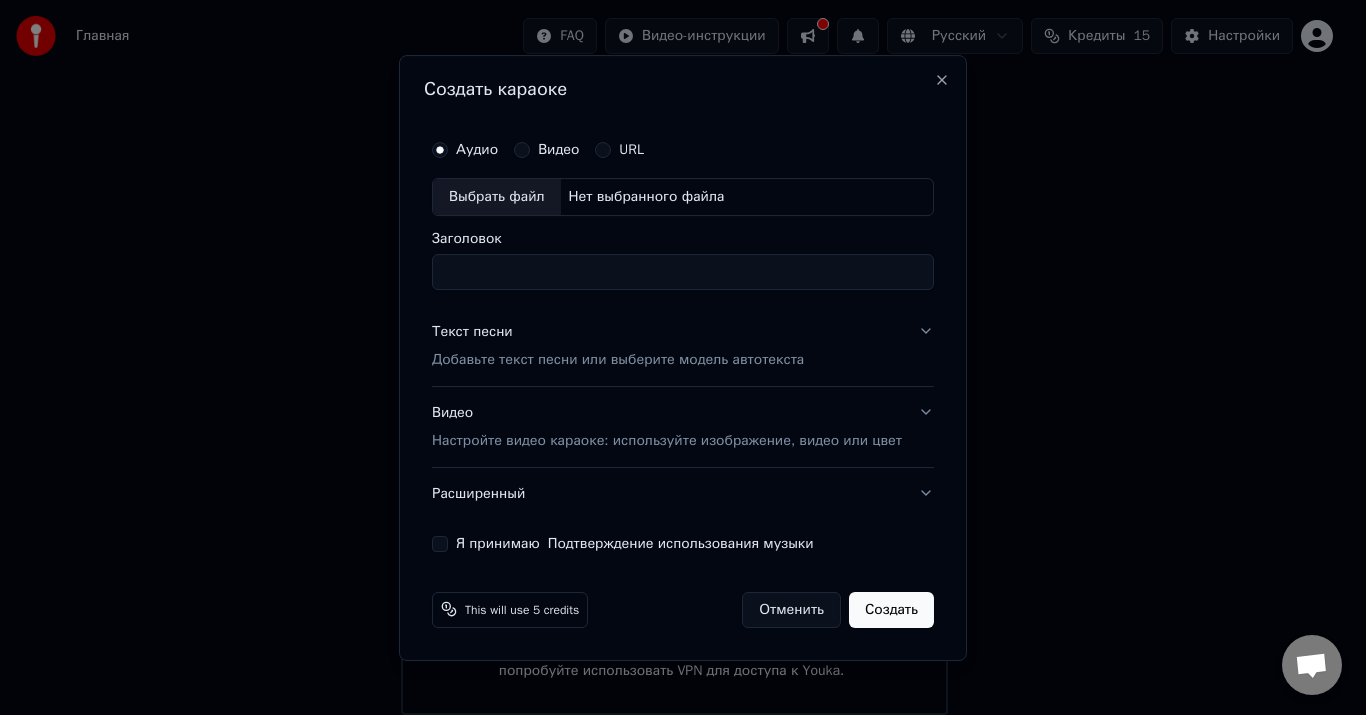 click on "Выбрать файл" at bounding box center (497, 197) 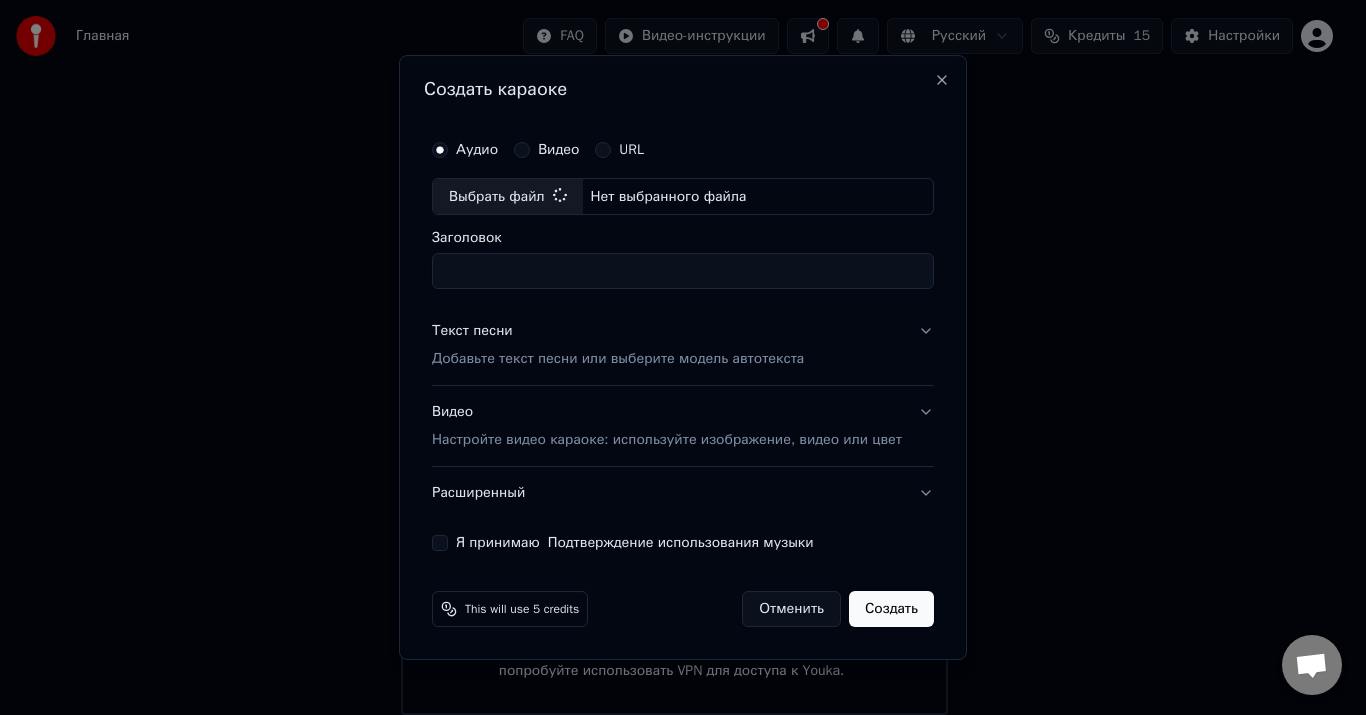 type on "**********" 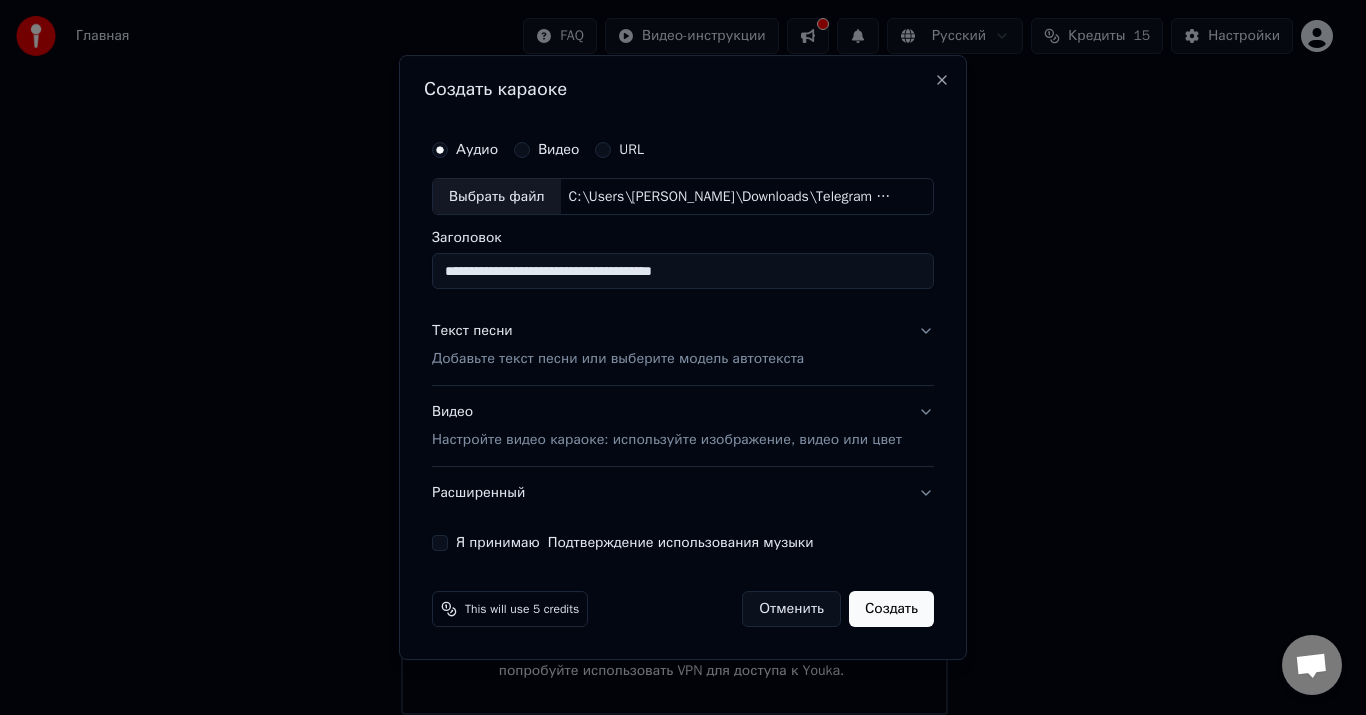 click on "Добавьте текст песни или выберите модель автотекста" at bounding box center [618, 360] 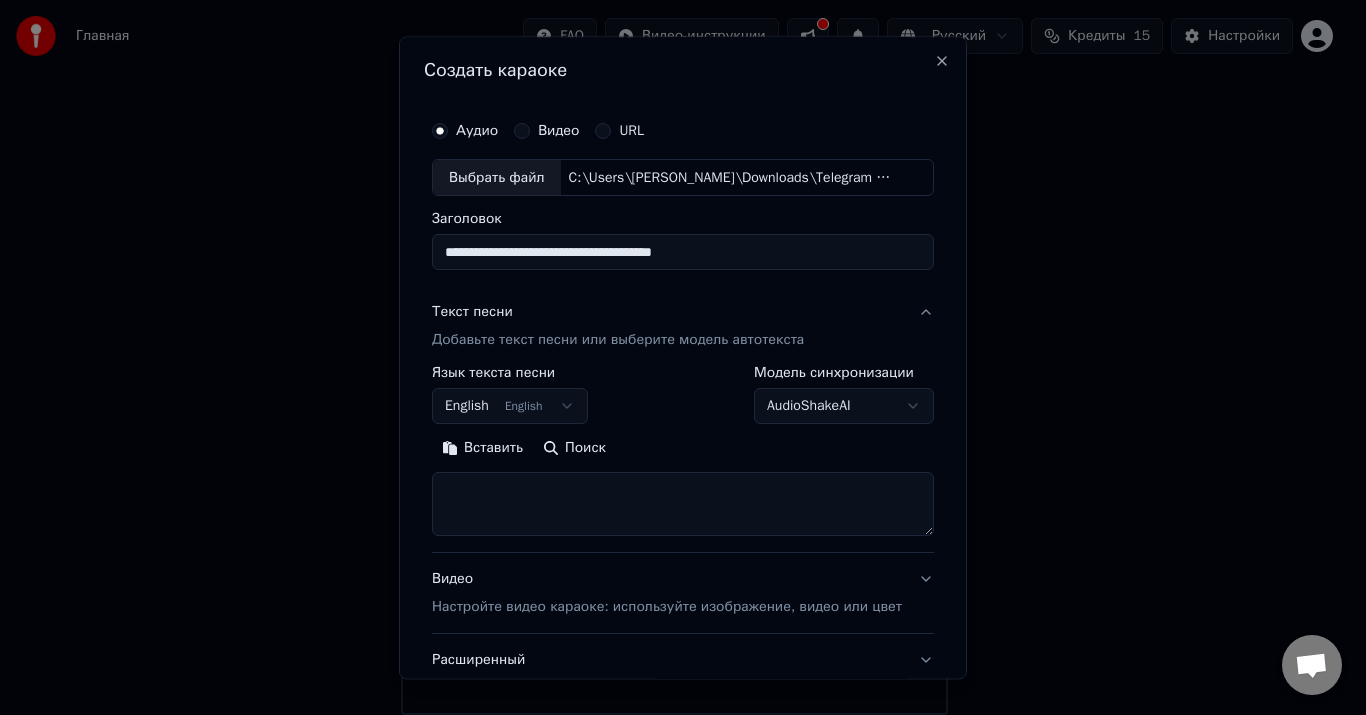 click on "Добавьте текст песни или выберите модель автотекста" at bounding box center [618, 341] 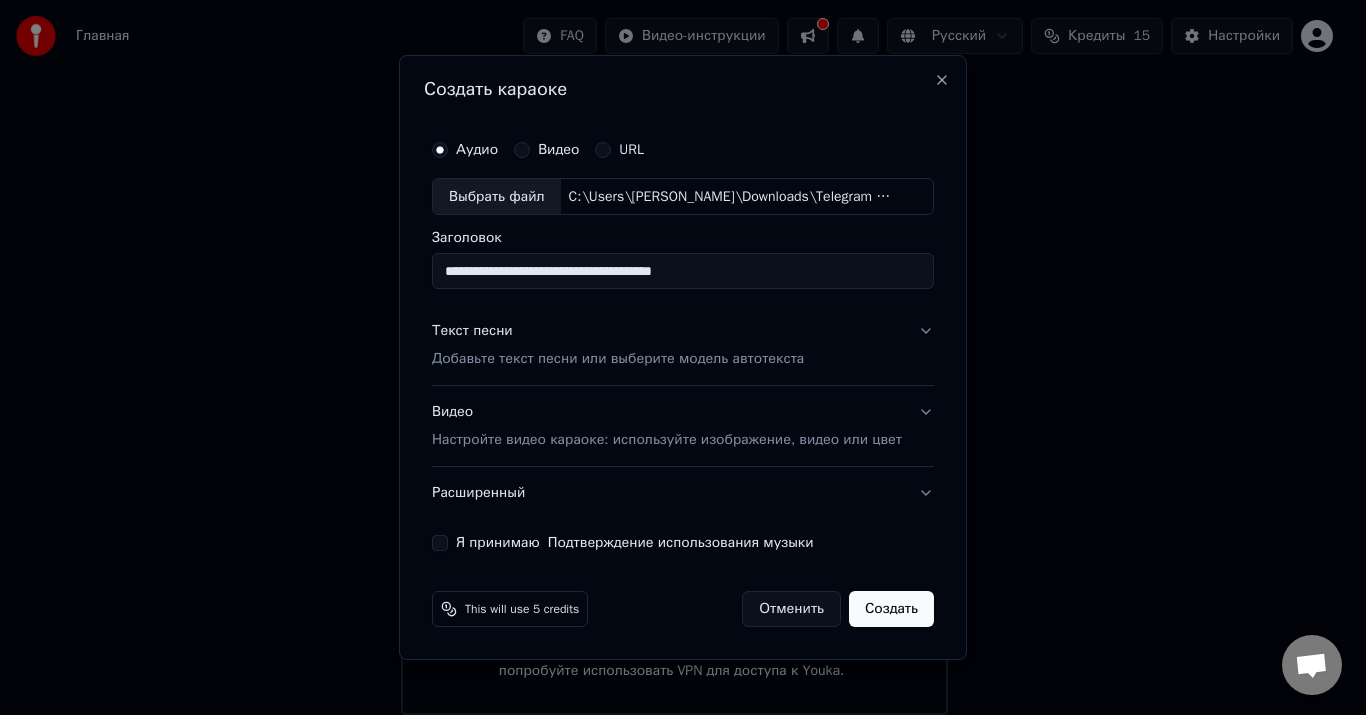 click on "Текст песни" at bounding box center [472, 332] 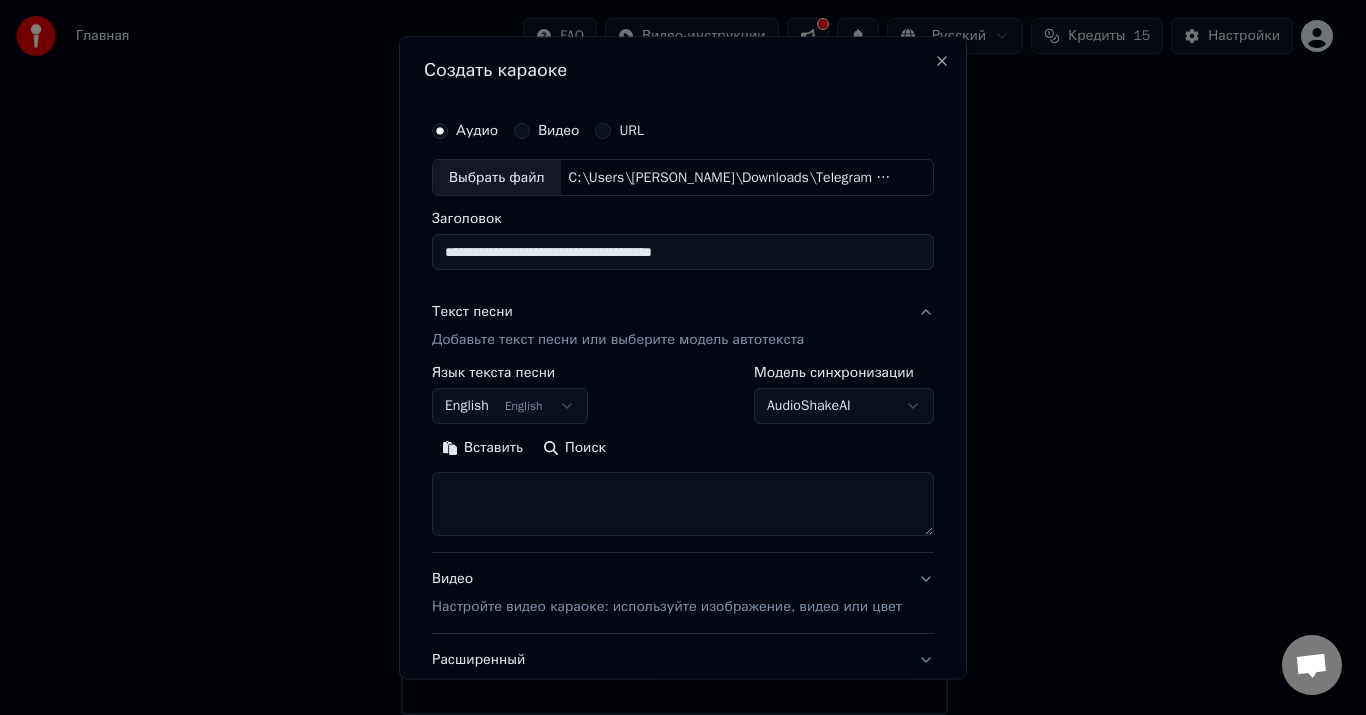click on "Вставить" at bounding box center (482, 449) 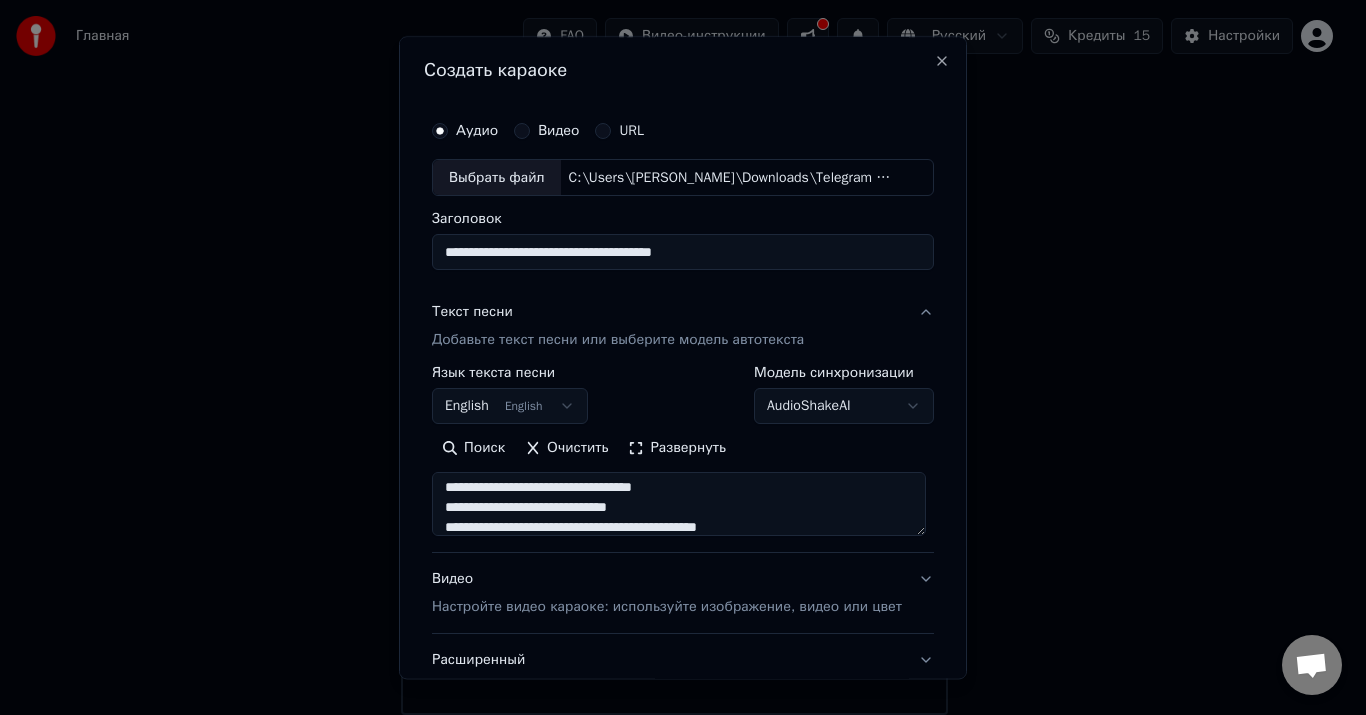 scroll, scrollTop: 0, scrollLeft: 0, axis: both 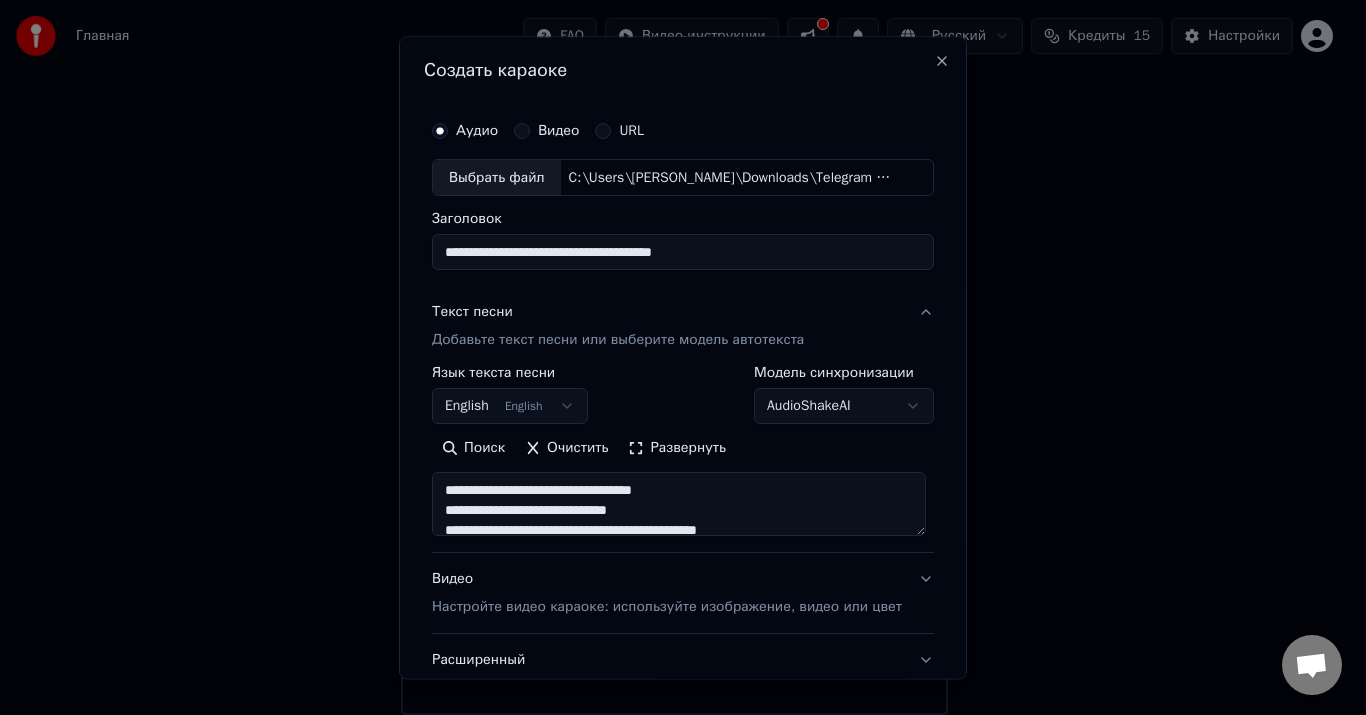 click on "English English" at bounding box center [510, 407] 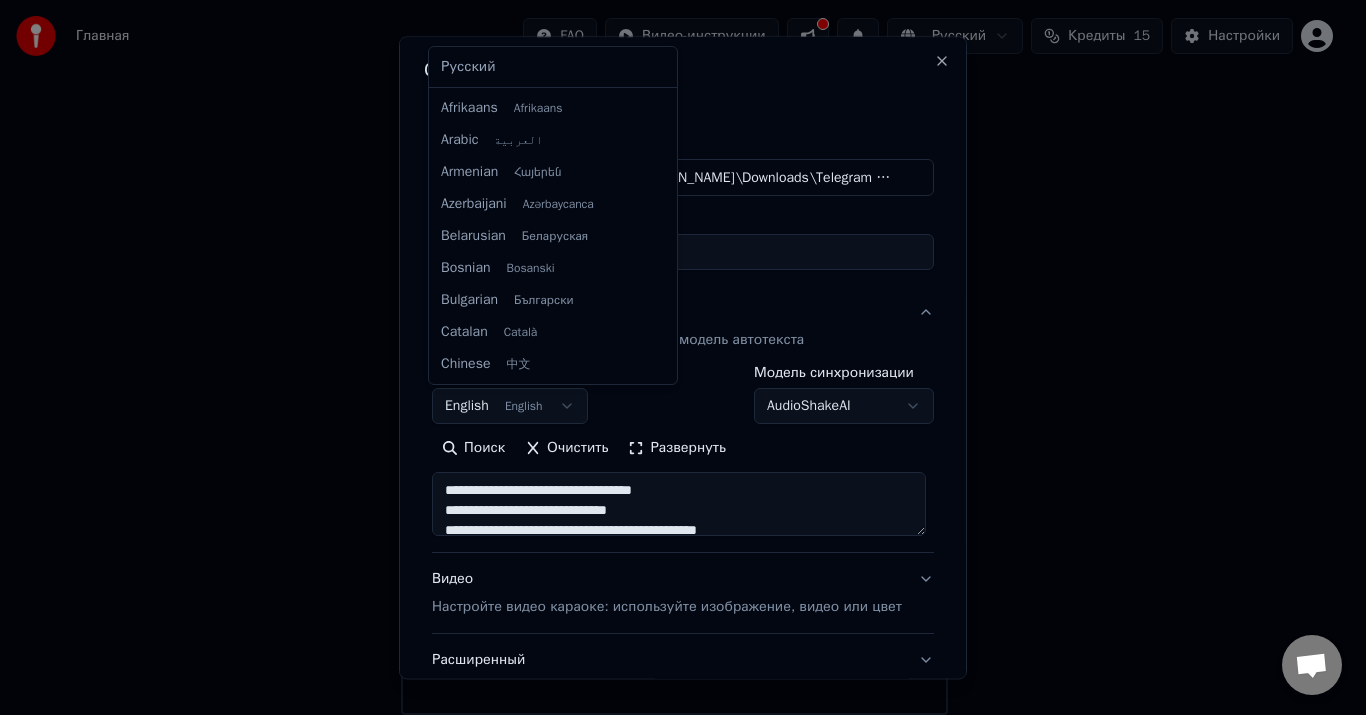 scroll, scrollTop: 160, scrollLeft: 0, axis: vertical 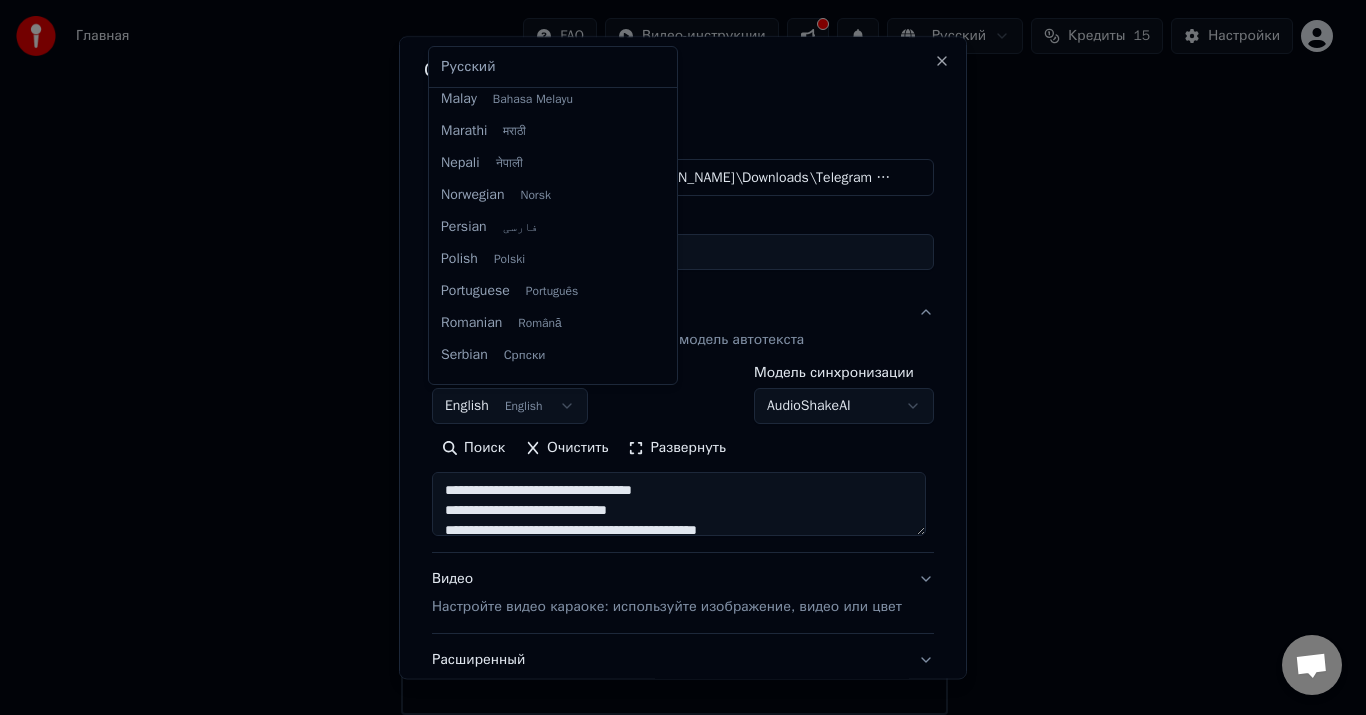 click on "**********" at bounding box center (674, 317) 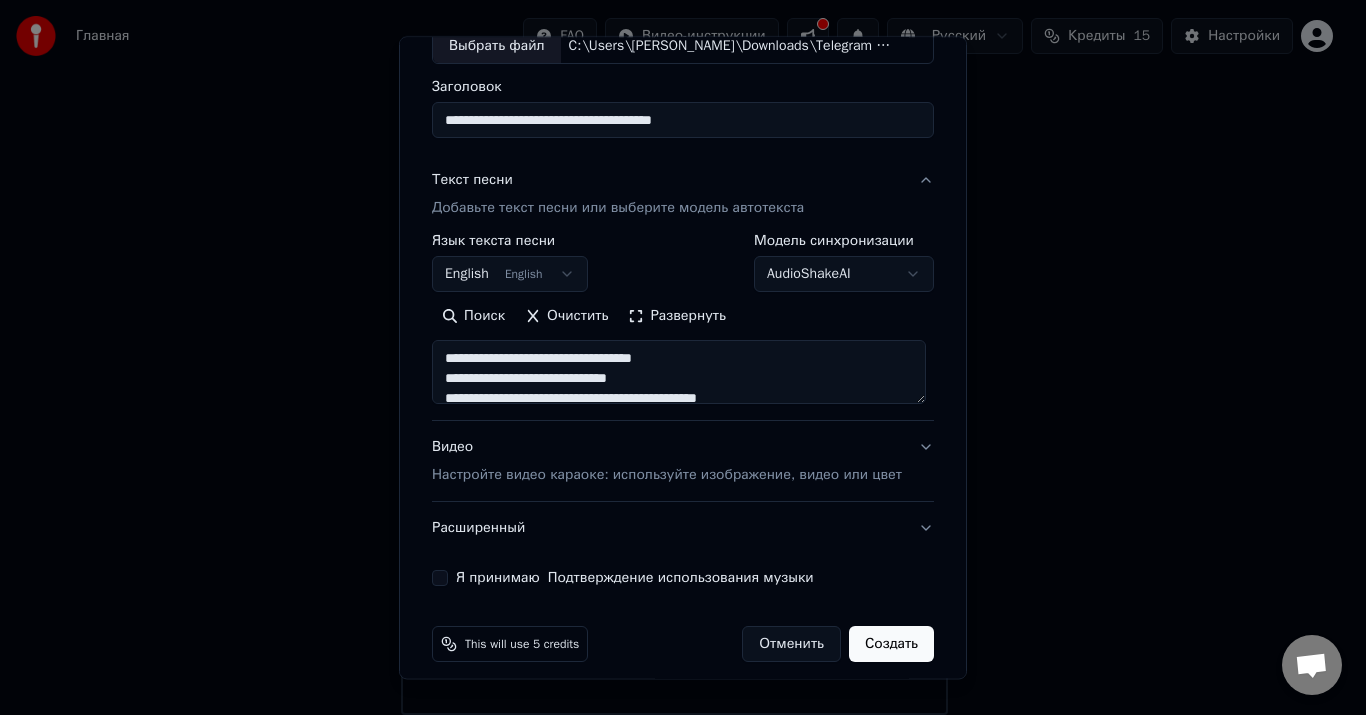 scroll, scrollTop: 148, scrollLeft: 0, axis: vertical 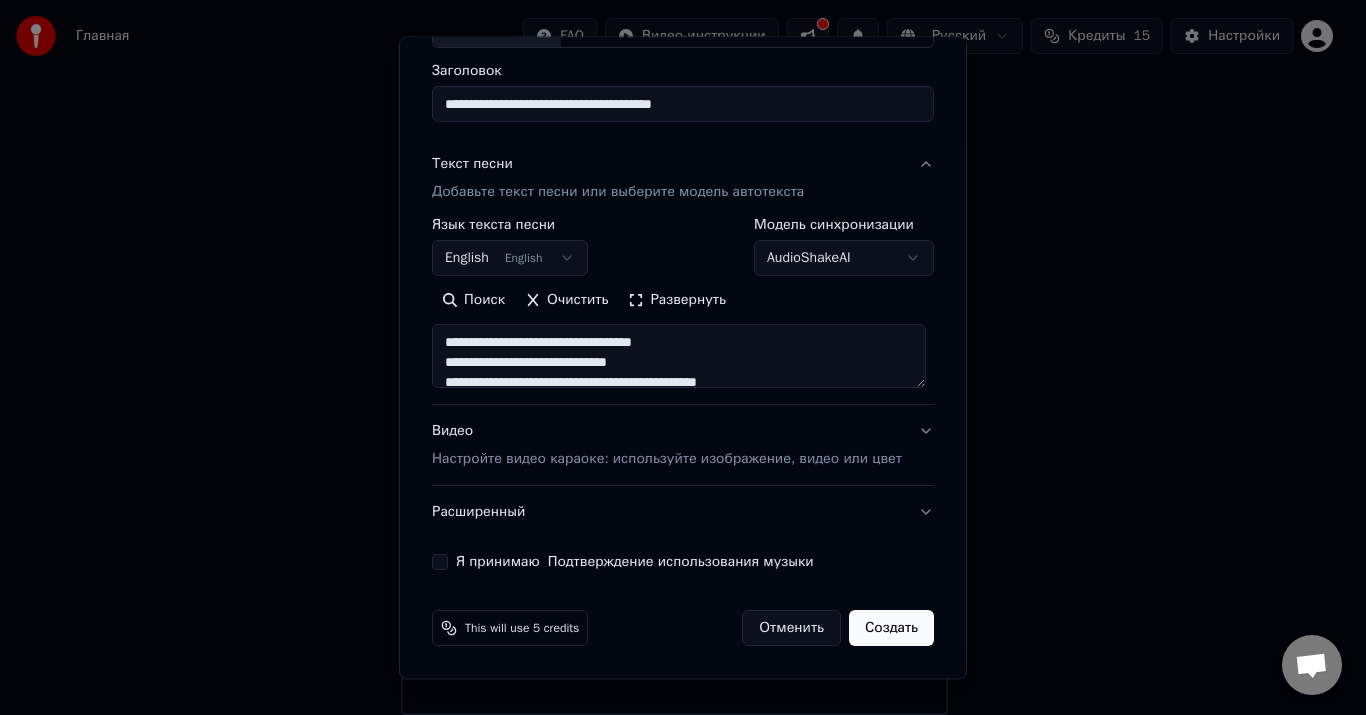 click on "Настройте видео караоке: используйте изображение, видео или цвет" at bounding box center (667, 460) 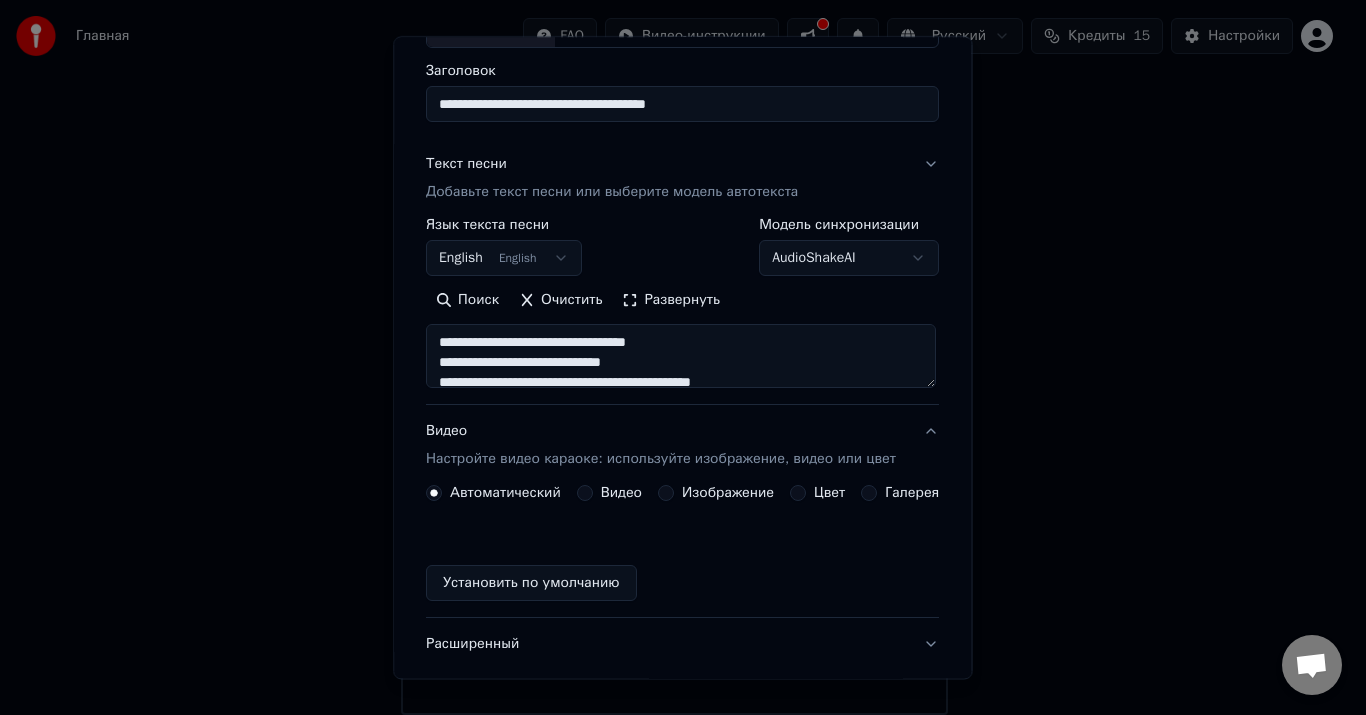 scroll, scrollTop: 94, scrollLeft: 0, axis: vertical 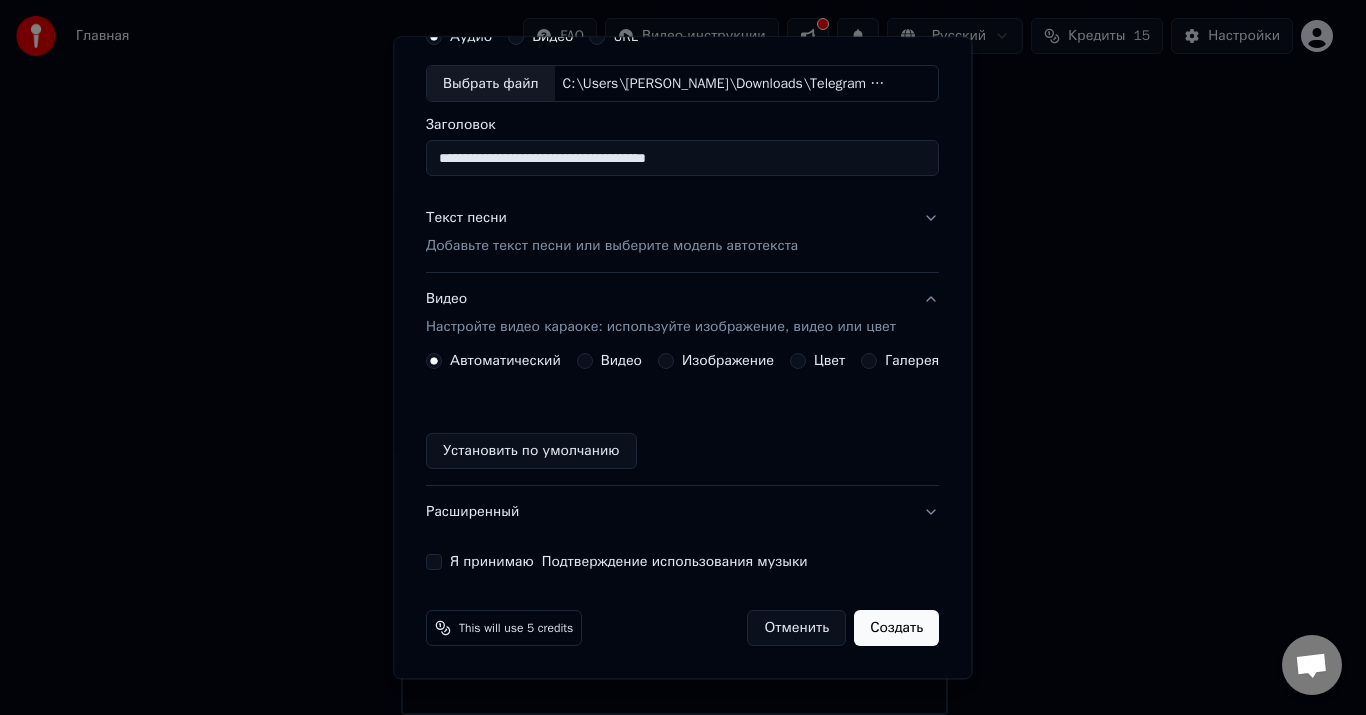 click on "Установить по умолчанию" at bounding box center [531, 452] 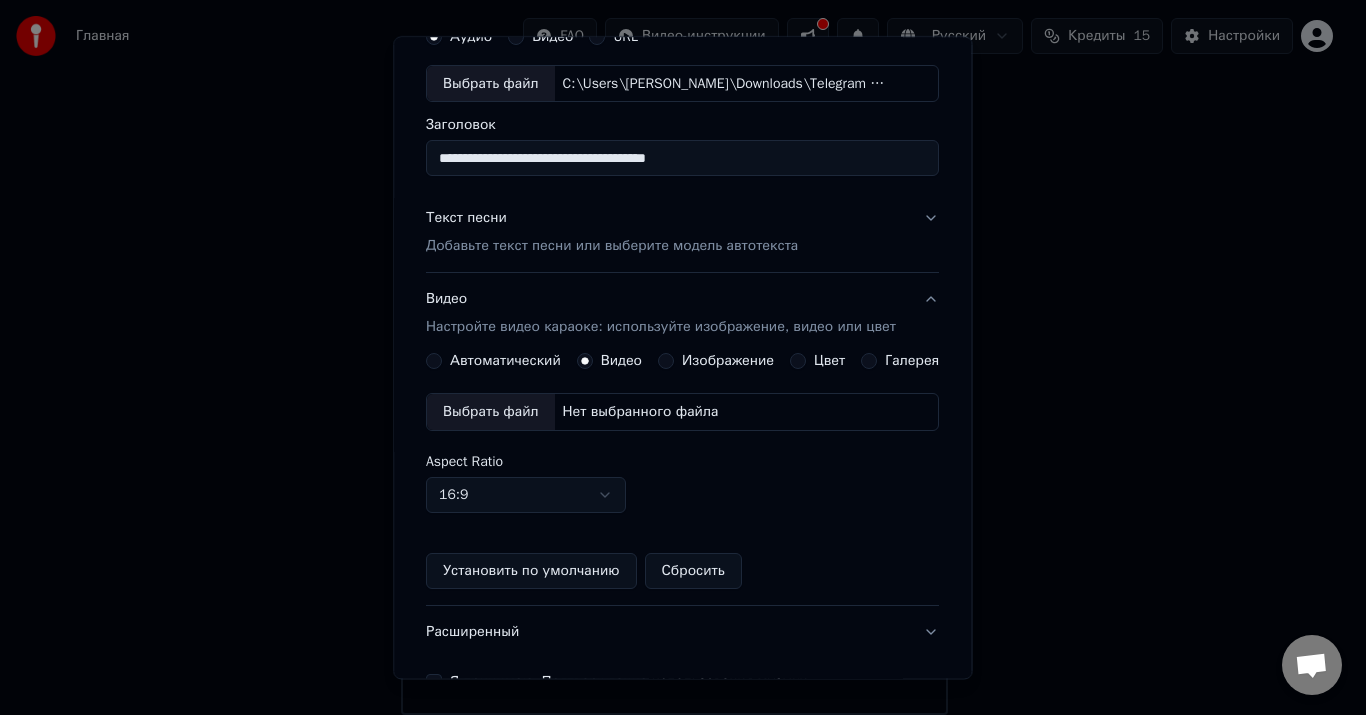click on "Изображение" at bounding box center (666, 362) 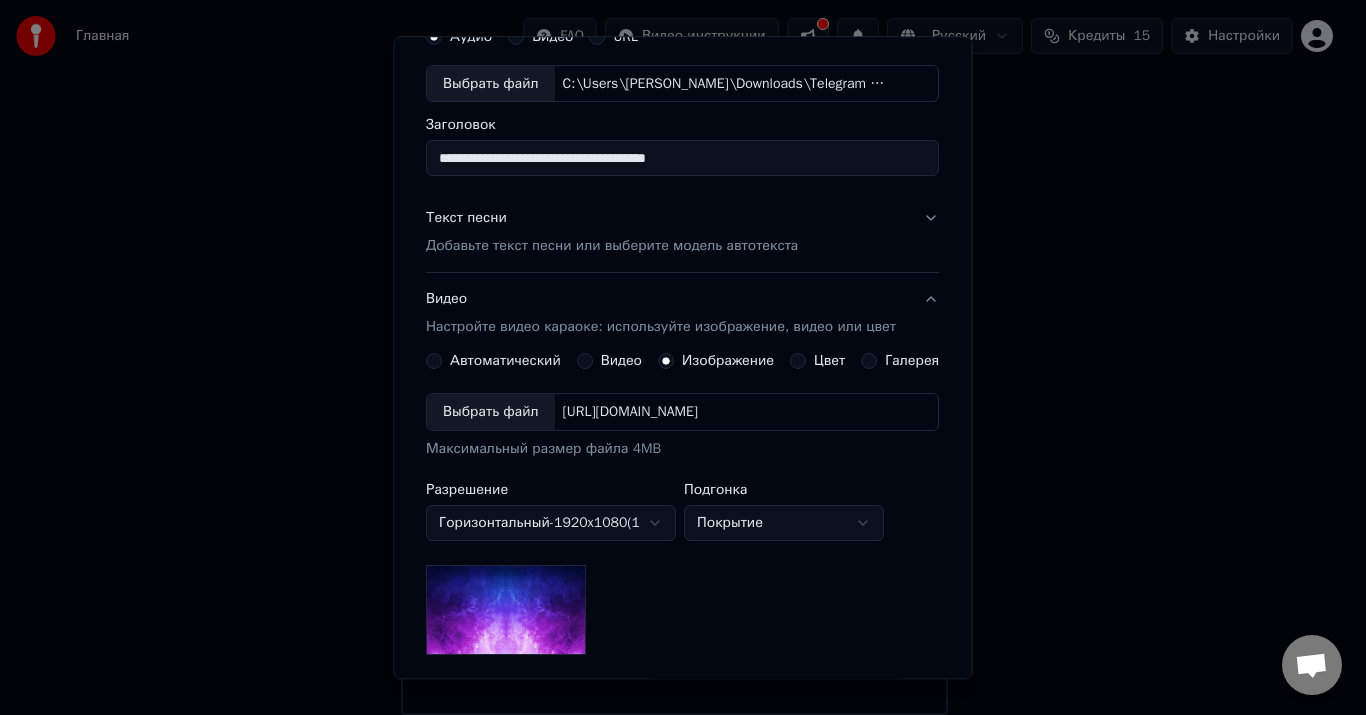 click at bounding box center (506, 611) 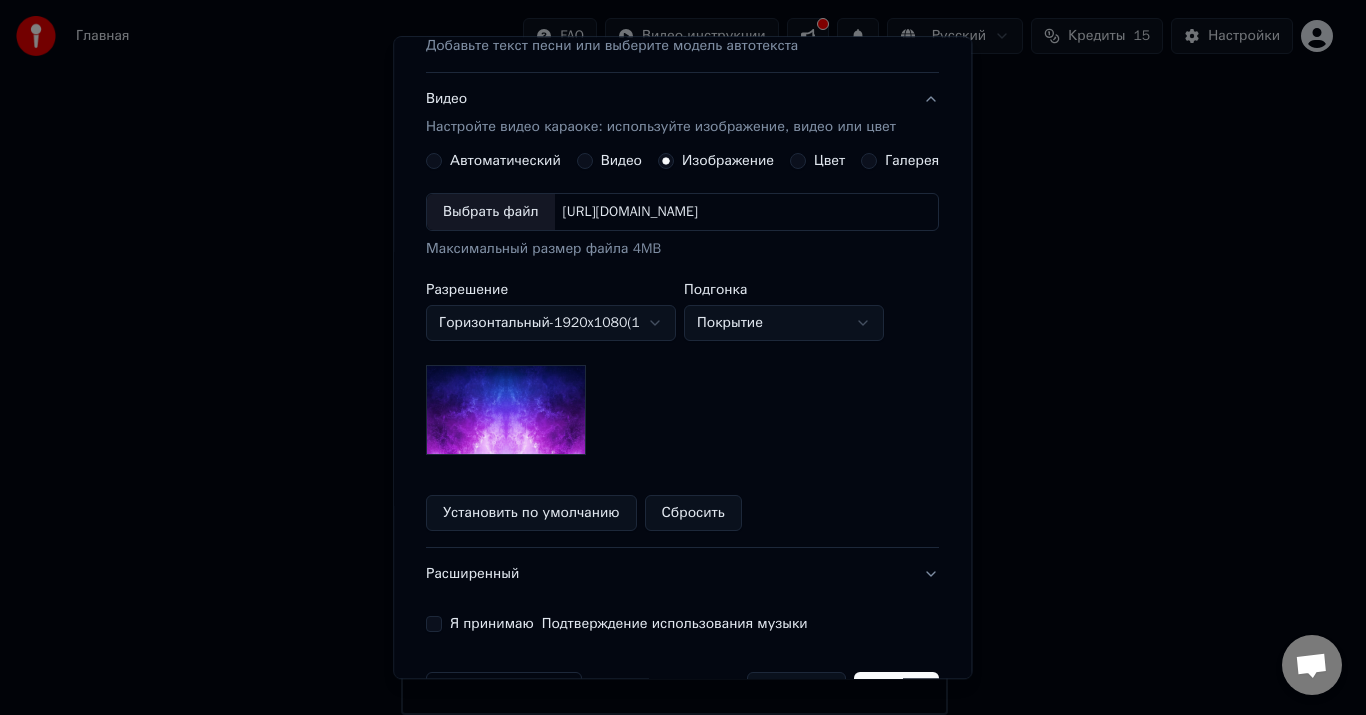 scroll, scrollTop: 356, scrollLeft: 0, axis: vertical 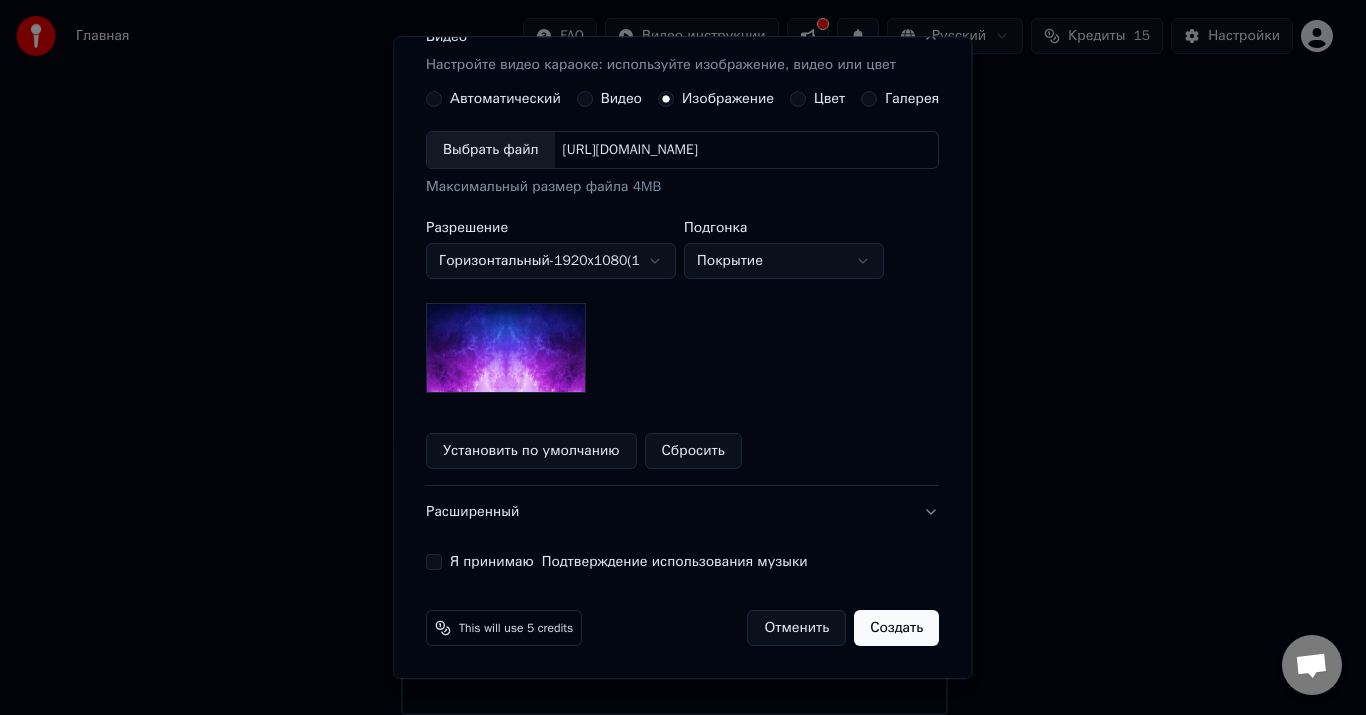 click on "Я принимаю   Подтверждение использования музыки" at bounding box center (434, 563) 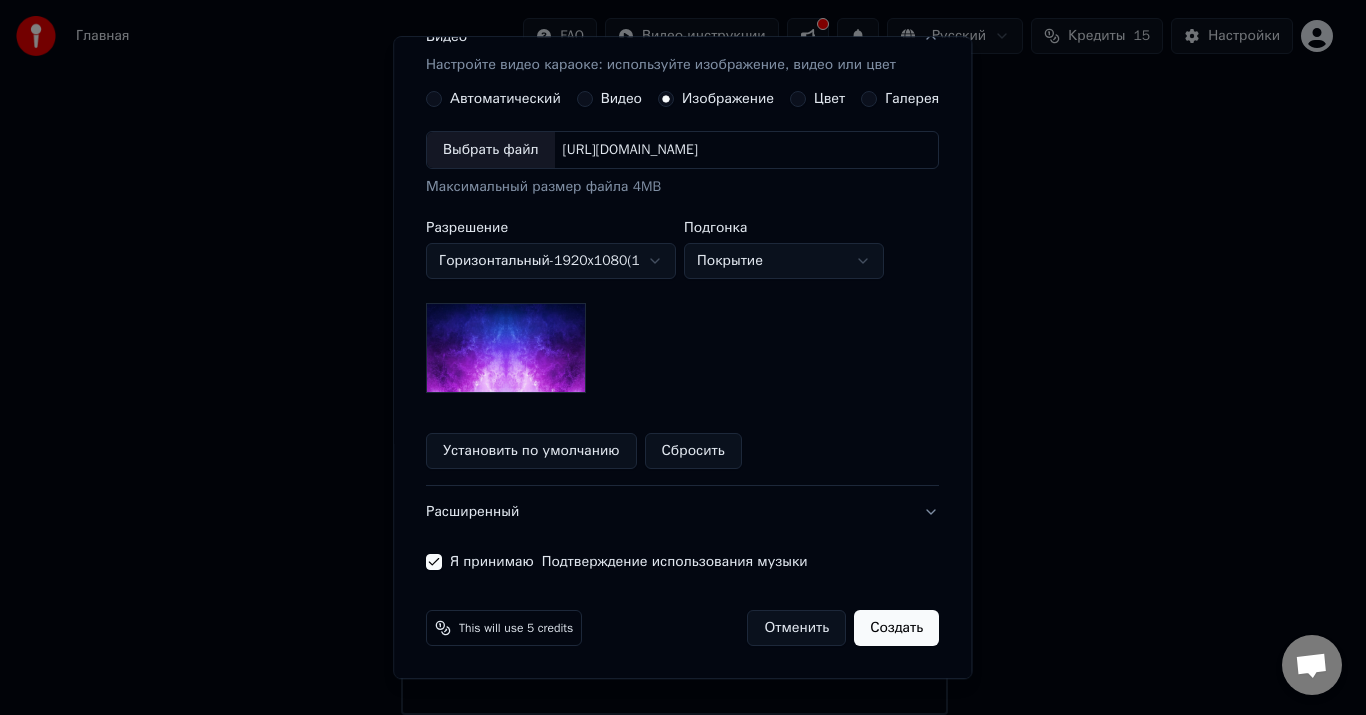 click on "Создать" at bounding box center (897, 629) 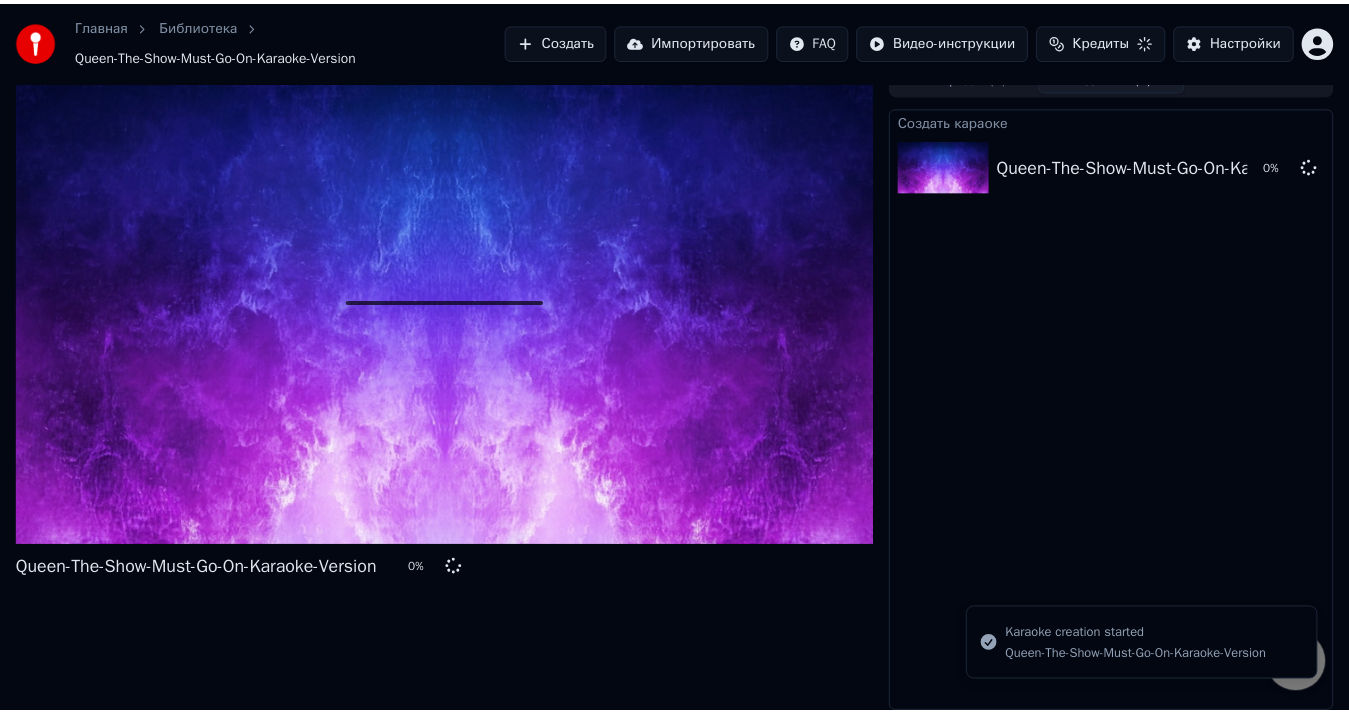scroll, scrollTop: 23, scrollLeft: 0, axis: vertical 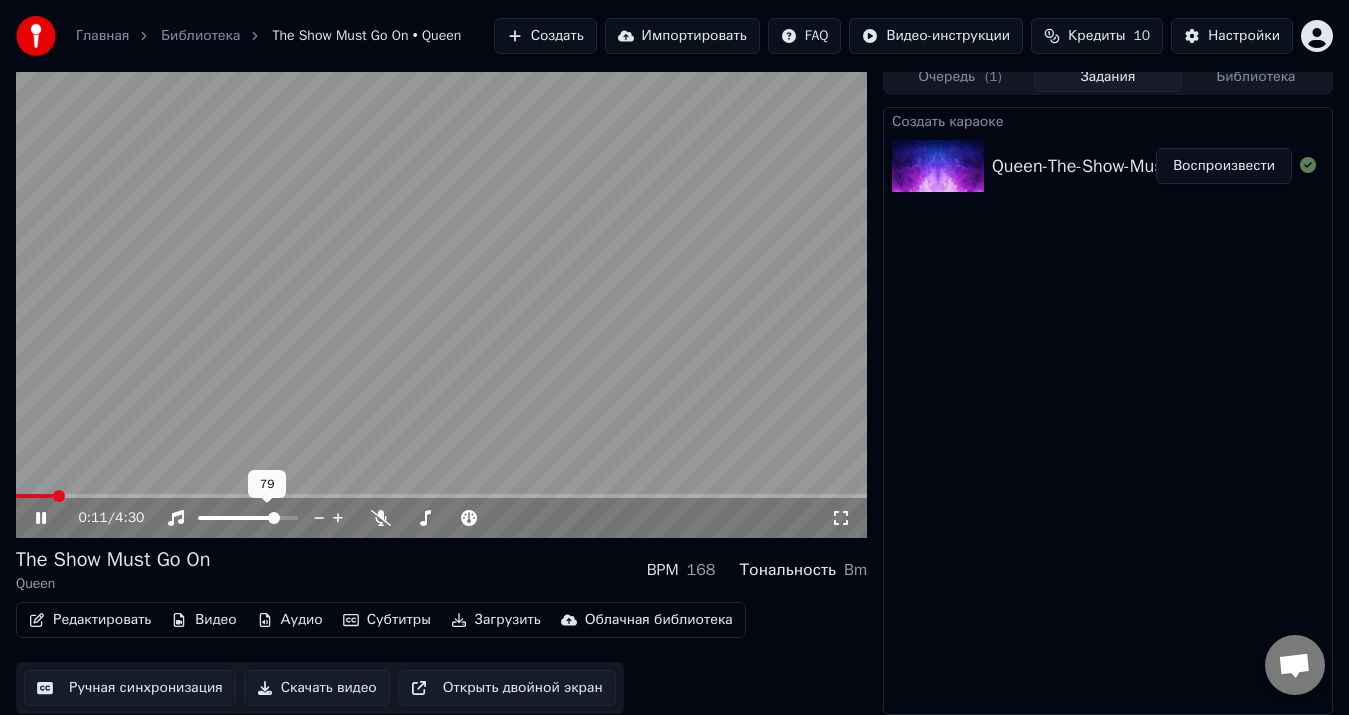 click at bounding box center [237, 518] 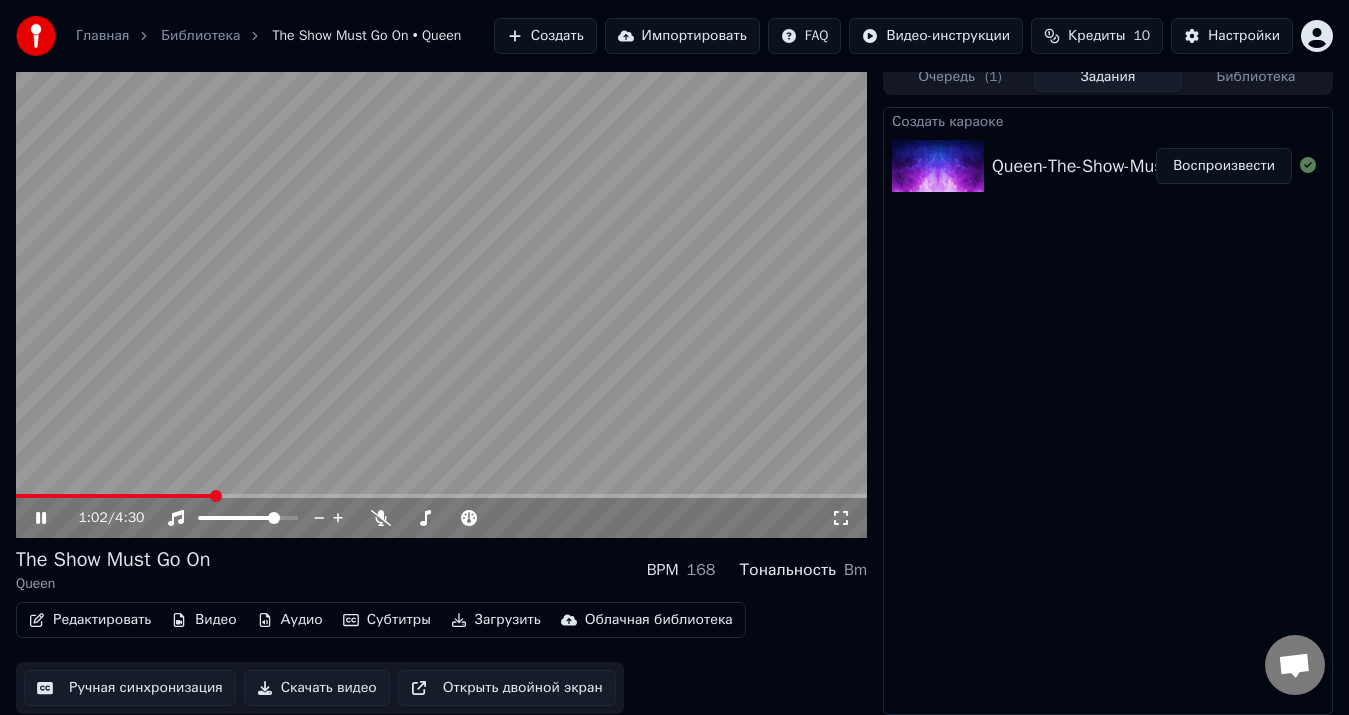 click on "BPM" at bounding box center [663, 570] 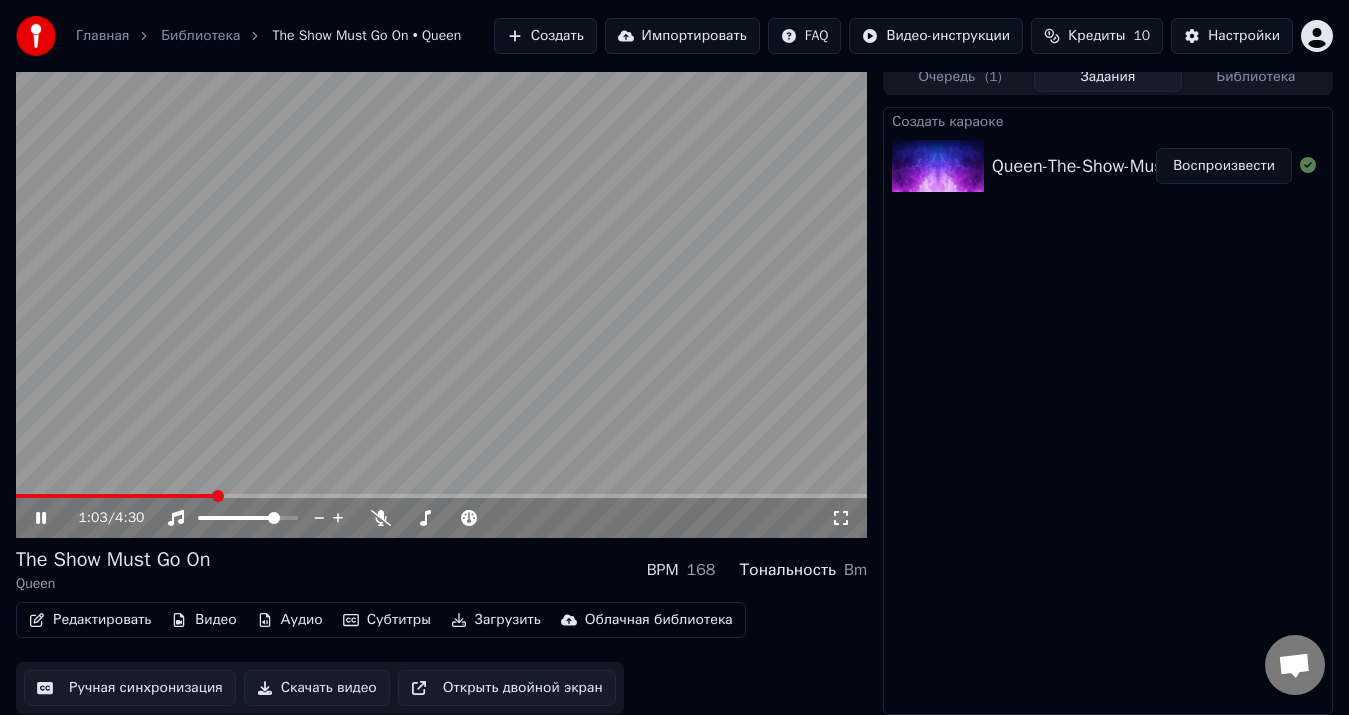 click on "168" at bounding box center (701, 570) 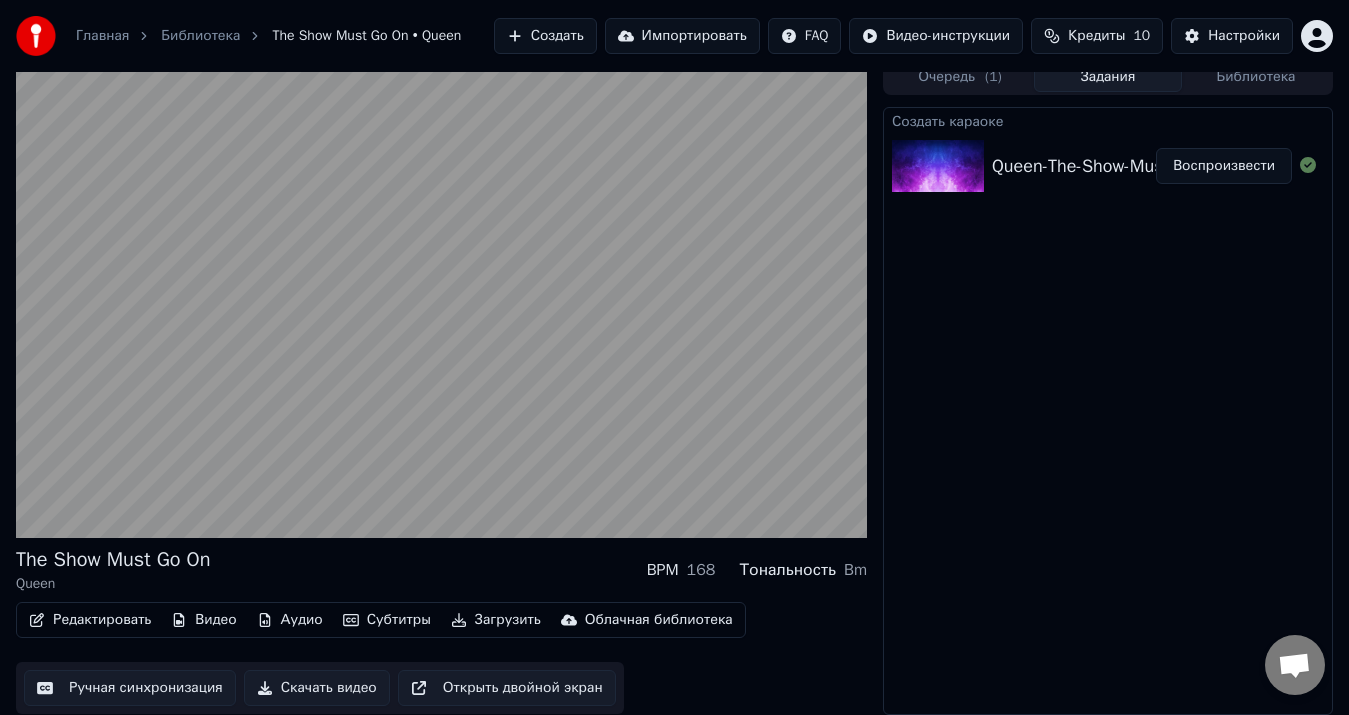 click on "Редактировать" at bounding box center (90, 620) 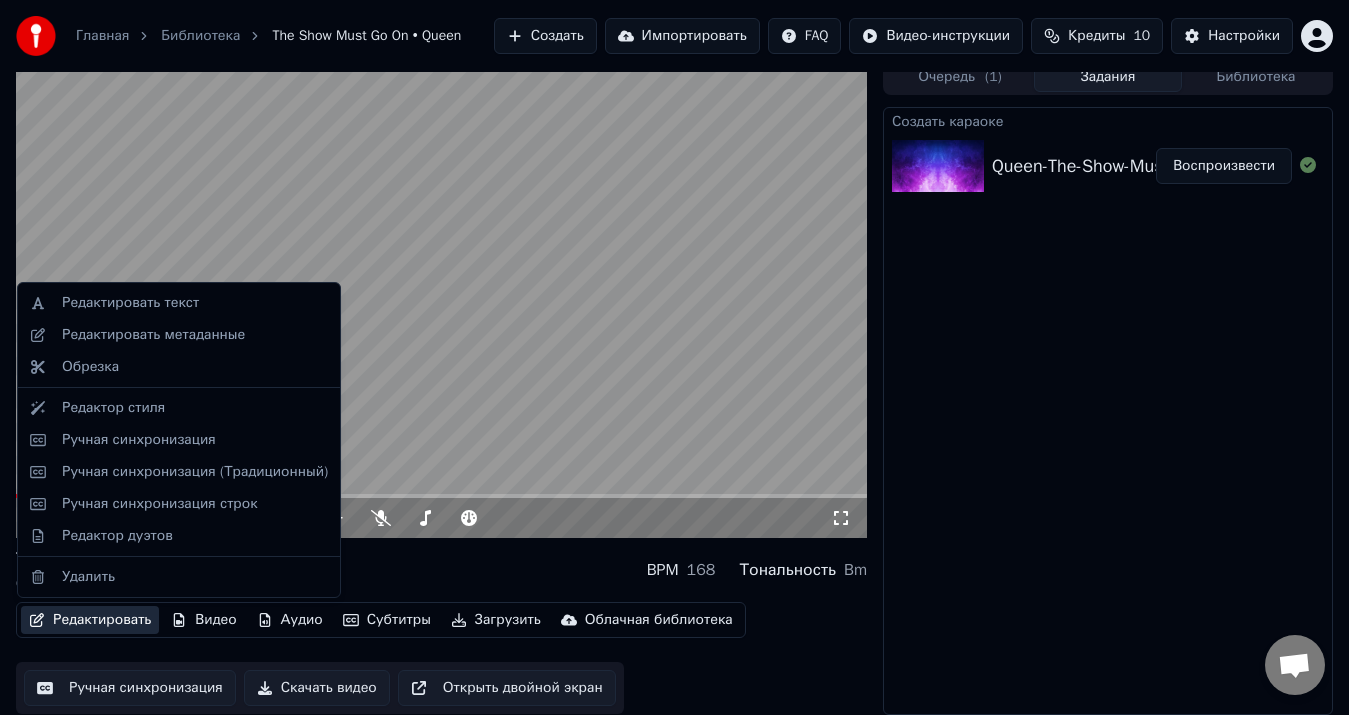 click on "Создать караоке Queen-The-Show-Must-Go-On-Karaoke-Version Воспроизвести" at bounding box center (1108, 411) 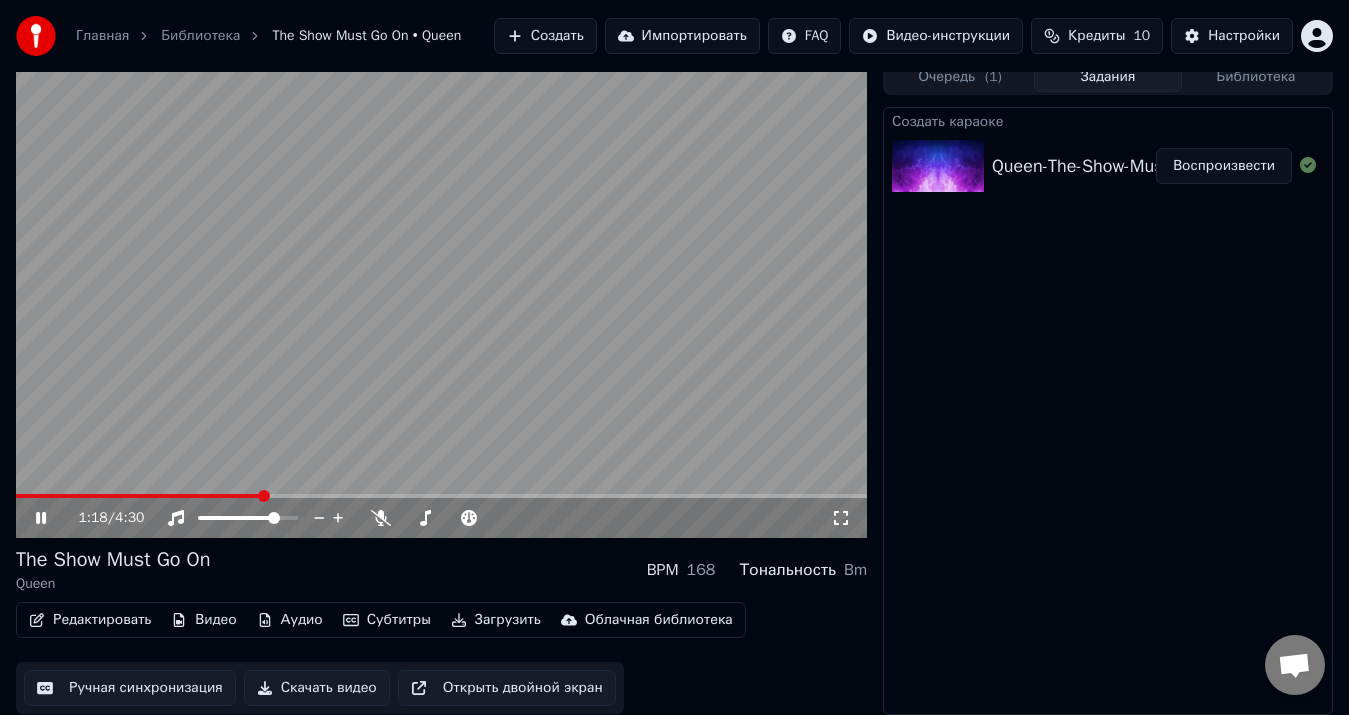 click 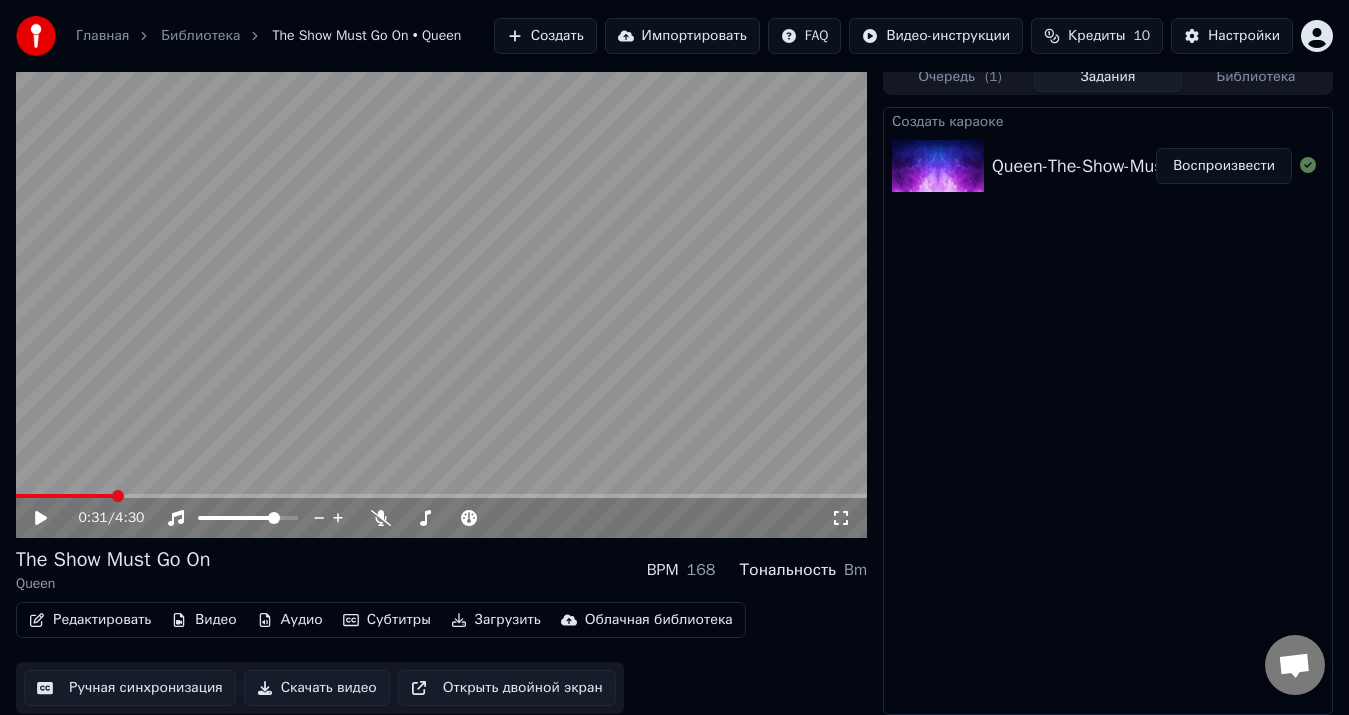 click at bounding box center [65, 496] 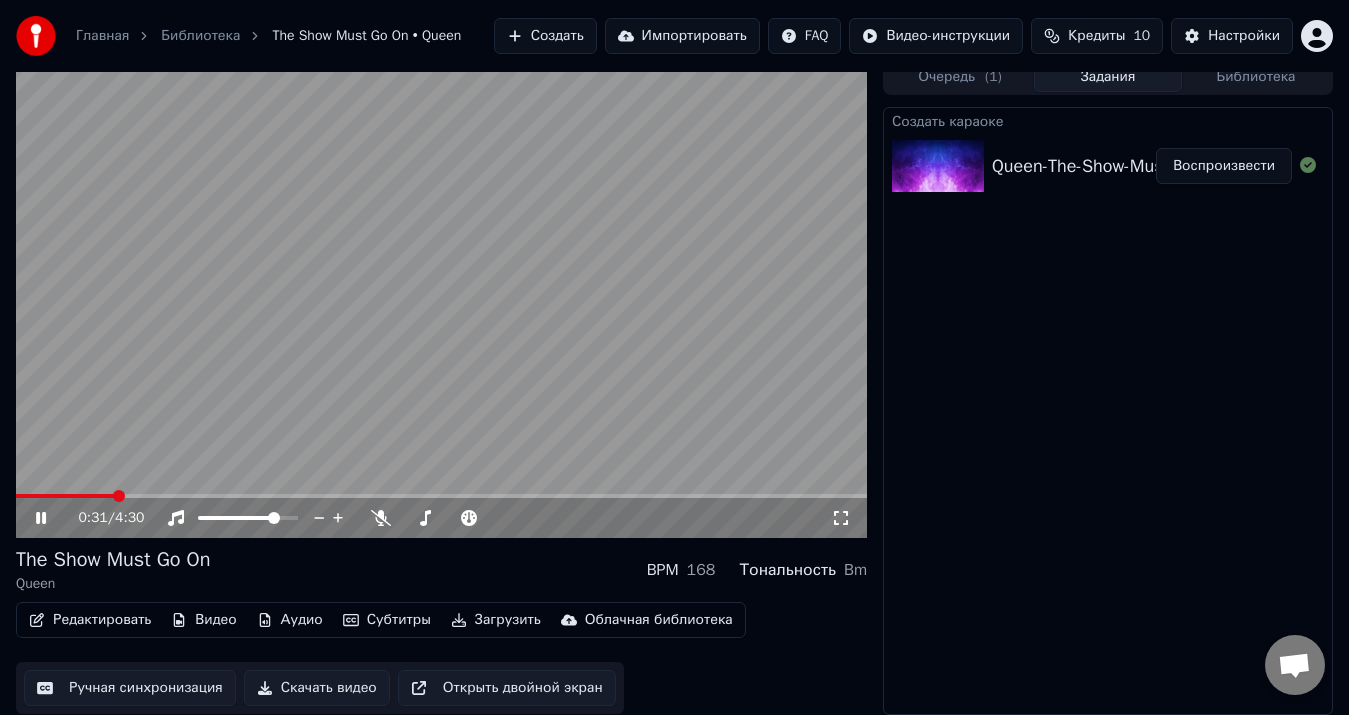 click at bounding box center (441, 298) 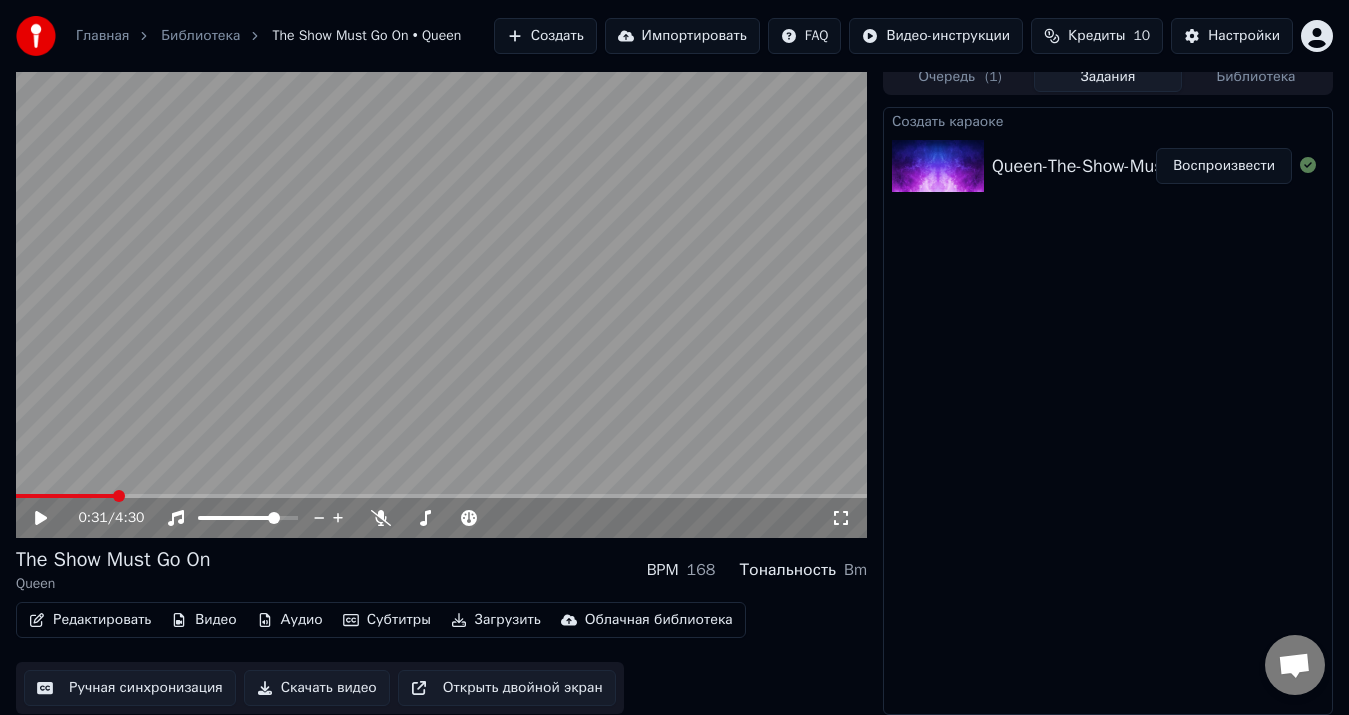 click at bounding box center [65, 496] 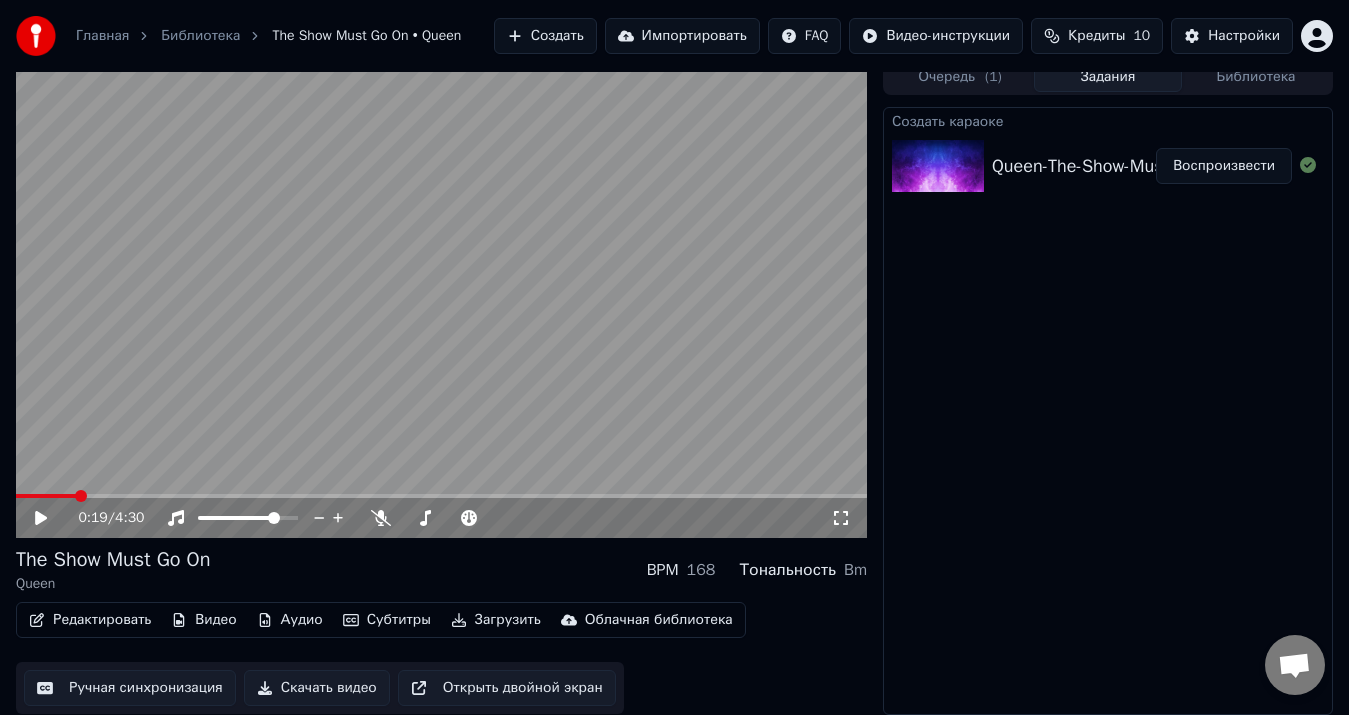 click 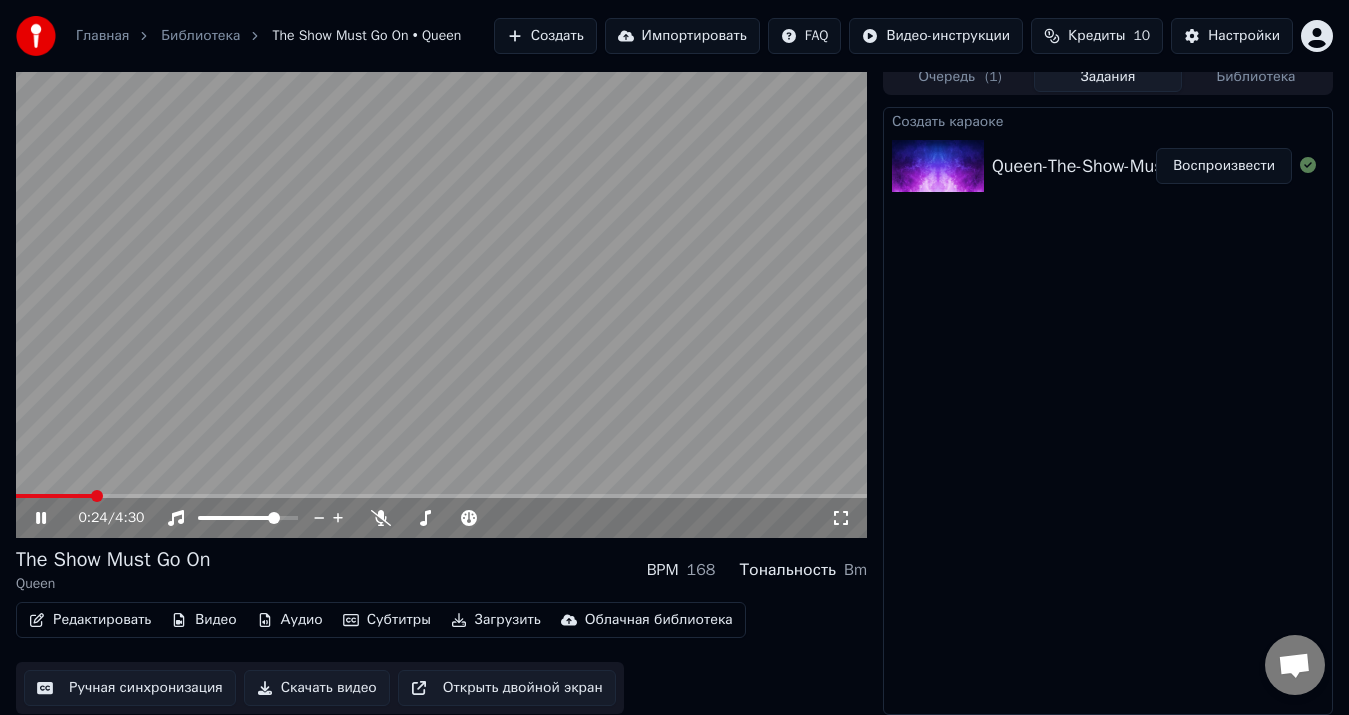 click at bounding box center [441, 496] 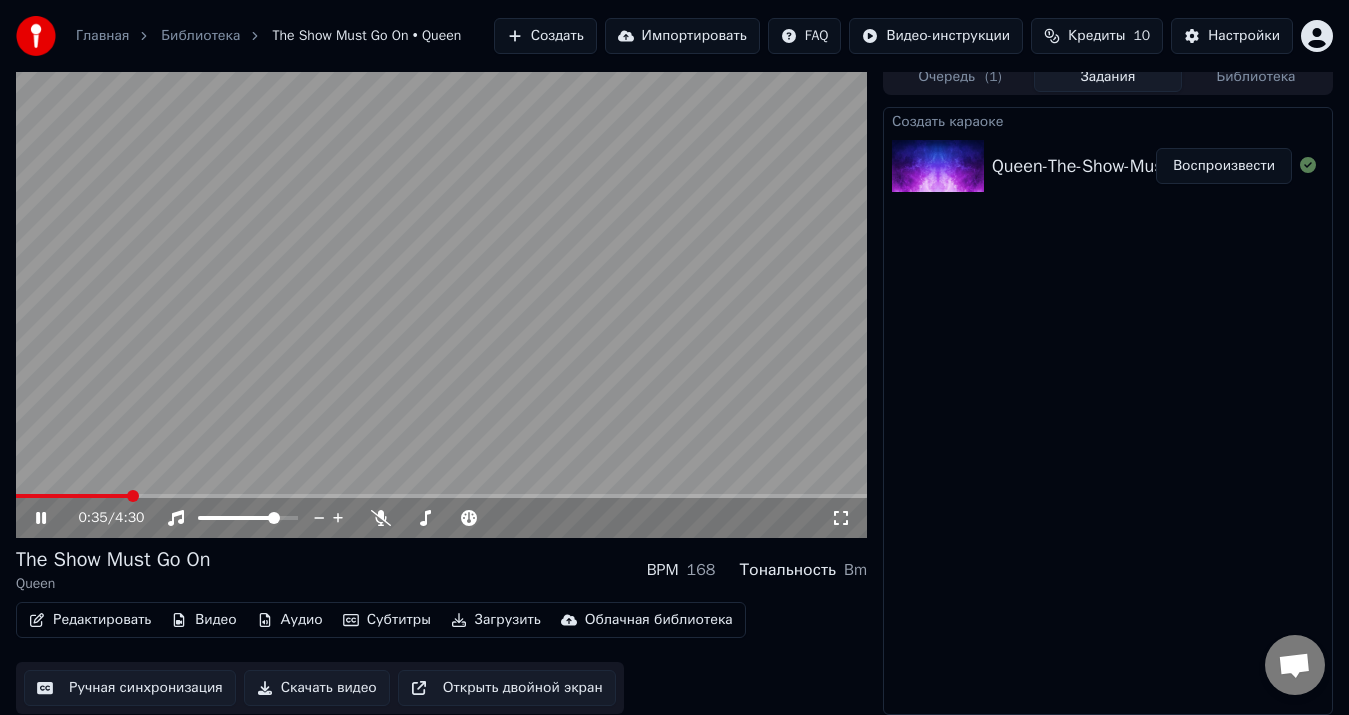 click on "Редактировать" at bounding box center [90, 620] 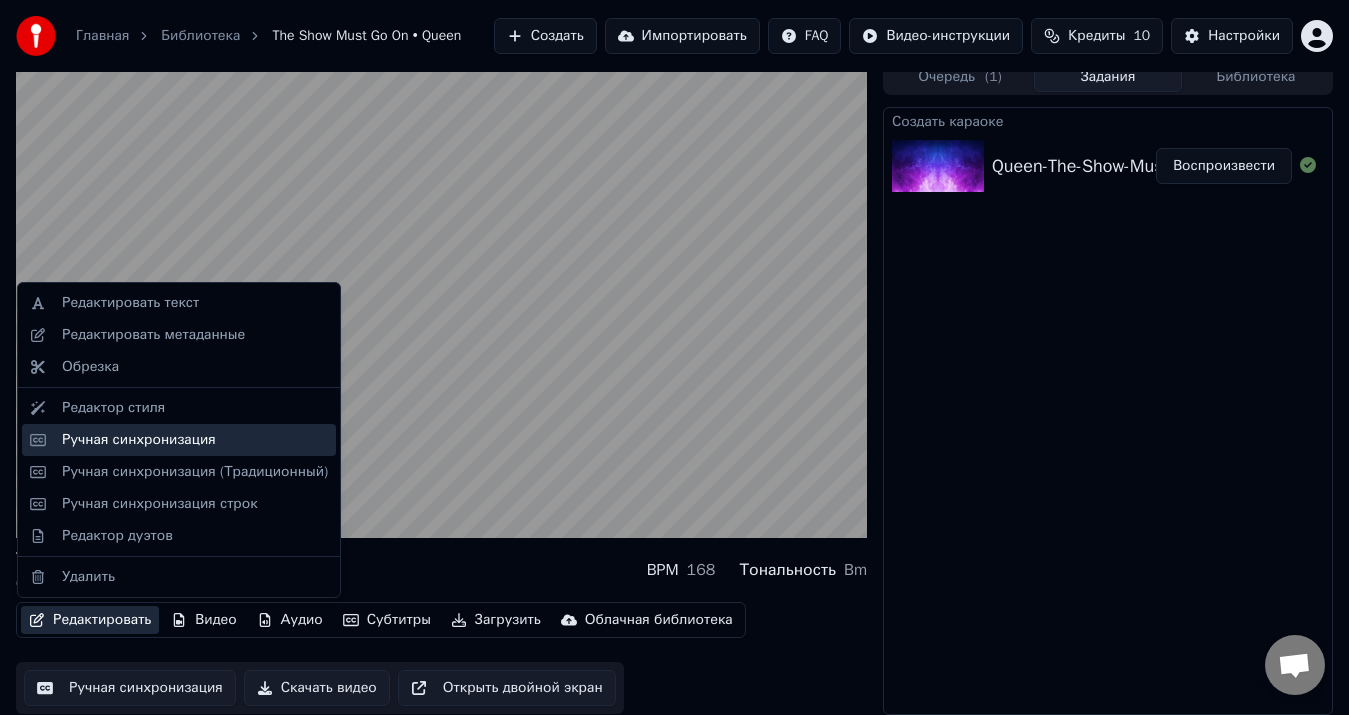 click on "Ручная синхронизация" at bounding box center [139, 440] 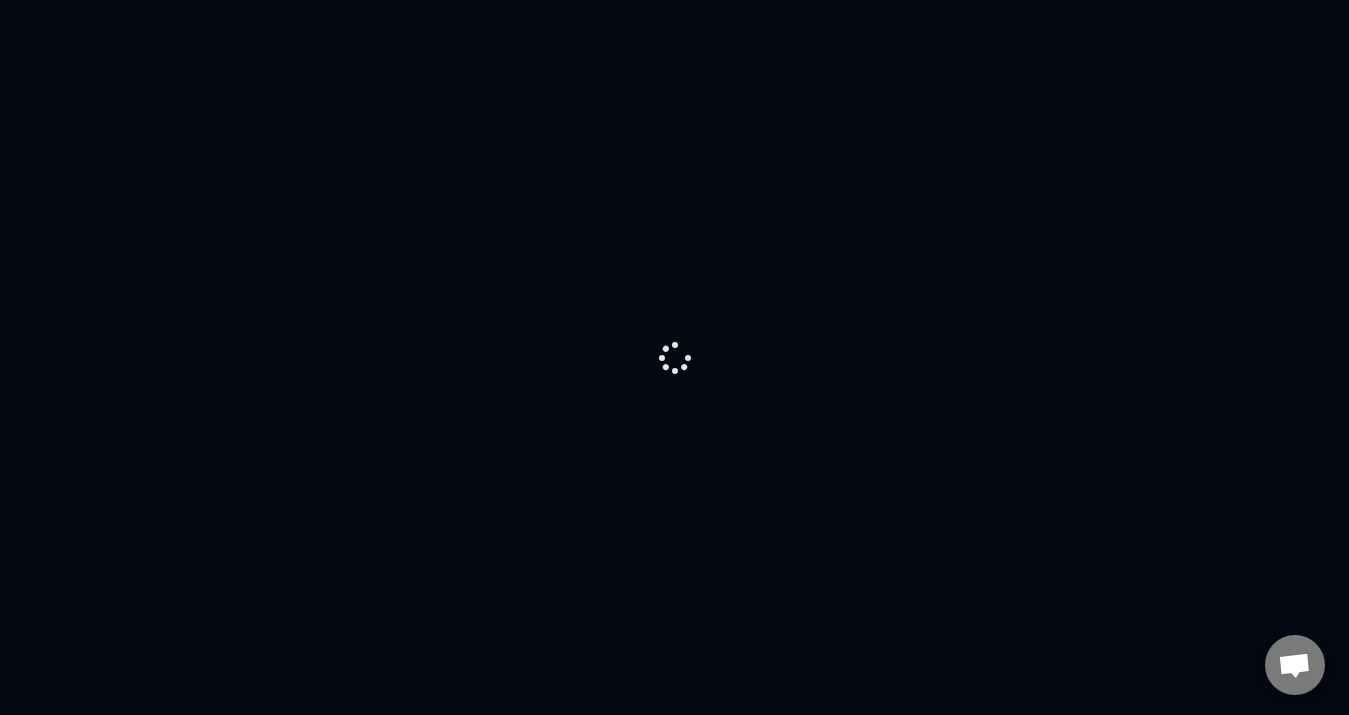 scroll, scrollTop: 0, scrollLeft: 0, axis: both 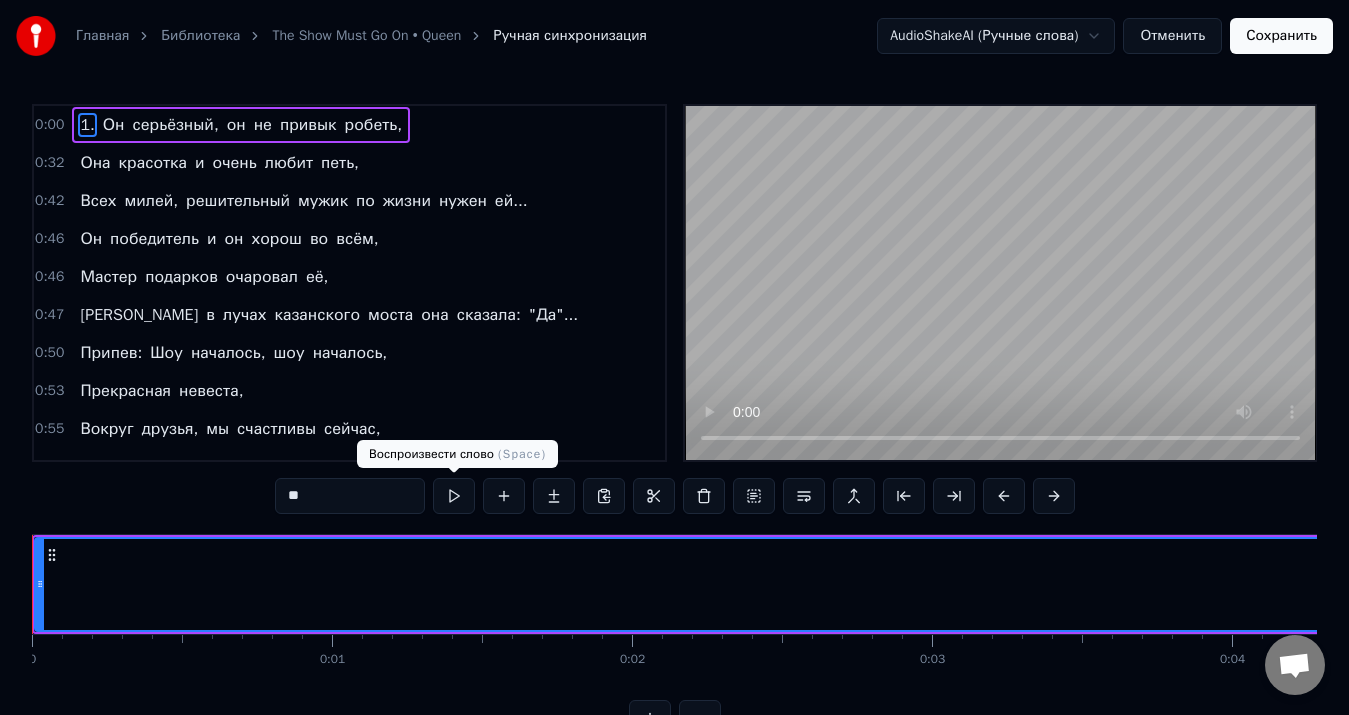 click at bounding box center (454, 496) 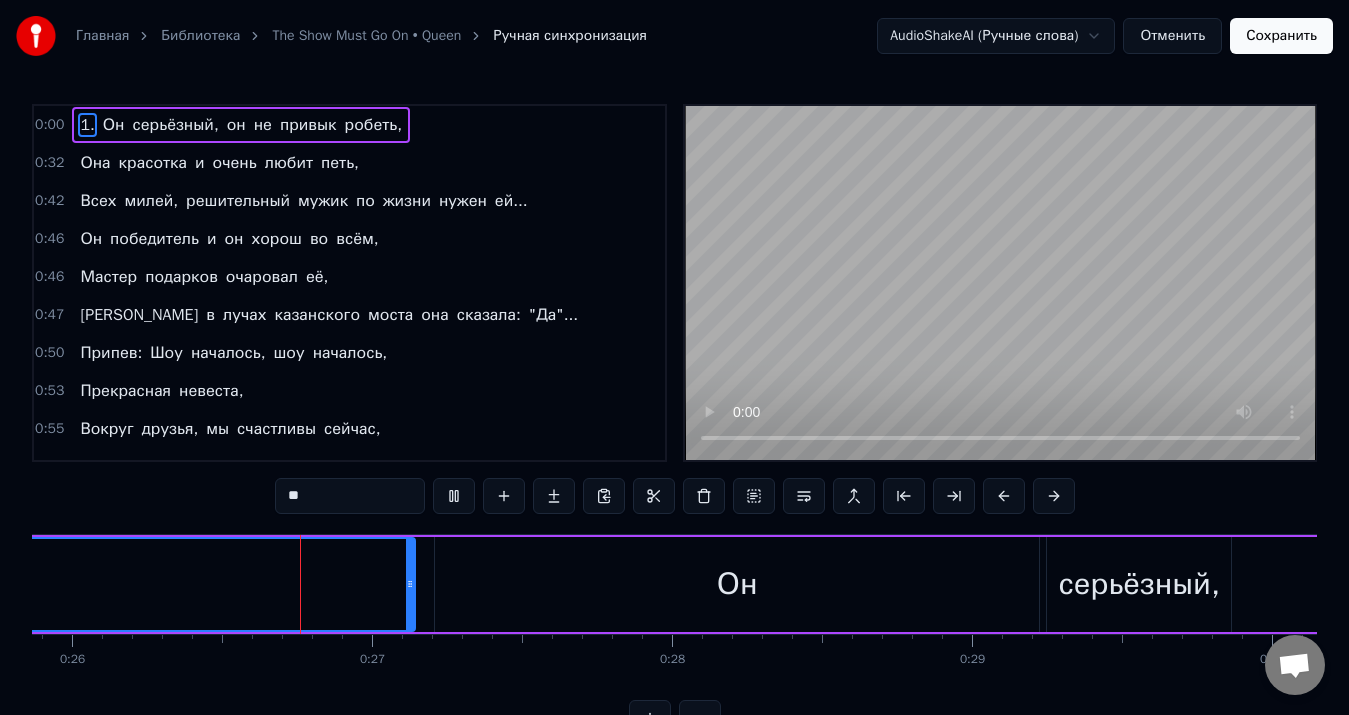scroll, scrollTop: 0, scrollLeft: 7819, axis: horizontal 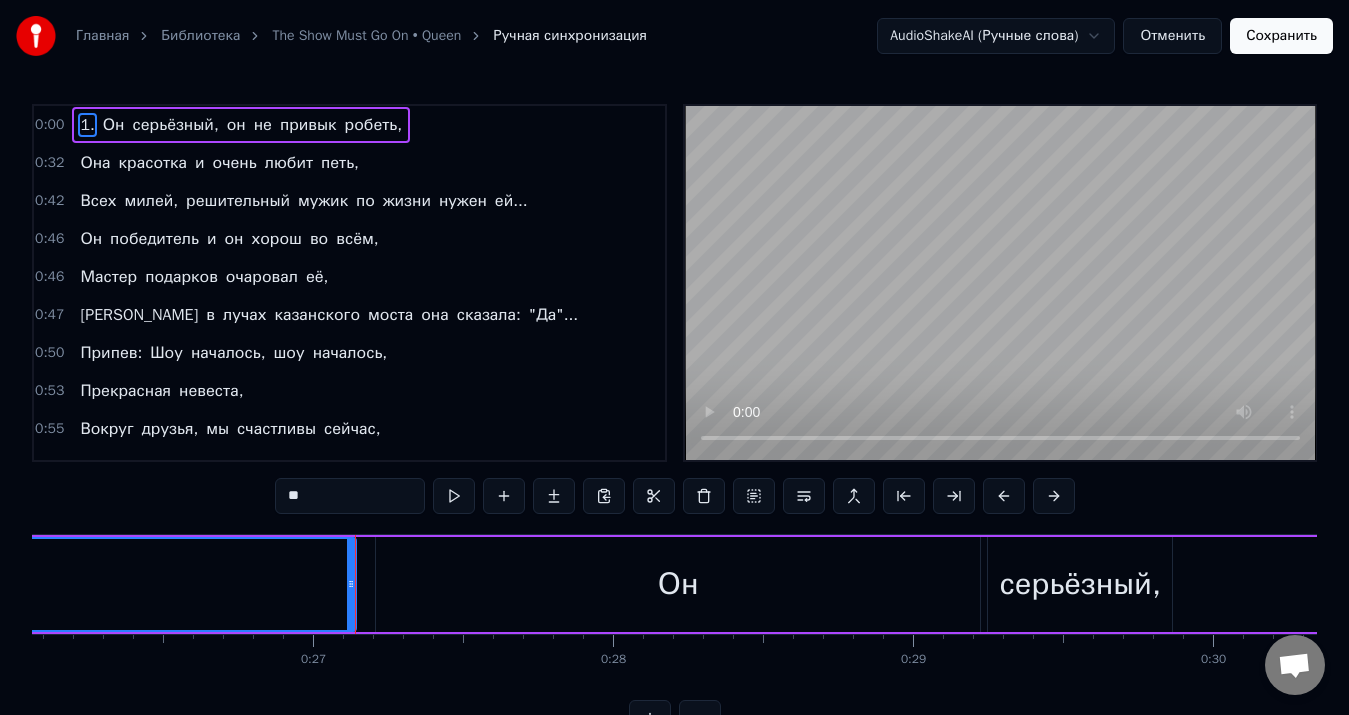 click at bounding box center (355, 584) 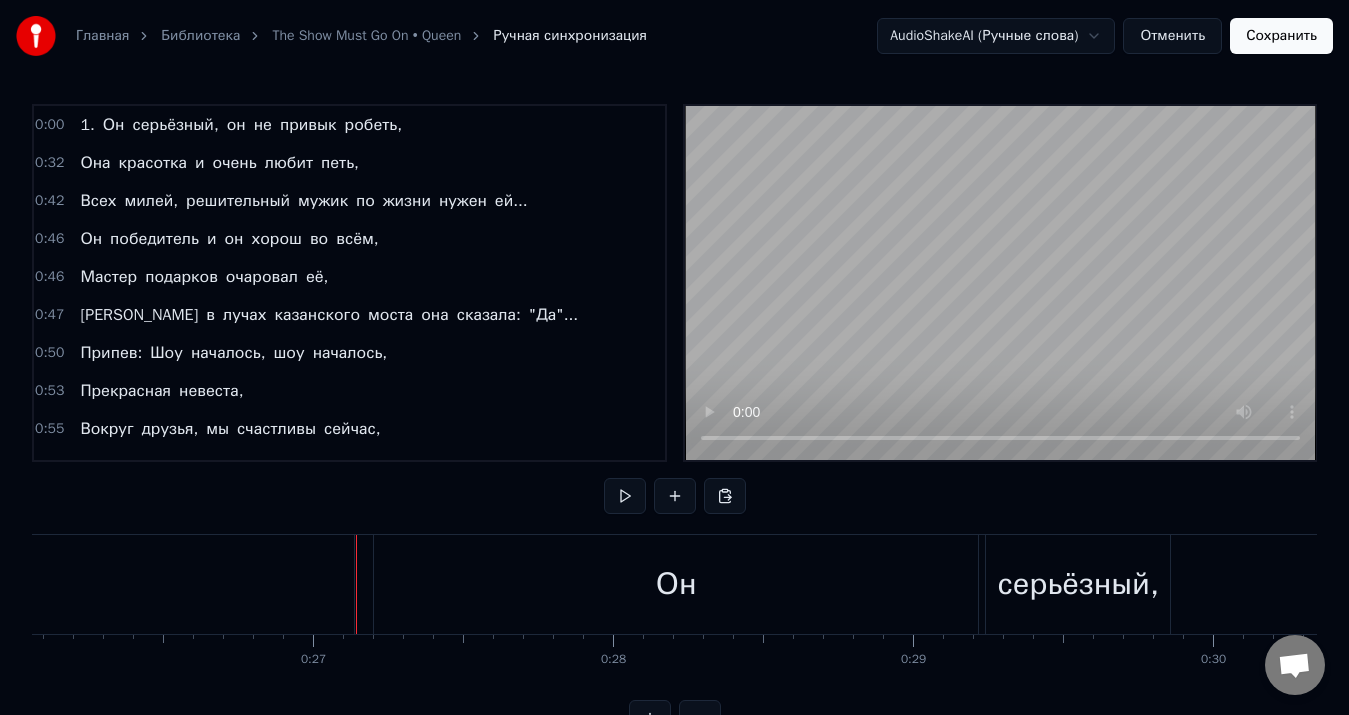 click on "Он" at bounding box center (676, 584) 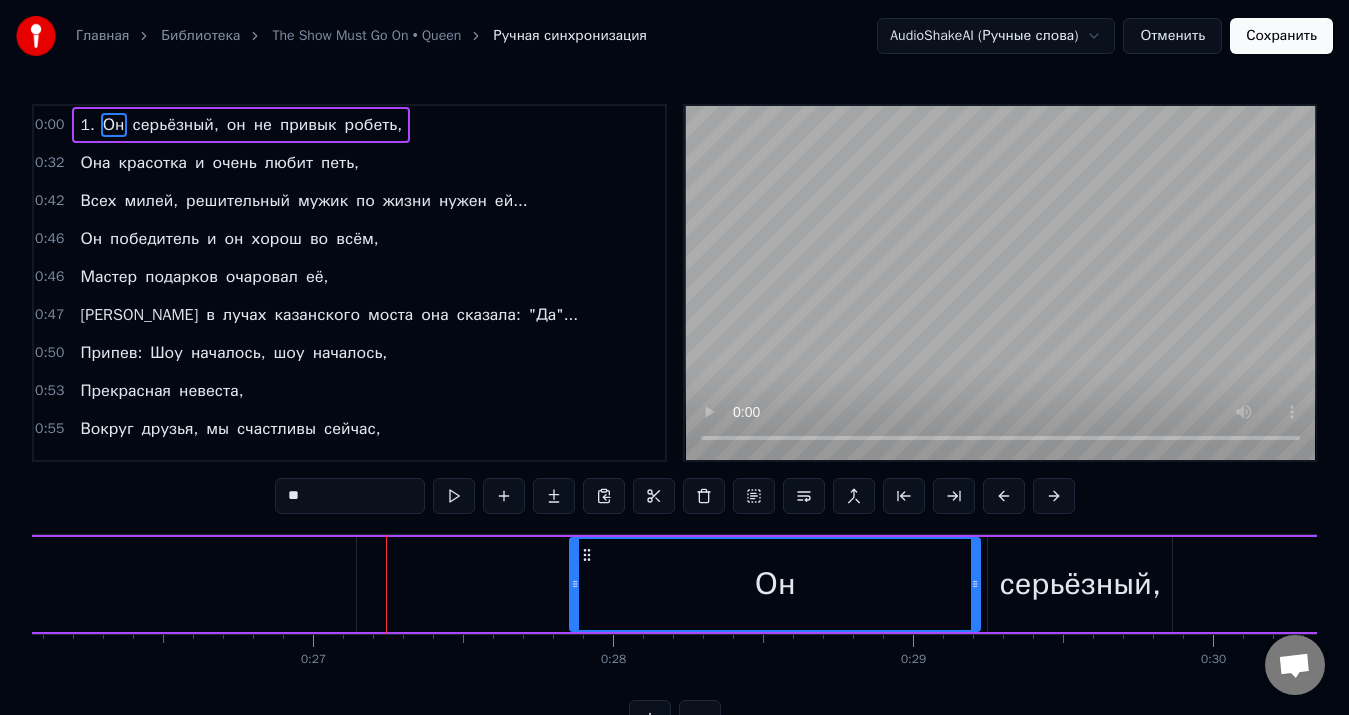 drag, startPoint x: 385, startPoint y: 585, endPoint x: 608, endPoint y: 589, distance: 223.03587 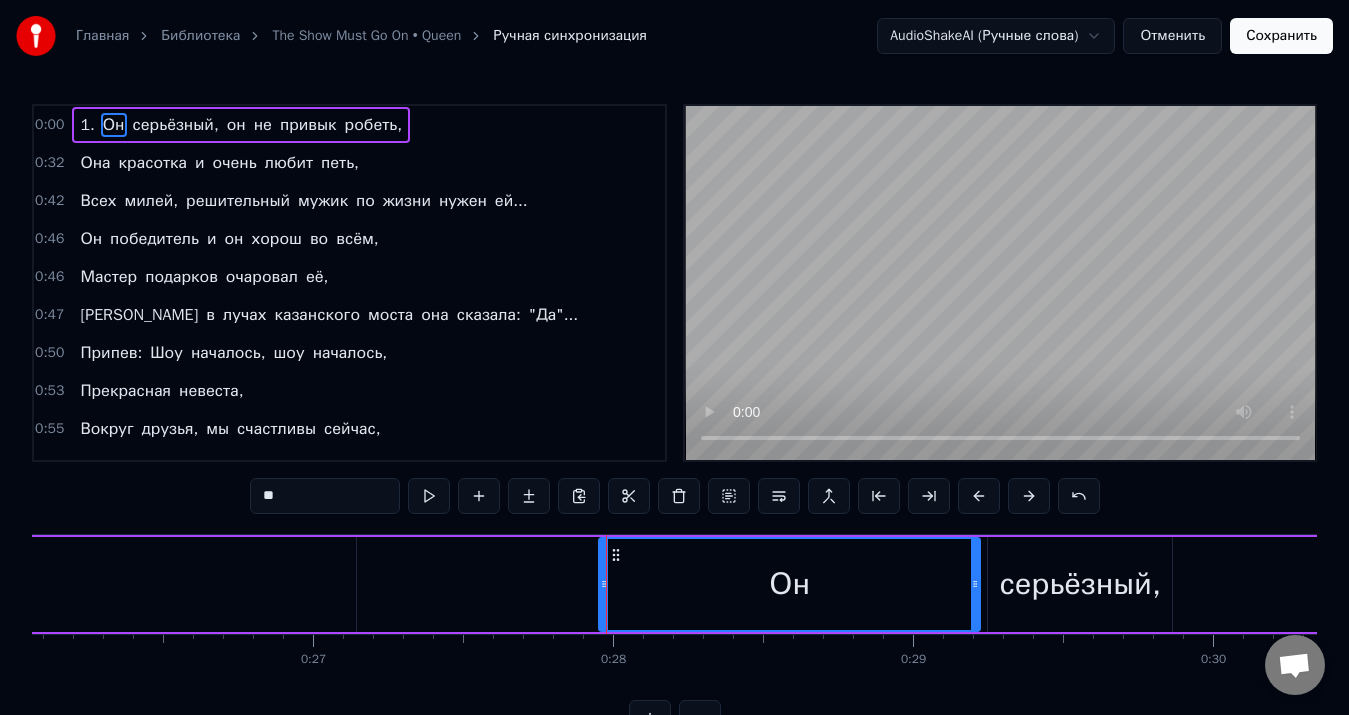 drag, startPoint x: 980, startPoint y: 582, endPoint x: 1049, endPoint y: 581, distance: 69.00725 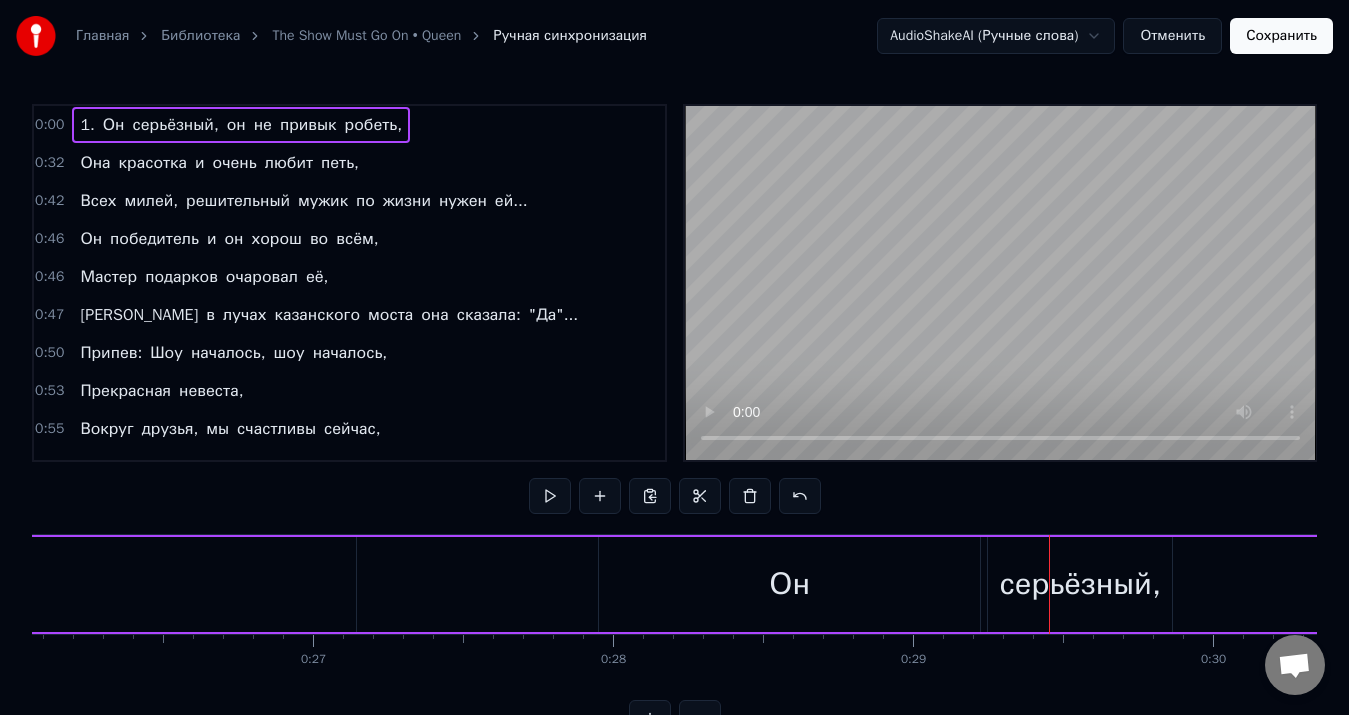 click on "серьёзный," at bounding box center (1080, 584) 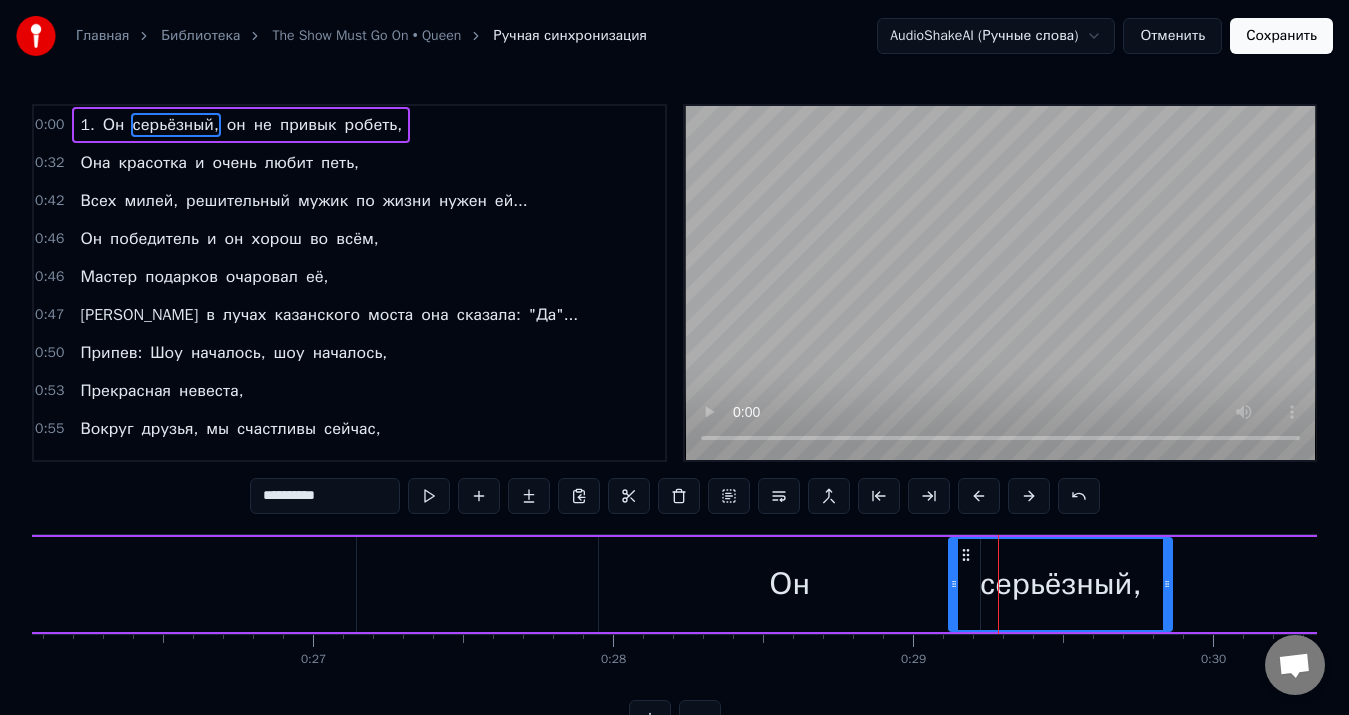drag, startPoint x: 993, startPoint y: 578, endPoint x: 954, endPoint y: 575, distance: 39.115215 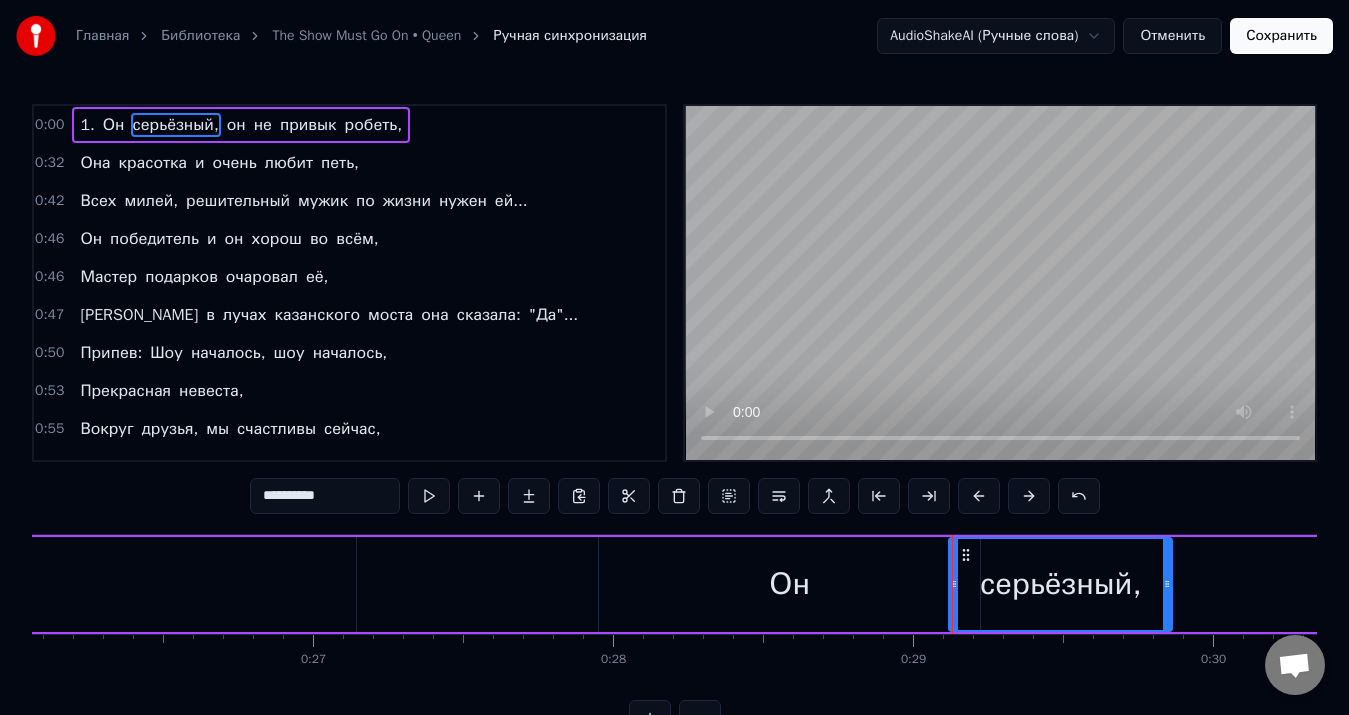 click on "серьёзный," at bounding box center [1060, 584] 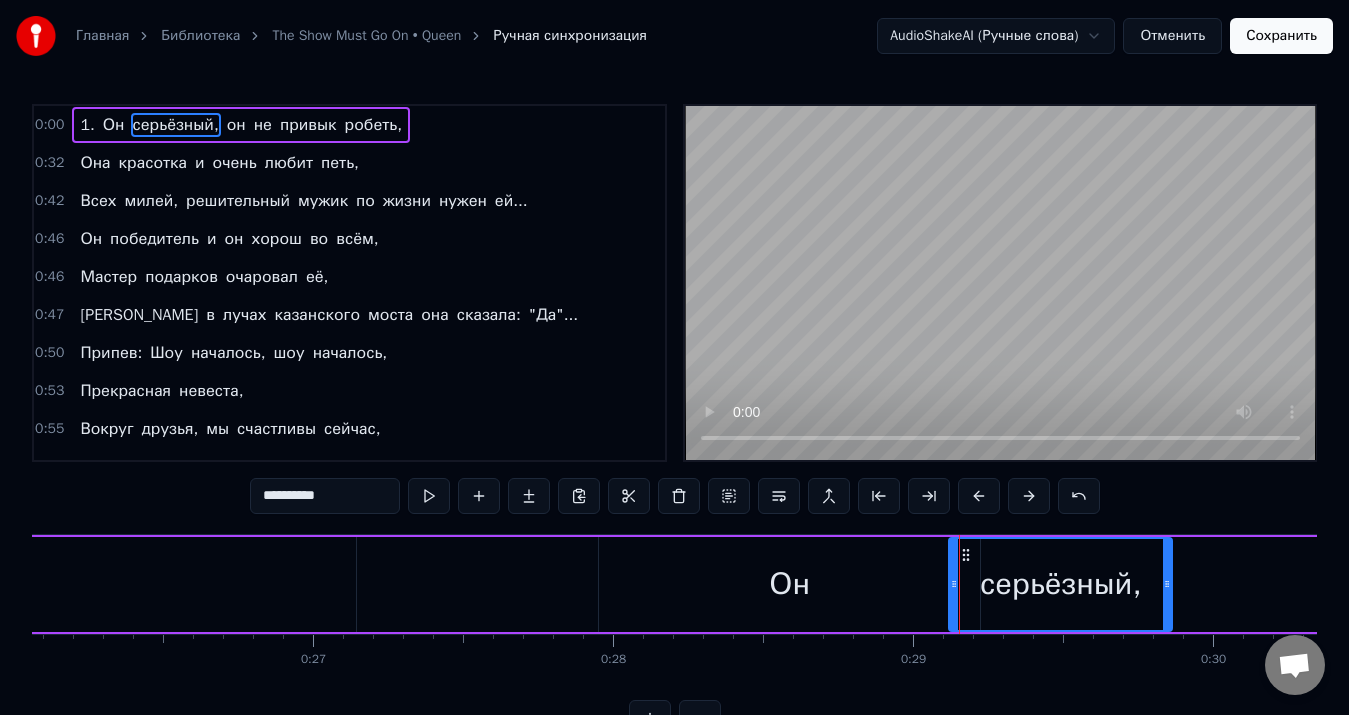 click on "1." at bounding box center (87, 125) 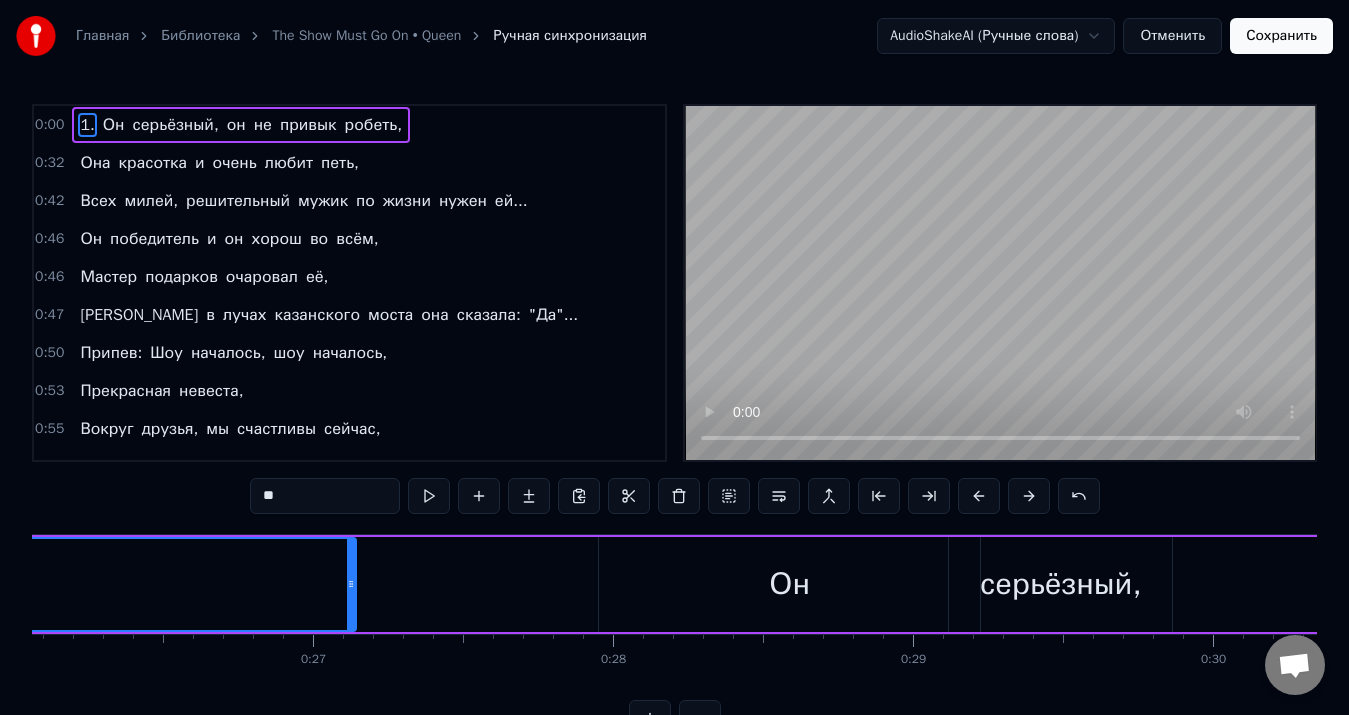 click on "The Show Must Go On • Queen" at bounding box center [366, 36] 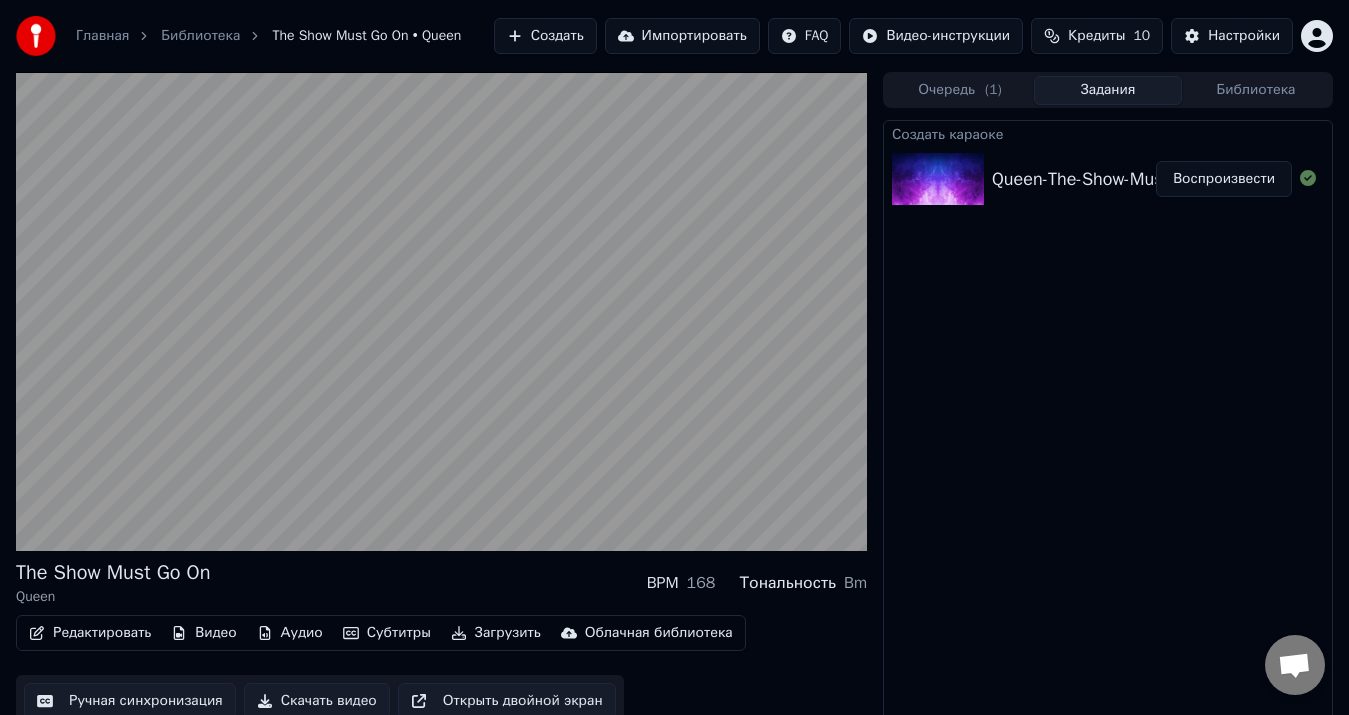 click on "Видео" at bounding box center [203, 633] 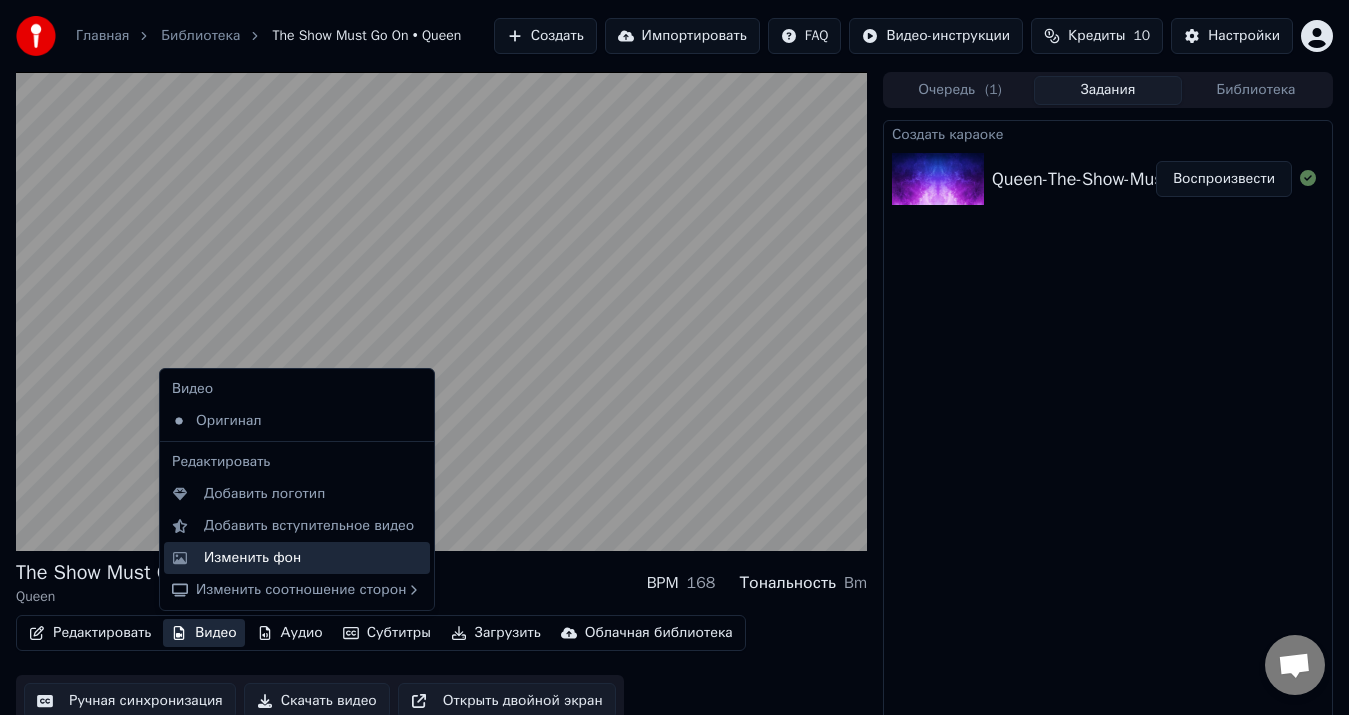 click on "Изменить фон" at bounding box center [252, 558] 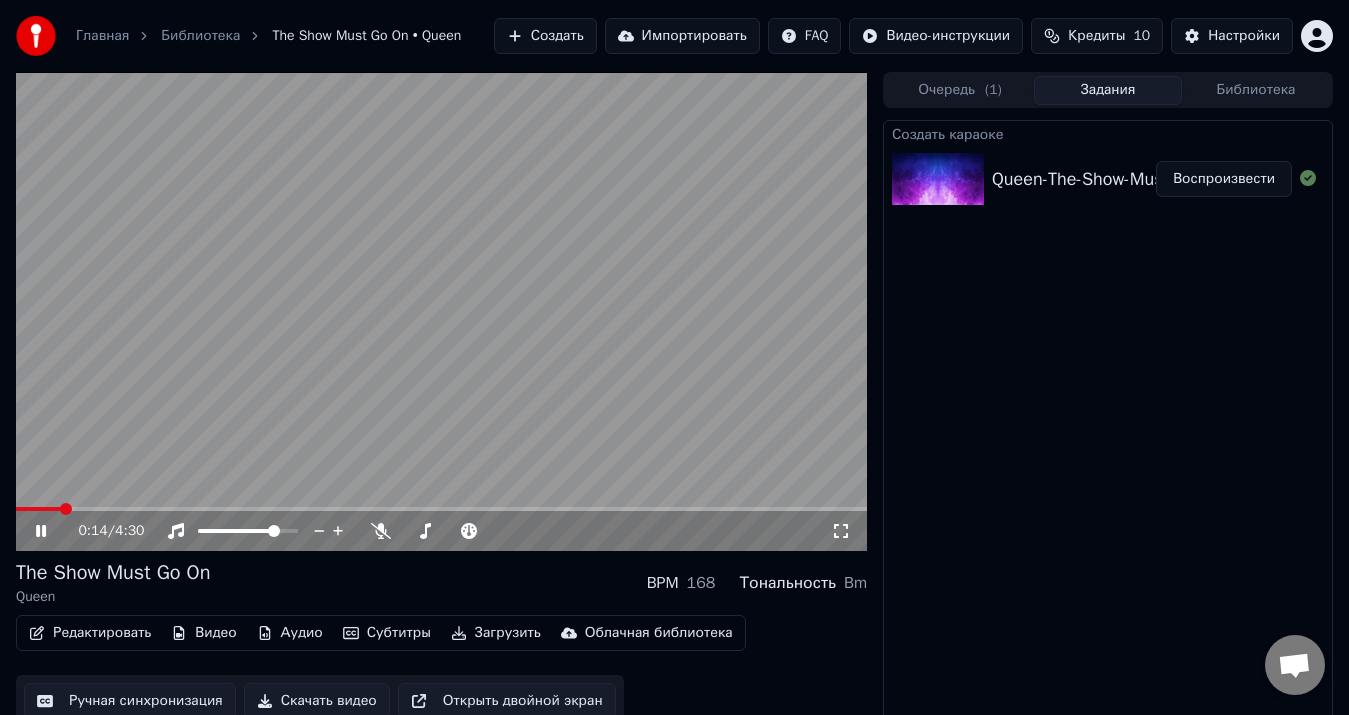 click 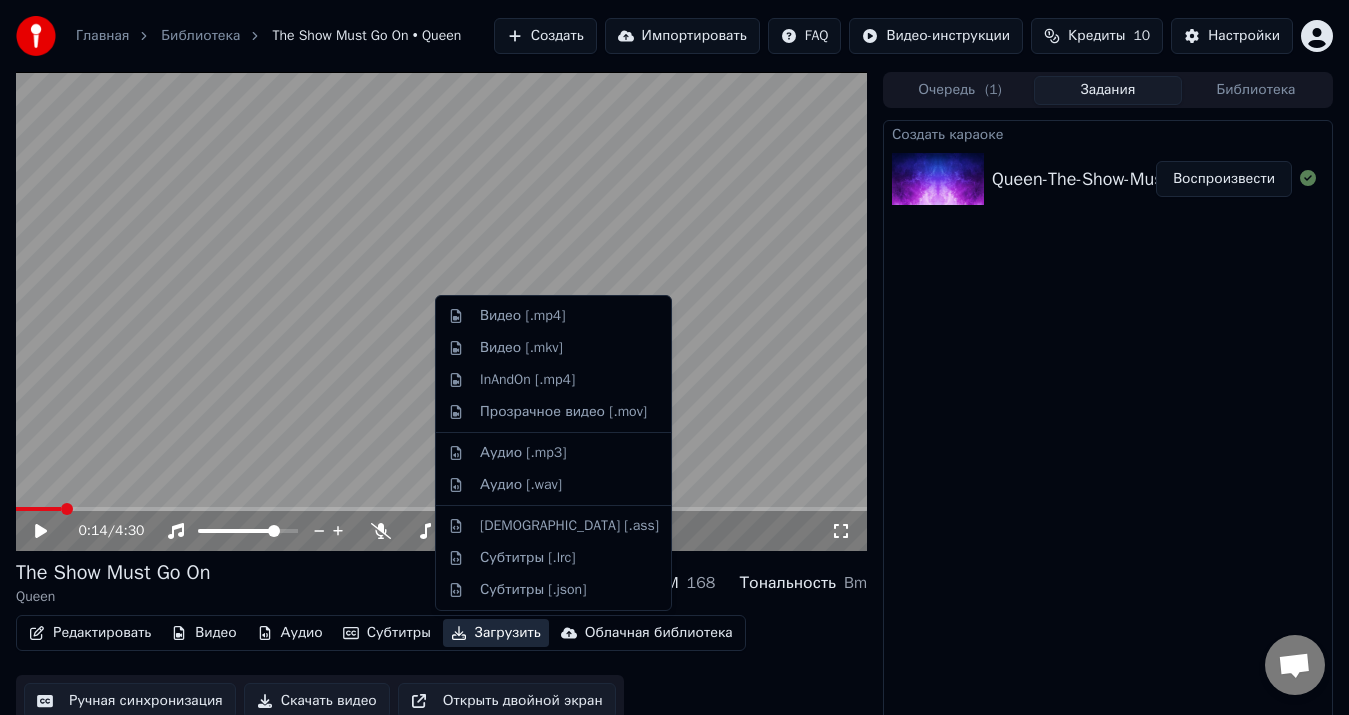 click on "Загрузить" at bounding box center (496, 633) 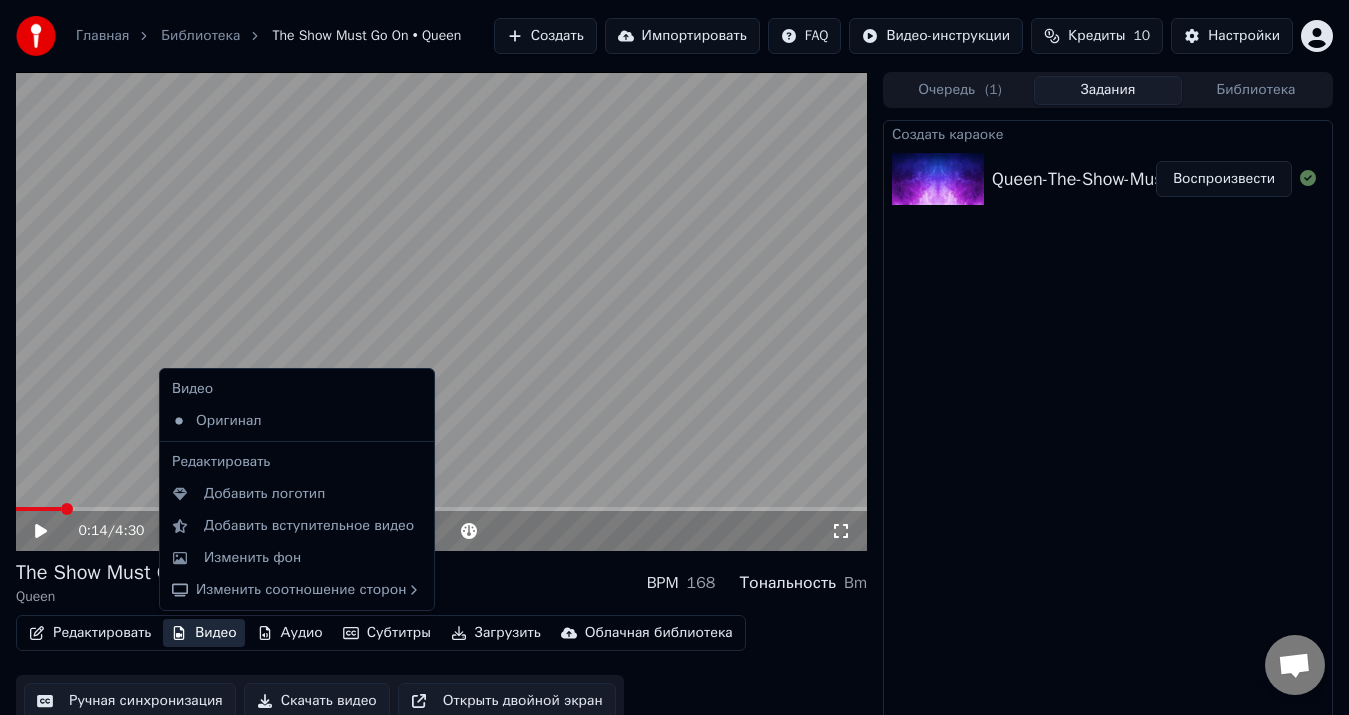 click on "Видео" at bounding box center [203, 633] 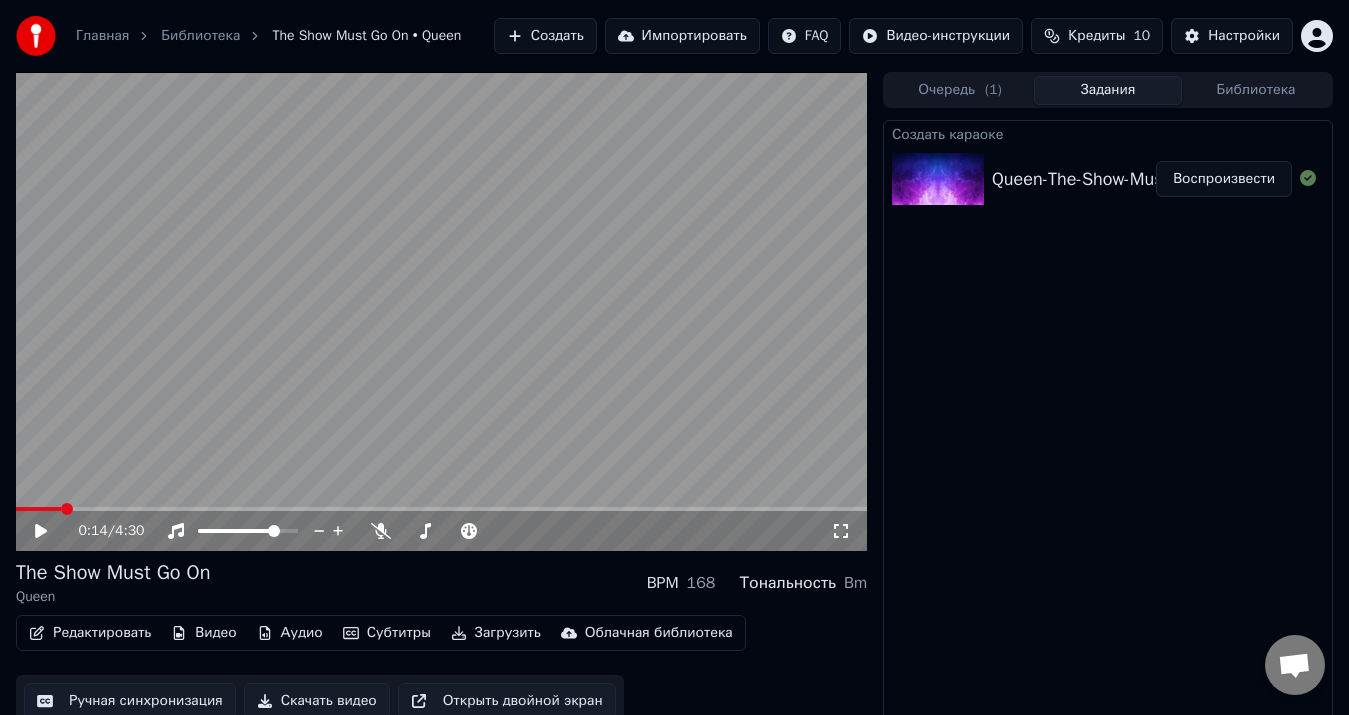 click on "Видео" at bounding box center [203, 633] 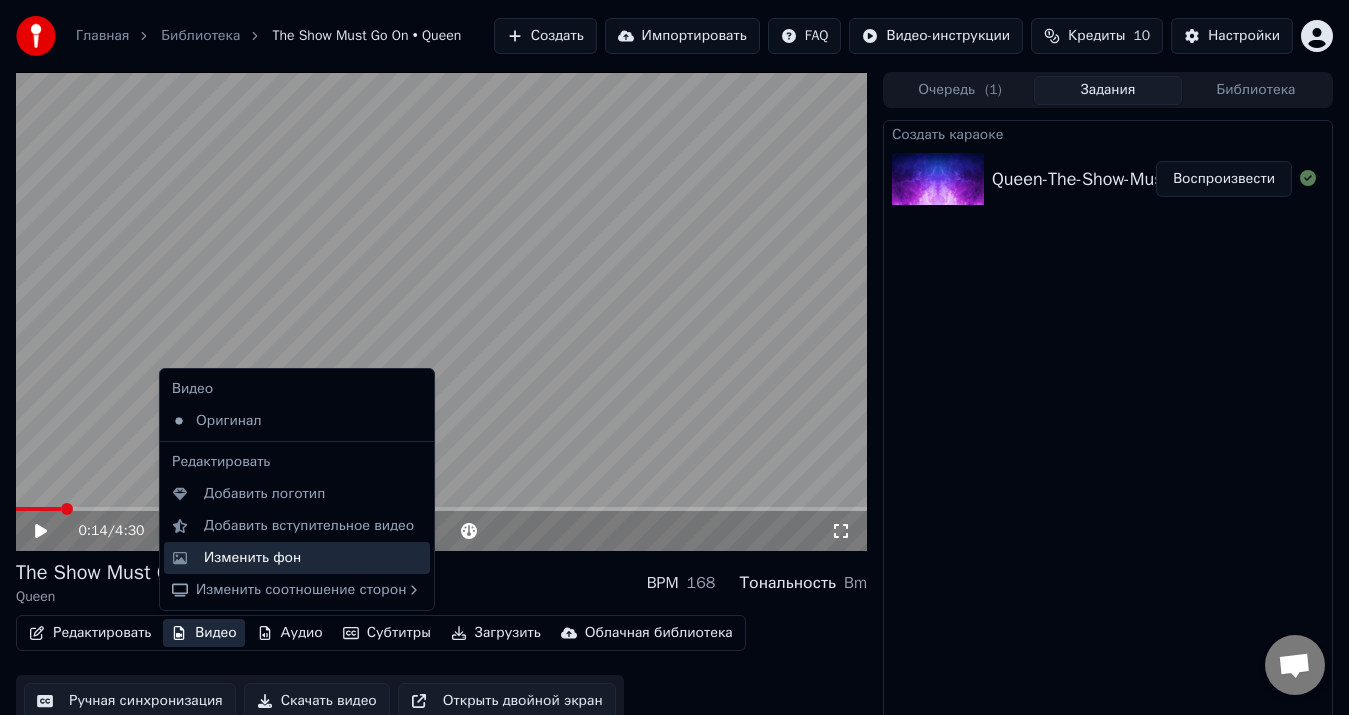 click on "Изменить фон" at bounding box center [252, 558] 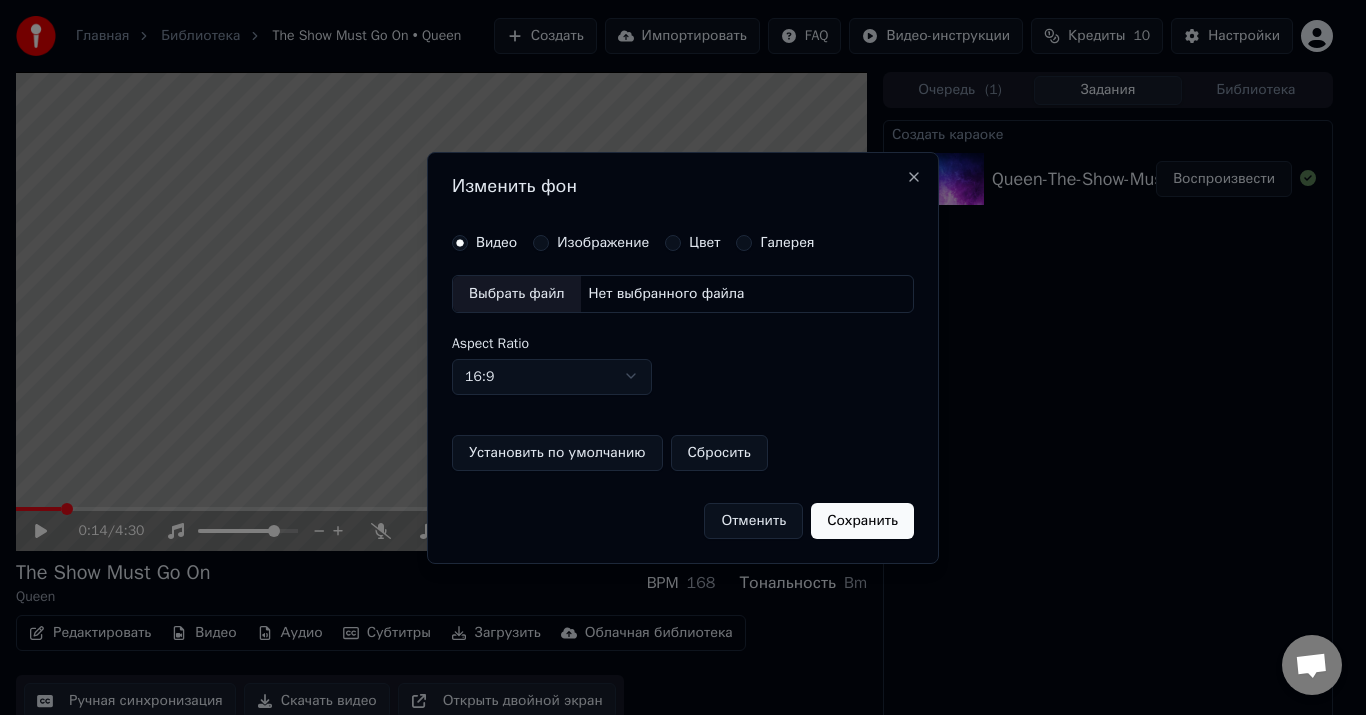 click on "Изображение" at bounding box center [603, 243] 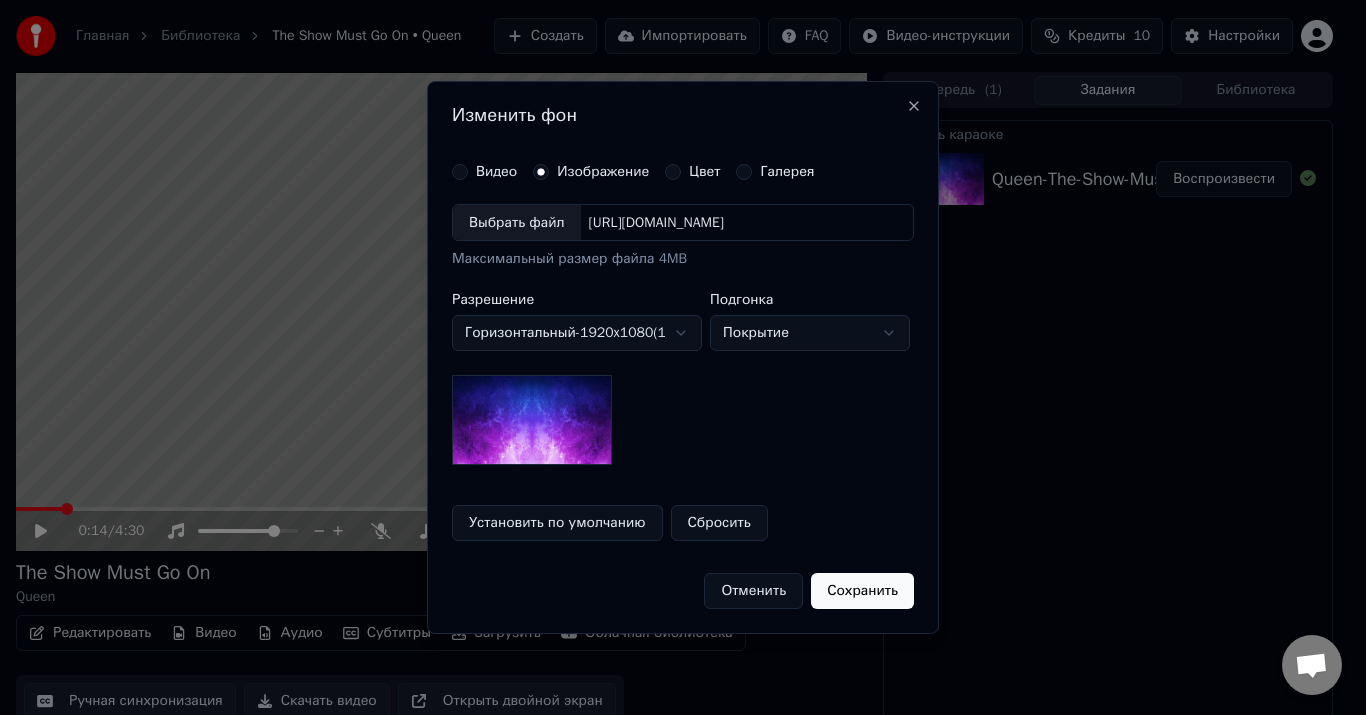 click on "Выбрать файл" at bounding box center (517, 223) 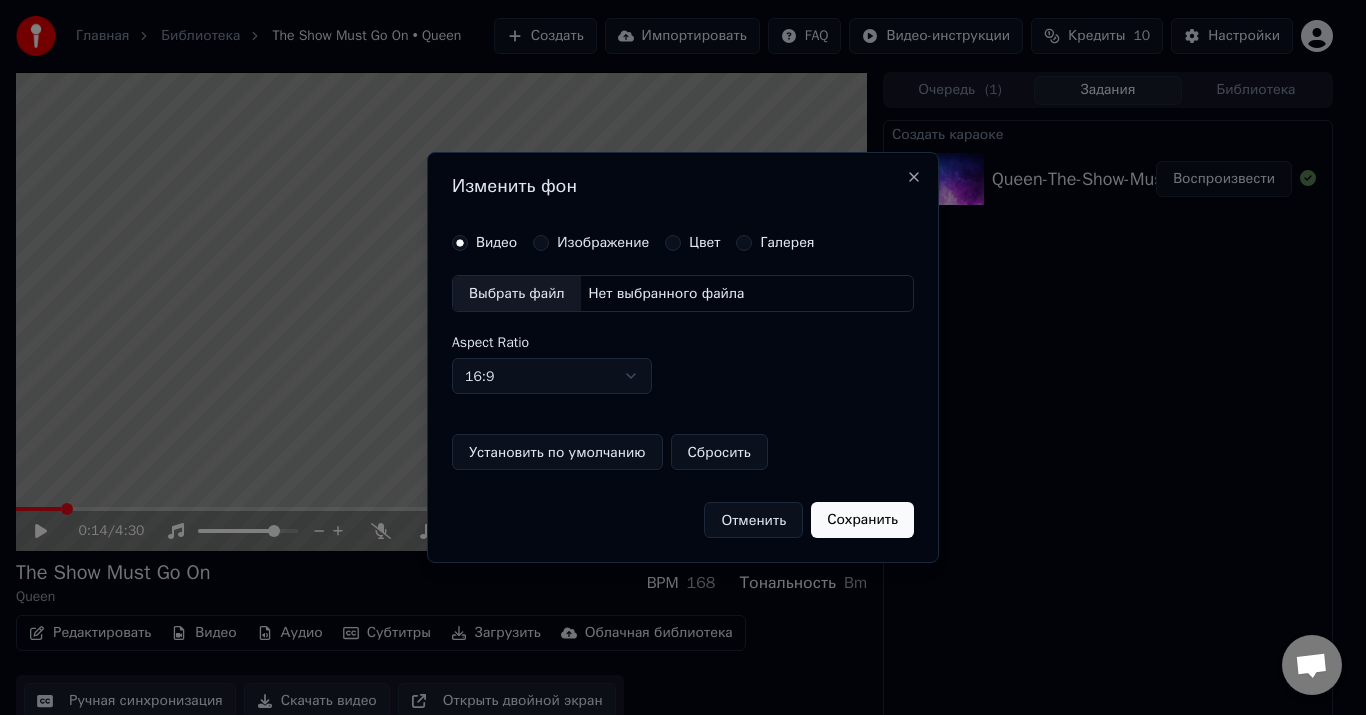 click on "Выбрать файл" at bounding box center (517, 294) 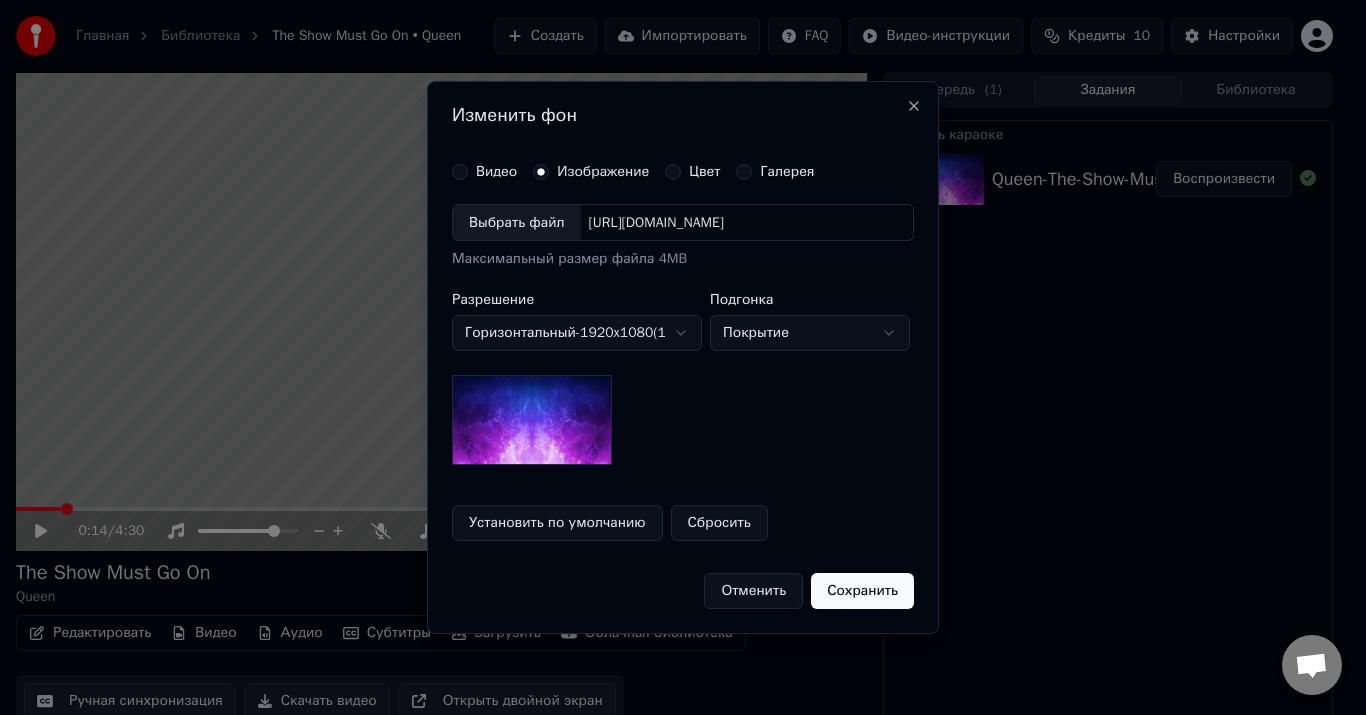 click on "Сбросить" at bounding box center (719, 523) 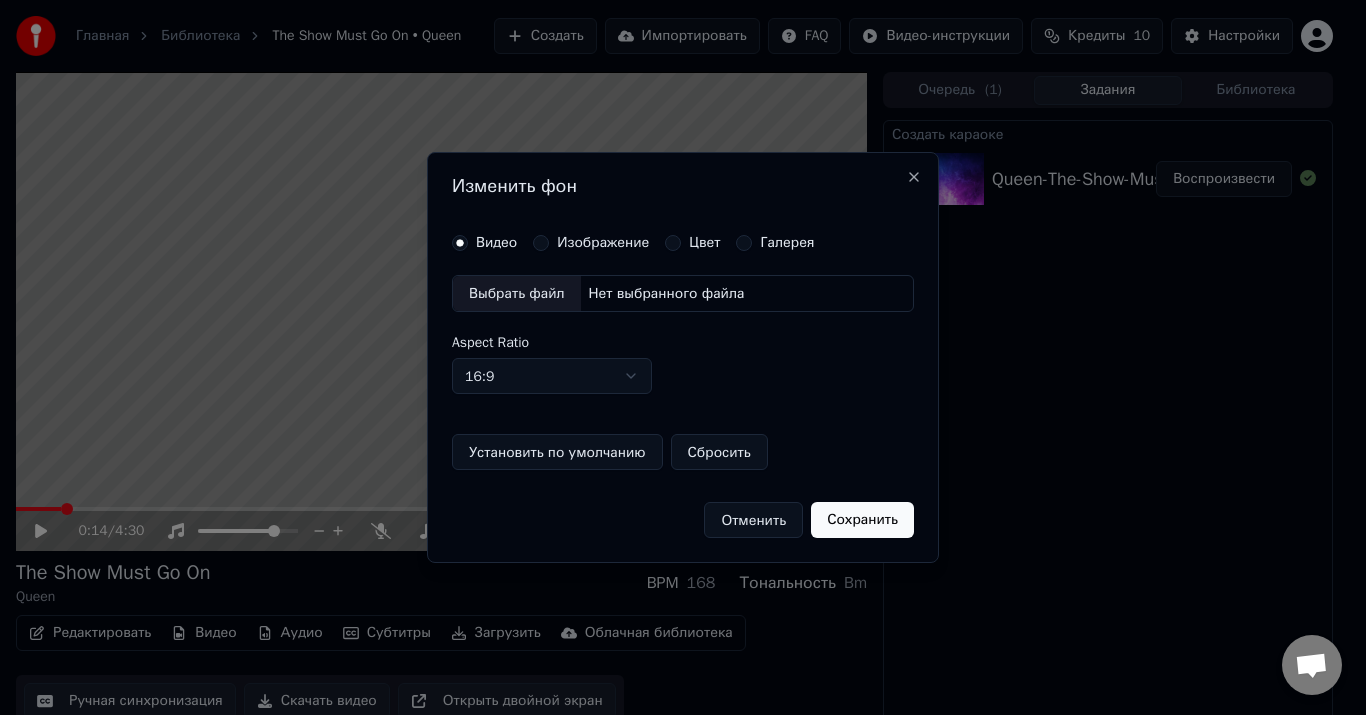 click on "Изображение" at bounding box center [603, 243] 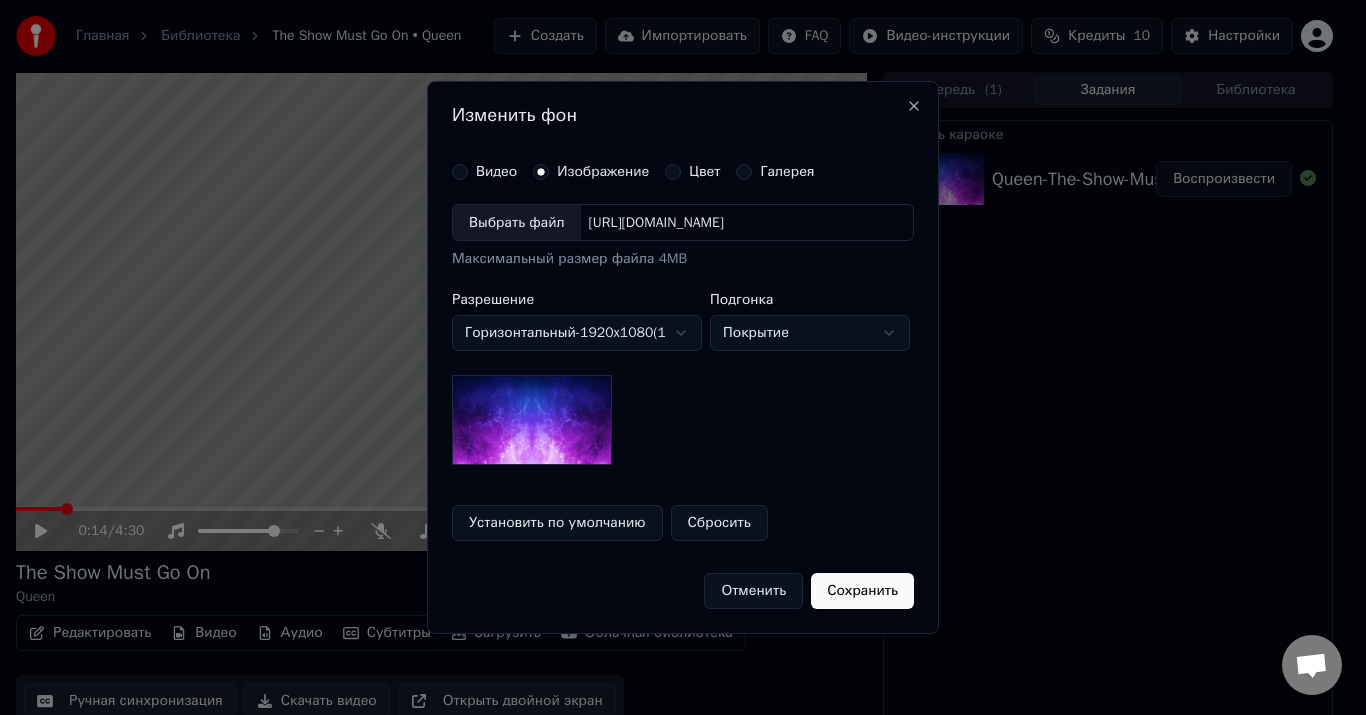 click at bounding box center (532, 420) 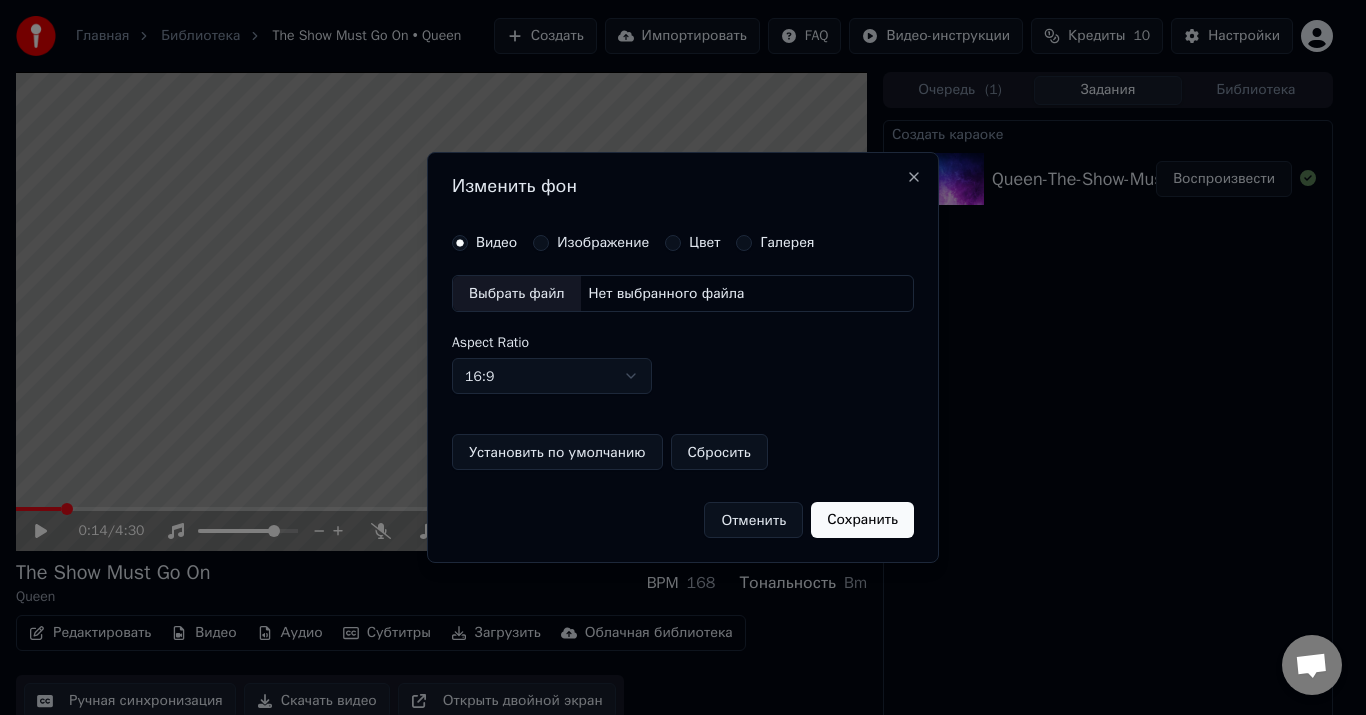 click on "Изображение" at bounding box center [603, 243] 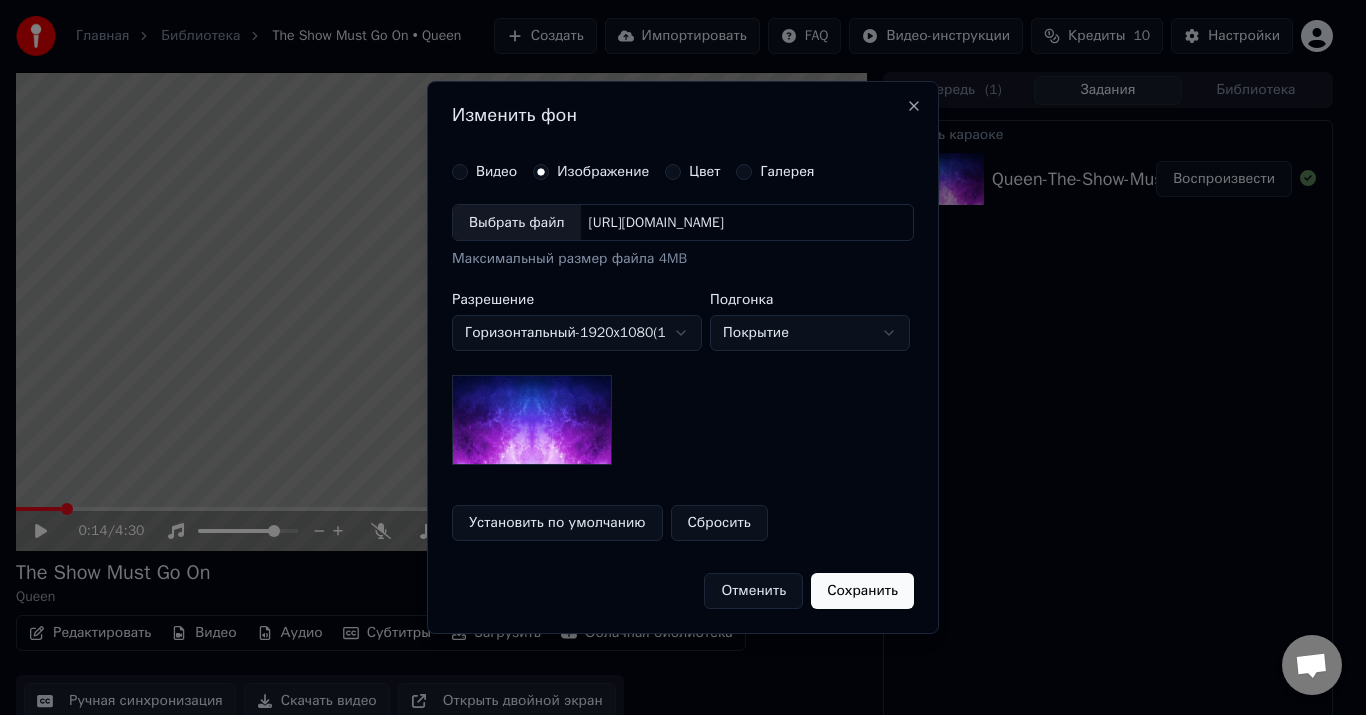 click on "**********" at bounding box center (674, 357) 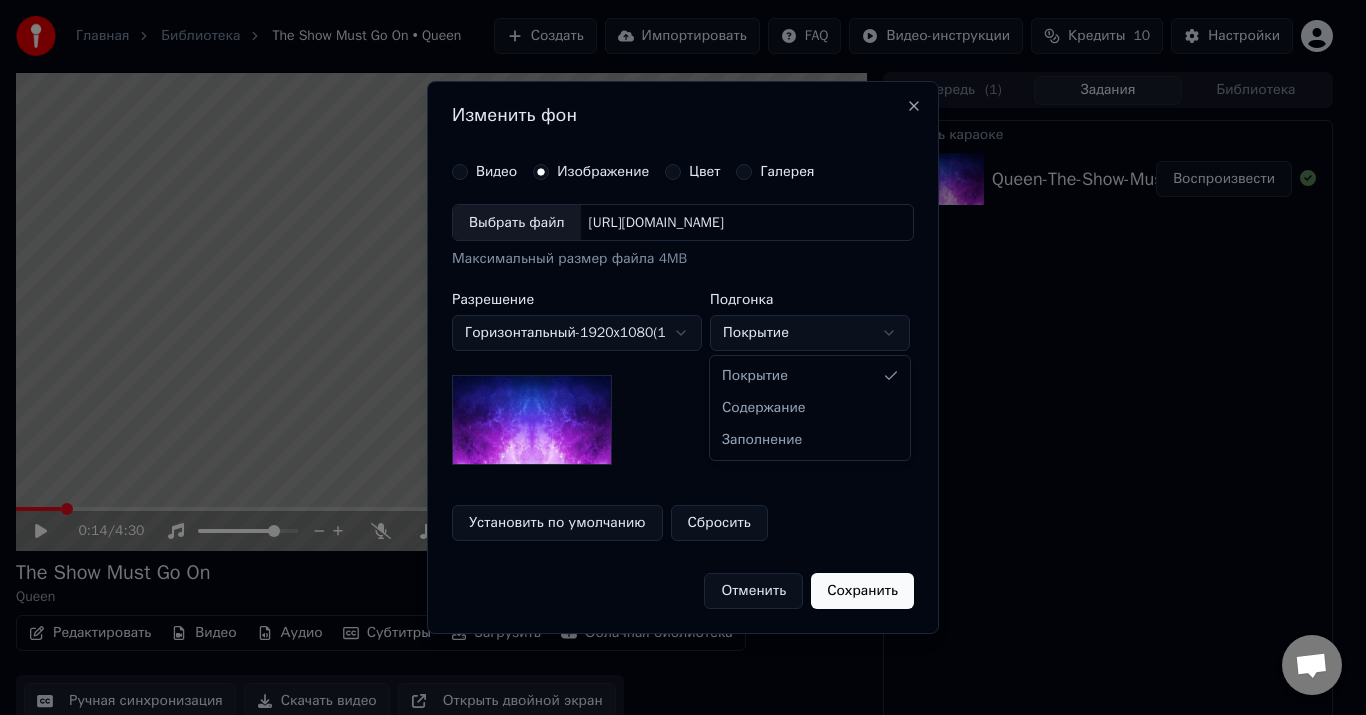 click on "**********" at bounding box center [674, 357] 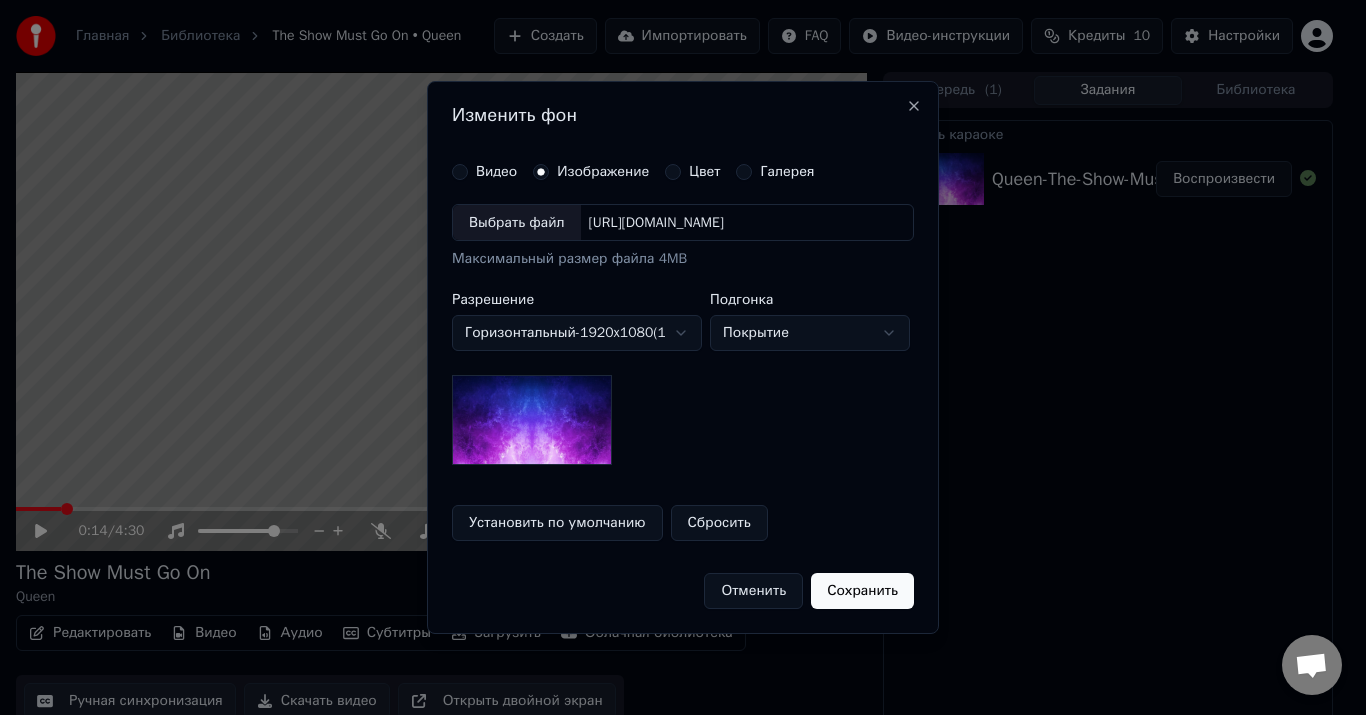 click on "Сохранить" at bounding box center (862, 591) 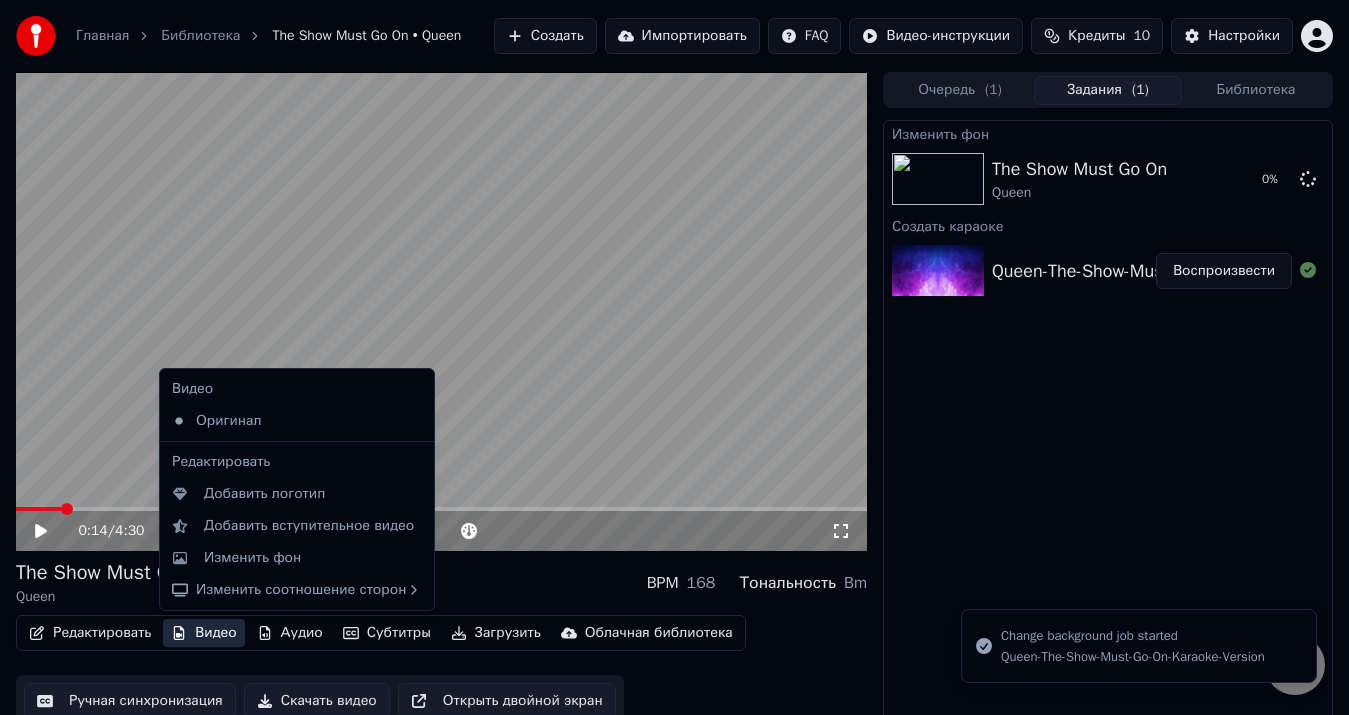 click on "Видео" at bounding box center [203, 633] 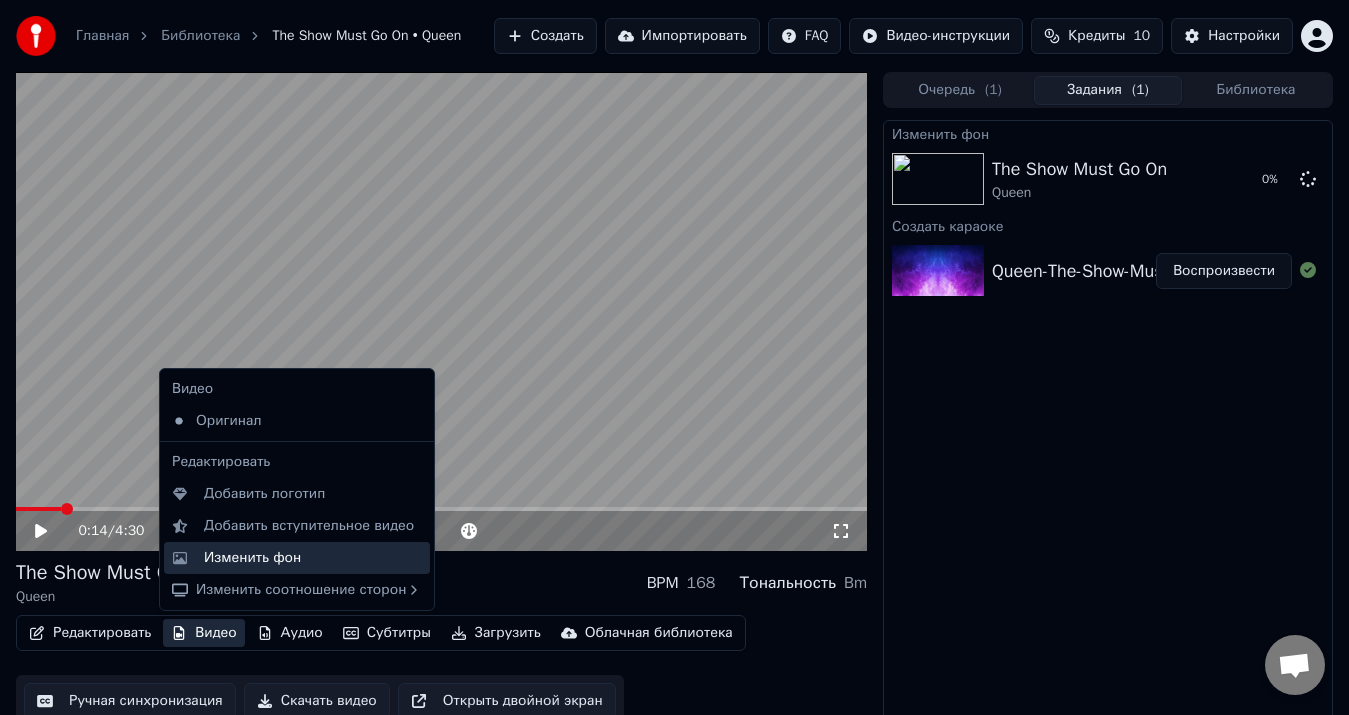 click on "Изменить фон" at bounding box center (252, 558) 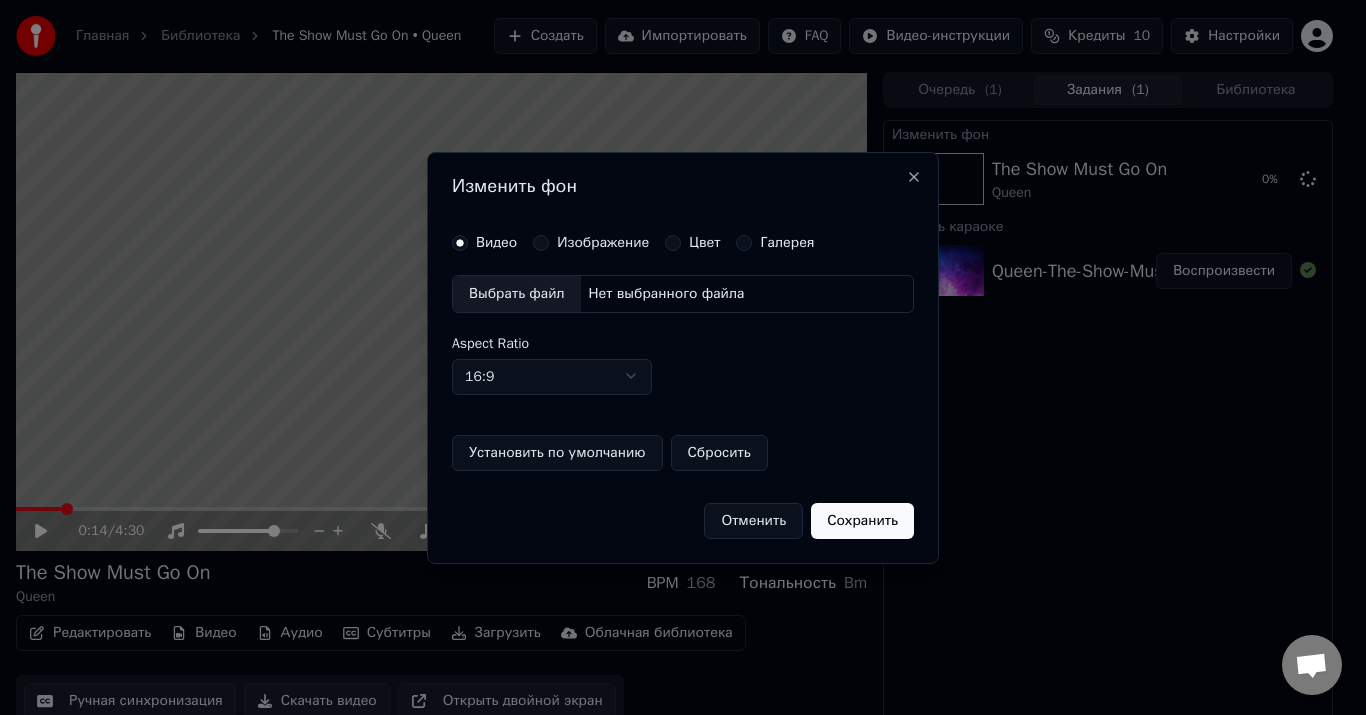 click on "Изображение" at bounding box center (603, 243) 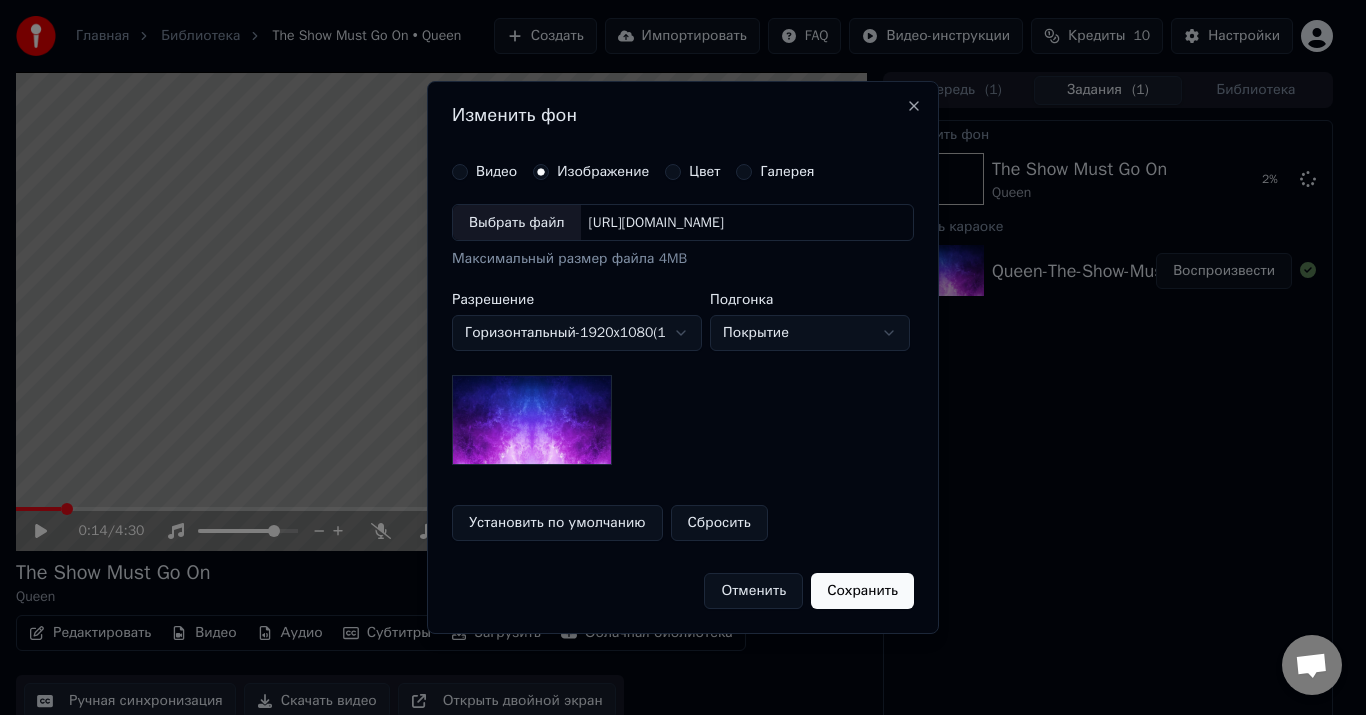 click on "Установить по умолчанию" at bounding box center (557, 523) 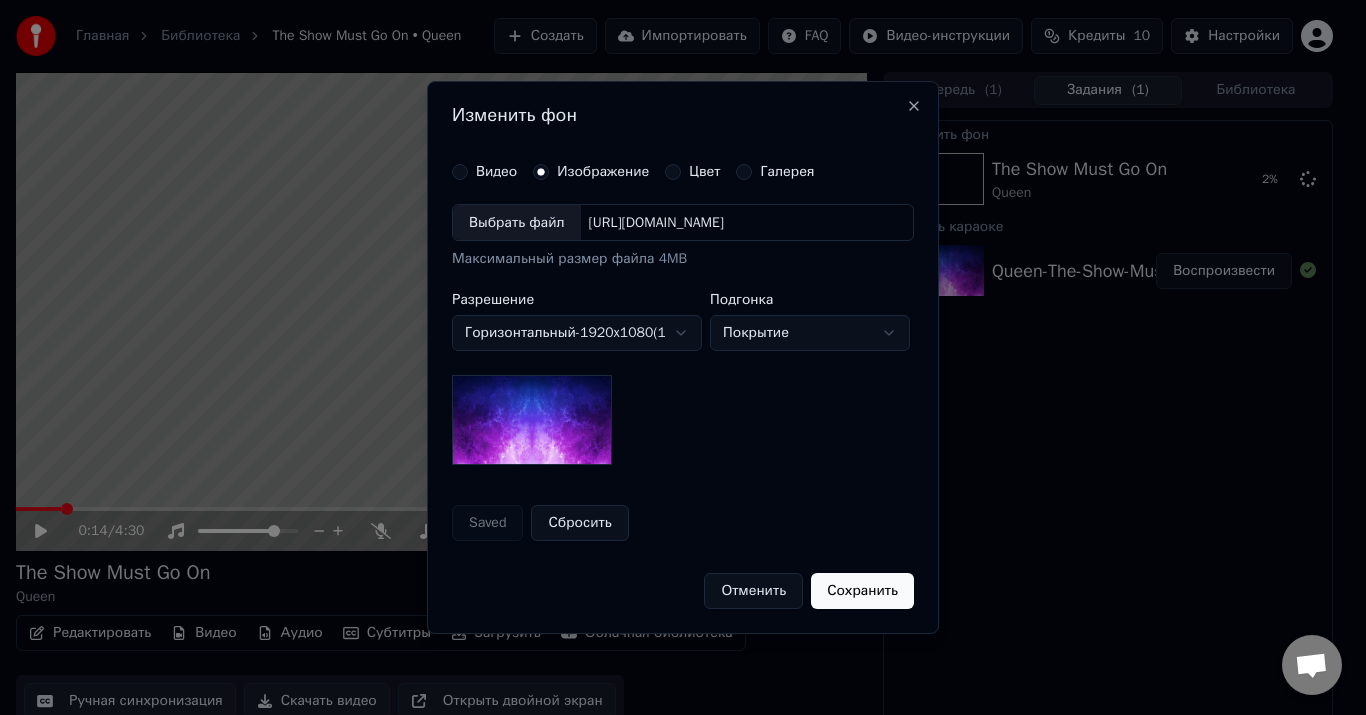 click on "Сбросить" at bounding box center (579, 523) 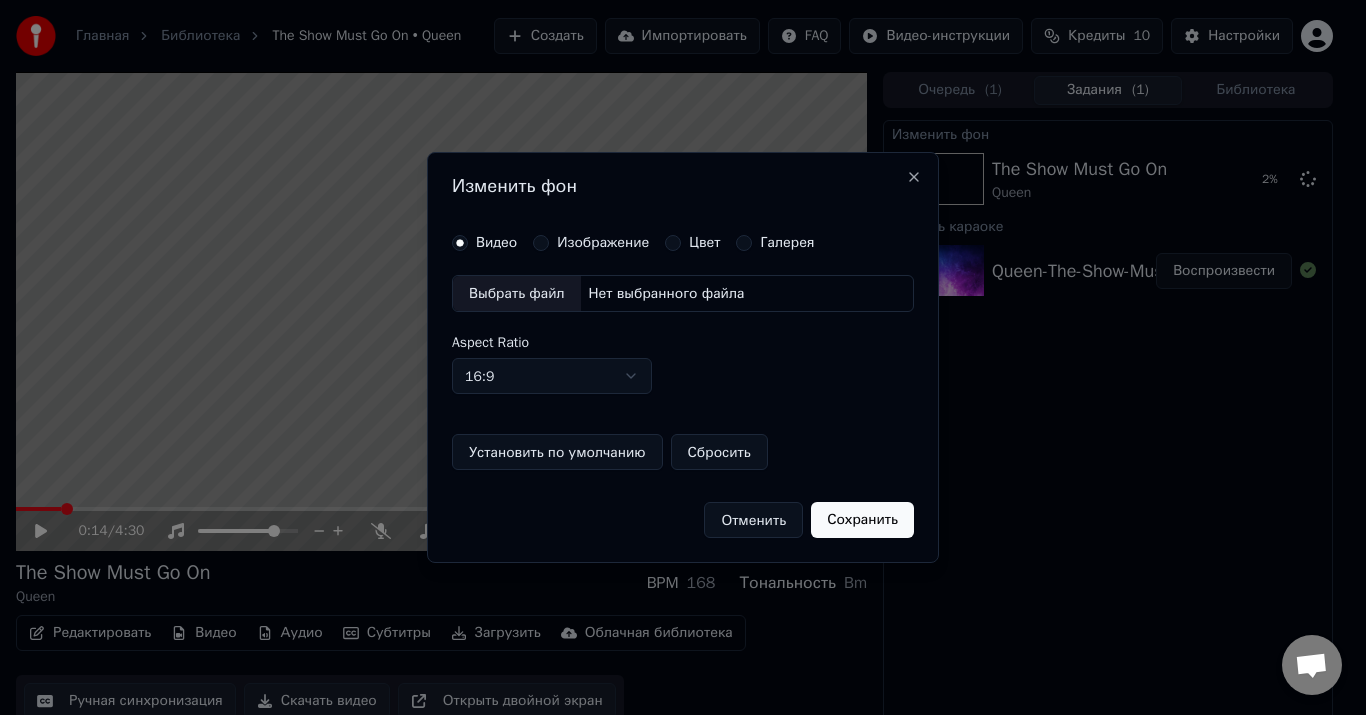 click on "Изображение" at bounding box center [603, 243] 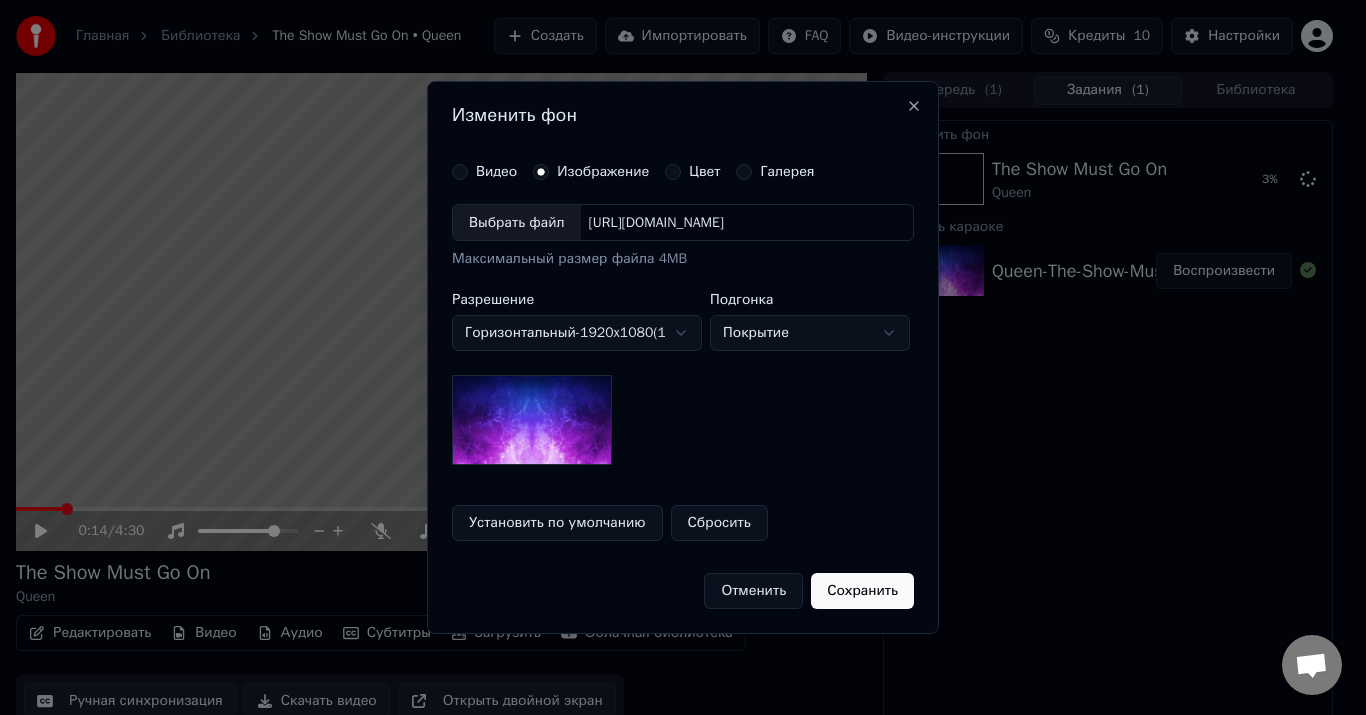click on "[URL][DOMAIN_NAME]" at bounding box center [656, 223] 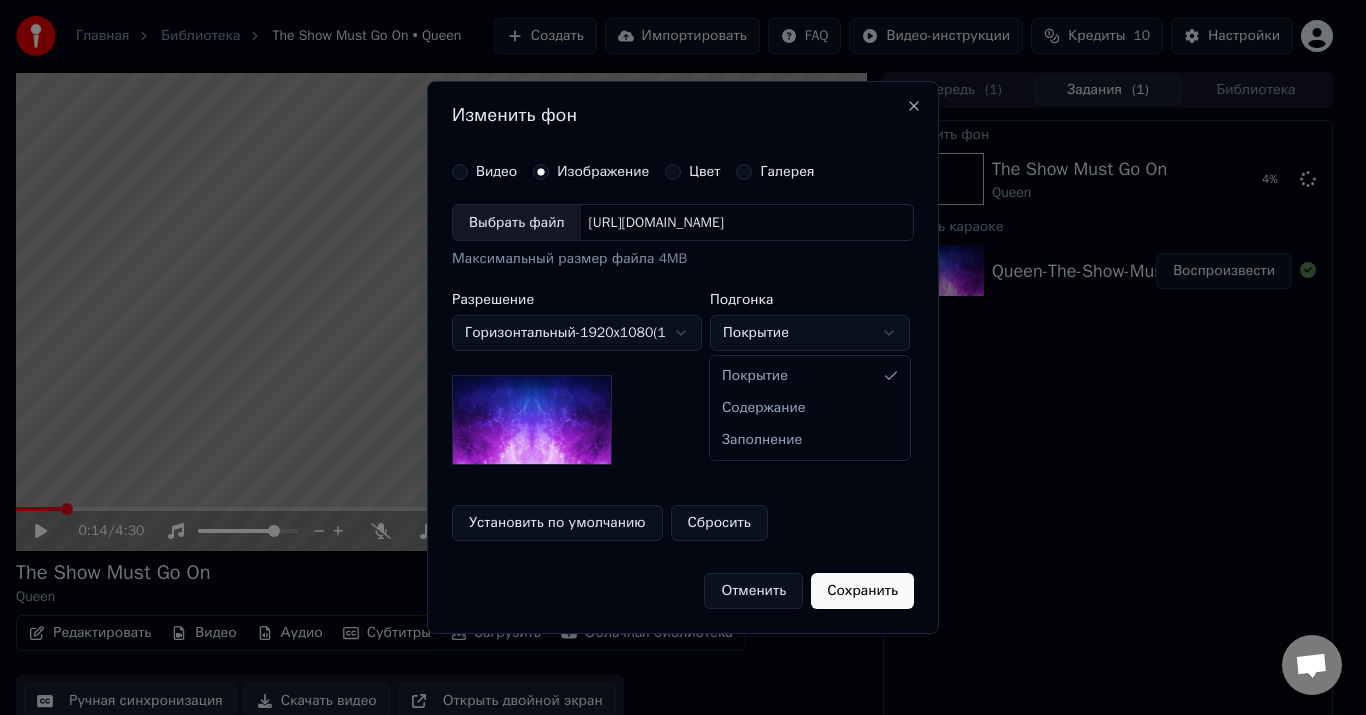 click on "Главная Библиотека The Show Must Go On • Queen Создать Импортировать FAQ Видео-инструкции Кредиты 10 Настройки 0:14  /  4:30 The Show Must Go On Queen BPM 168 Тональность Bm Редактировать Видео Аудио Субтитры Загрузить Облачная библиотека Ручная синхронизация Скачать видео Открыть двойной экран Очередь ( 1 ) Задания ( 1 ) Библиотека Изменить фон The Show Must Go On Queen 4 % Создать караоке Queen-The-Show-Must-Go-On-Karaoke-Version Воспроизвести Изменить фон Видео Изображение Цвет Галерея Выбрать файл [URL][DOMAIN_NAME] Максимальный размер файла 4MB Разрешение Горизонтальный  -  1920 x 1080  ( 16 :" at bounding box center (674, 357) 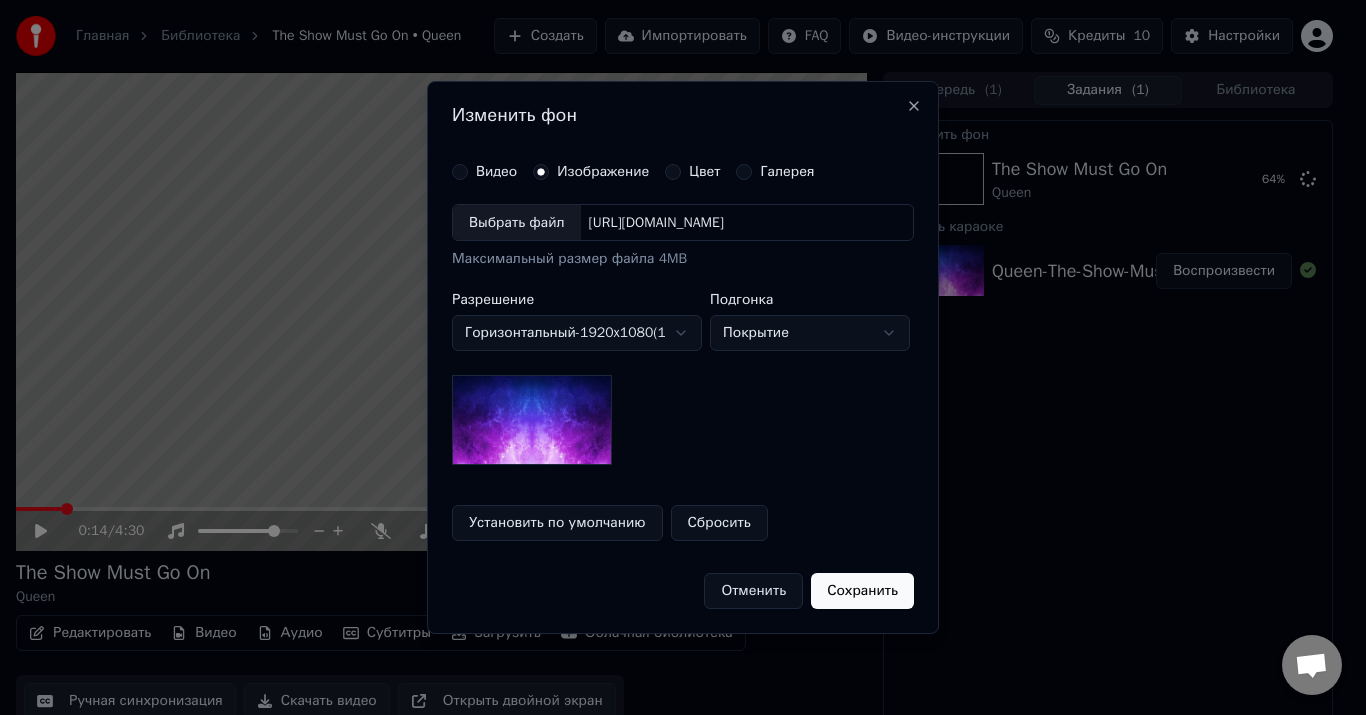 click on "Выбрать файл" at bounding box center (517, 223) 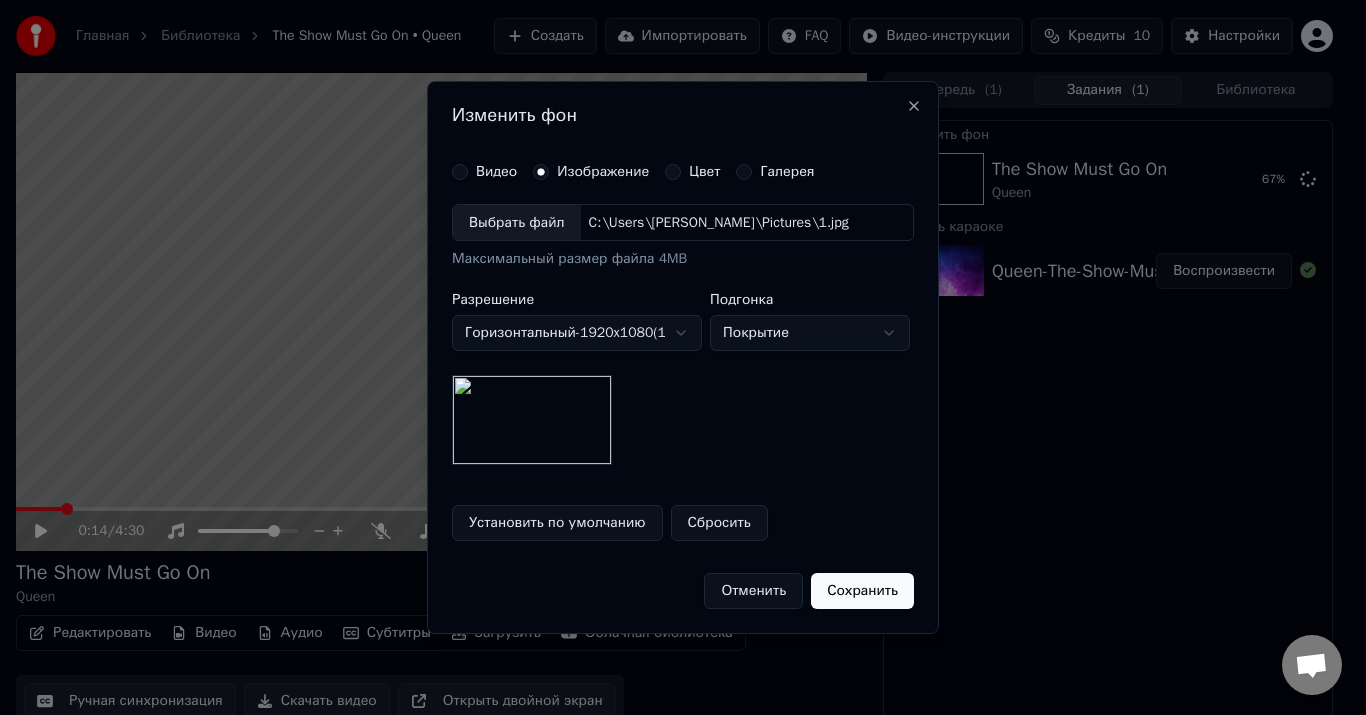 click on "Сохранить" at bounding box center [862, 591] 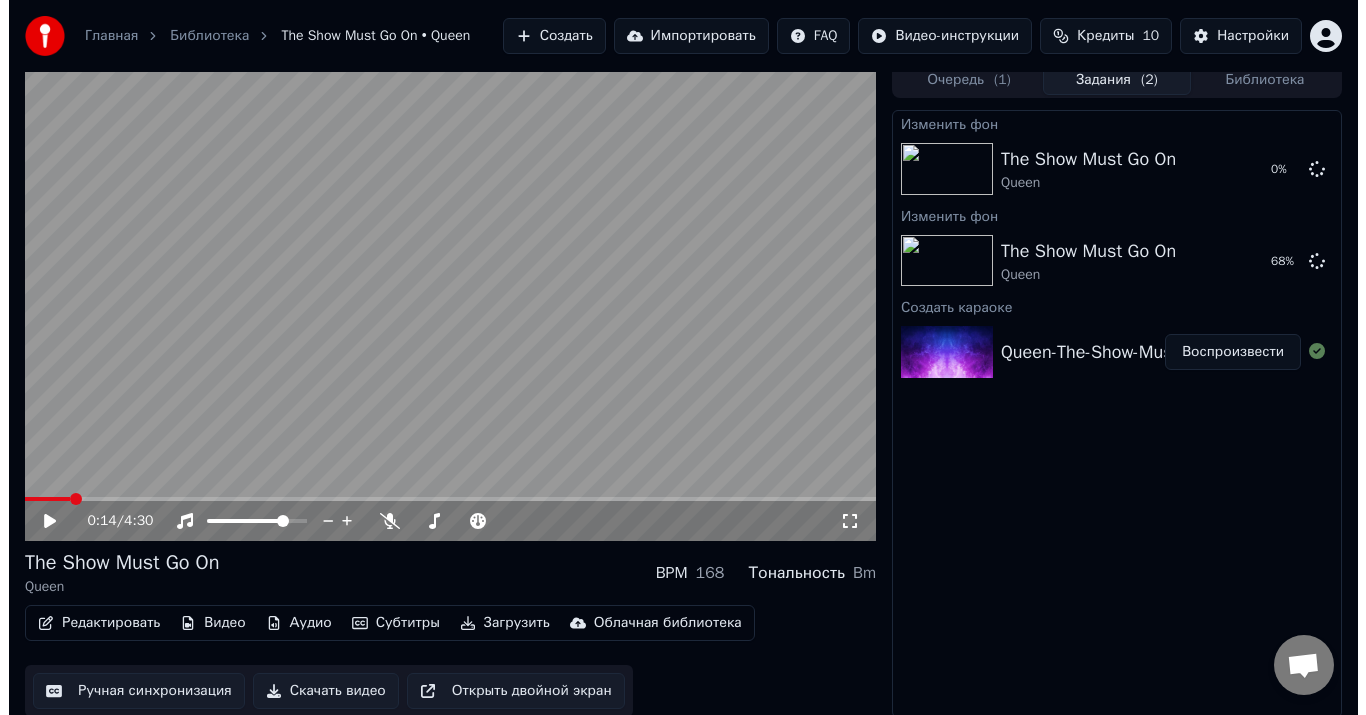 scroll, scrollTop: 13, scrollLeft: 0, axis: vertical 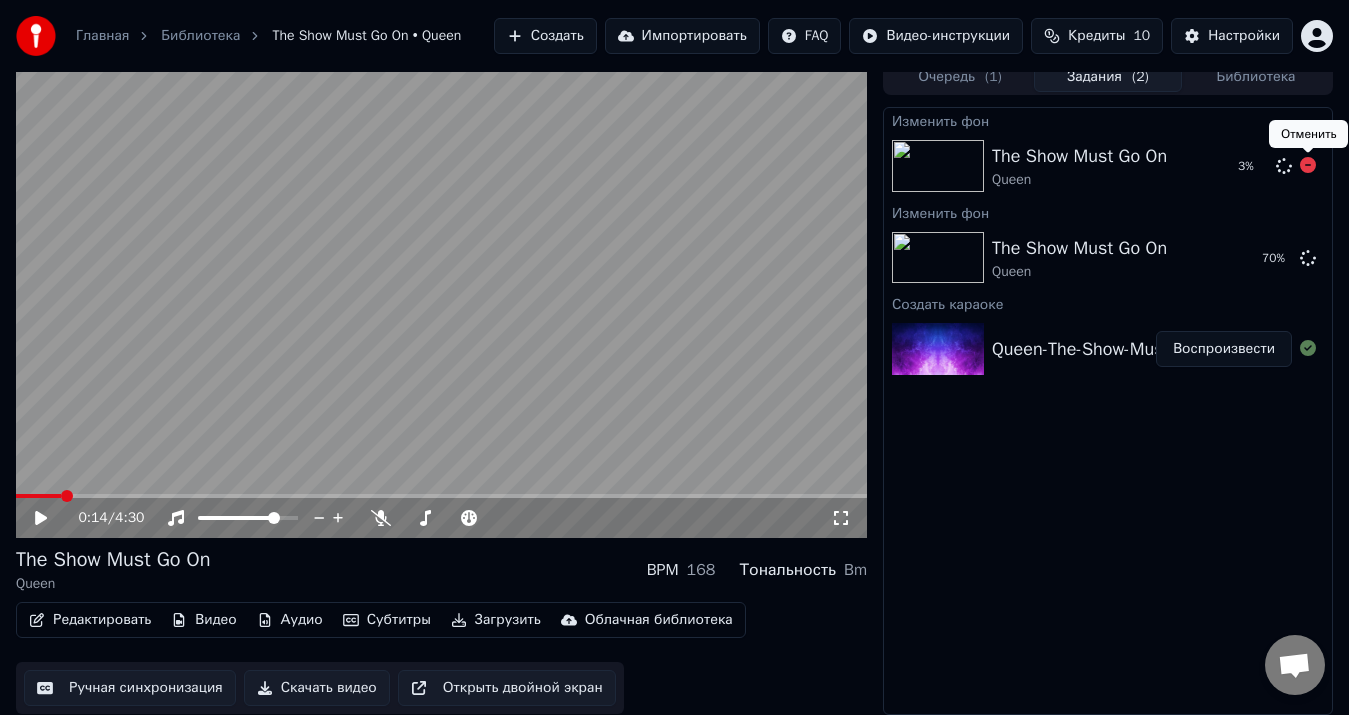 click 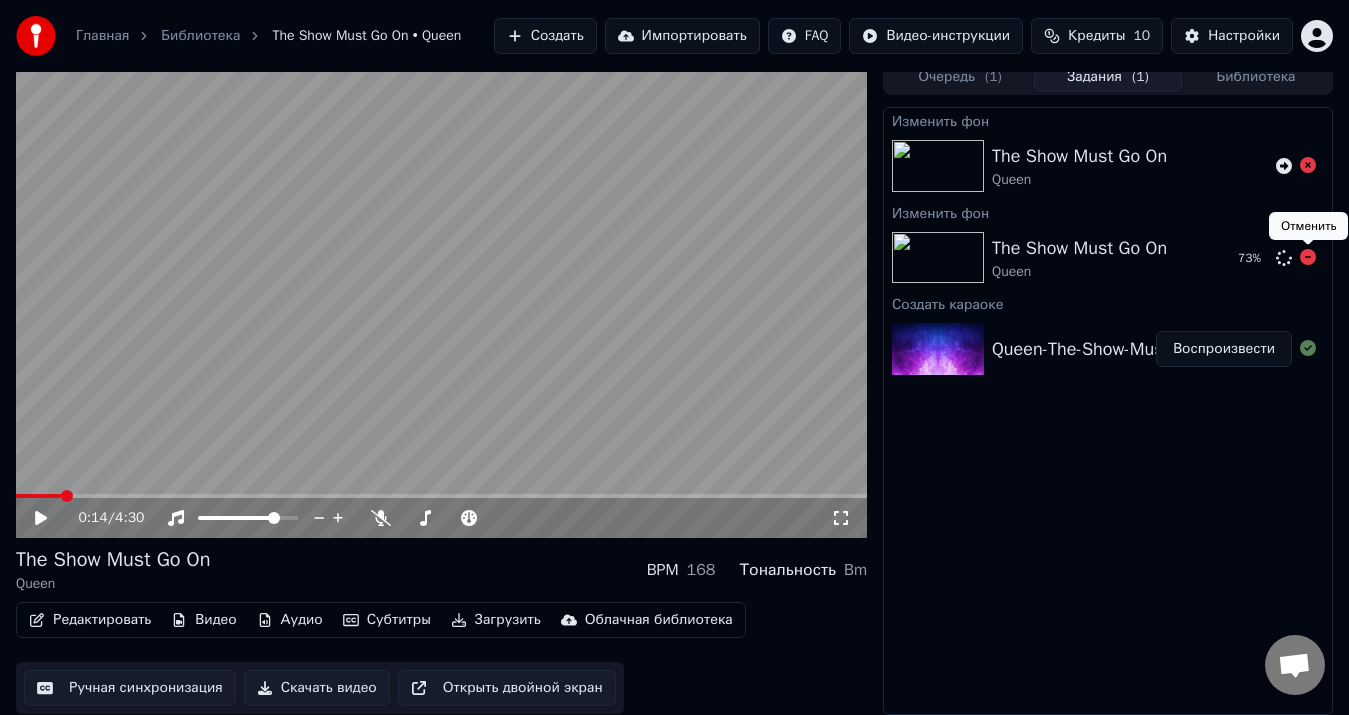 click 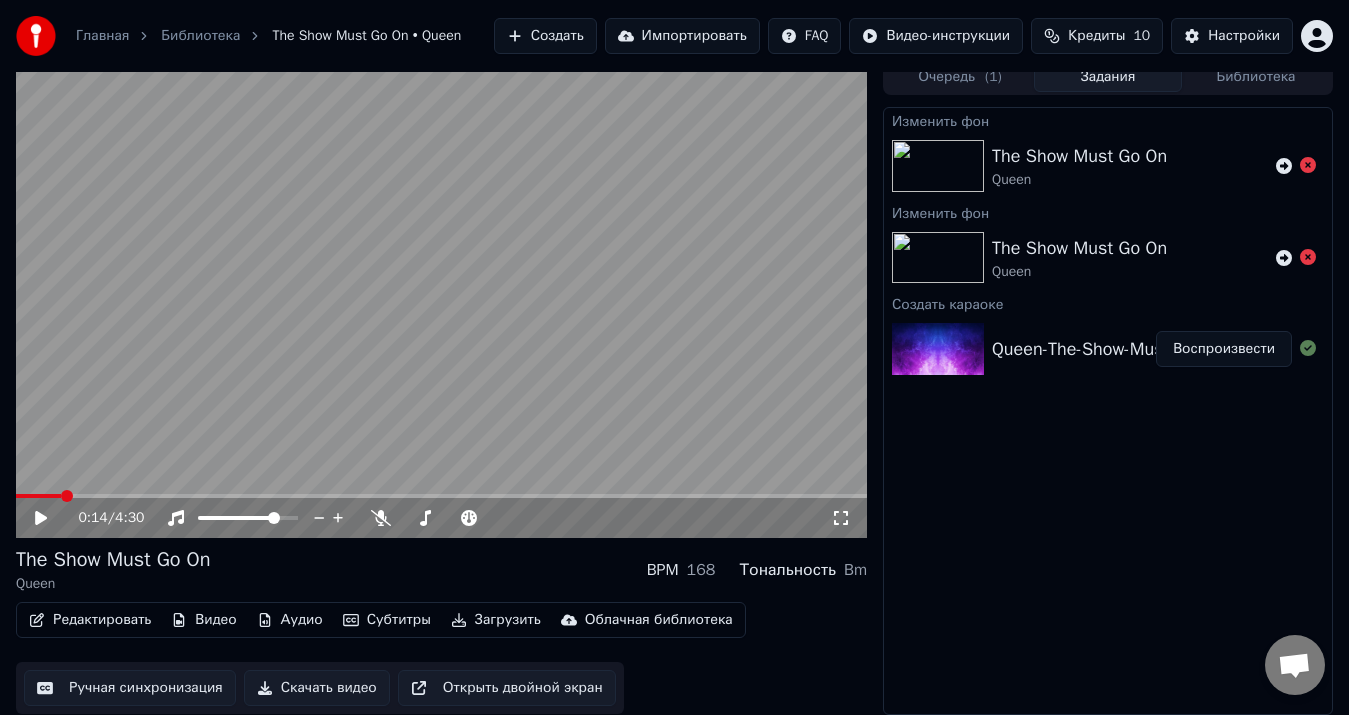 click on "Видео" at bounding box center [203, 620] 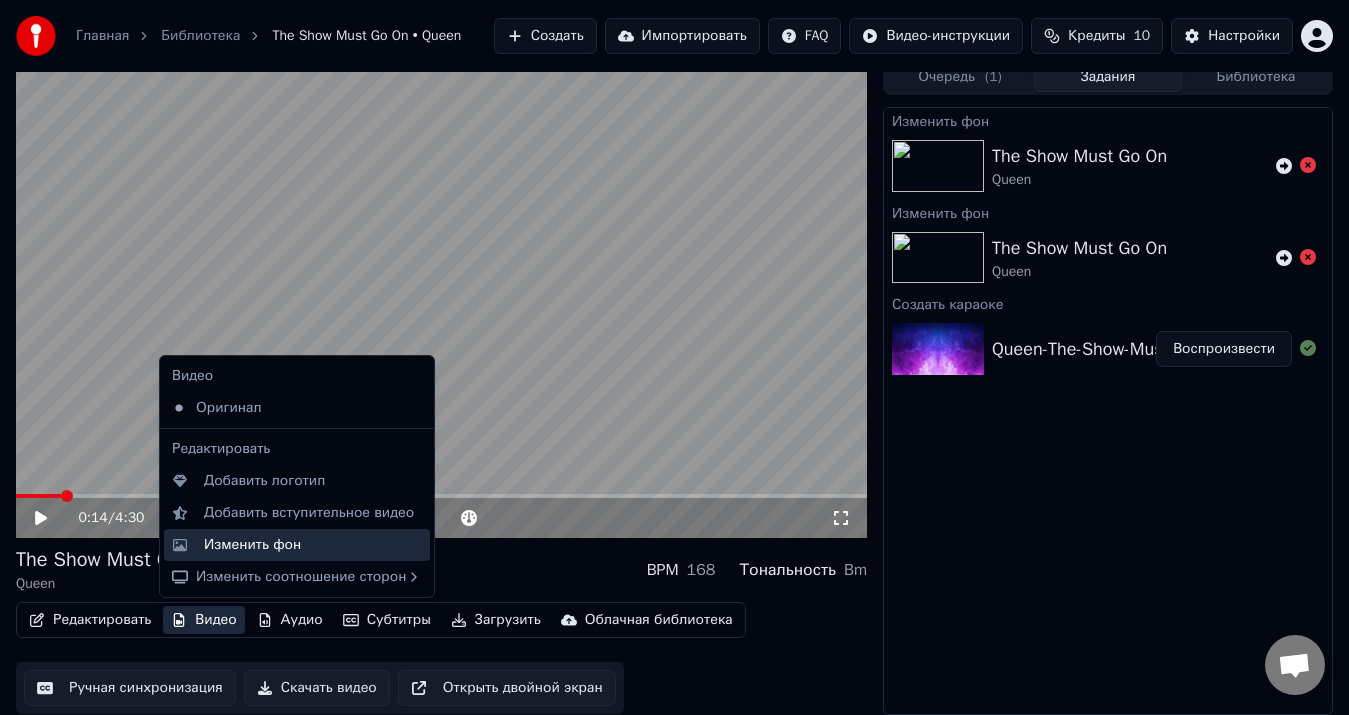 click on "Изменить фон" at bounding box center (252, 545) 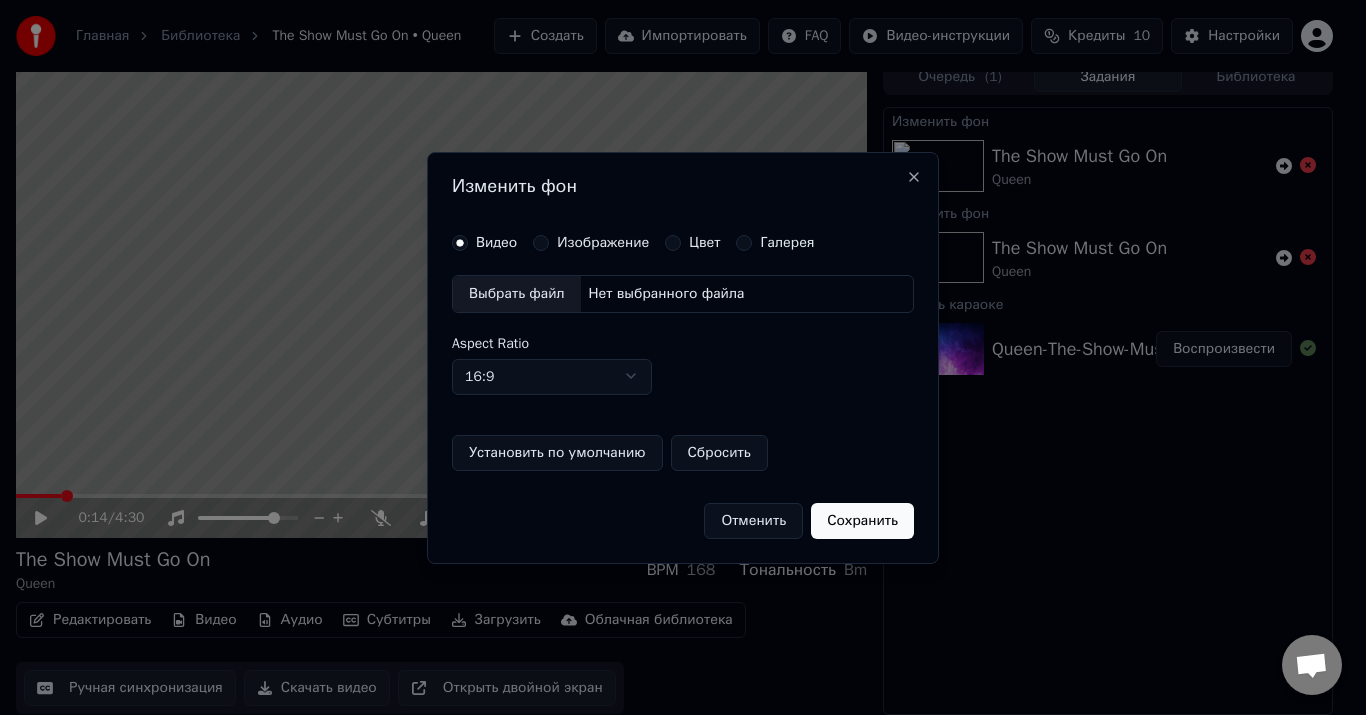 click on "Изображение" at bounding box center (541, 243) 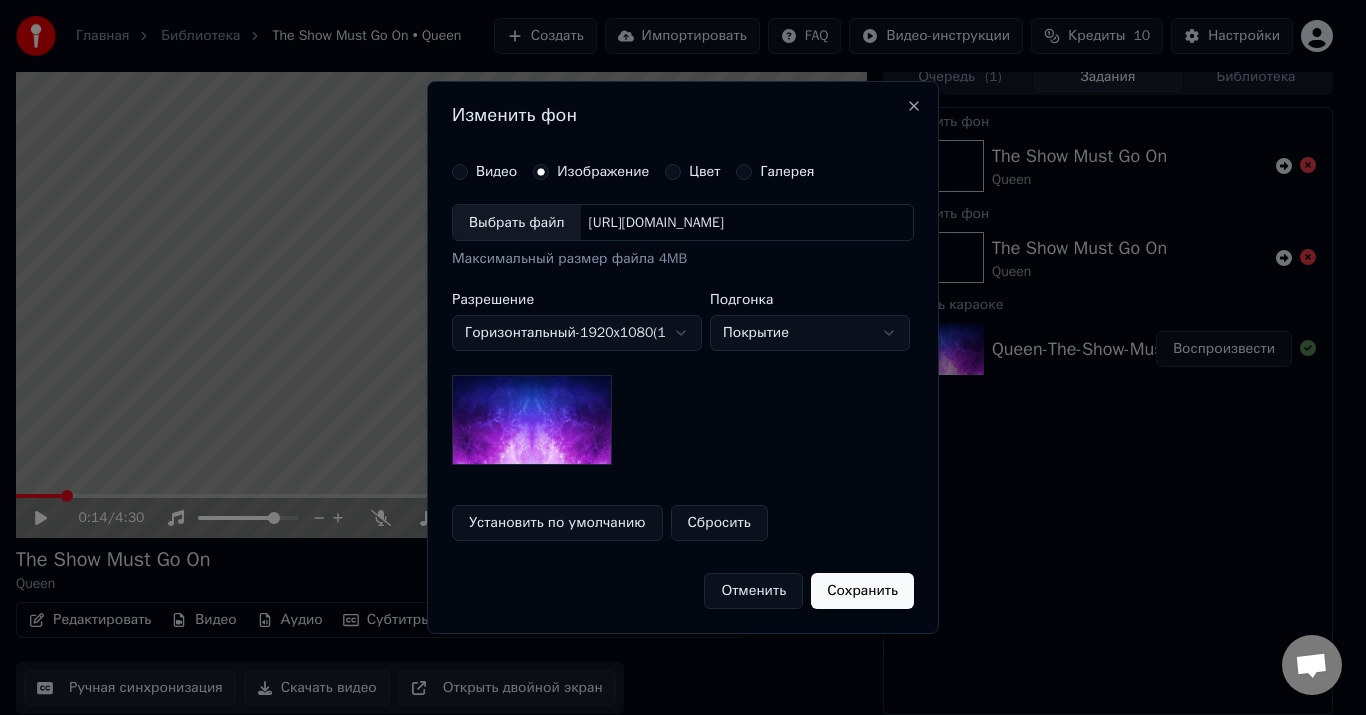click on "Выбрать файл" at bounding box center (517, 223) 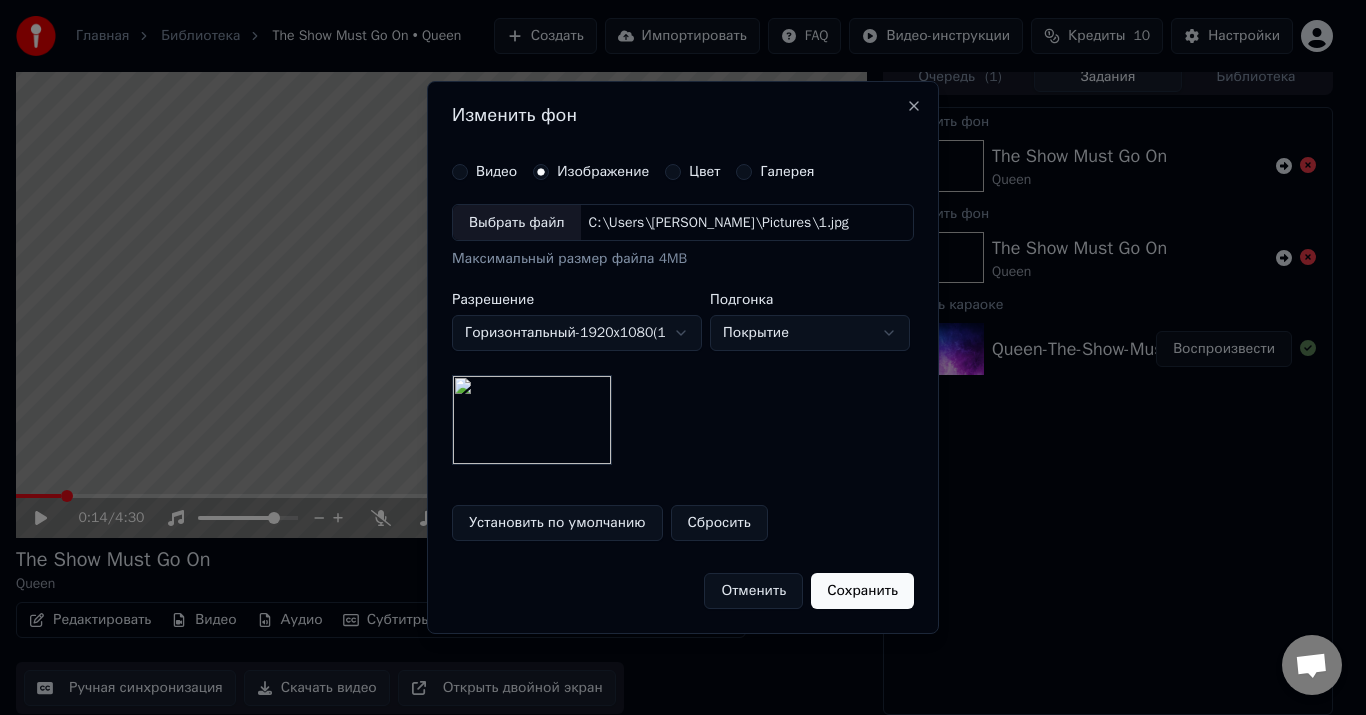 click on "Сохранить" at bounding box center (862, 591) 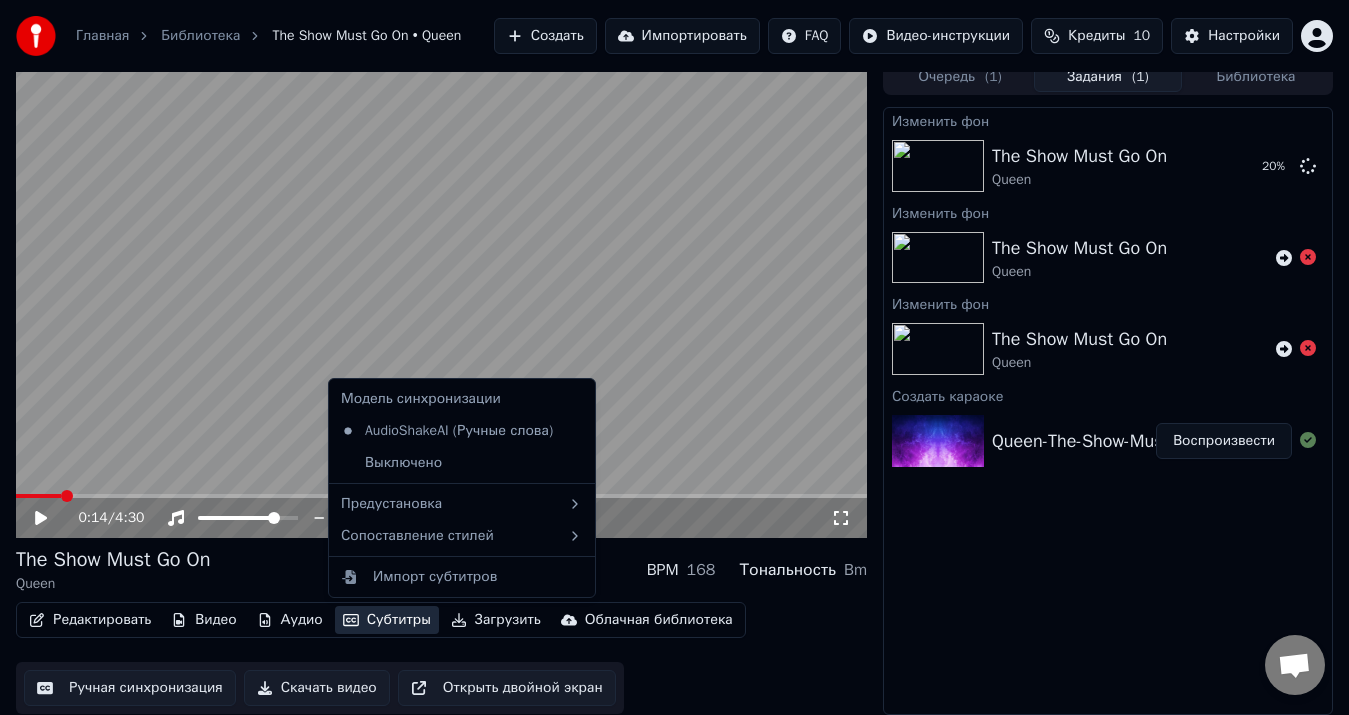 click on "Субтитры" at bounding box center (387, 620) 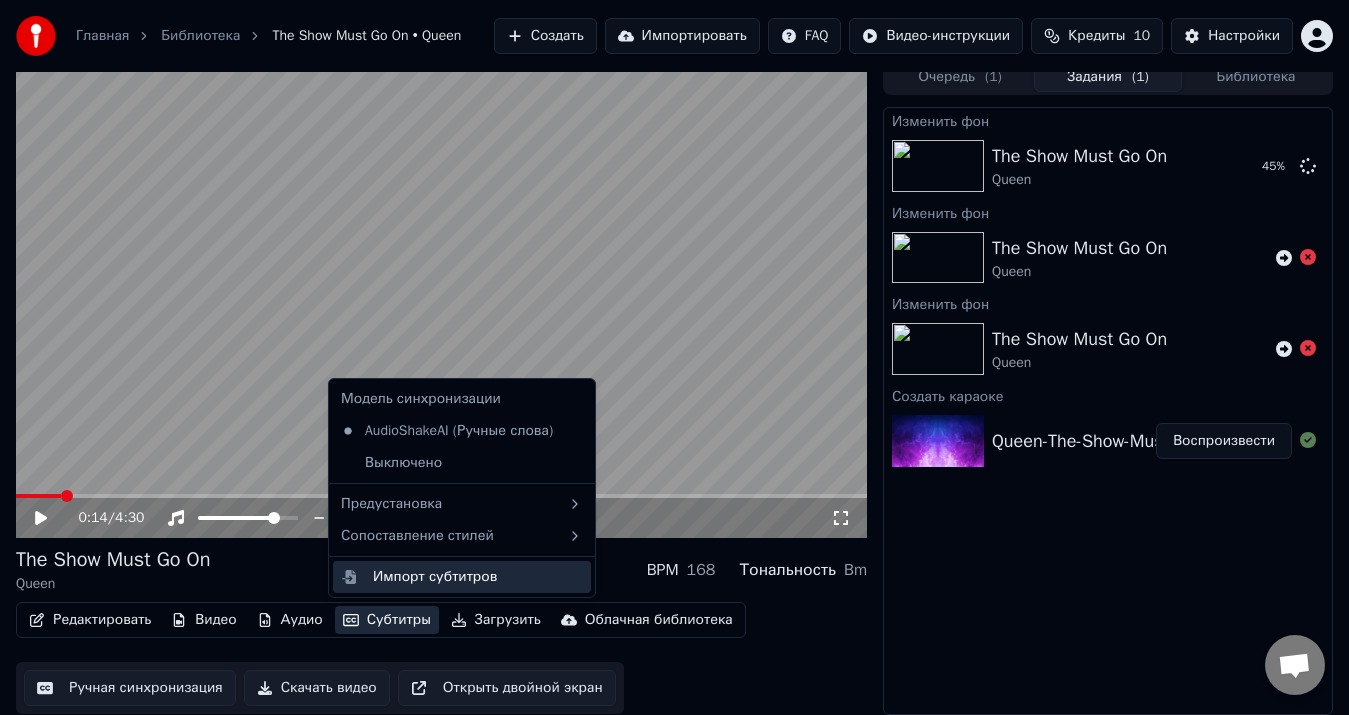 click on "Импорт субтитров" at bounding box center [435, 577] 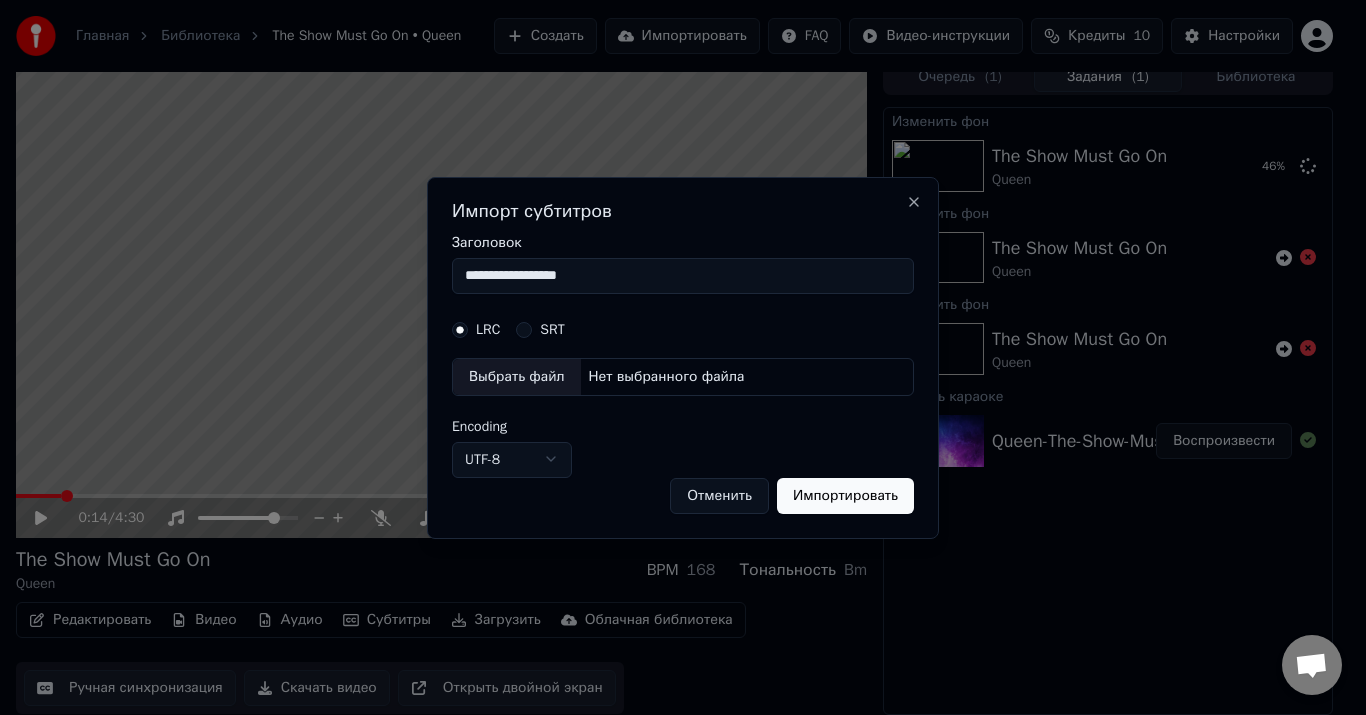 click on "Выбрать файл" at bounding box center [517, 377] 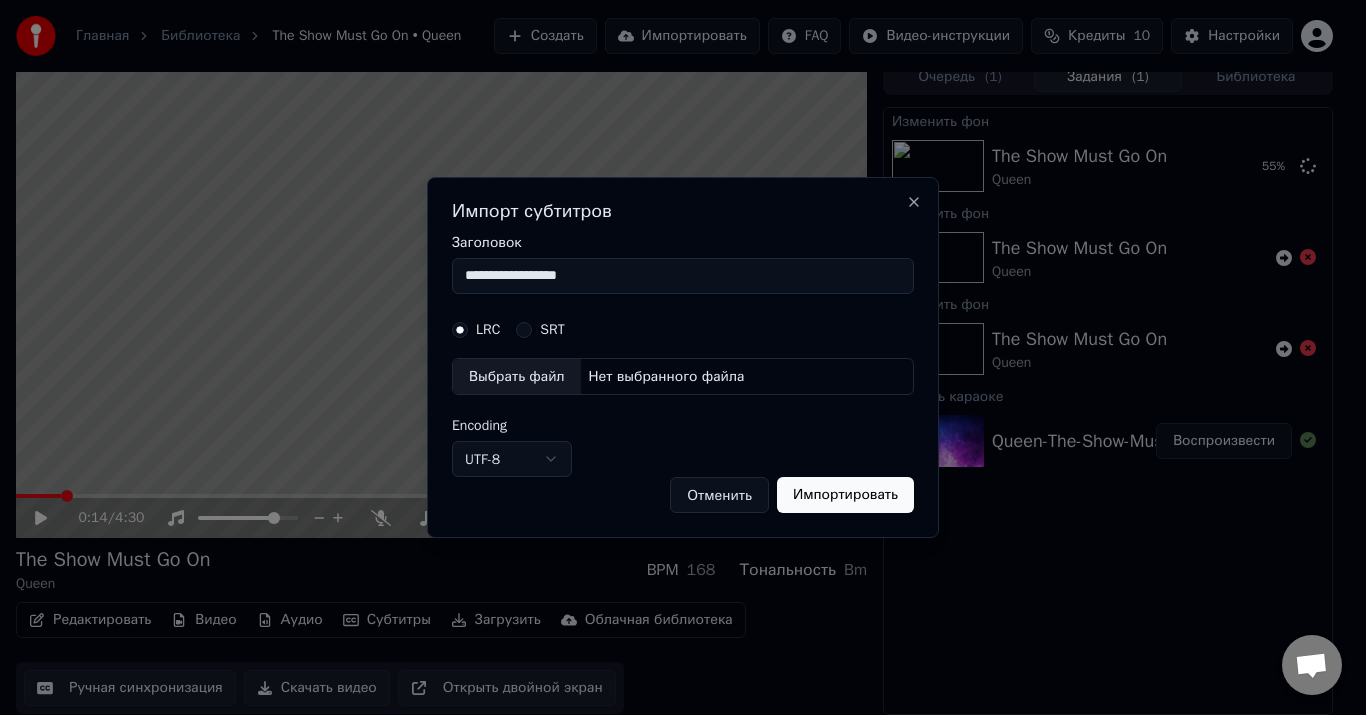 click on "Выбрать файл" at bounding box center [517, 377] 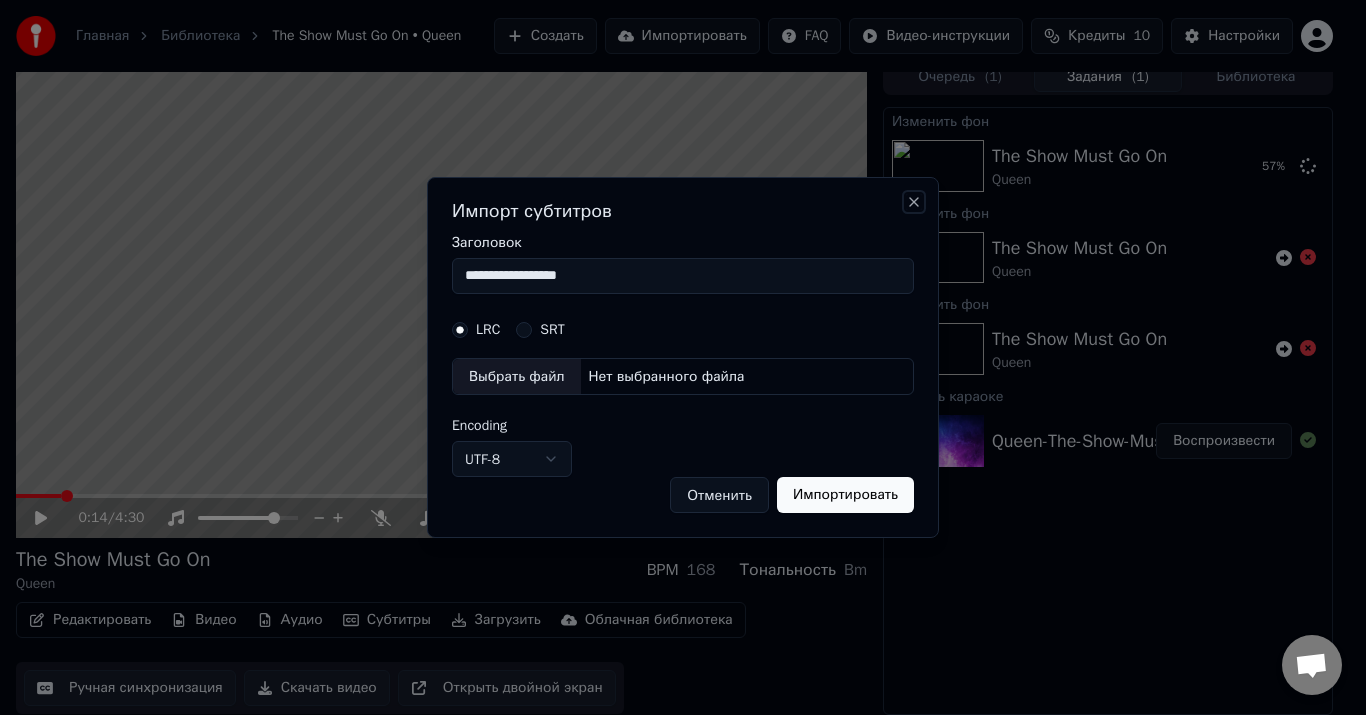 click on "Close" at bounding box center (914, 202) 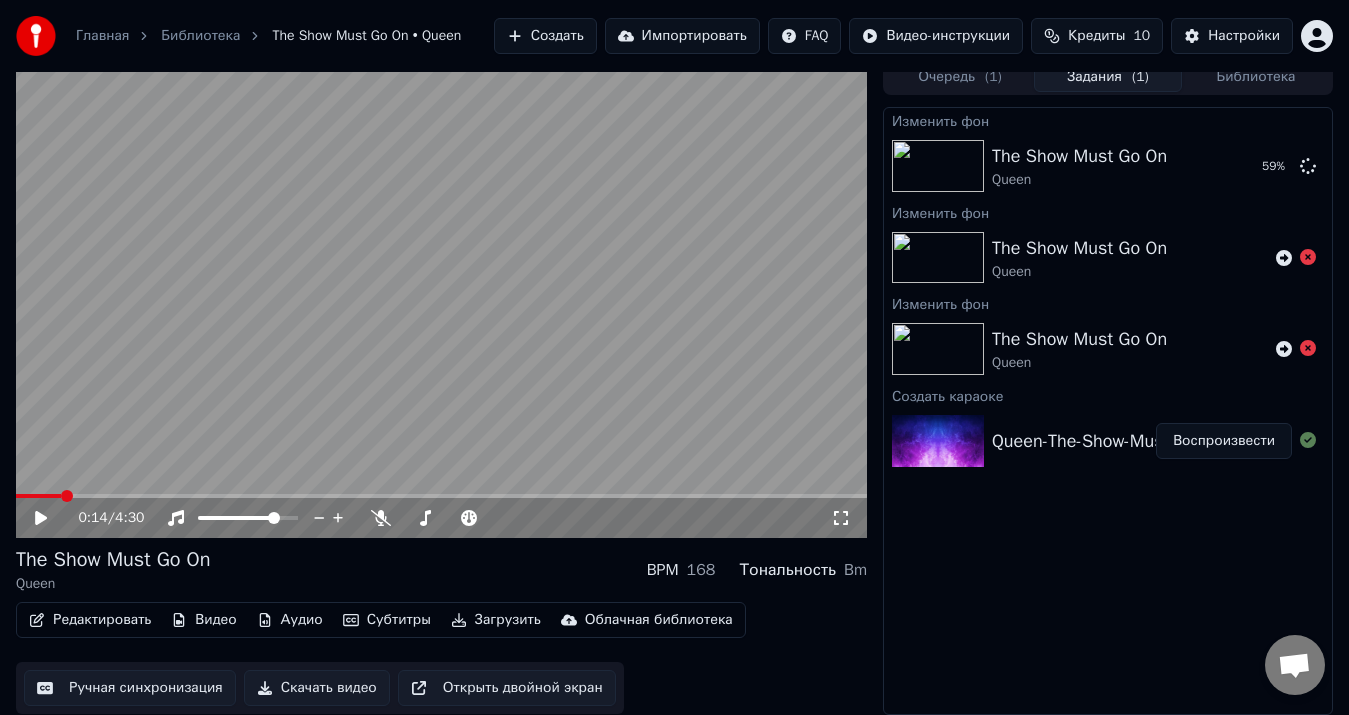 click on "Редактировать" at bounding box center [90, 620] 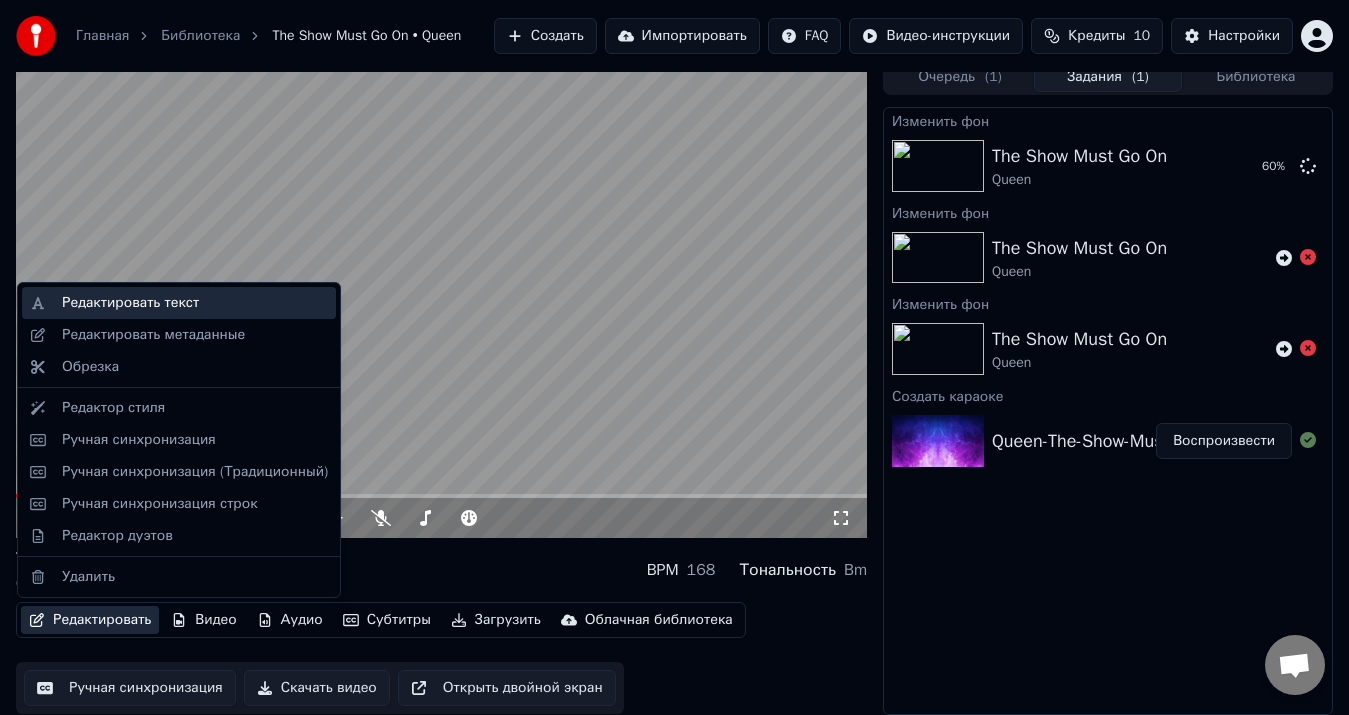 click on "Редактировать текст" at bounding box center (130, 303) 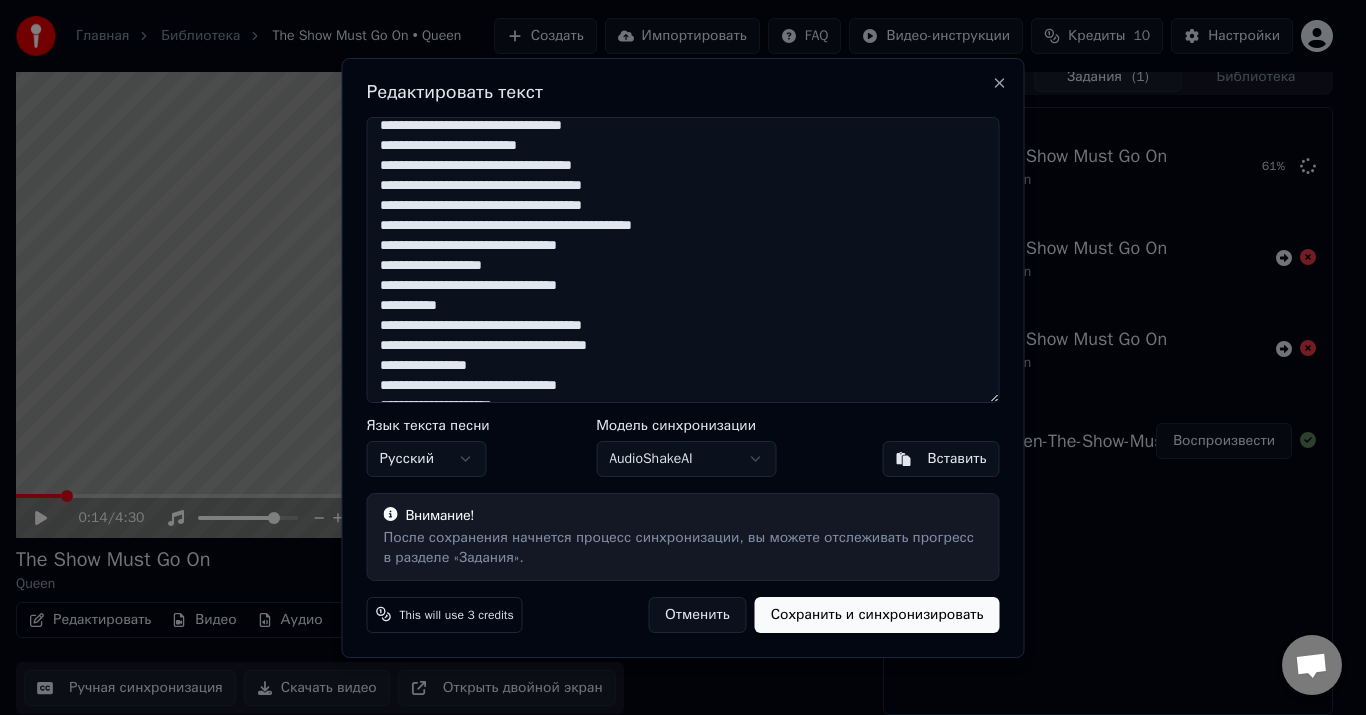 scroll, scrollTop: 352, scrollLeft: 0, axis: vertical 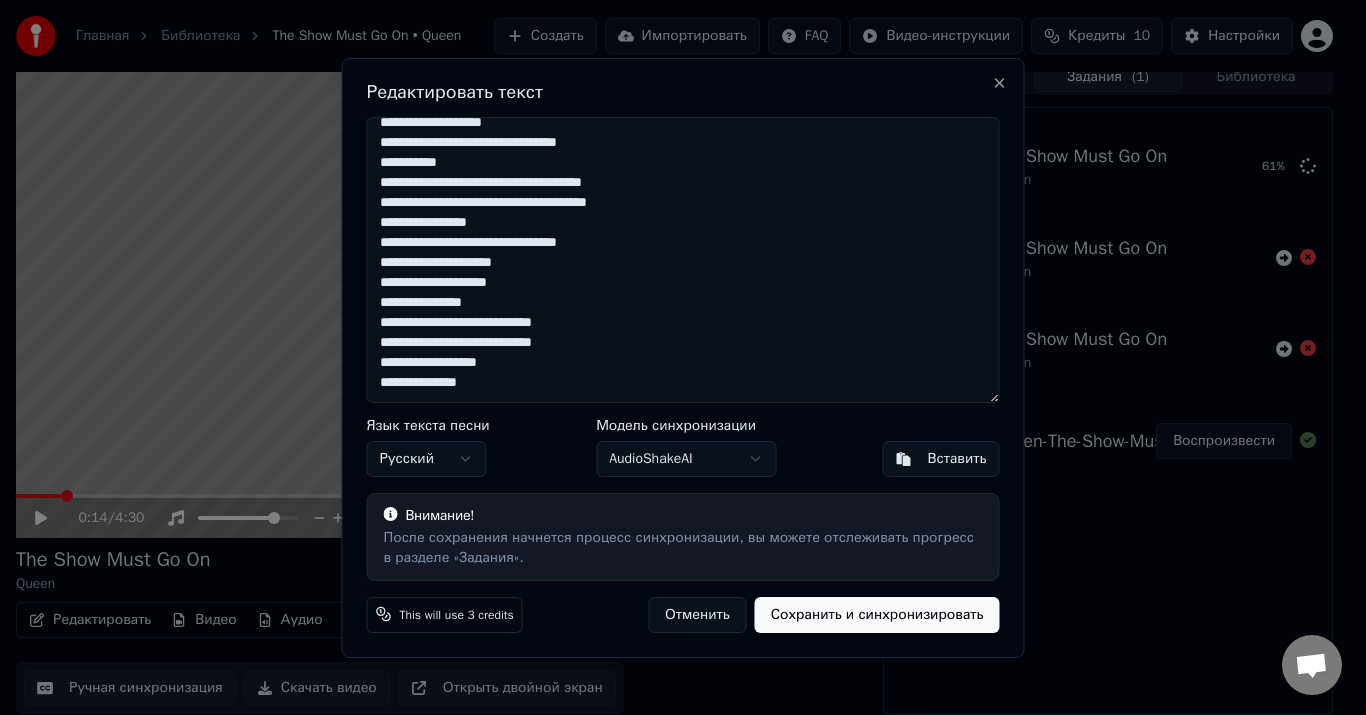 drag, startPoint x: 378, startPoint y: 134, endPoint x: 623, endPoint y: 471, distance: 416.64612 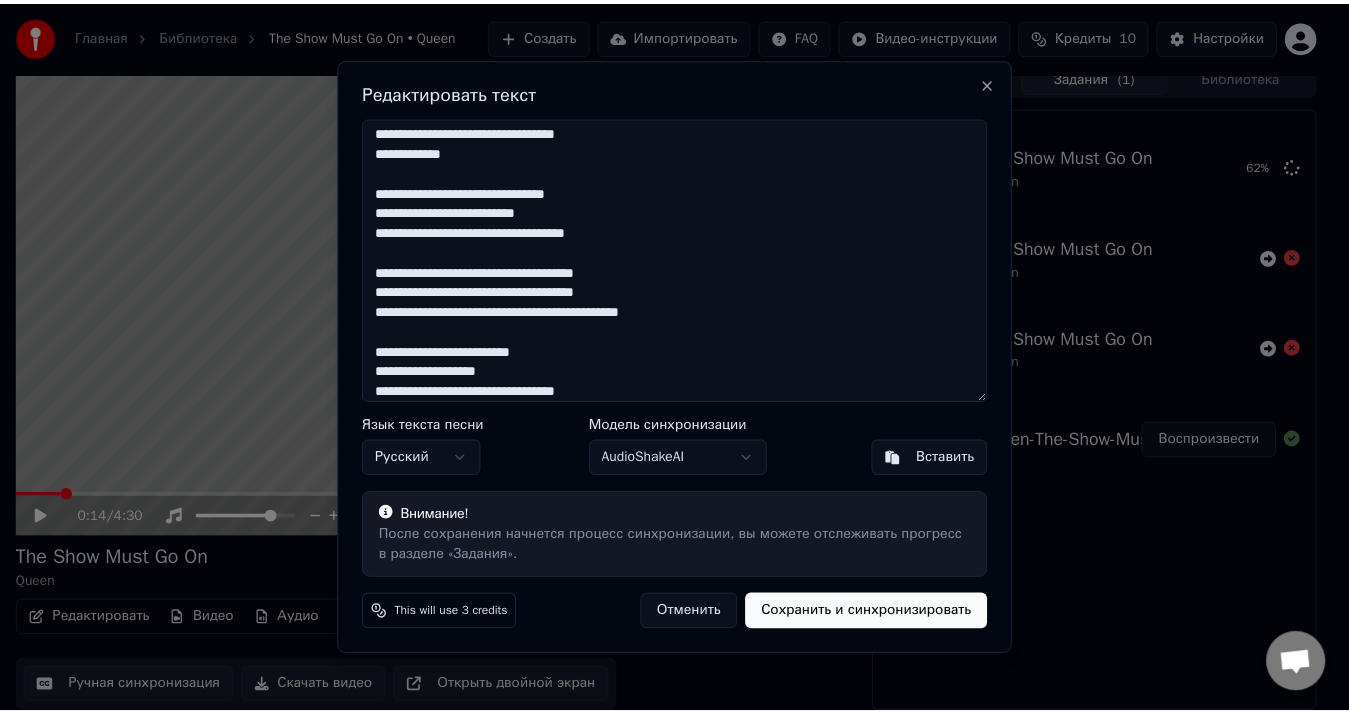 scroll, scrollTop: 0, scrollLeft: 0, axis: both 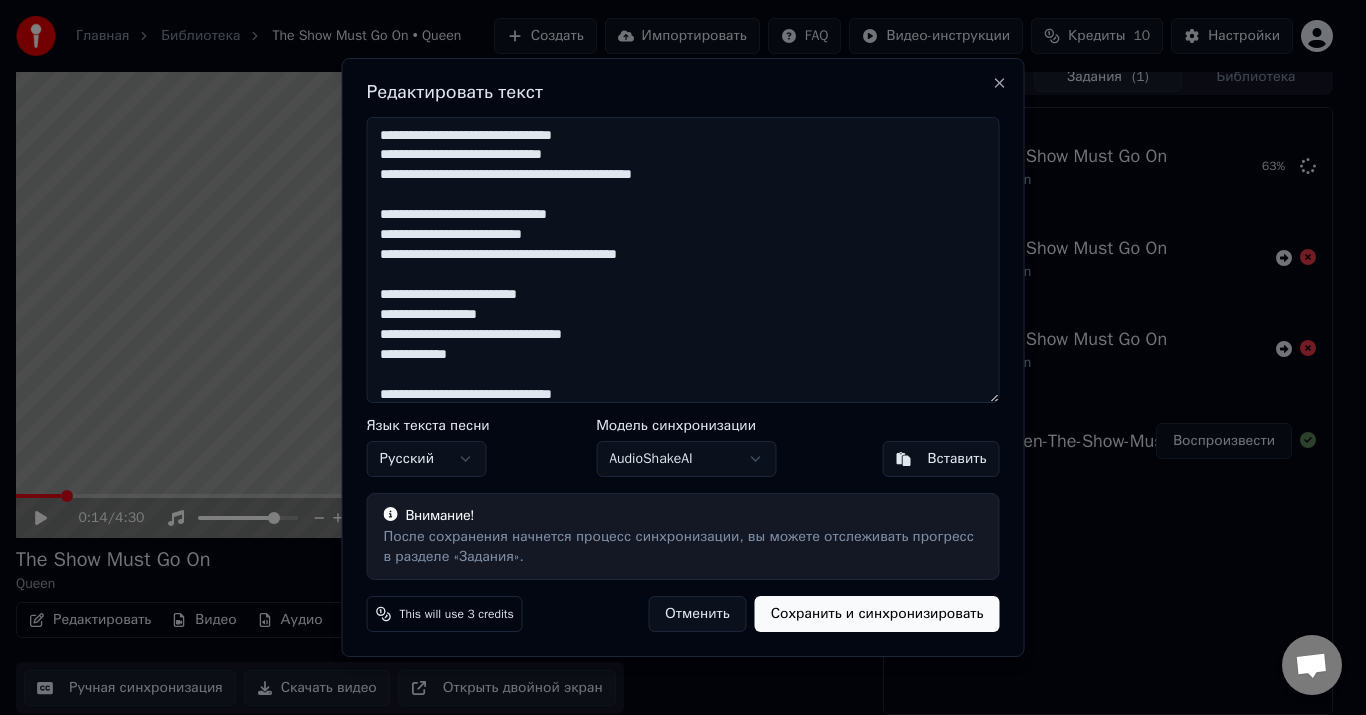 type on "**********" 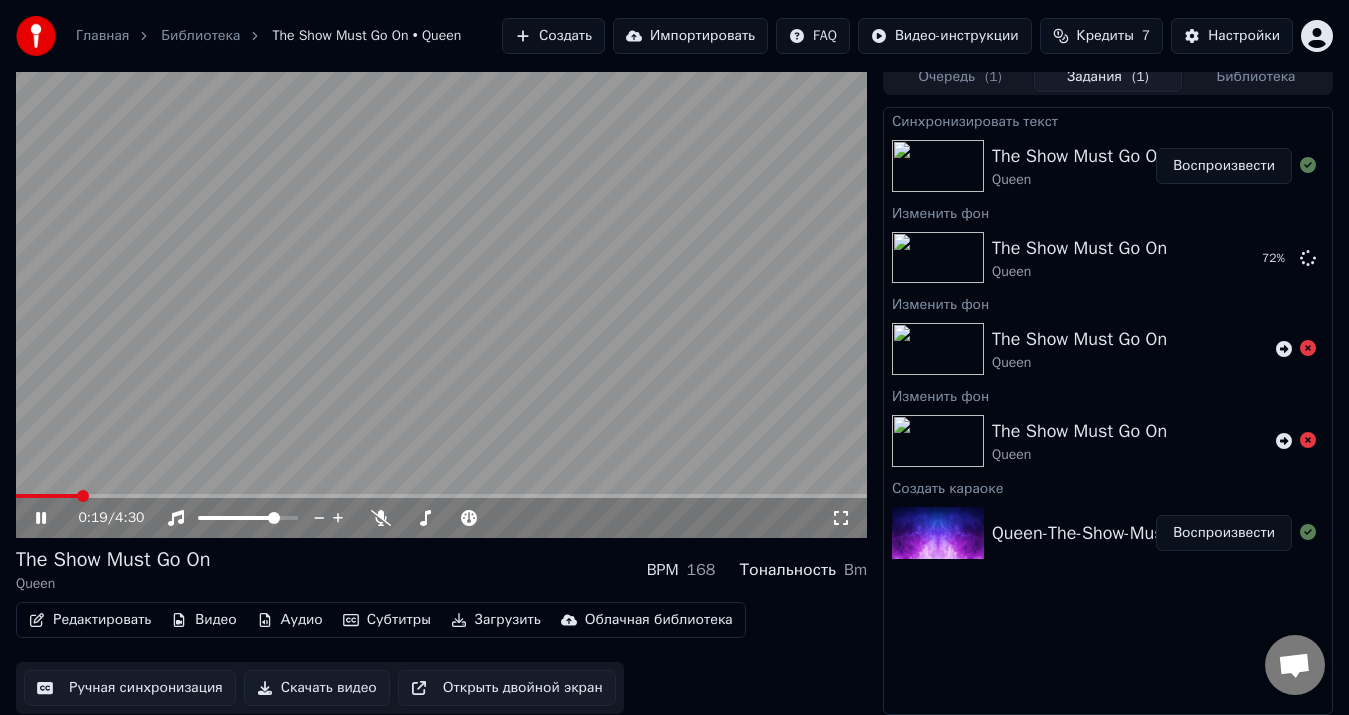click 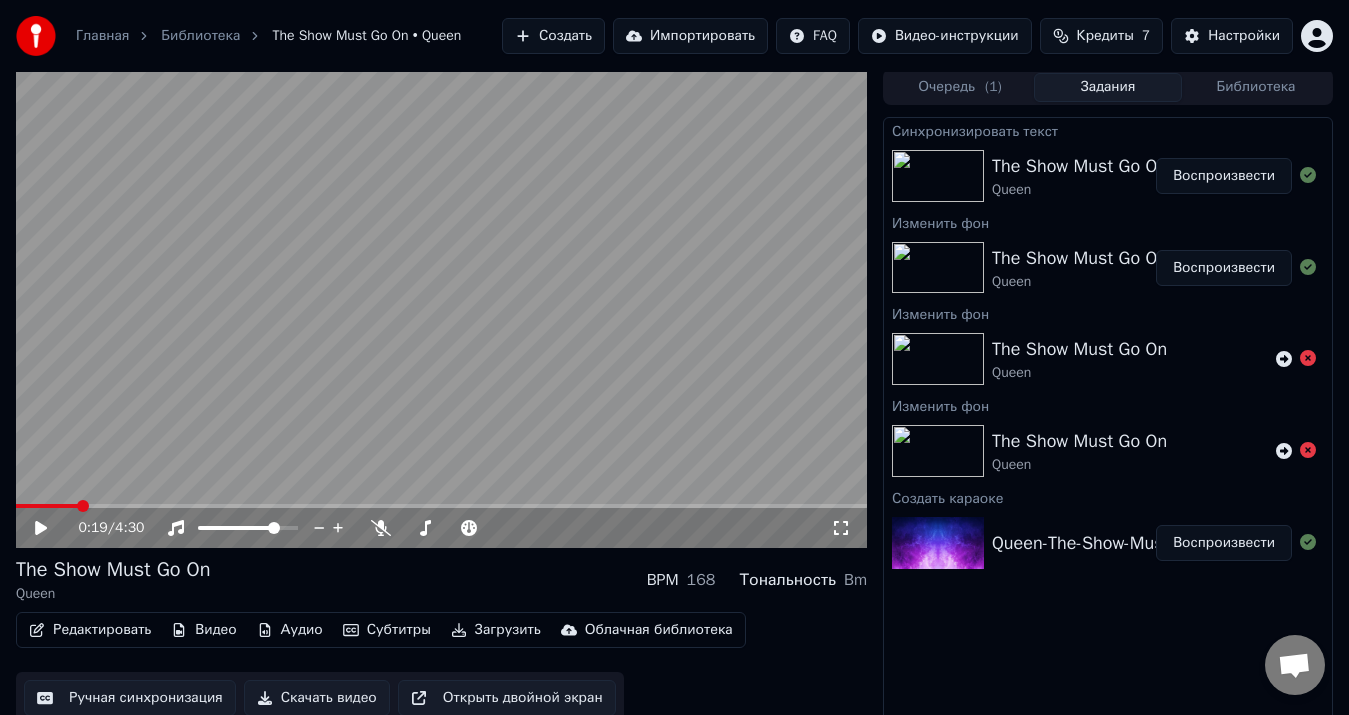 scroll, scrollTop: 0, scrollLeft: 0, axis: both 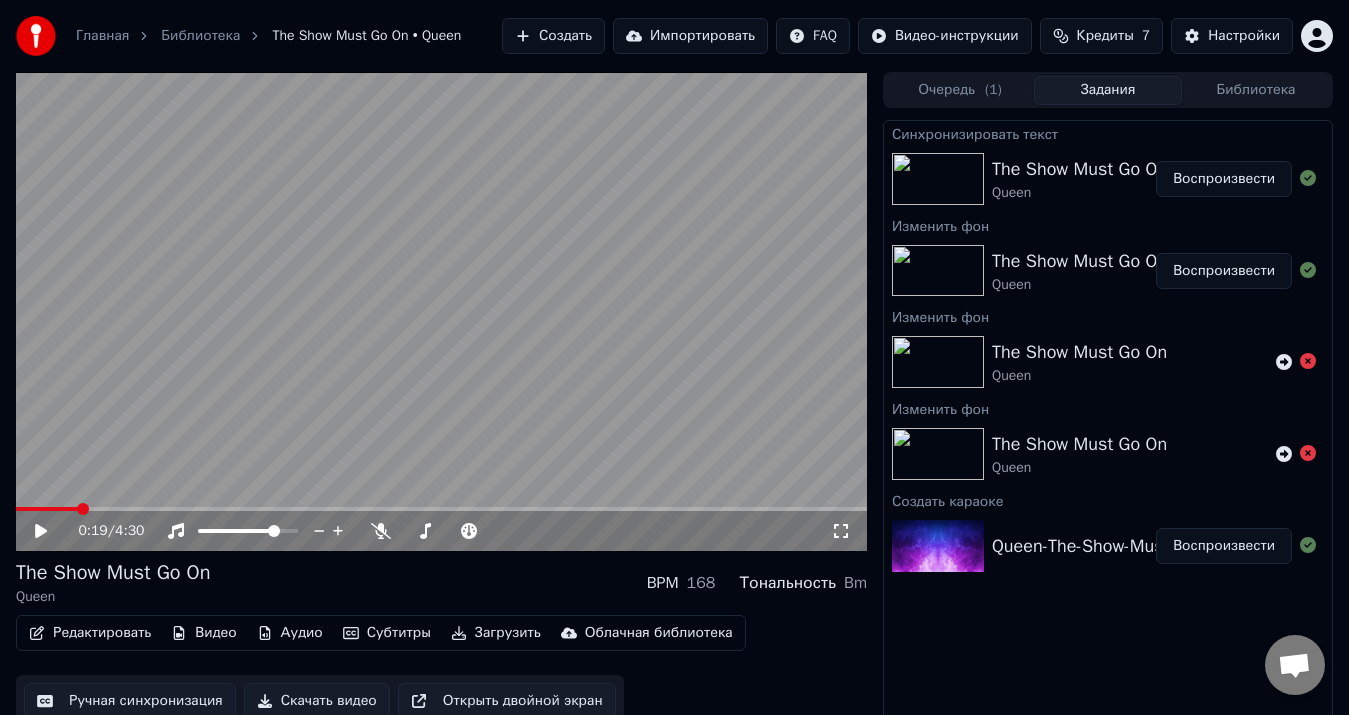 click 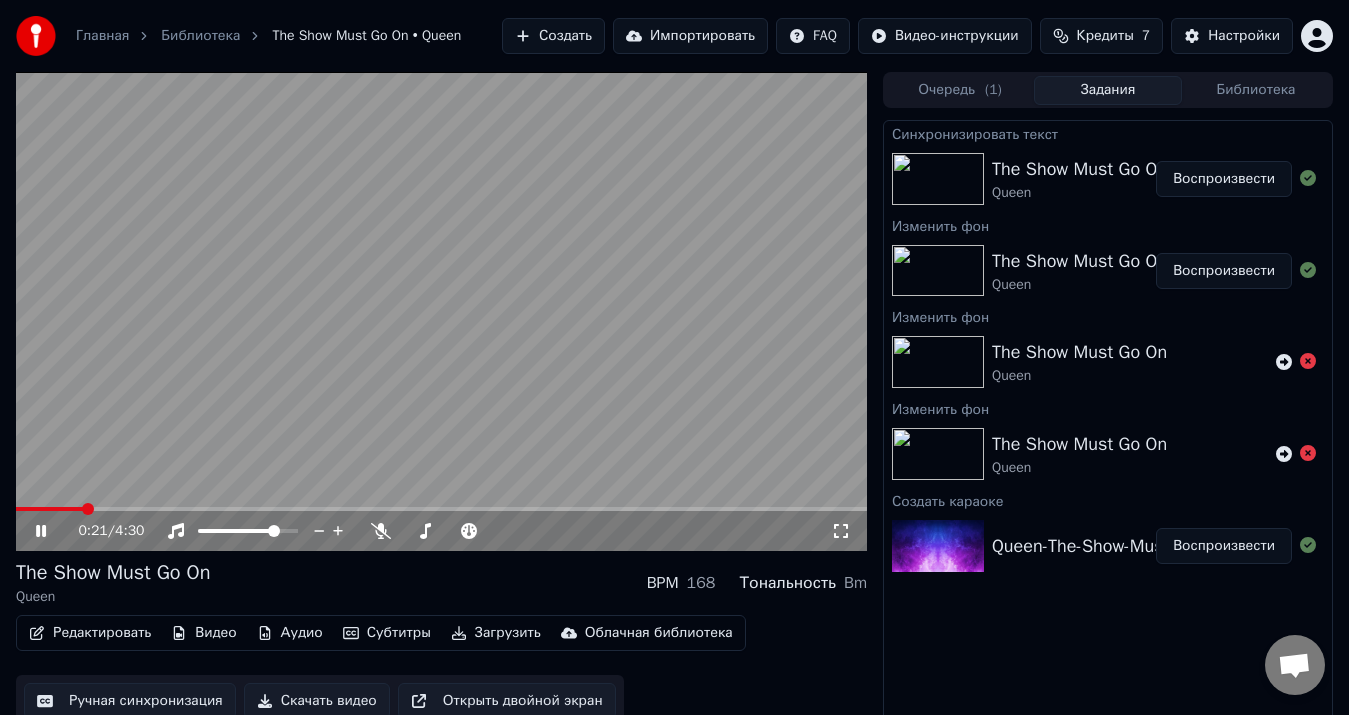 click 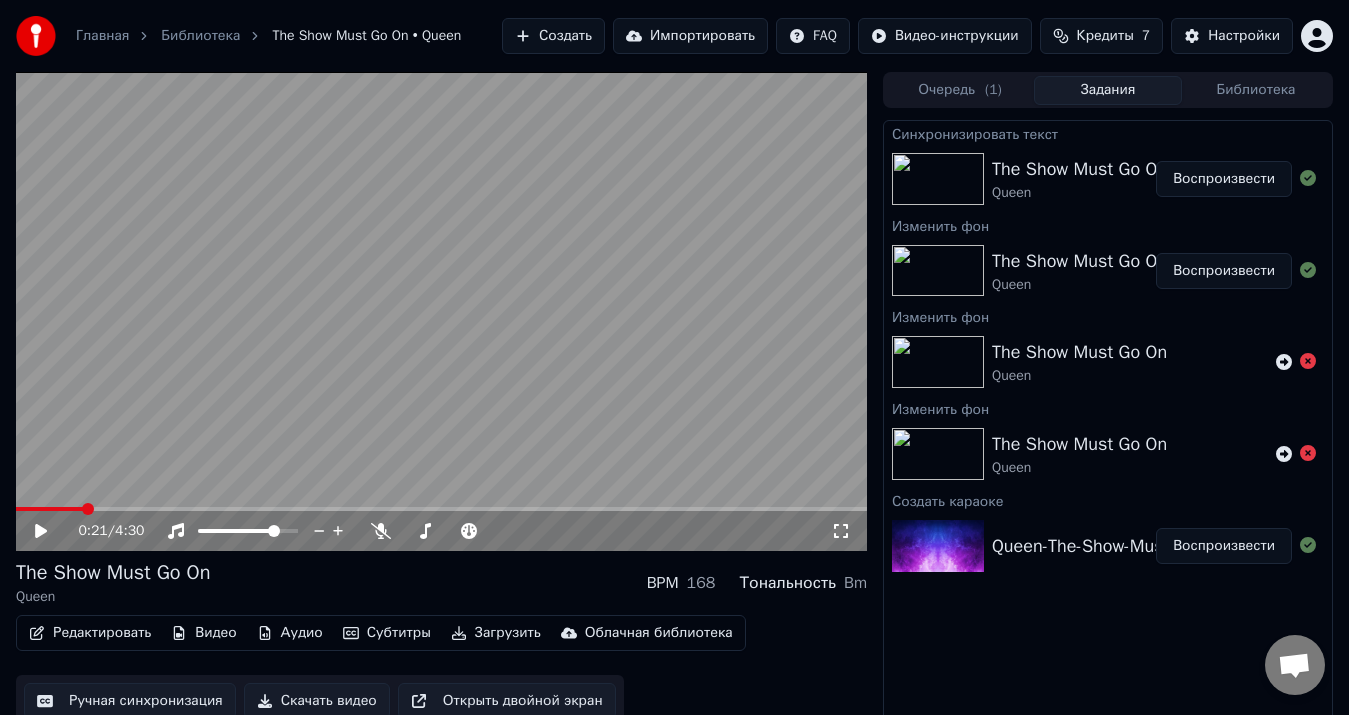 click on "Воспроизвести" at bounding box center [1224, 271] 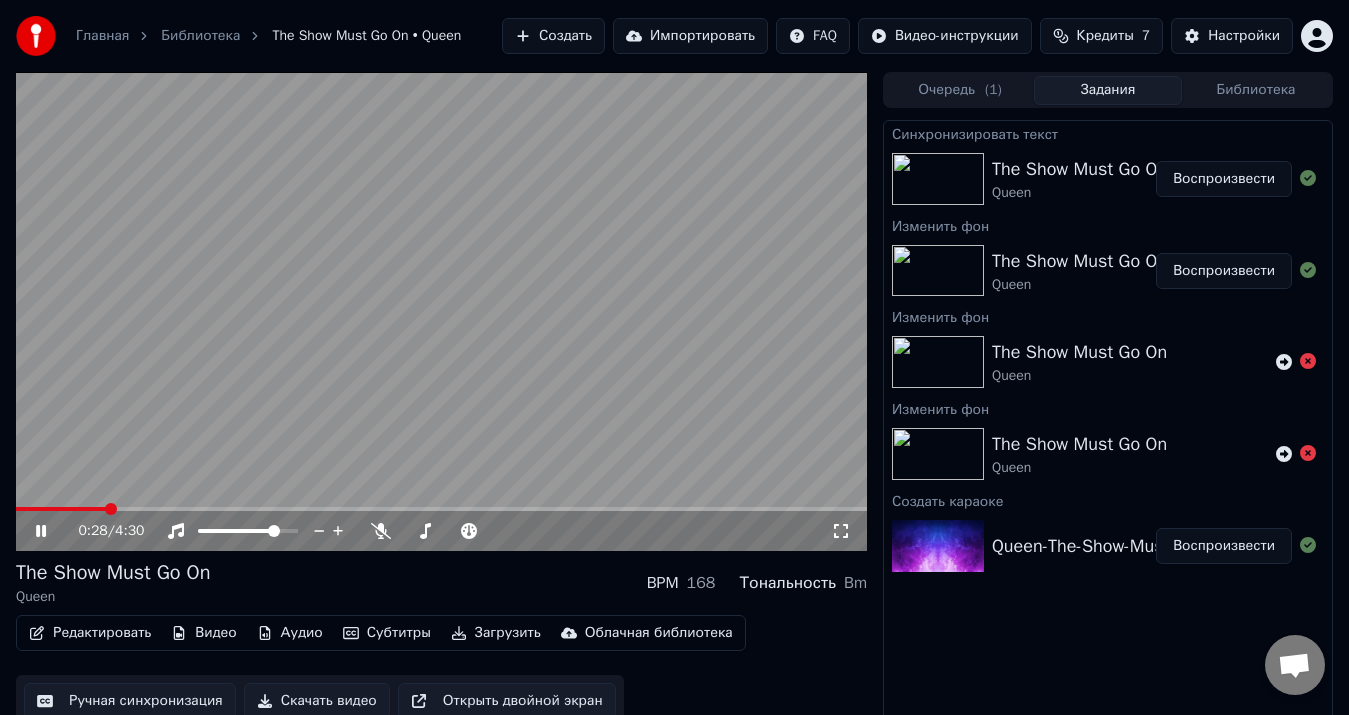 click 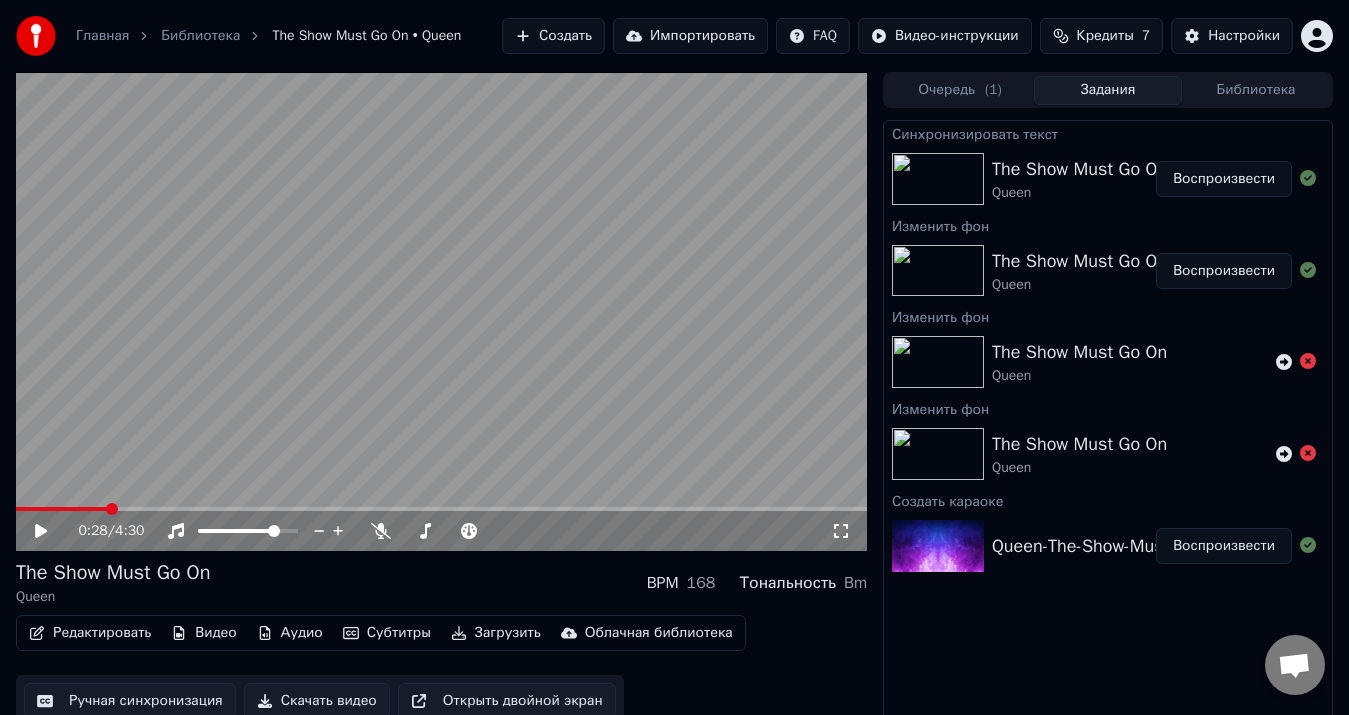 click on "Редактировать" at bounding box center [90, 633] 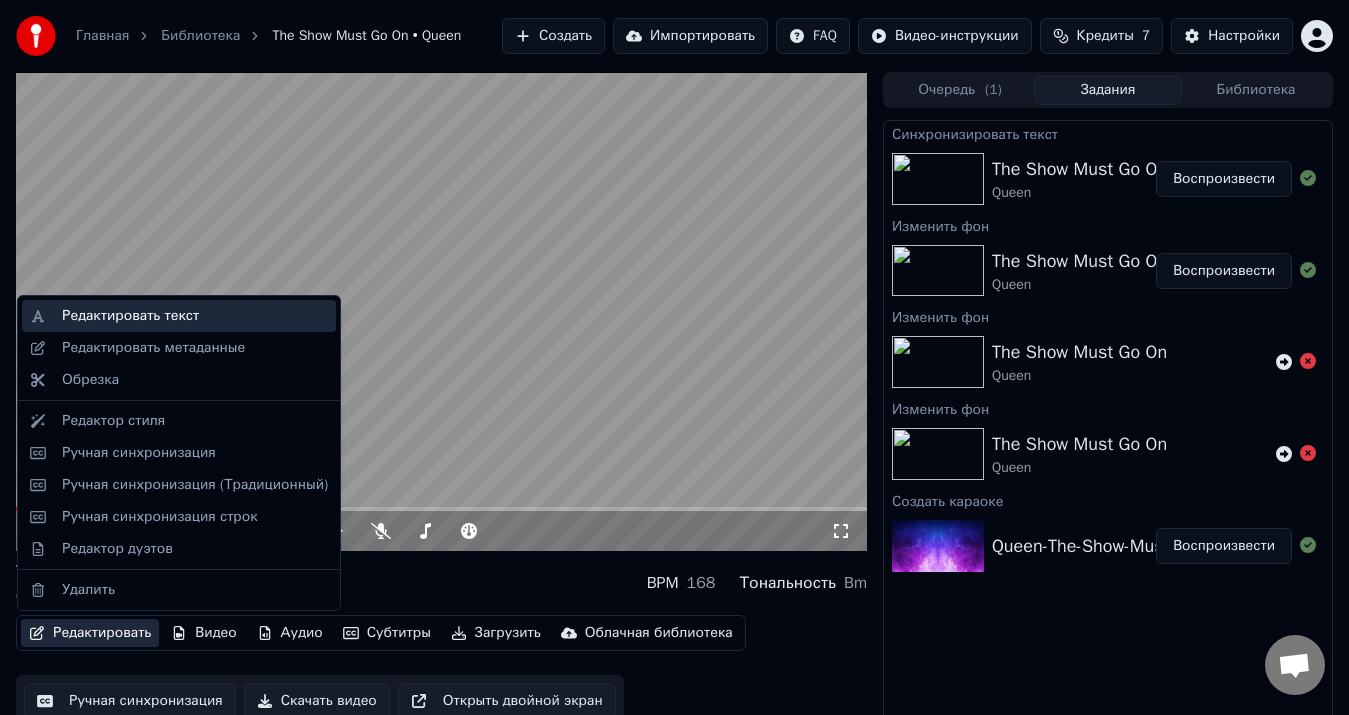click on "Редактировать текст" at bounding box center (130, 316) 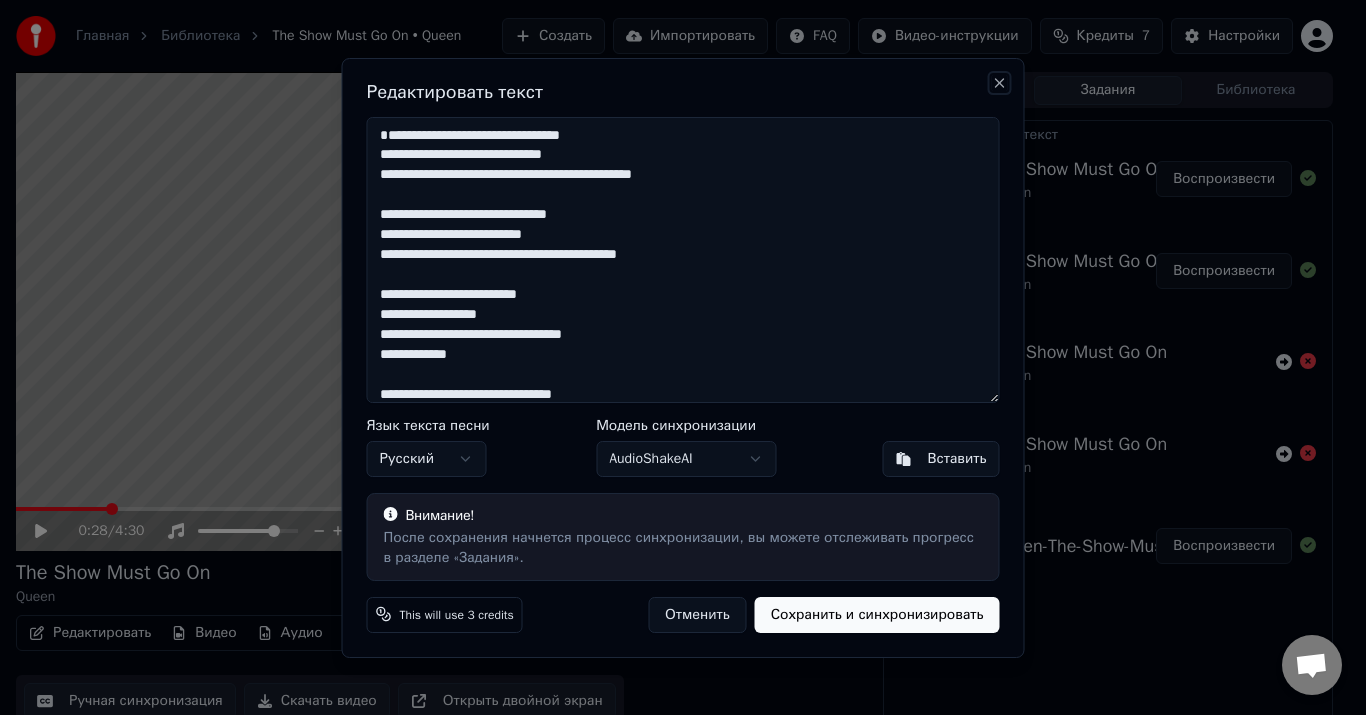 click on "Close" at bounding box center (1000, 83) 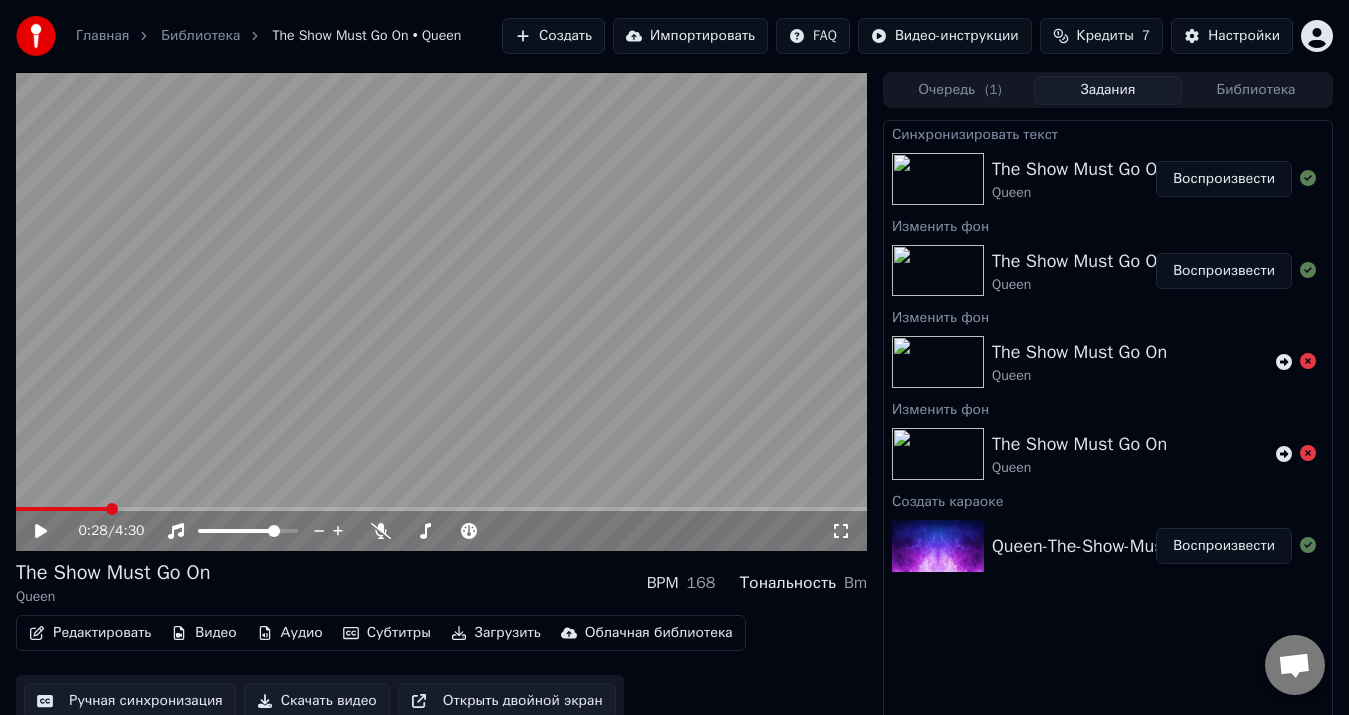 click 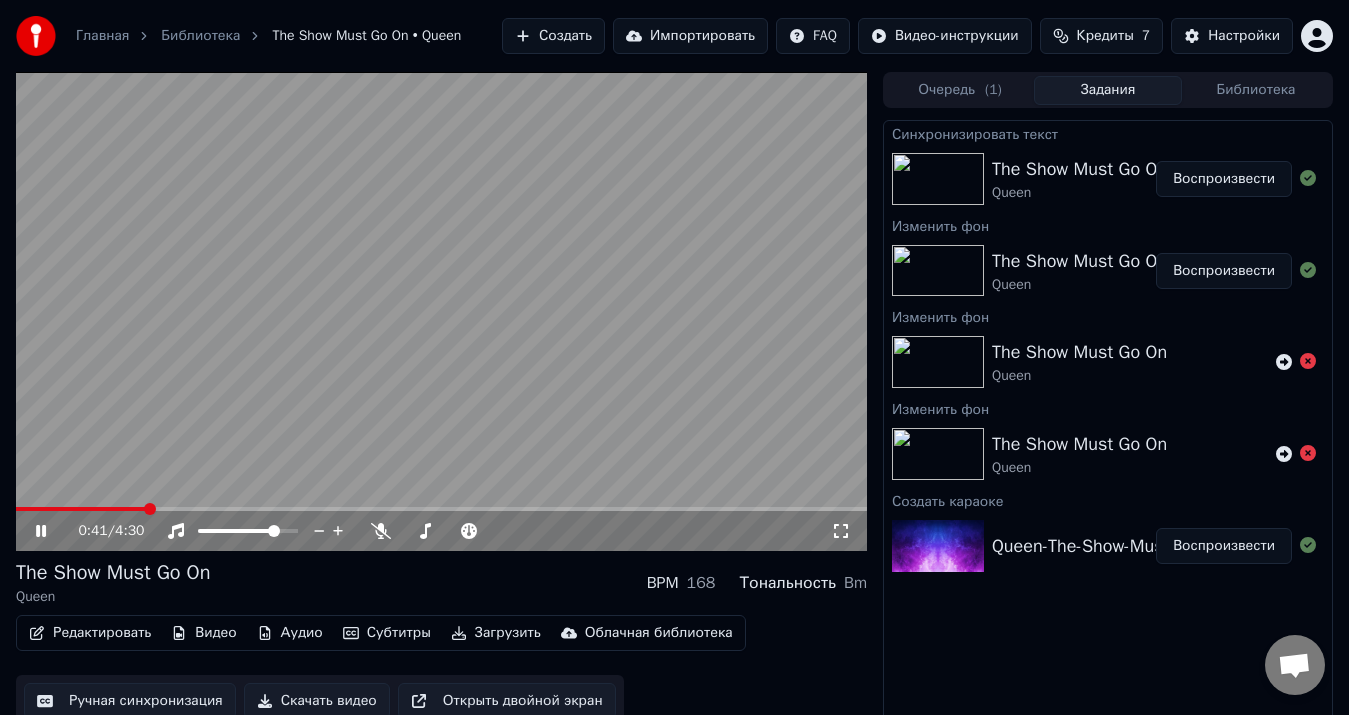 click at bounding box center [441, 311] 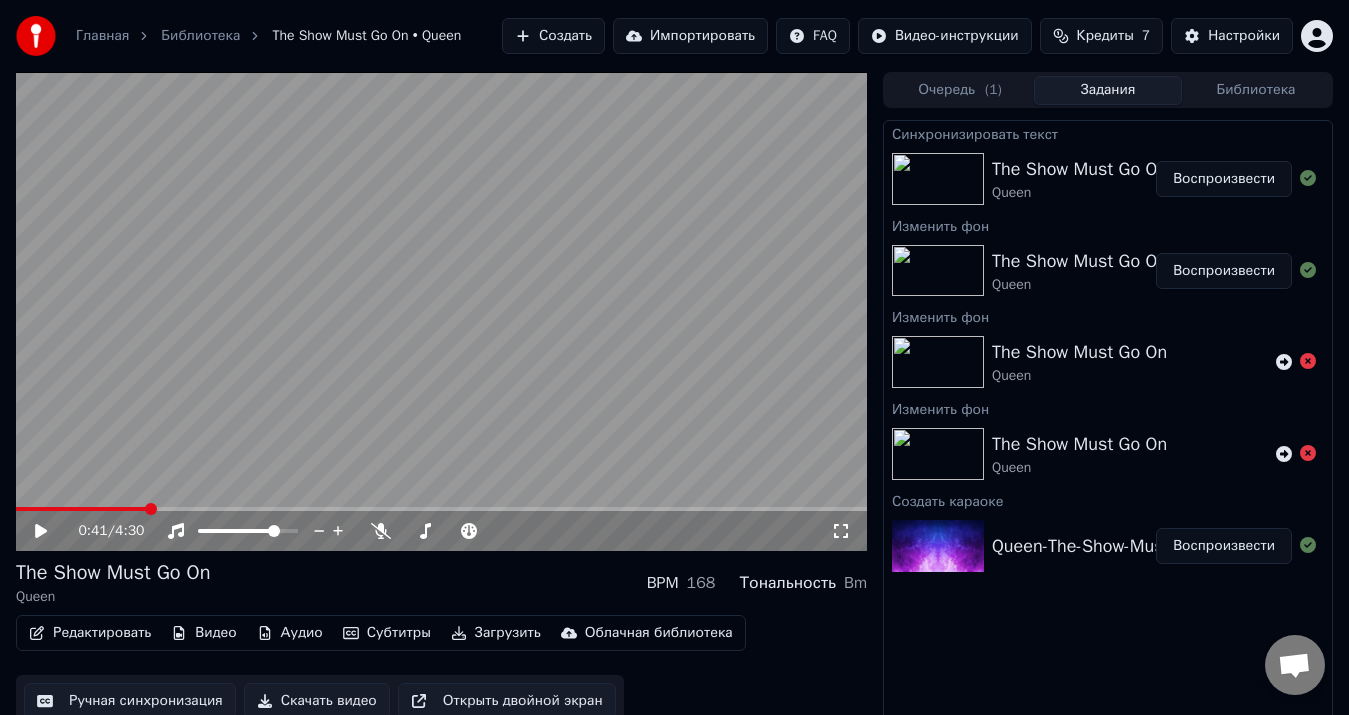 click at bounding box center [441, 311] 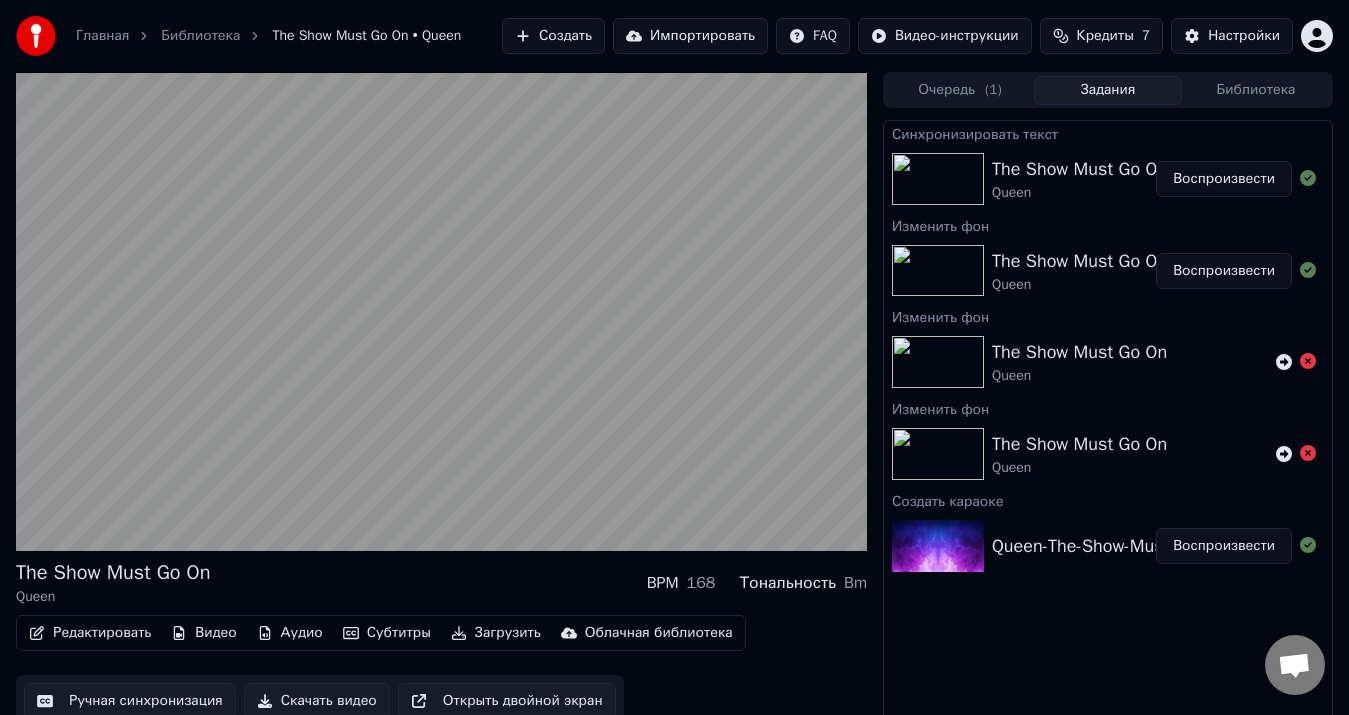 click at bounding box center (441, 311) 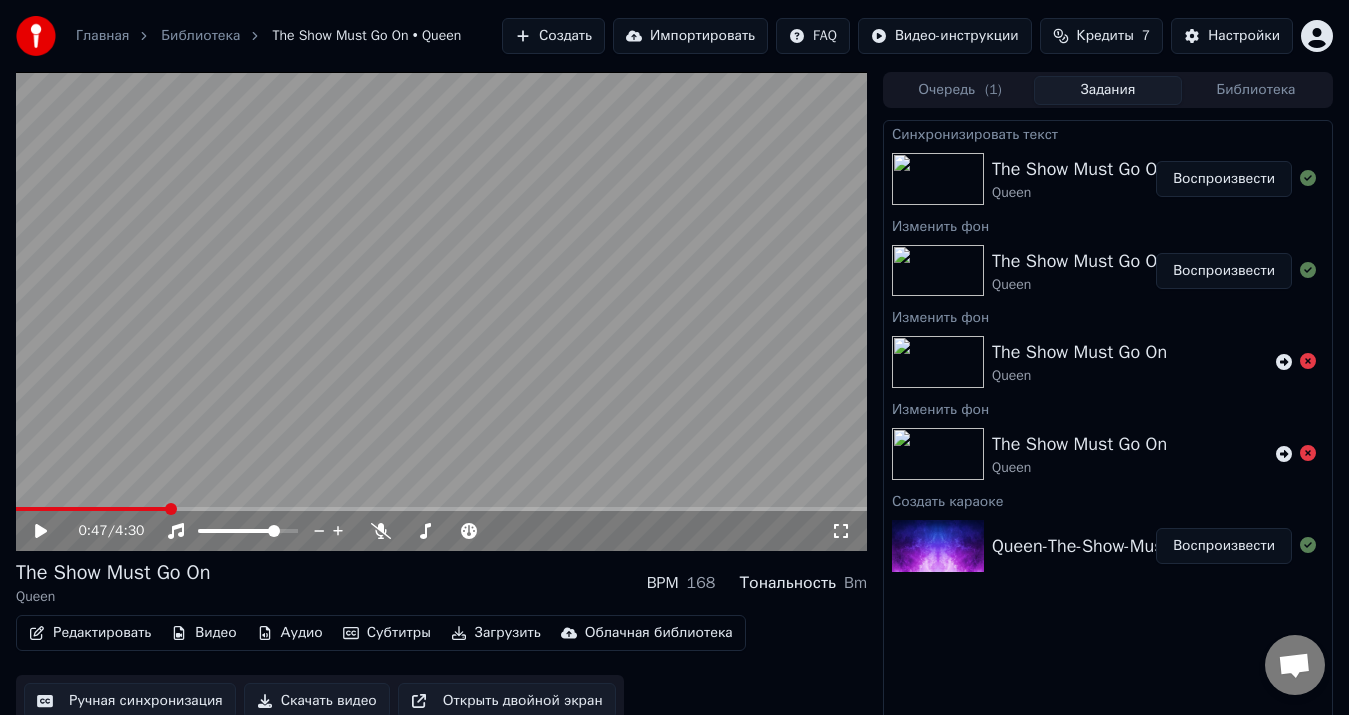 click at bounding box center [441, 311] 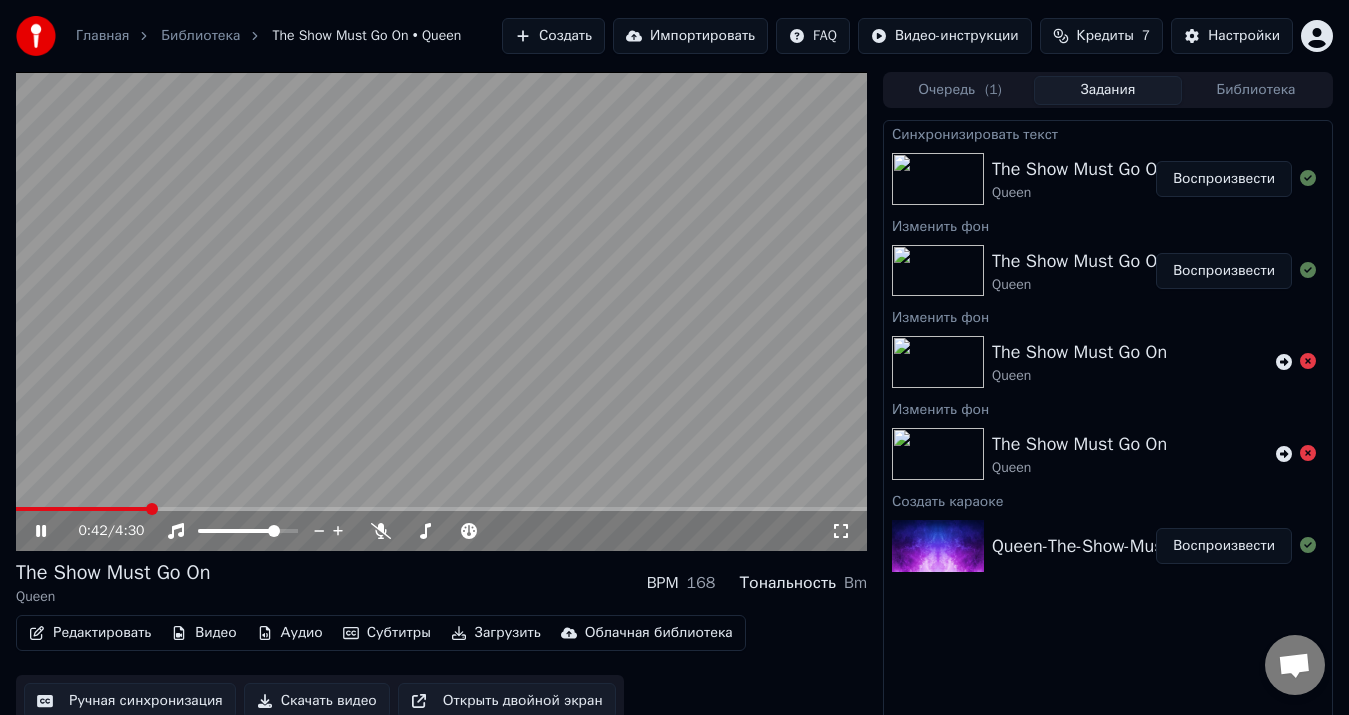 click at bounding box center (82, 509) 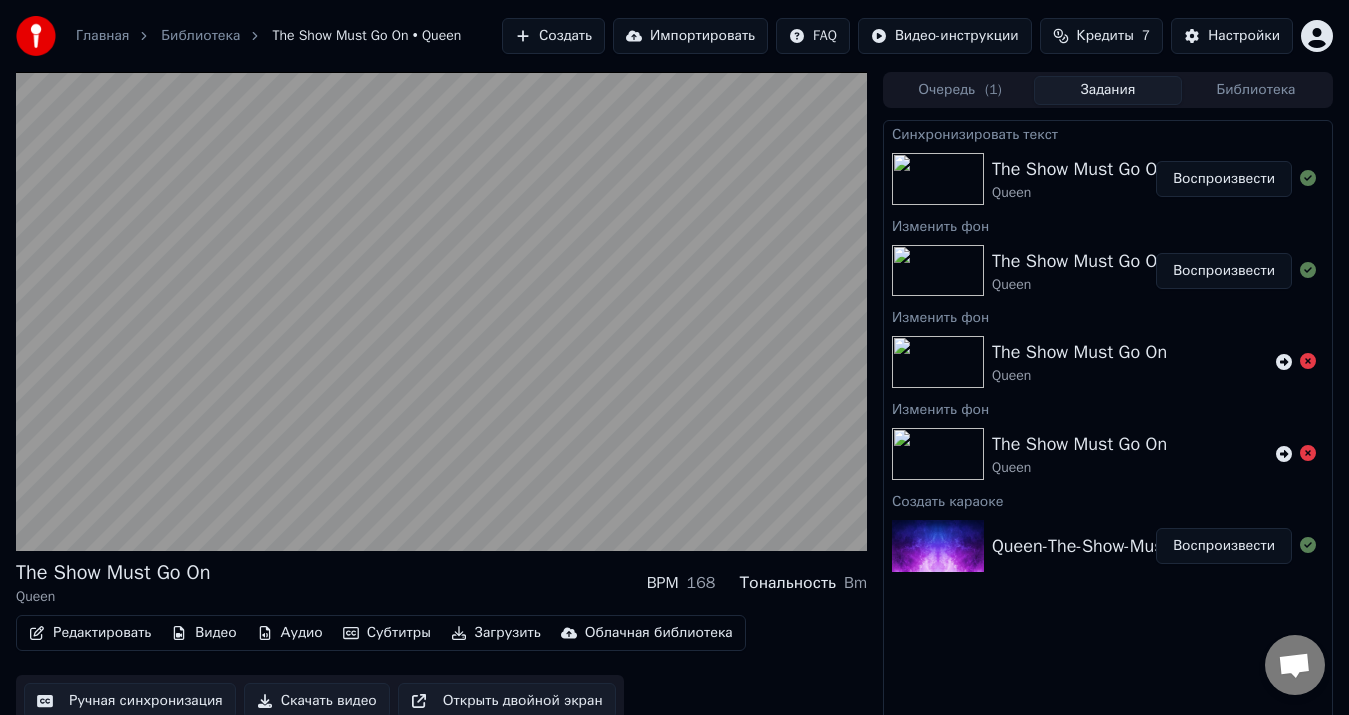 click at bounding box center [441, 311] 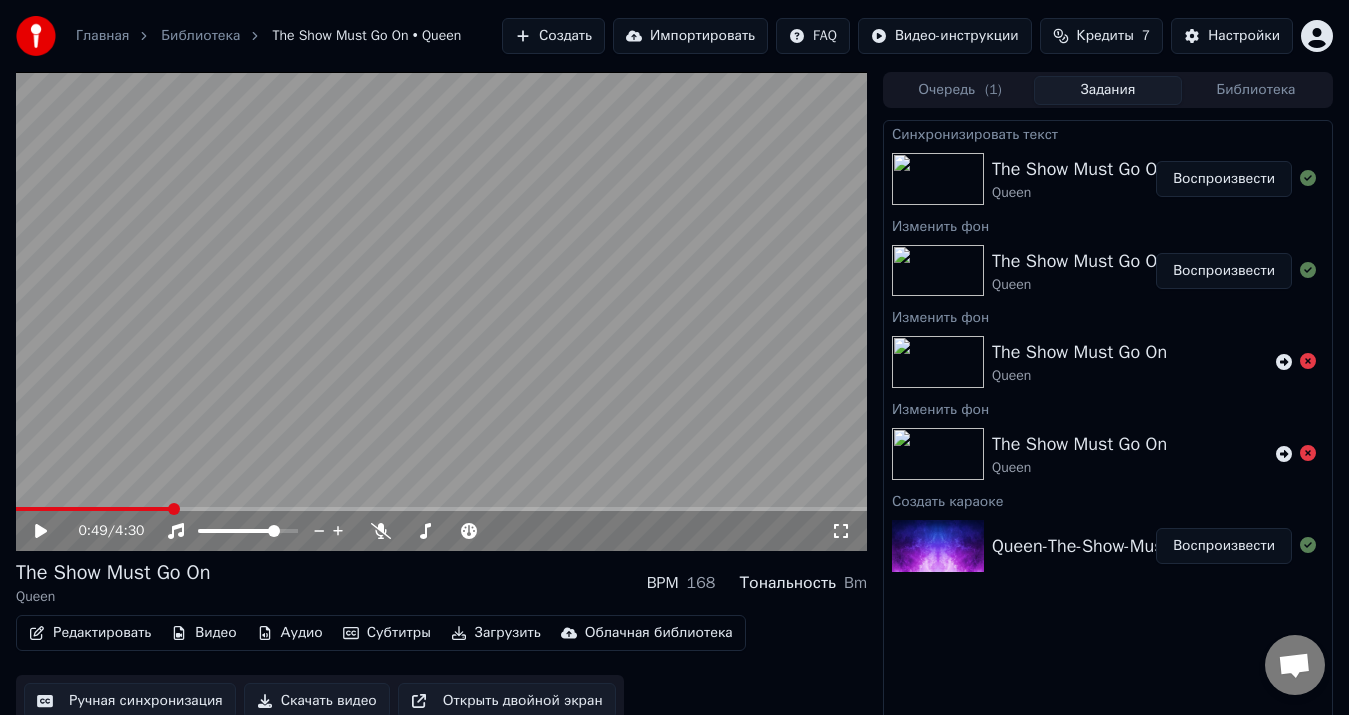 click at bounding box center (441, 311) 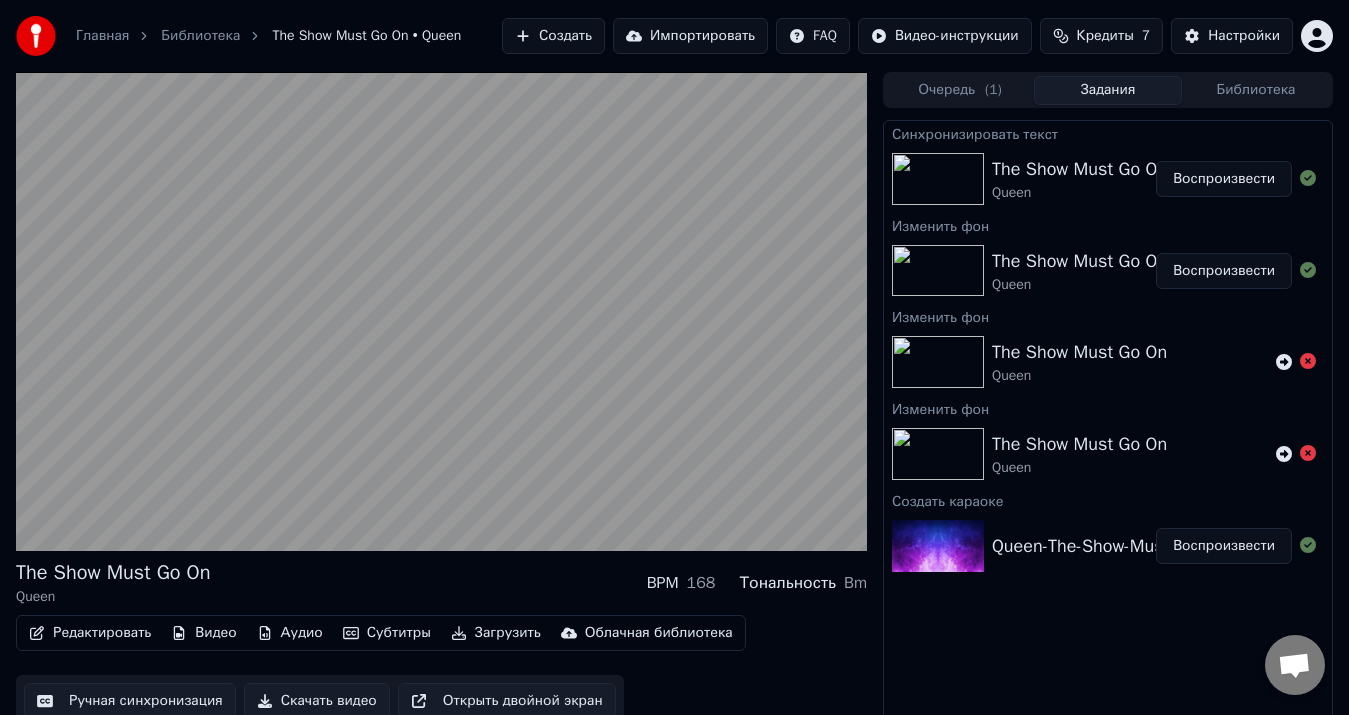 click at bounding box center (441, 311) 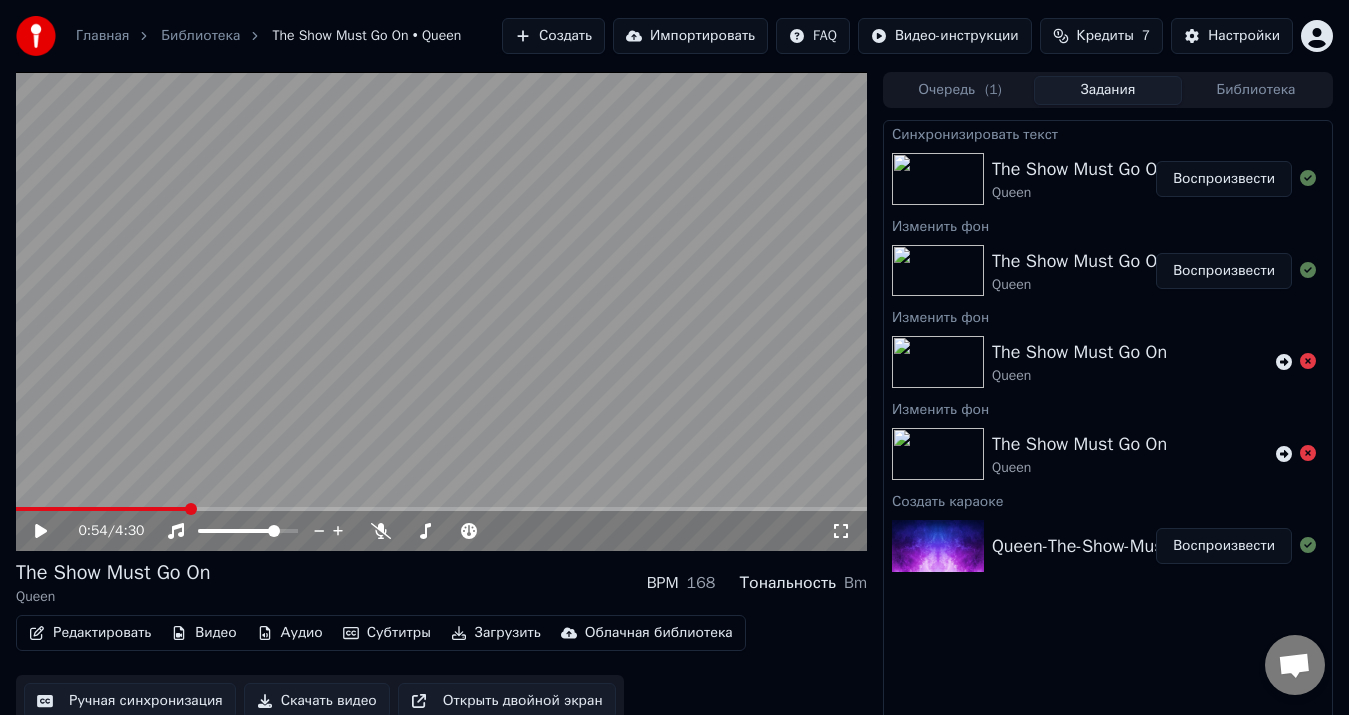 click at bounding box center (441, 311) 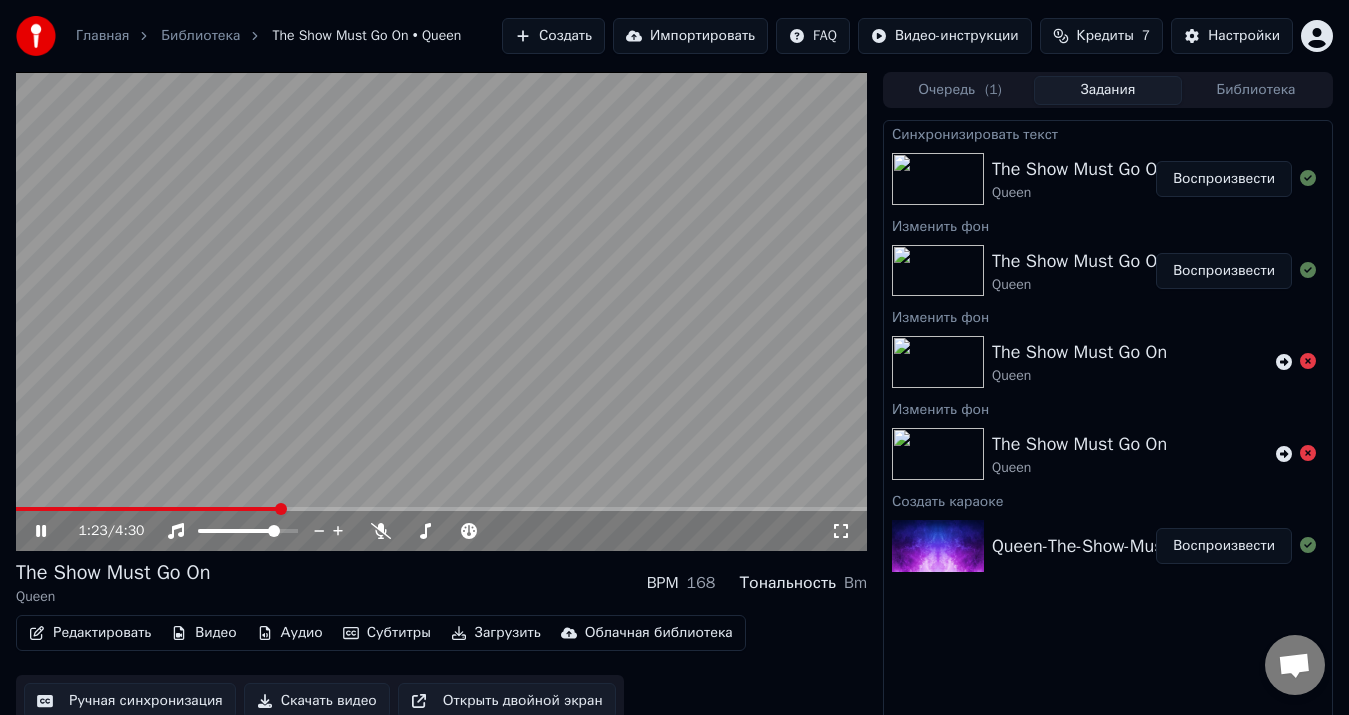 click at bounding box center [441, 509] 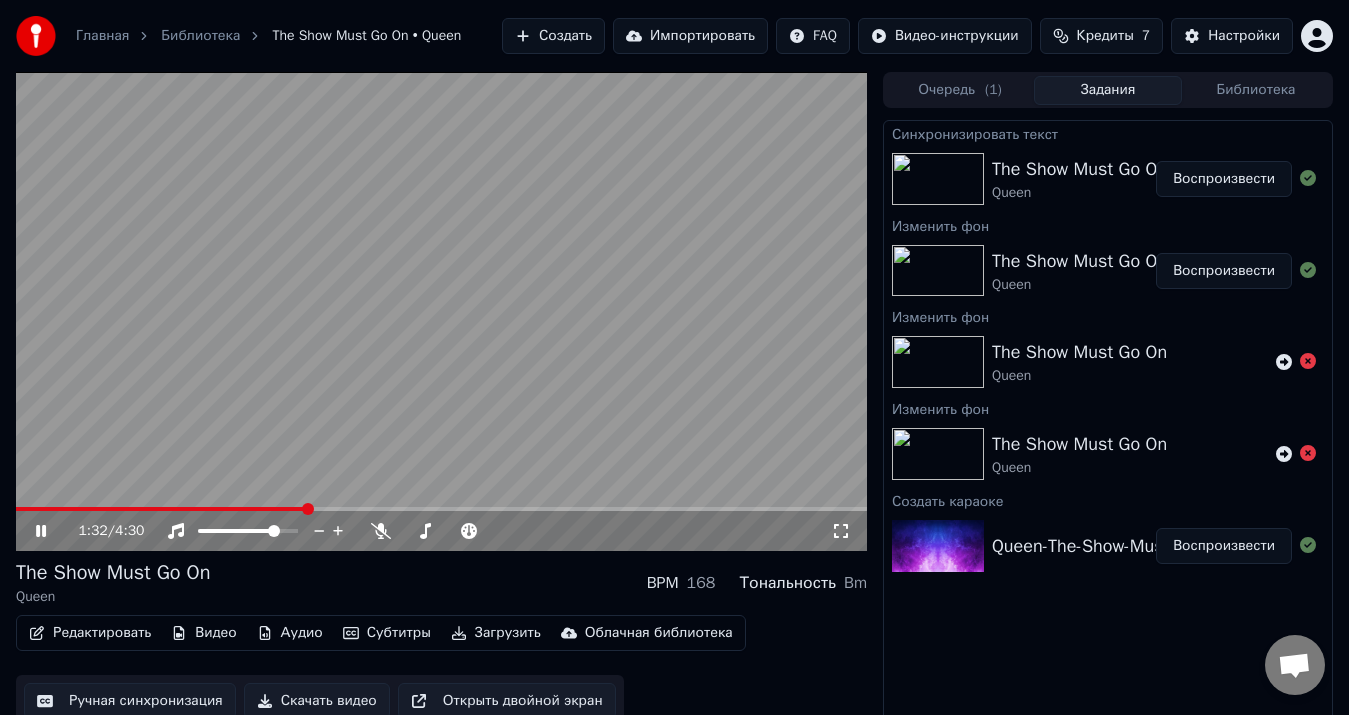 click at bounding box center (441, 509) 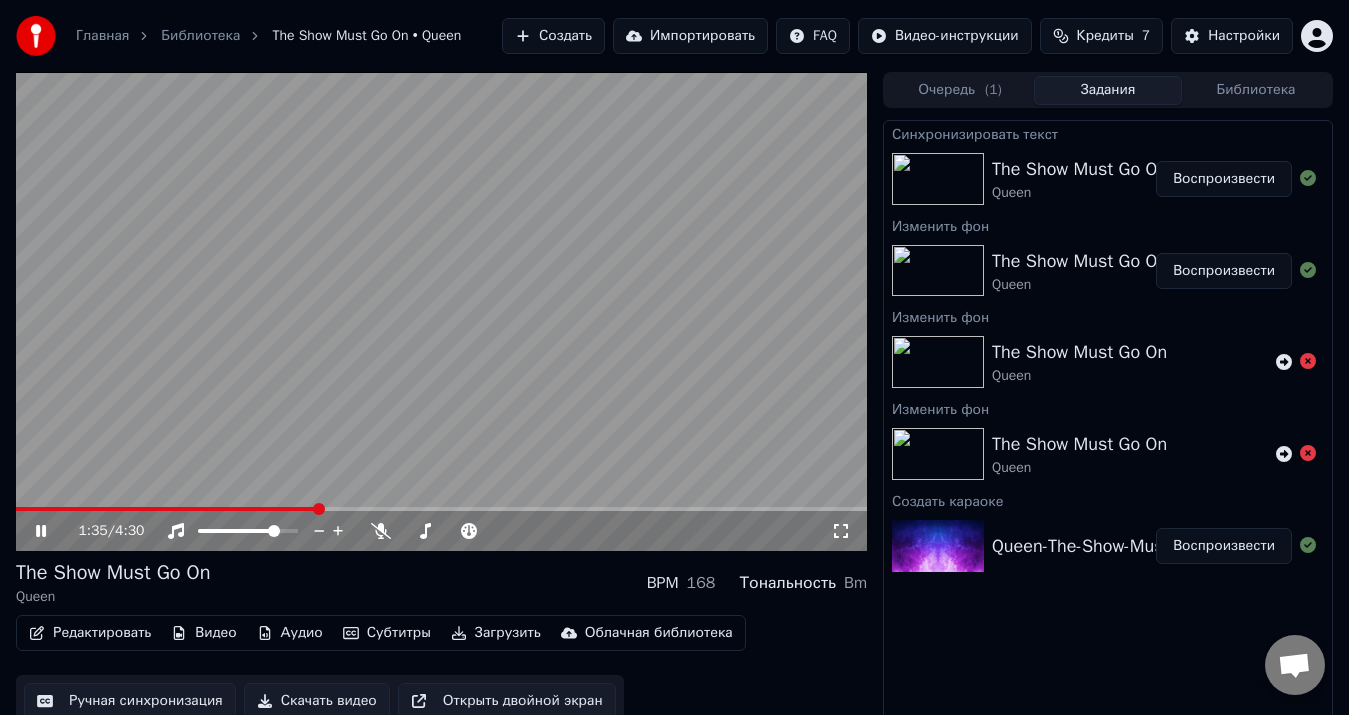 click at bounding box center [441, 509] 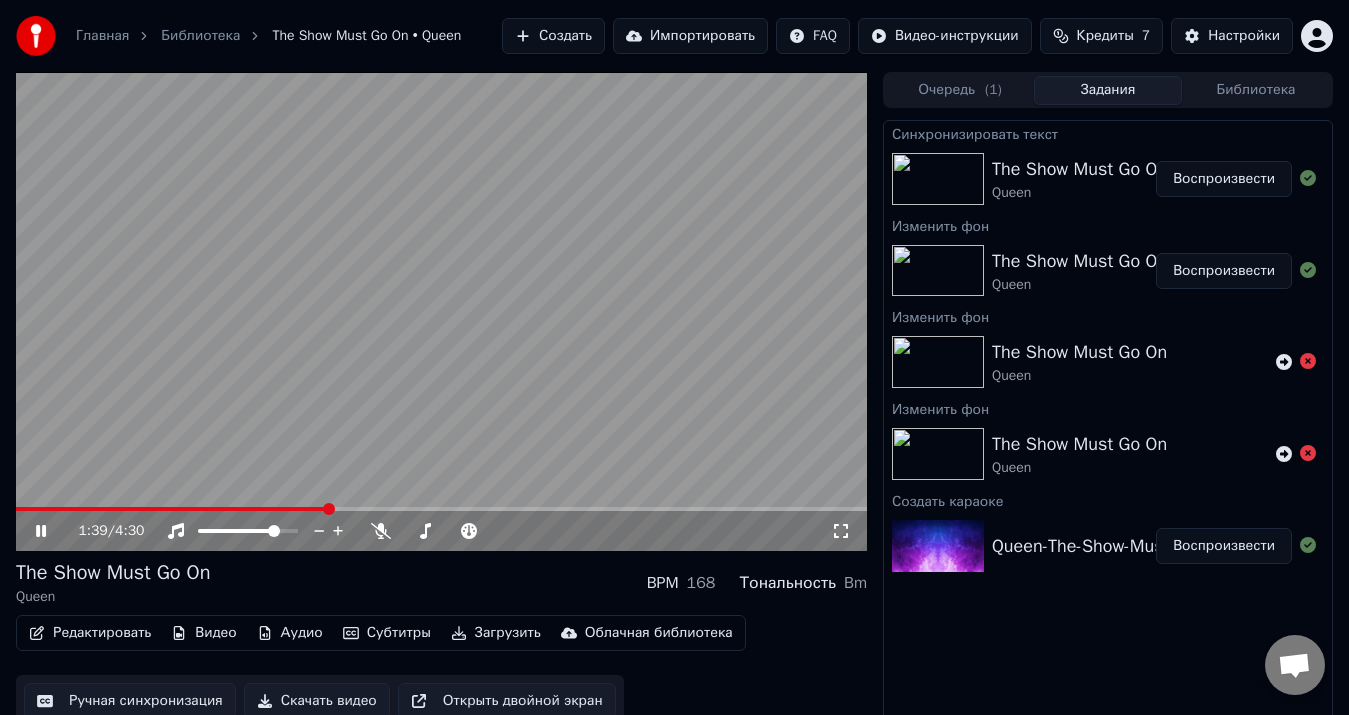 click at bounding box center (441, 509) 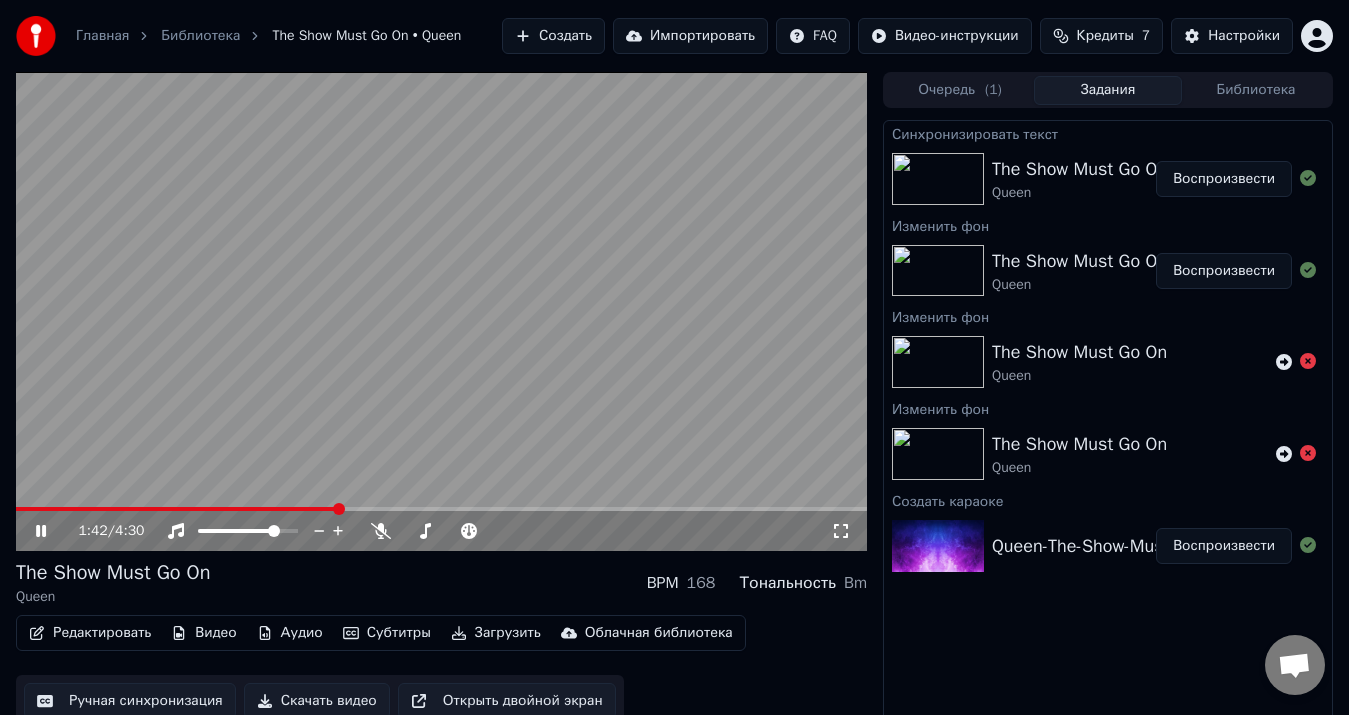 click at bounding box center [441, 509] 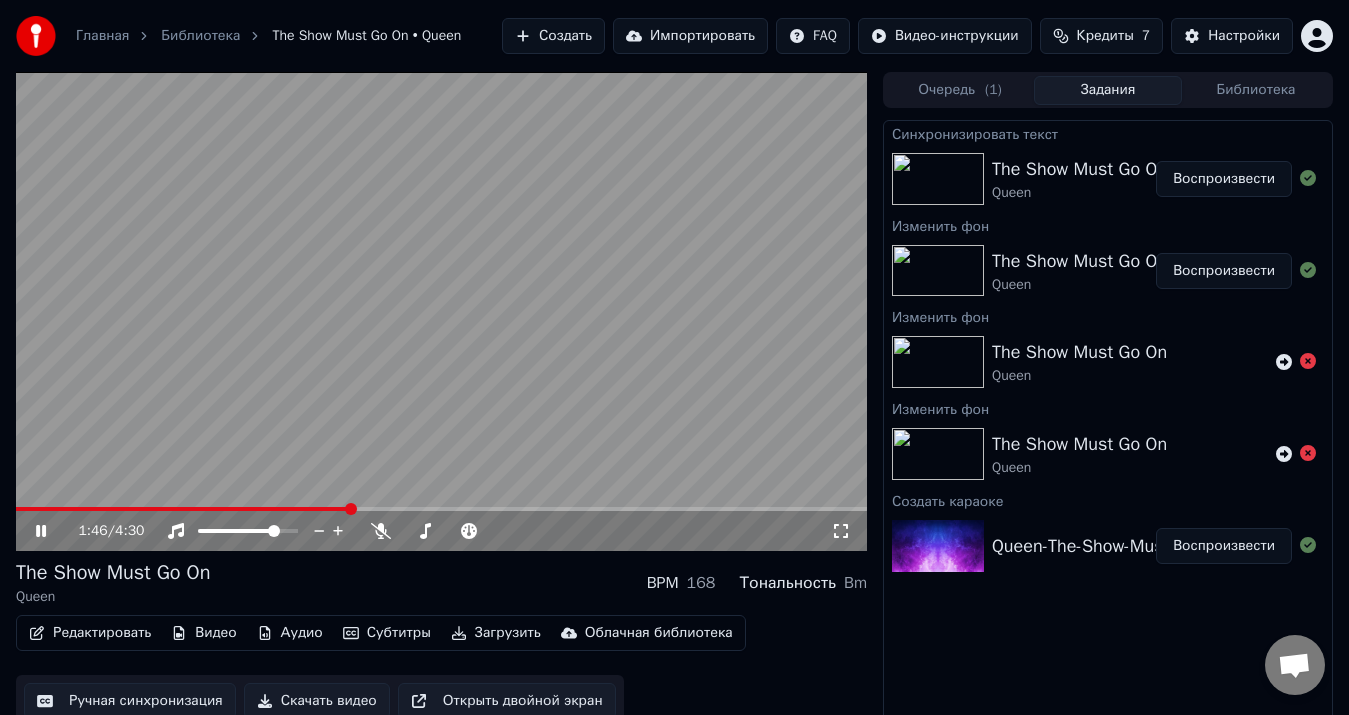 click at bounding box center [441, 509] 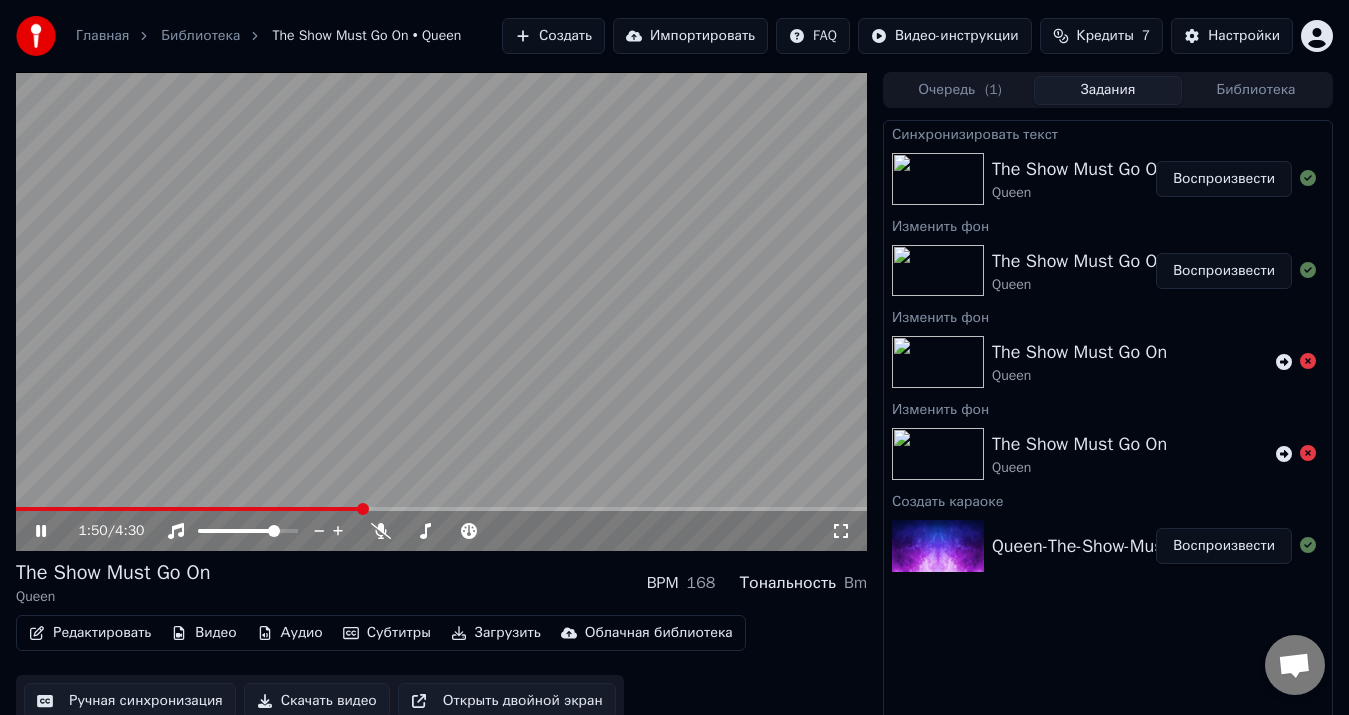 click at bounding box center [441, 509] 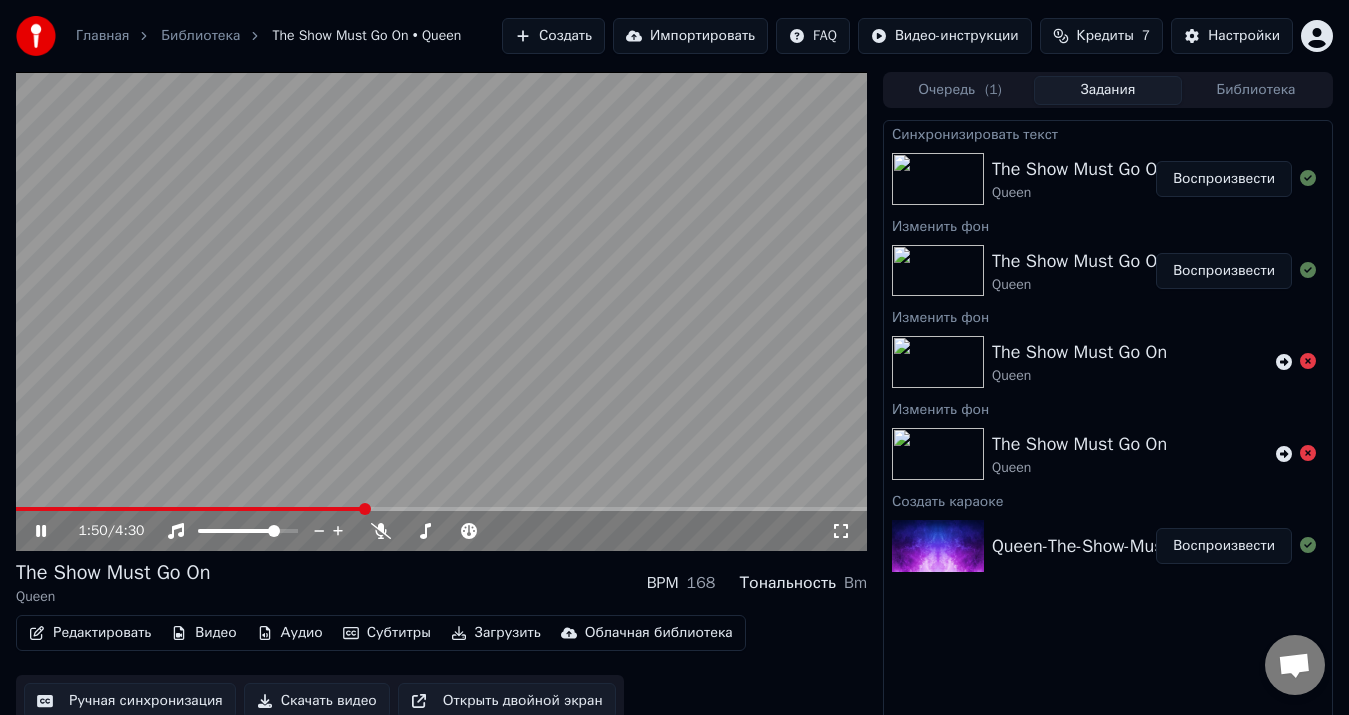 click at bounding box center [441, 509] 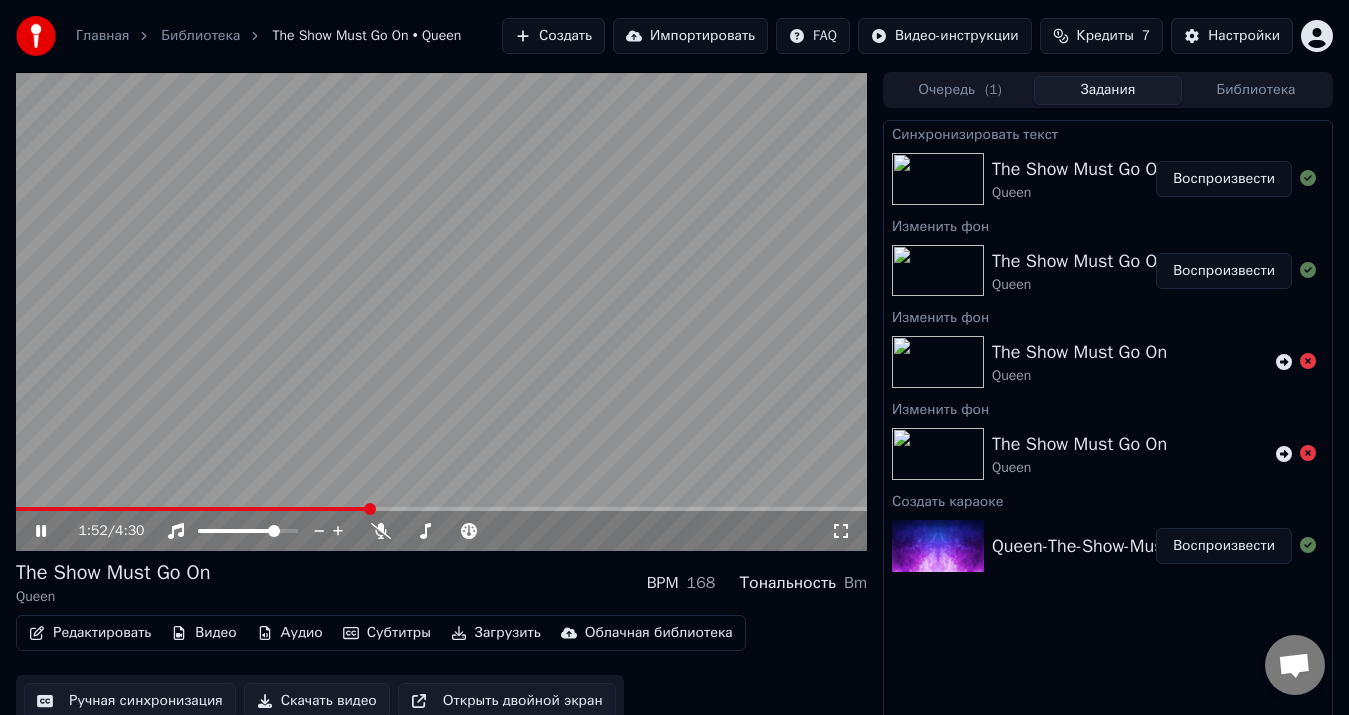 click at bounding box center [192, 509] 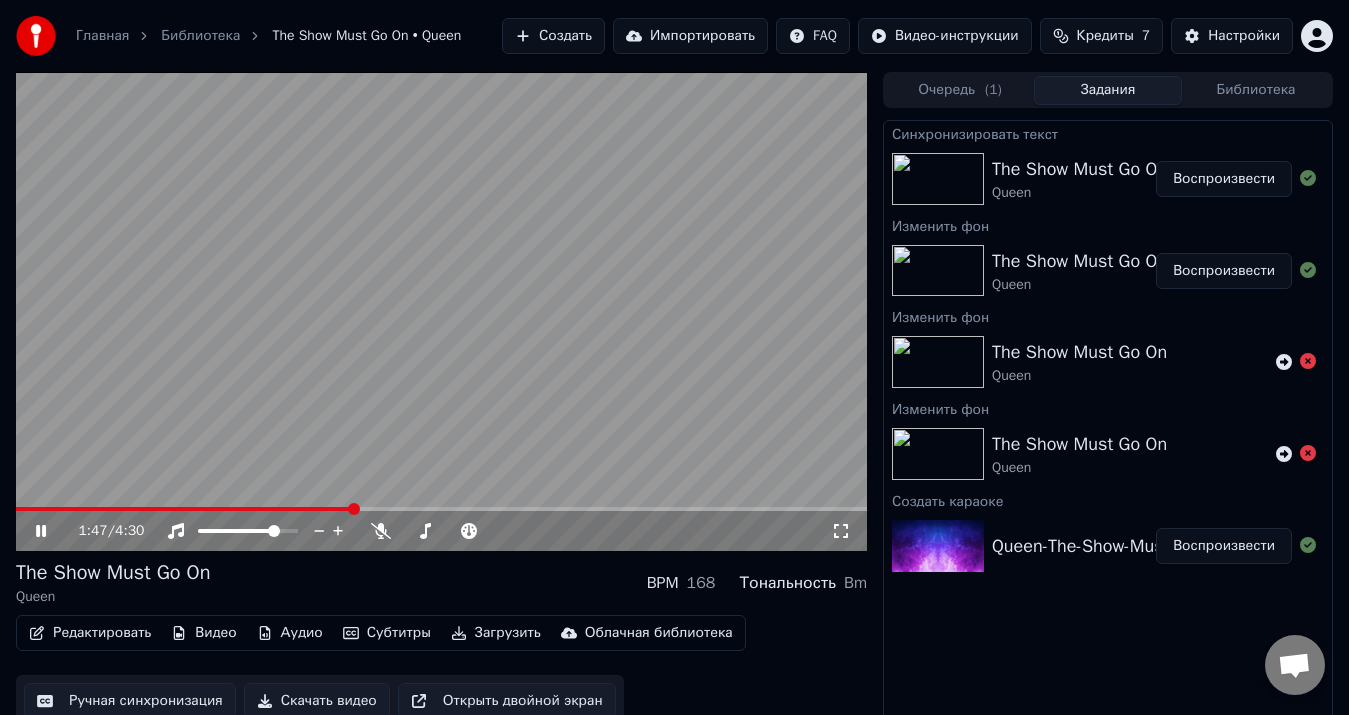 click at bounding box center [184, 509] 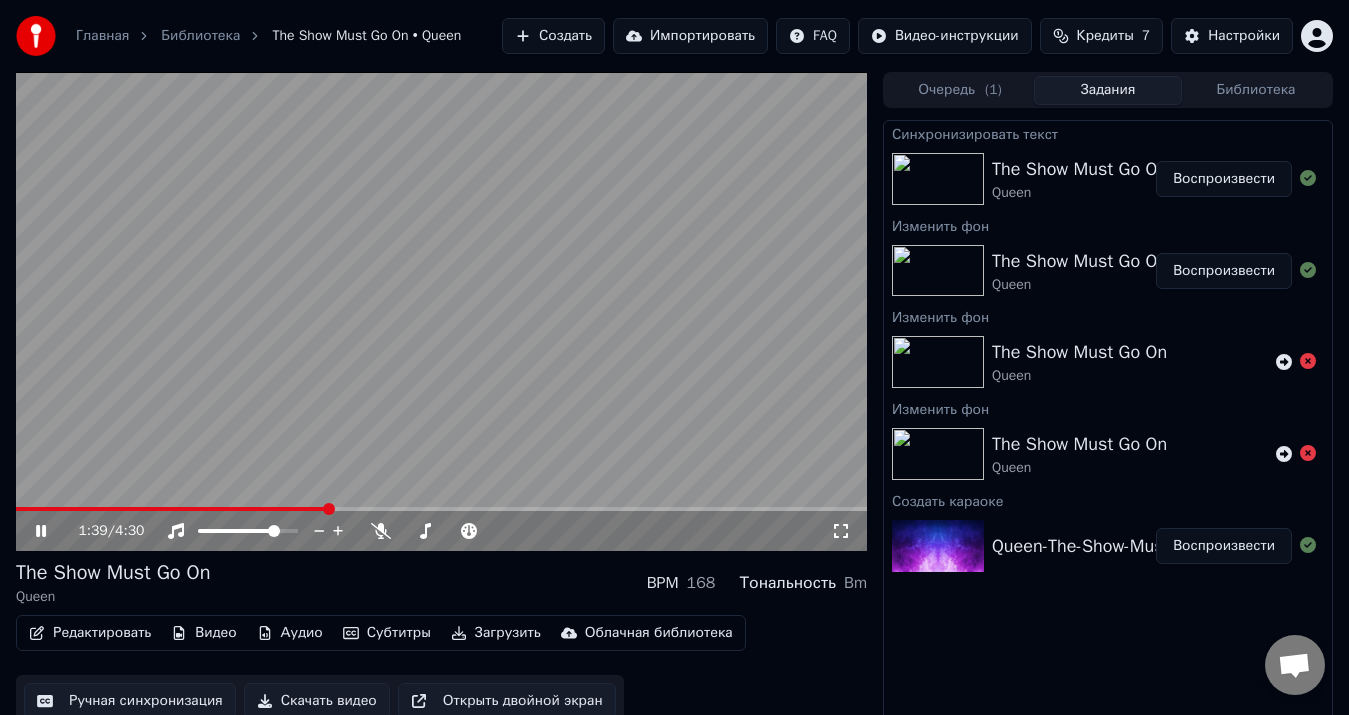 click at bounding box center [172, 509] 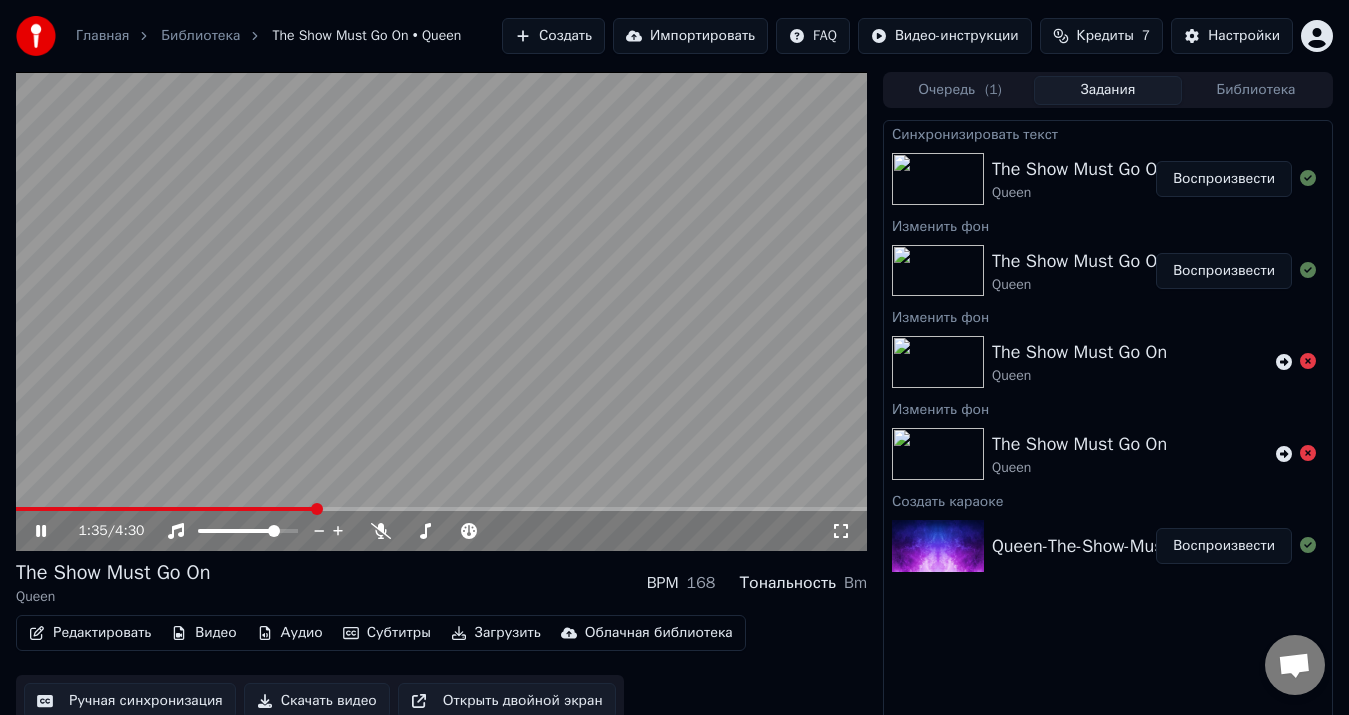 click at bounding box center [165, 509] 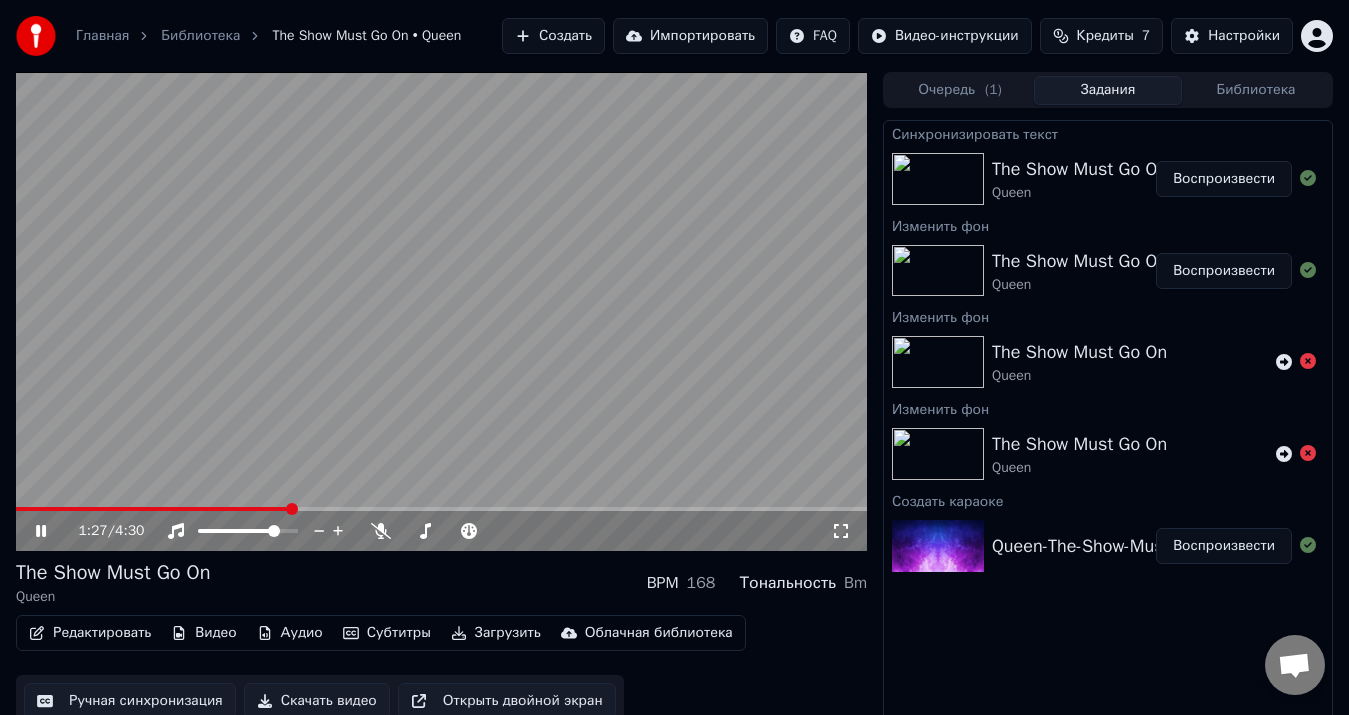 click at bounding box center (153, 509) 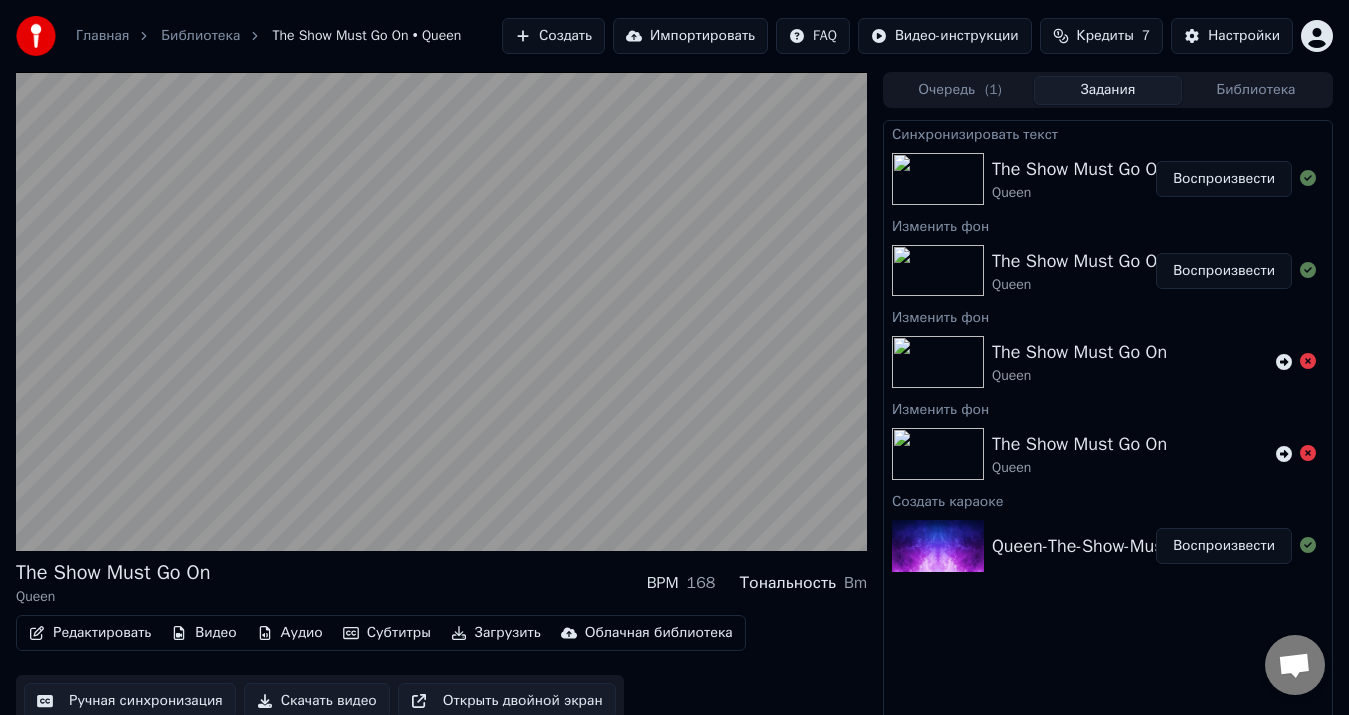 click at bounding box center [441, 311] 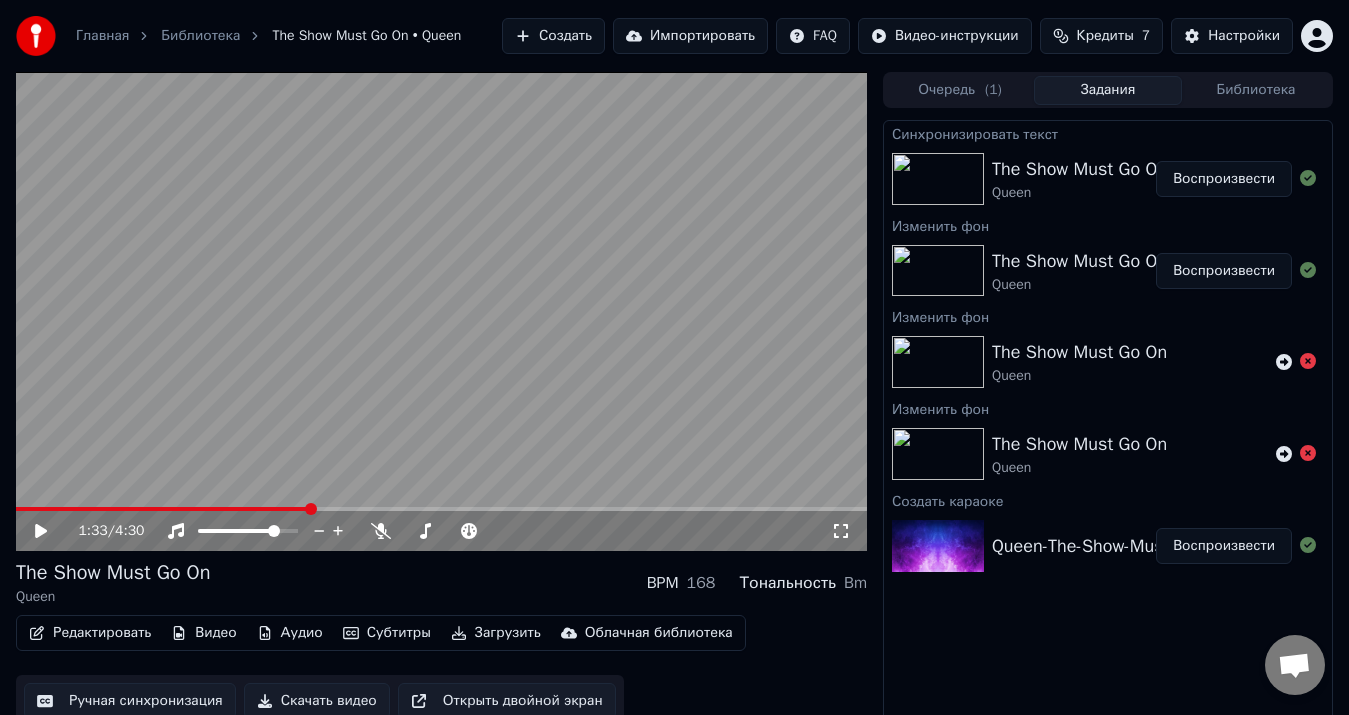 click at bounding box center [441, 311] 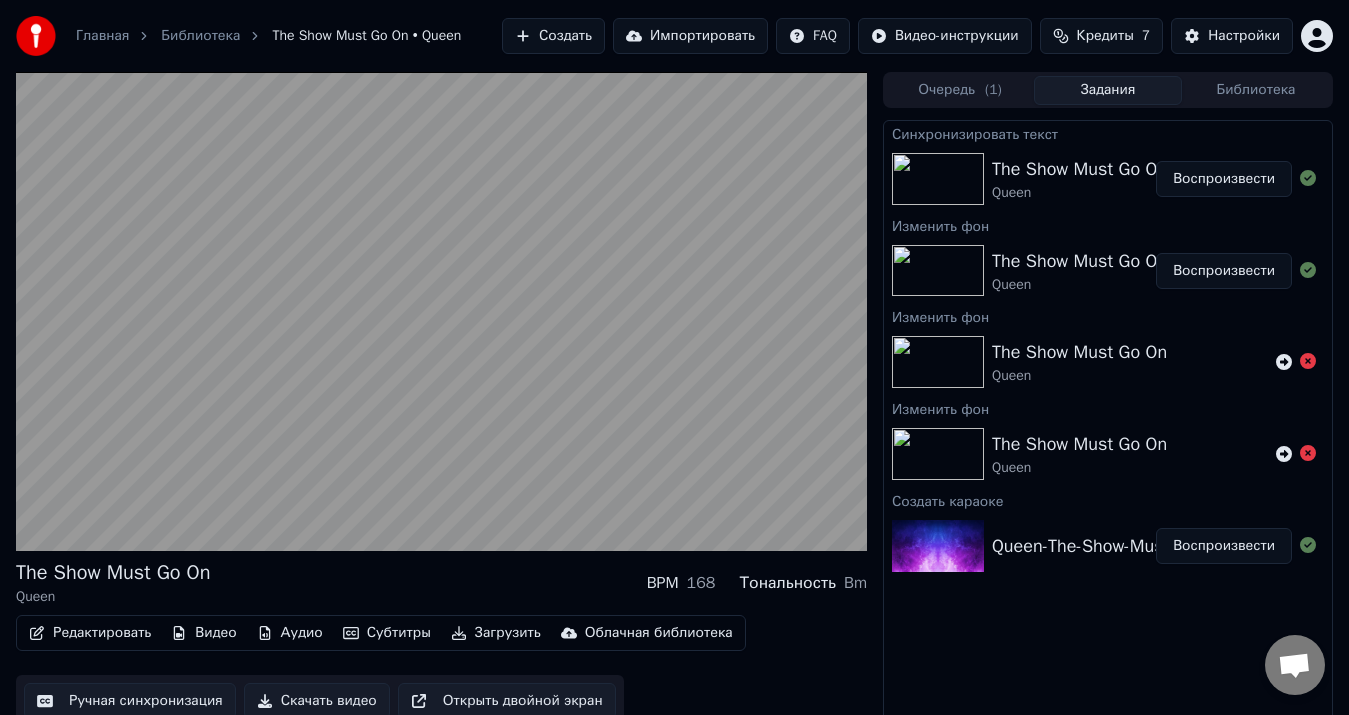 click at bounding box center (441, 311) 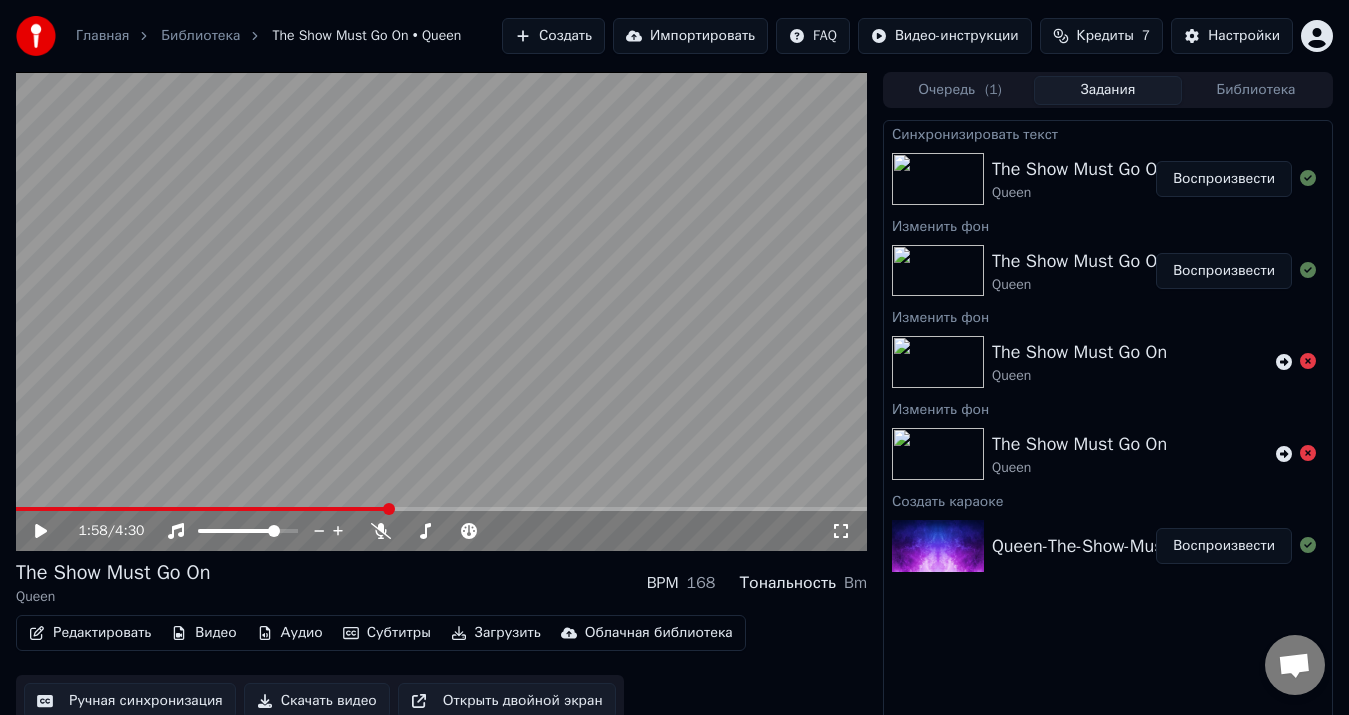 click at bounding box center (441, 311) 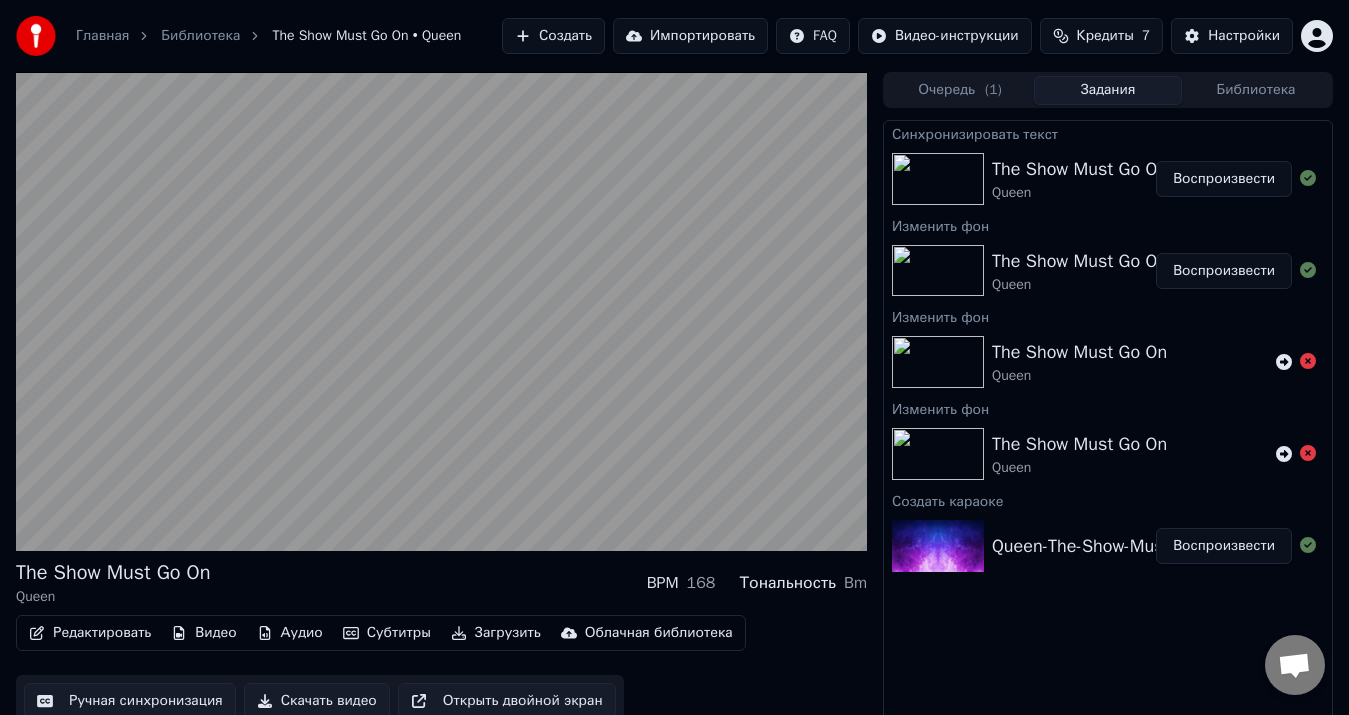 click at bounding box center [441, 311] 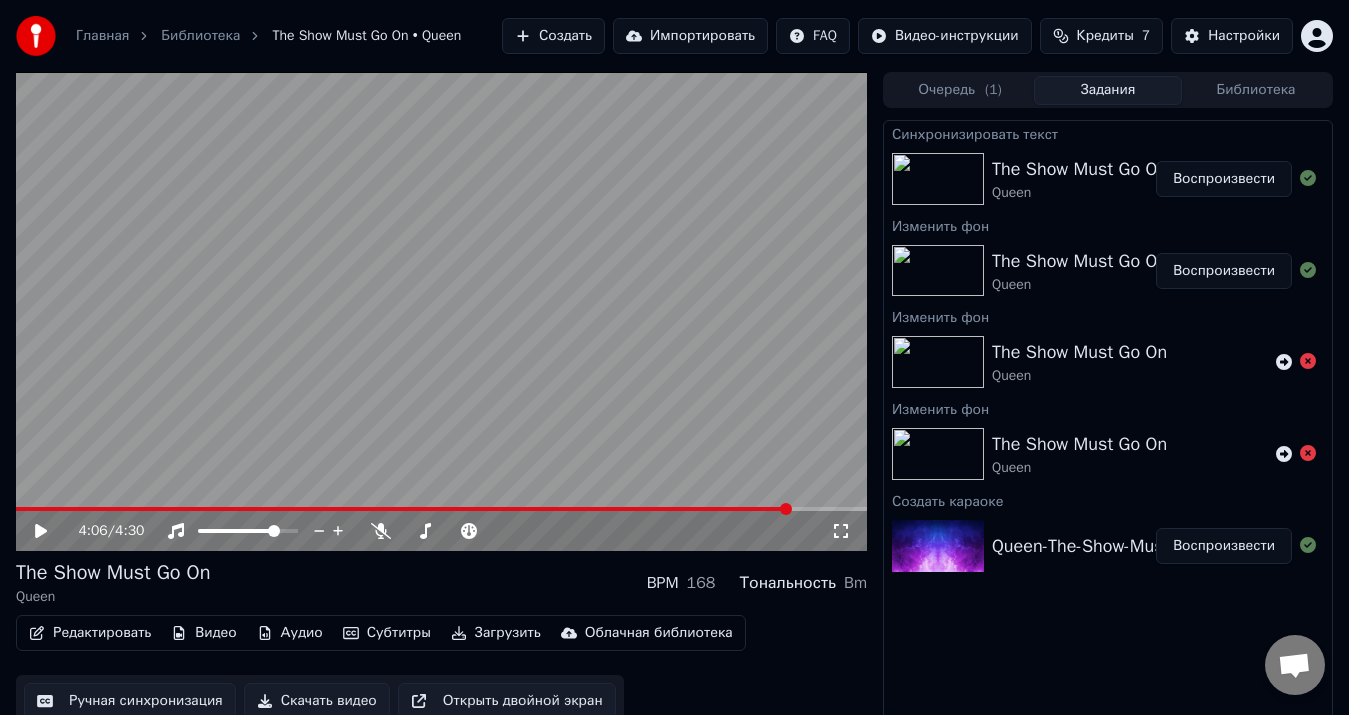 click on "Редактировать" at bounding box center [90, 633] 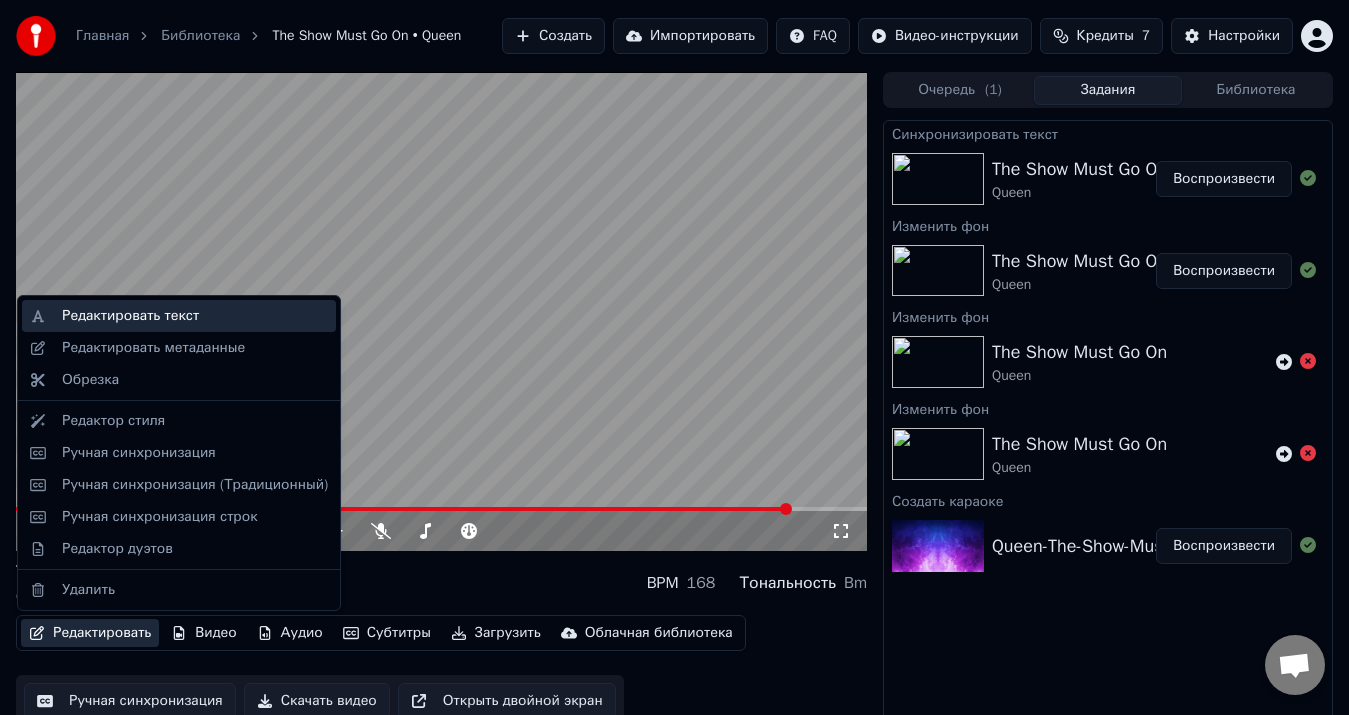 click on "Редактировать текст" at bounding box center (130, 316) 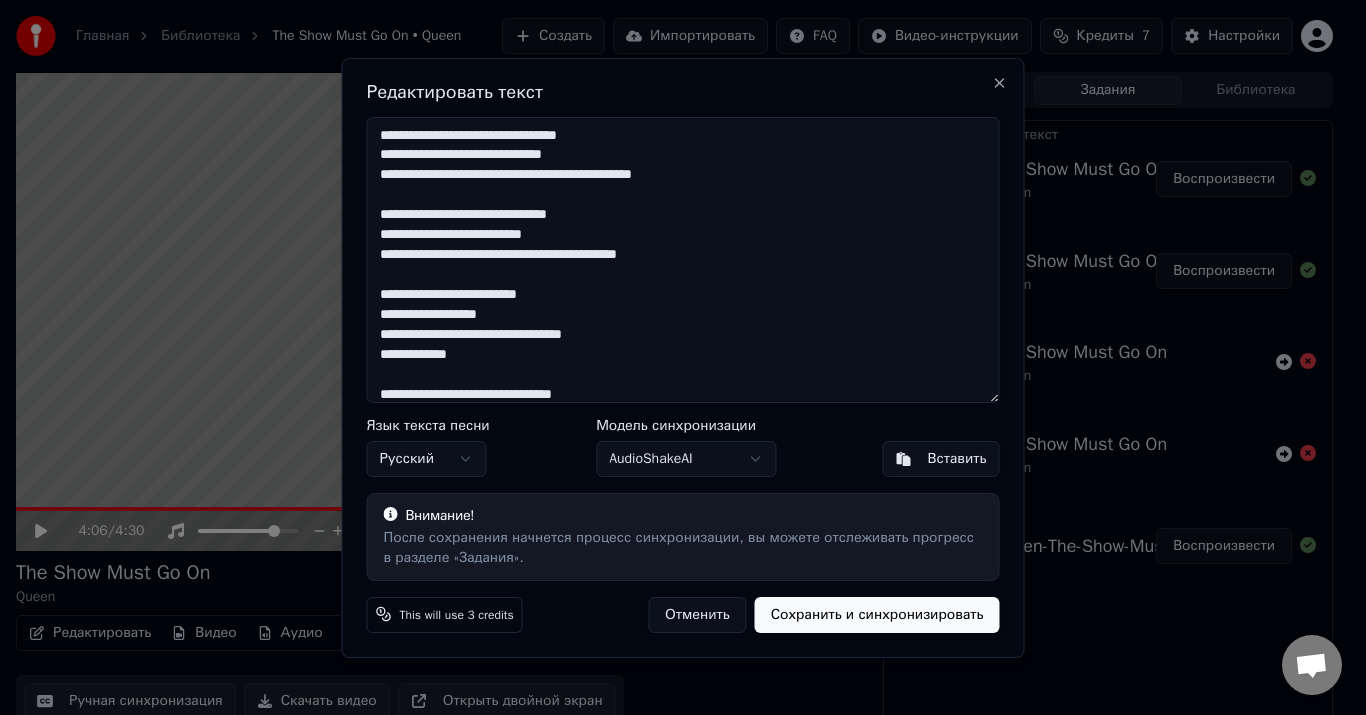 type on "**********" 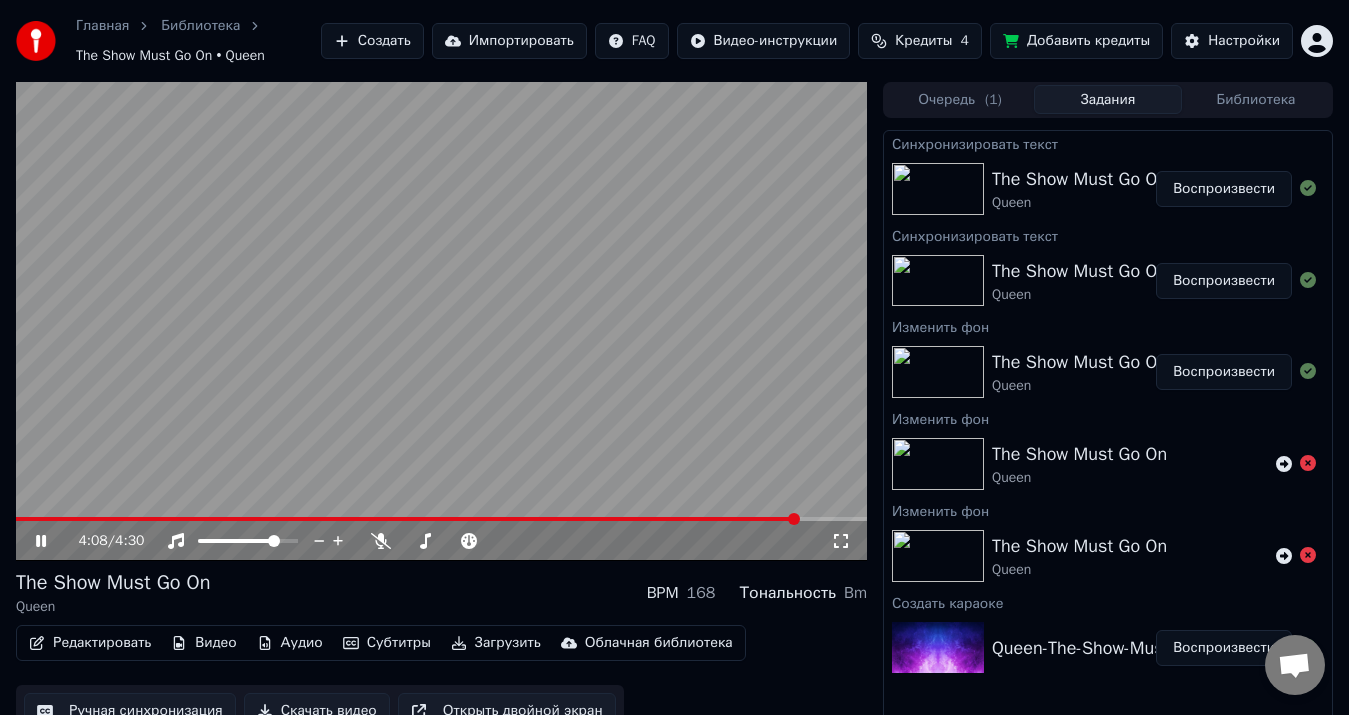 click at bounding box center (441, 321) 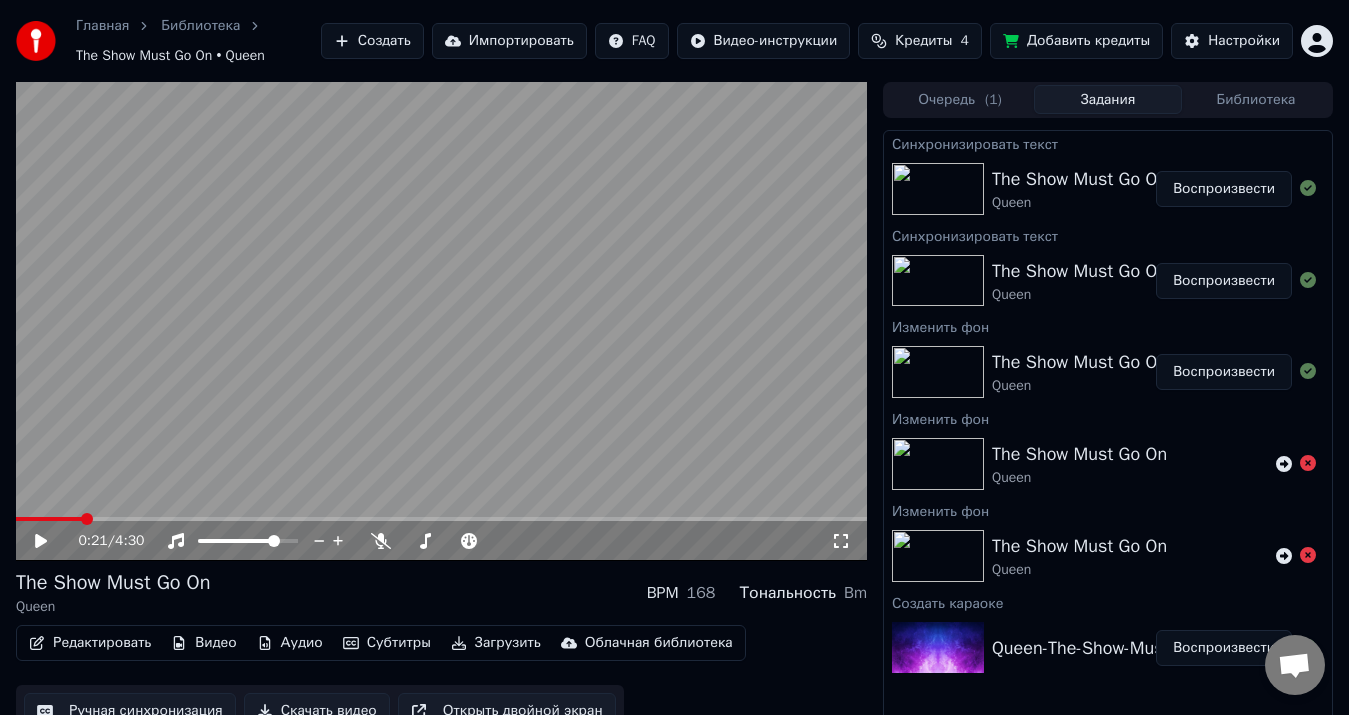 click at bounding box center [87, 519] 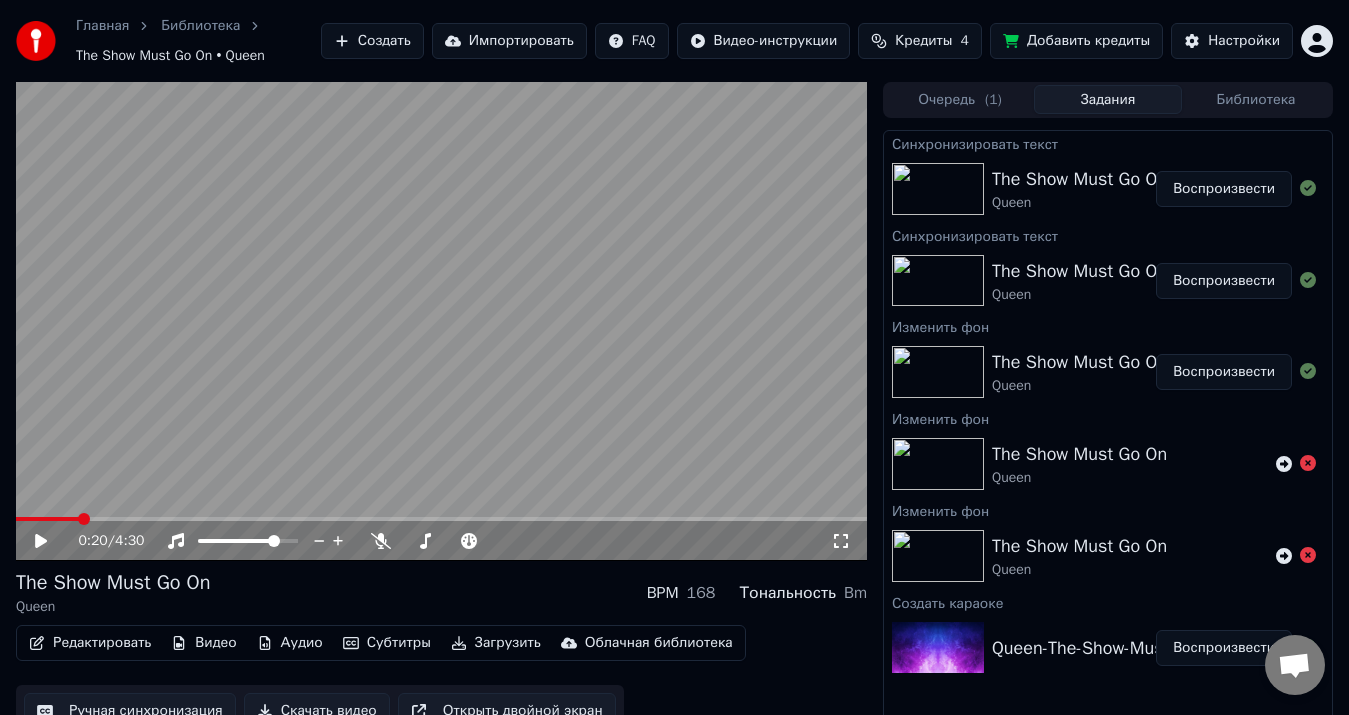 click 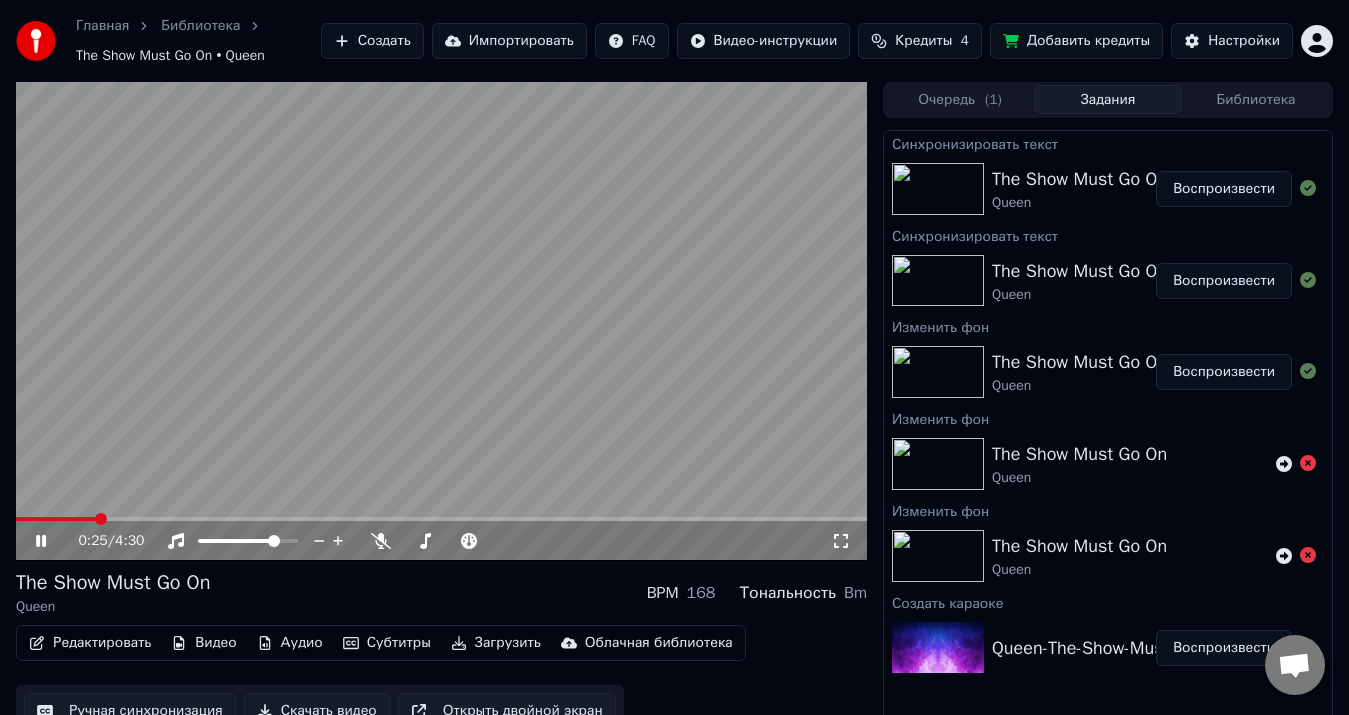 click at bounding box center [441, 321] 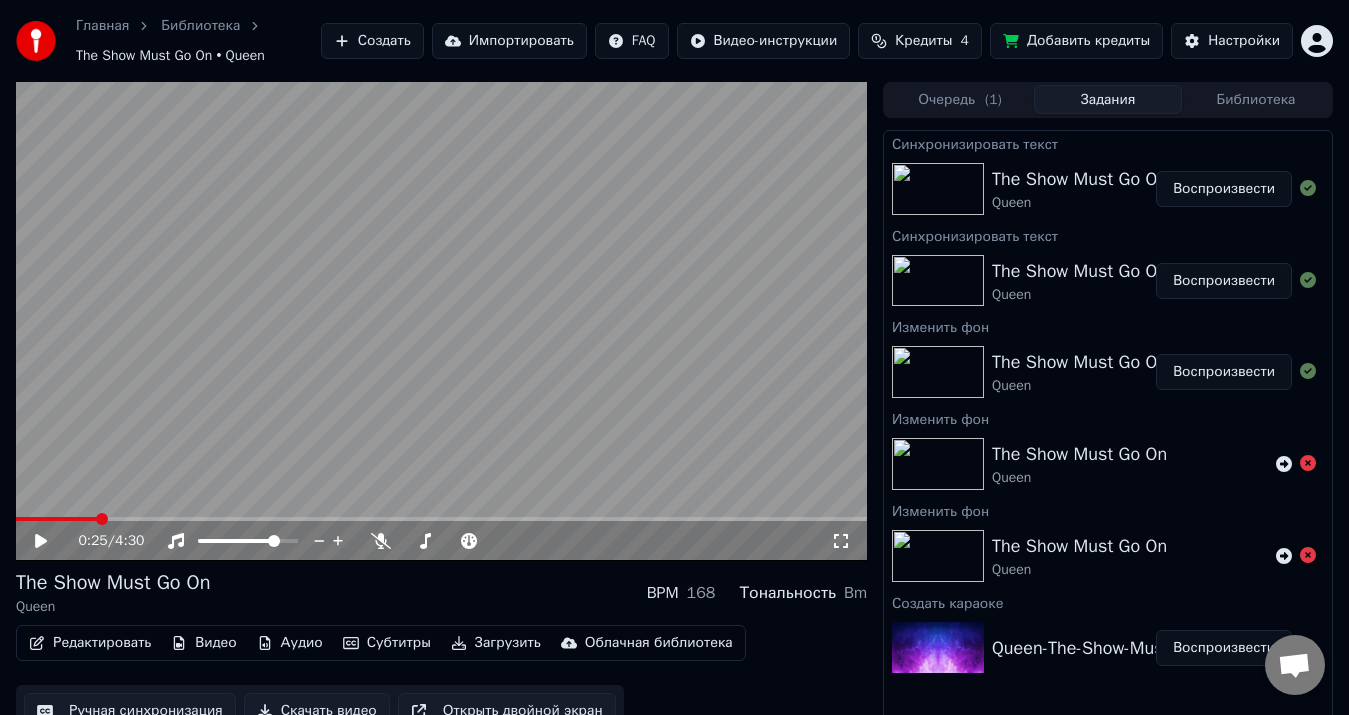 click on "Редактировать" at bounding box center [90, 643] 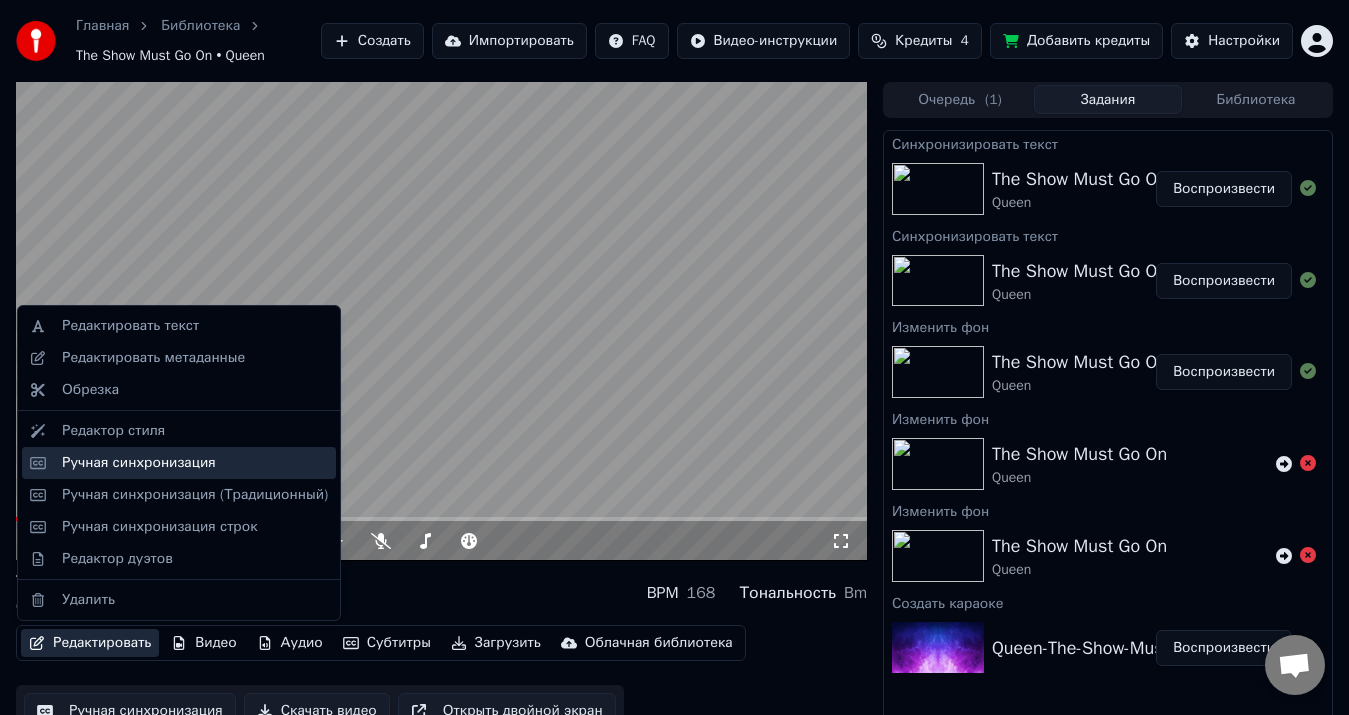 click on "Ручная синхронизация" at bounding box center (139, 463) 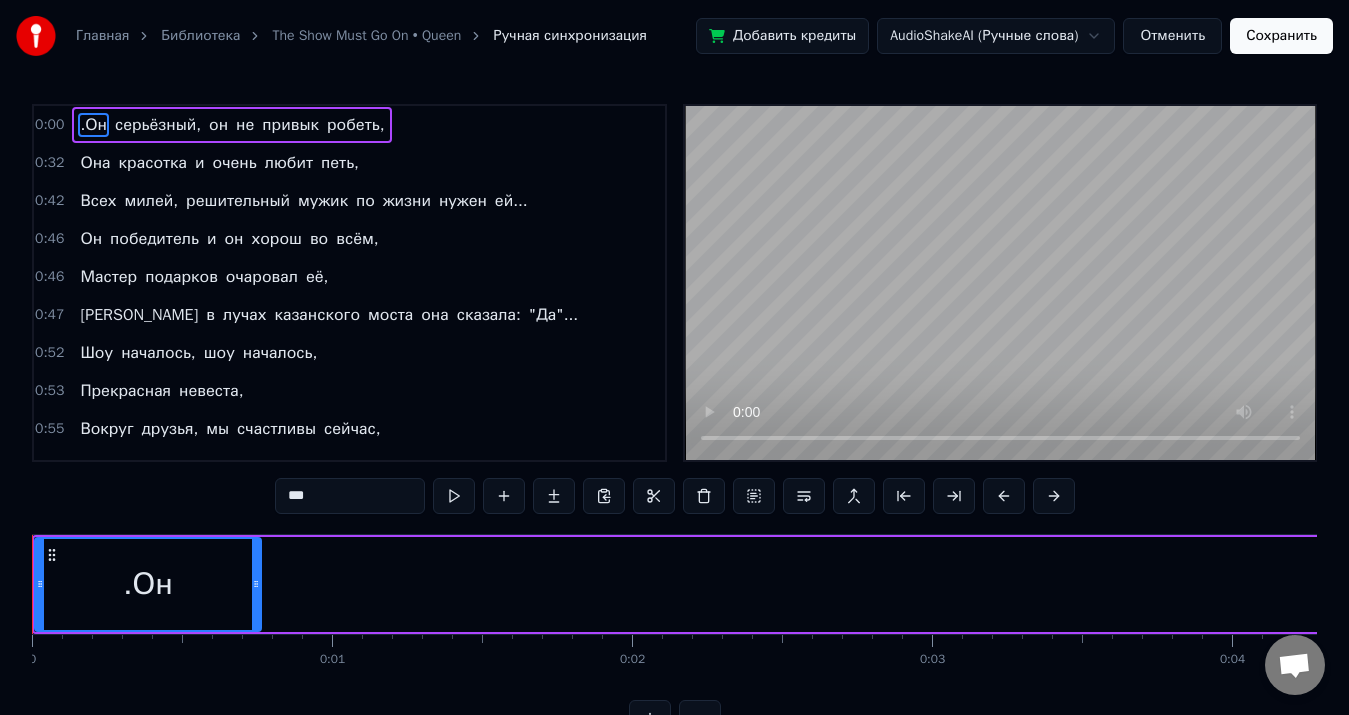 click at bounding box center (454, 496) 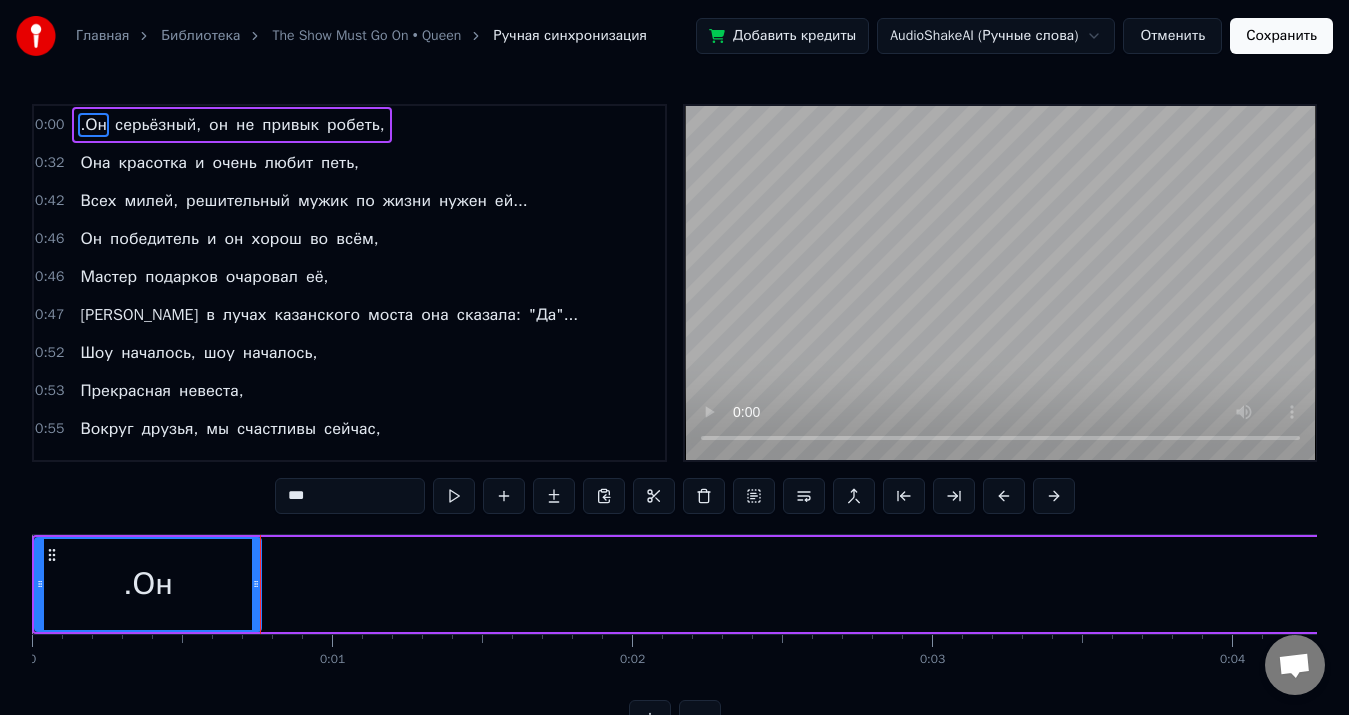 click on "серьёзный," at bounding box center (158, 125) 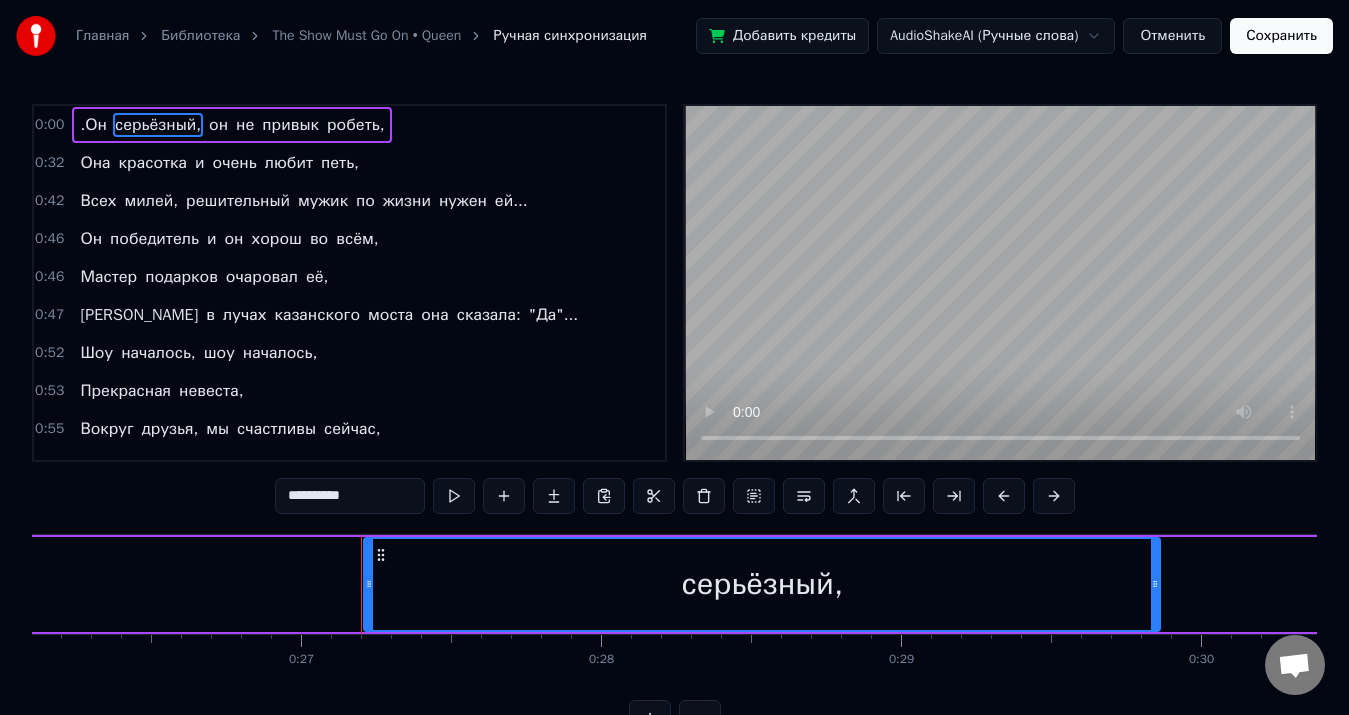 scroll, scrollTop: 0, scrollLeft: 8060, axis: horizontal 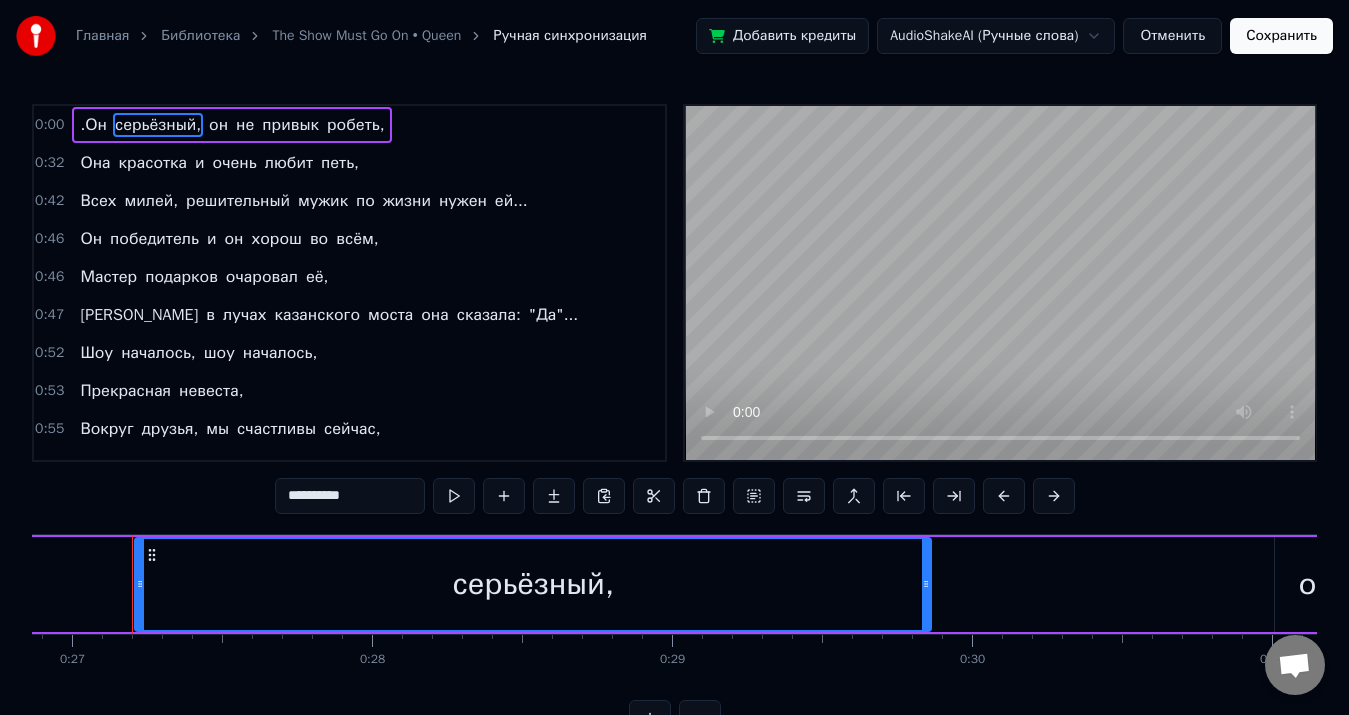 click on ".Он" at bounding box center [93, 125] 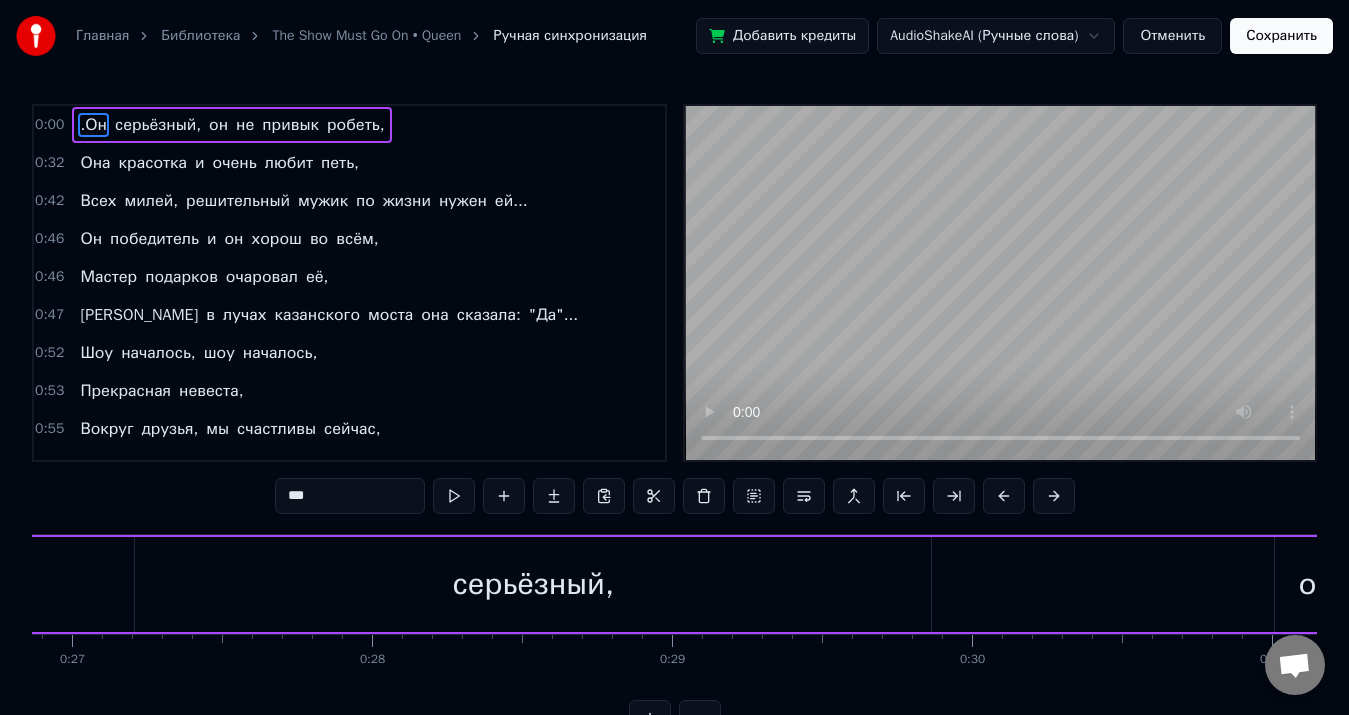 click on "Она красотка и очень любит петь," at bounding box center (219, 163) 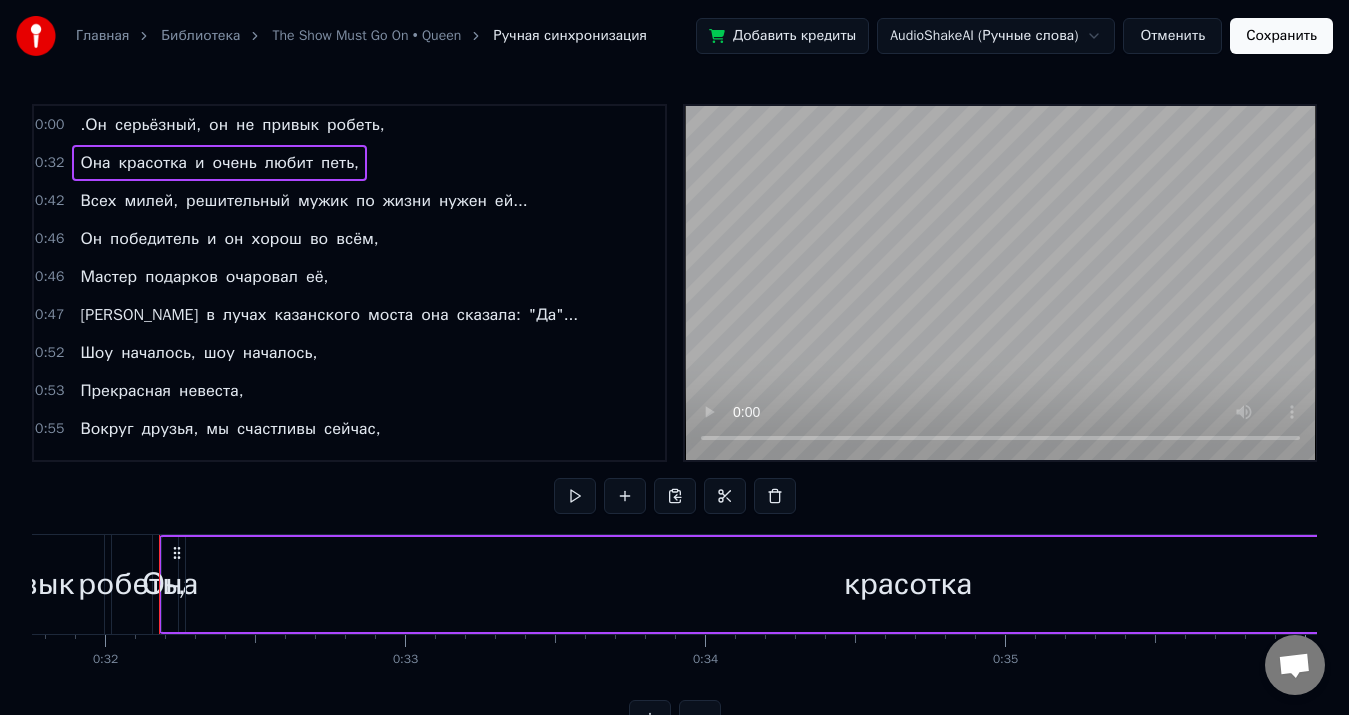 scroll, scrollTop: 0, scrollLeft: 9554, axis: horizontal 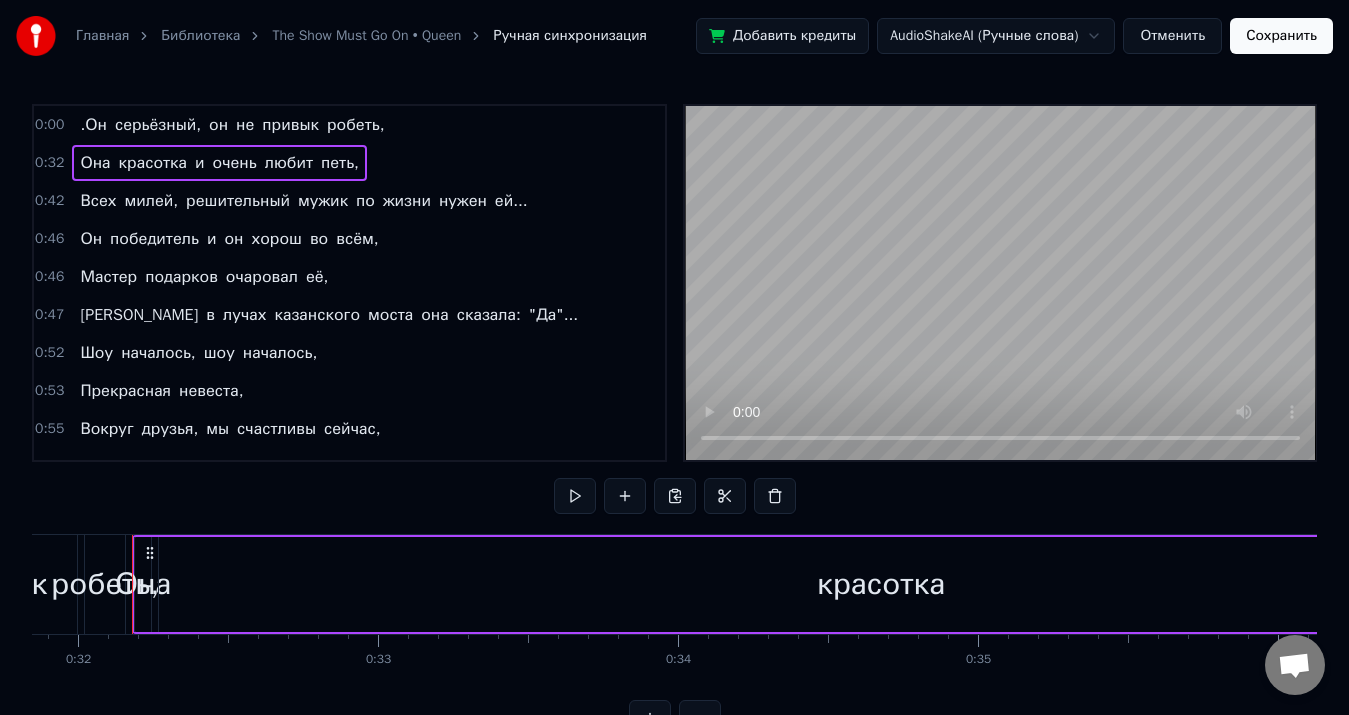click on ".Он" at bounding box center [93, 125] 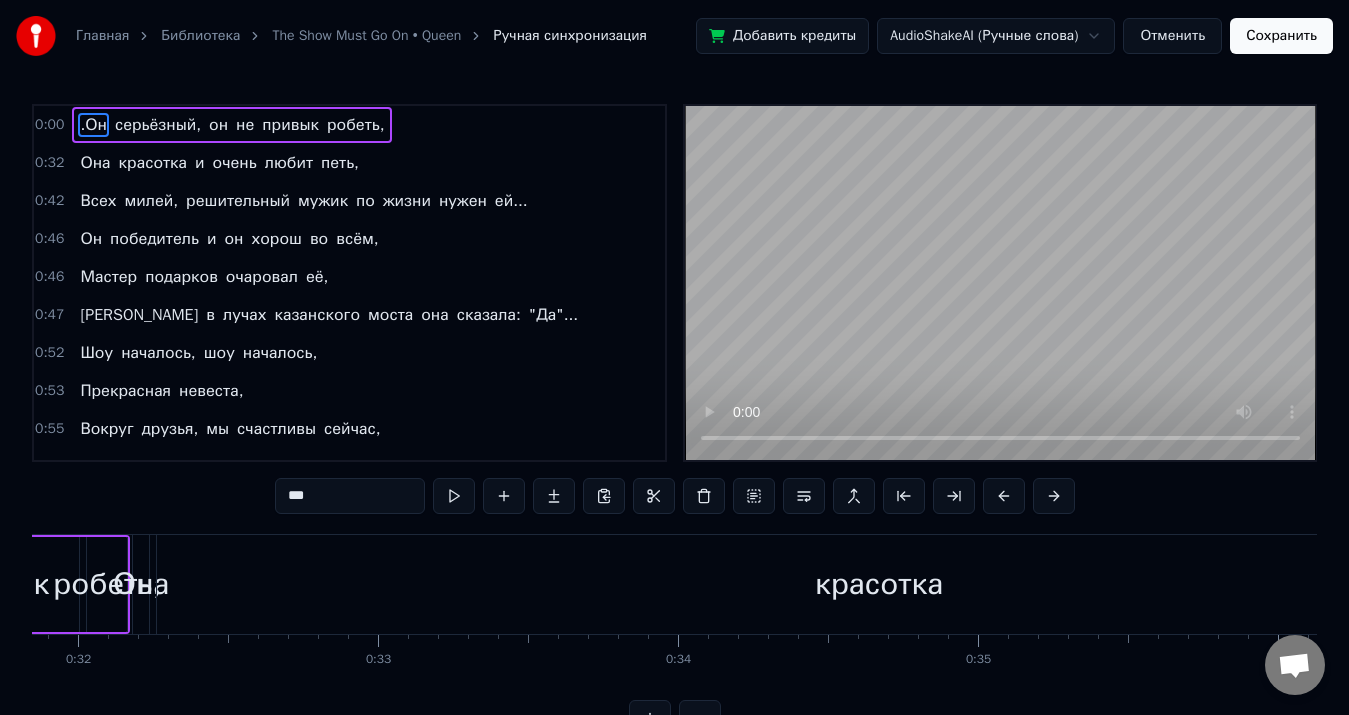 click on "Отменить" at bounding box center [1172, 36] 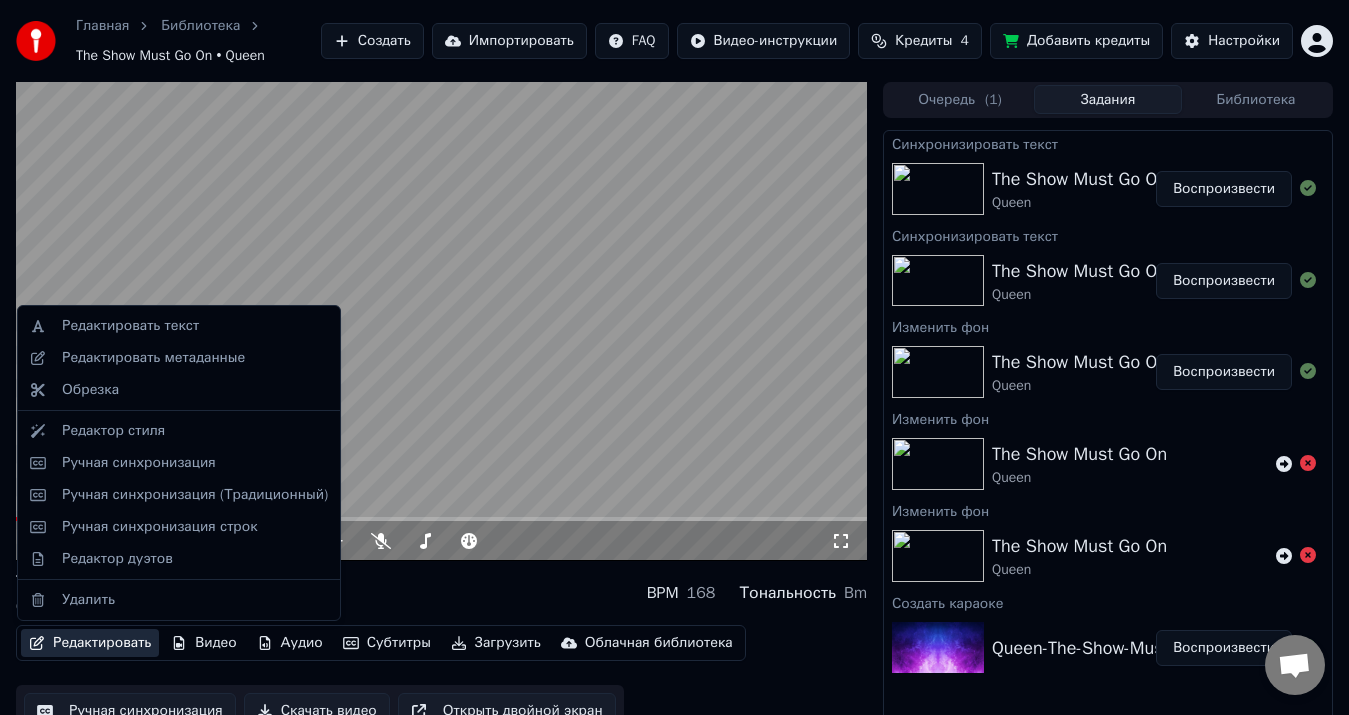 click on "Редактировать" at bounding box center (90, 643) 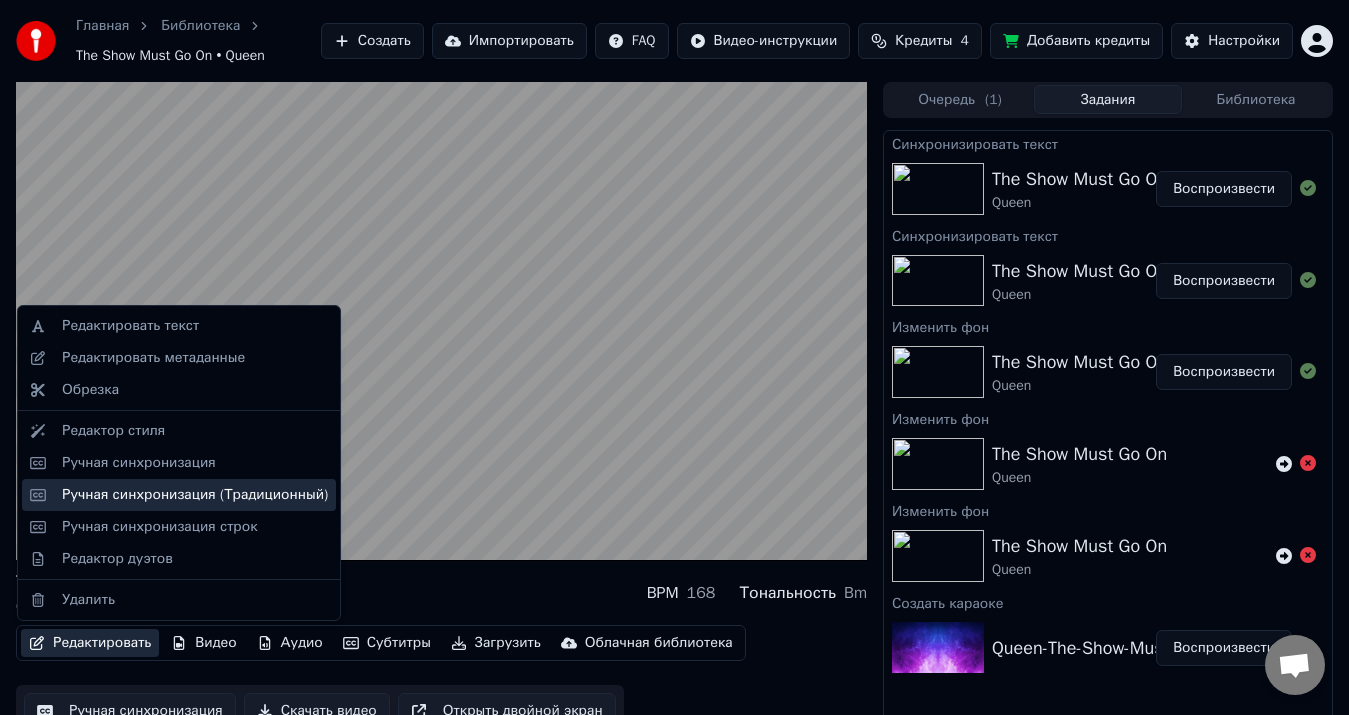 click on "Ручная синхронизация (Традиционный)" at bounding box center [195, 495] 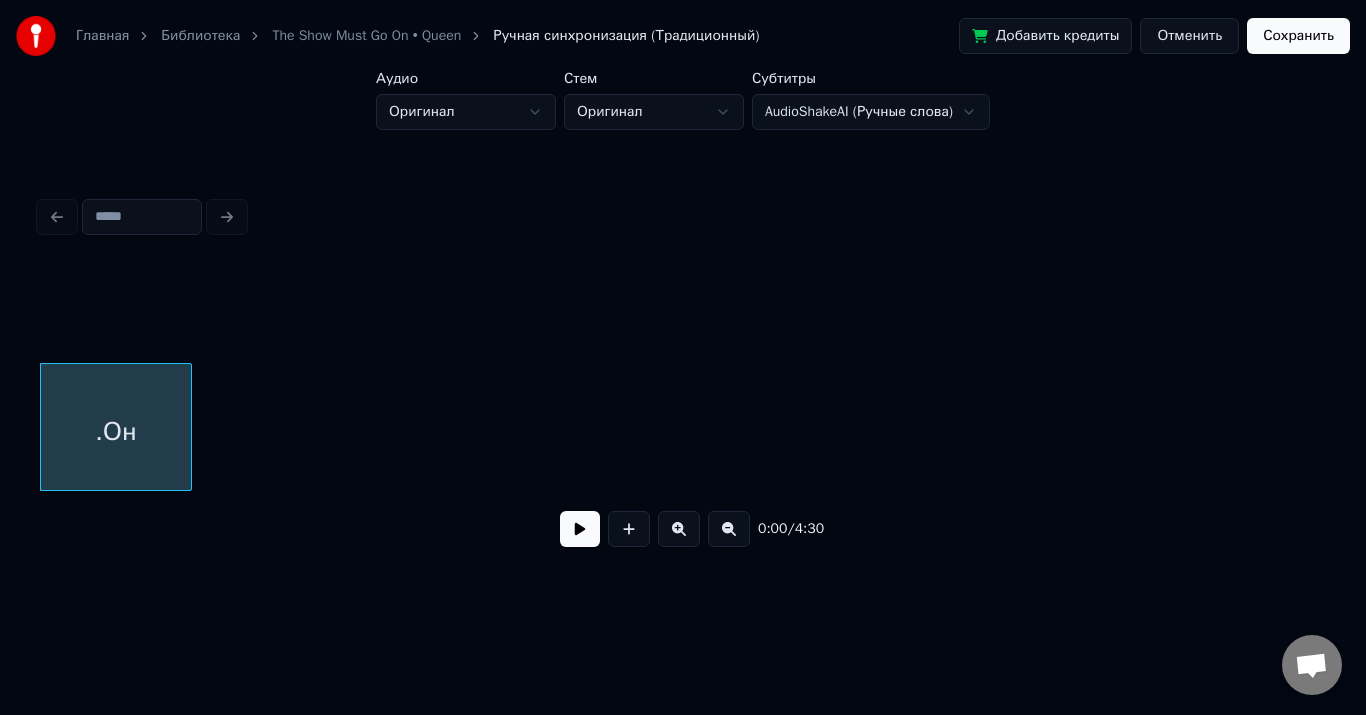 click on "Отменить" at bounding box center (1189, 36) 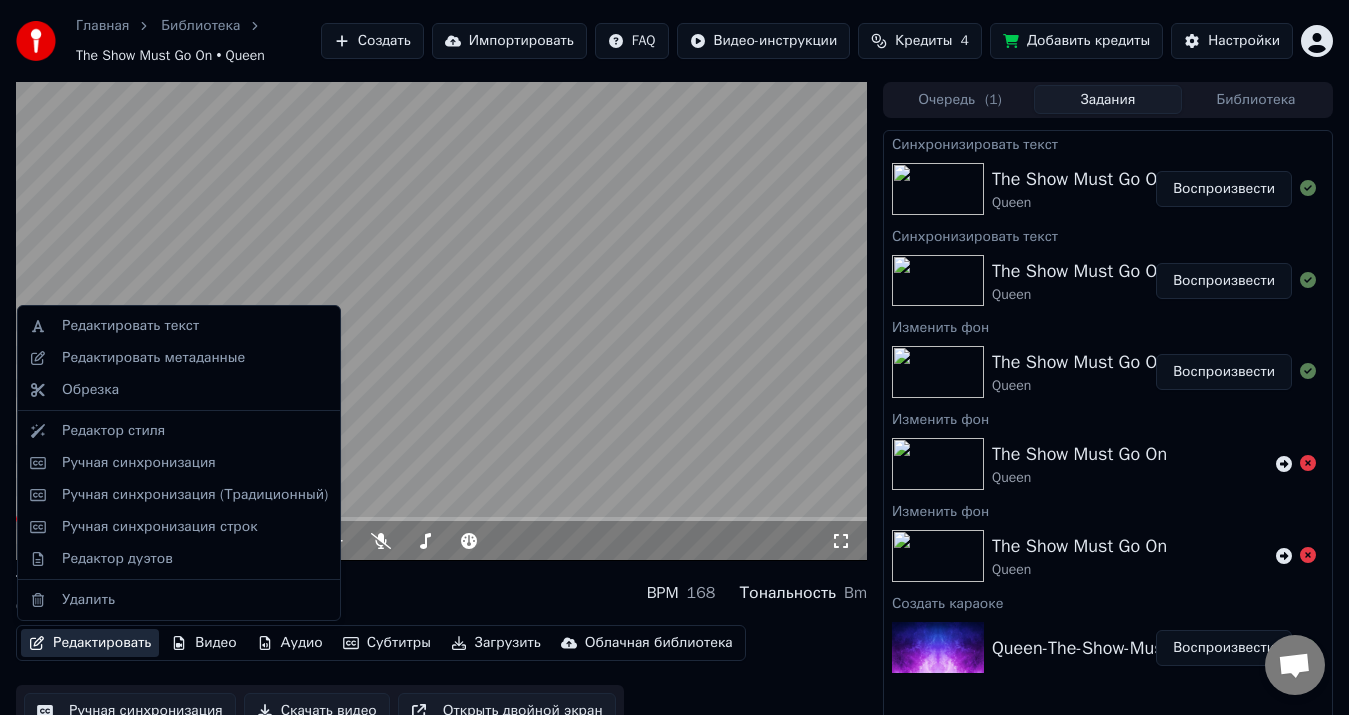 click on "Редактировать" at bounding box center [90, 643] 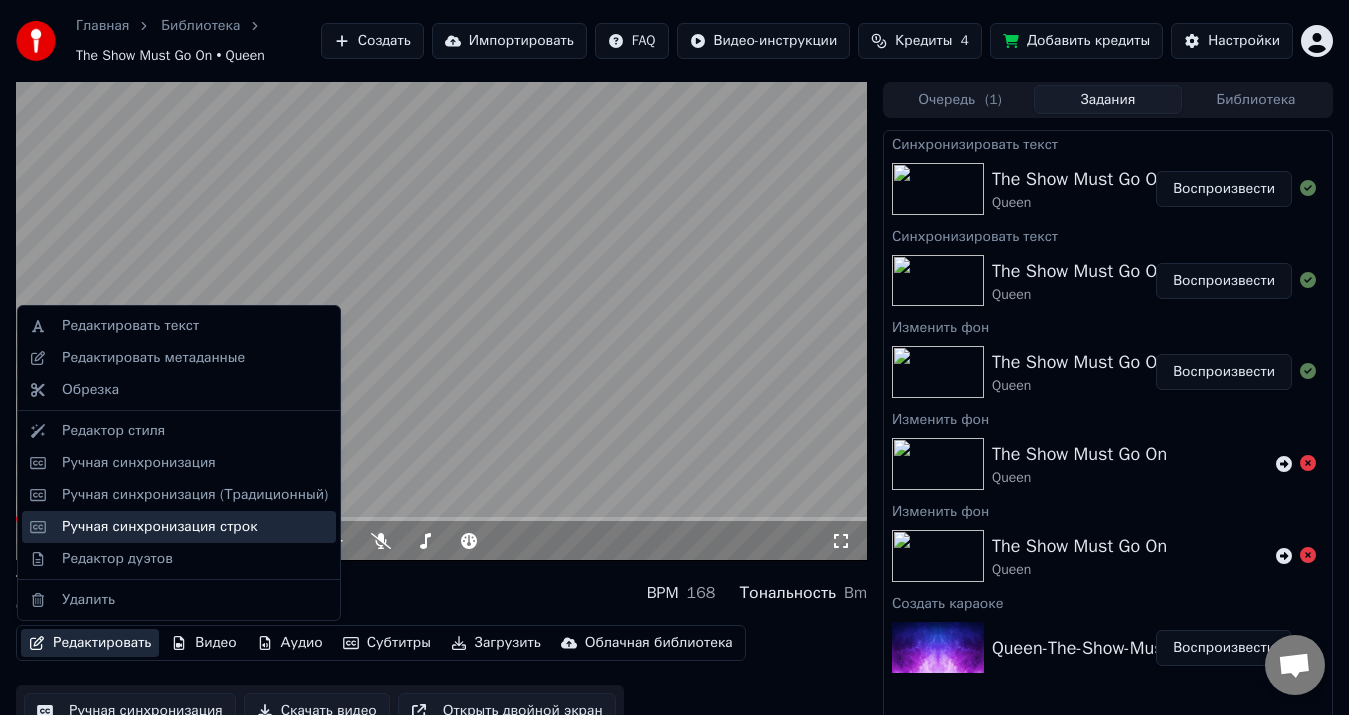 click on "Ручная синхронизация строк" at bounding box center [179, 527] 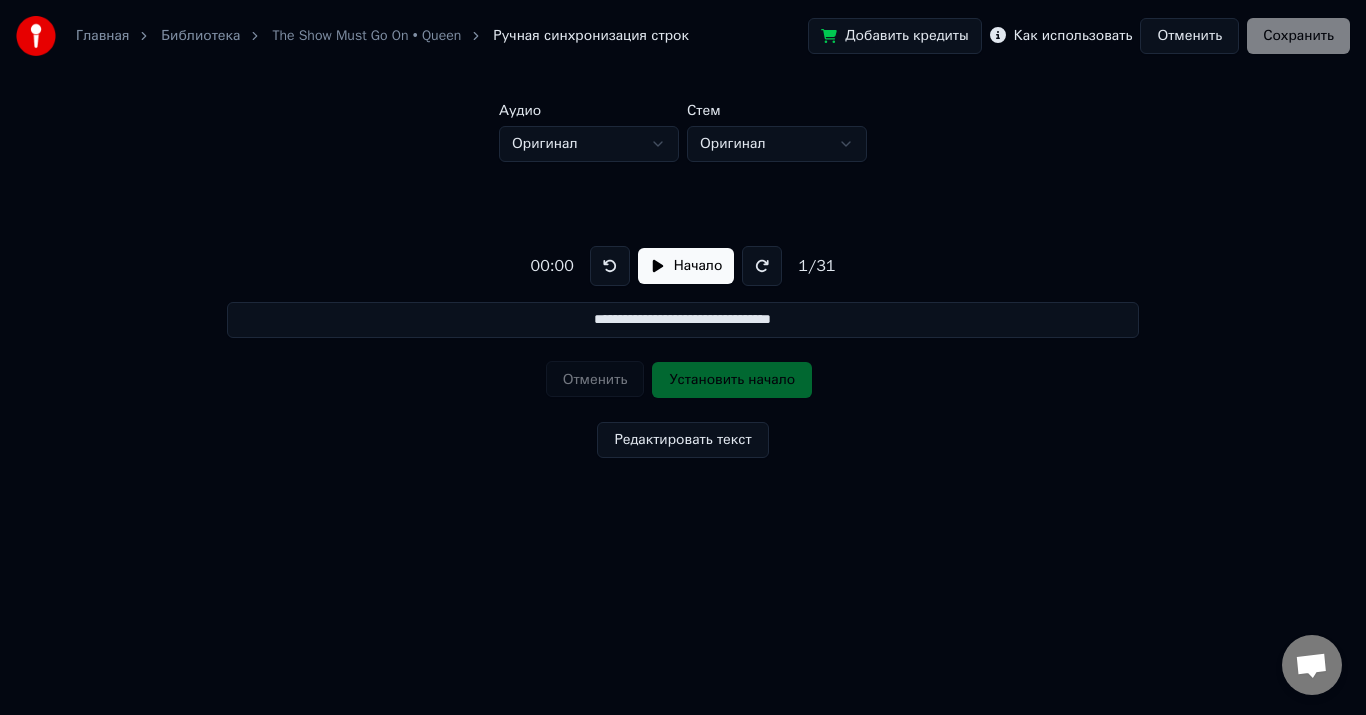 click on "Начало" at bounding box center (686, 266) 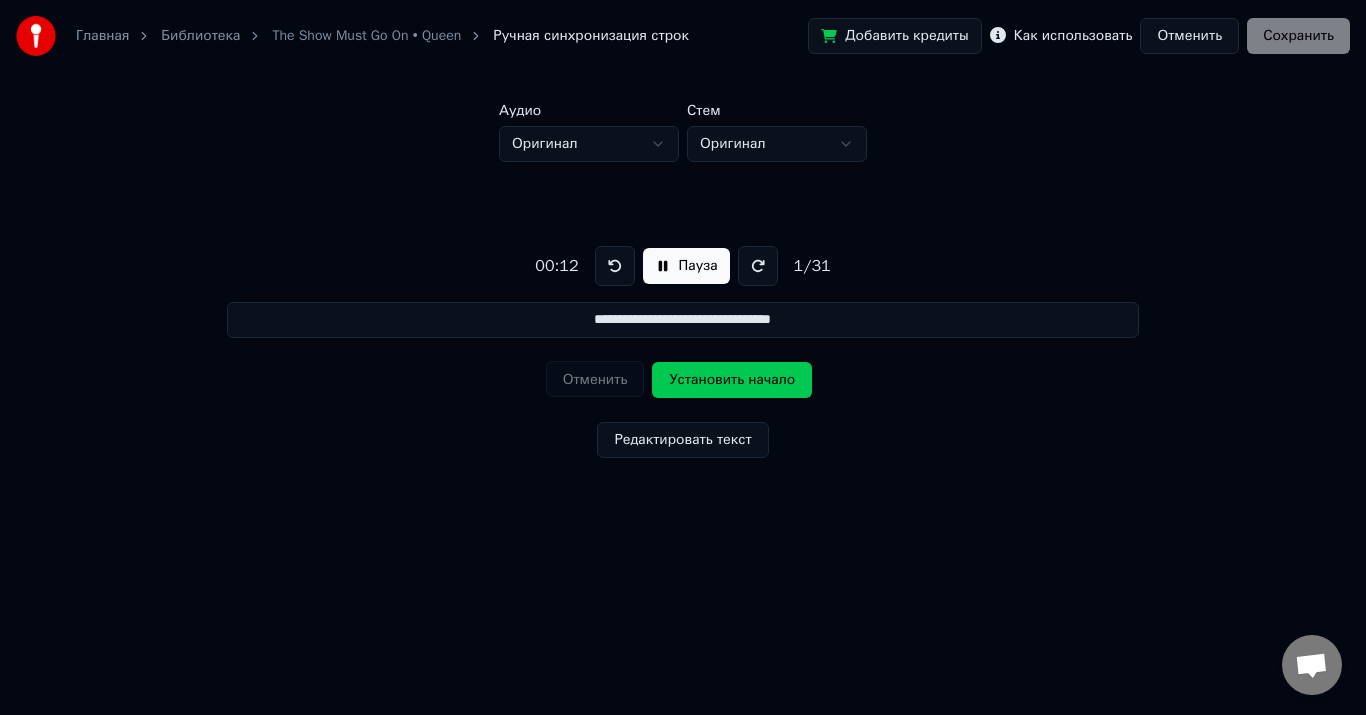 click on "Пауза" at bounding box center [686, 266] 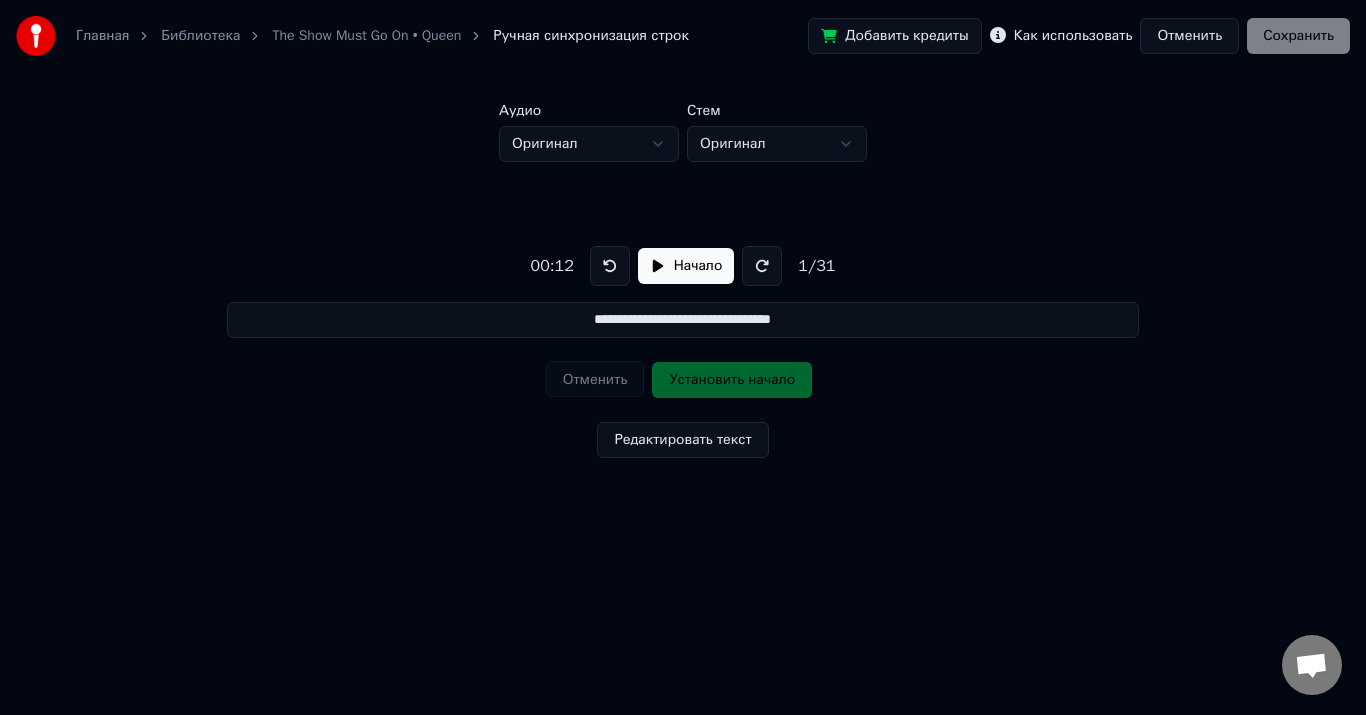 click on "Начало" at bounding box center [686, 266] 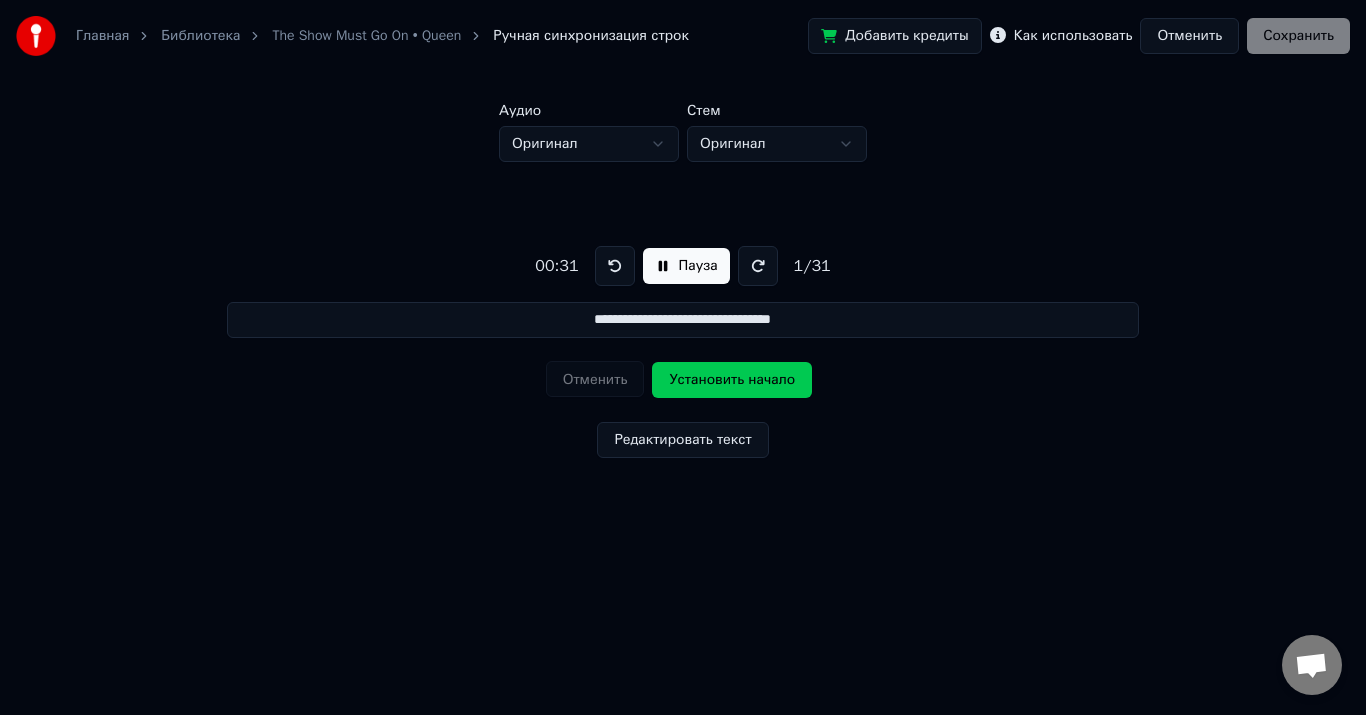 click on "Установить начало" at bounding box center [732, 380] 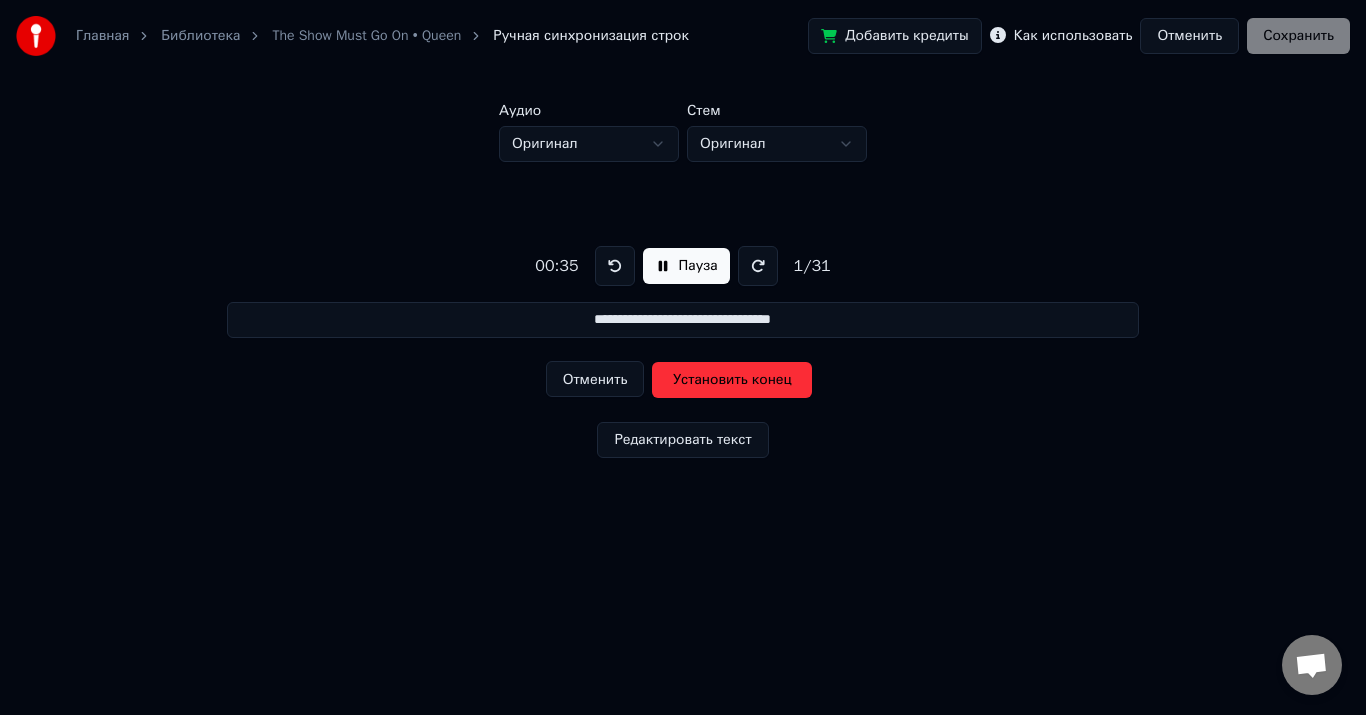 click on "Установить конец" at bounding box center (732, 380) 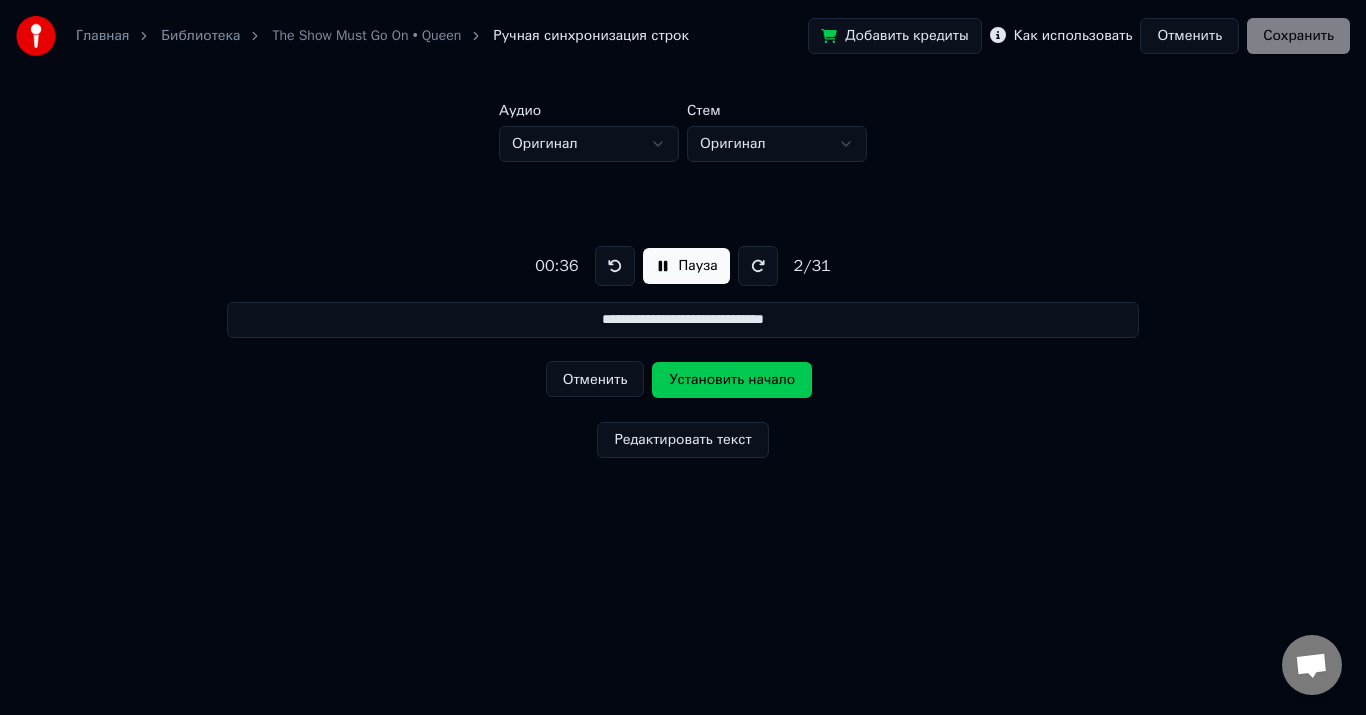 click on "Установить начало" at bounding box center (732, 380) 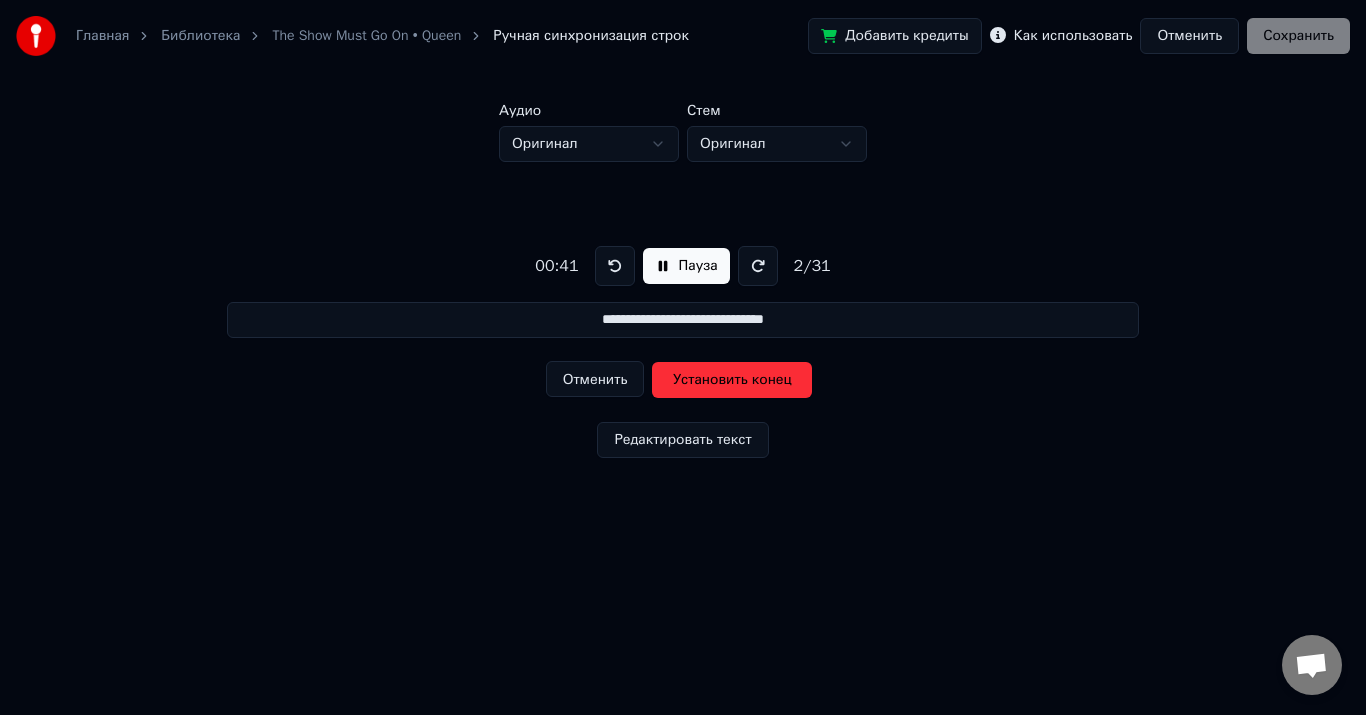 click on "Установить конец" at bounding box center [732, 380] 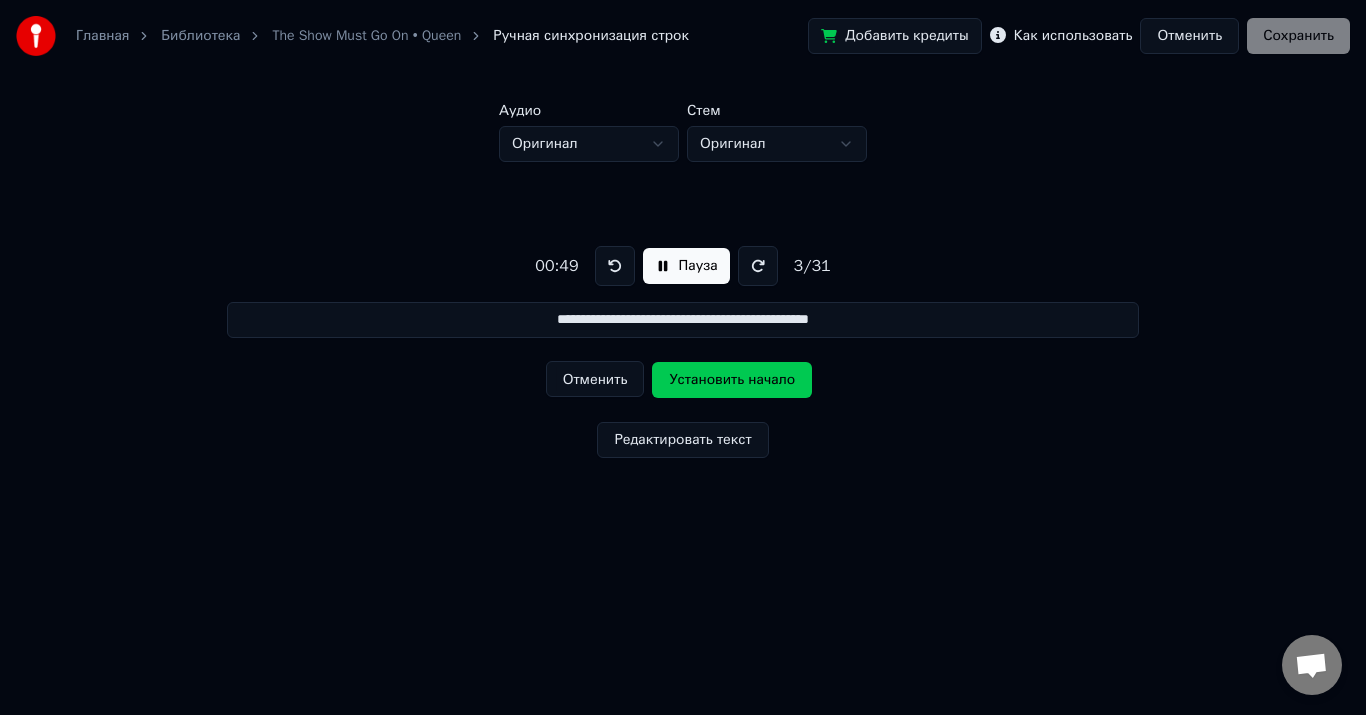click on "Установить начало" at bounding box center [732, 380] 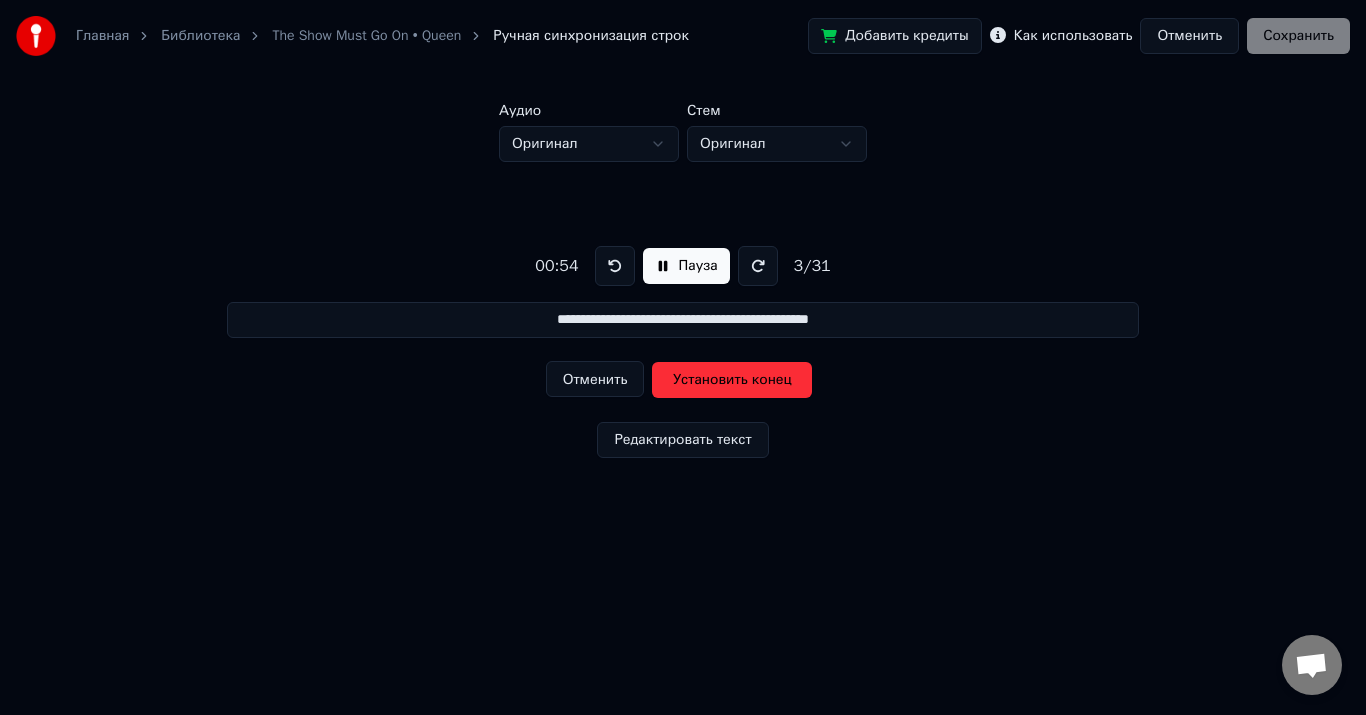 click on "Отменить" at bounding box center [595, 379] 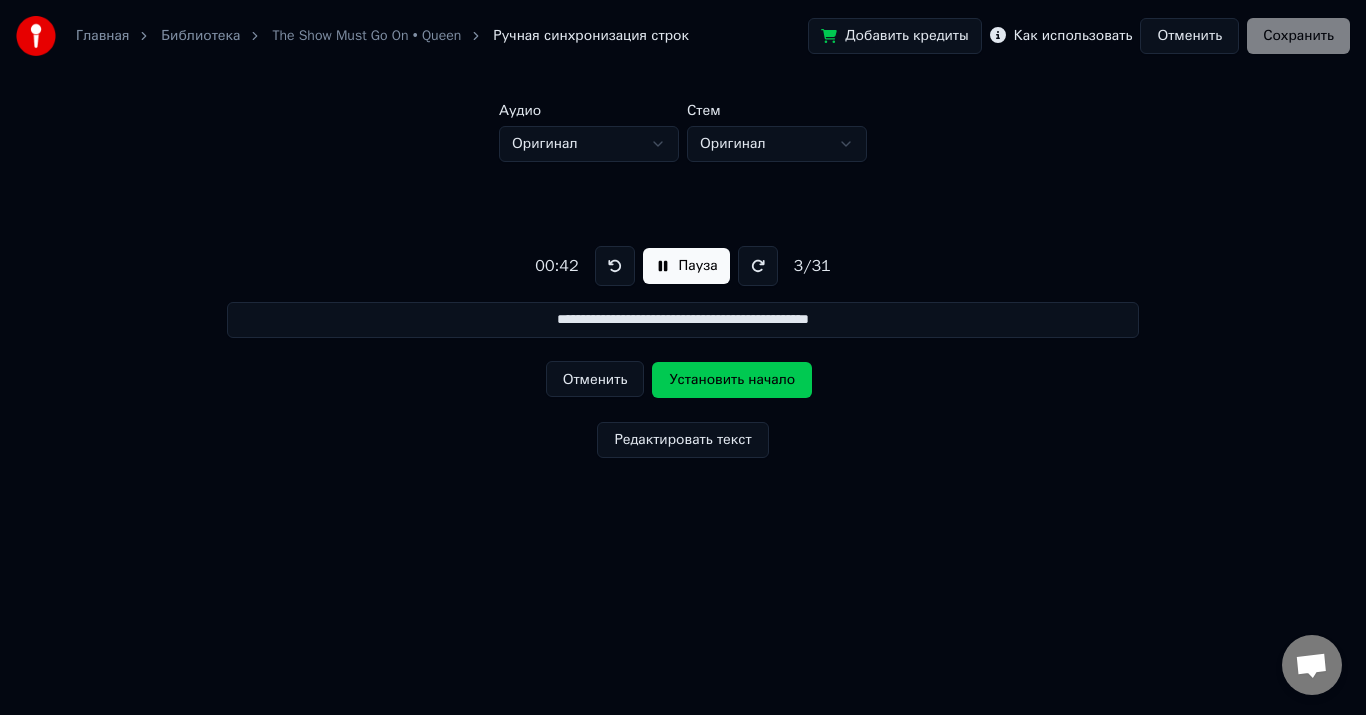 click on "Отменить" at bounding box center [595, 379] 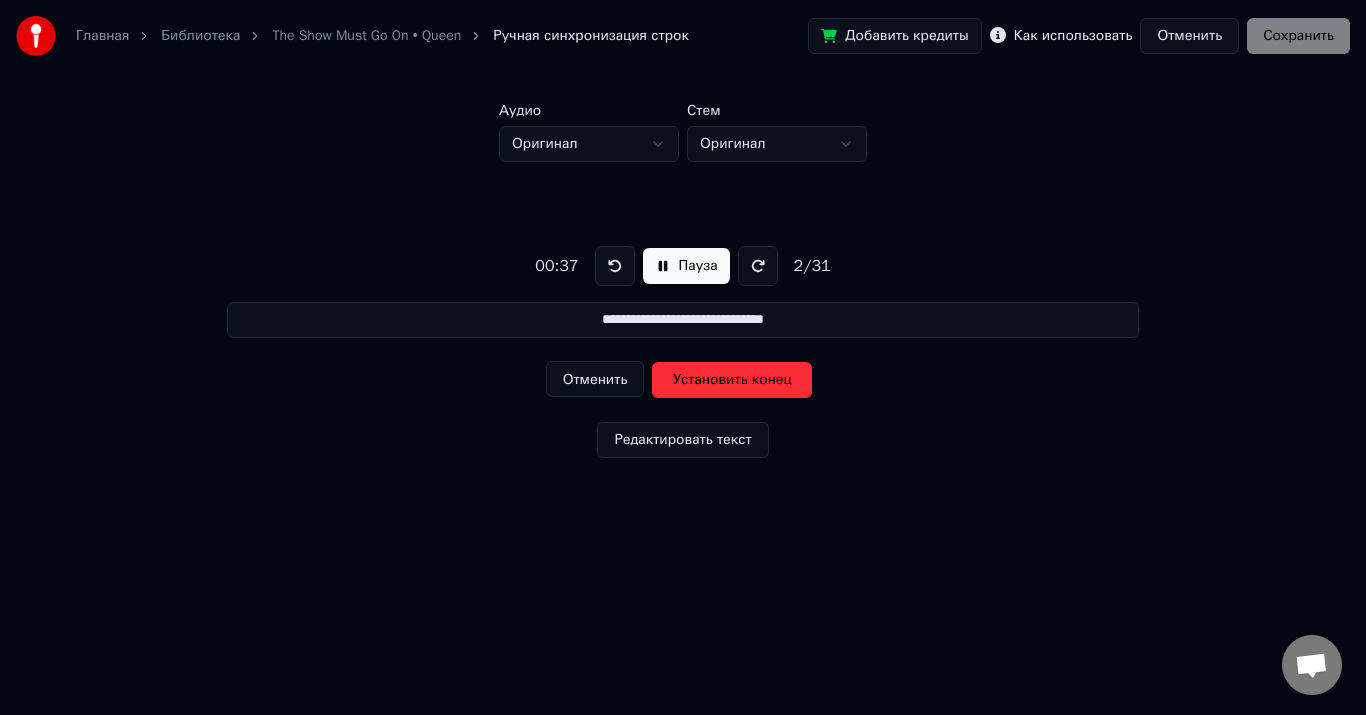 click on "Отменить" at bounding box center (595, 379) 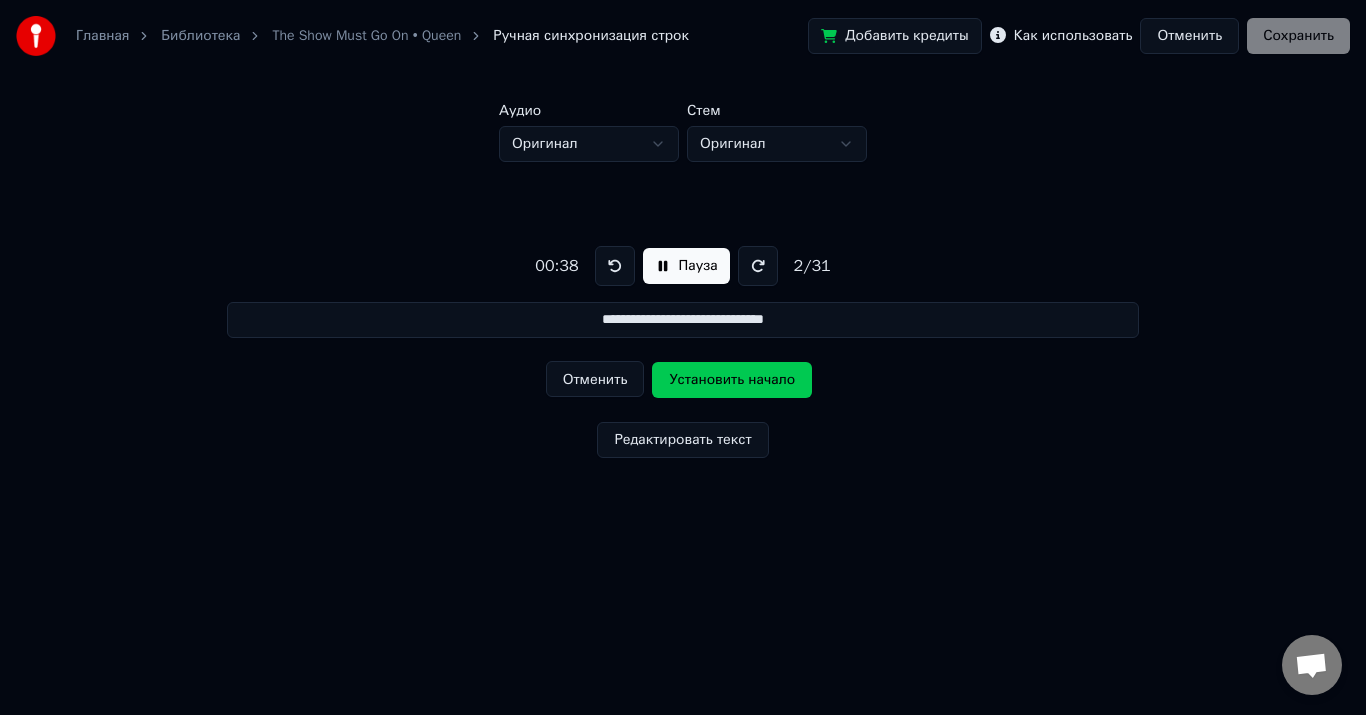click on "Отменить" at bounding box center [595, 379] 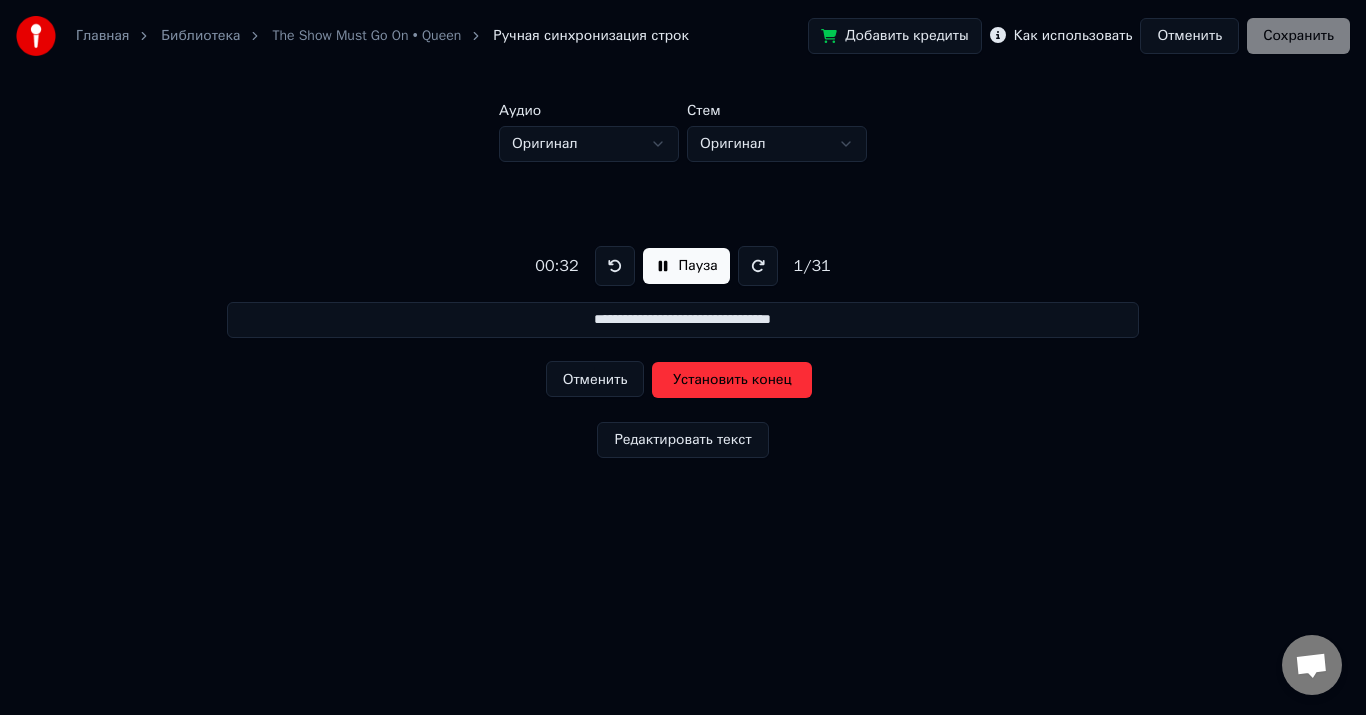 click on "Отменить" at bounding box center [595, 379] 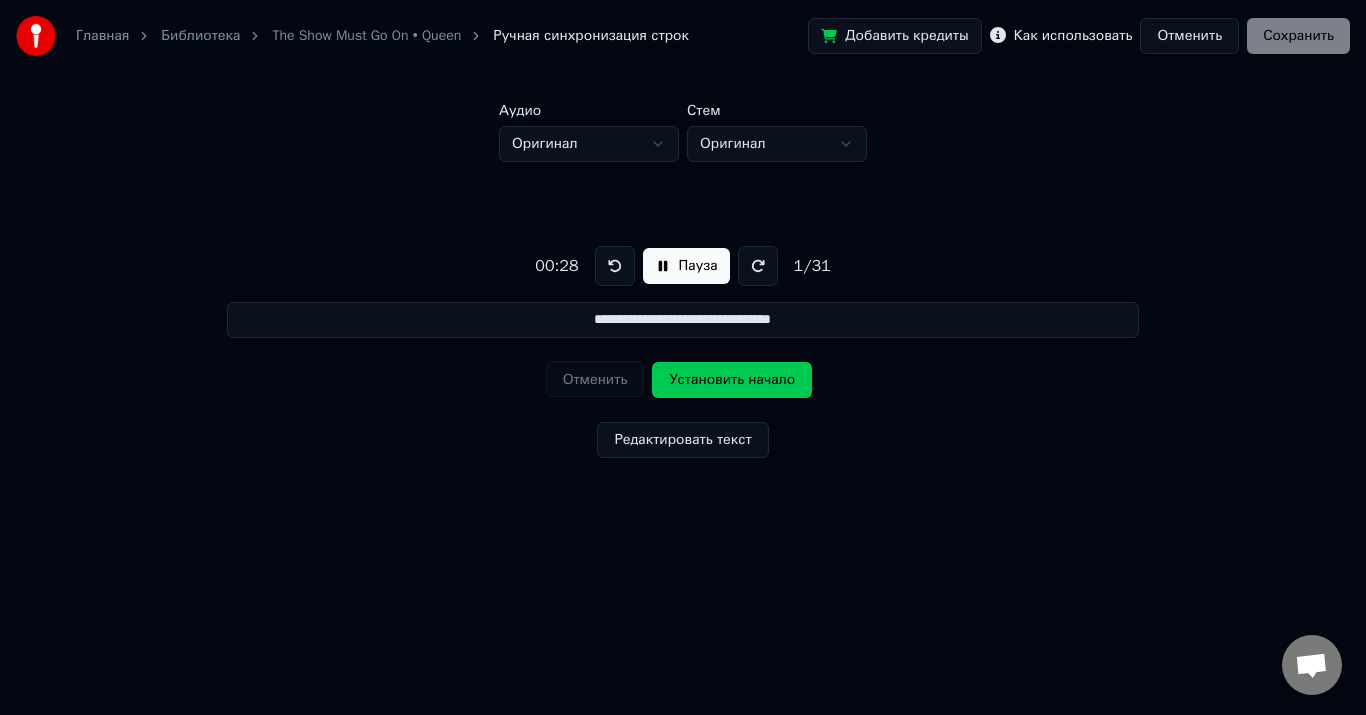 click on "Отменить Установить начало" at bounding box center [683, 380] 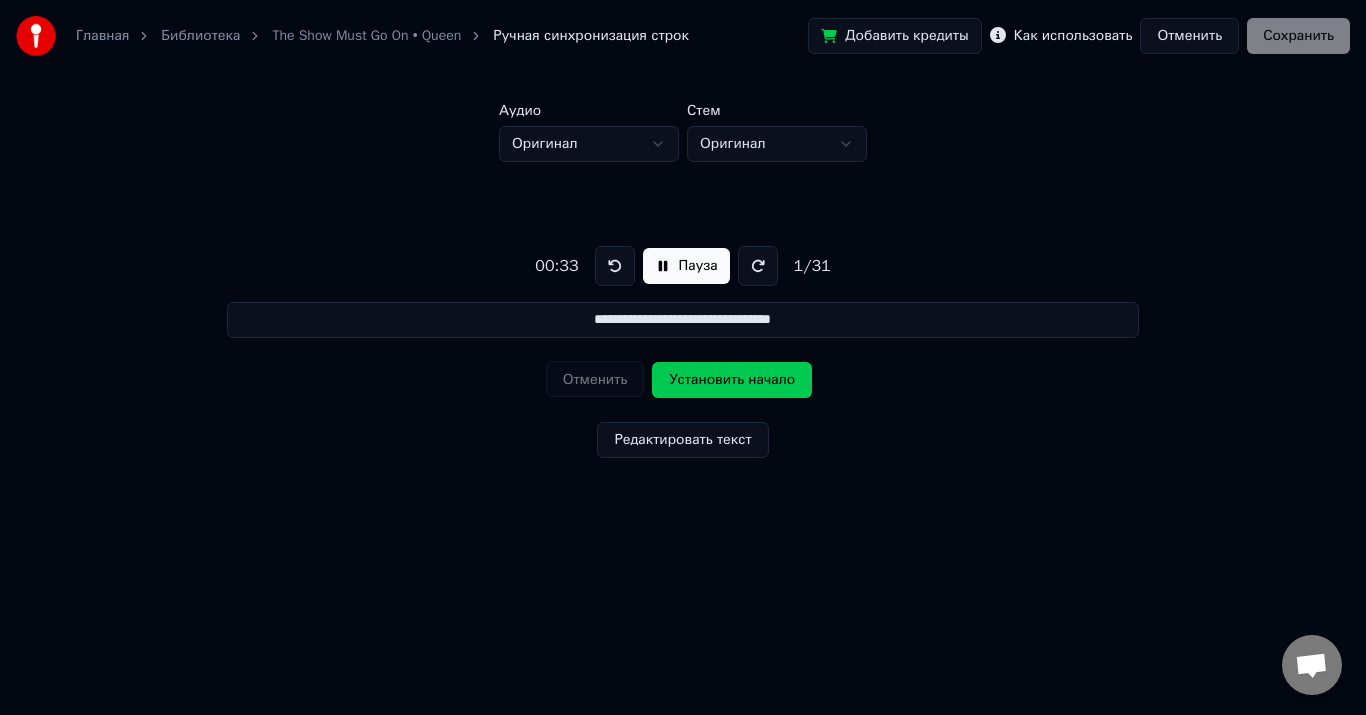 click at bounding box center (615, 266) 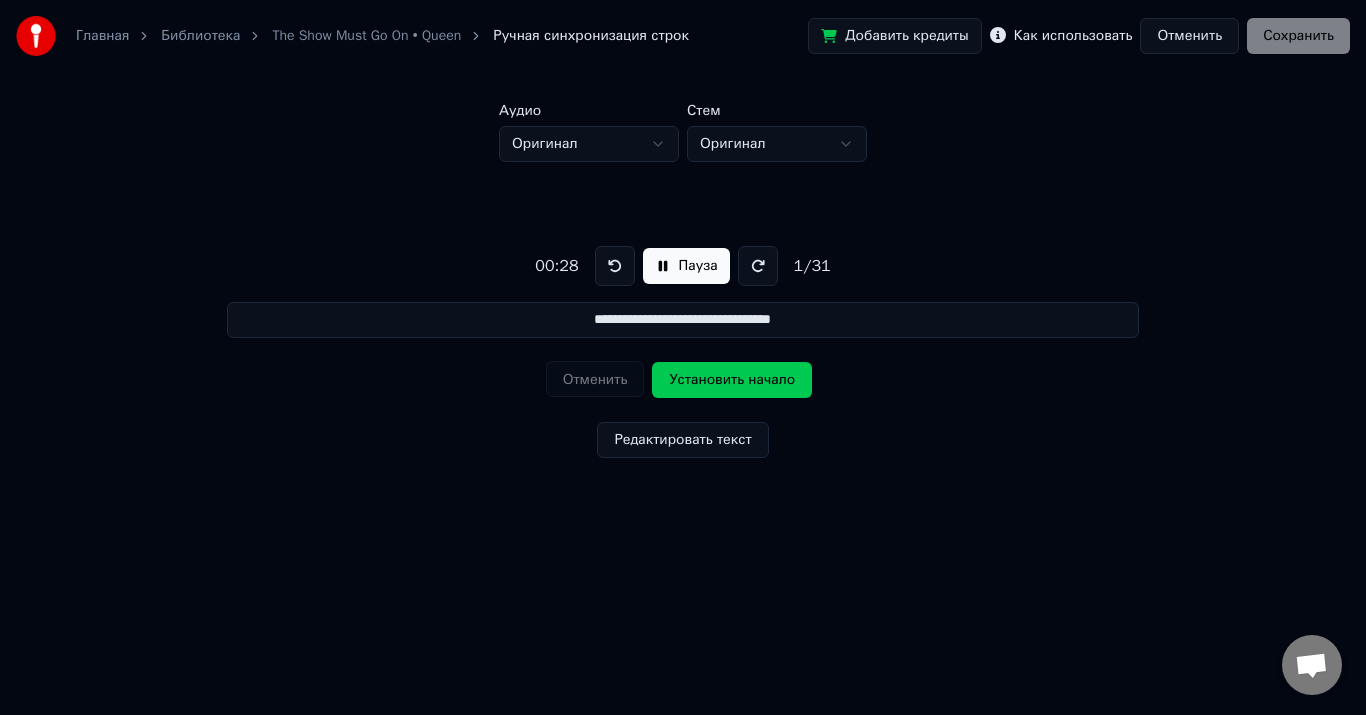 click at bounding box center [615, 266] 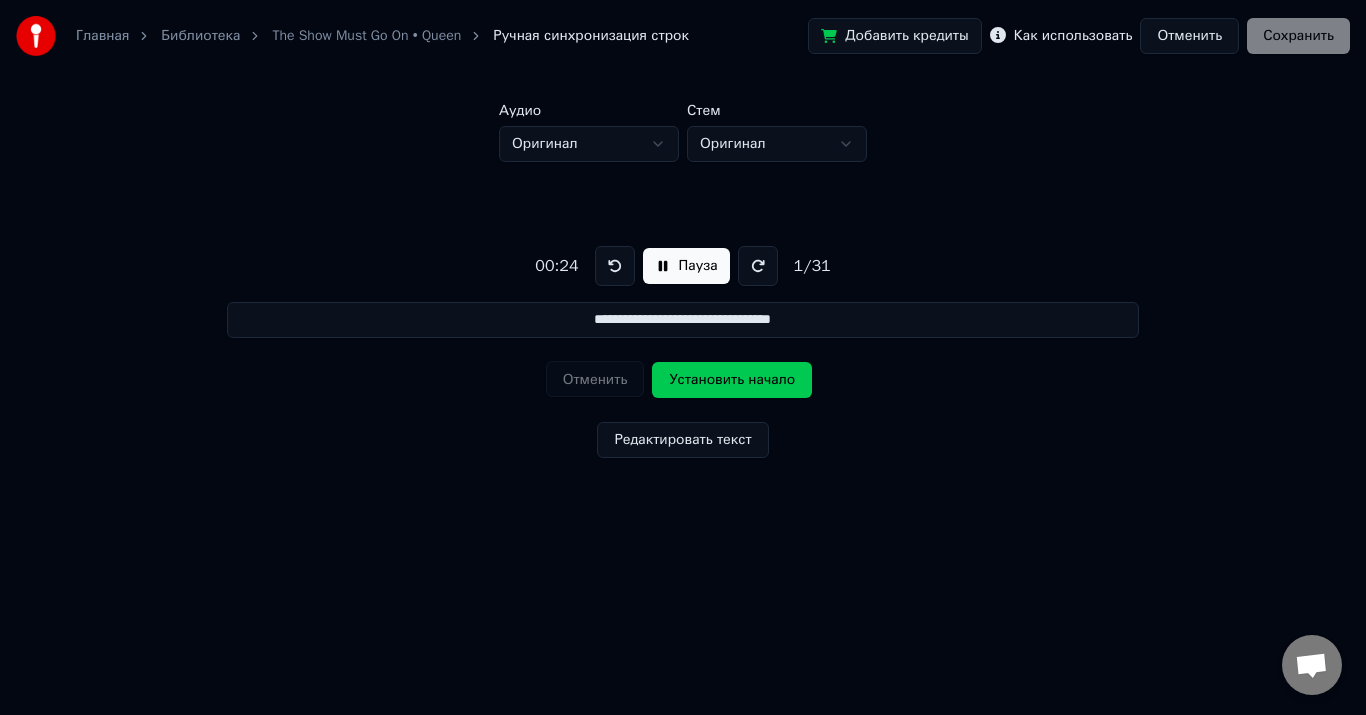 click at bounding box center [615, 266] 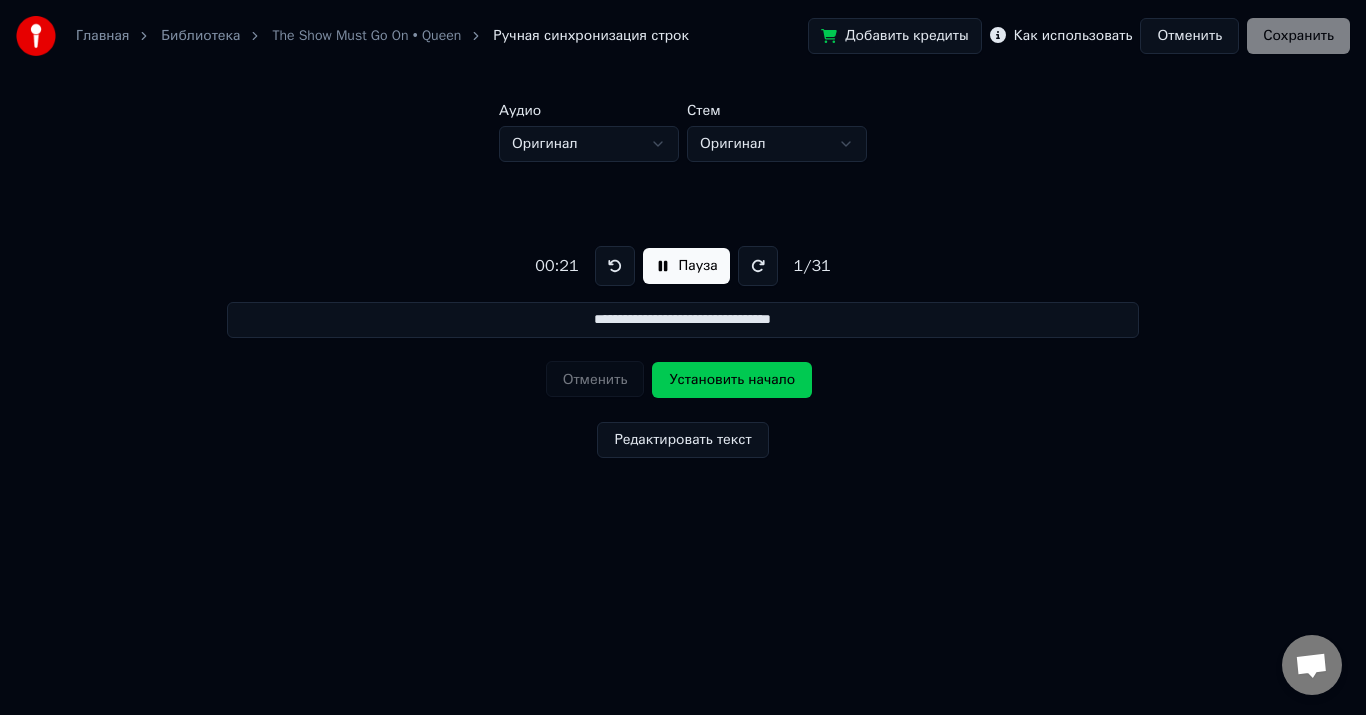 click at bounding box center [615, 266] 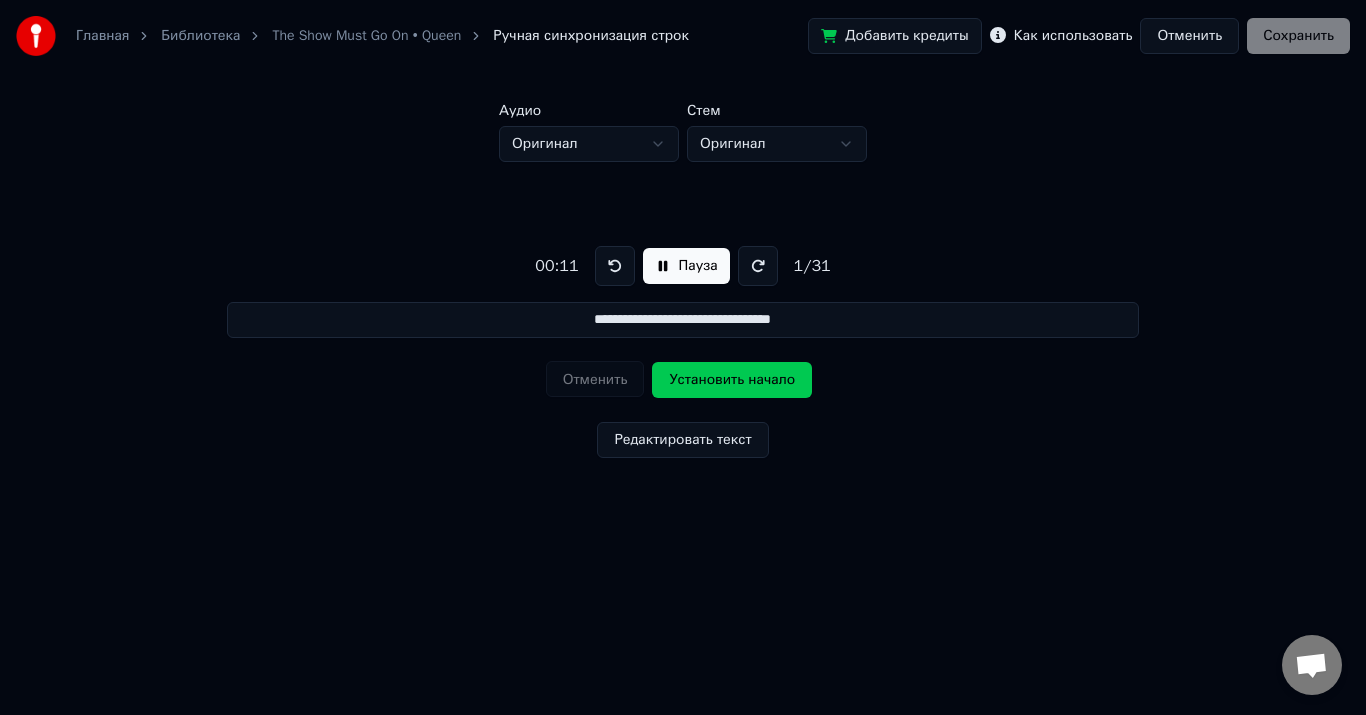 click at bounding box center [615, 266] 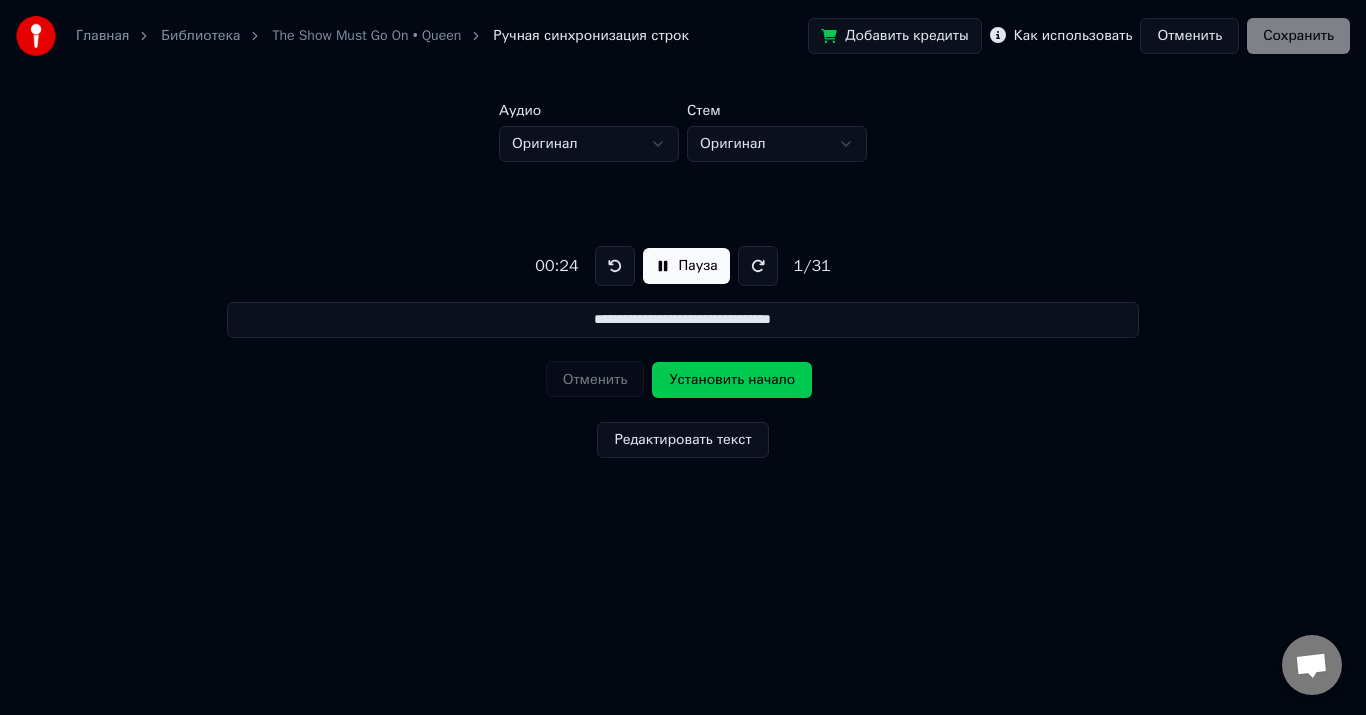 click on "Пауза" at bounding box center [686, 266] 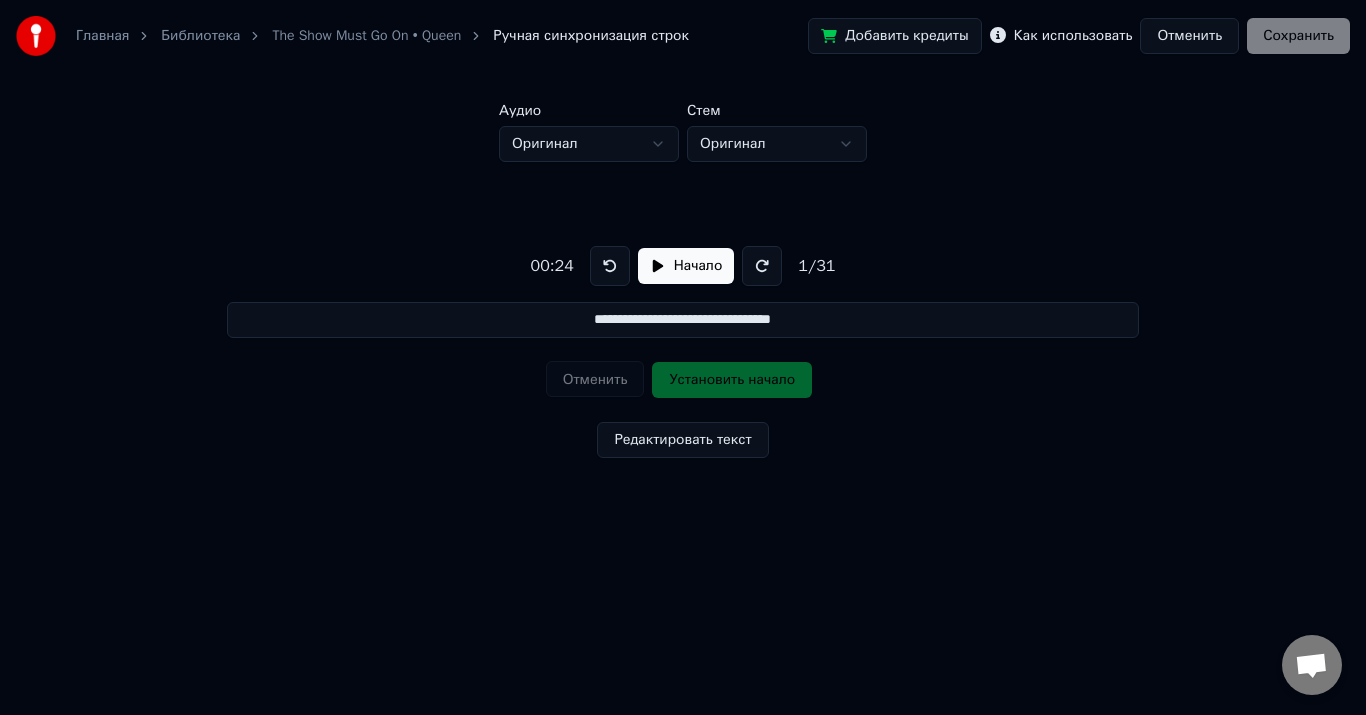 click on "**********" at bounding box center (683, 347) 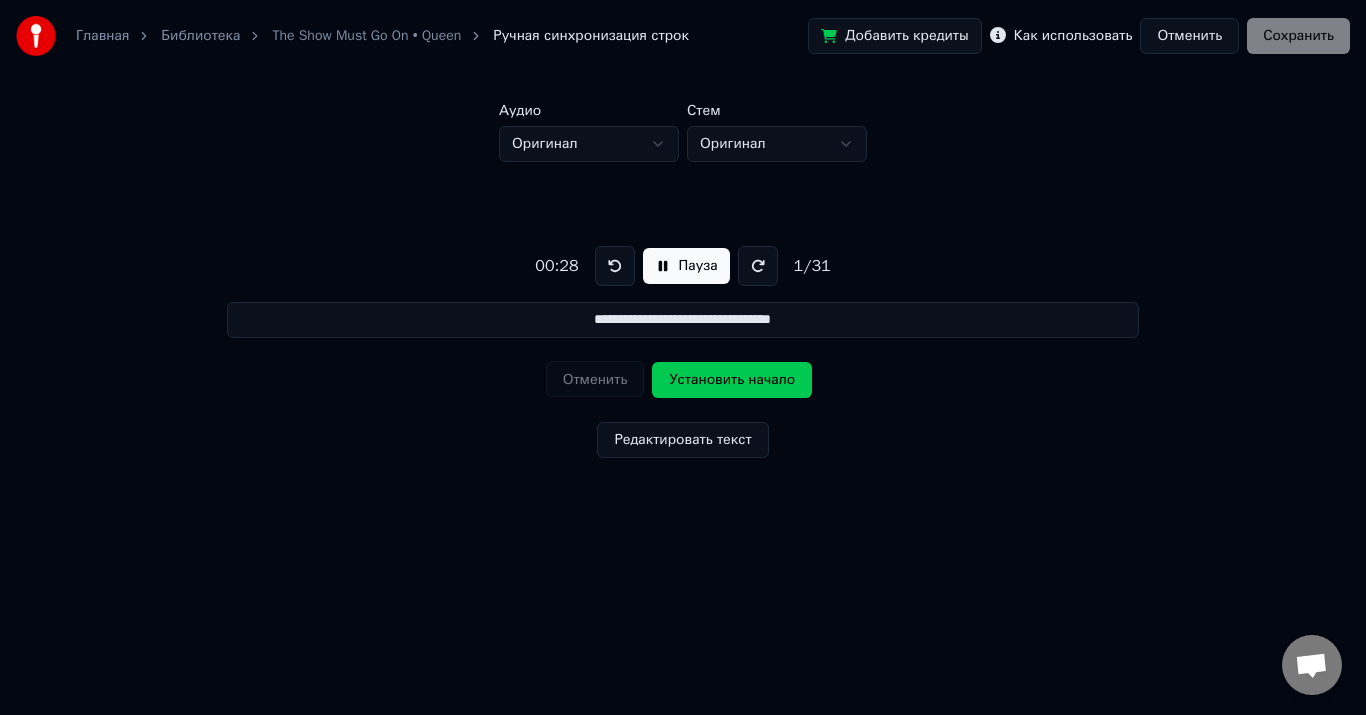 click on "Пауза" at bounding box center [686, 266] 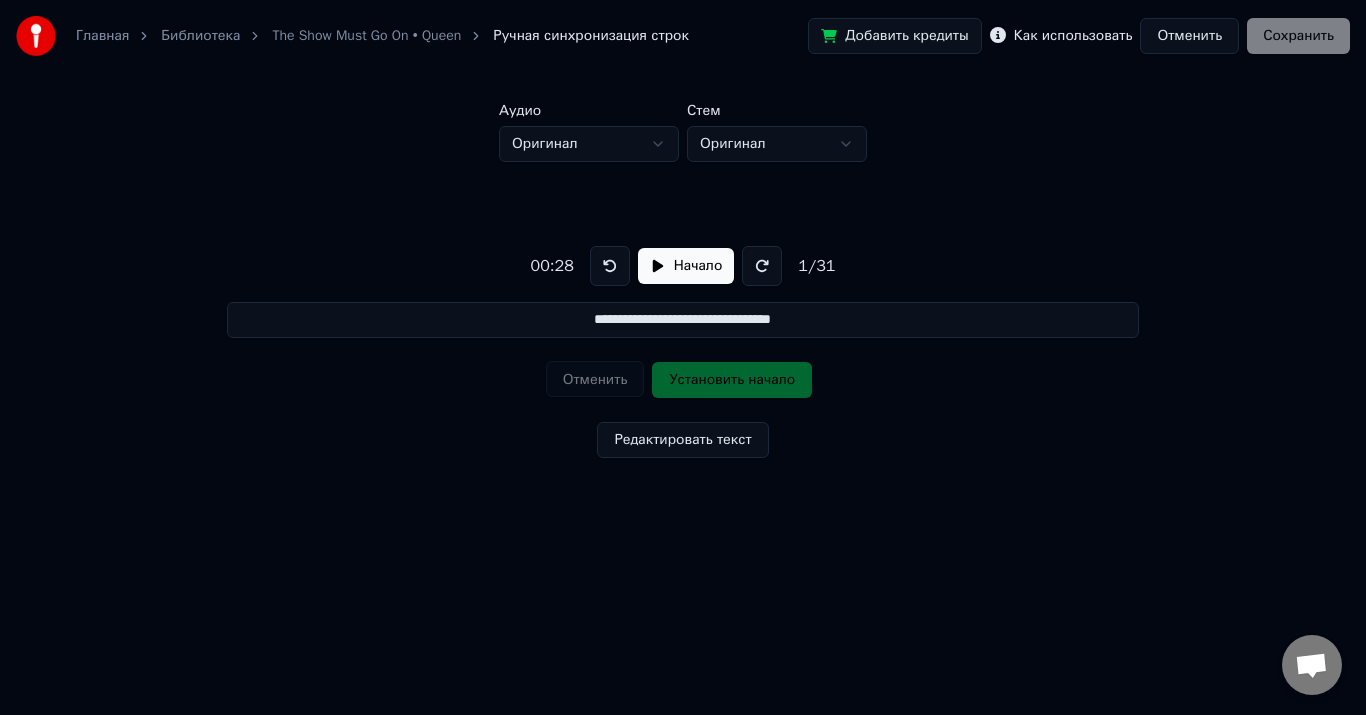 click on "Начало" at bounding box center [686, 266] 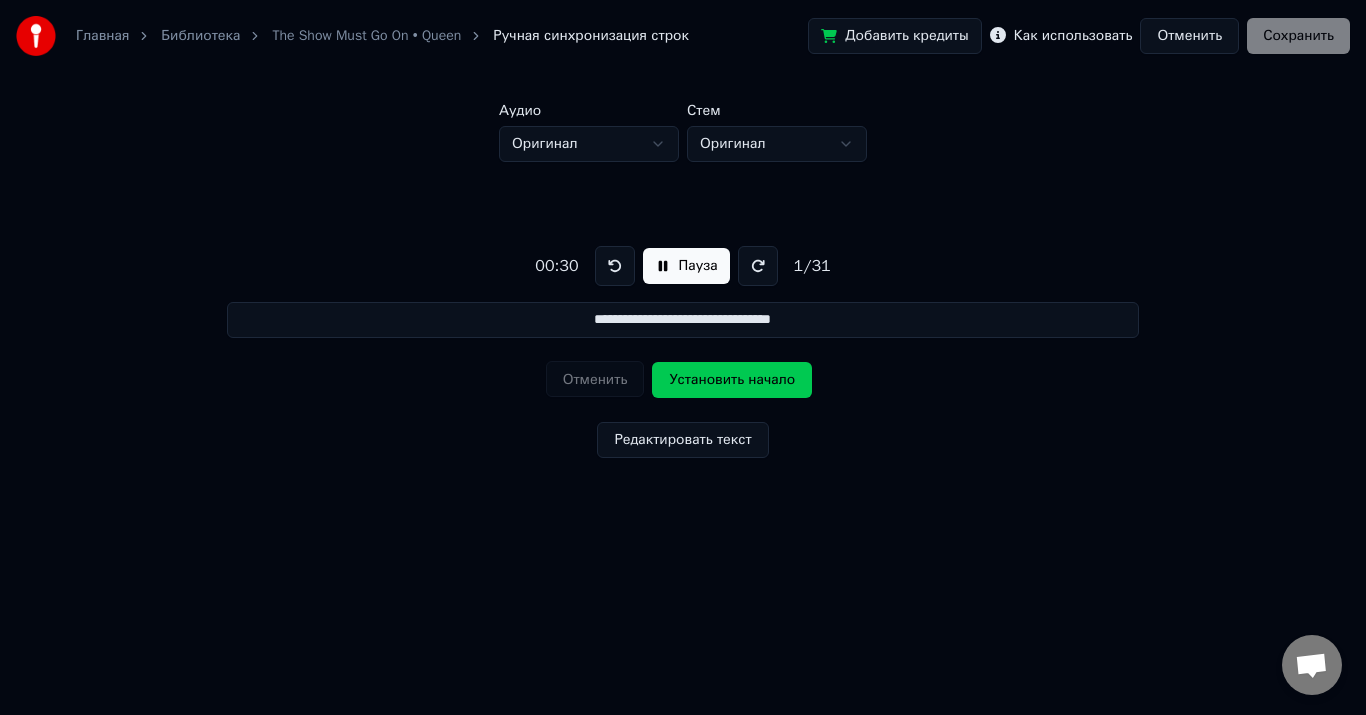 click on "Установить начало" at bounding box center [732, 380] 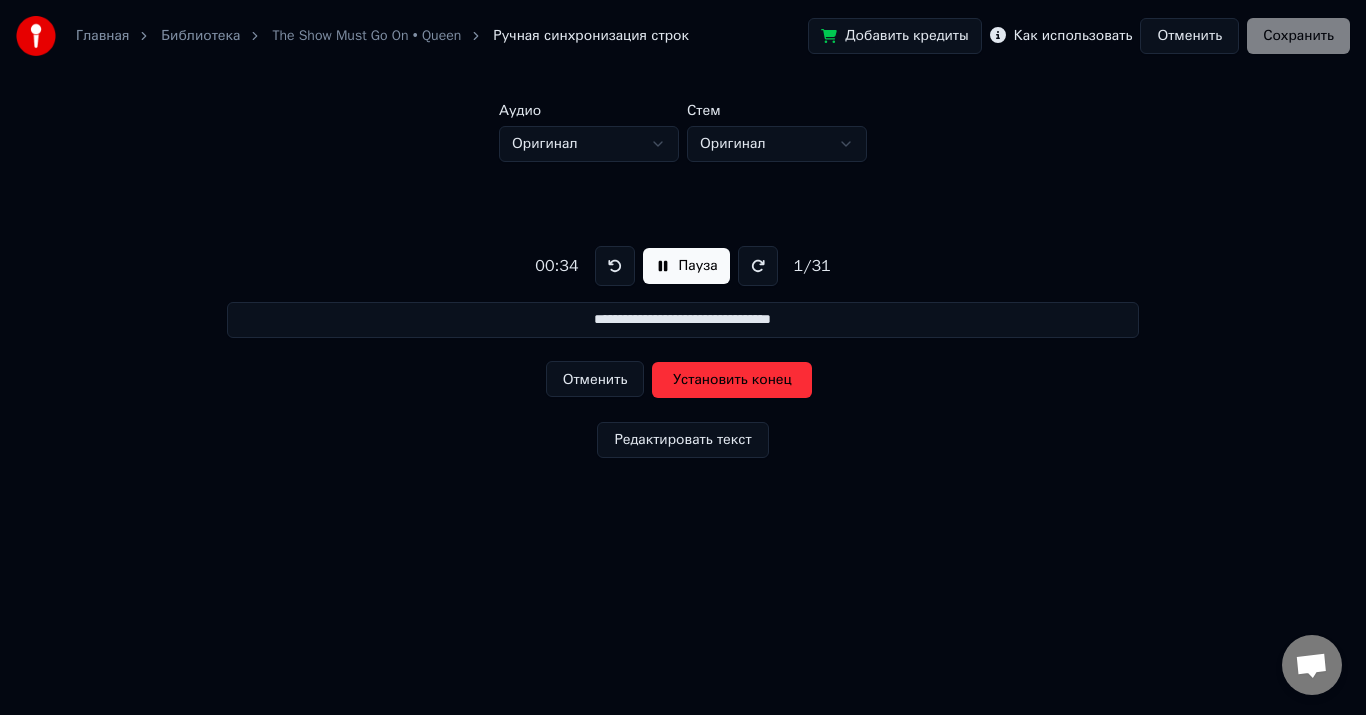 click on "Установить конец" at bounding box center [732, 380] 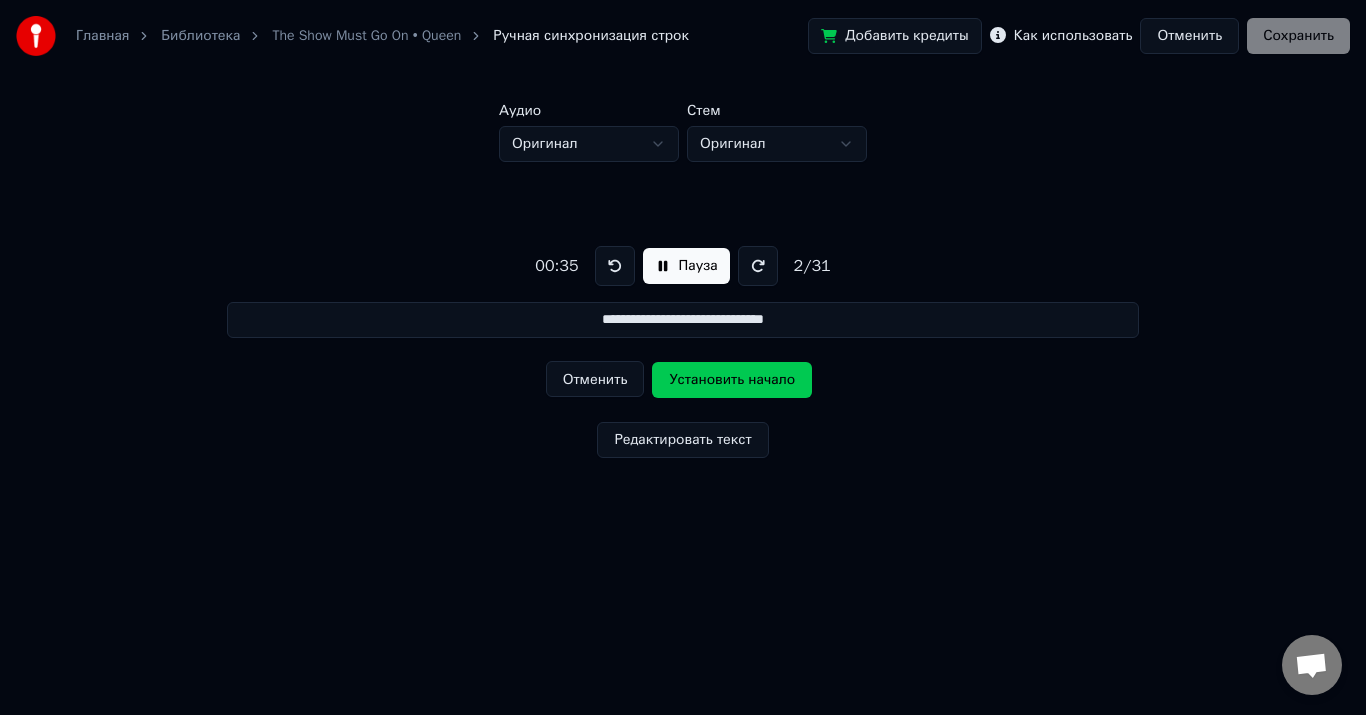 click on "Отменить" at bounding box center [595, 379] 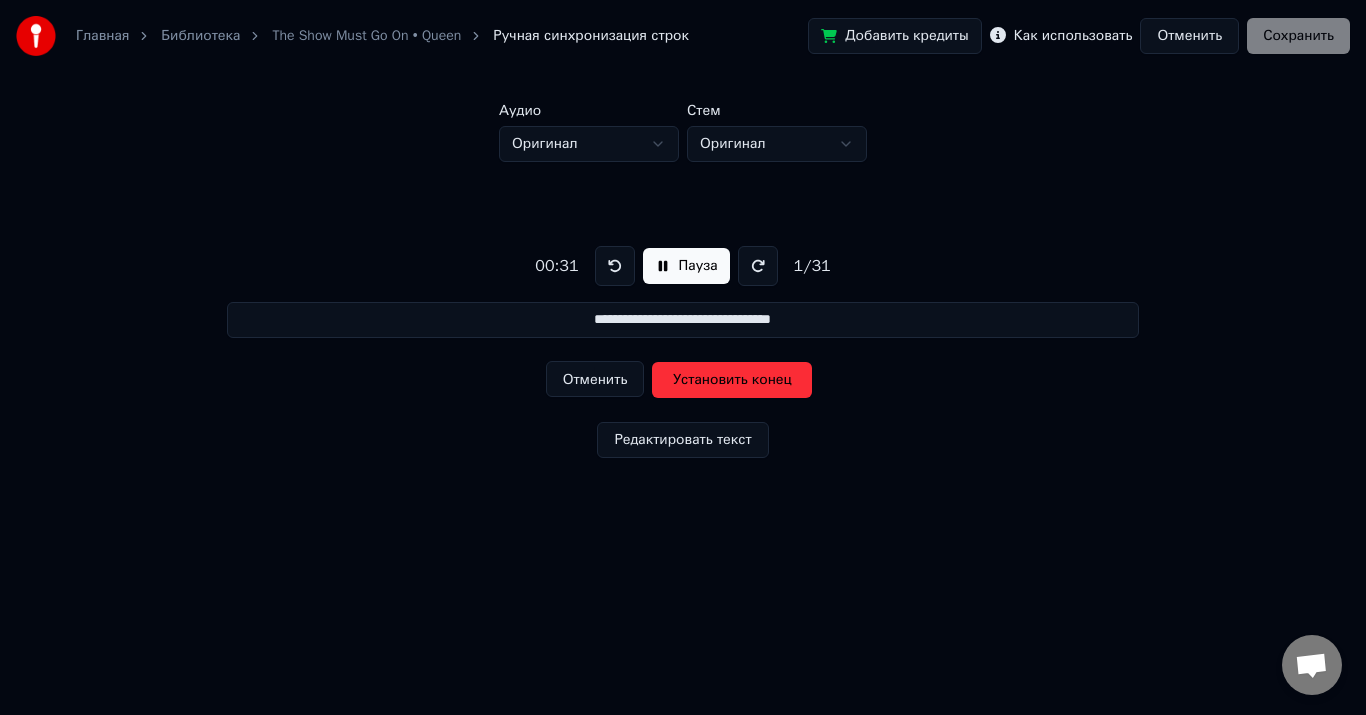 click on "Отменить" at bounding box center (595, 379) 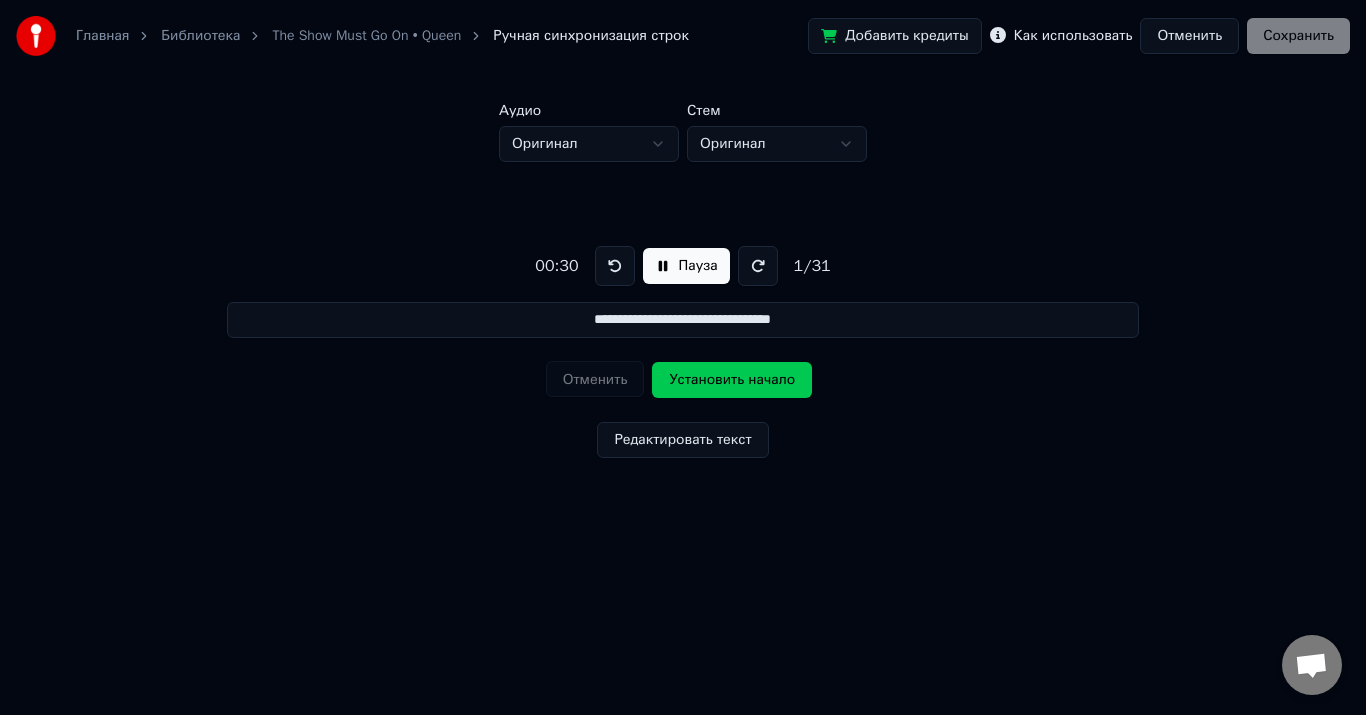 click on "Установить начало" at bounding box center (732, 380) 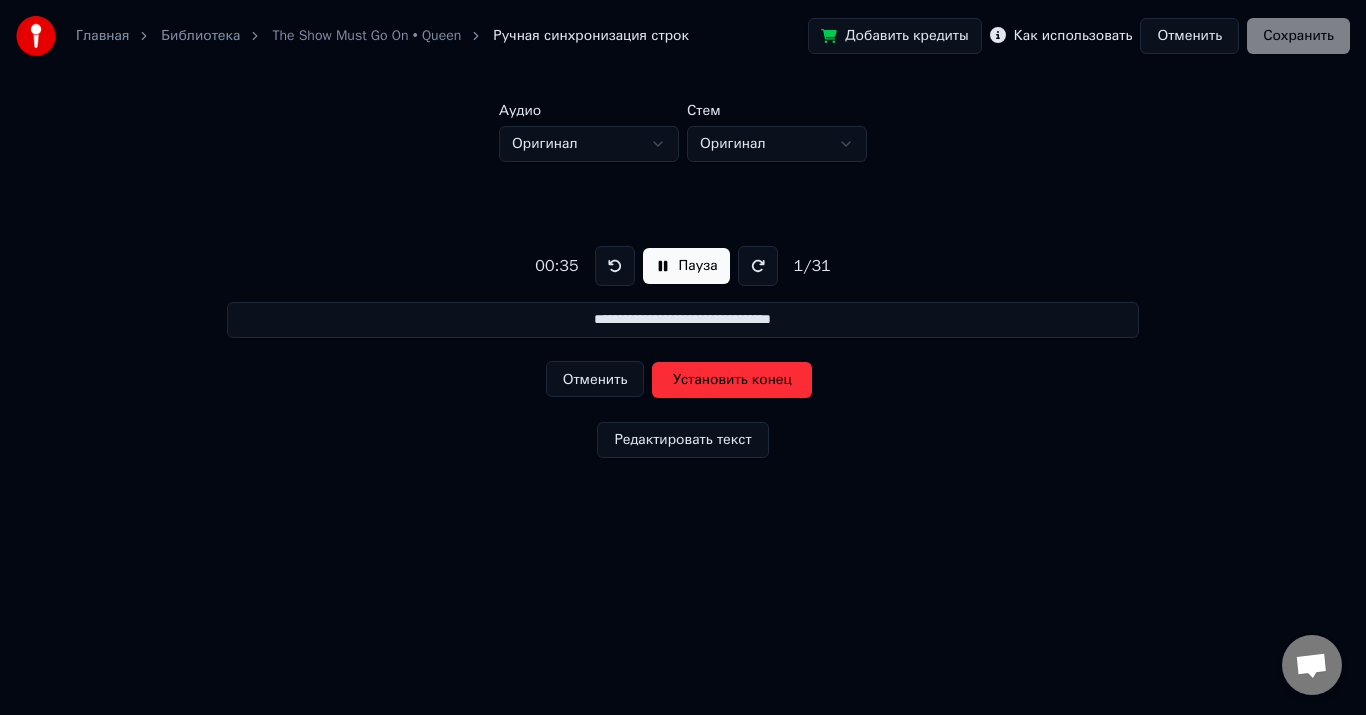 click on "Установить конец" at bounding box center [732, 380] 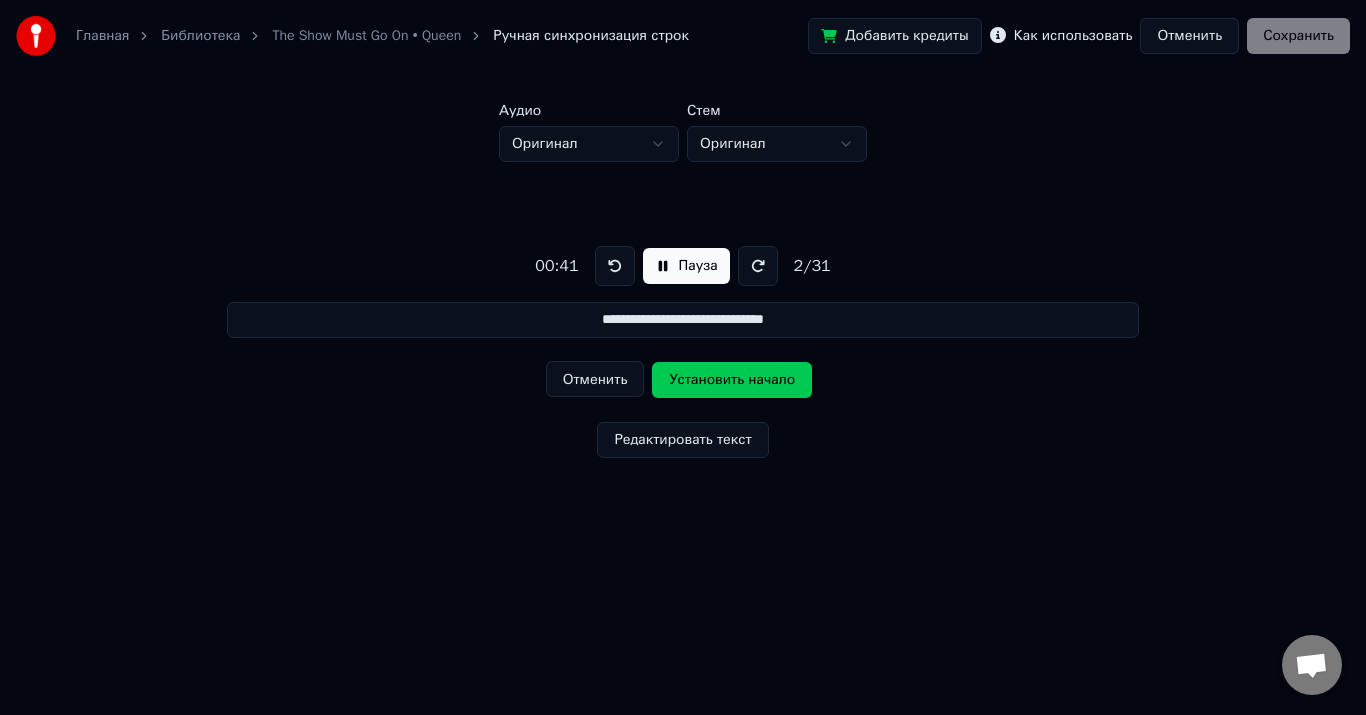 click on "Отменить" at bounding box center [595, 379] 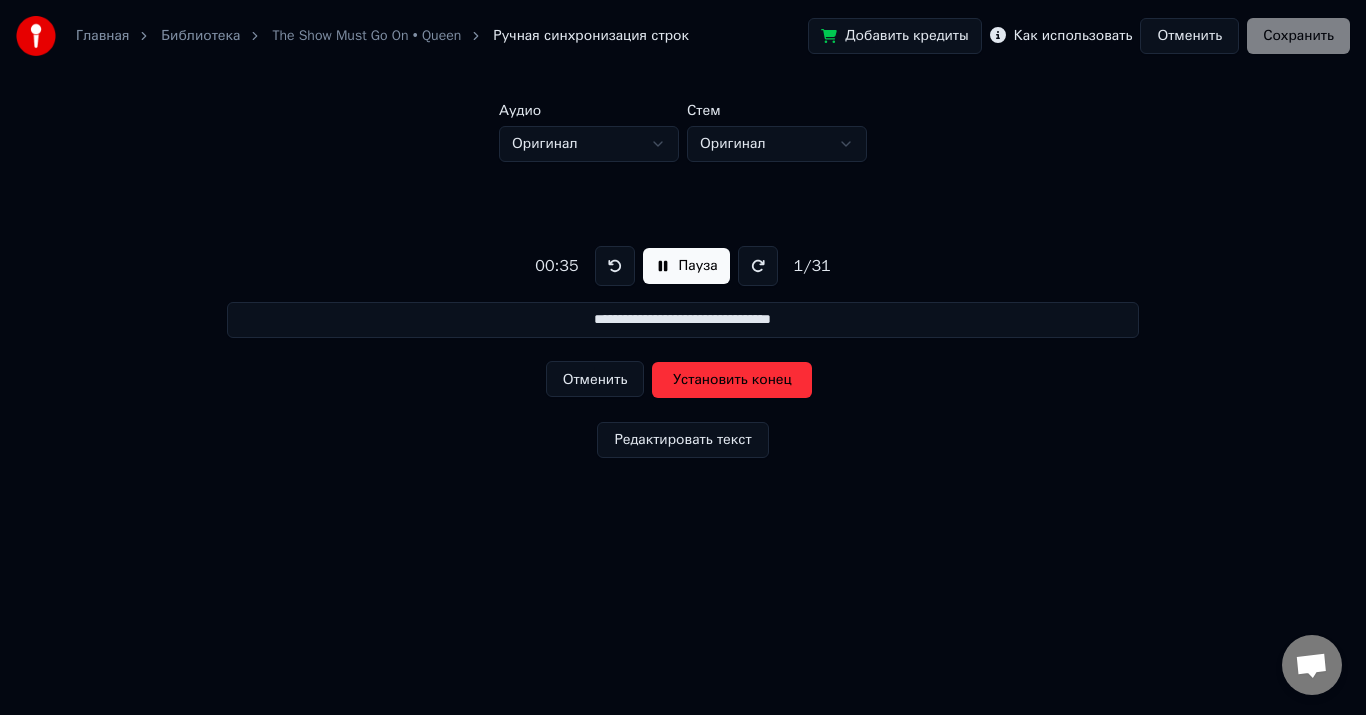 click on "Установить конец" at bounding box center (732, 380) 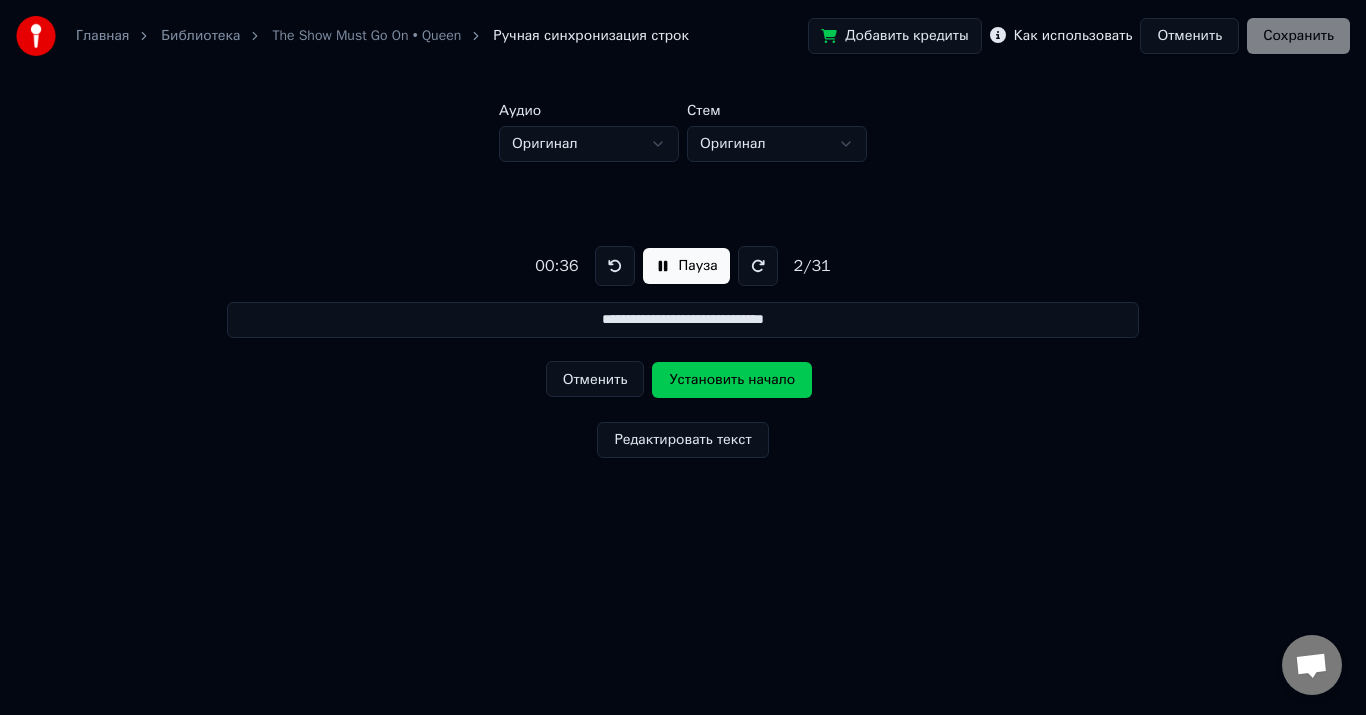 click on "Установить начало" at bounding box center (732, 380) 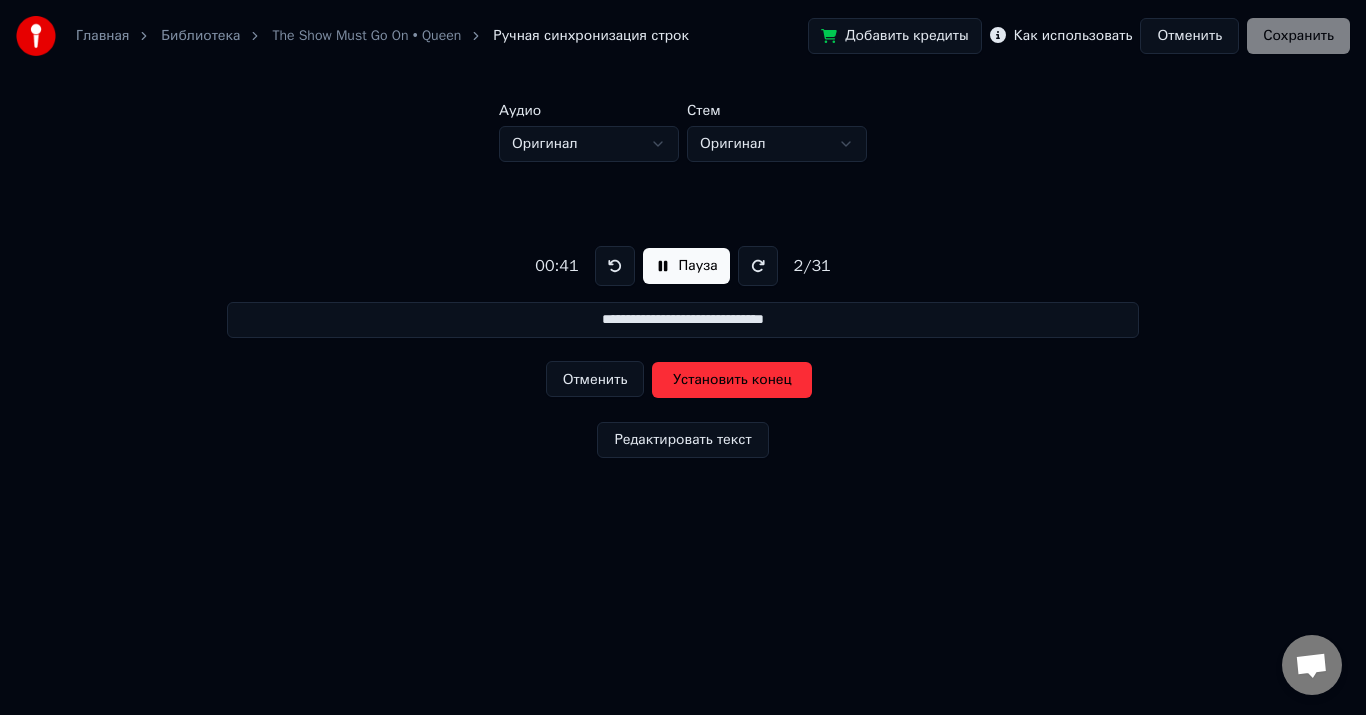 click on "Установить конец" at bounding box center [732, 380] 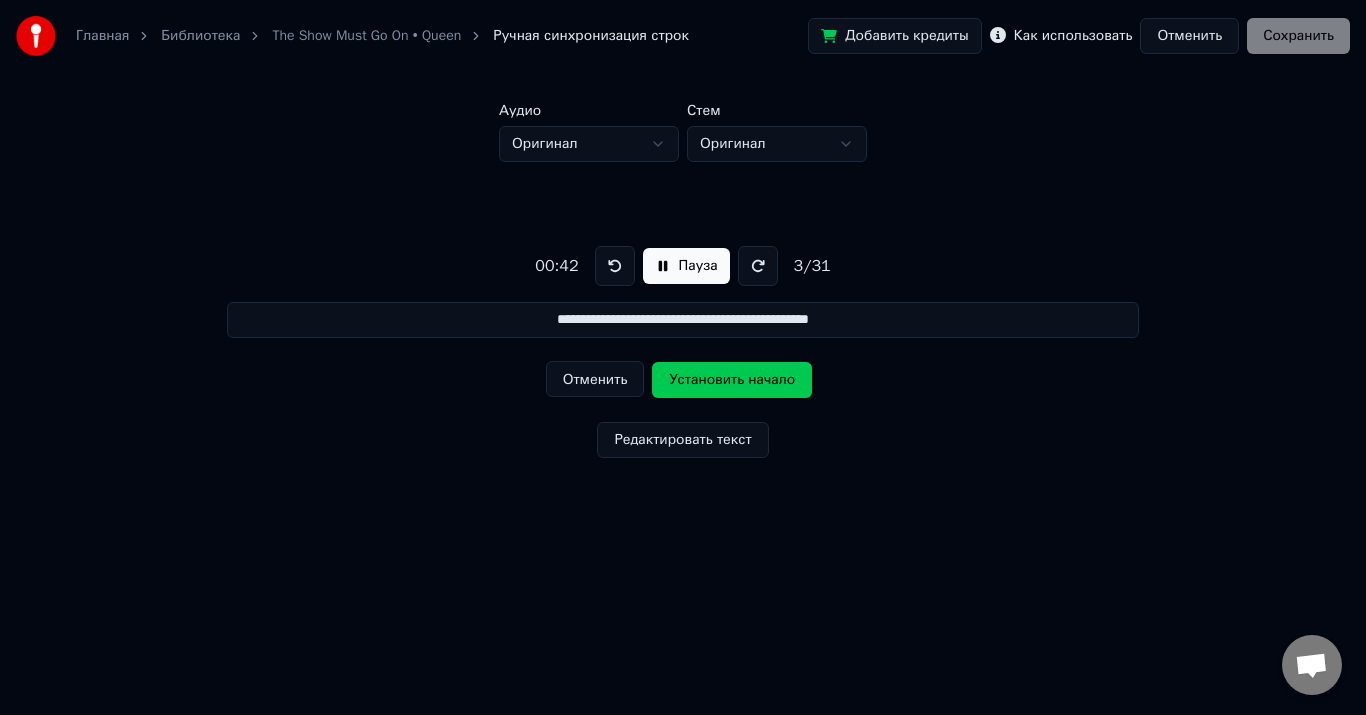click on "Установить начало" at bounding box center (732, 380) 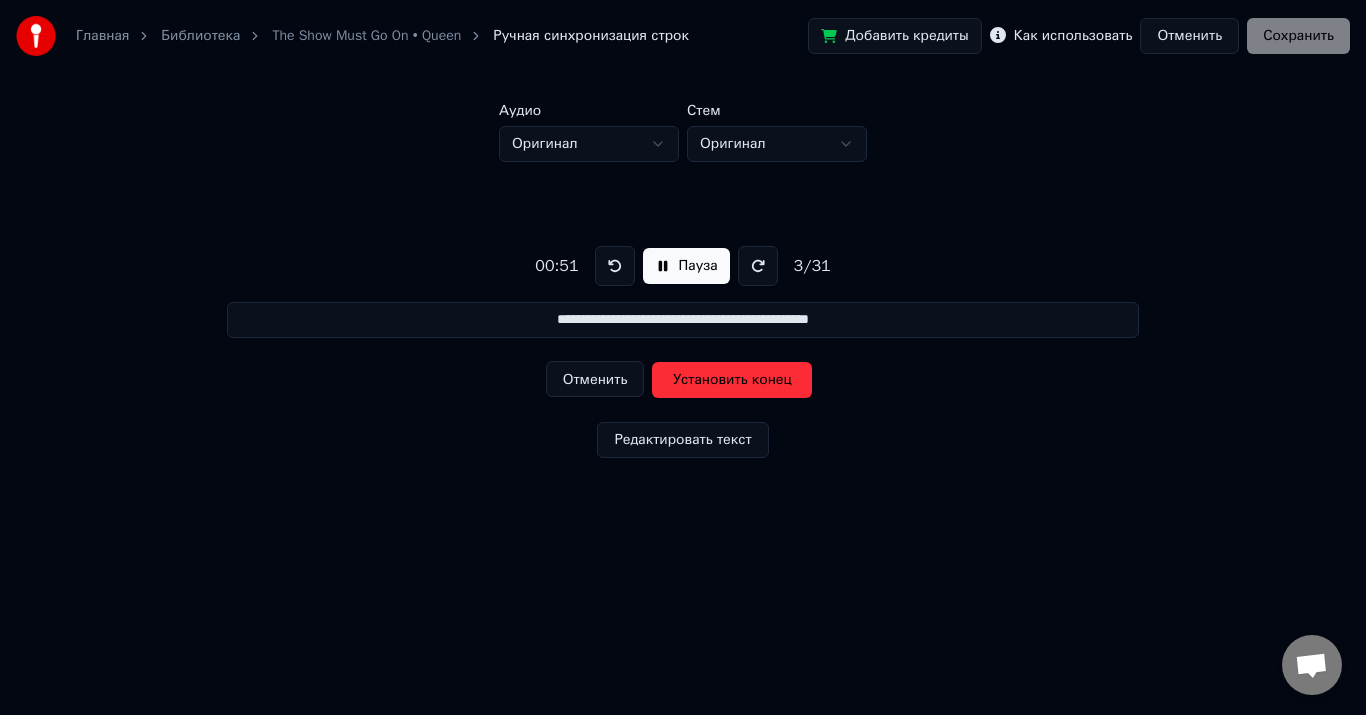 click on "Отменить" at bounding box center [595, 379] 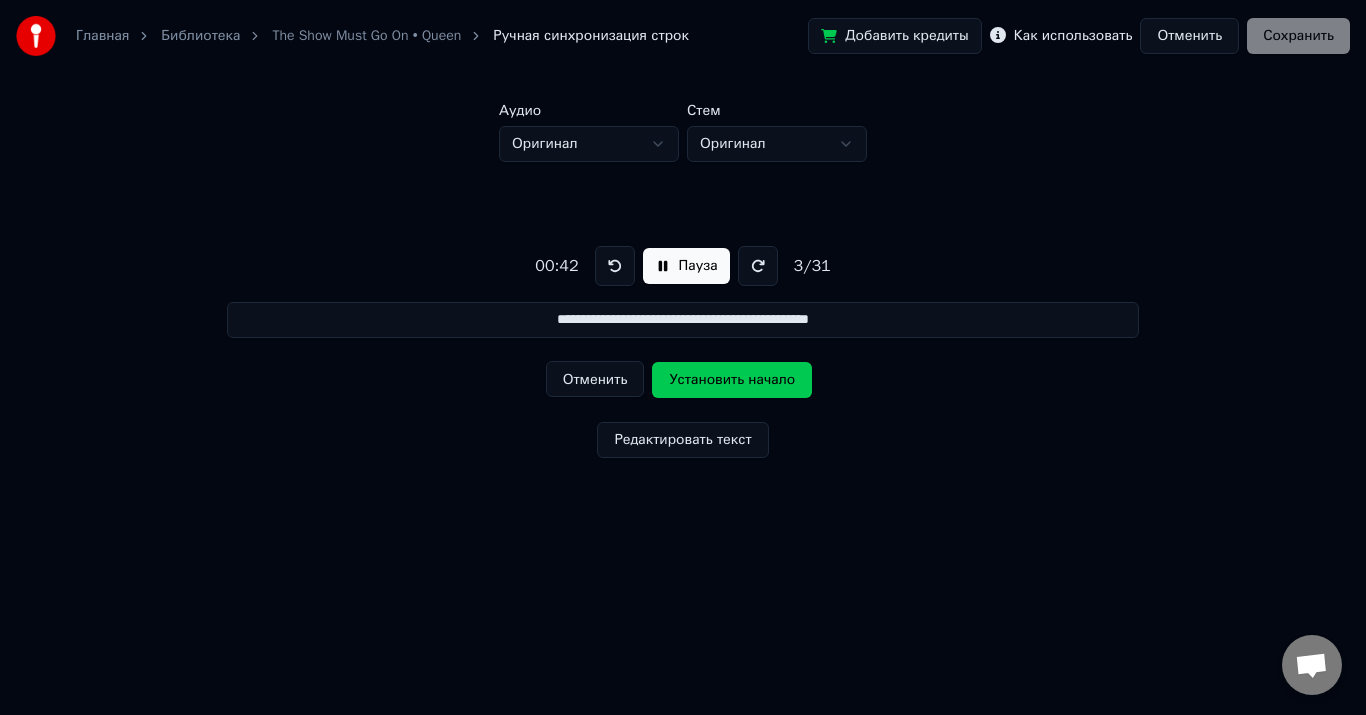 click on "Отменить" at bounding box center [595, 379] 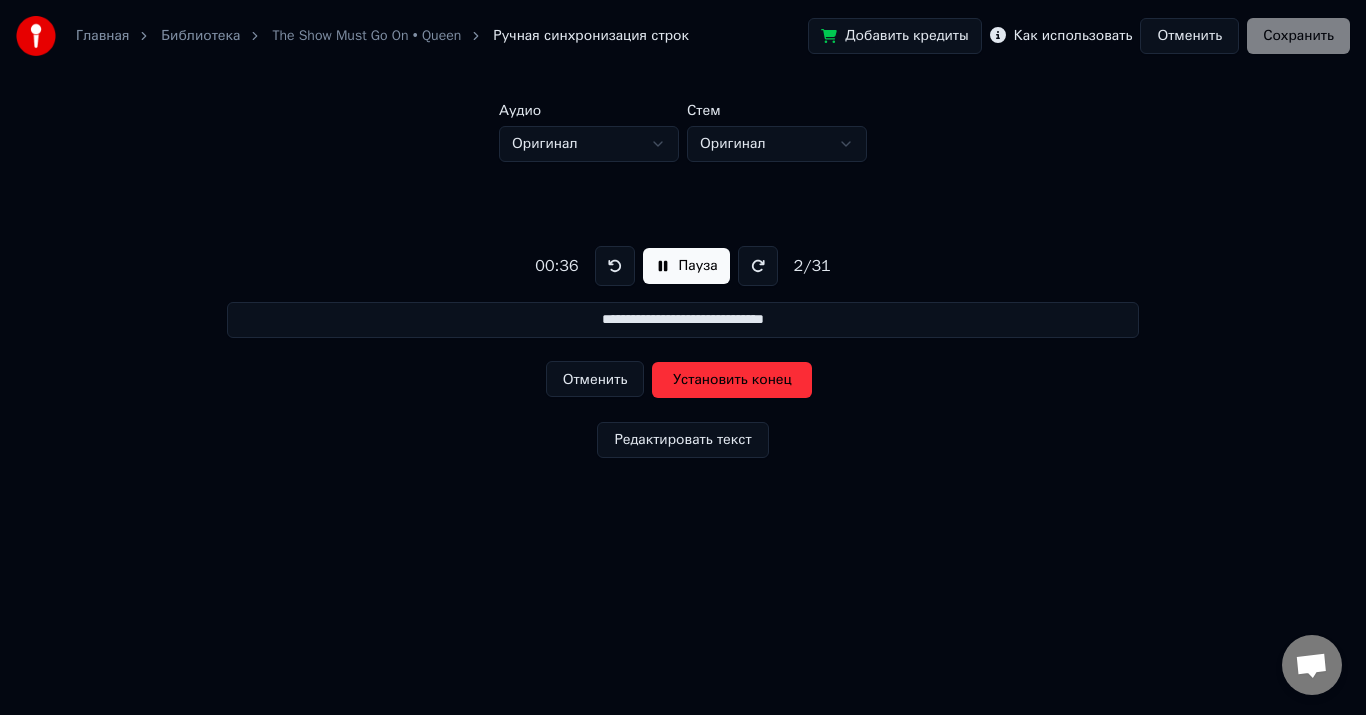 click on "Отменить" at bounding box center (595, 379) 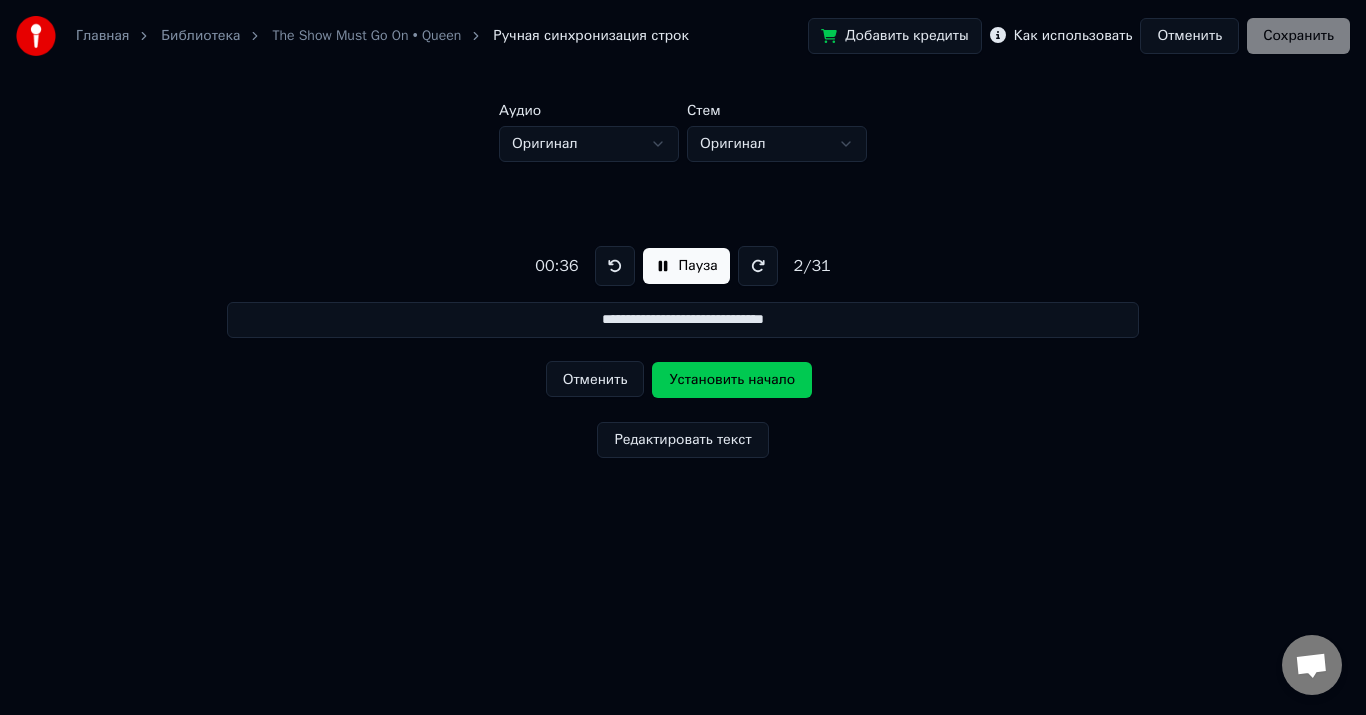 click on "Отменить" at bounding box center (595, 379) 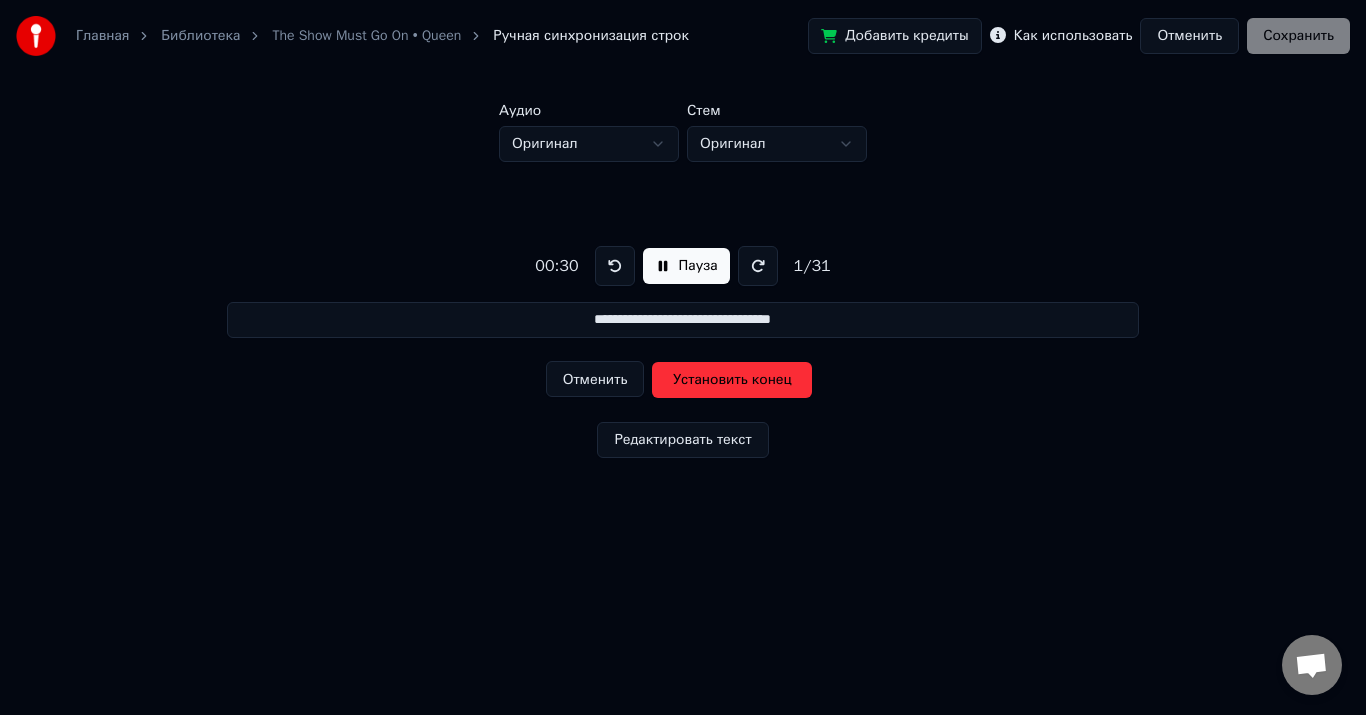 click on "Отменить" at bounding box center [595, 379] 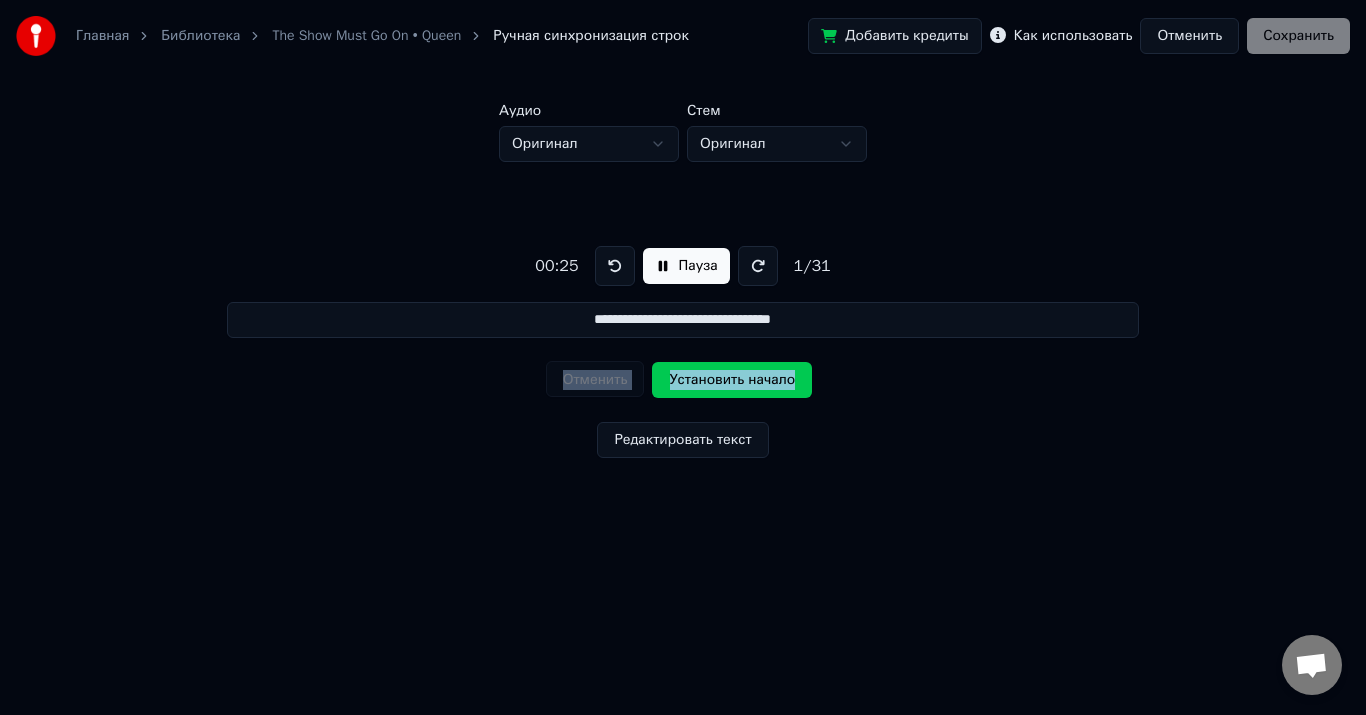 click on "Отменить Установить начало" at bounding box center [683, 380] 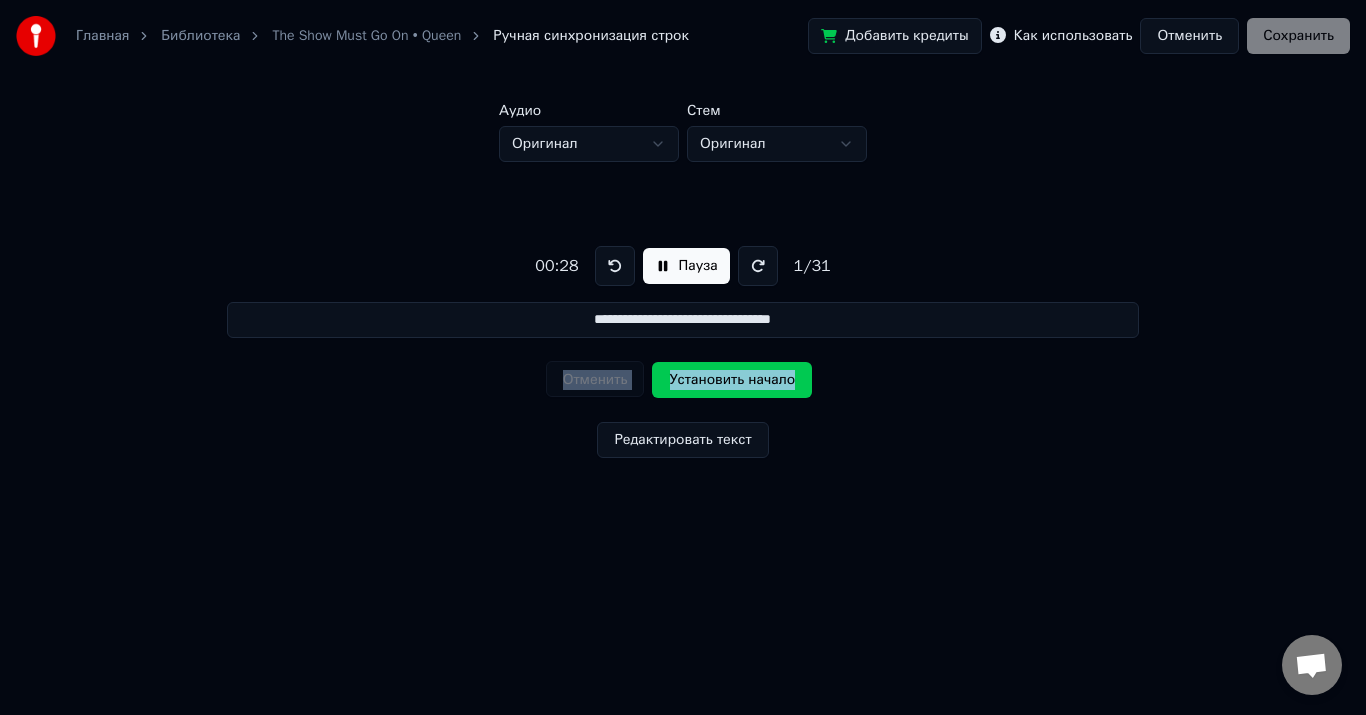 click at bounding box center (615, 266) 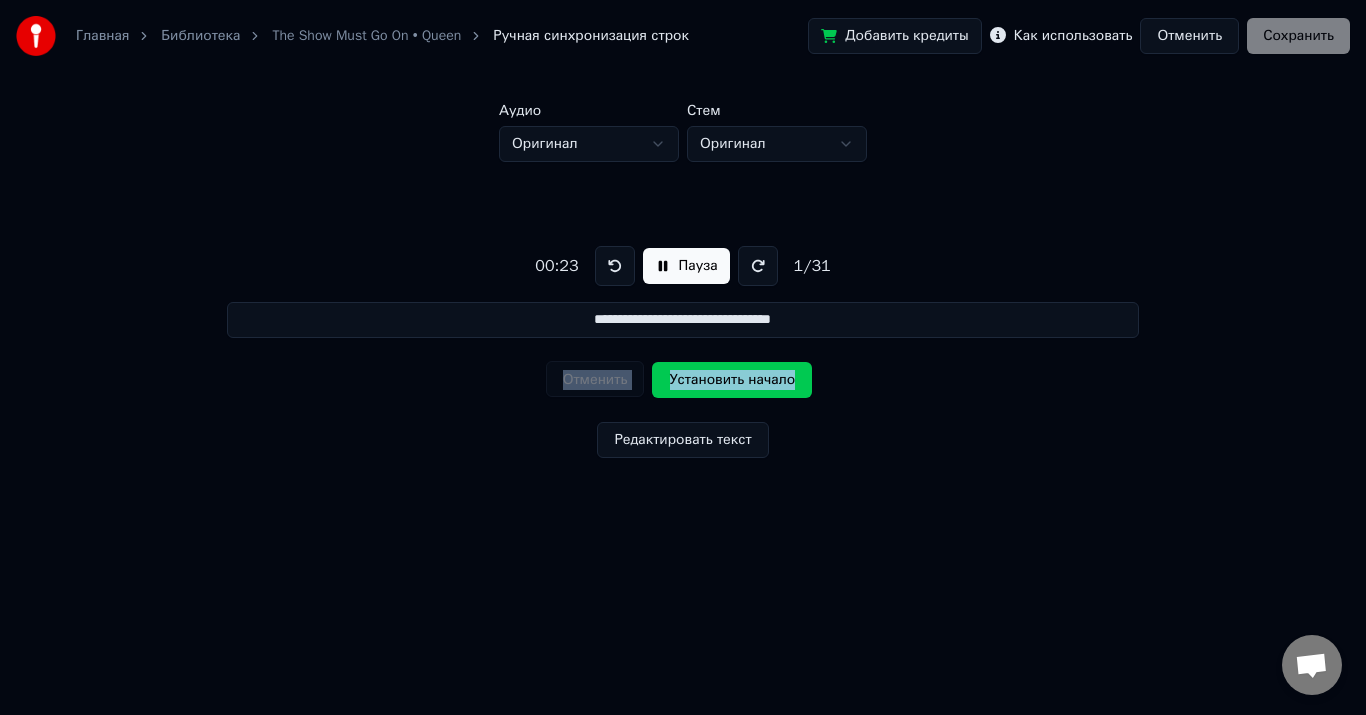 click at bounding box center [615, 266] 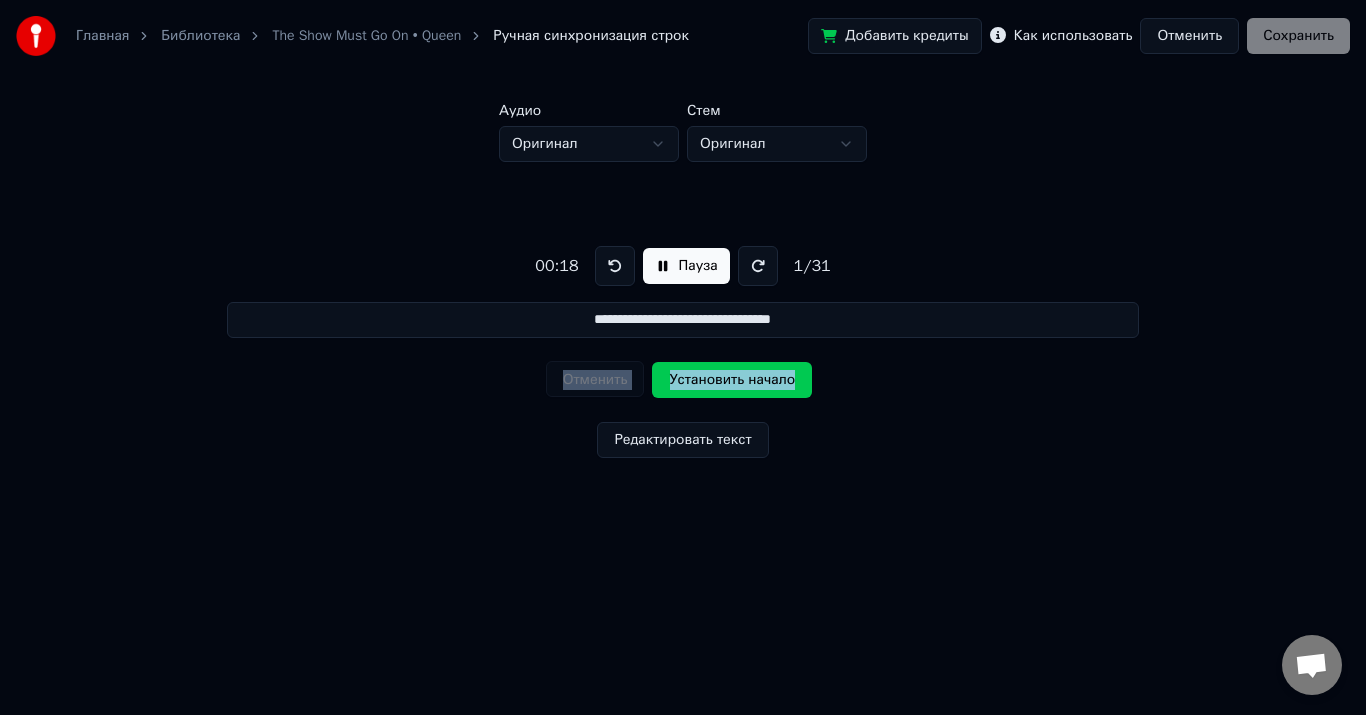 click at bounding box center (615, 266) 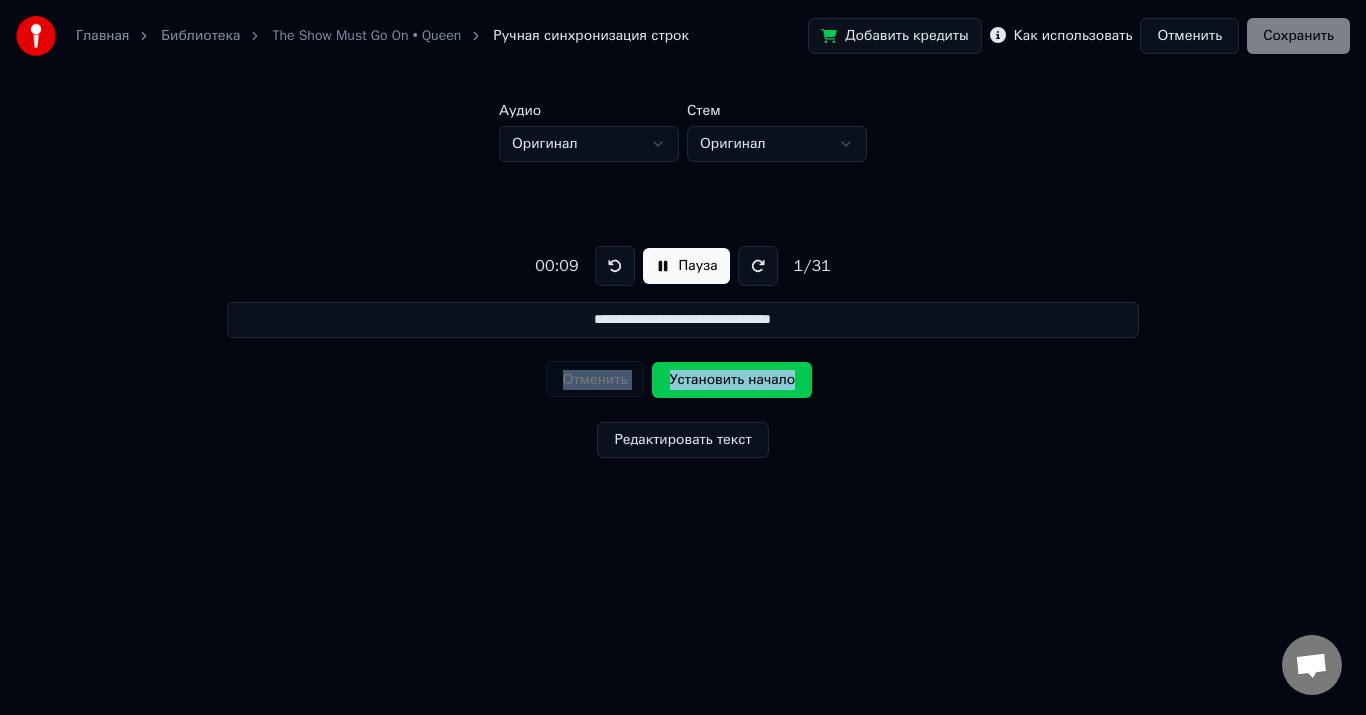 click at bounding box center [615, 266] 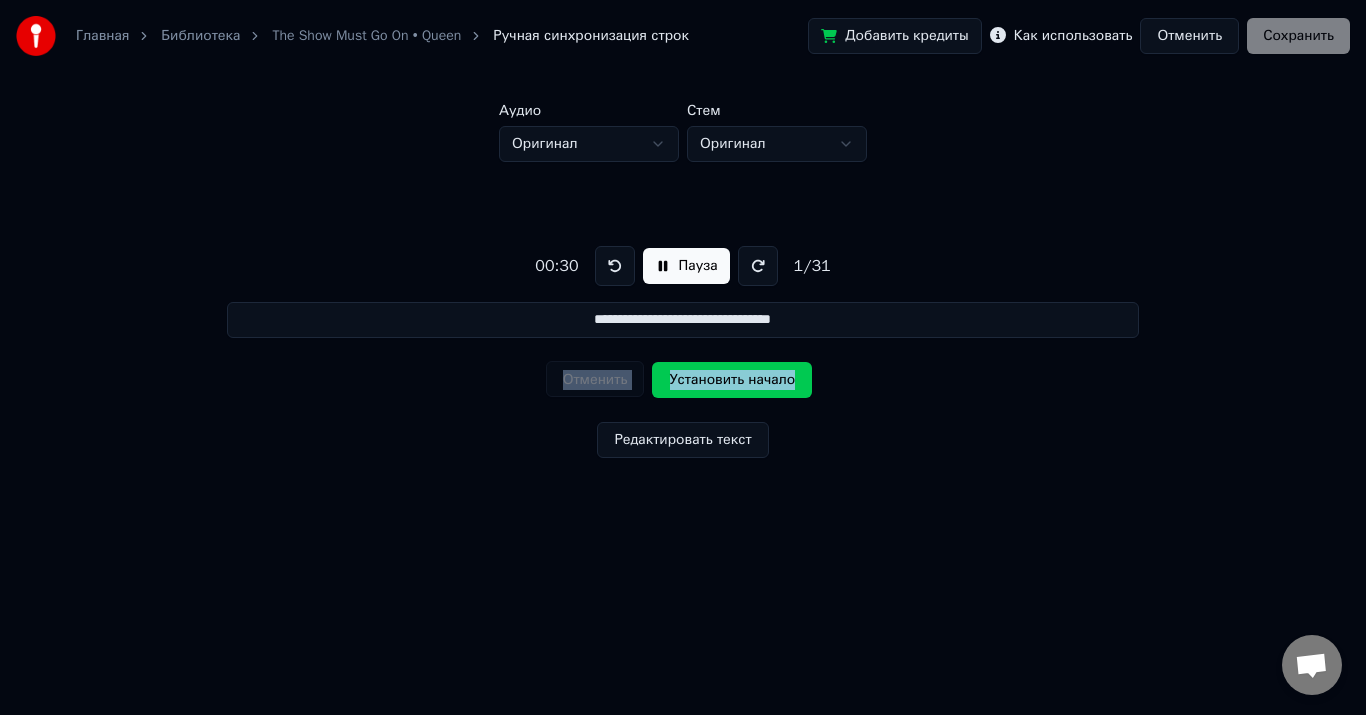 click on "Установить начало" at bounding box center [732, 380] 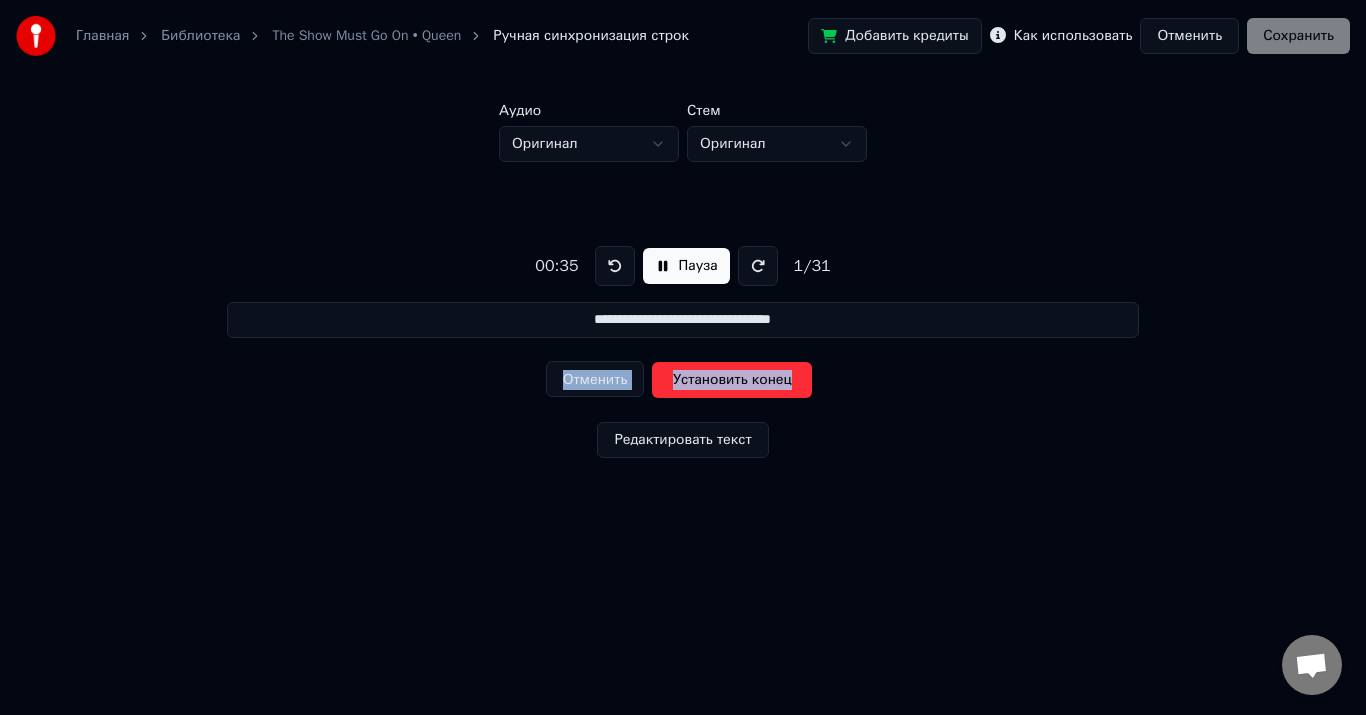 click on "Установить конец" at bounding box center (732, 380) 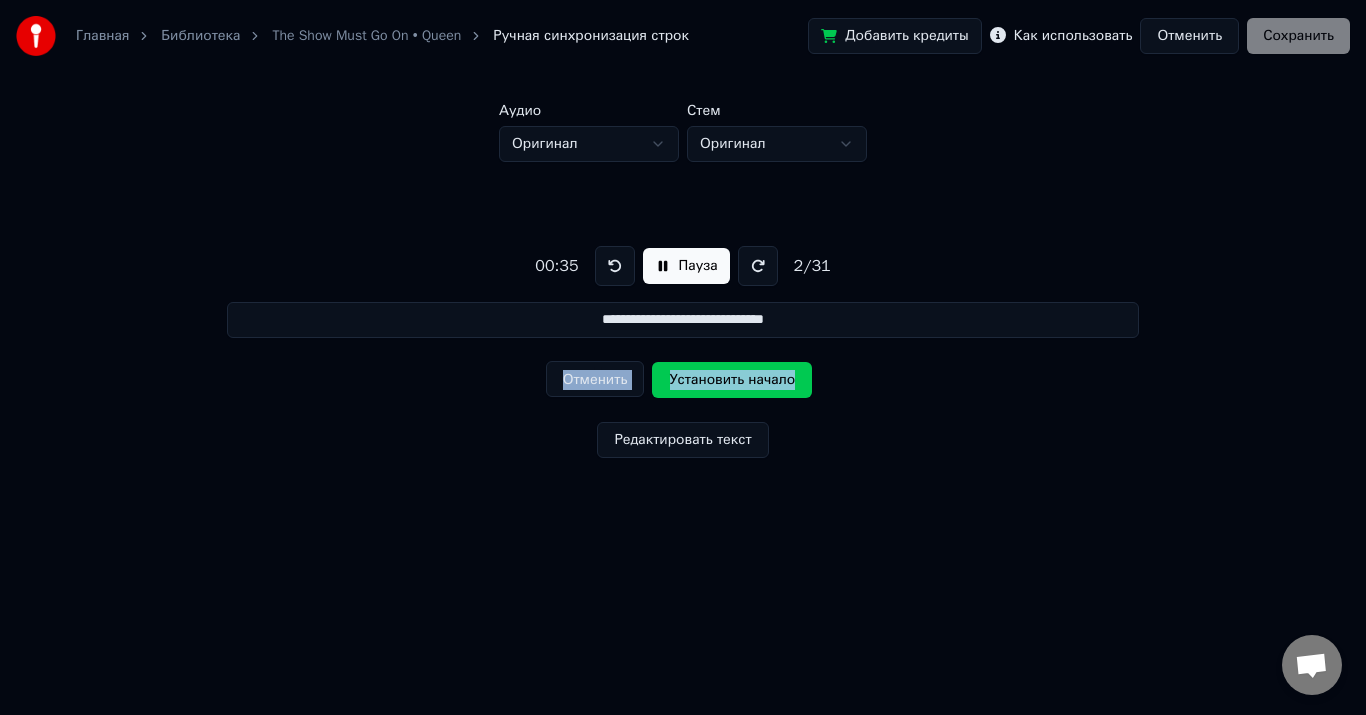 click on "Установить начало" at bounding box center [732, 380] 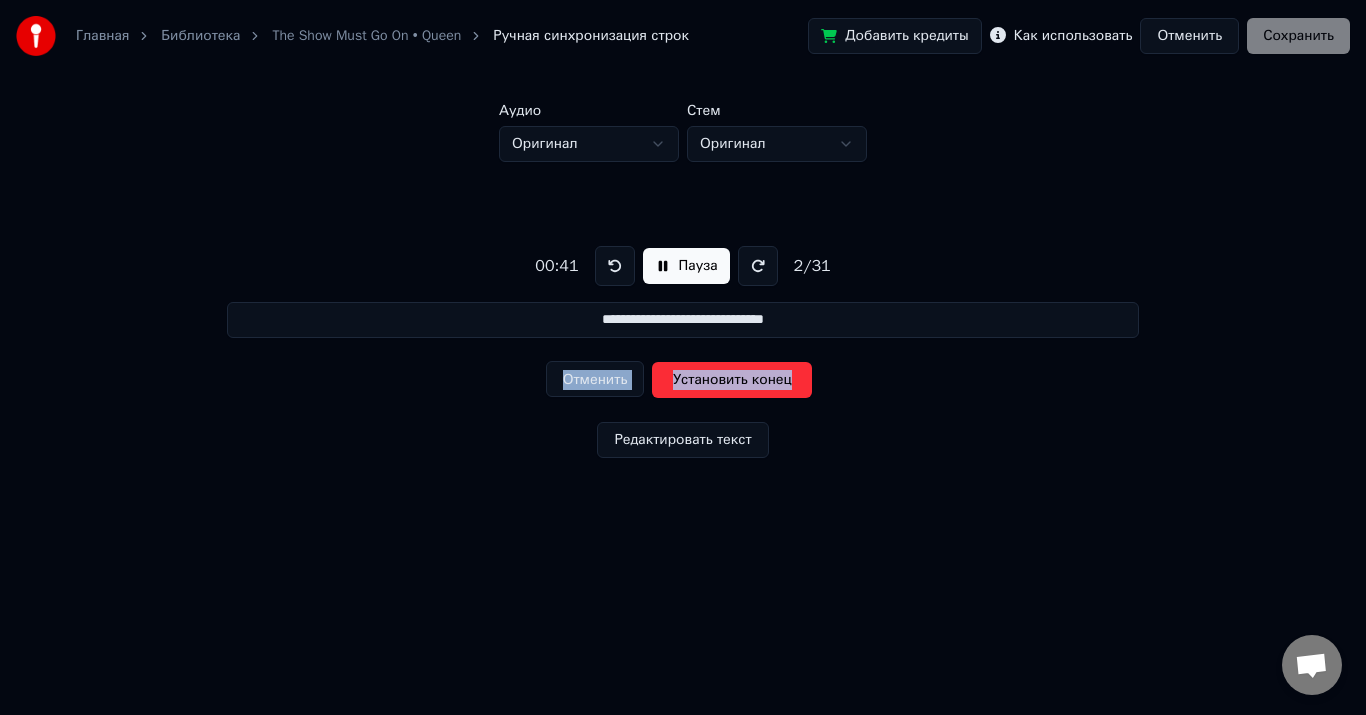 click on "Установить конец" at bounding box center [732, 380] 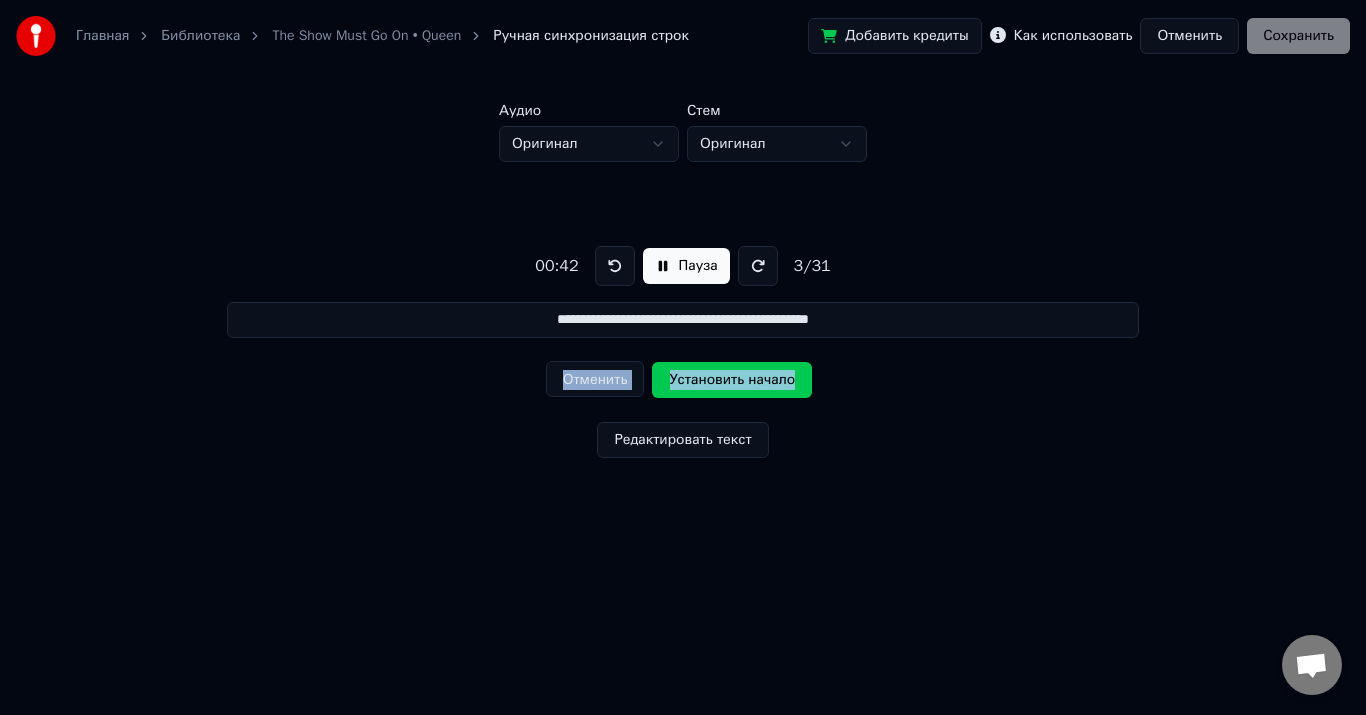 click on "Установить начало" at bounding box center [732, 380] 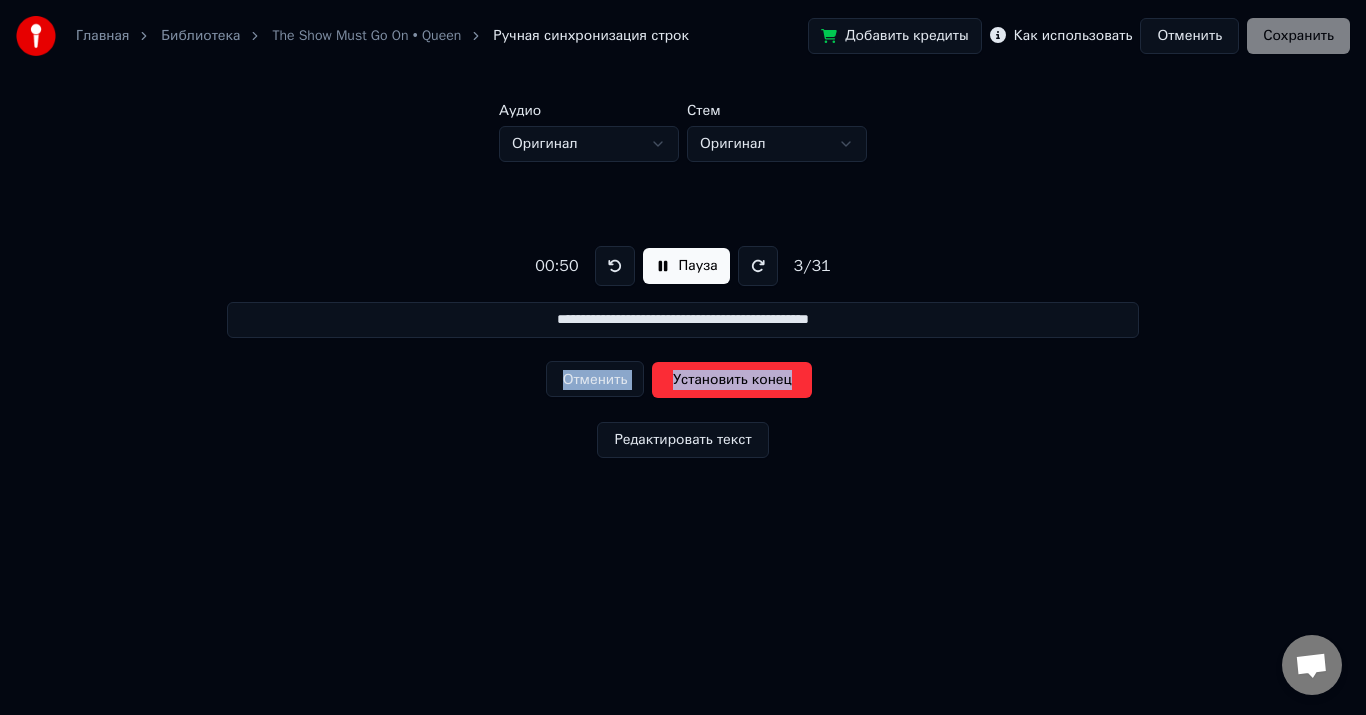 click on "Установить конец" at bounding box center (732, 380) 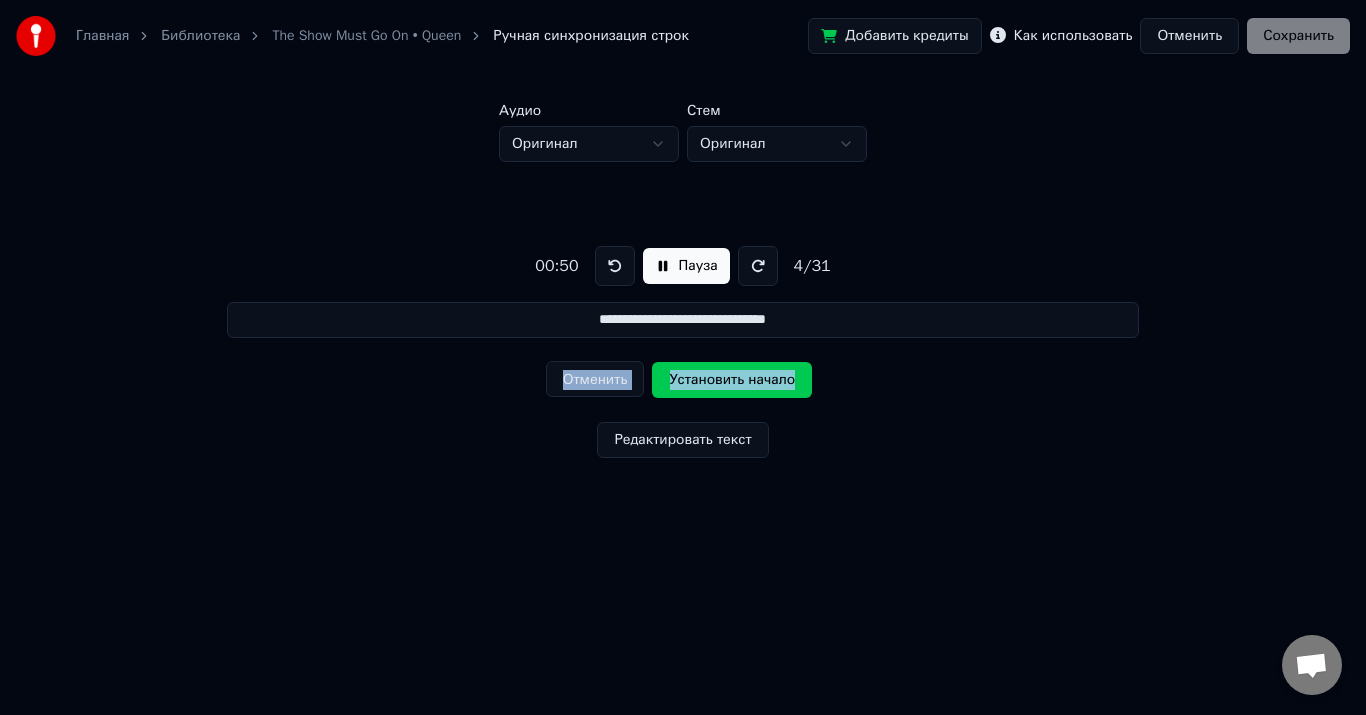 click on "Установить начало" at bounding box center (732, 380) 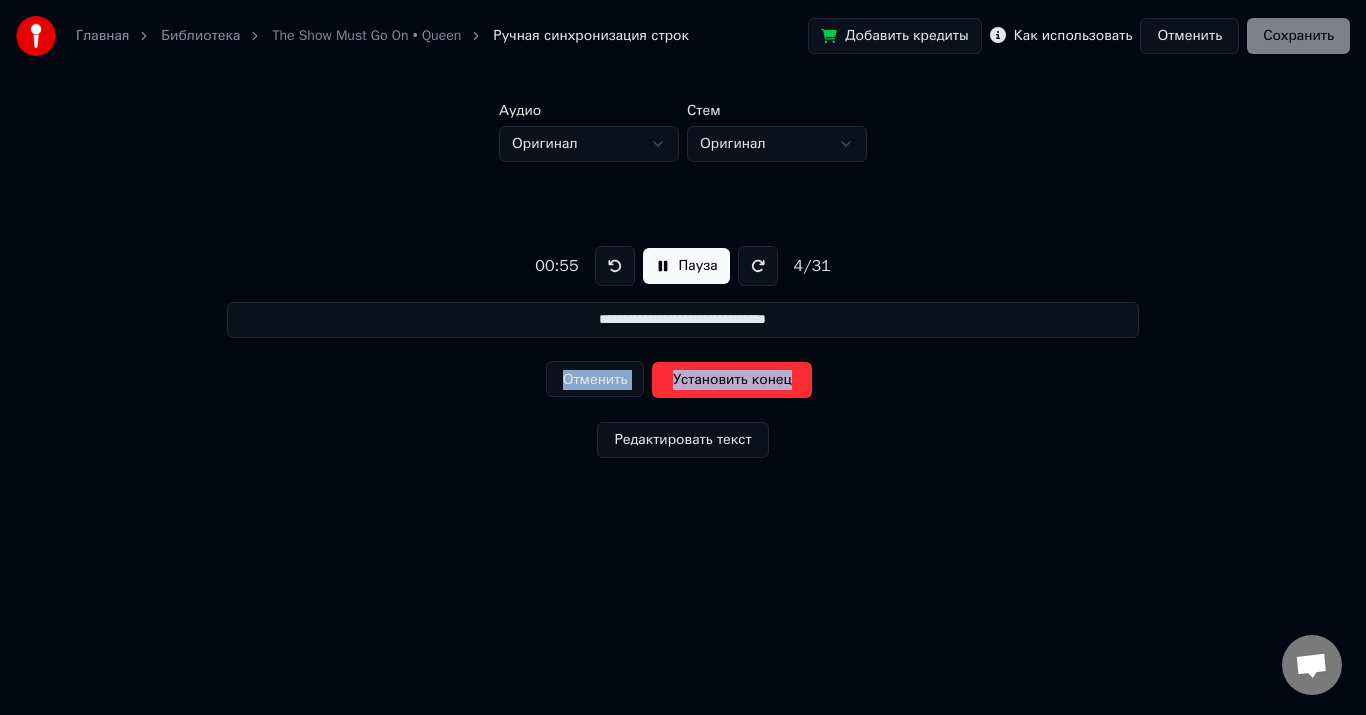 click on "Установить конец" at bounding box center [732, 380] 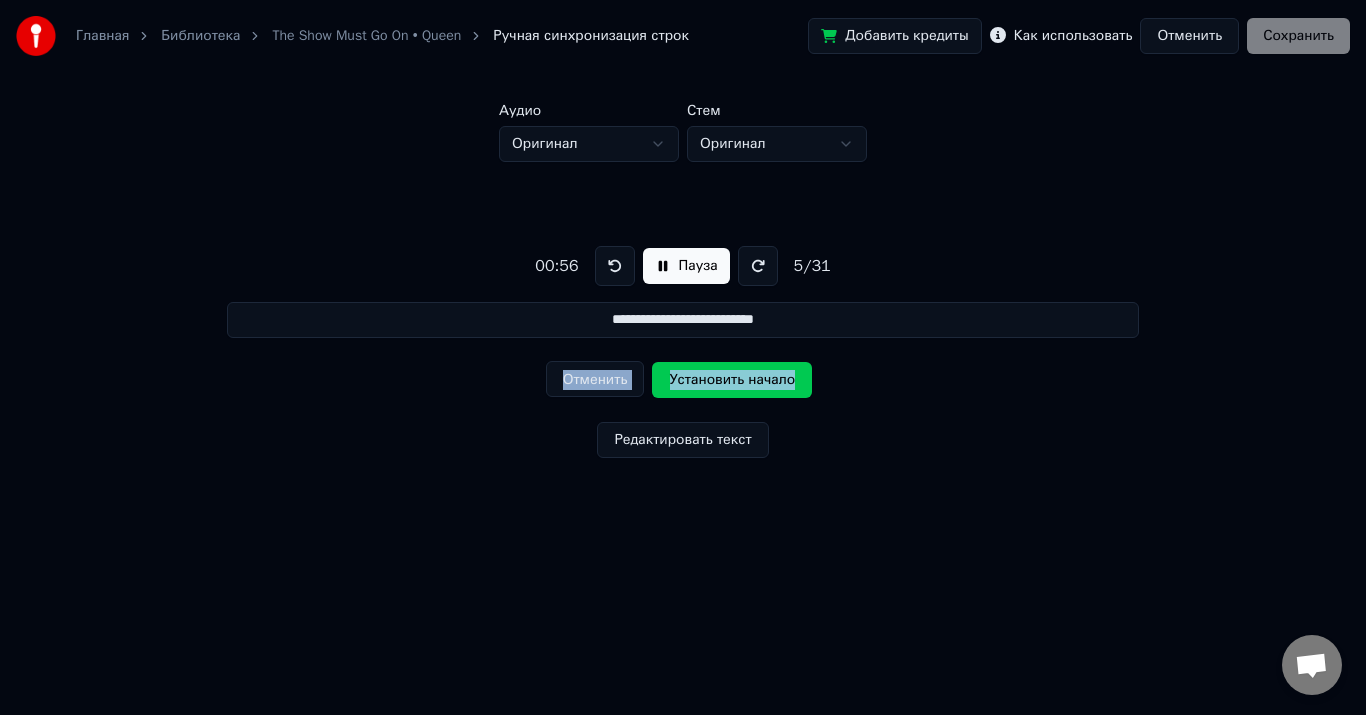 click on "Установить начало" at bounding box center [732, 380] 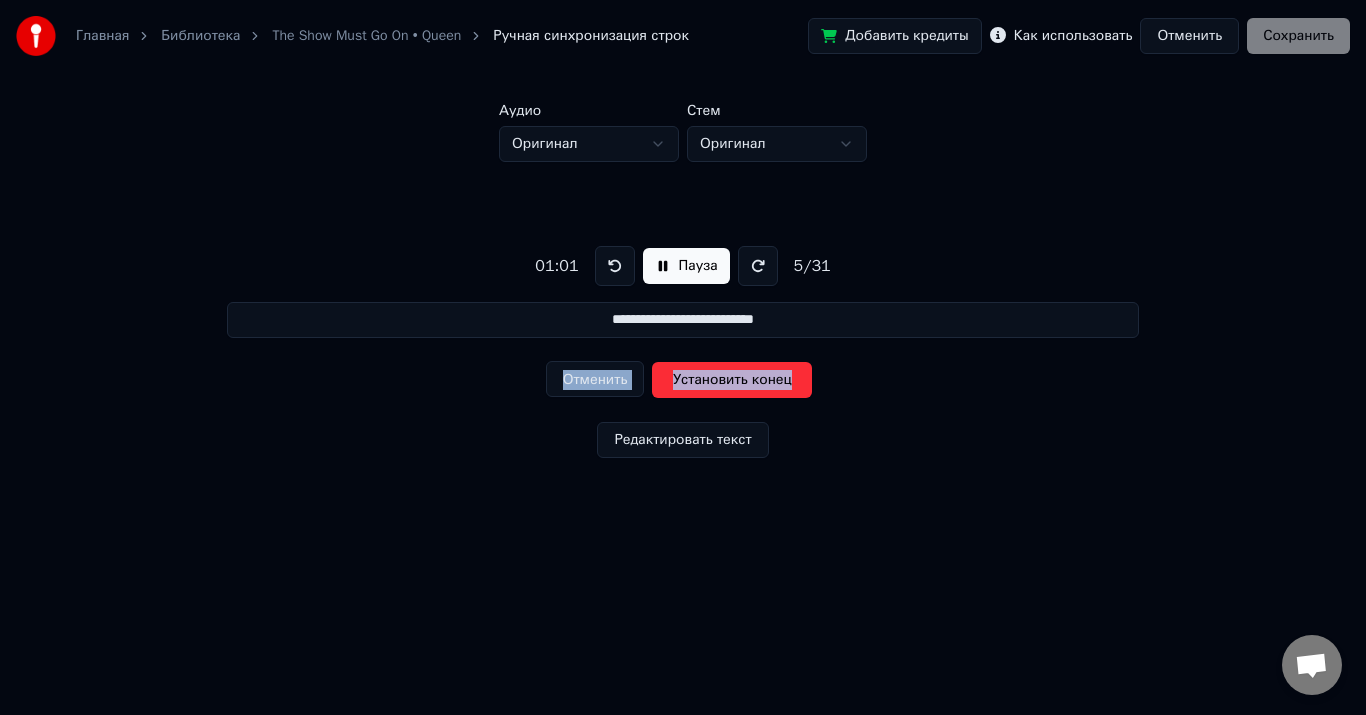 click on "Установить конец" at bounding box center [732, 380] 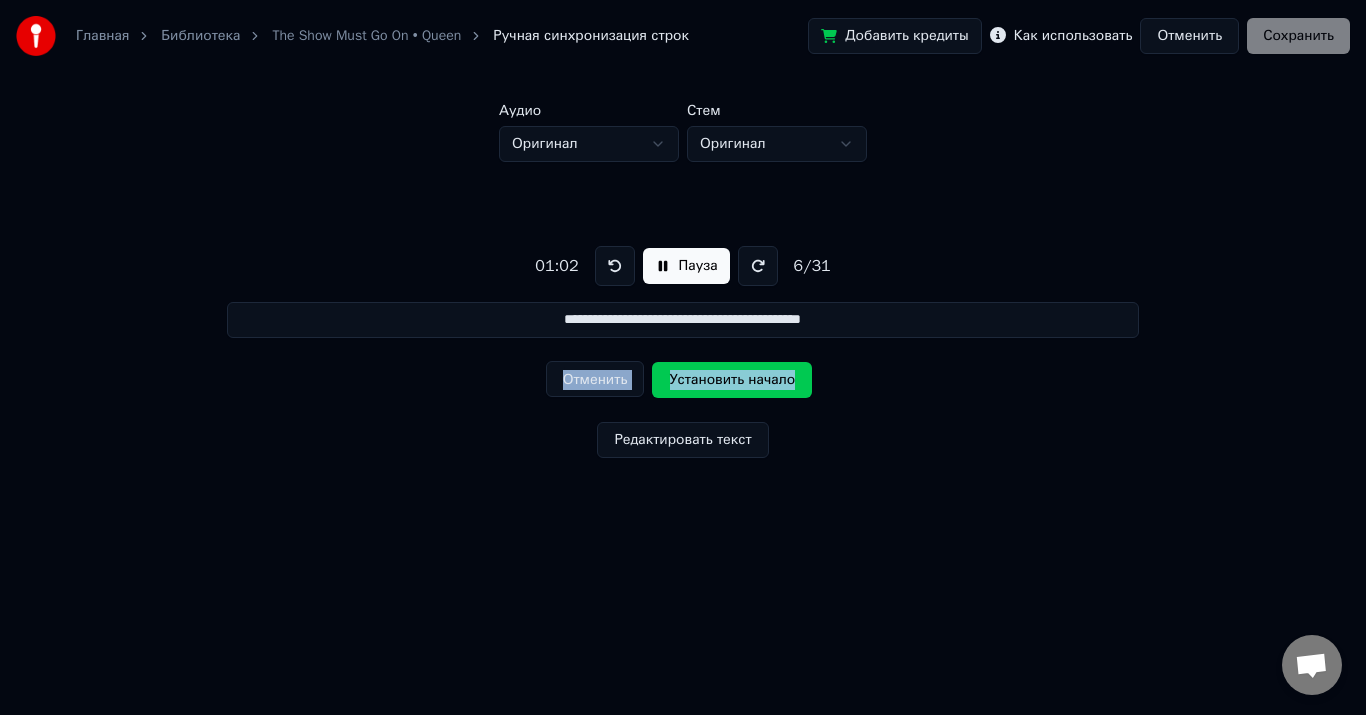 click on "Установить начало" at bounding box center [732, 380] 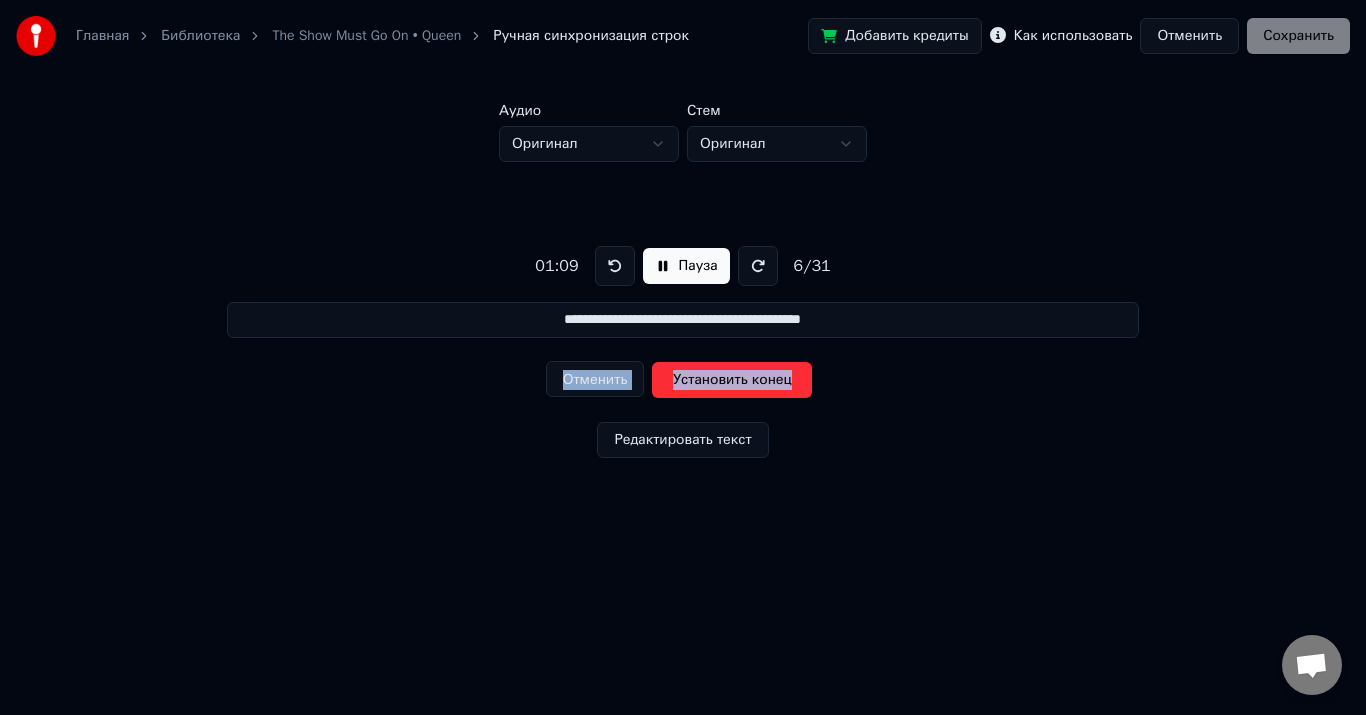 click on "Установить конец" at bounding box center [732, 380] 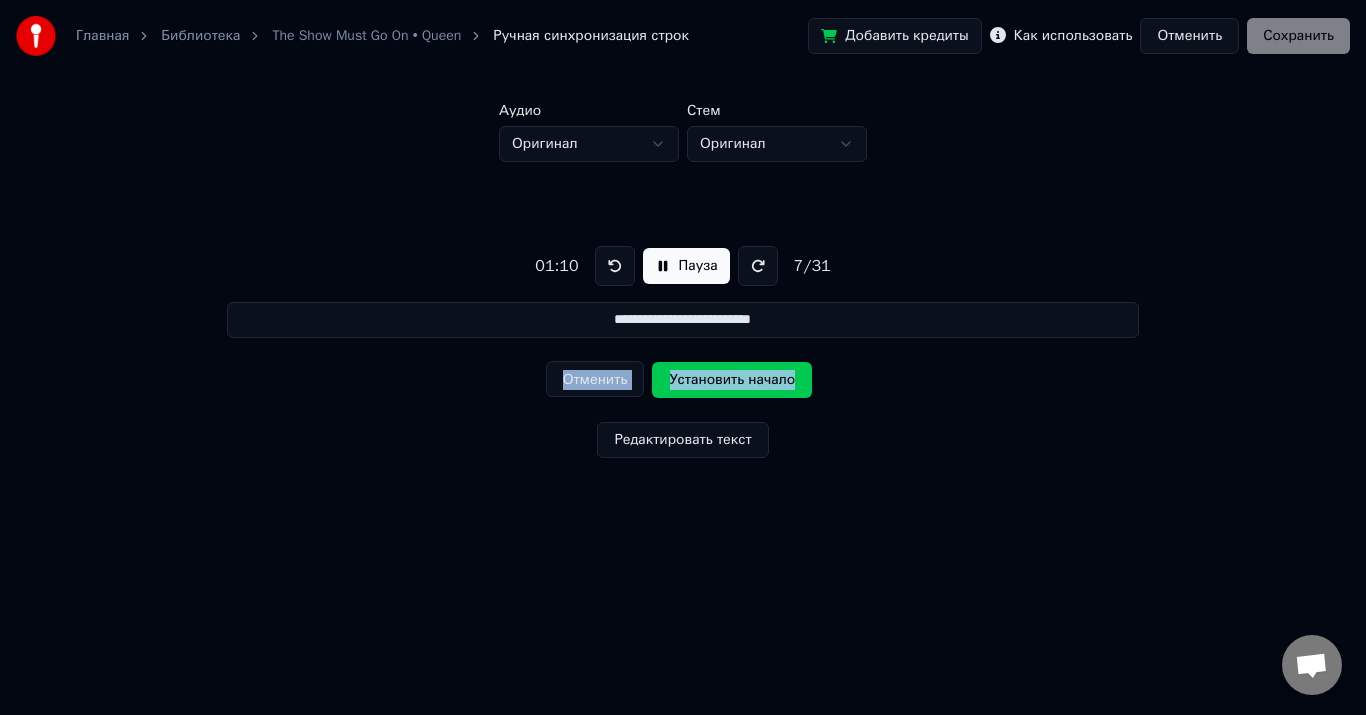 click on "Установить начало" at bounding box center (732, 380) 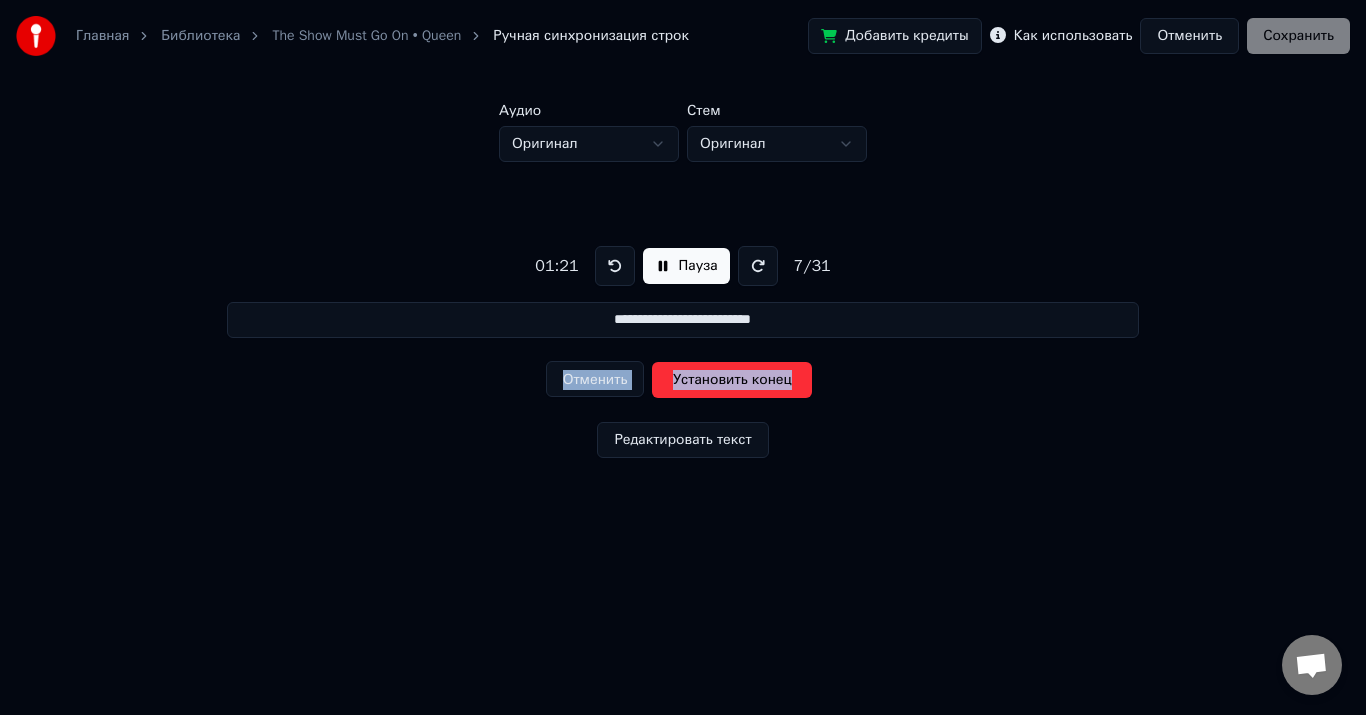 click on "Установить конец" at bounding box center (732, 380) 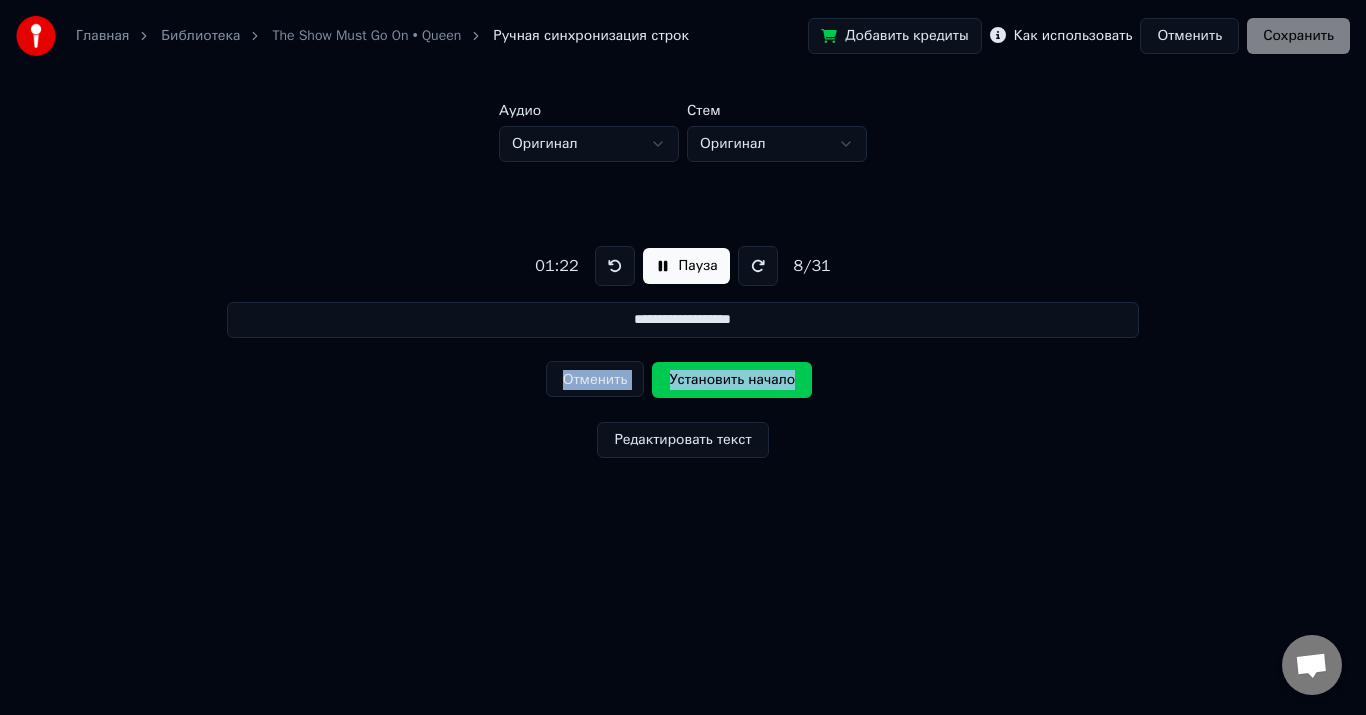 click on "Установить начало" at bounding box center [732, 380] 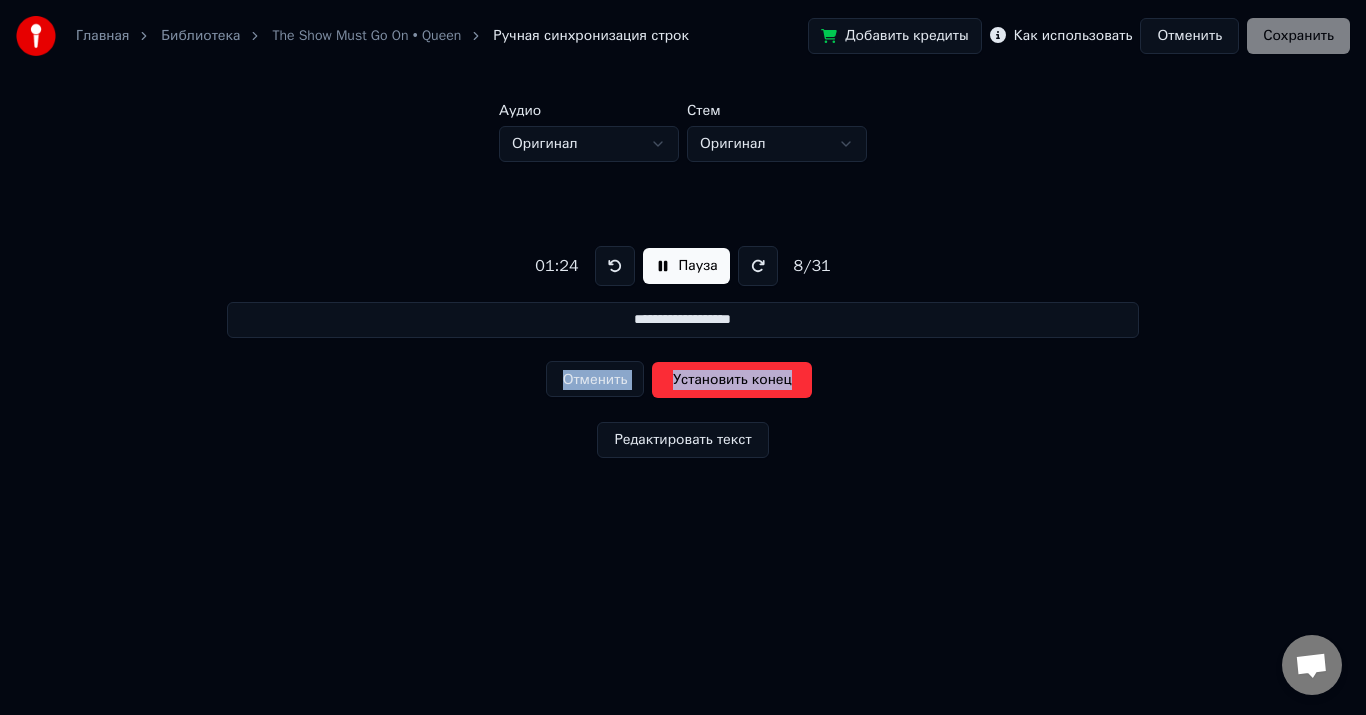click on "Установить конец" at bounding box center (732, 380) 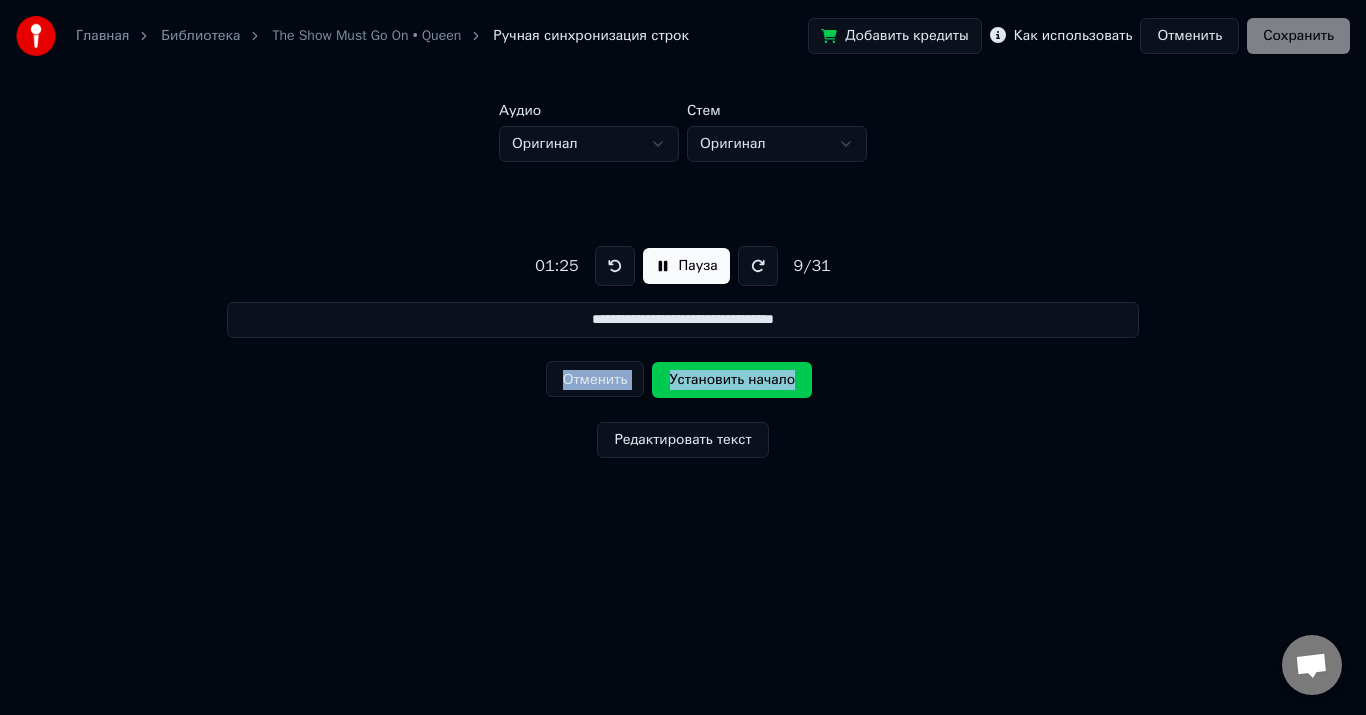 click on "Установить начало" at bounding box center (732, 380) 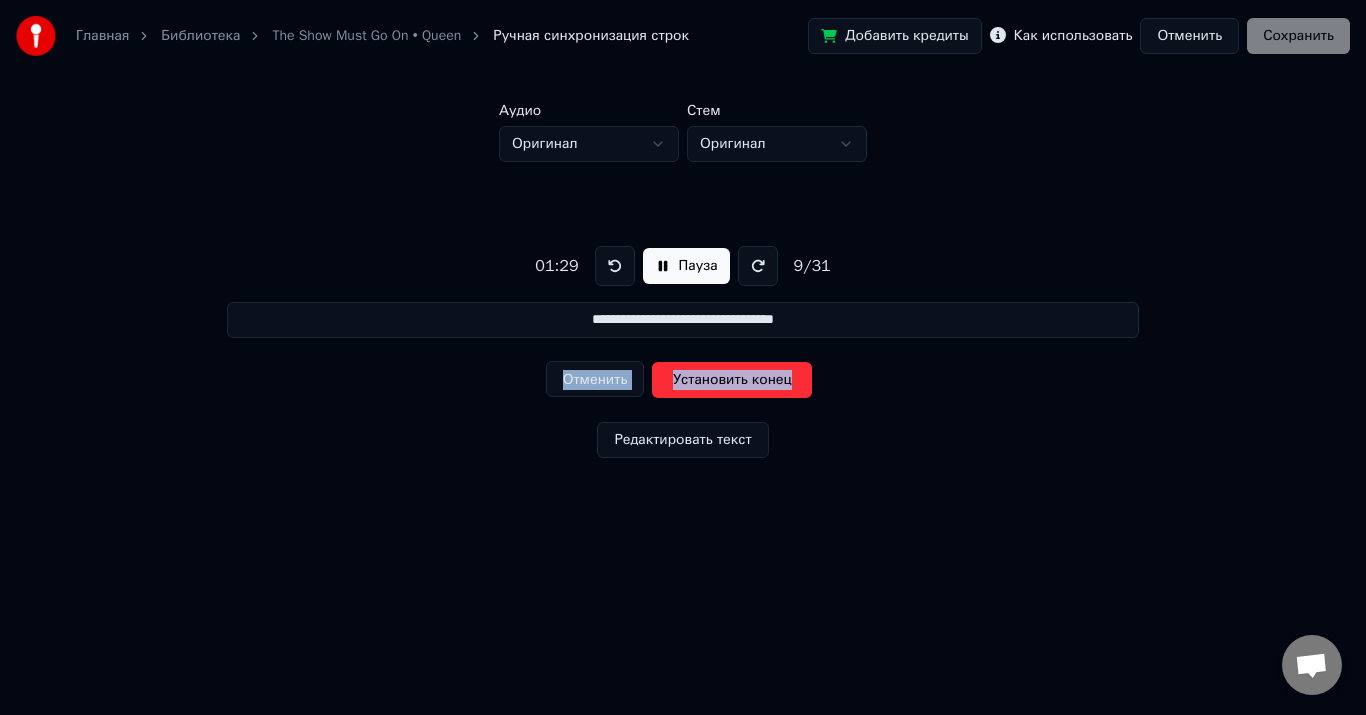 click on "Установить конец" at bounding box center (732, 380) 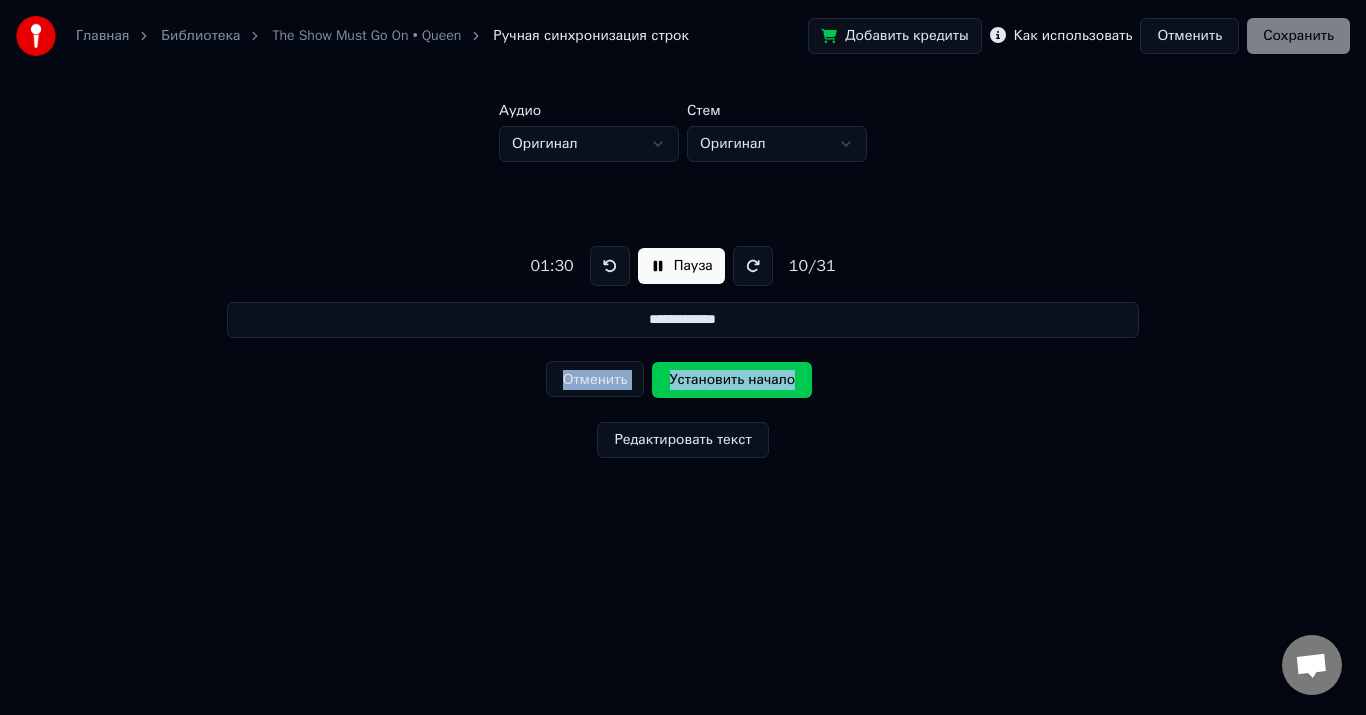 click on "Установить начало" at bounding box center (732, 380) 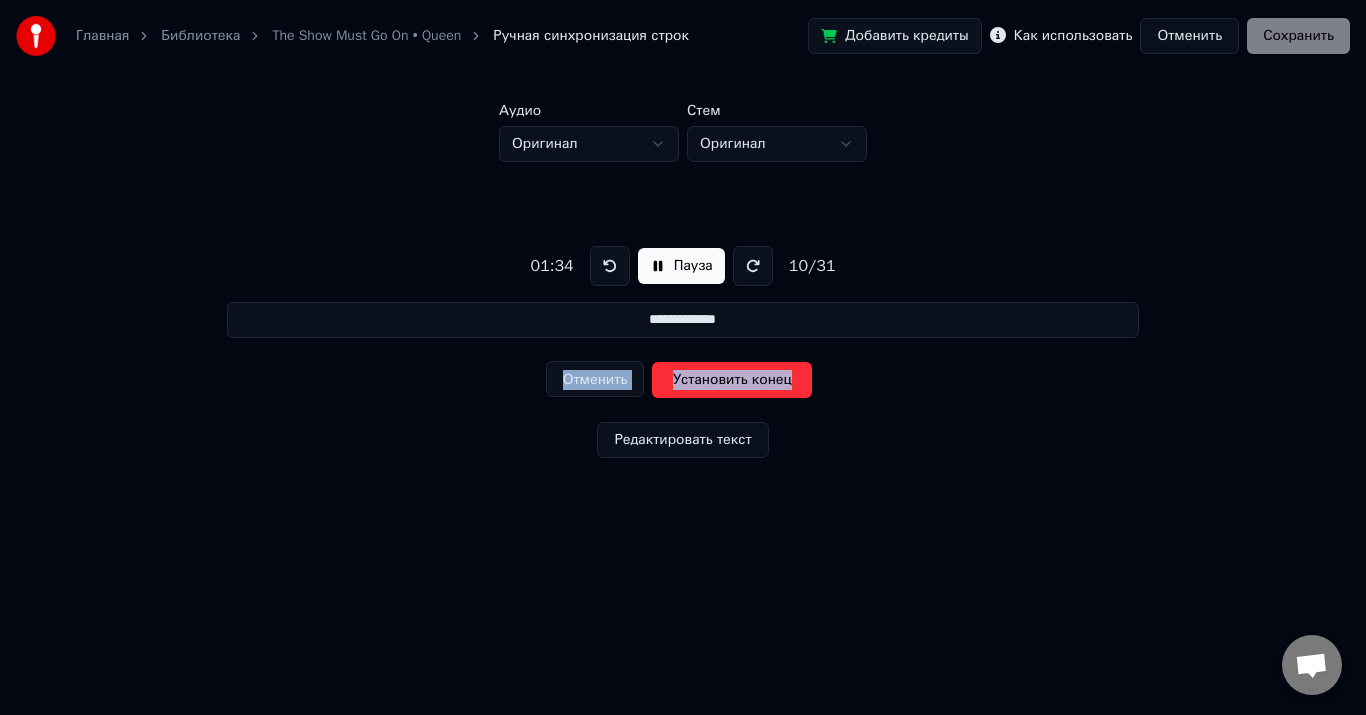 click on "Установить конец" at bounding box center [732, 380] 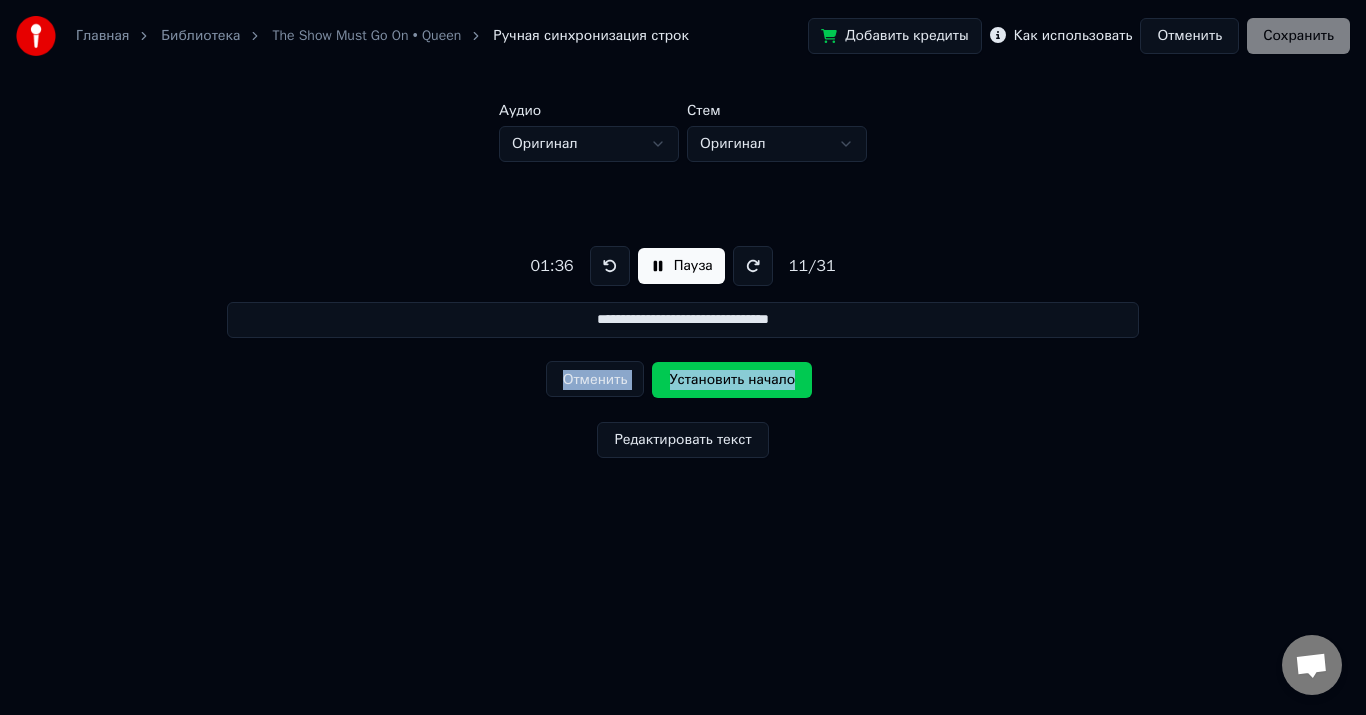 click on "Установить начало" at bounding box center (732, 380) 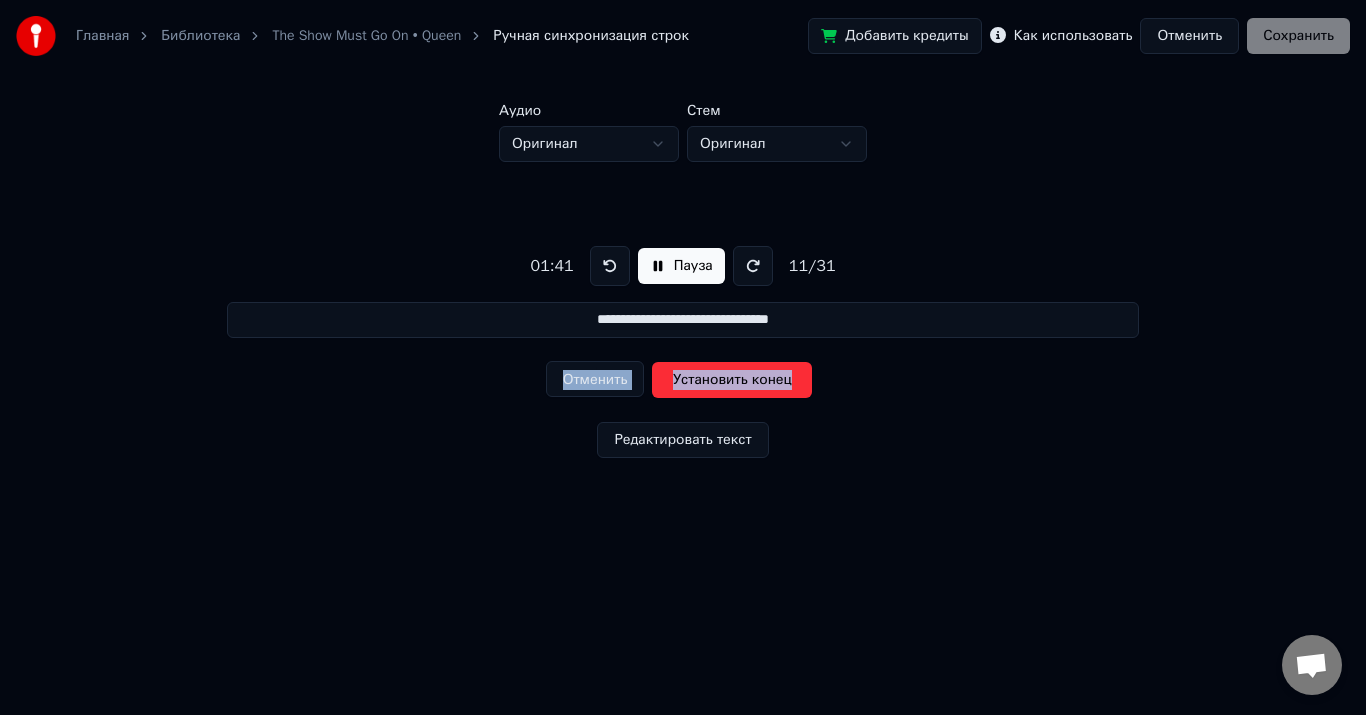 click on "Установить конец" at bounding box center [732, 380] 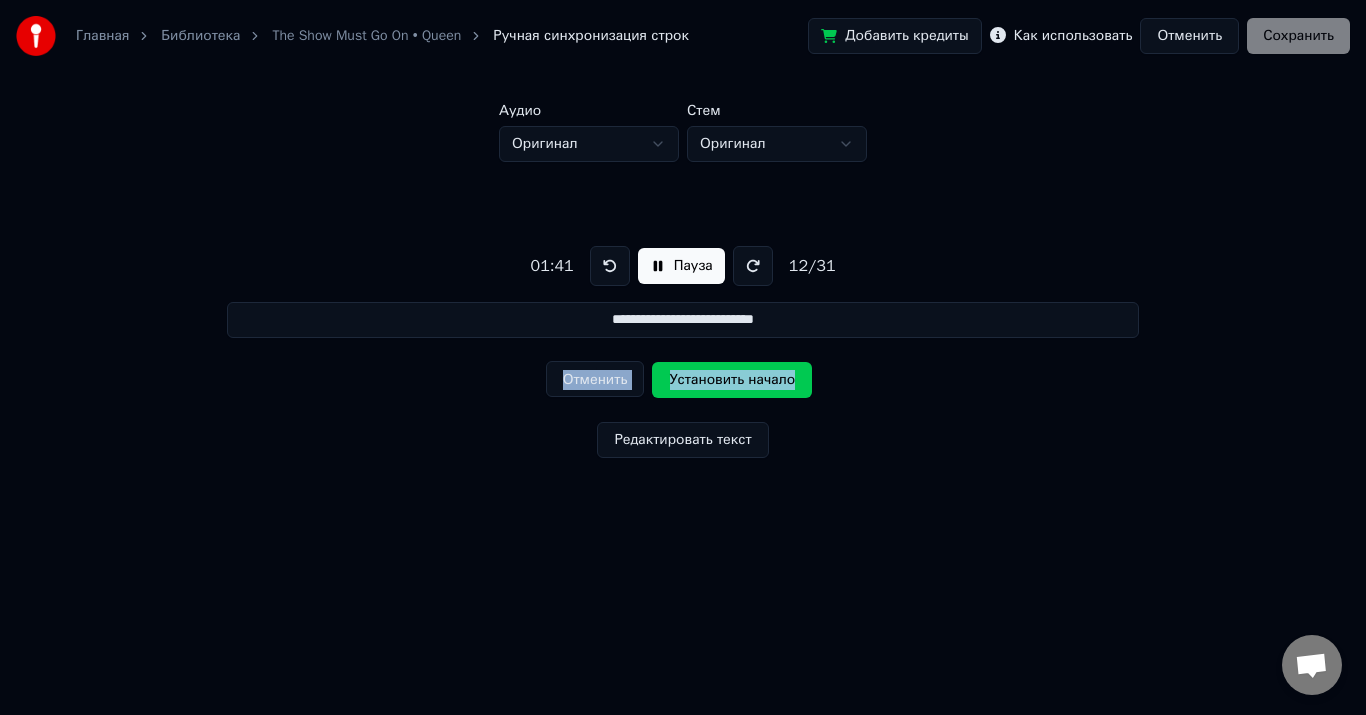 click on "Установить начало" at bounding box center (732, 380) 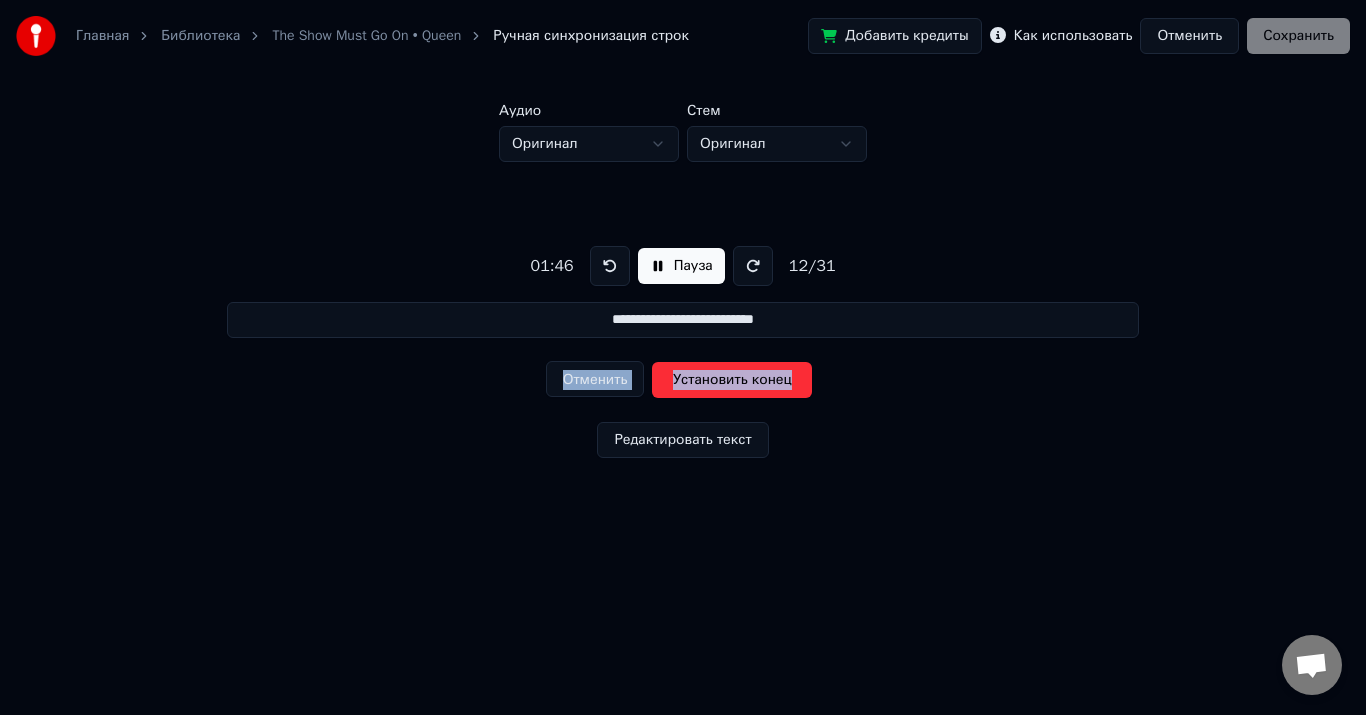 click on "Установить конец" at bounding box center [732, 380] 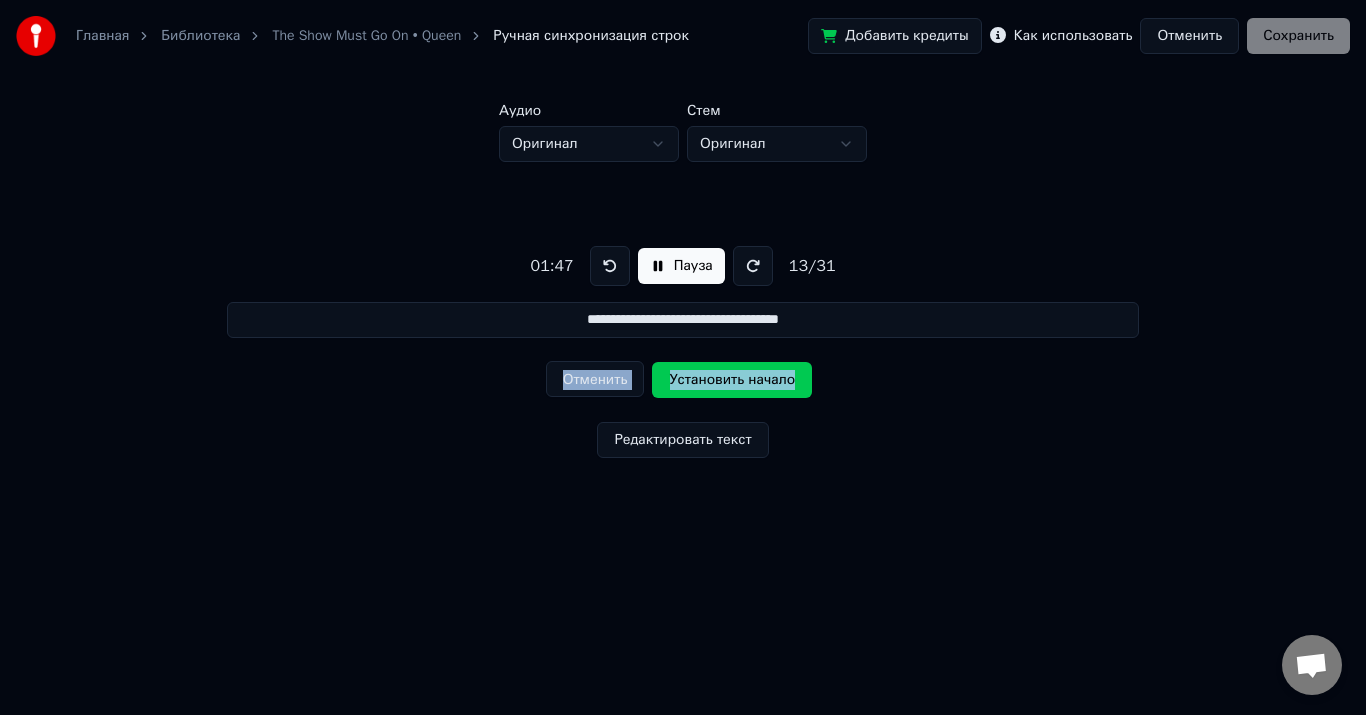 click on "Установить начало" at bounding box center (732, 380) 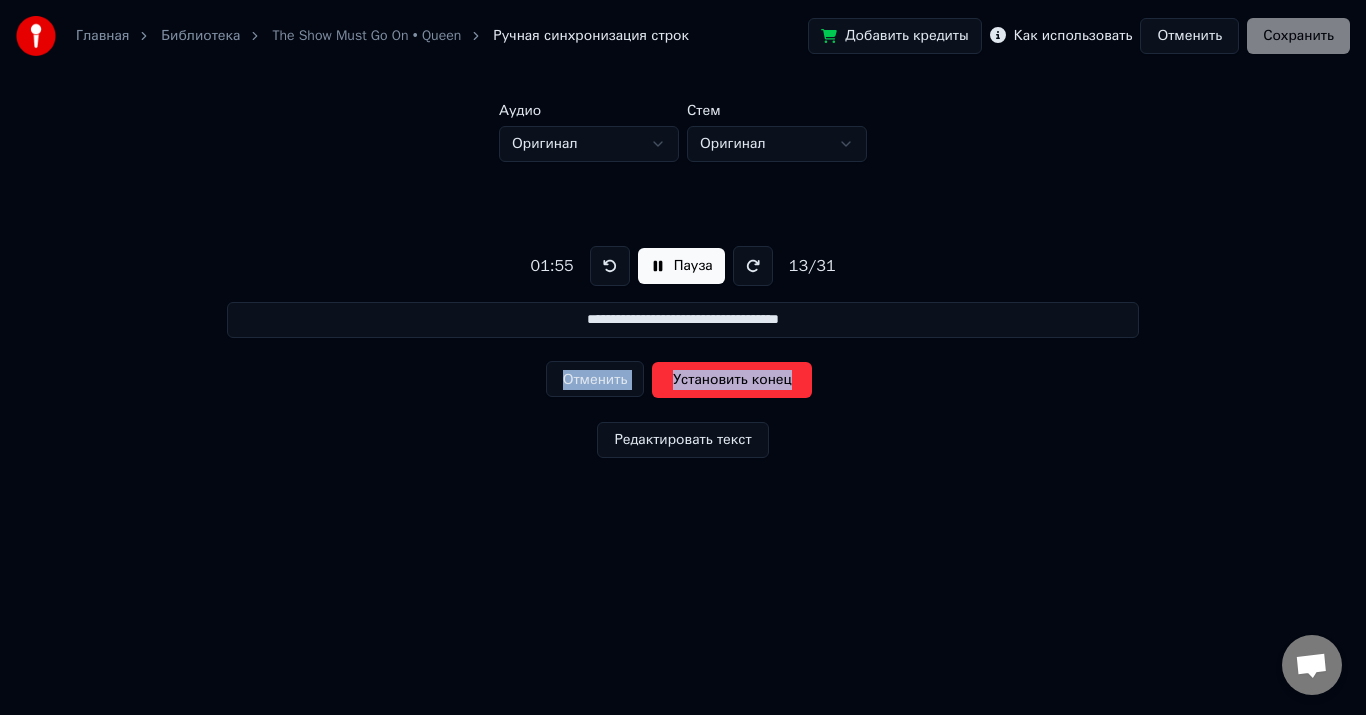 click on "Установить конец" at bounding box center (732, 380) 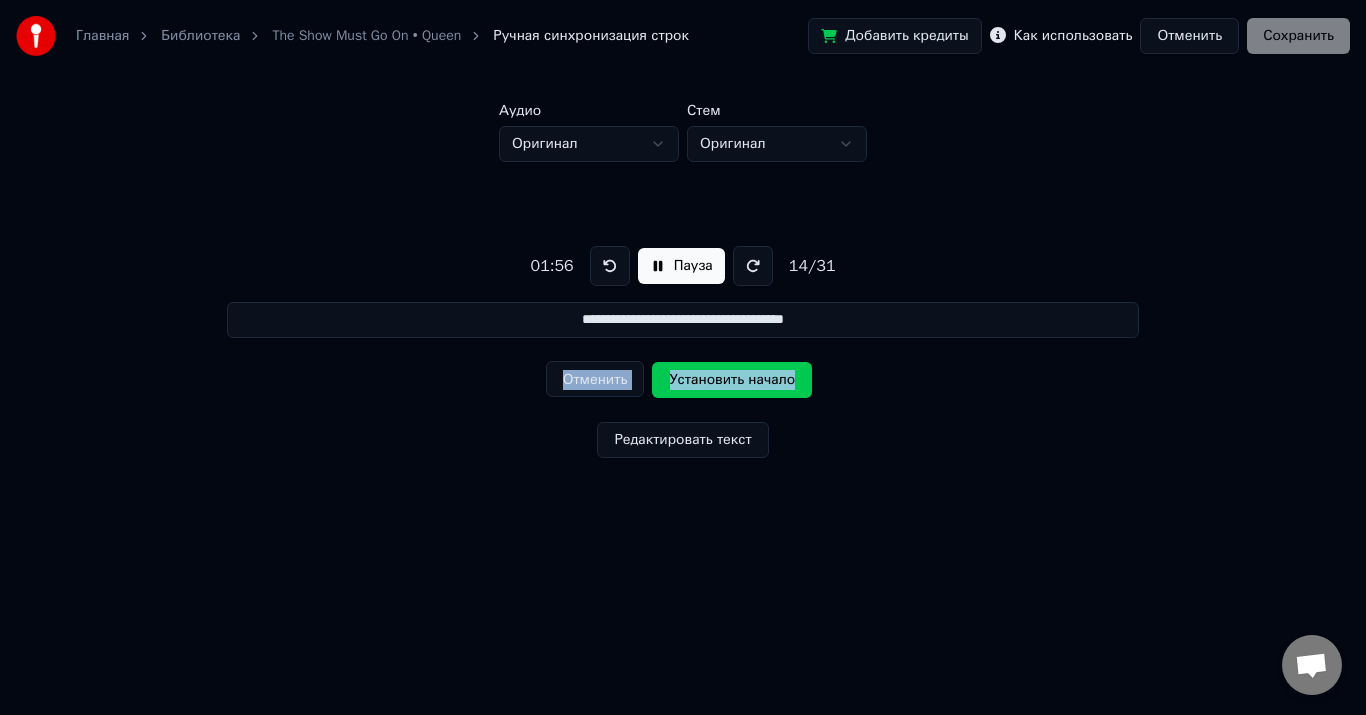 click on "Установить начало" at bounding box center (732, 380) 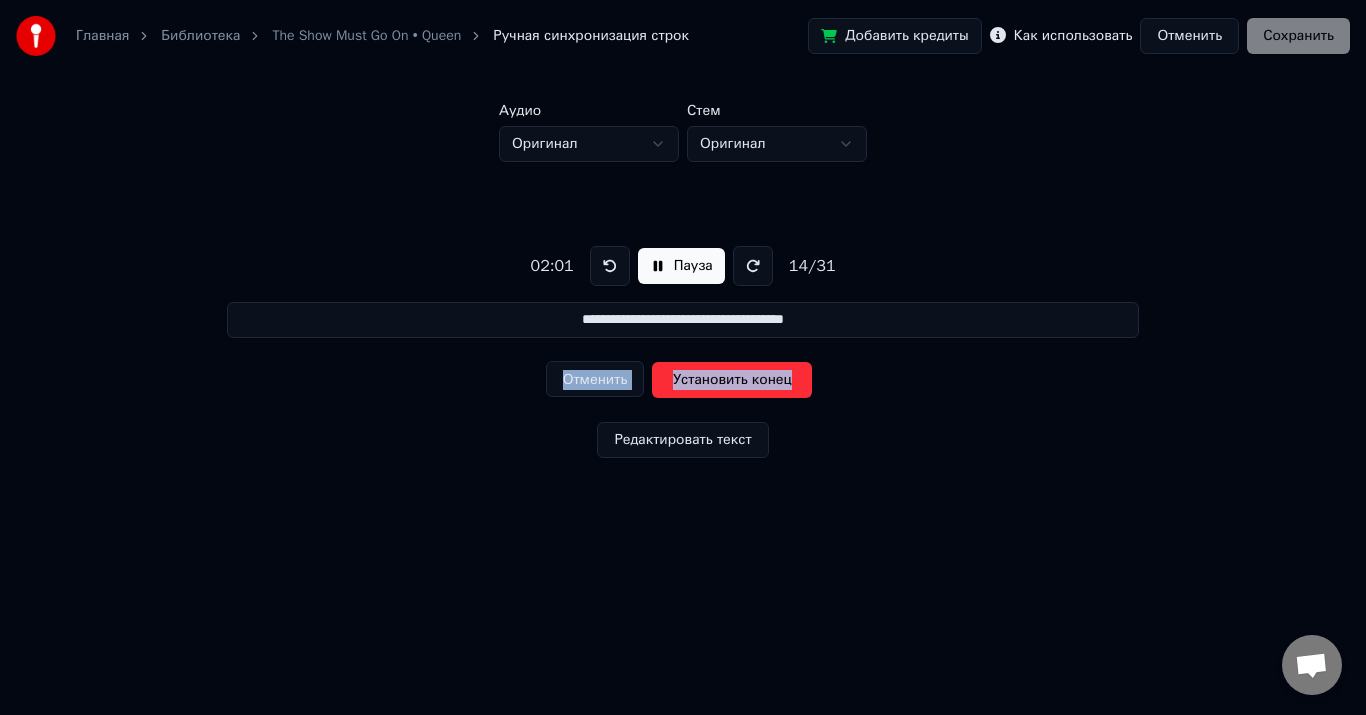 click on "Установить конец" at bounding box center [732, 380] 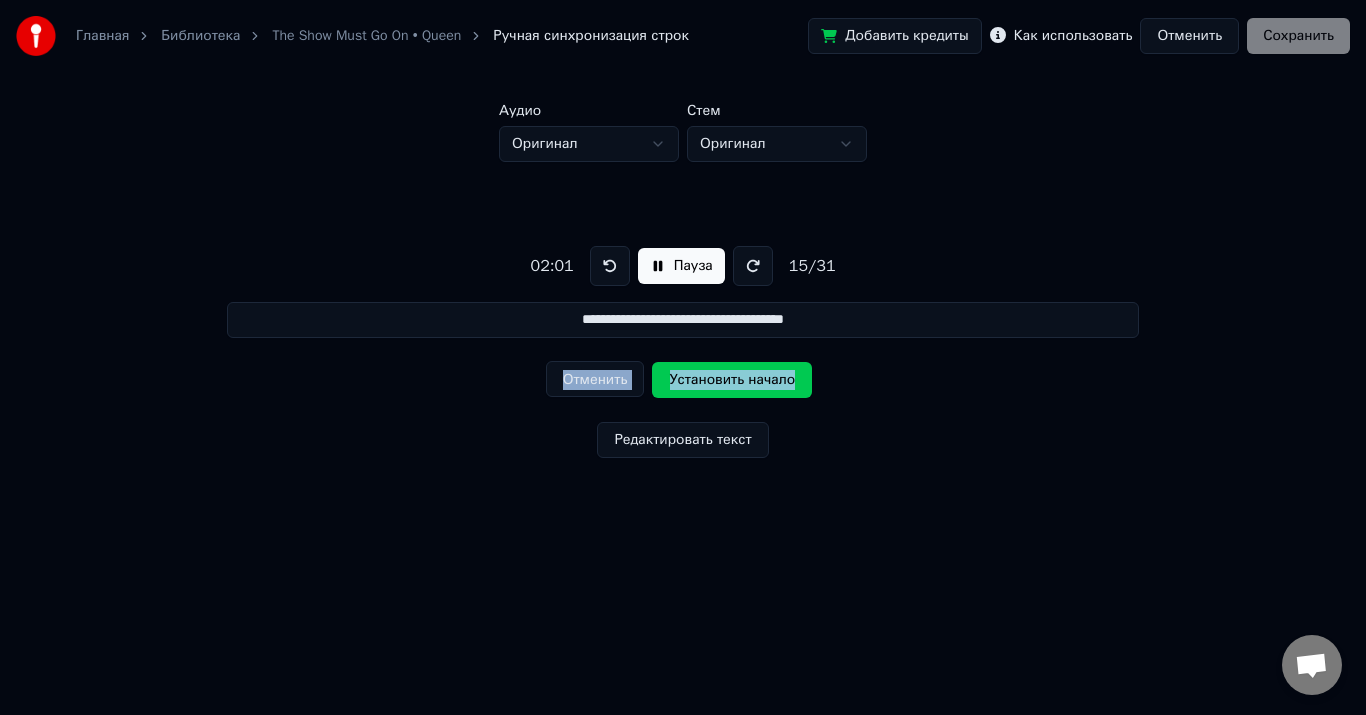 click on "Установить начало" at bounding box center [732, 380] 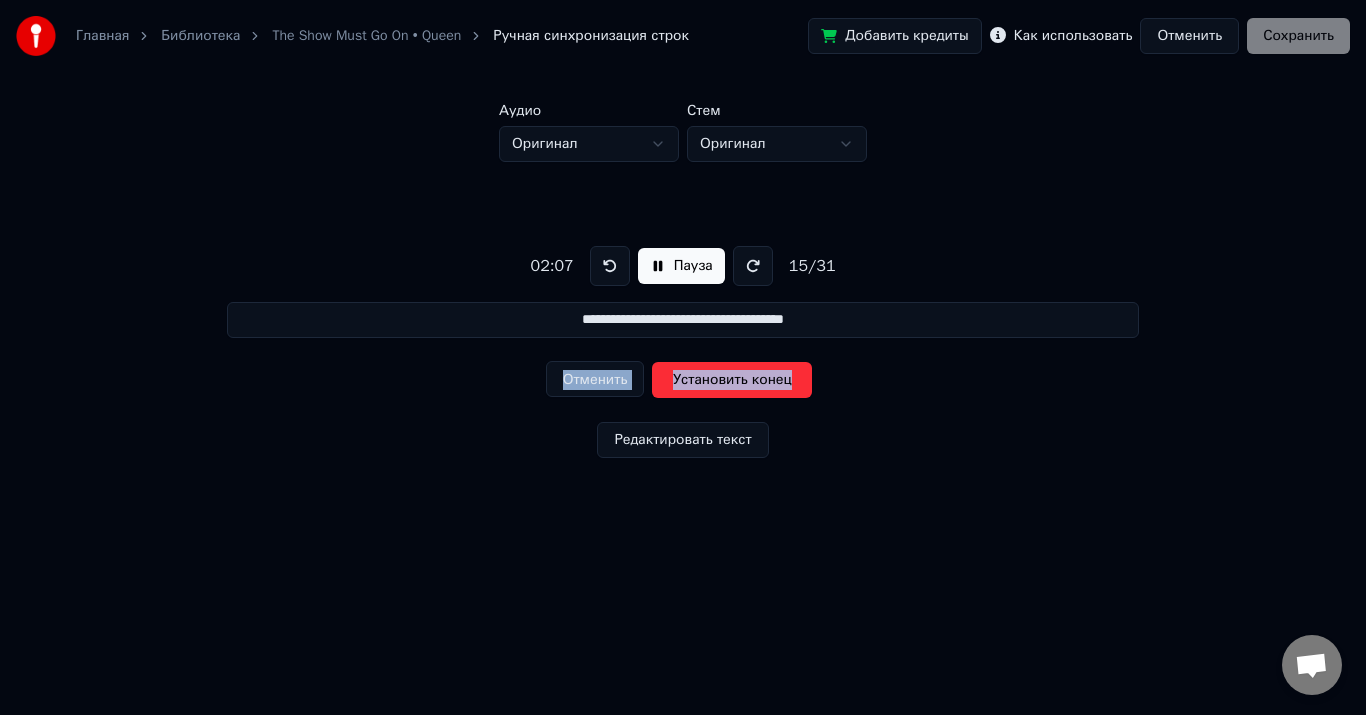 click on "Установить конец" at bounding box center [732, 380] 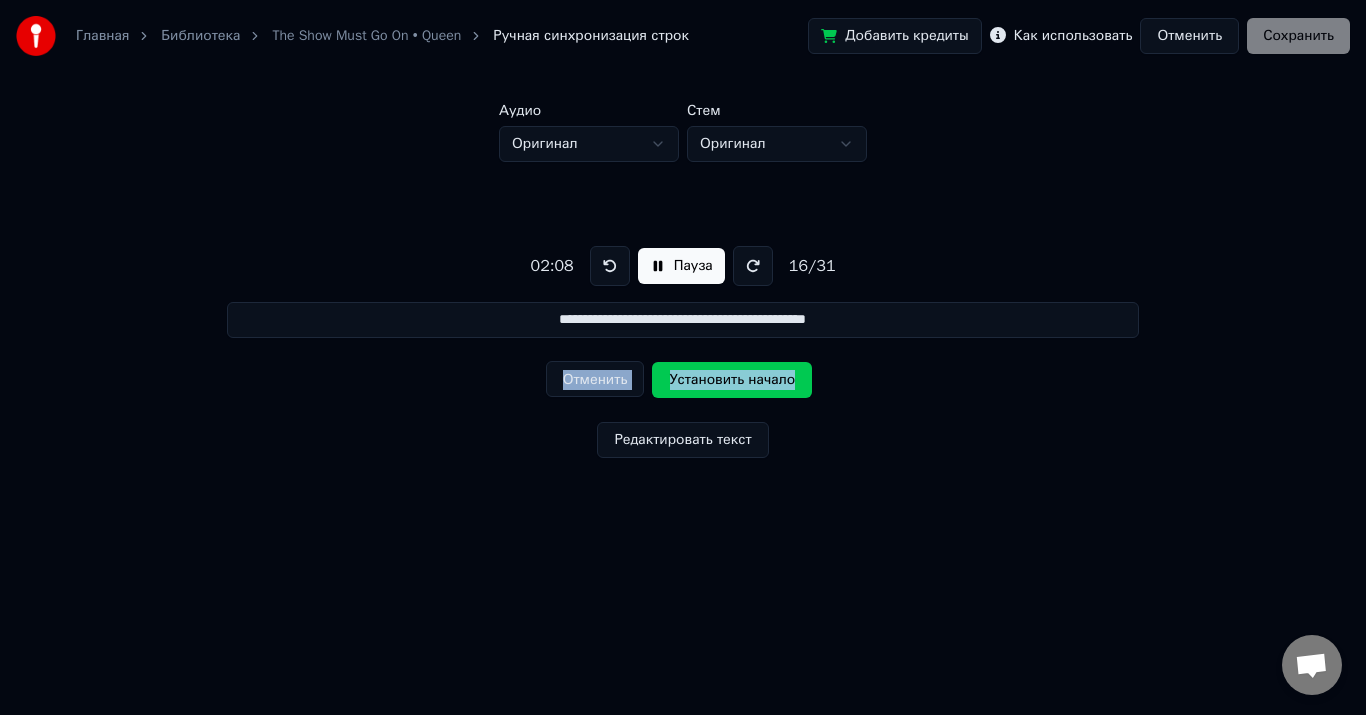 click on "Установить начало" at bounding box center (732, 380) 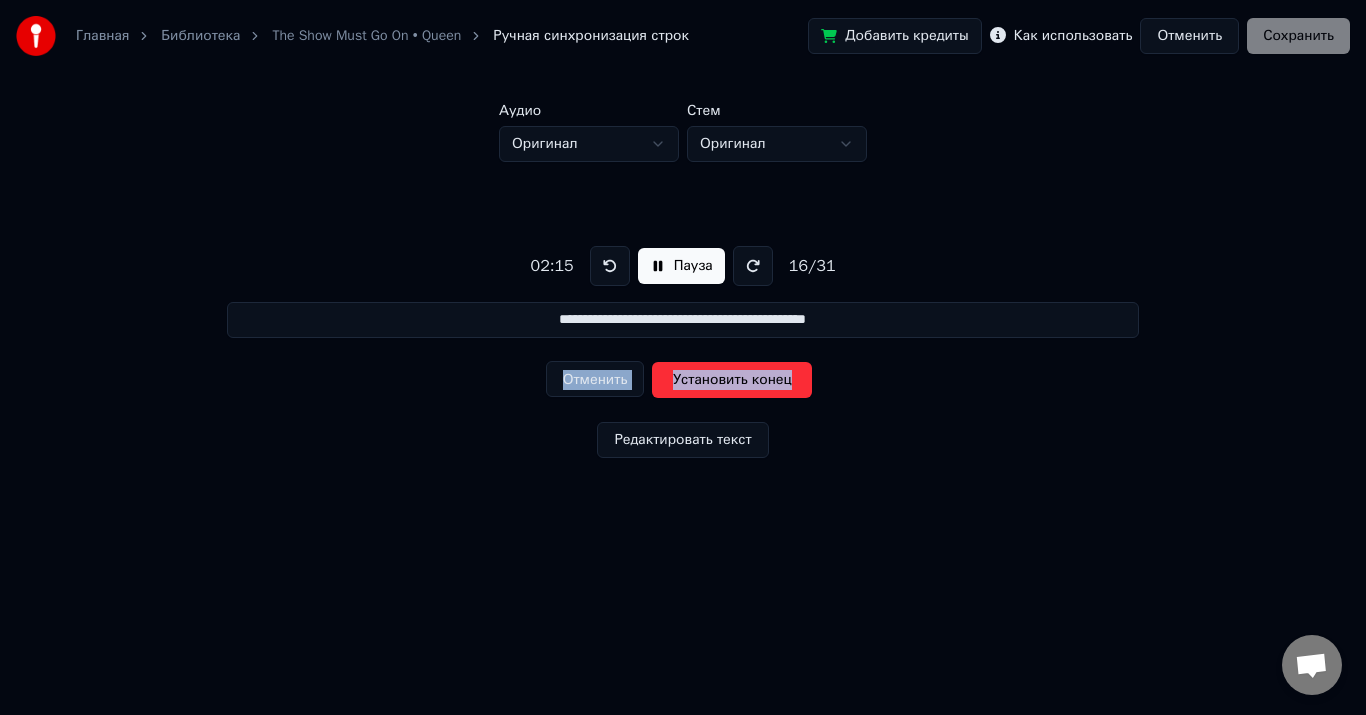click on "Установить конец" at bounding box center [732, 380] 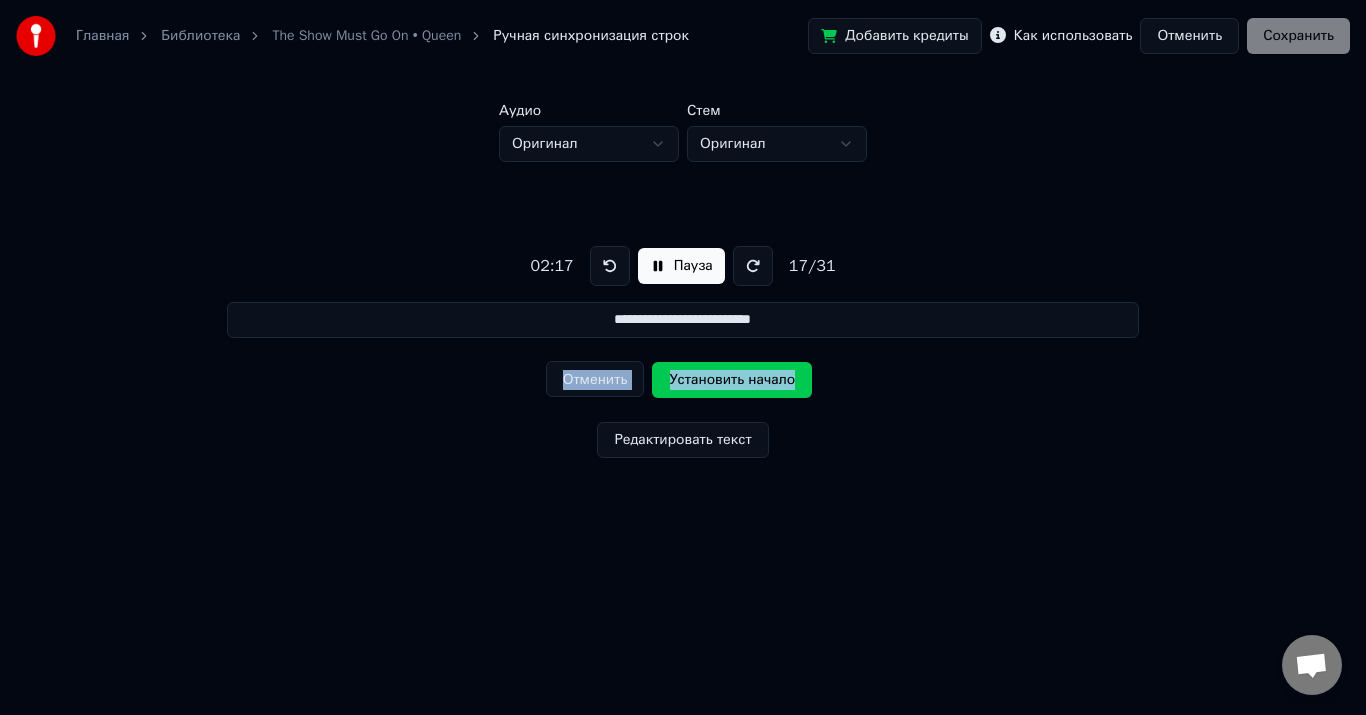 click on "Установить начало" at bounding box center [732, 380] 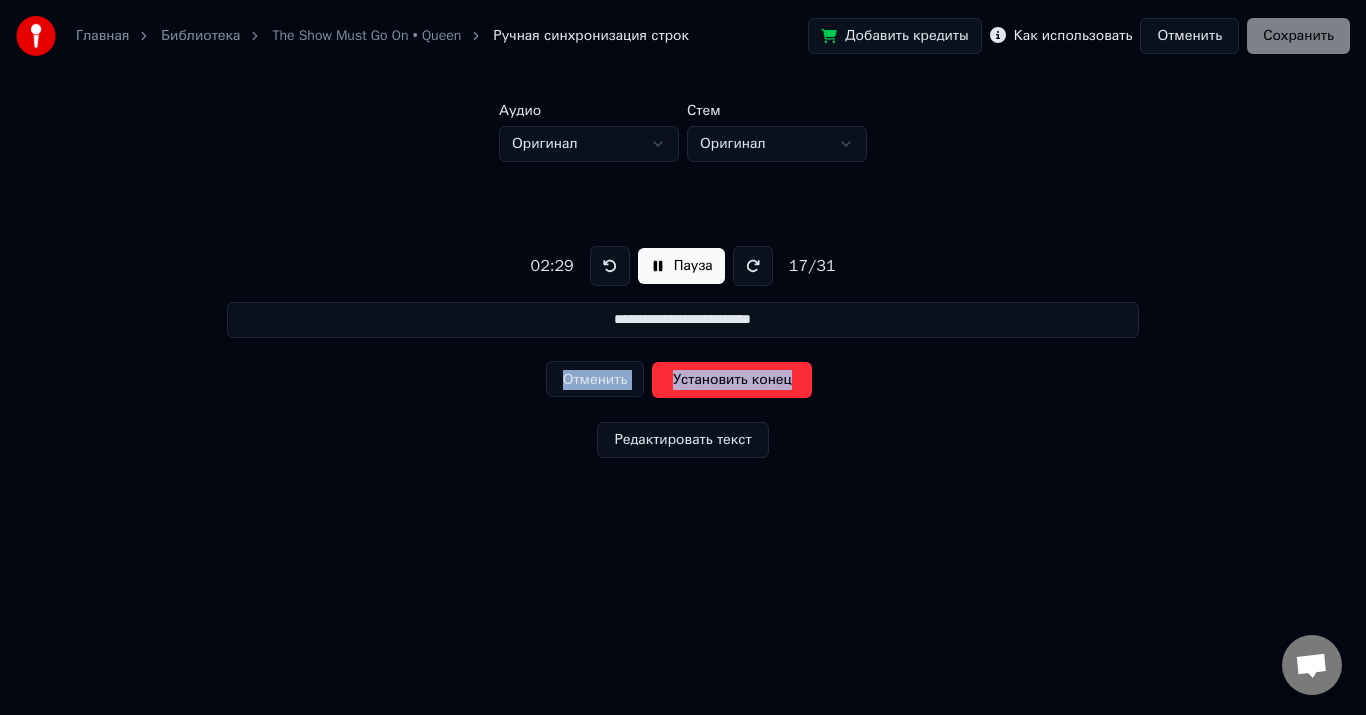 click on "Установить конец" at bounding box center [732, 380] 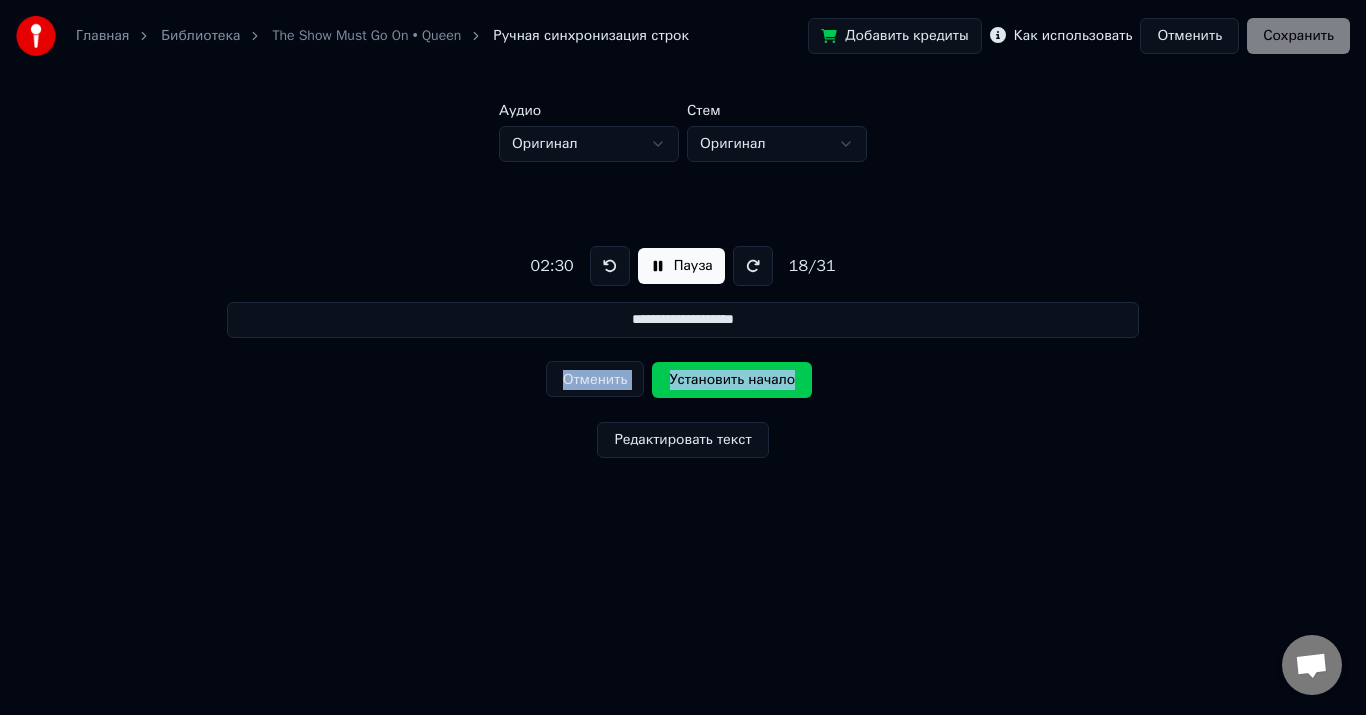 click on "Установить начало" at bounding box center [732, 380] 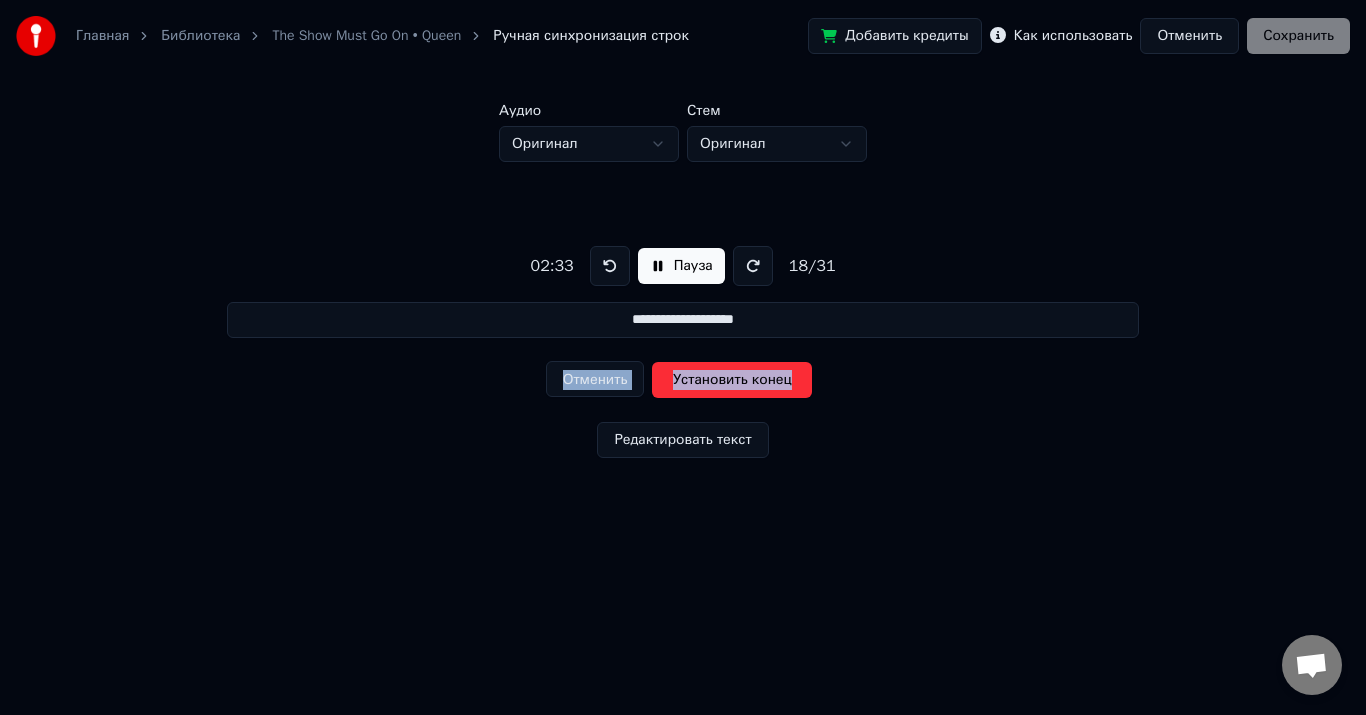 click on "Установить конец" at bounding box center (732, 380) 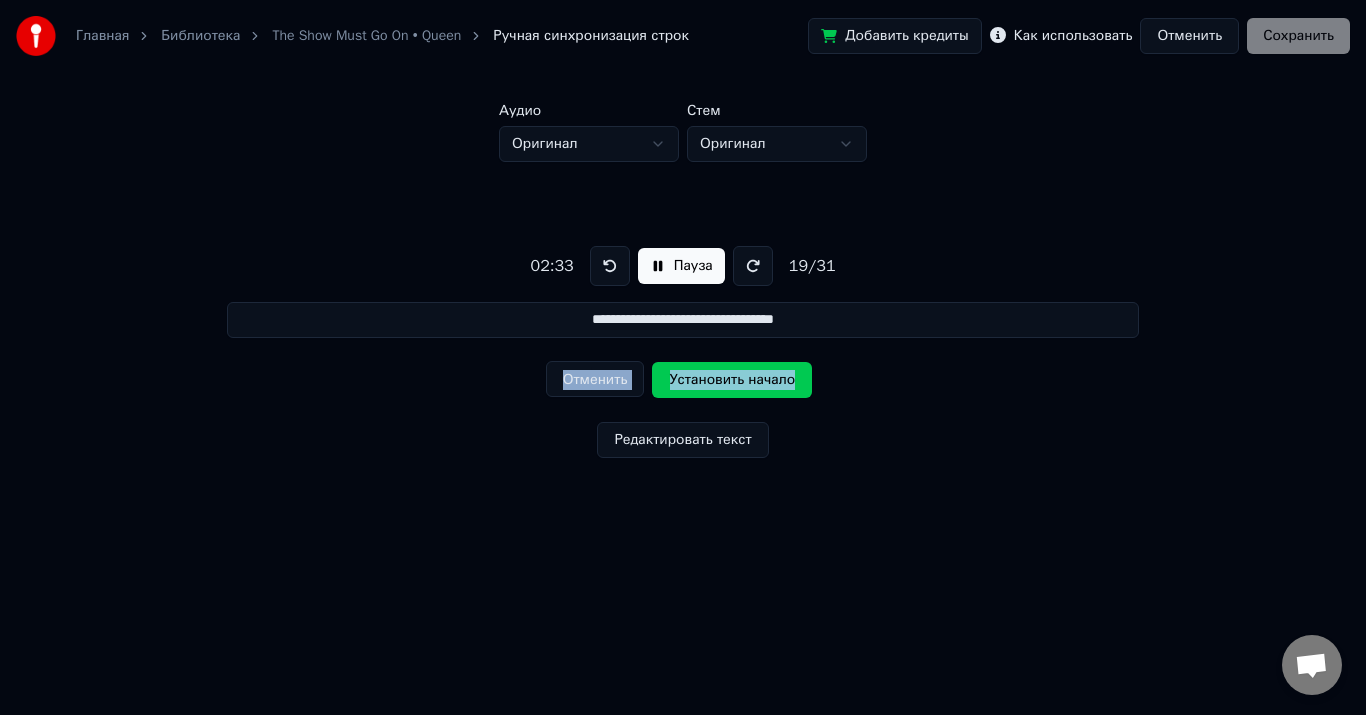 click on "Установить начало" at bounding box center (732, 380) 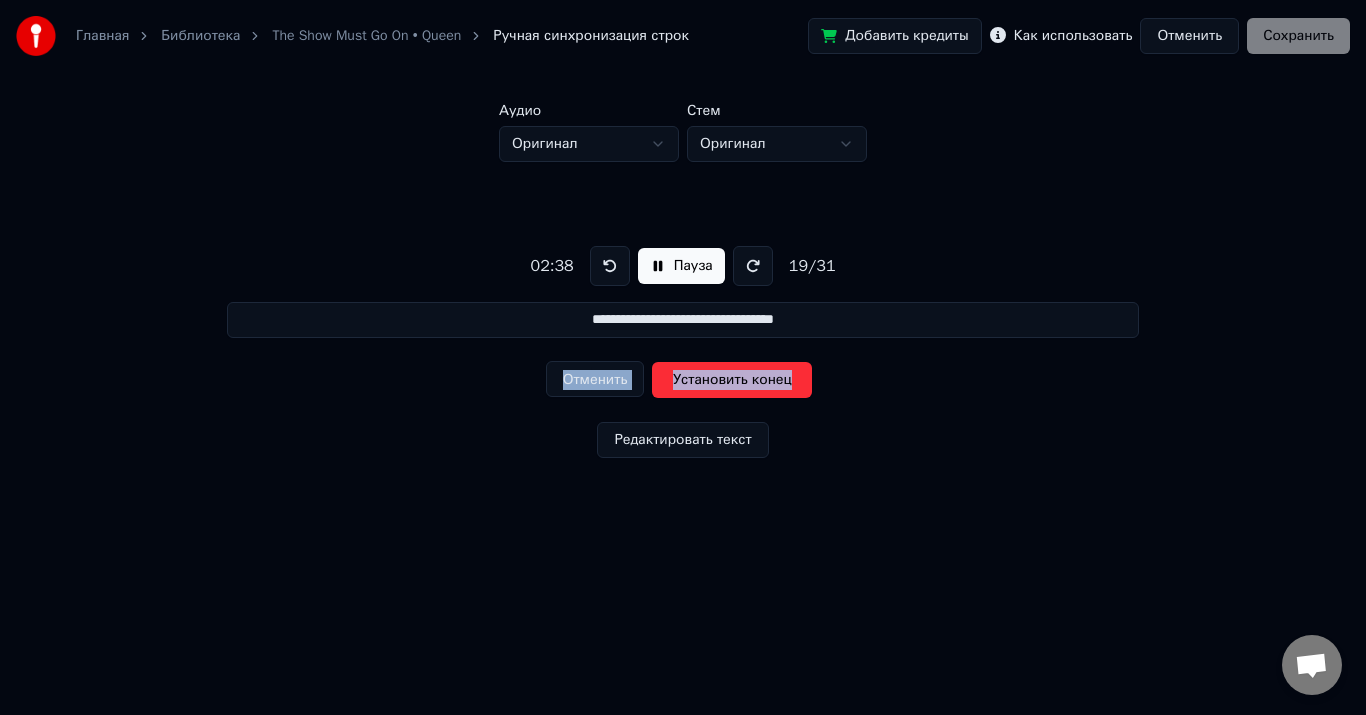 click on "Установить конец" at bounding box center (732, 380) 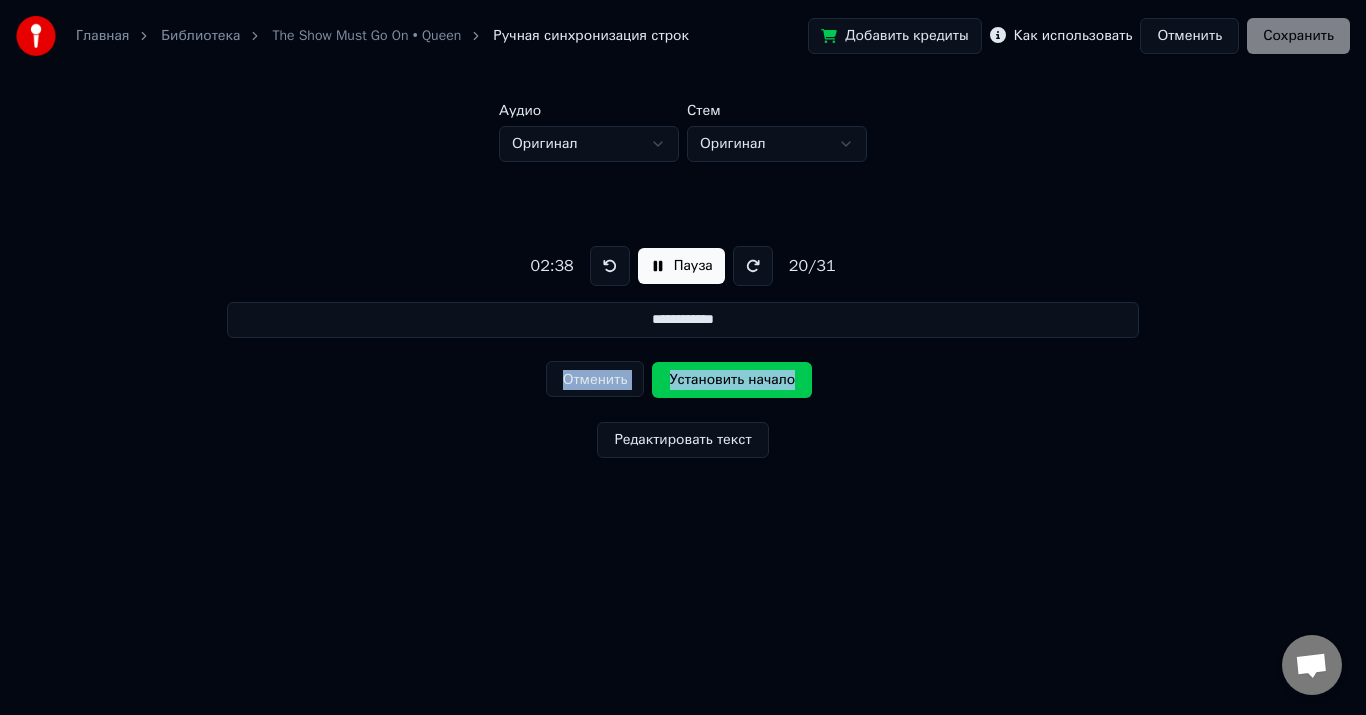click on "Установить начало" at bounding box center [732, 380] 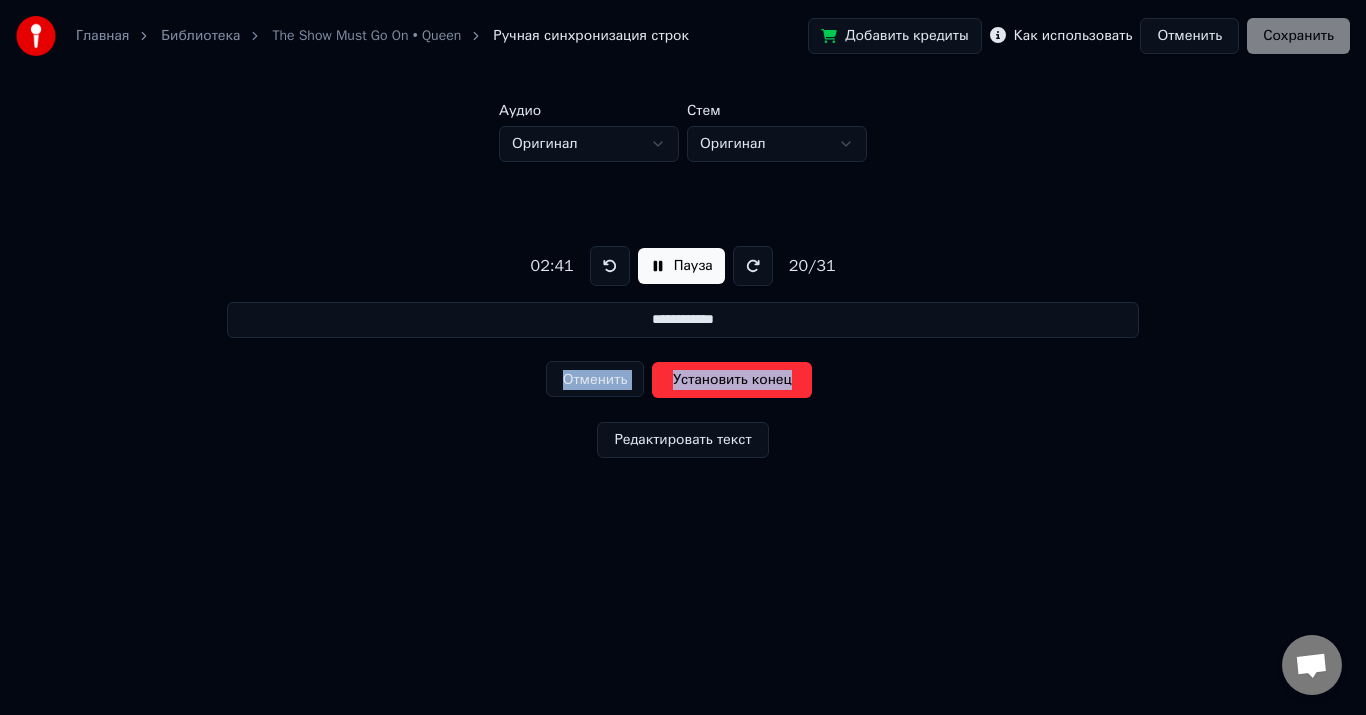 click on "Установить конец" at bounding box center (732, 380) 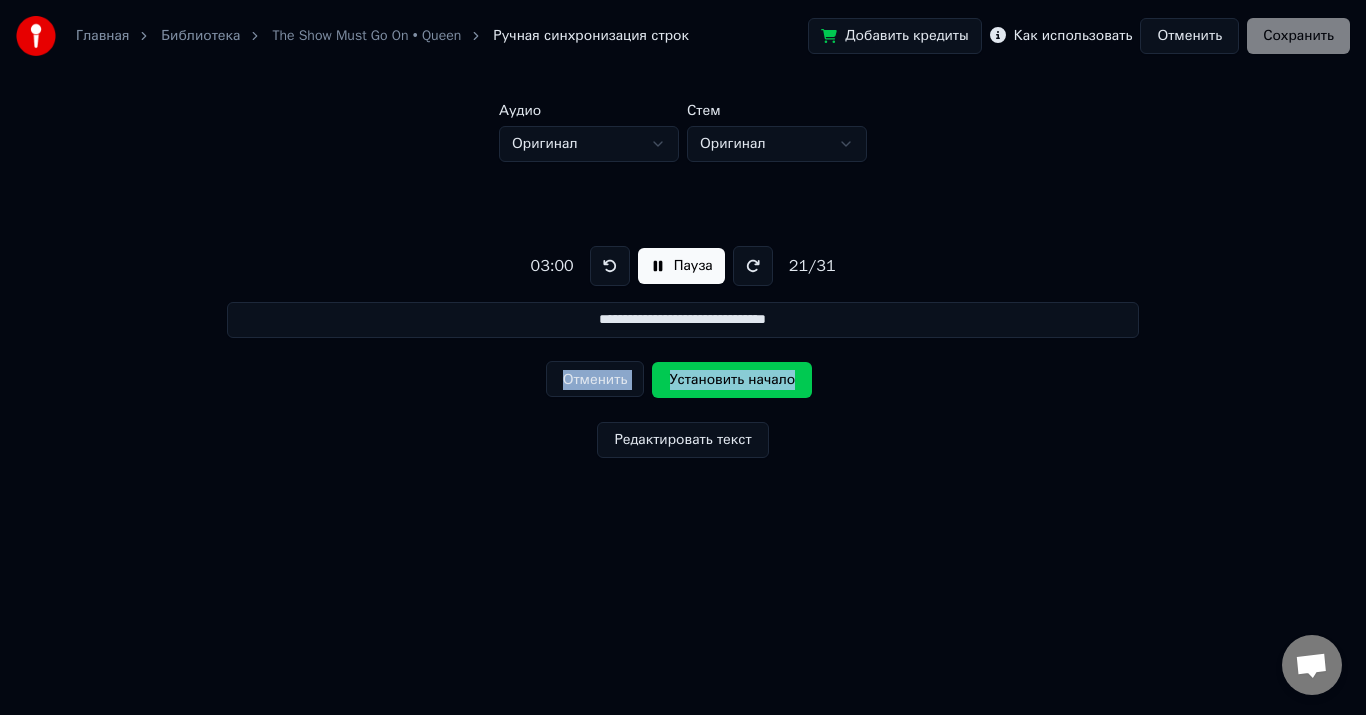 click on "Установить начало" at bounding box center [732, 380] 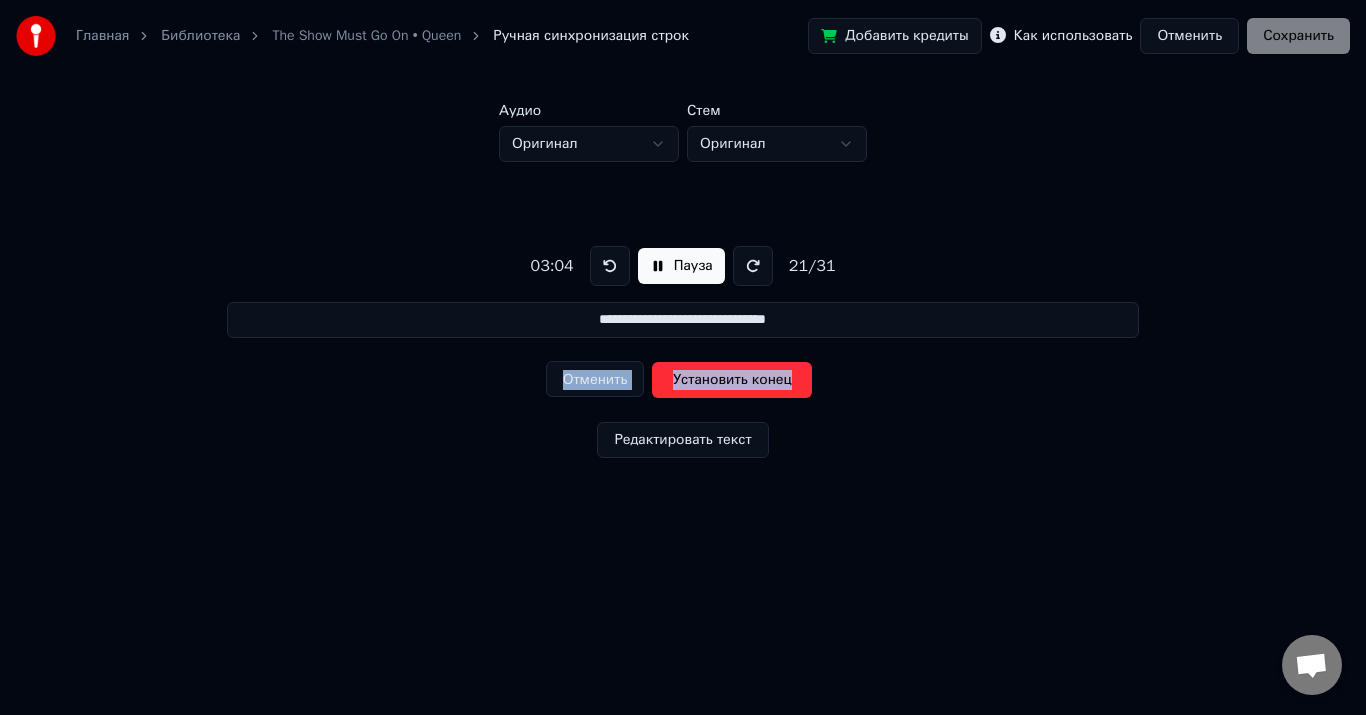 click on "Установить конец" at bounding box center (732, 380) 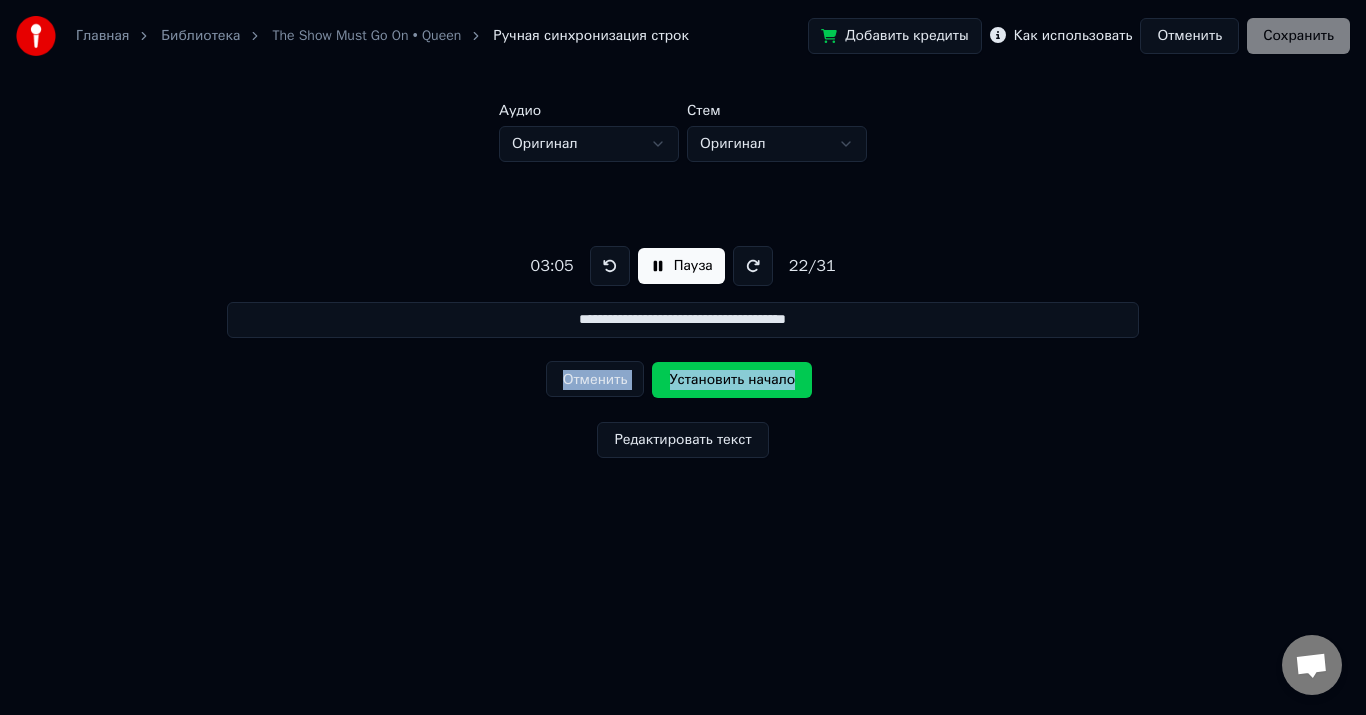 click on "Установить начало" at bounding box center [732, 380] 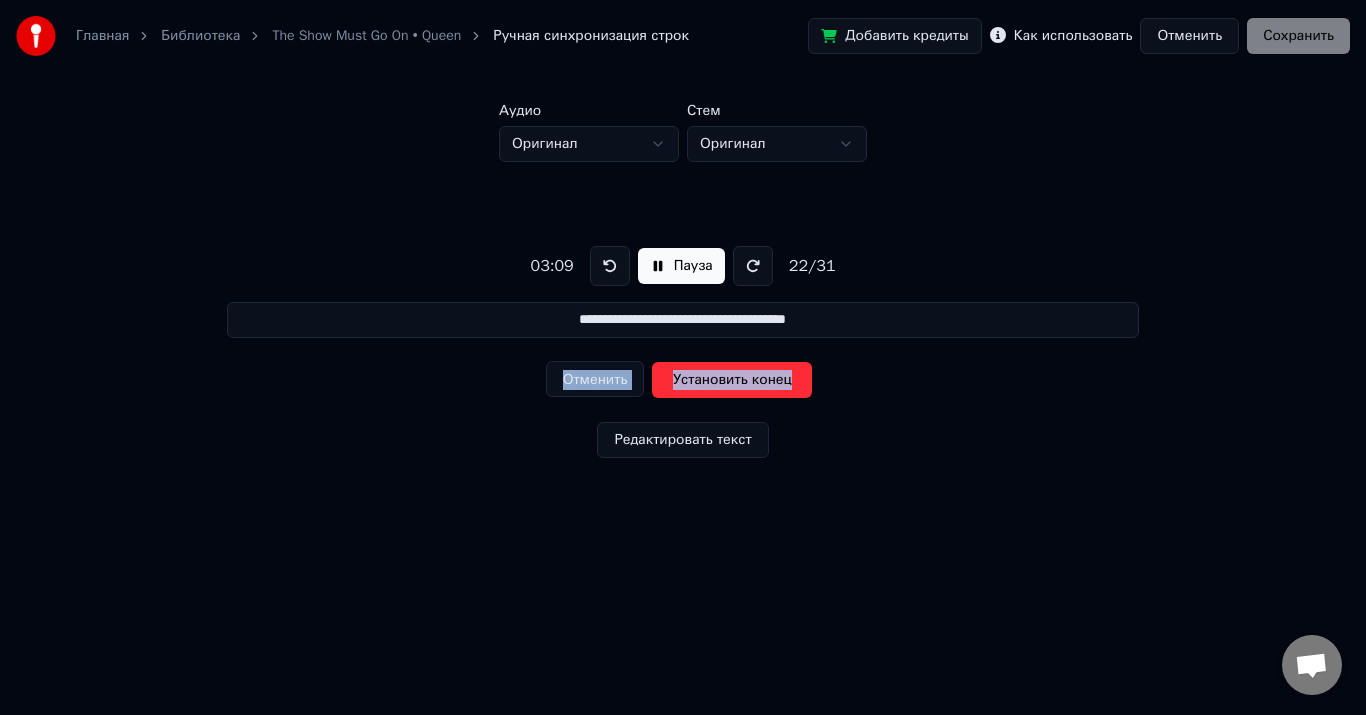 click on "Установить конец" at bounding box center (732, 380) 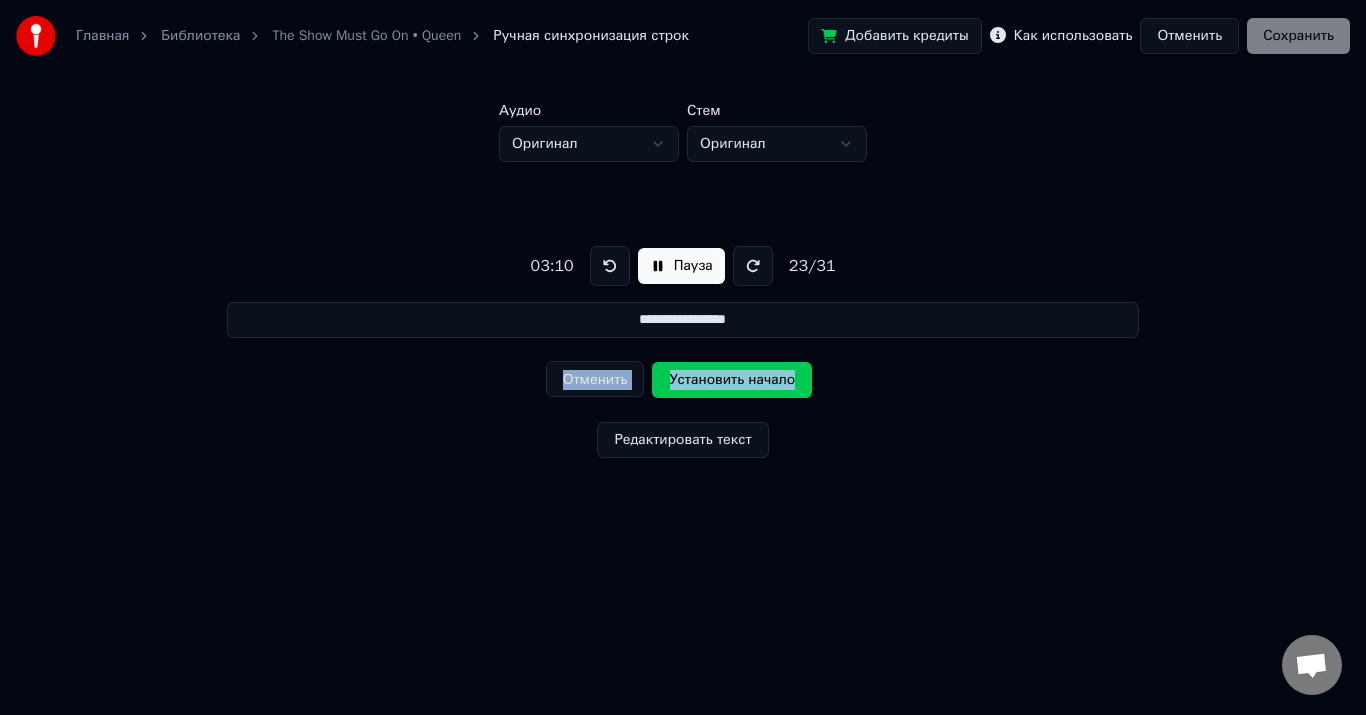 click on "Установить начало" at bounding box center (732, 380) 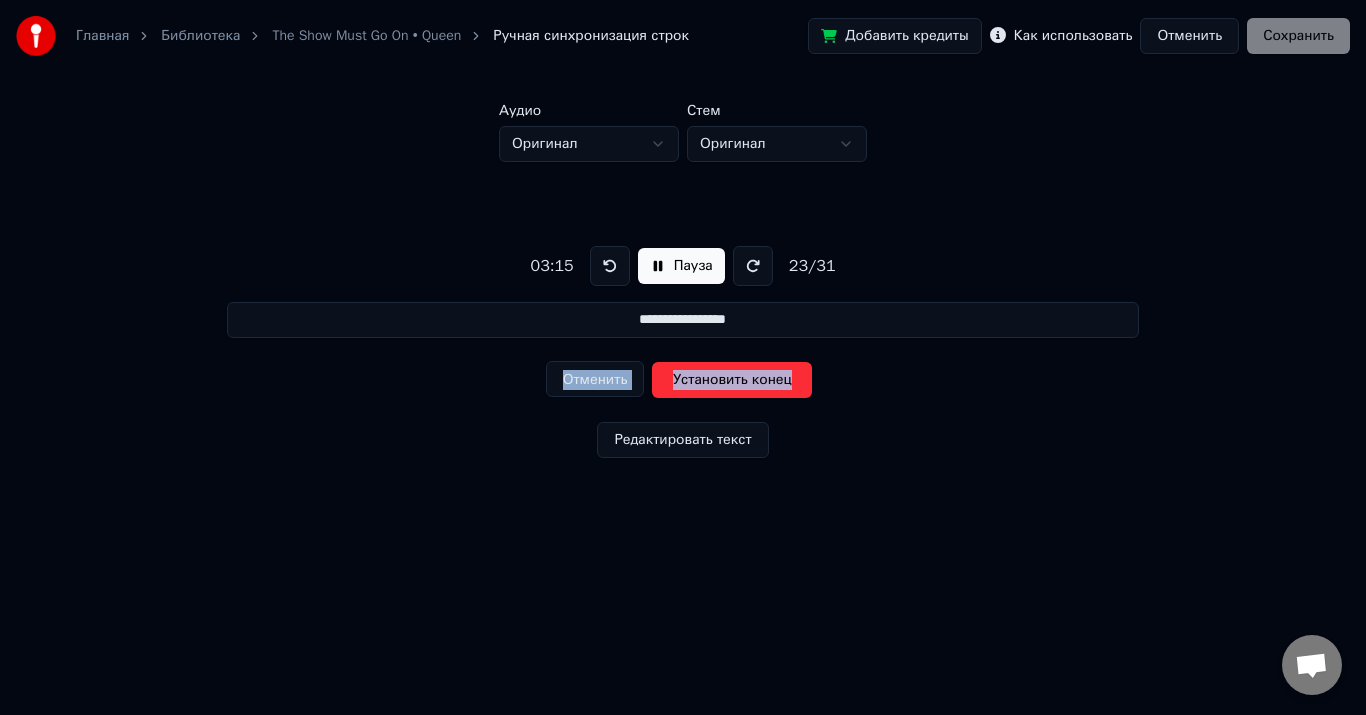 click on "Установить конец" at bounding box center (732, 380) 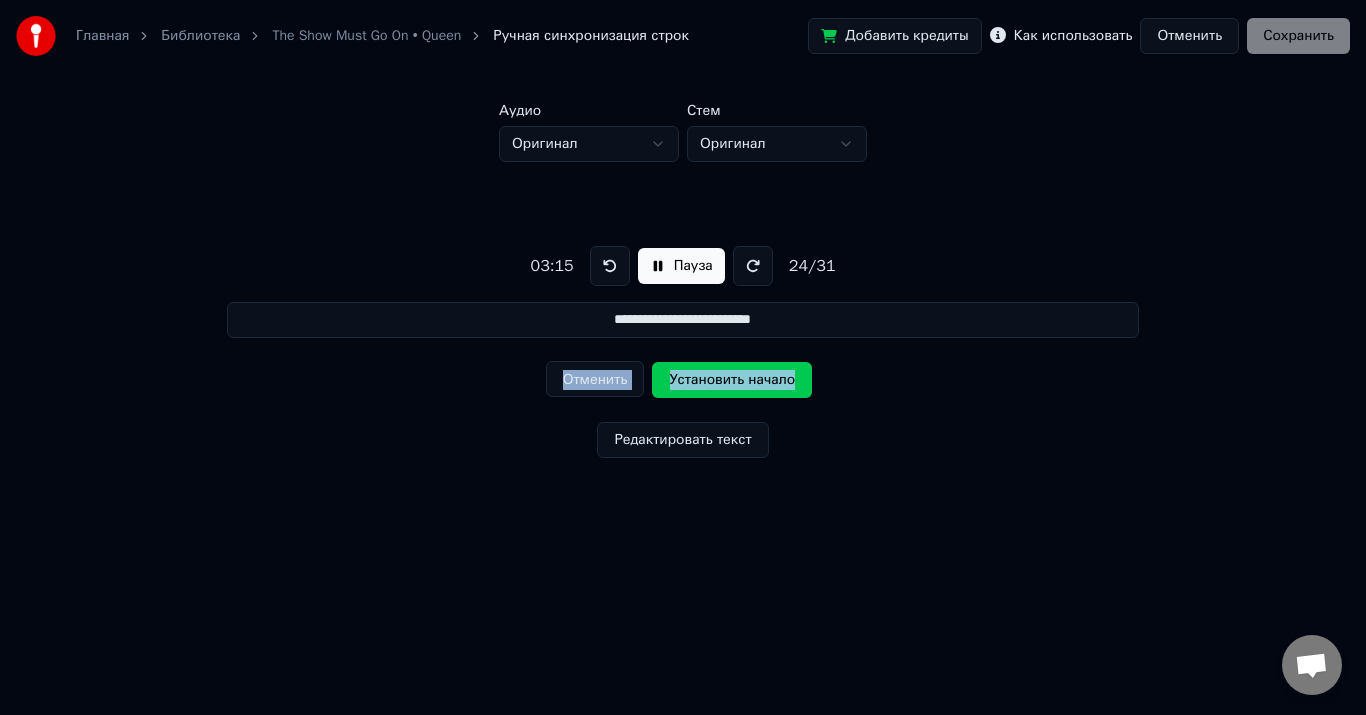 click on "Установить начало" at bounding box center (732, 380) 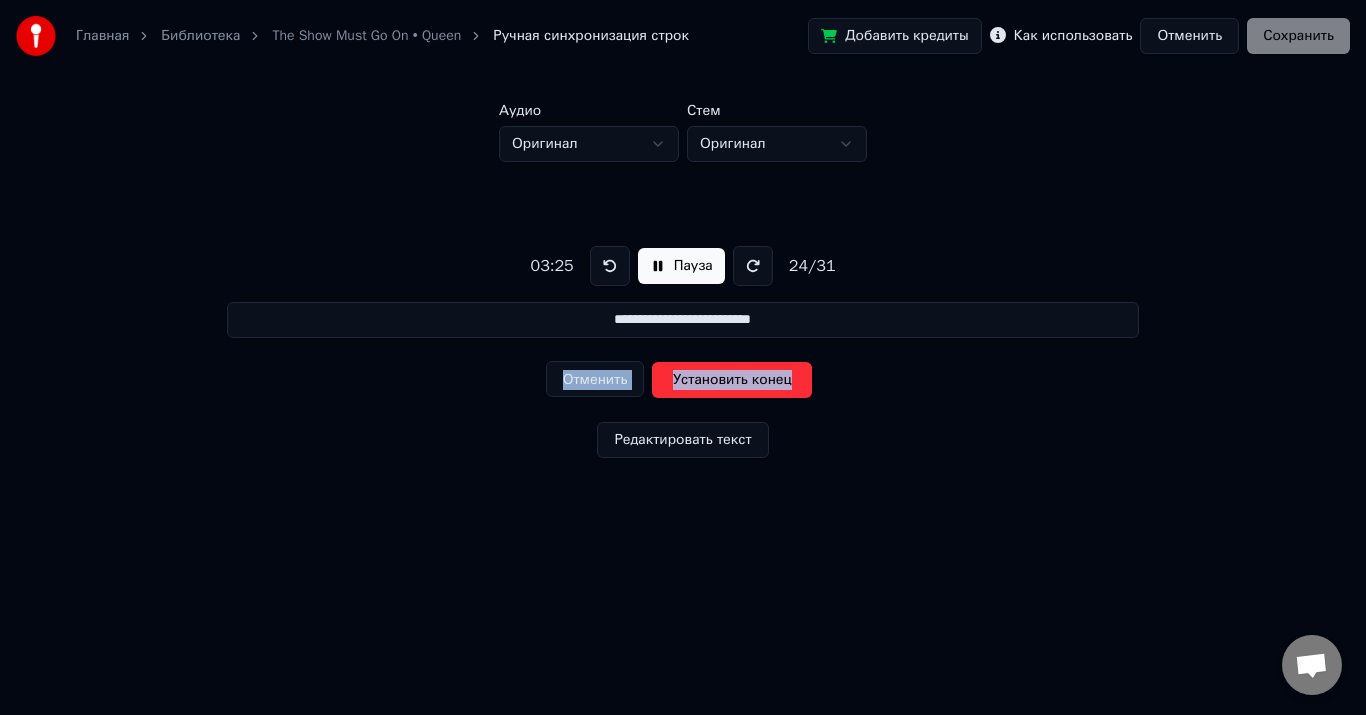 click on "Установить конец" at bounding box center [732, 380] 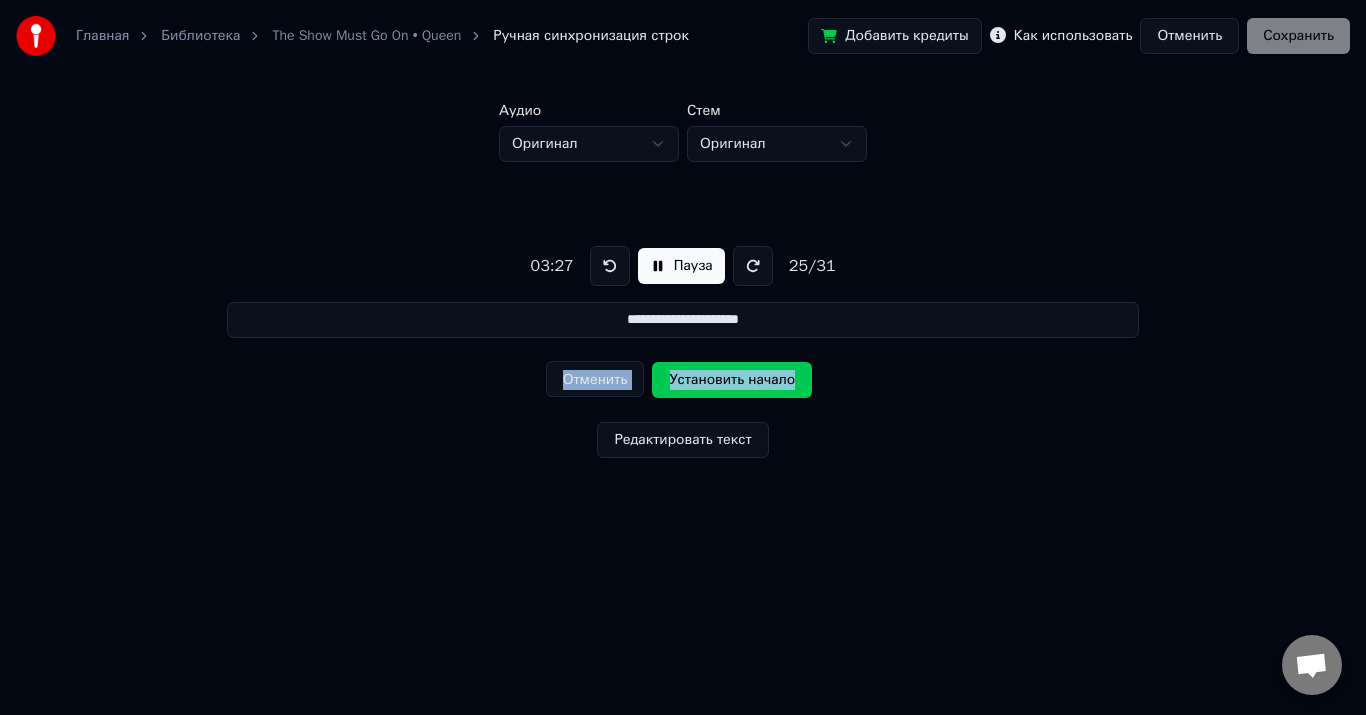 click on "Установить начало" at bounding box center [732, 380] 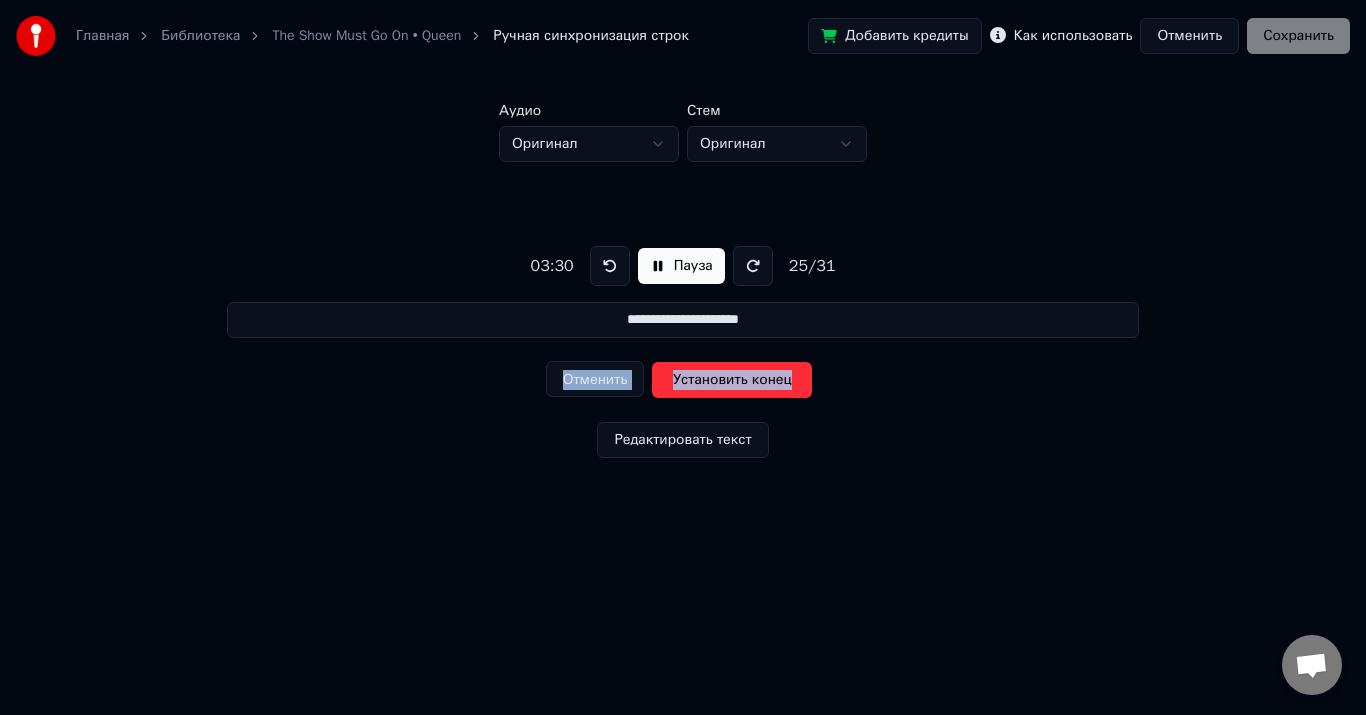 click on "Установить конец" at bounding box center (732, 380) 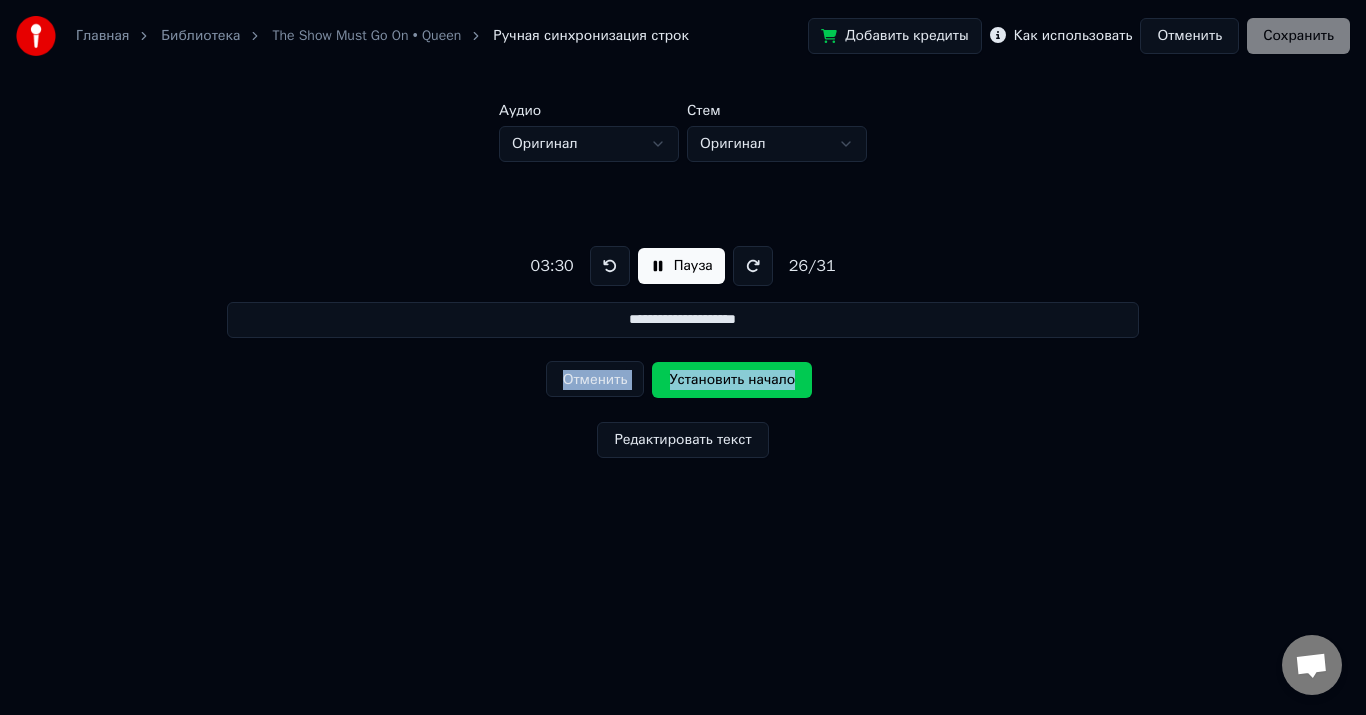 click on "Установить начало" at bounding box center [732, 380] 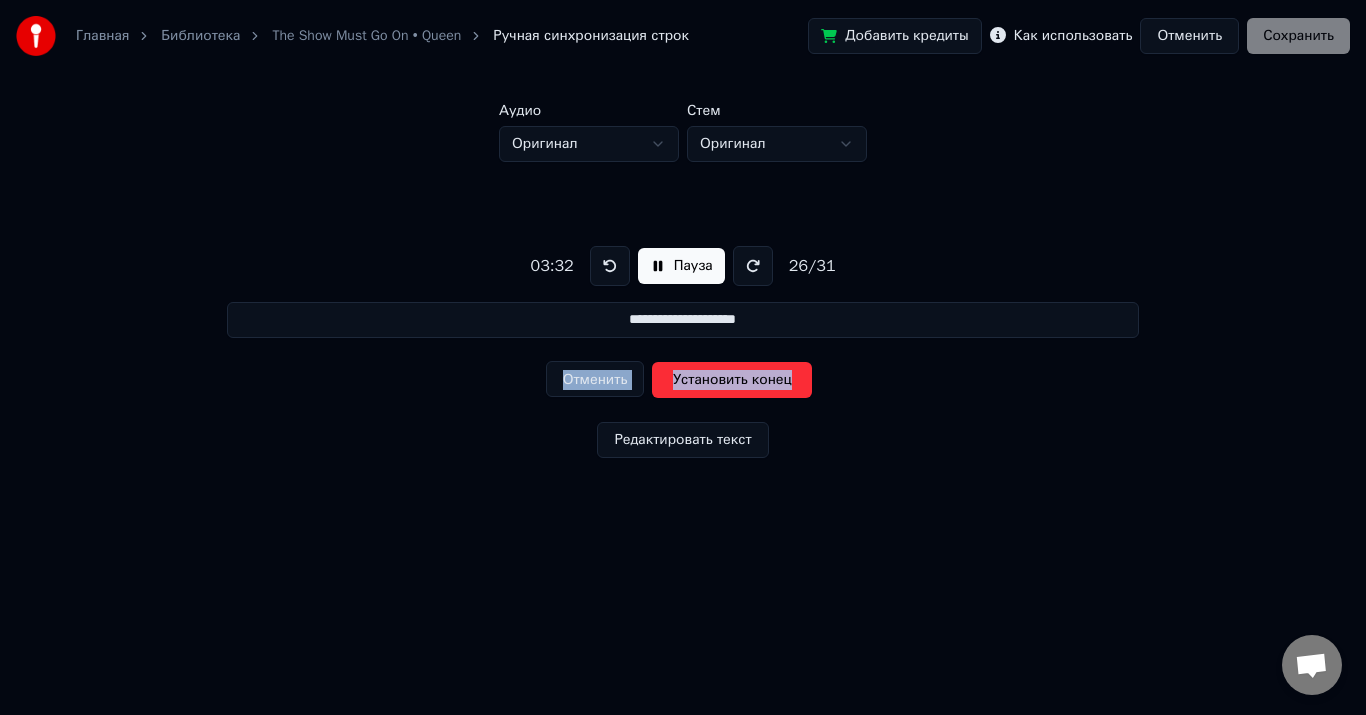 click on "Установить конец" at bounding box center [732, 380] 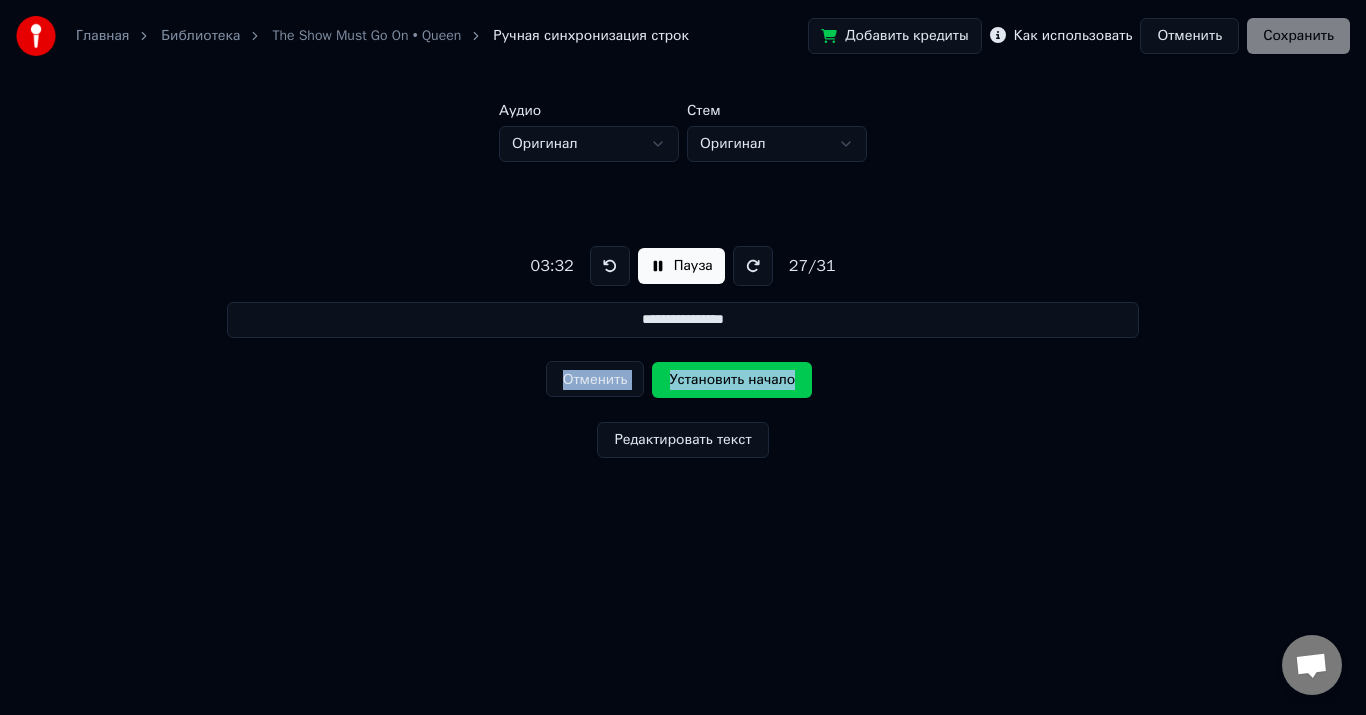 click on "Установить начало" at bounding box center (732, 380) 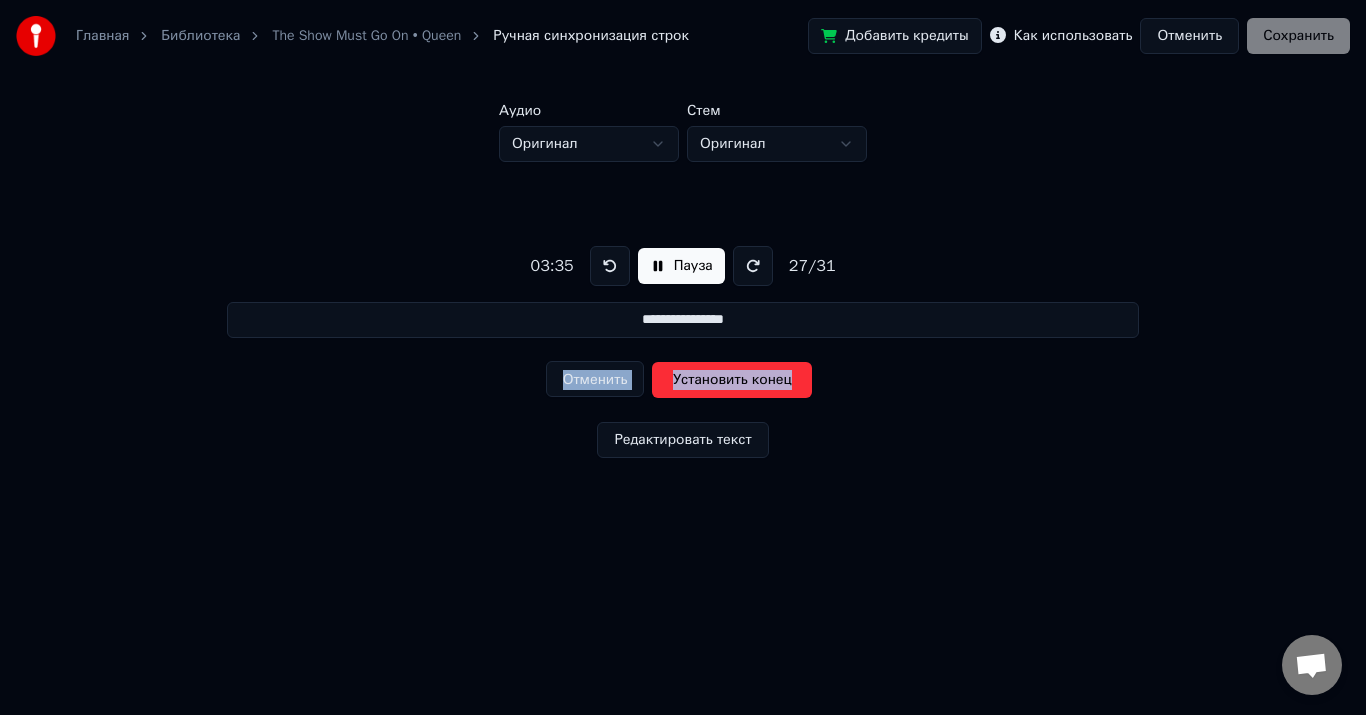 click on "Установить конец" at bounding box center (732, 380) 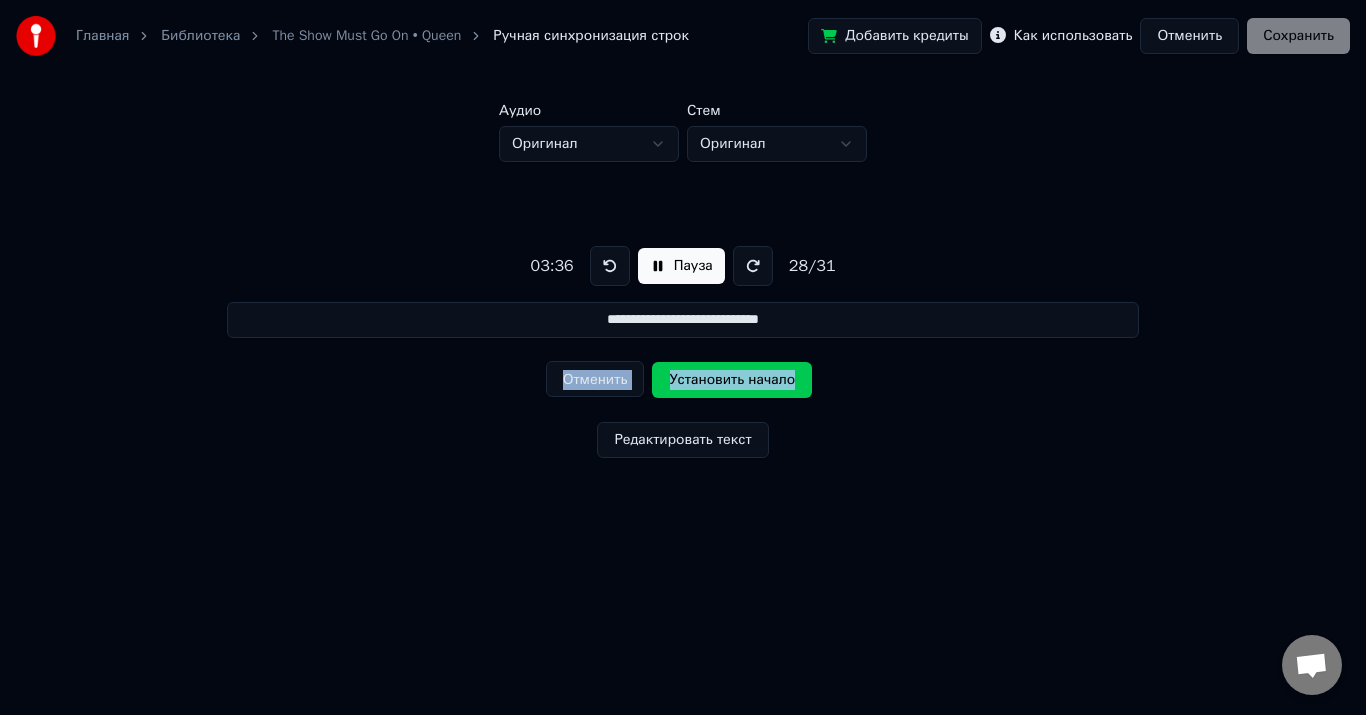 click on "Установить начало" at bounding box center (732, 380) 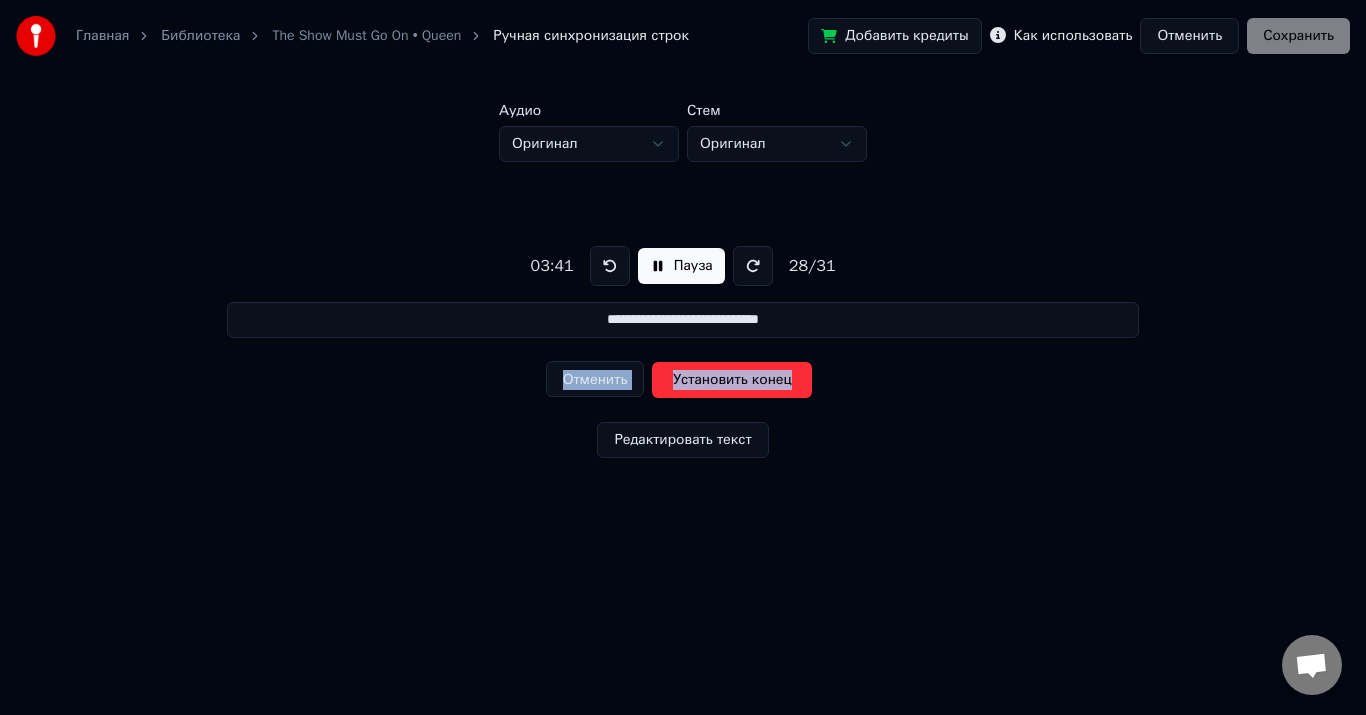 click on "Отменить" at bounding box center (595, 379) 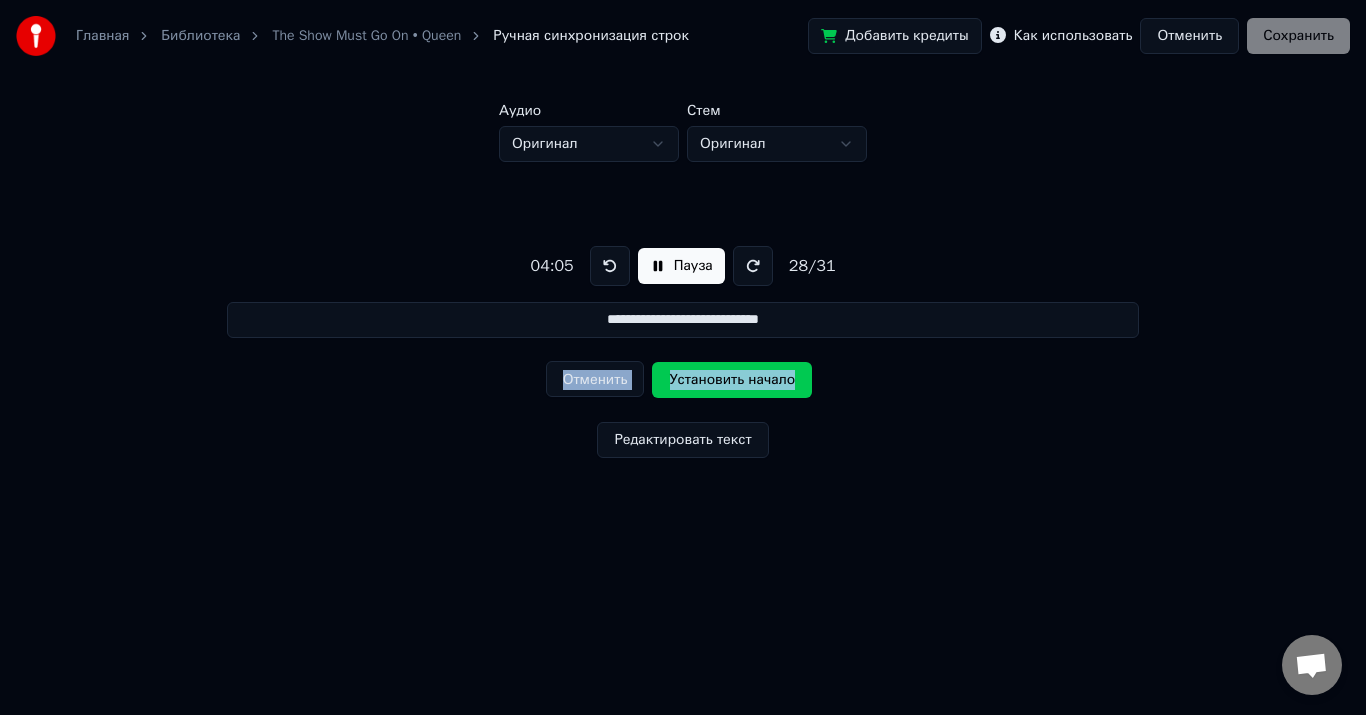 click at bounding box center (610, 266) 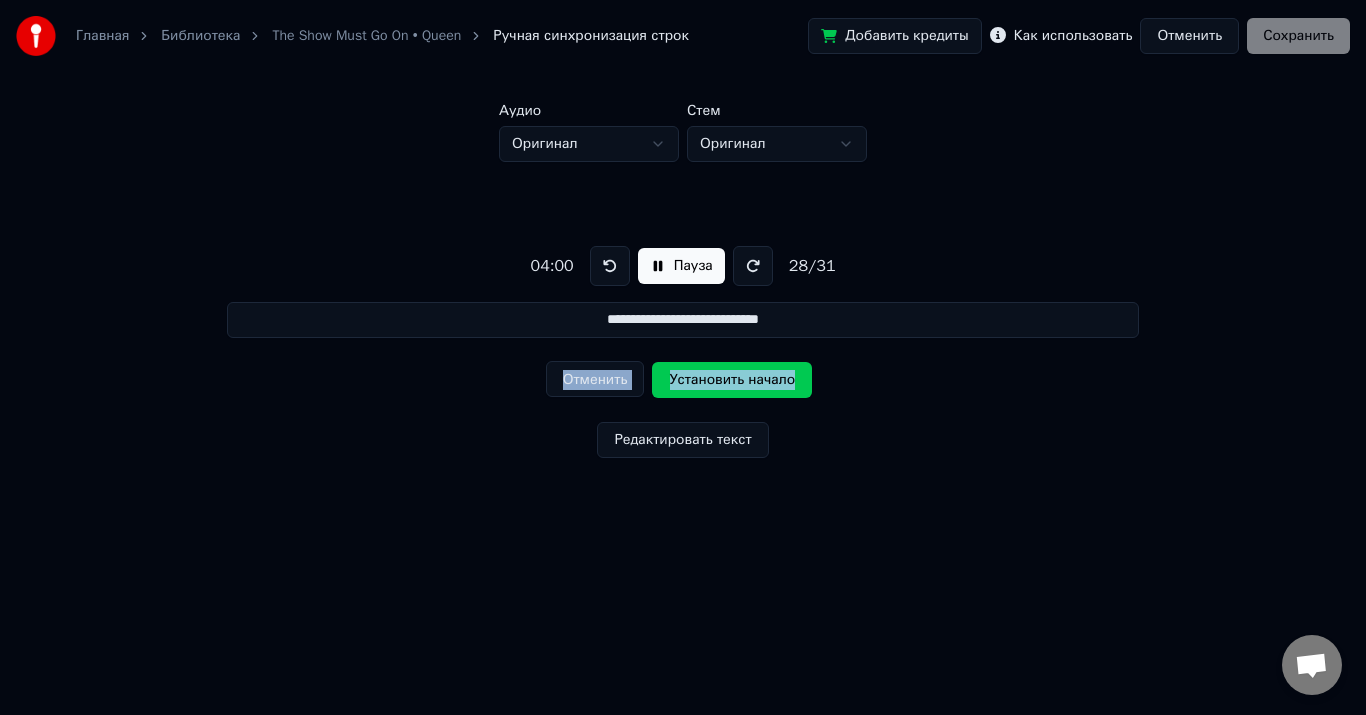 click at bounding box center [610, 266] 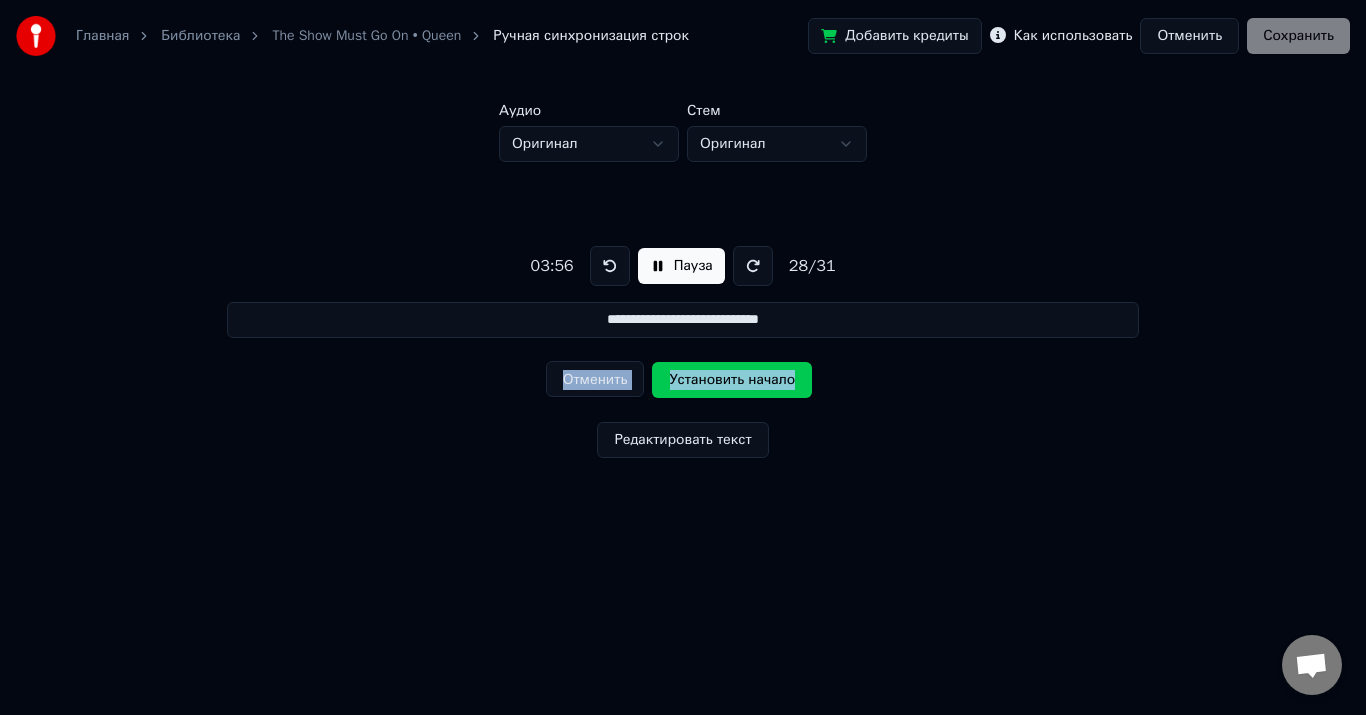click at bounding box center [610, 266] 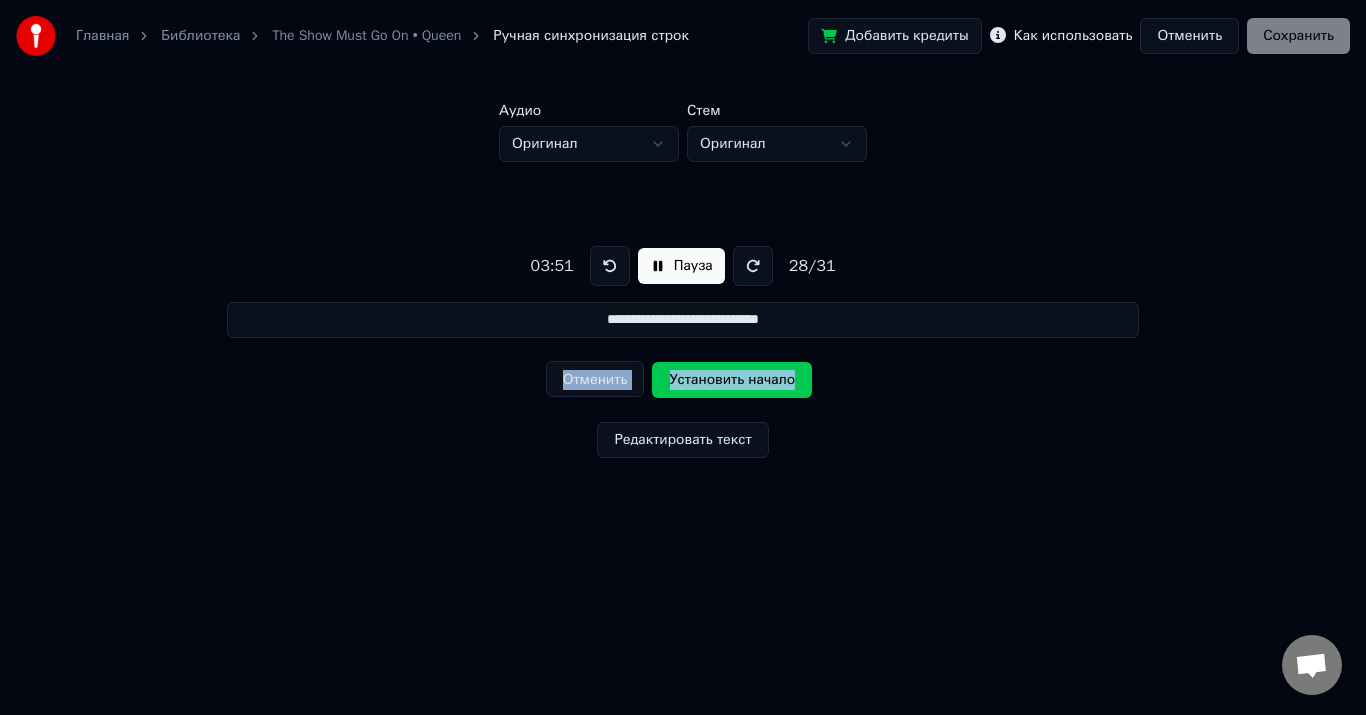 click at bounding box center (610, 266) 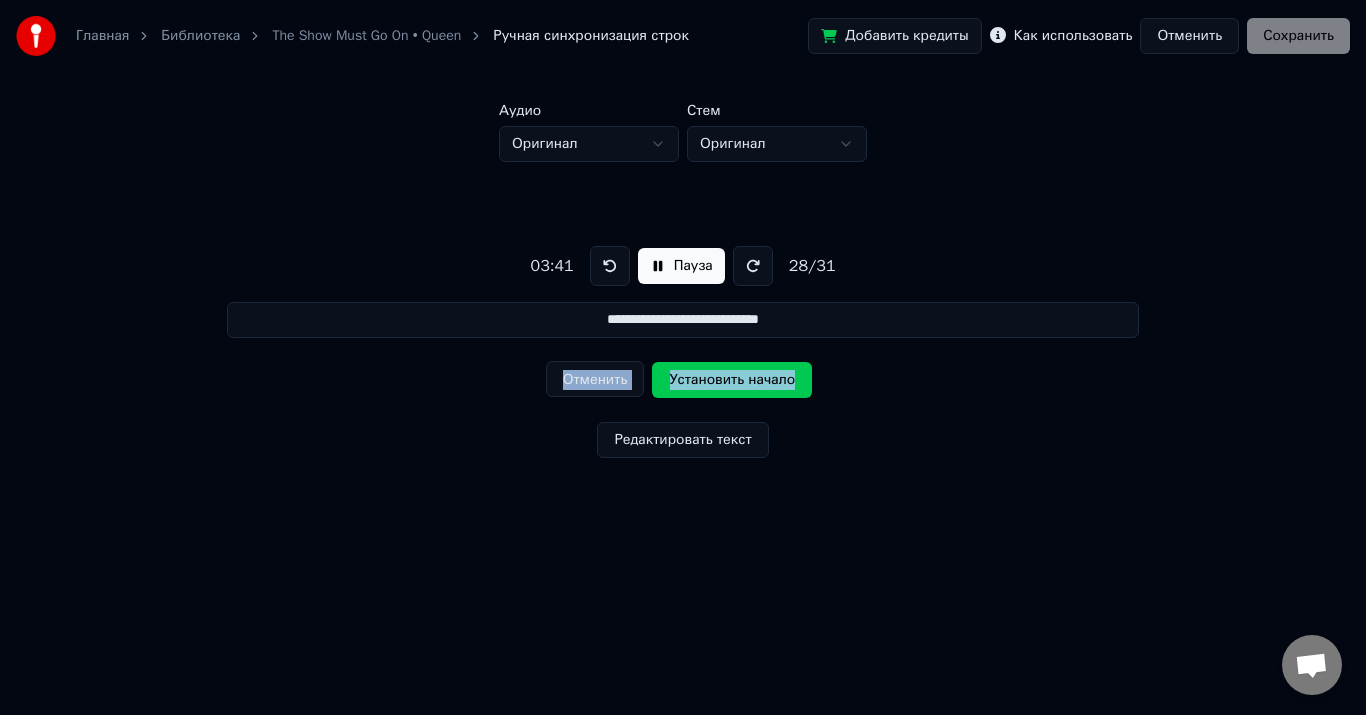 click at bounding box center [610, 266] 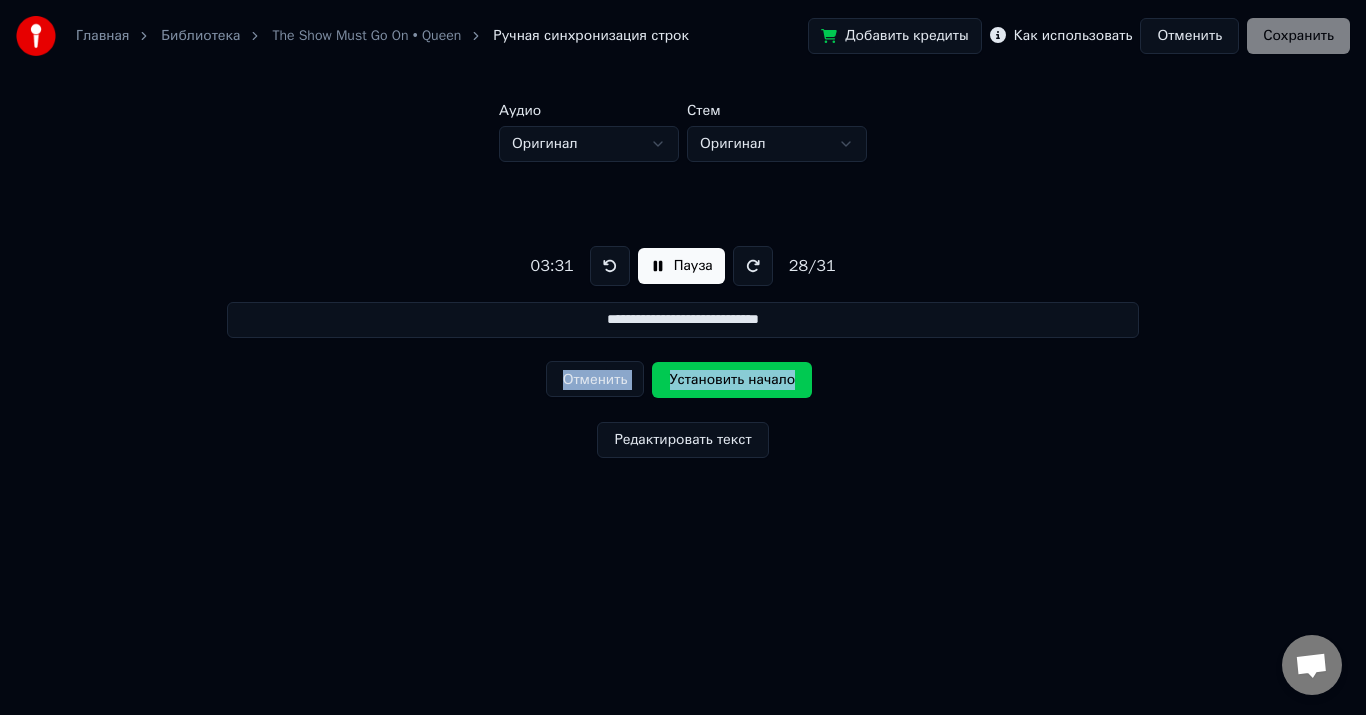 click at bounding box center (610, 266) 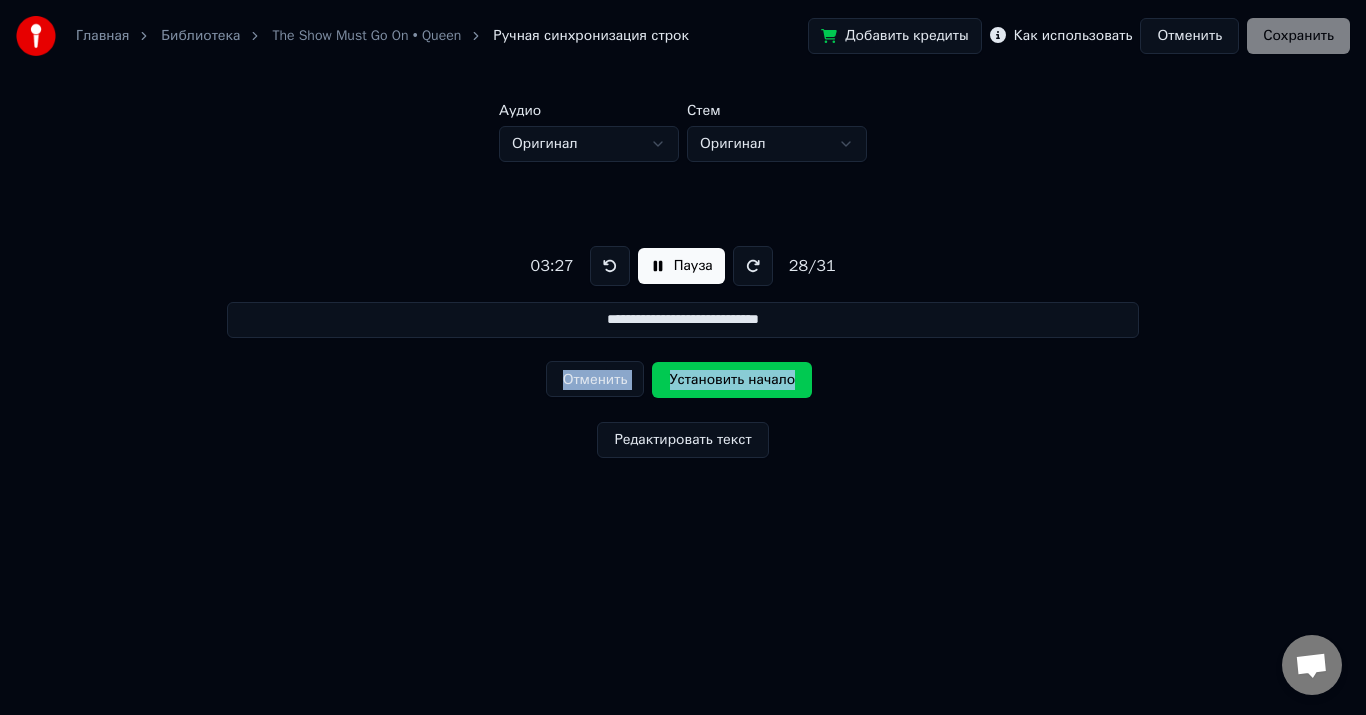 click at bounding box center (610, 266) 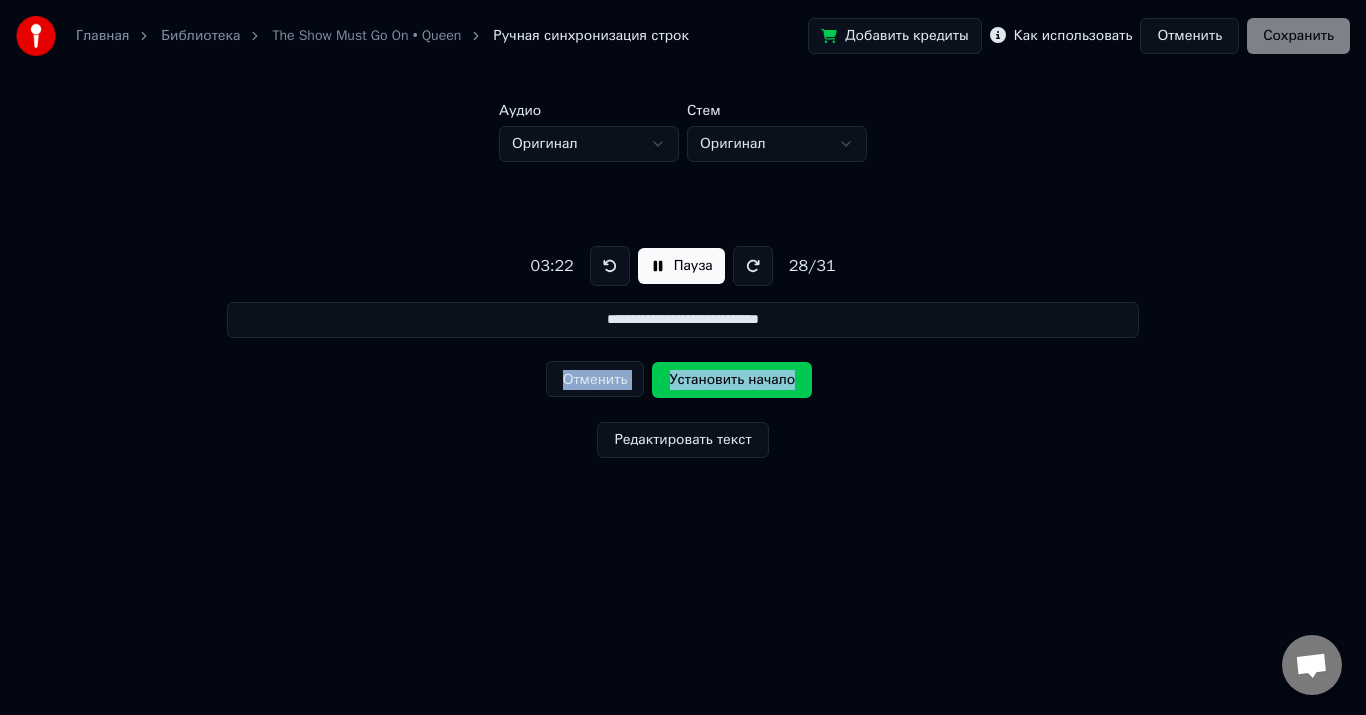 click at bounding box center (610, 266) 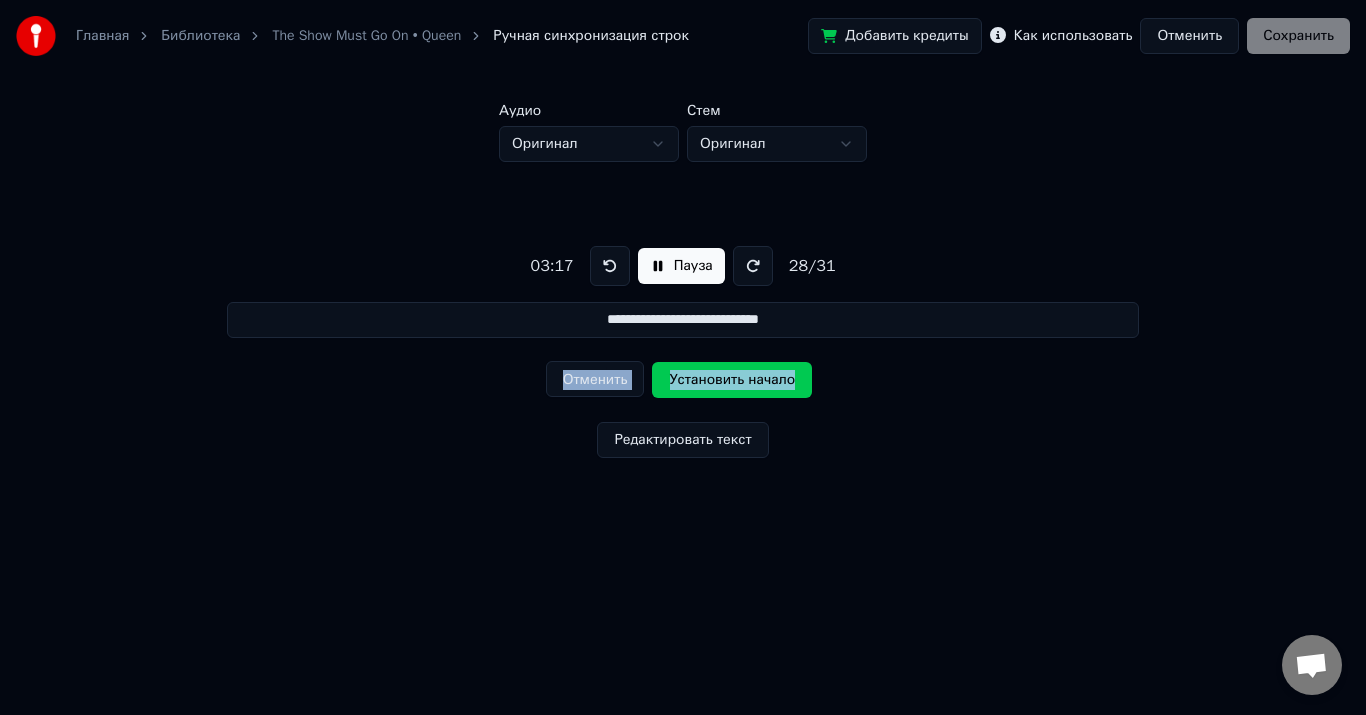 click at bounding box center [610, 266] 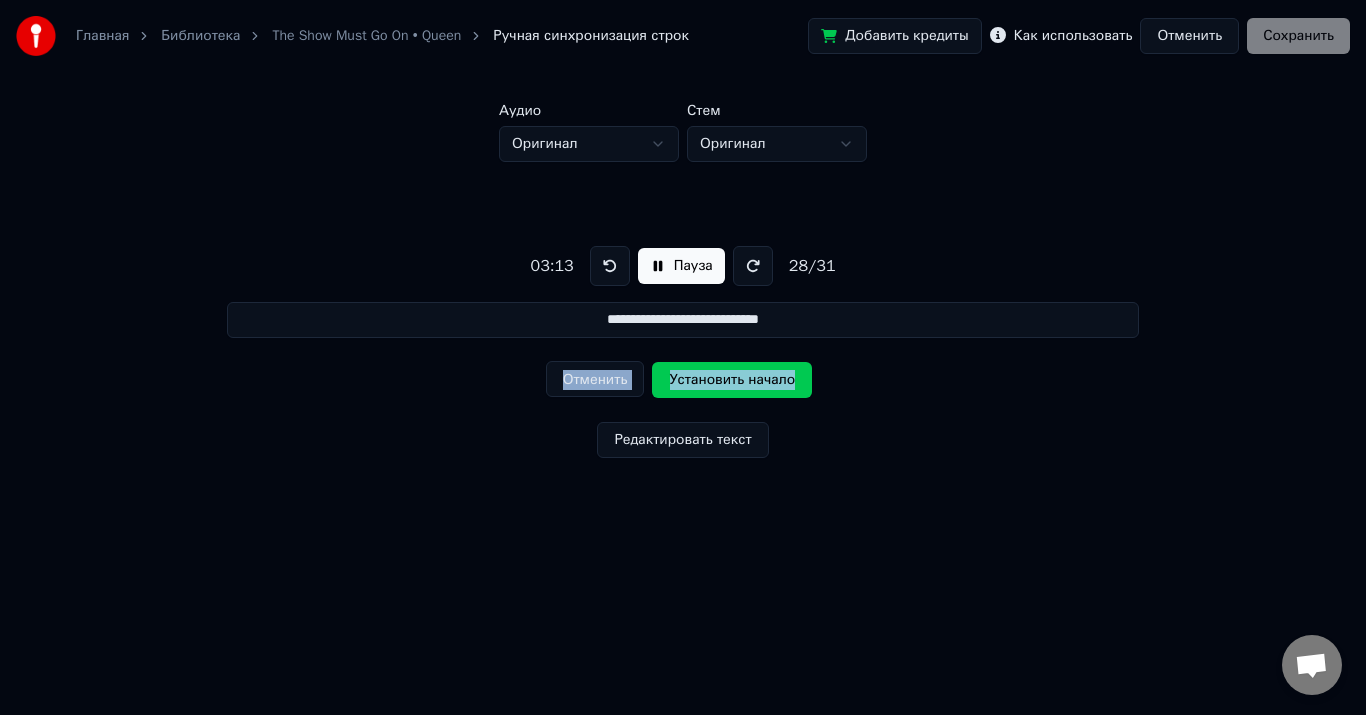 click at bounding box center [610, 266] 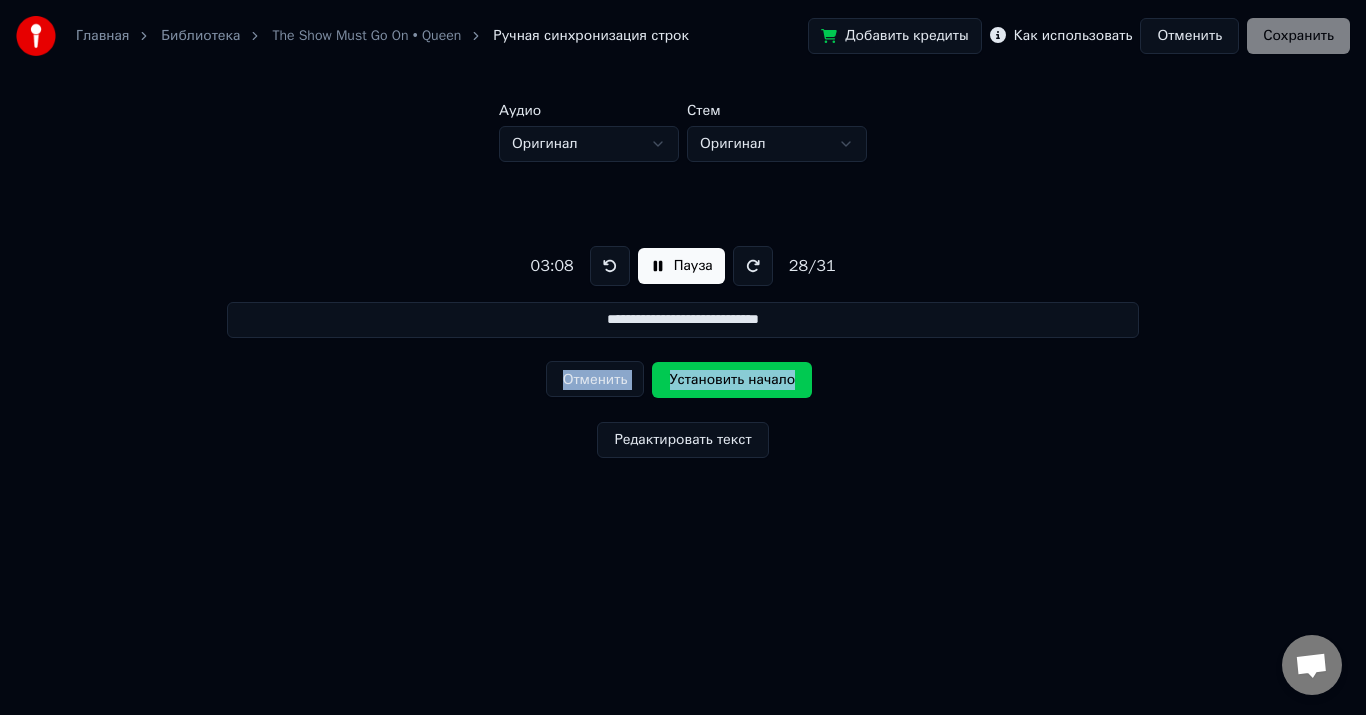 click at bounding box center [610, 266] 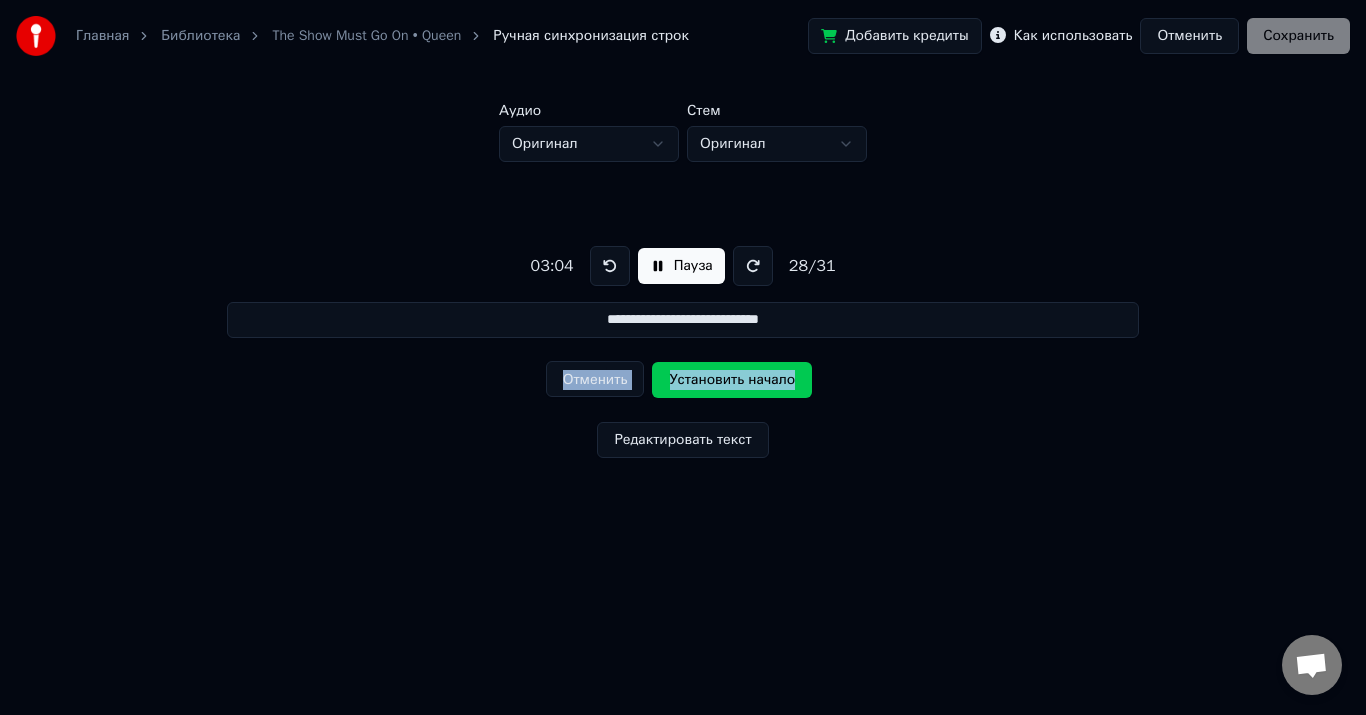 click at bounding box center (610, 266) 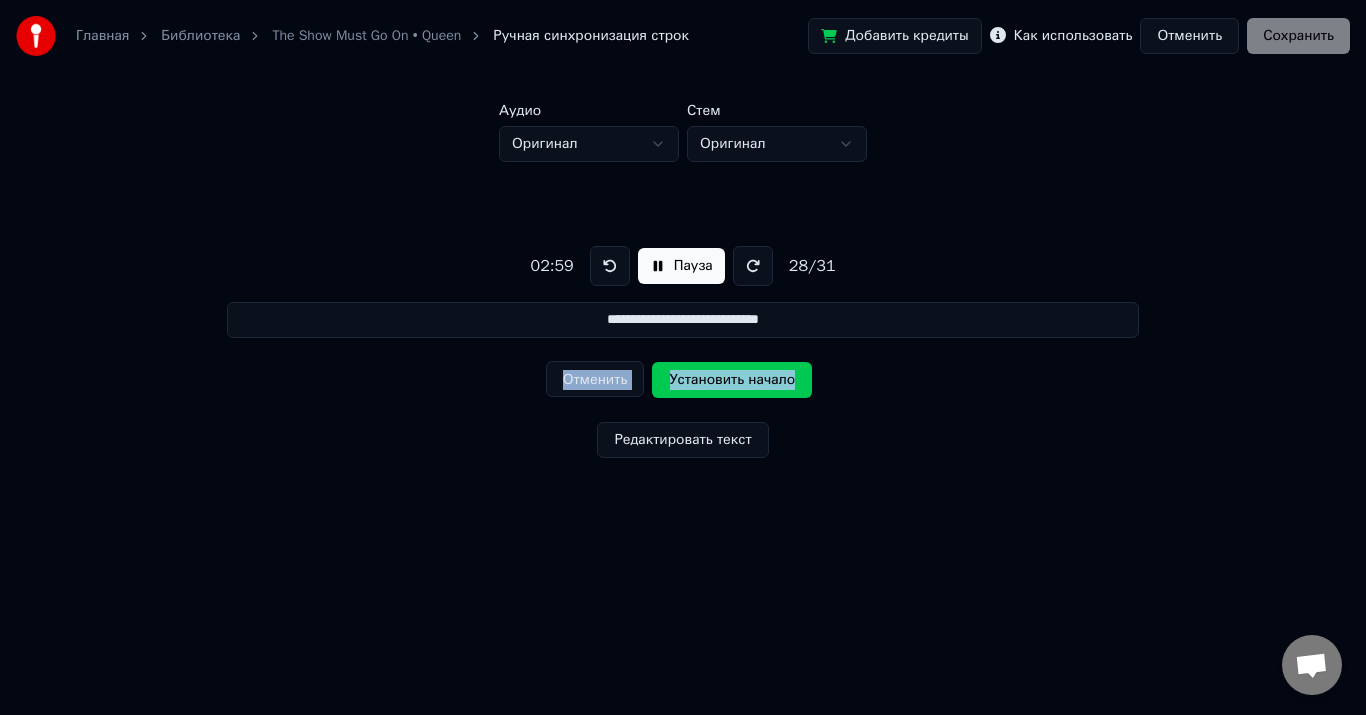 click at bounding box center [610, 266] 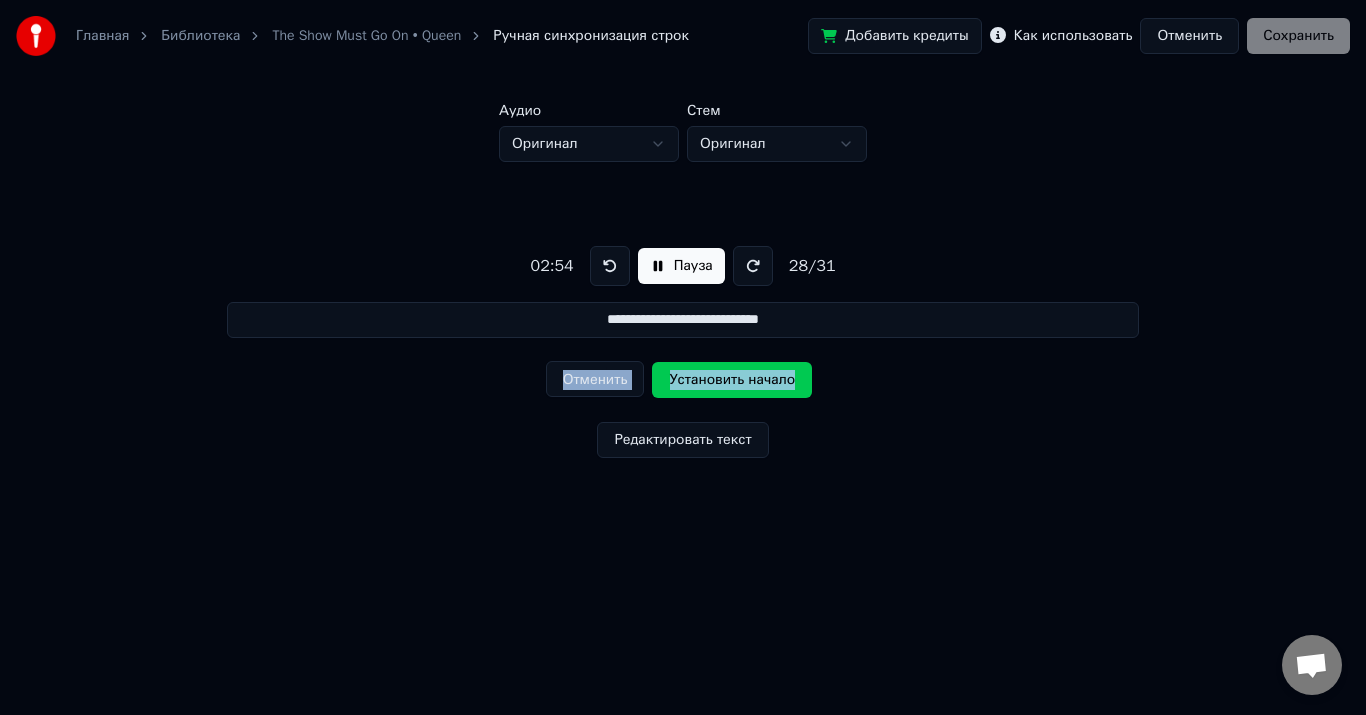 click at bounding box center [610, 266] 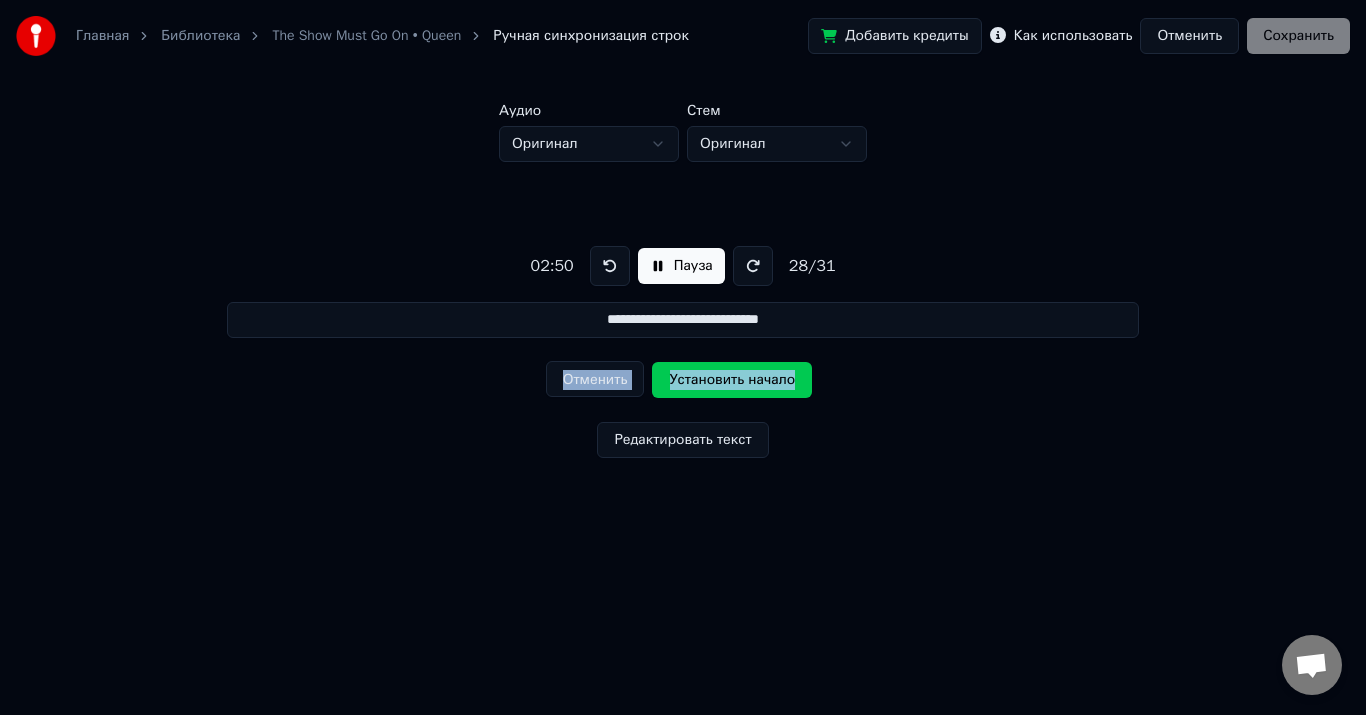 click at bounding box center (610, 266) 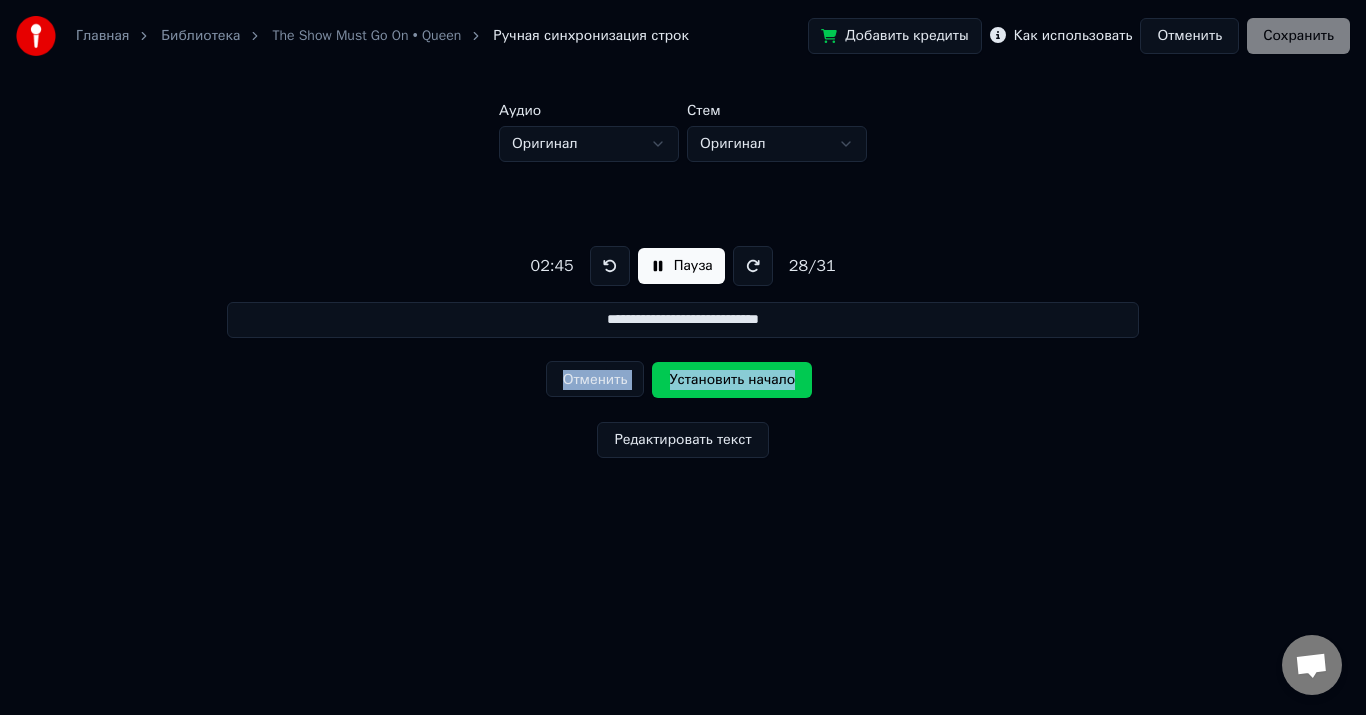 click at bounding box center (610, 266) 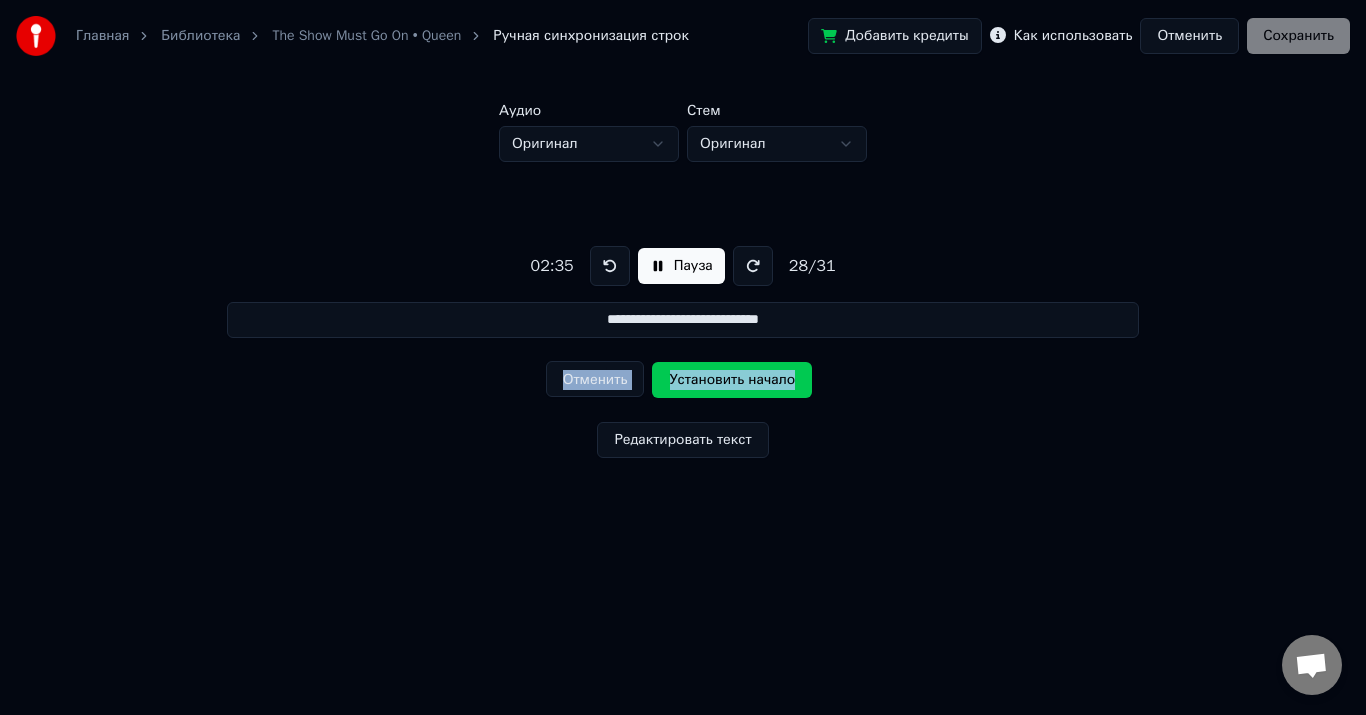 click at bounding box center (610, 266) 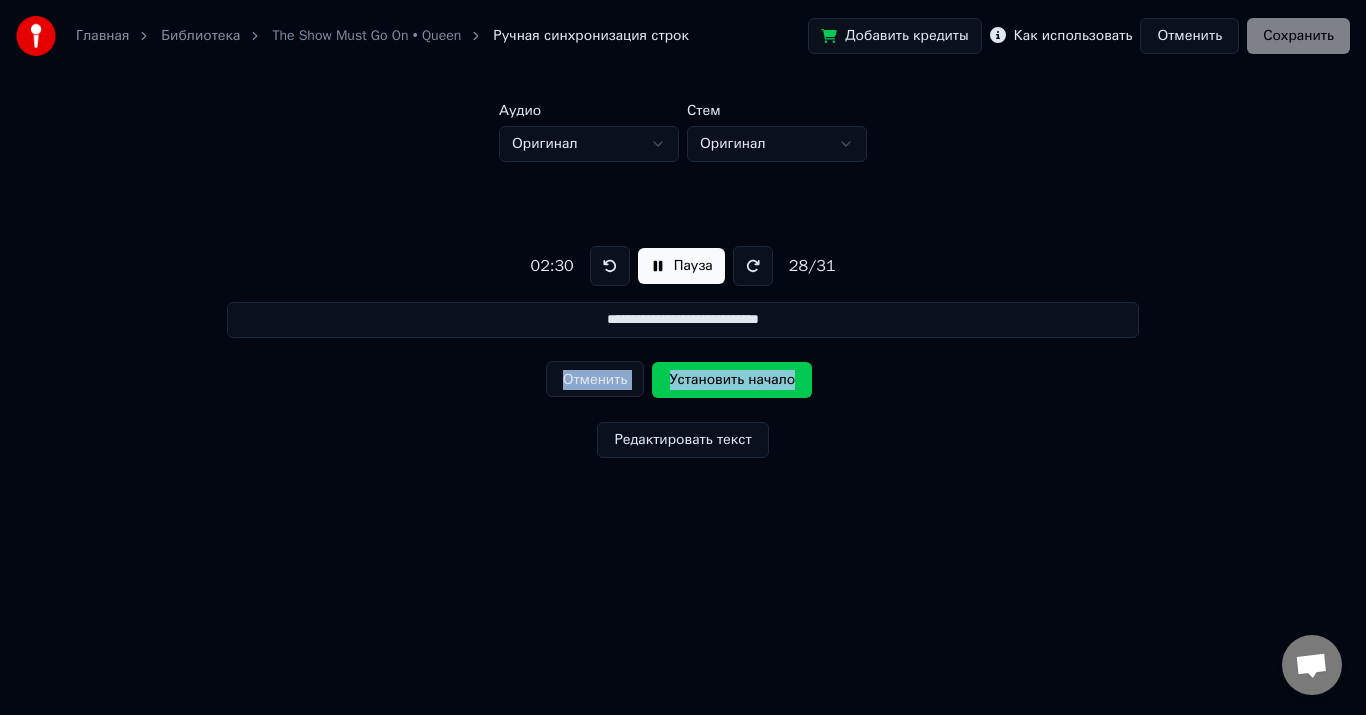 click at bounding box center [610, 266] 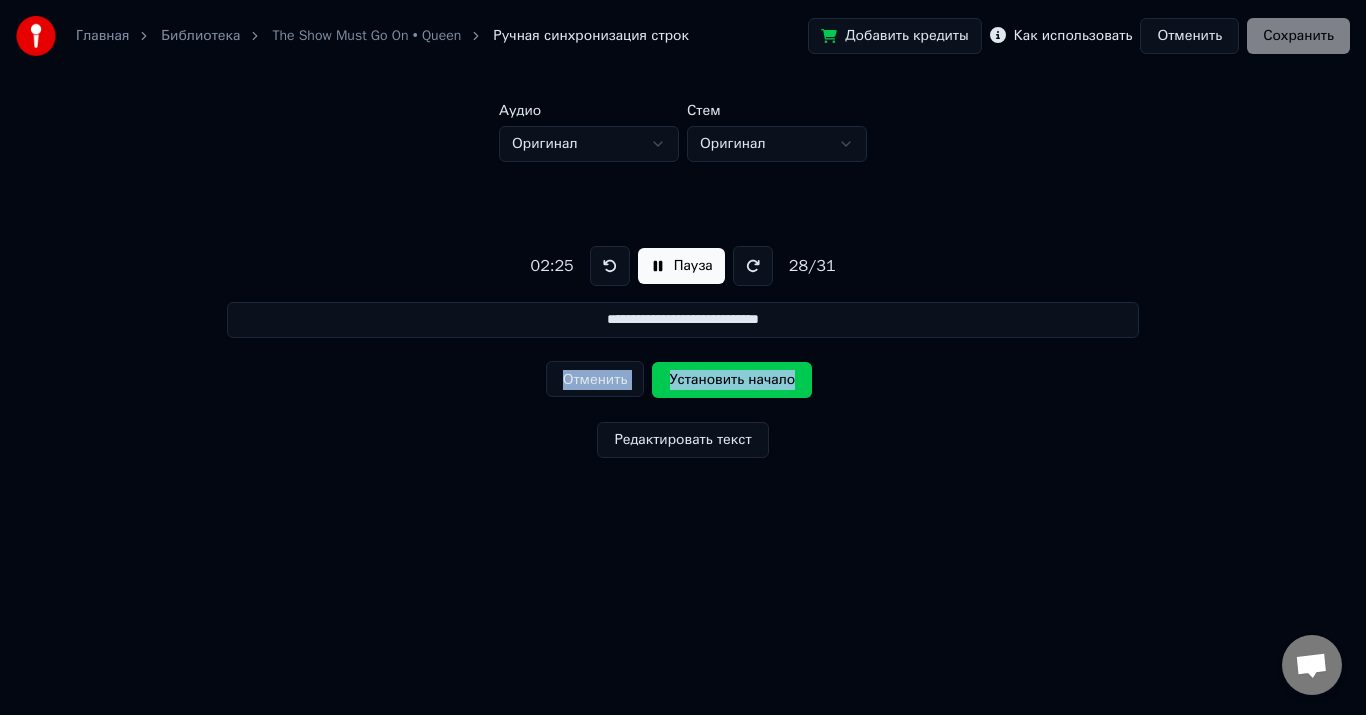 click at bounding box center [610, 266] 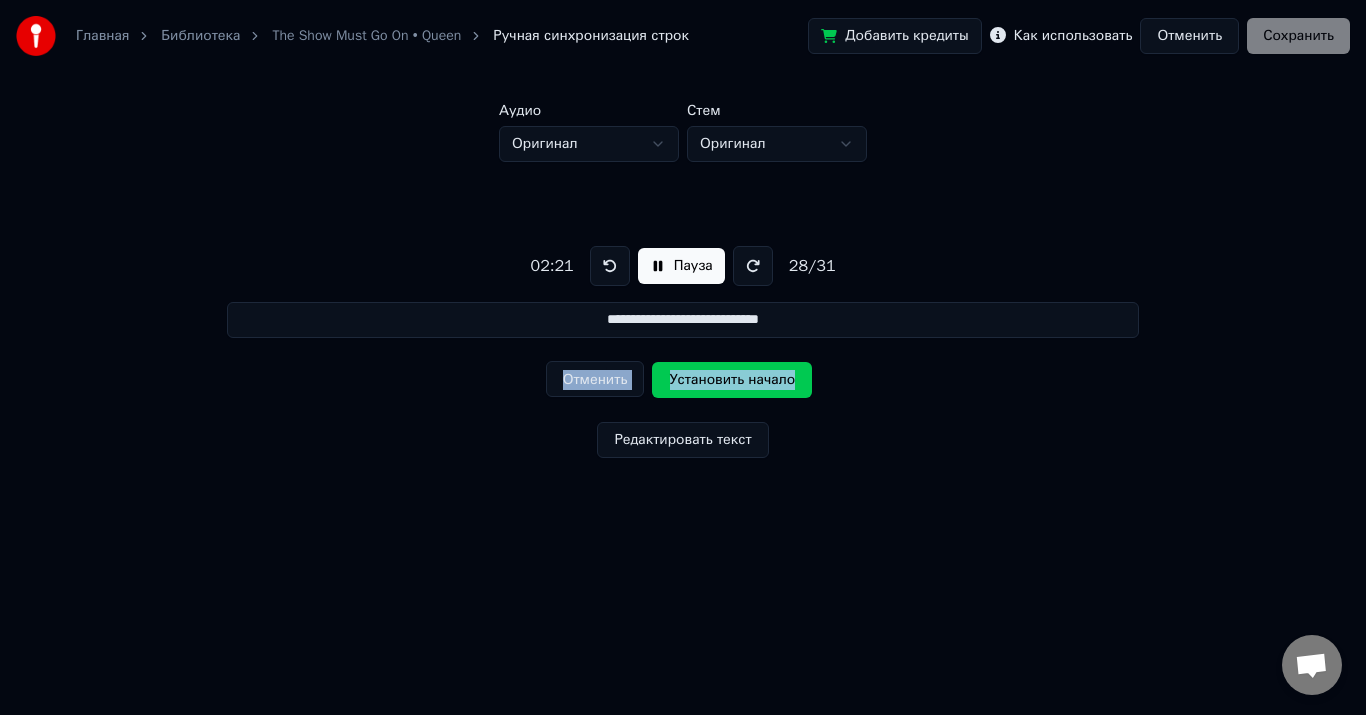 click at bounding box center [610, 266] 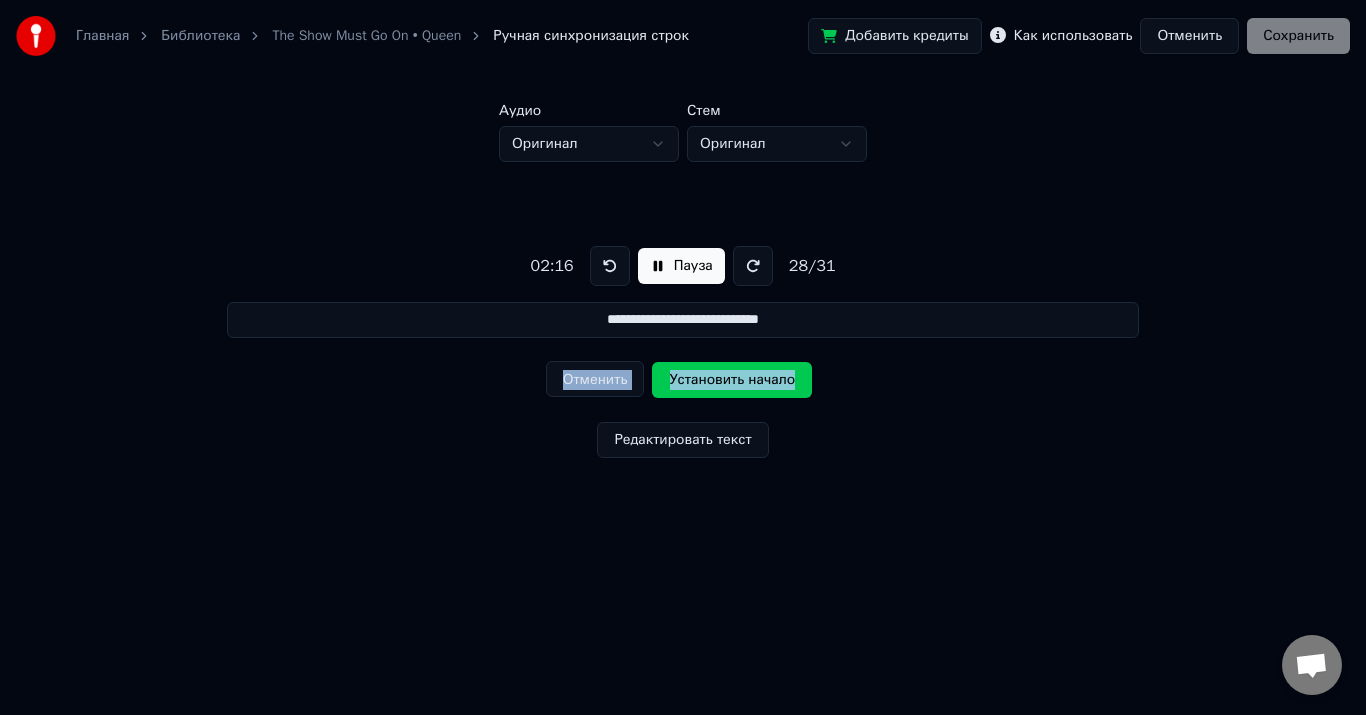 click at bounding box center (610, 266) 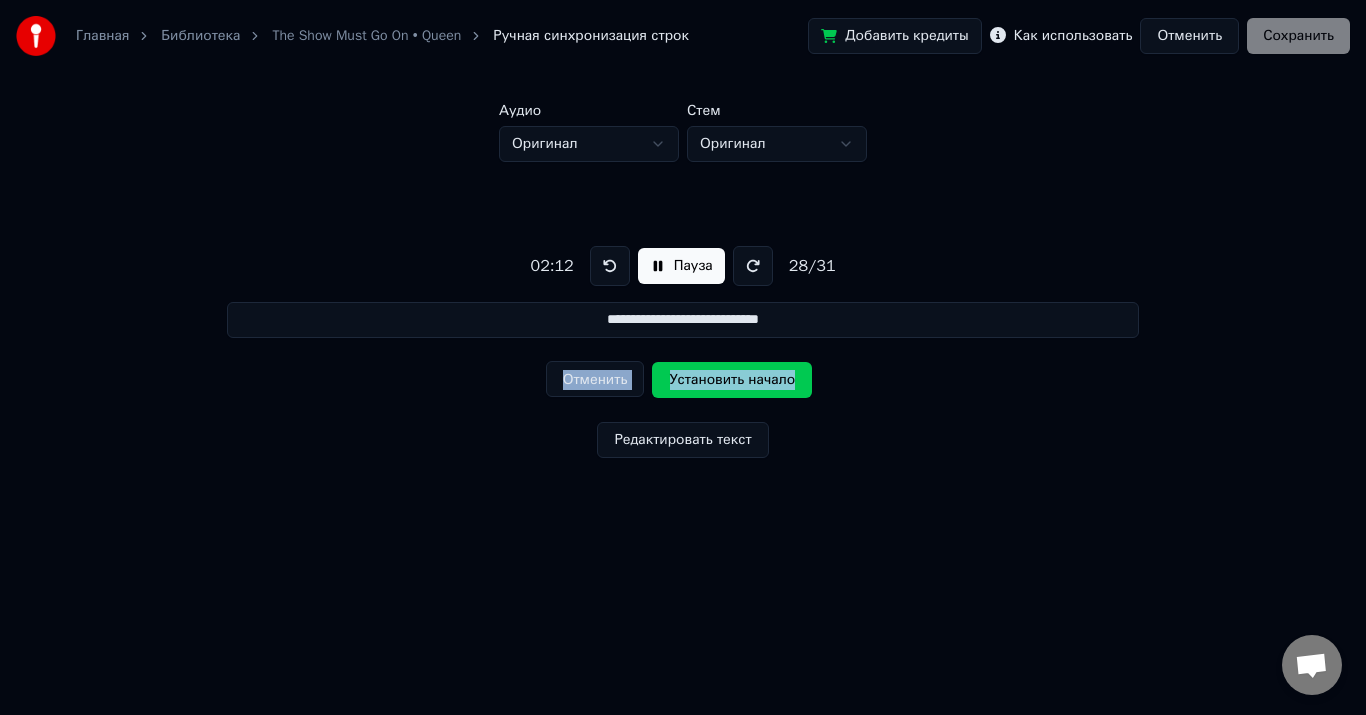 click at bounding box center (610, 266) 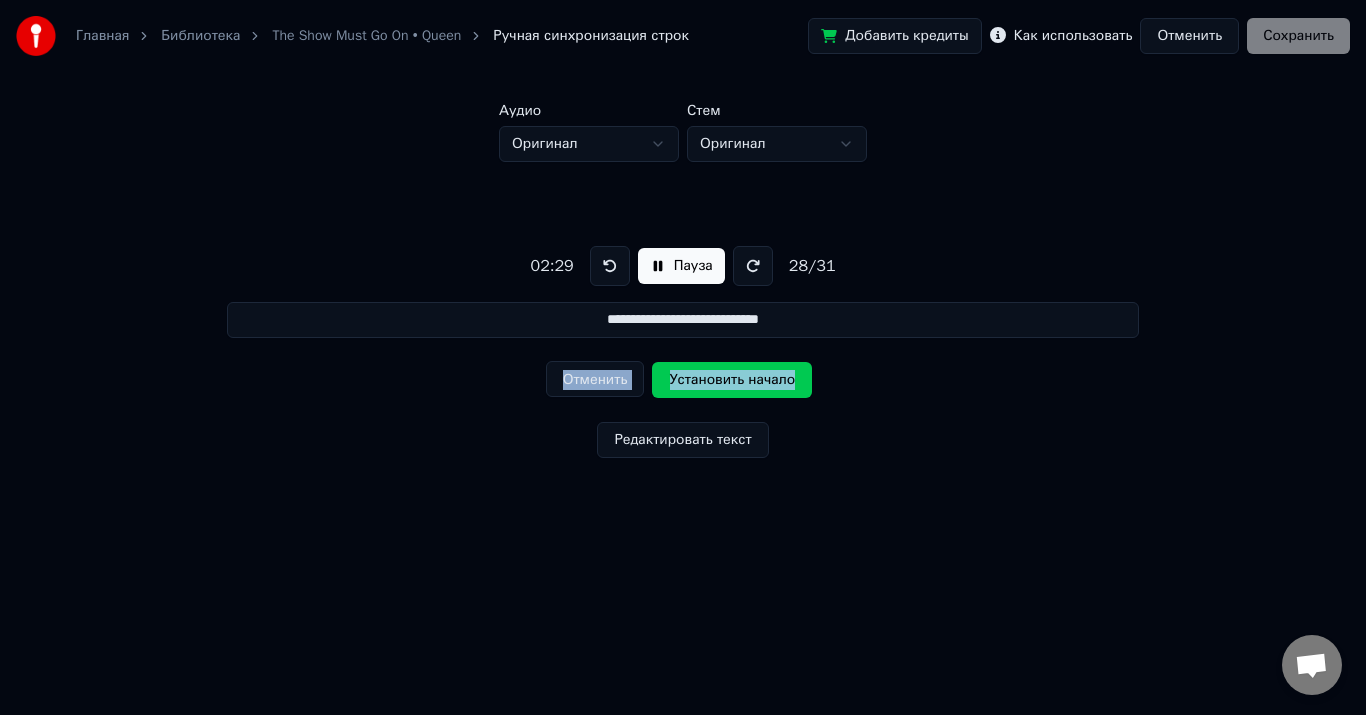 click on "Пауза" at bounding box center [681, 266] 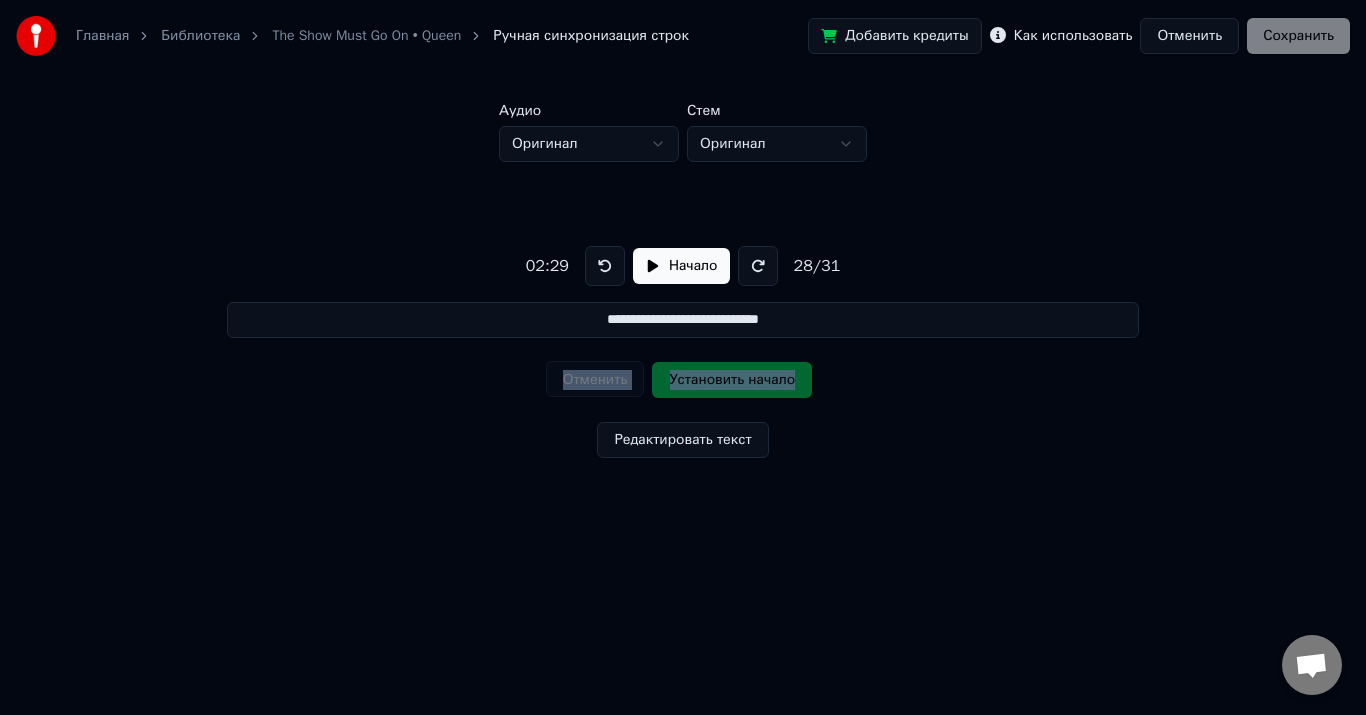 click on "Начало" at bounding box center (681, 266) 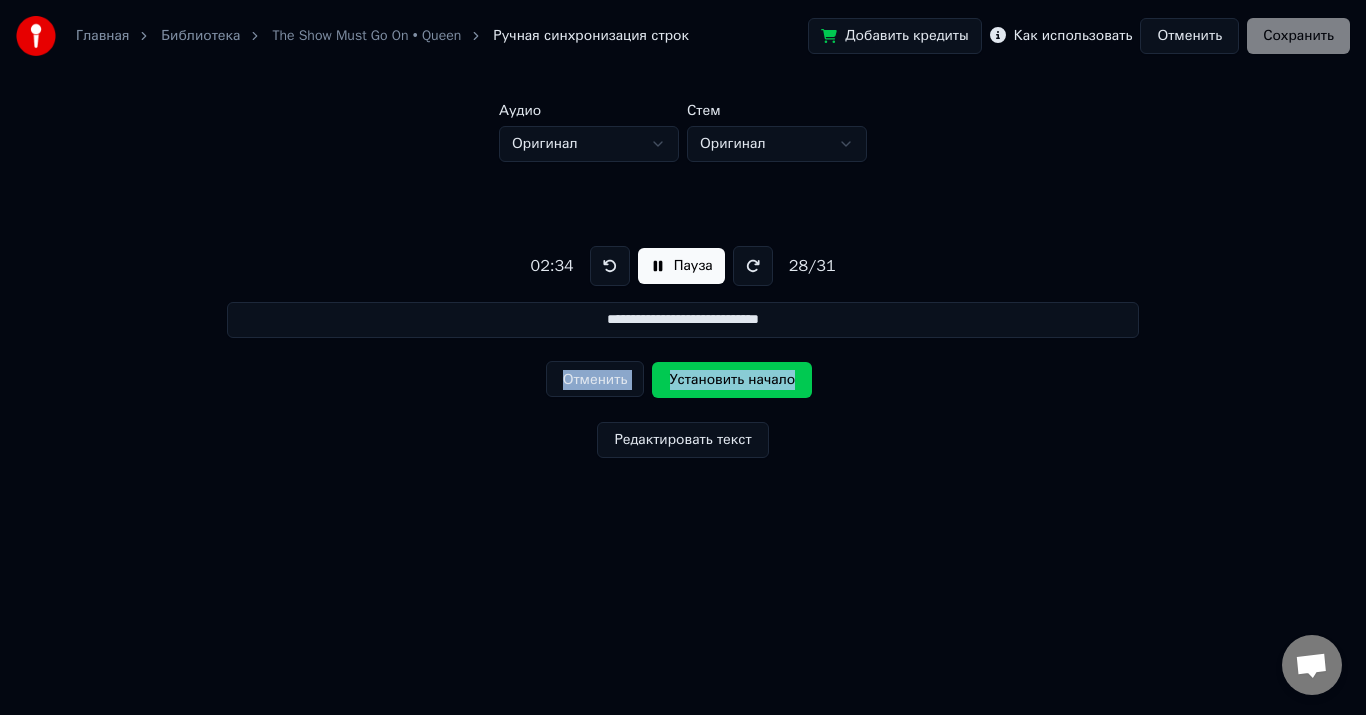 click at bounding box center [753, 266] 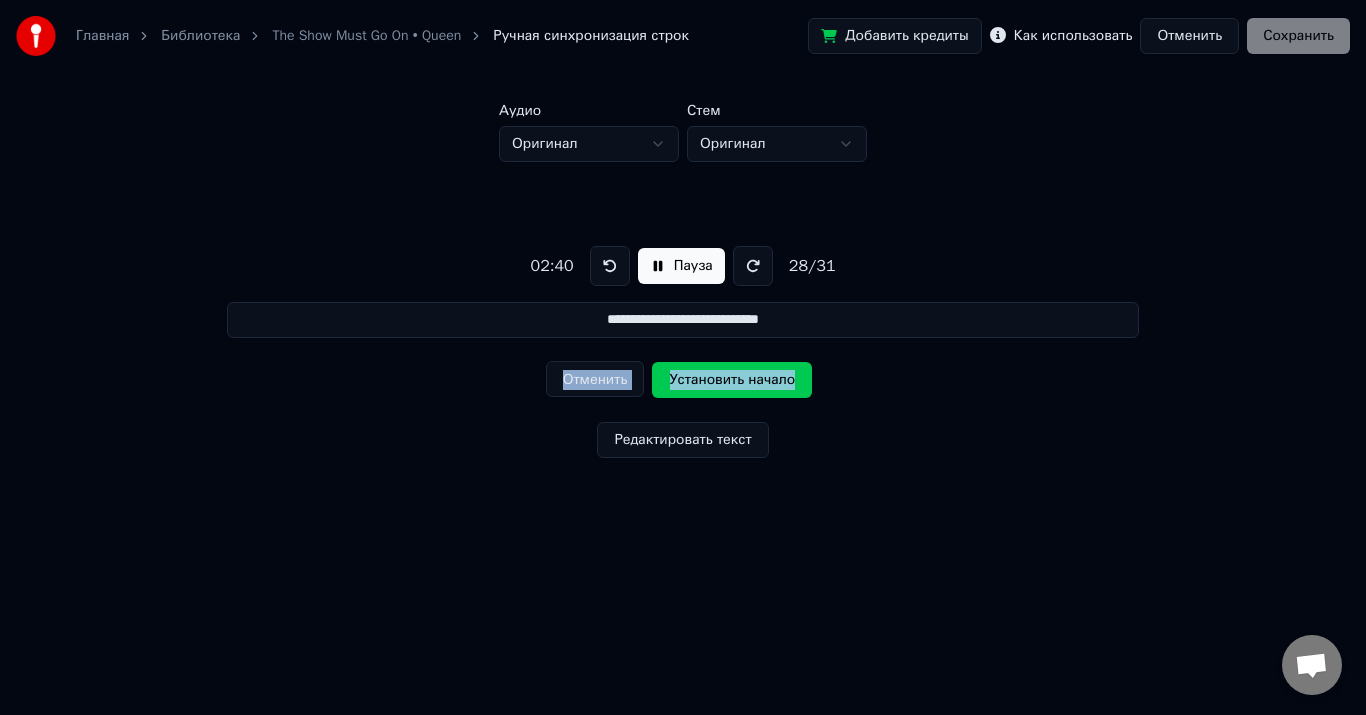click at bounding box center (753, 266) 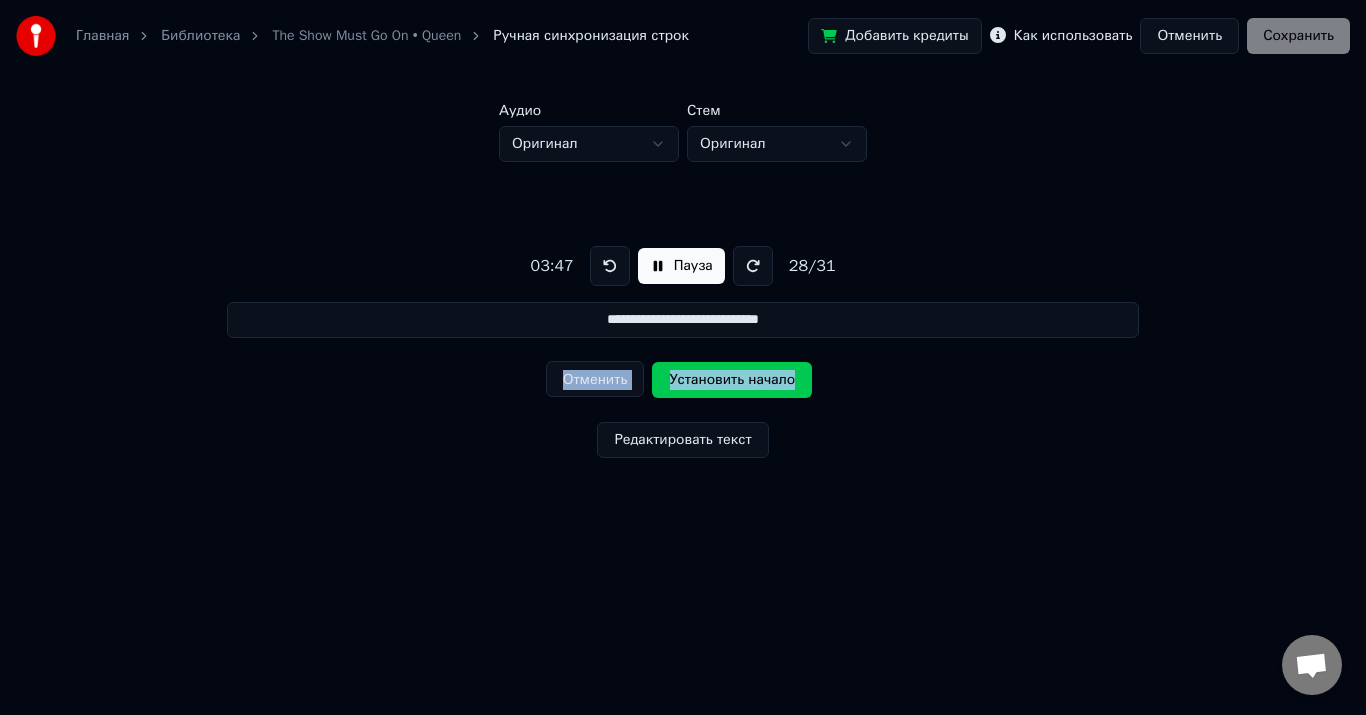 click on "Установить начало" at bounding box center [732, 380] 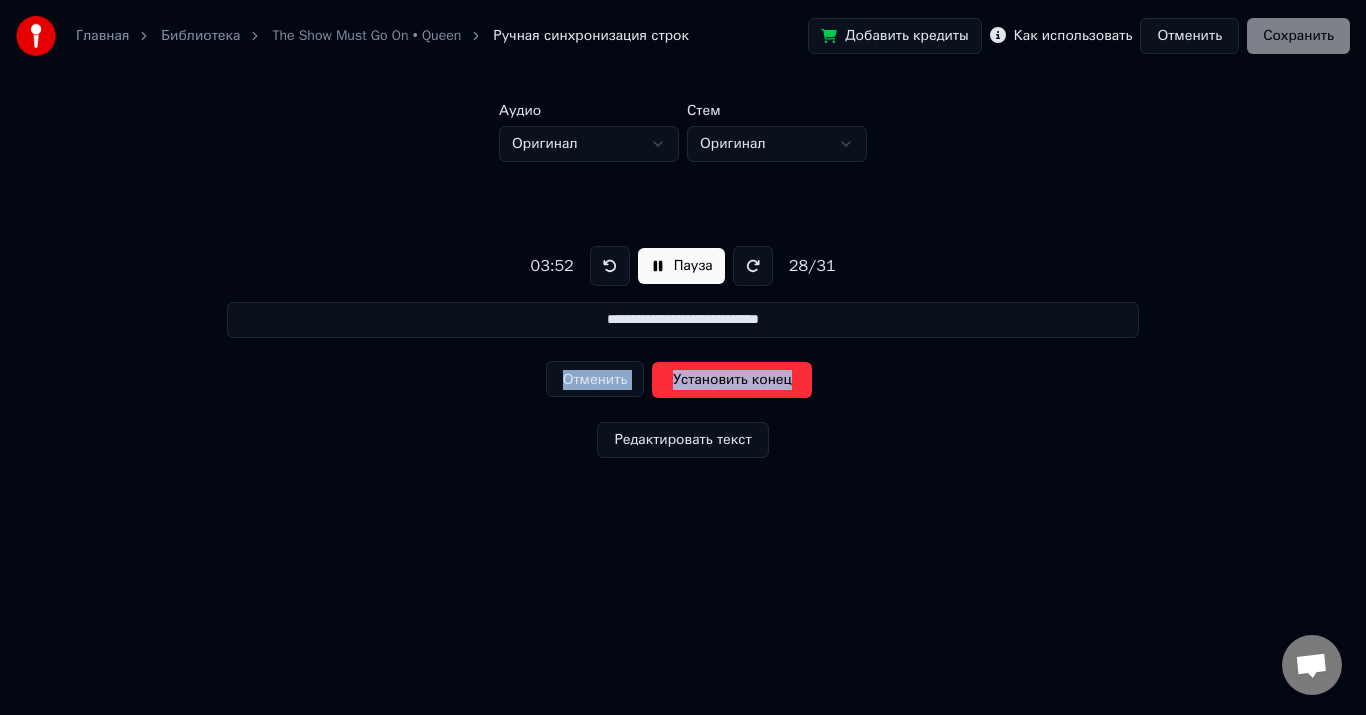click on "Установить конец" at bounding box center (732, 380) 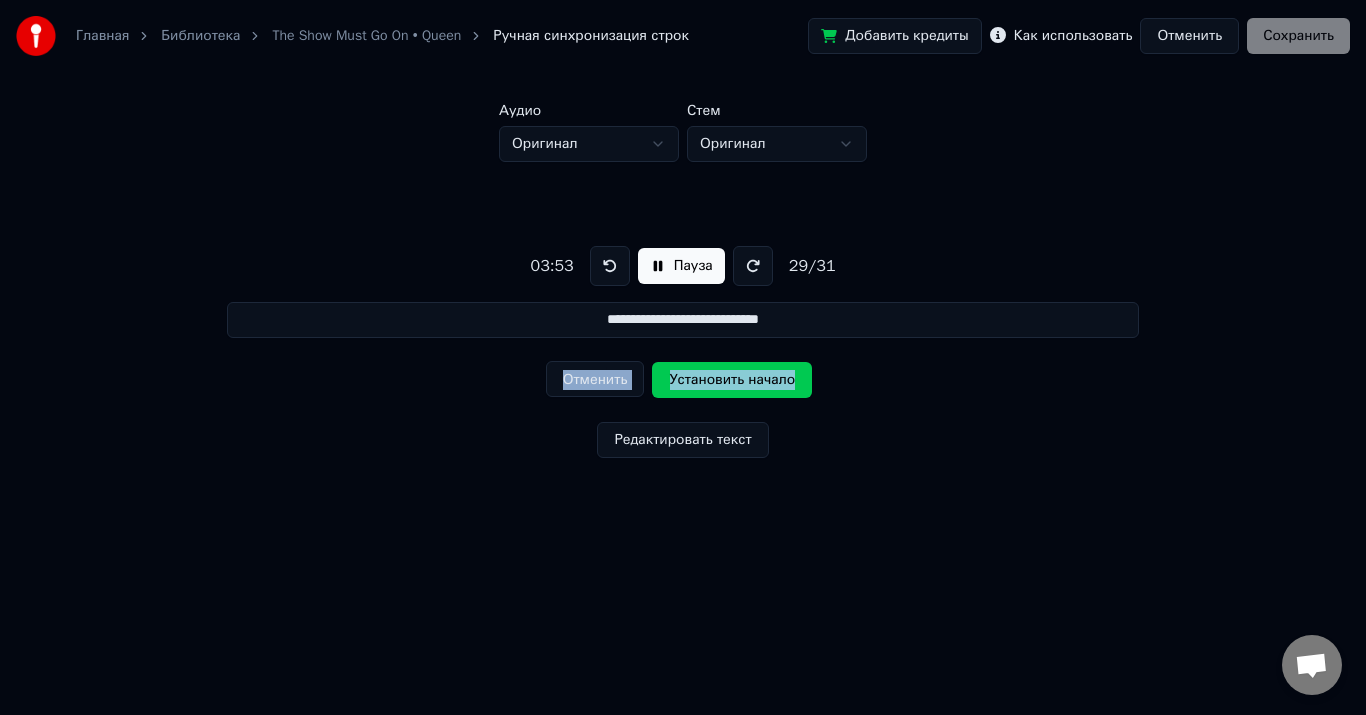 click on "Установить начало" at bounding box center [732, 380] 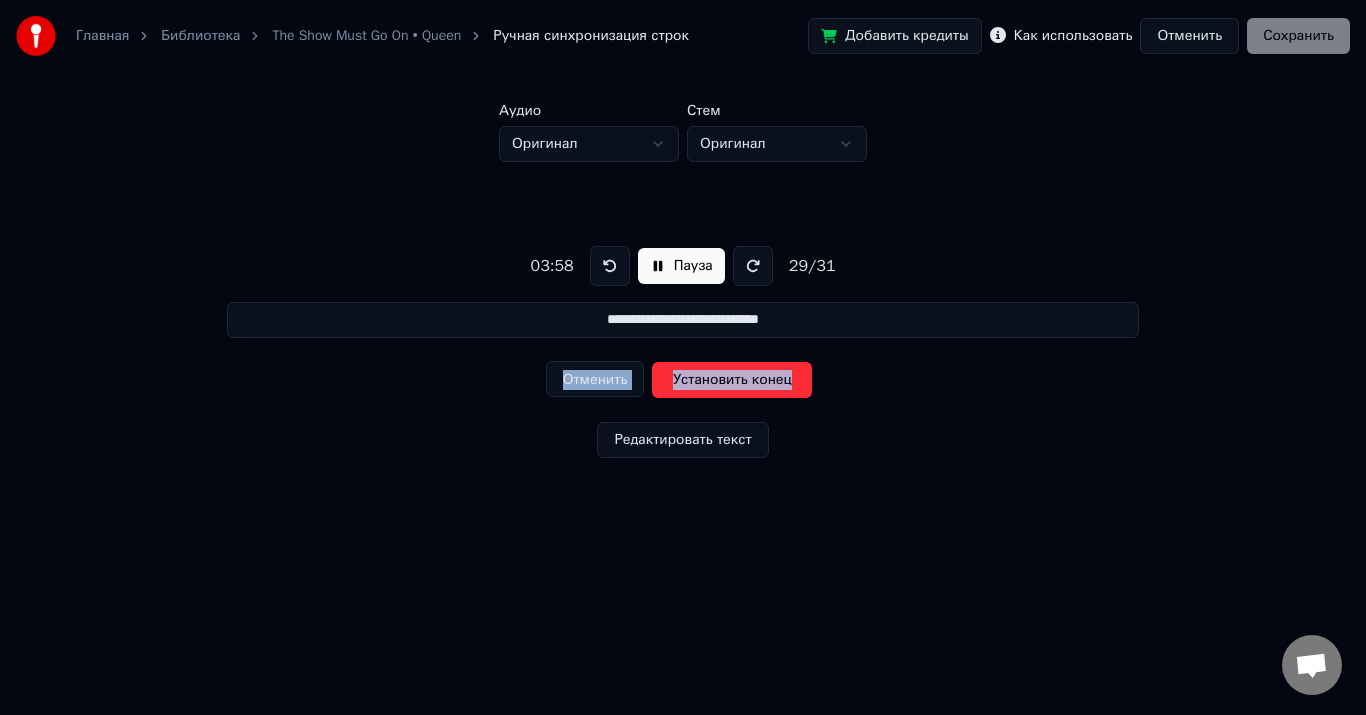 click on "Установить конец" at bounding box center (732, 380) 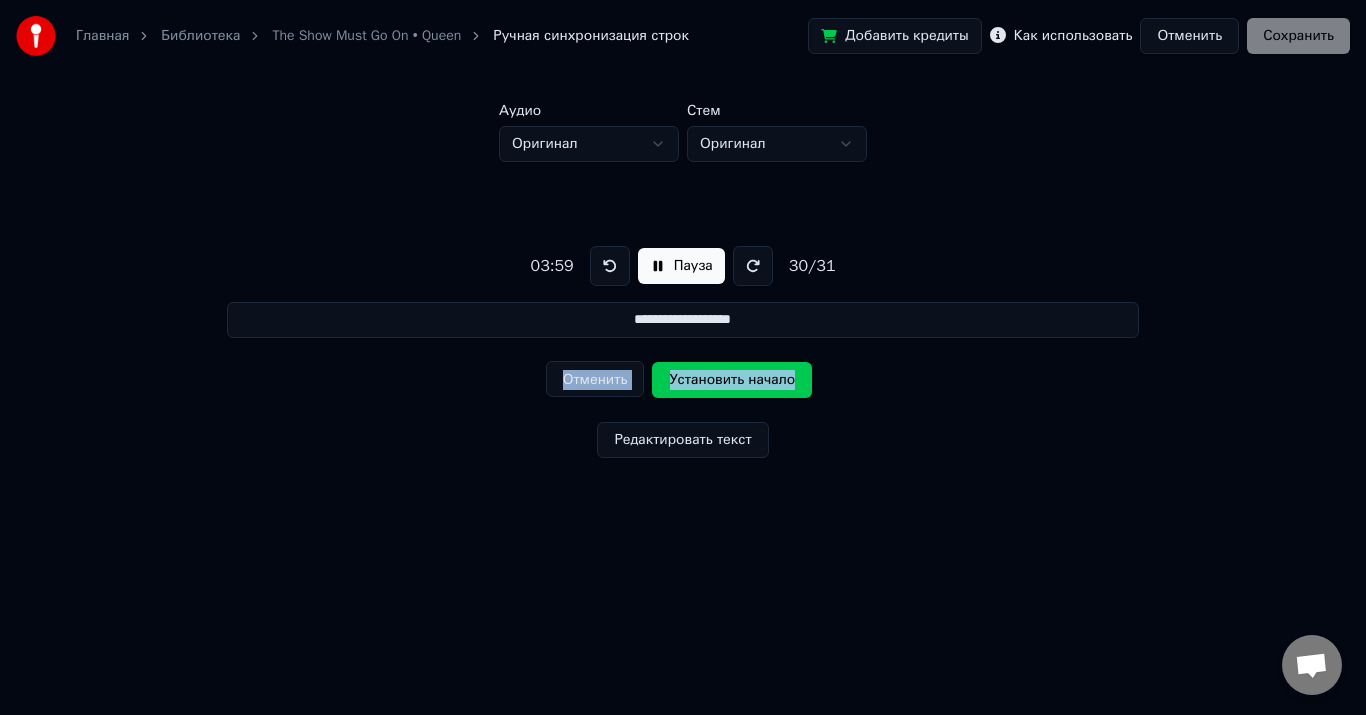 click on "Установить начало" at bounding box center (732, 380) 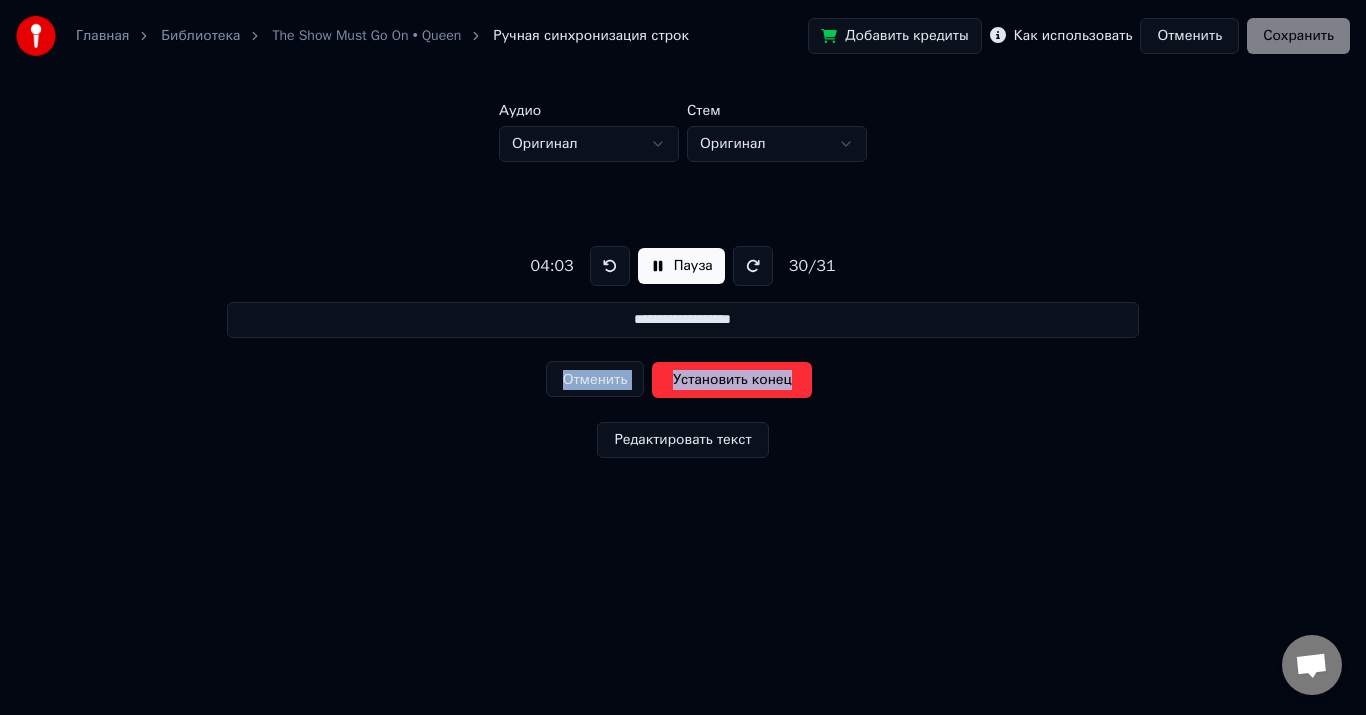 click on "Установить конец" at bounding box center (732, 380) 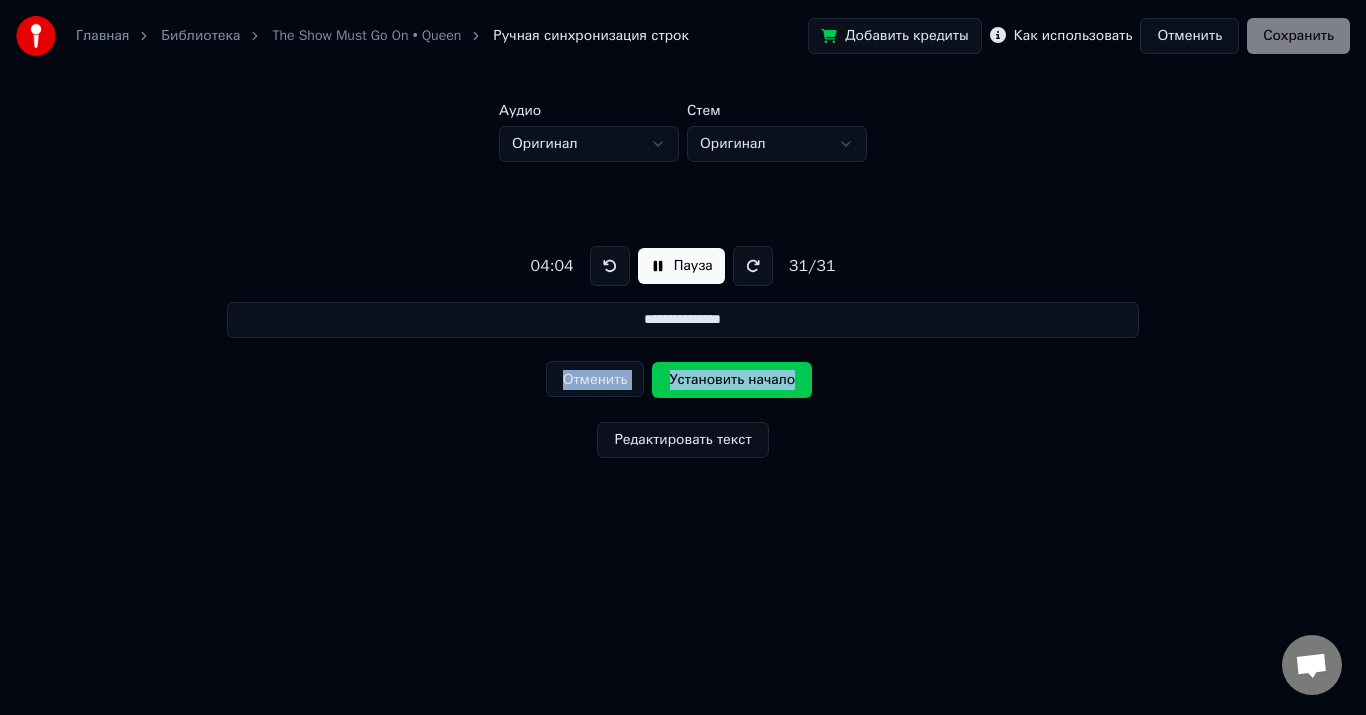 click on "Установить начало" at bounding box center [732, 380] 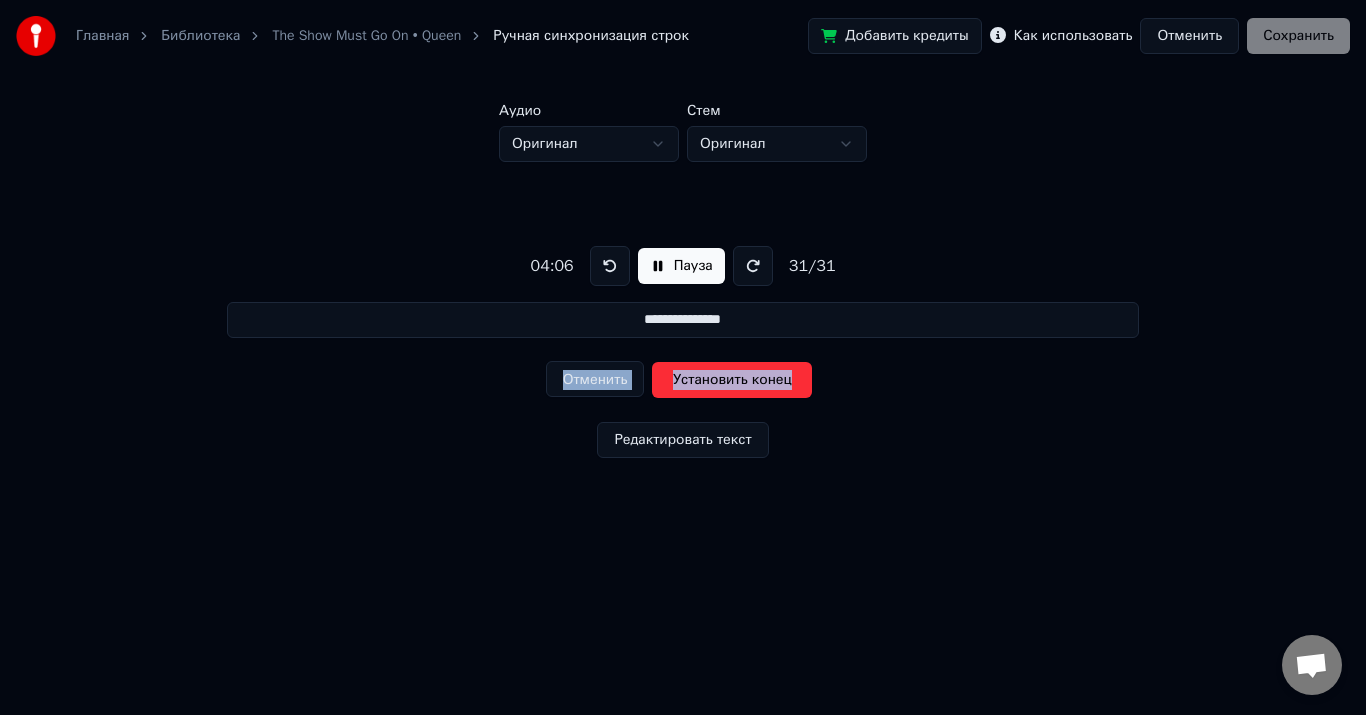 click on "Установить конец" at bounding box center [732, 380] 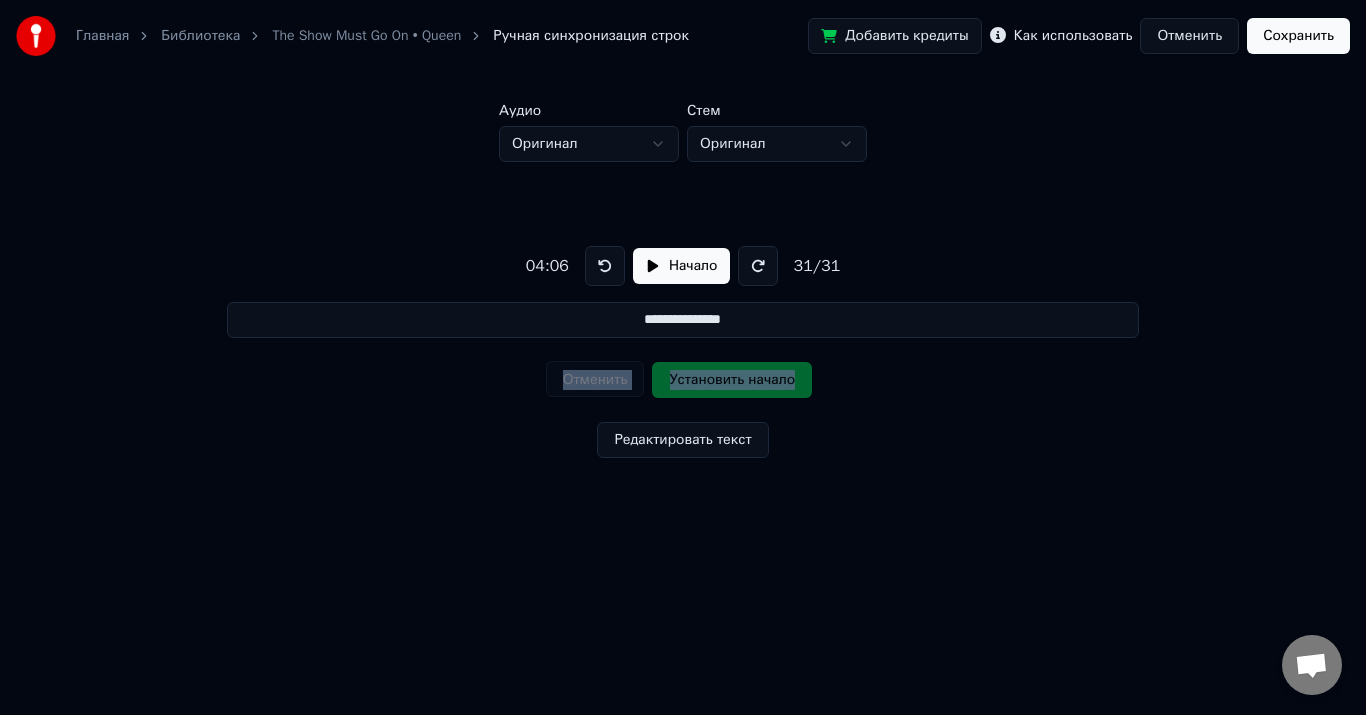 click at bounding box center [605, 266] 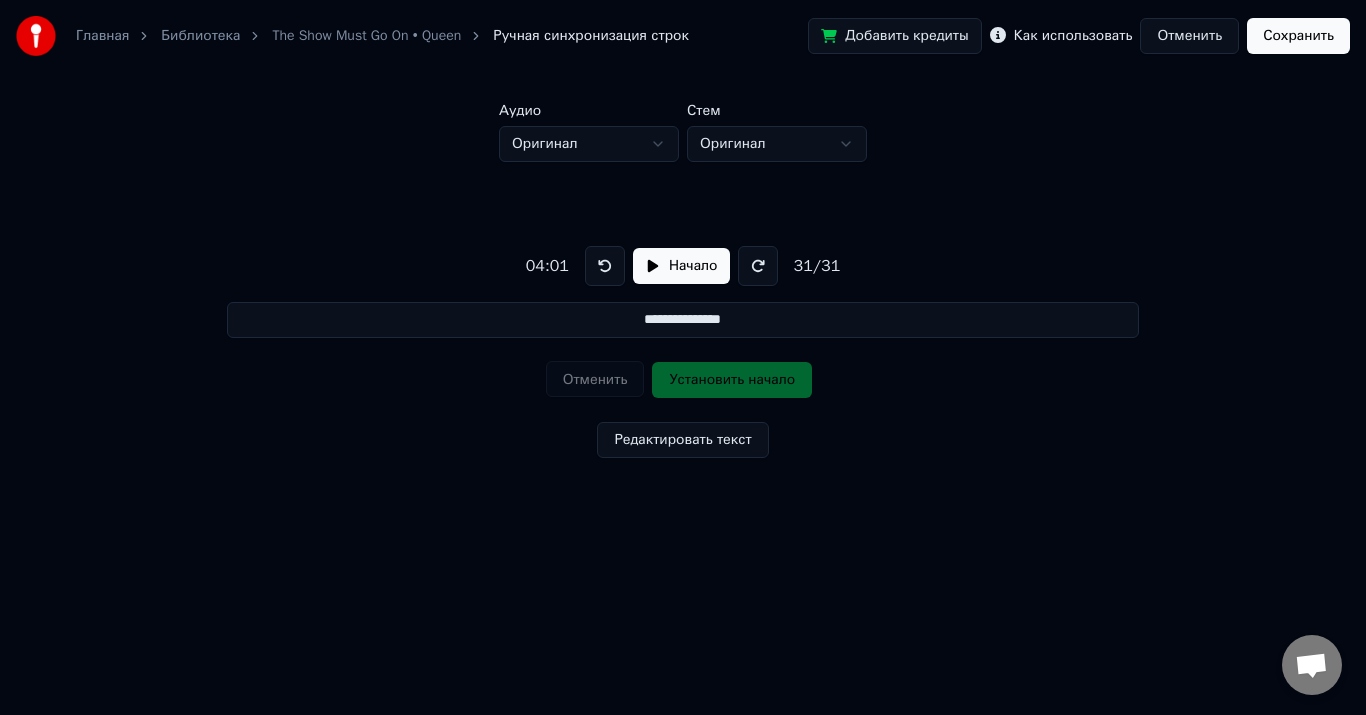click on "31  /  31" at bounding box center (817, 266) 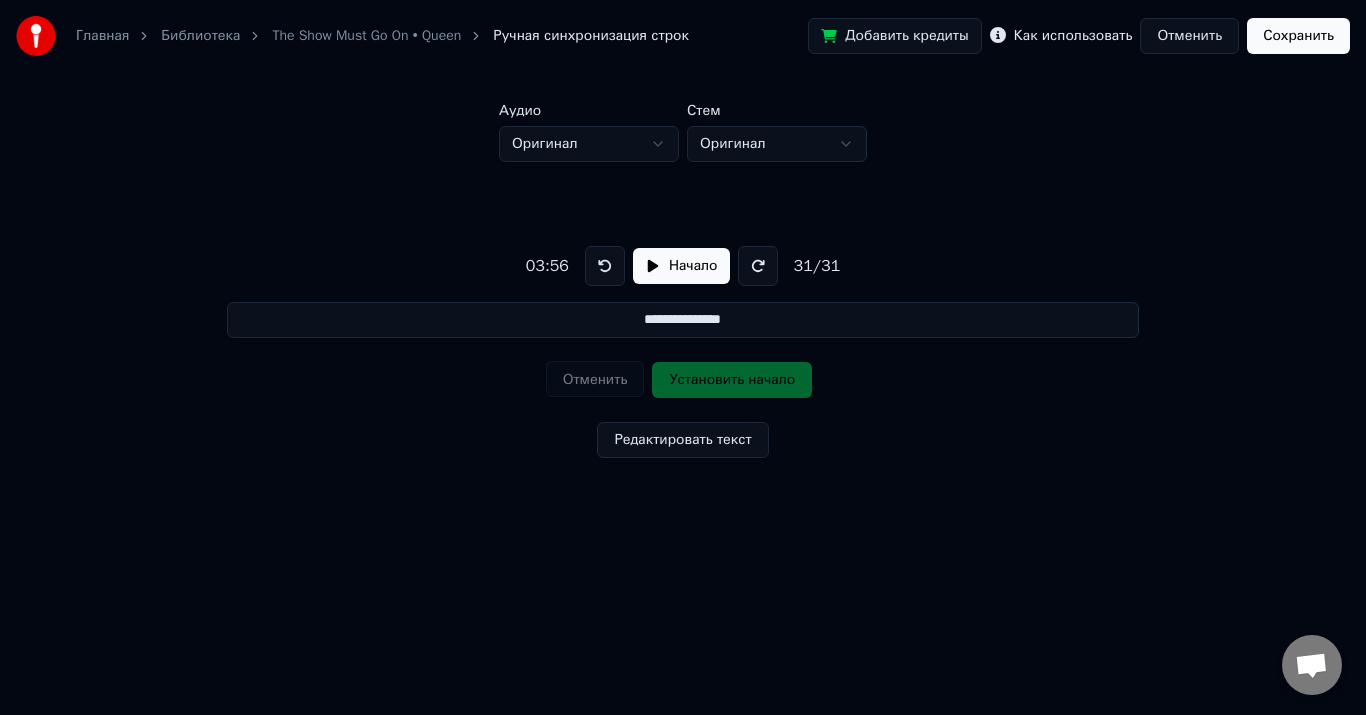 click at bounding box center [605, 266] 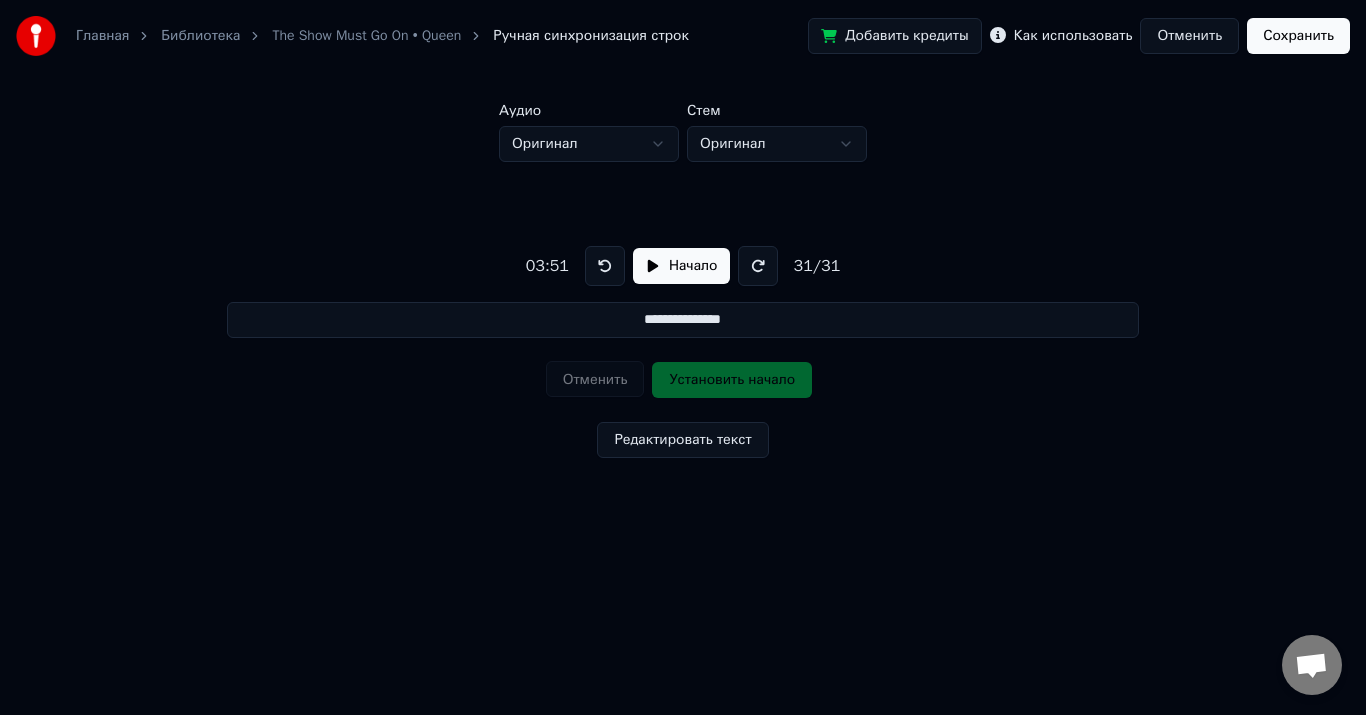 click on "Начало" at bounding box center (681, 266) 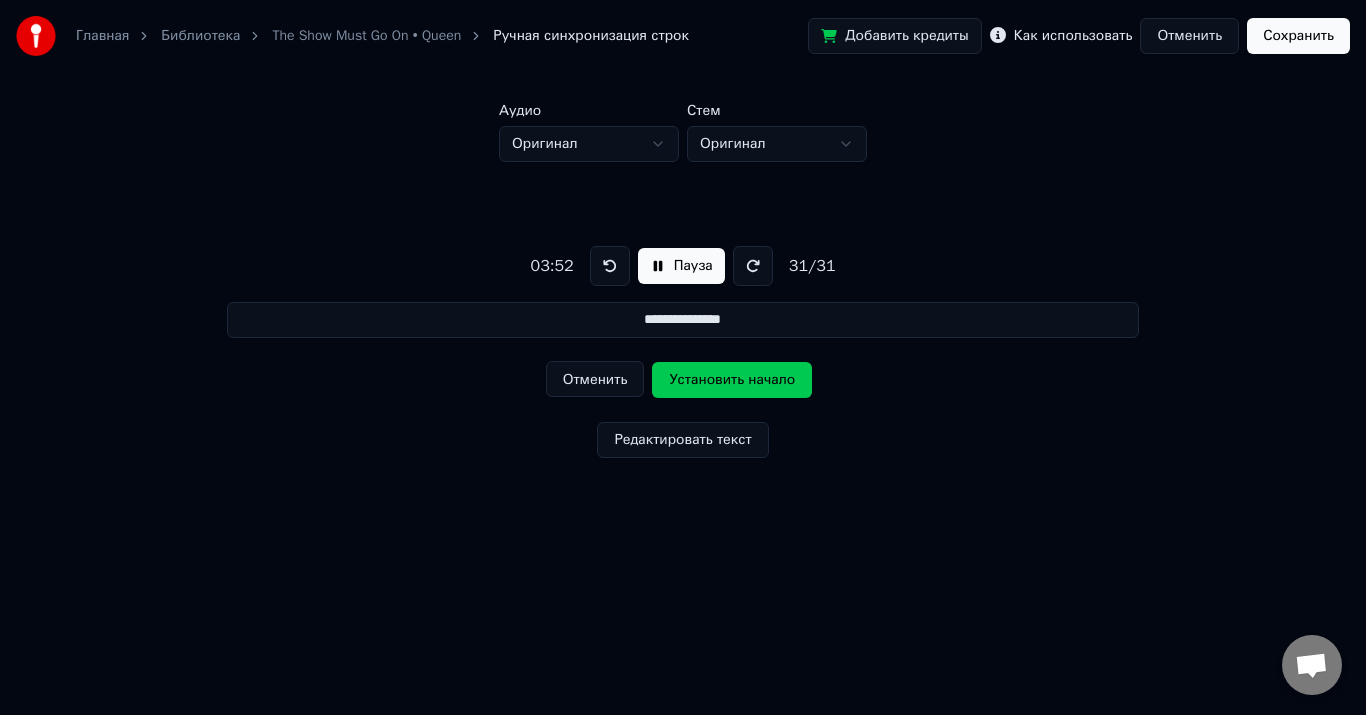 click on "Отменить" at bounding box center (595, 379) 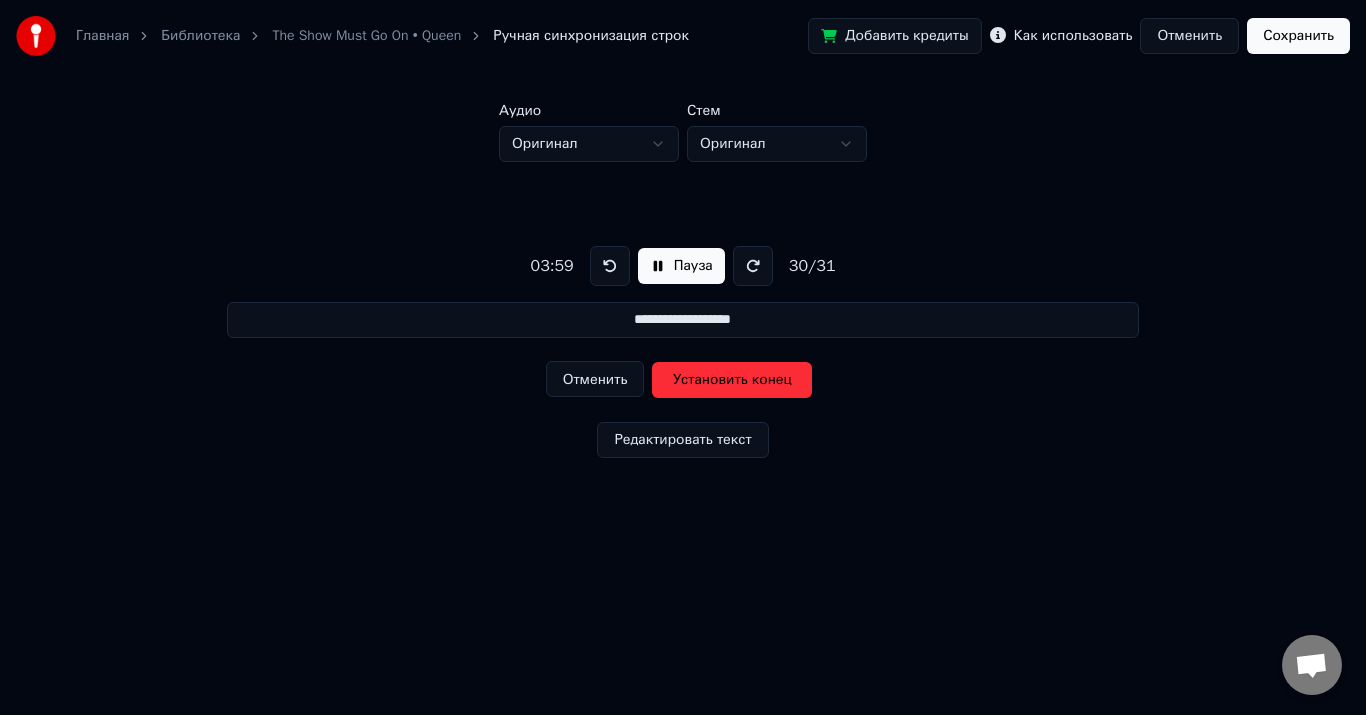 click on "Отменить" at bounding box center (595, 379) 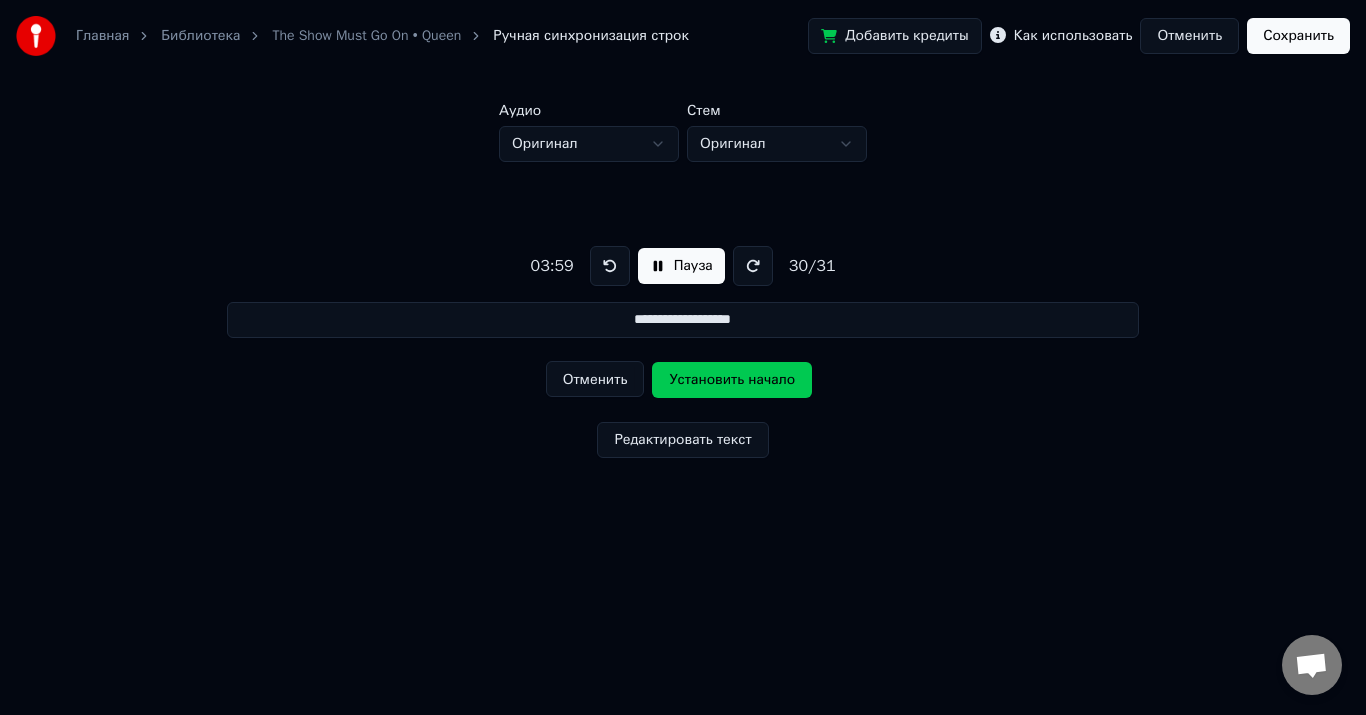 click on "Отменить" at bounding box center (595, 379) 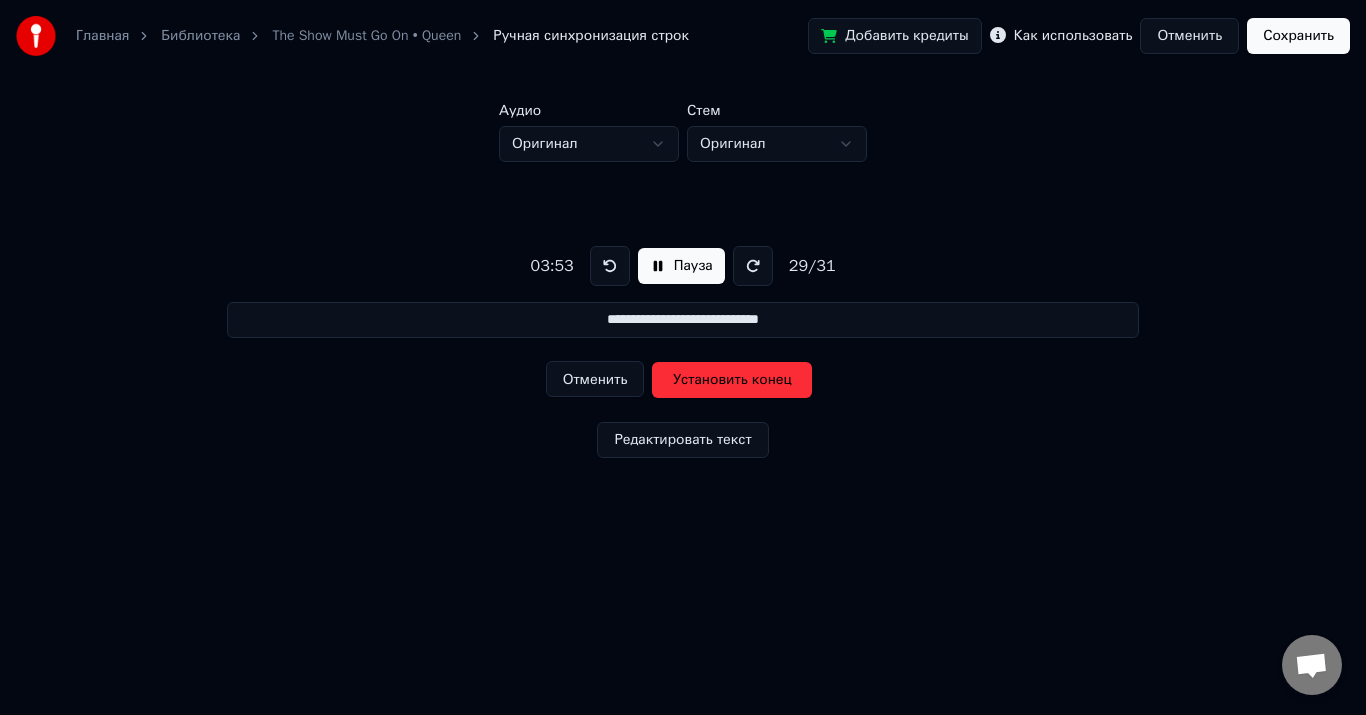 click on "Отменить" at bounding box center (595, 379) 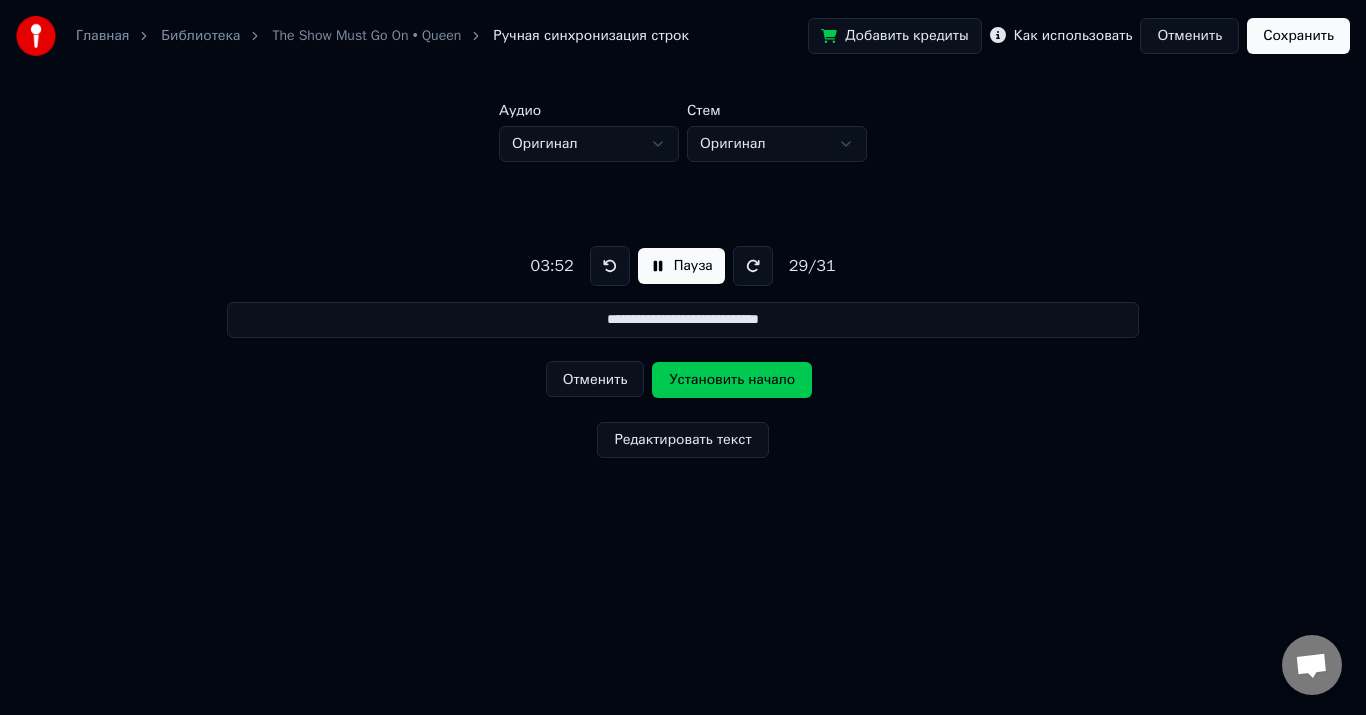 click on "Отменить" at bounding box center (595, 379) 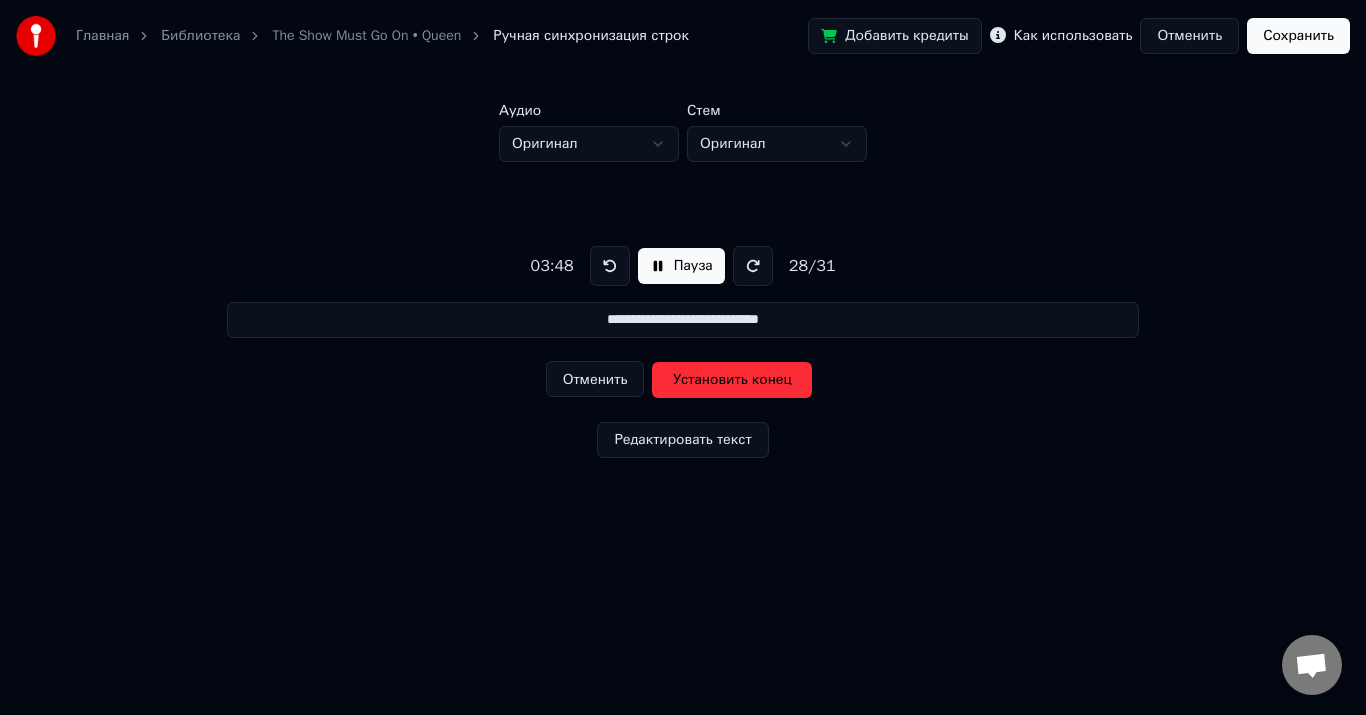click on "Отменить" at bounding box center [595, 379] 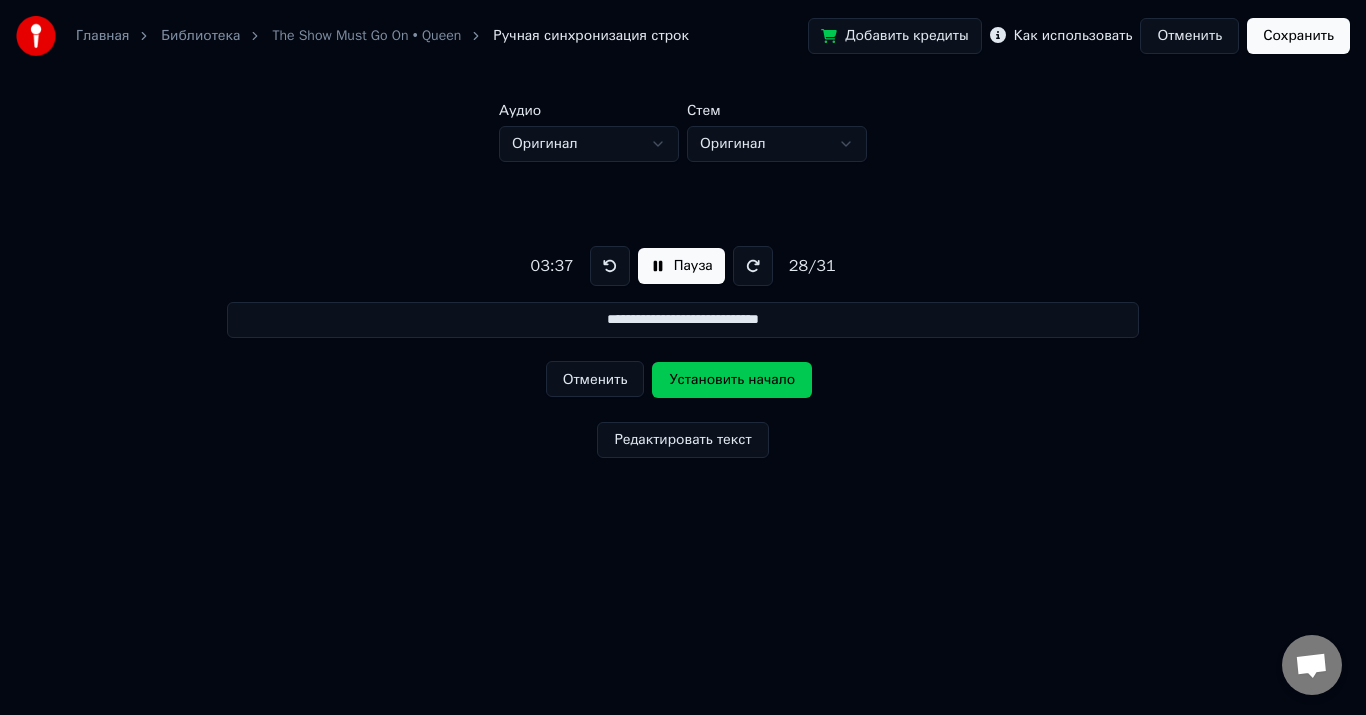 click on "Отменить" at bounding box center [595, 379] 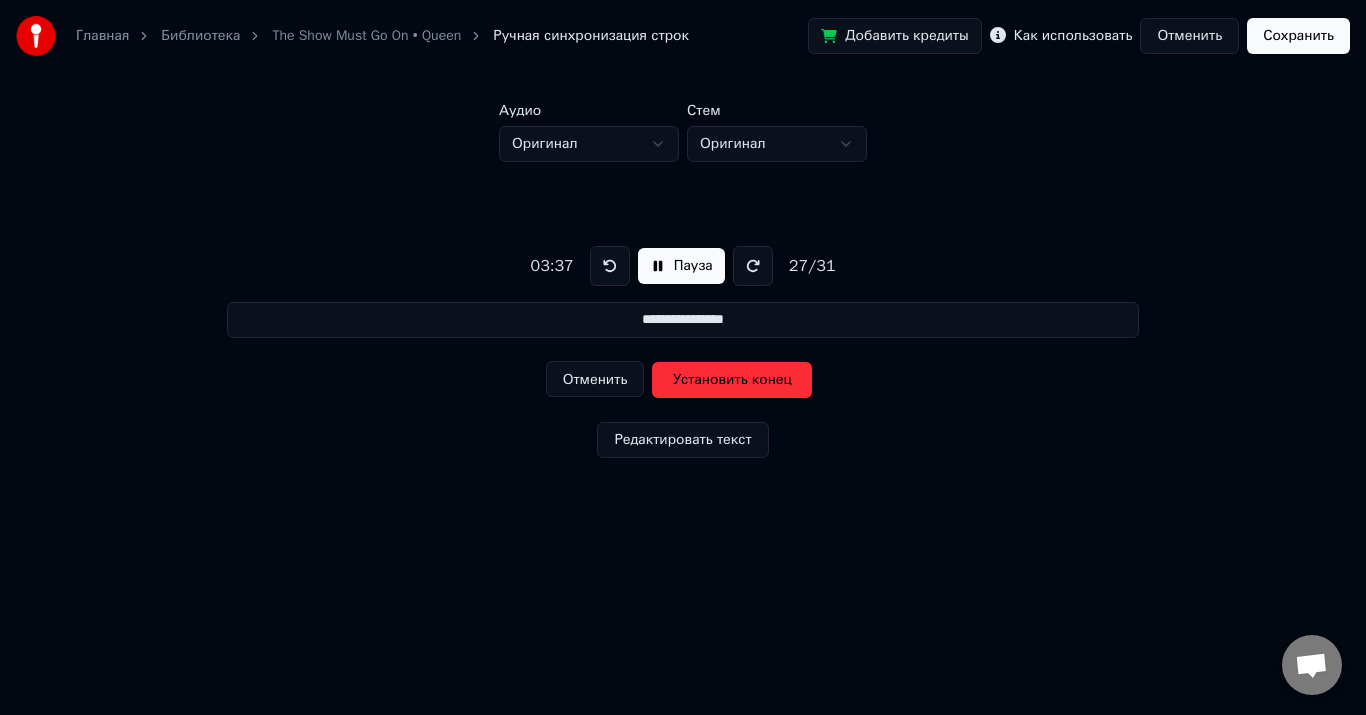 click on "Установить конец" at bounding box center [732, 380] 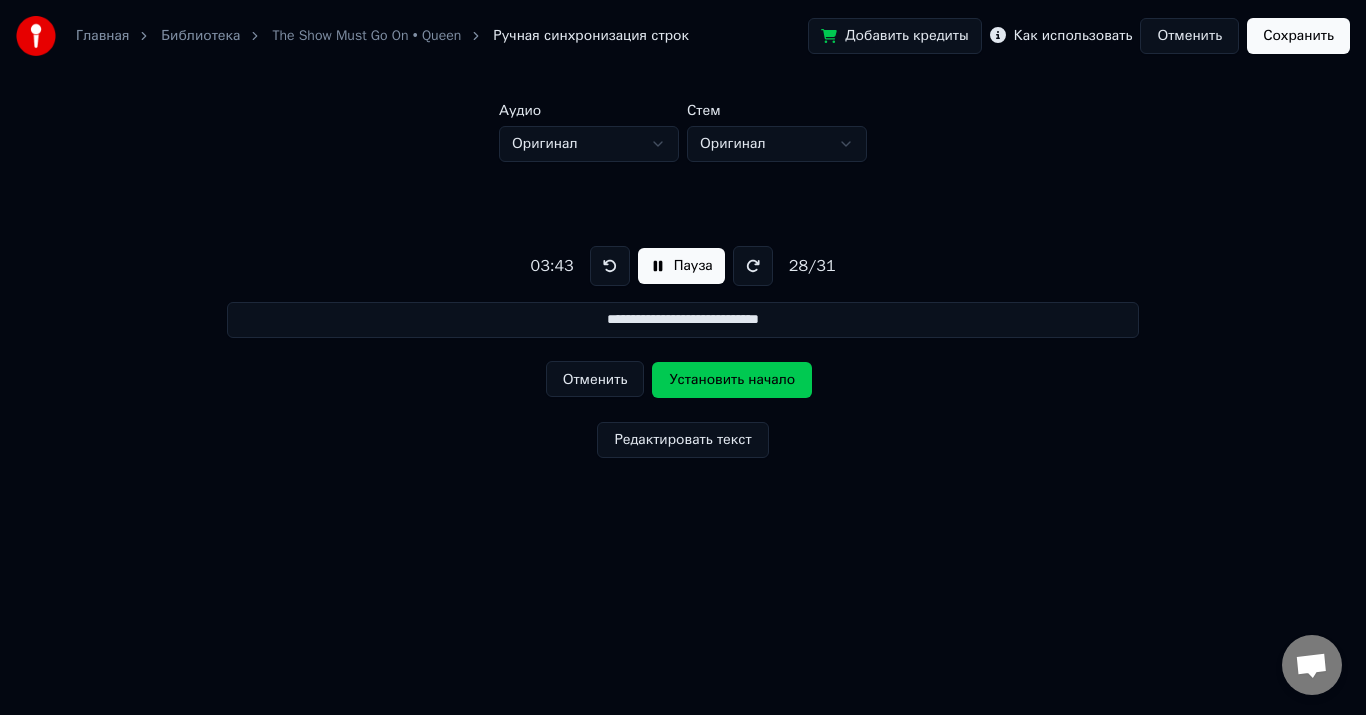 click on "**********" at bounding box center [683, 347] 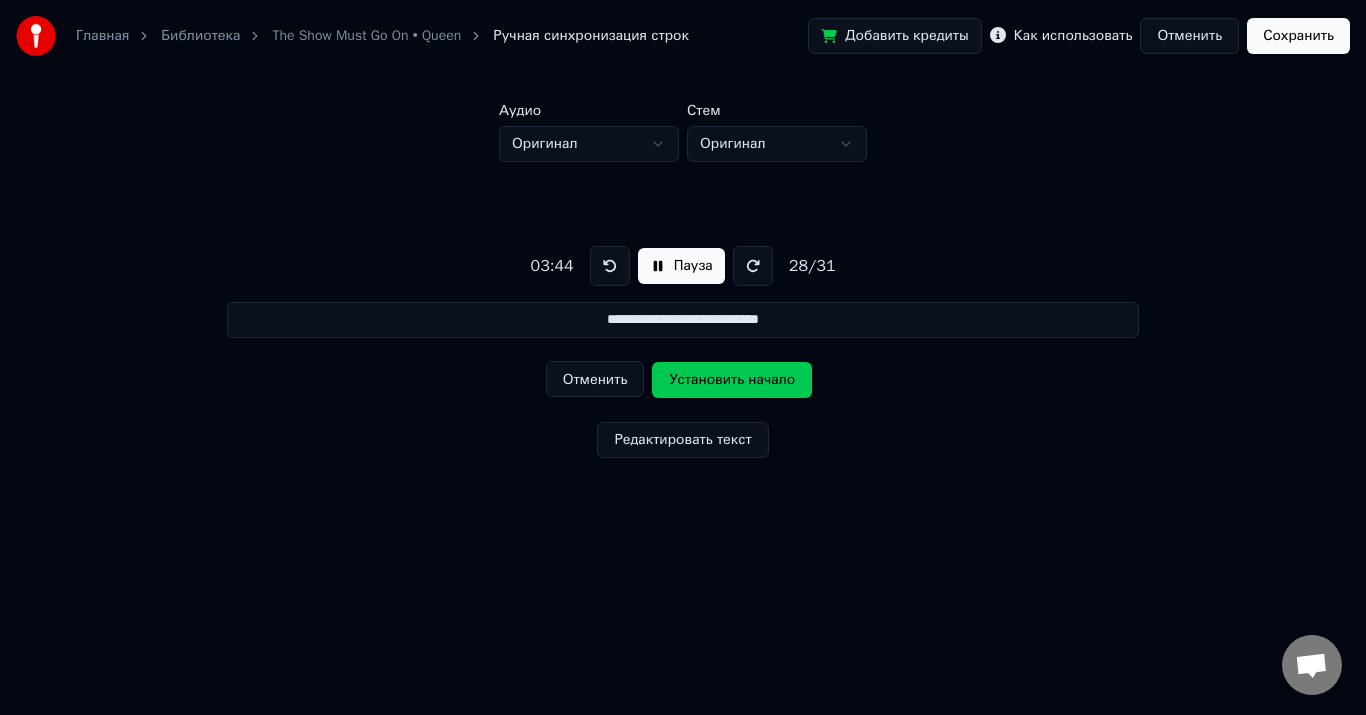 click on "Пауза" at bounding box center (681, 266) 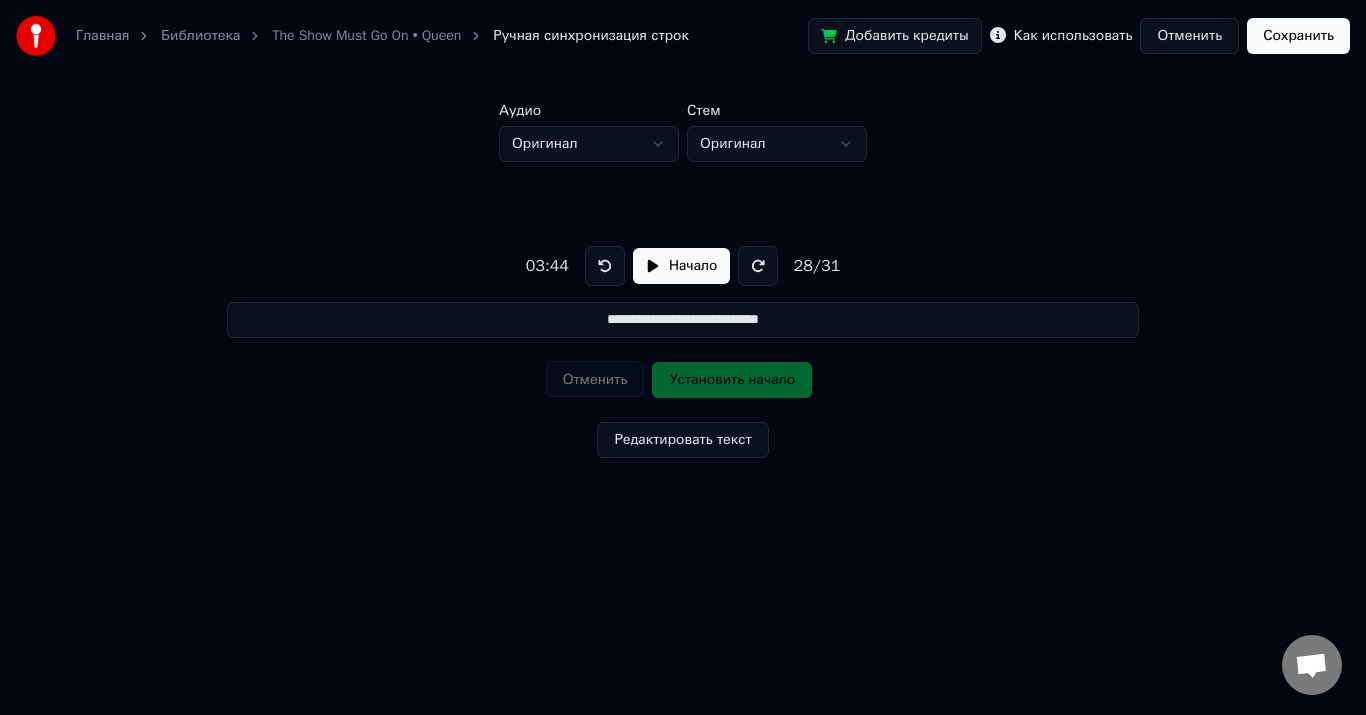 click on "Начало" at bounding box center [681, 266] 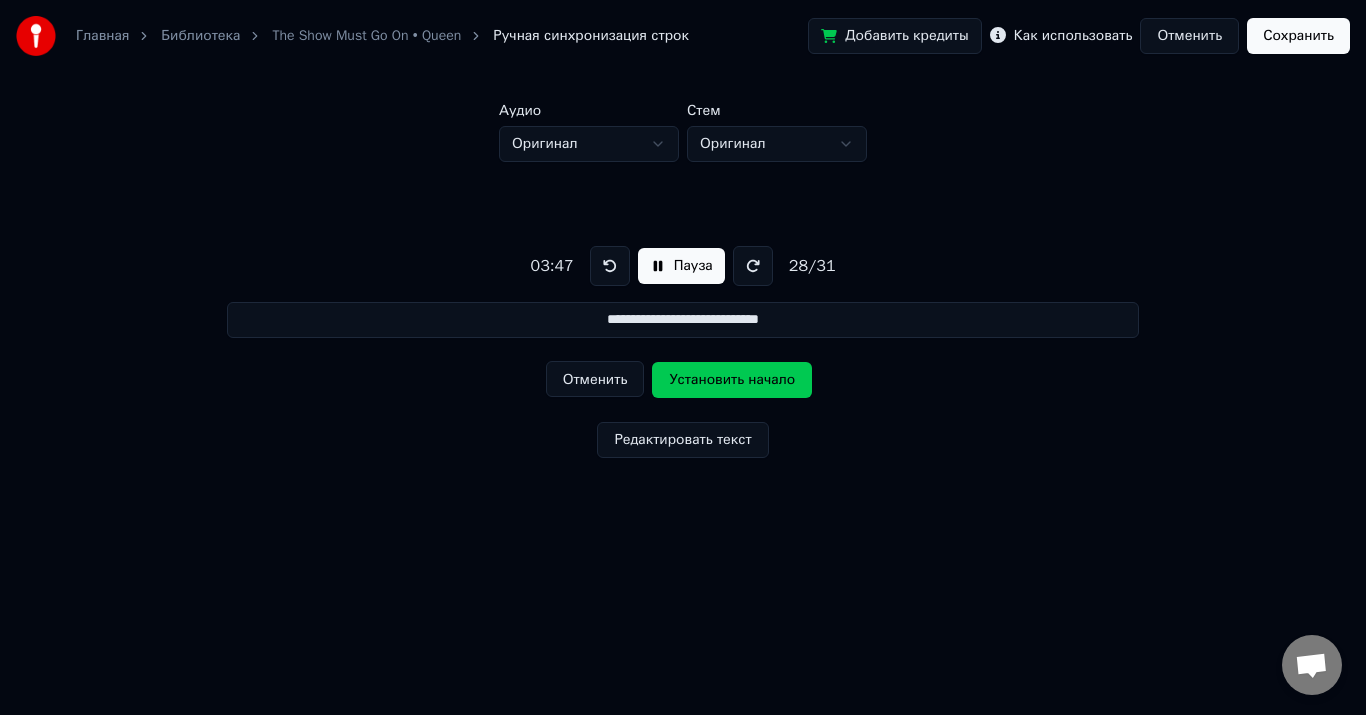 click on "Установить начало" at bounding box center (732, 380) 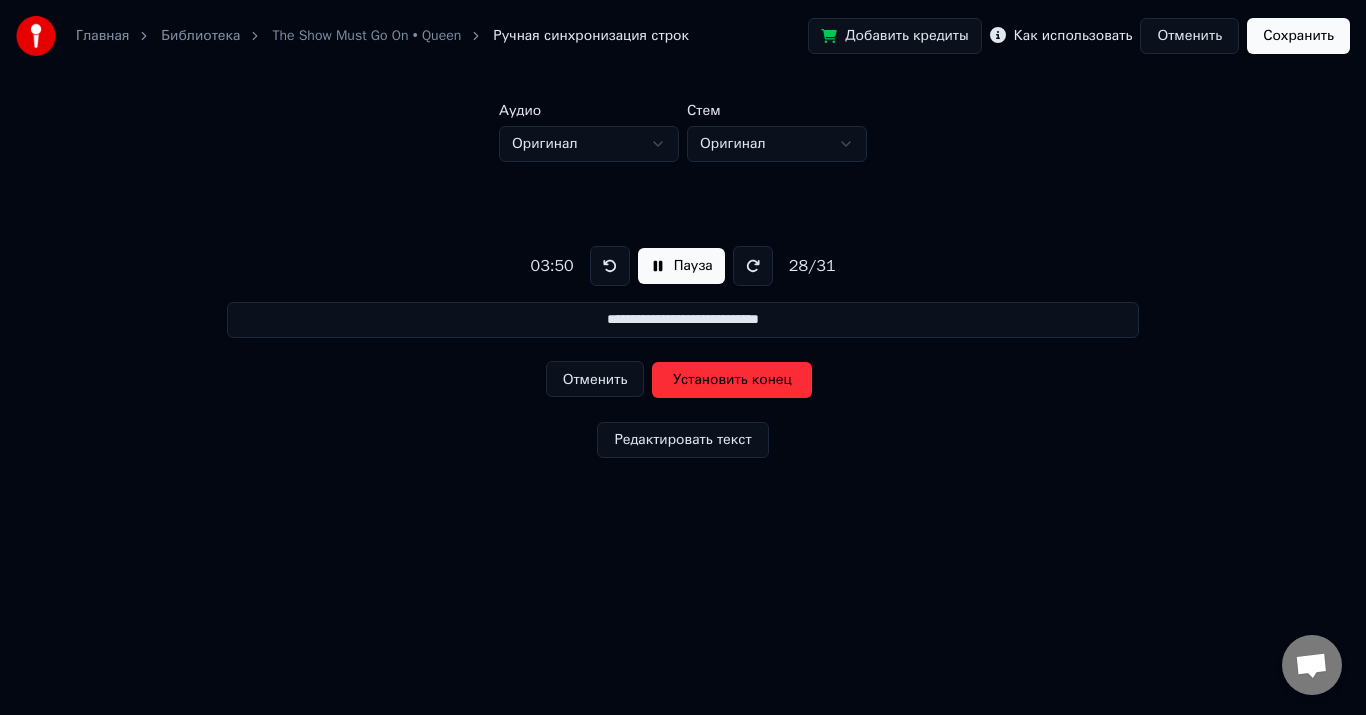 click on "Установить конец" at bounding box center (732, 380) 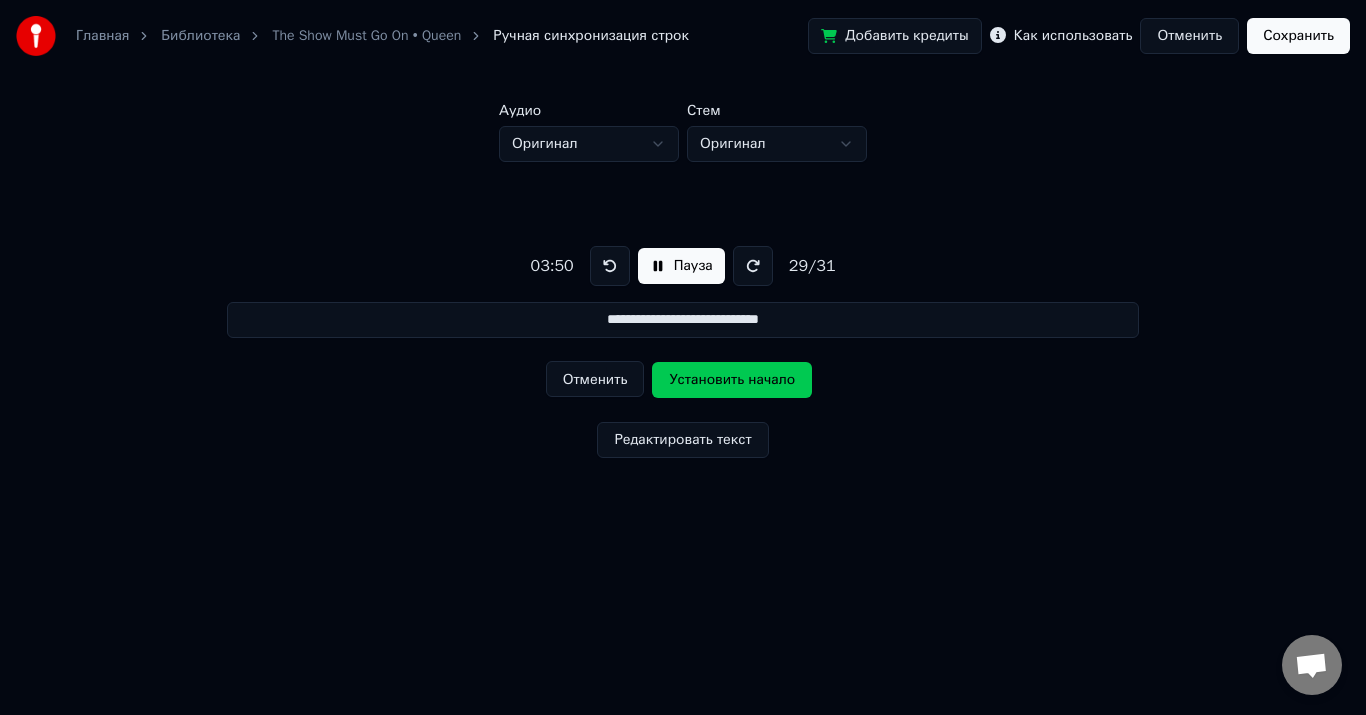 click on "Установить начало" at bounding box center (732, 380) 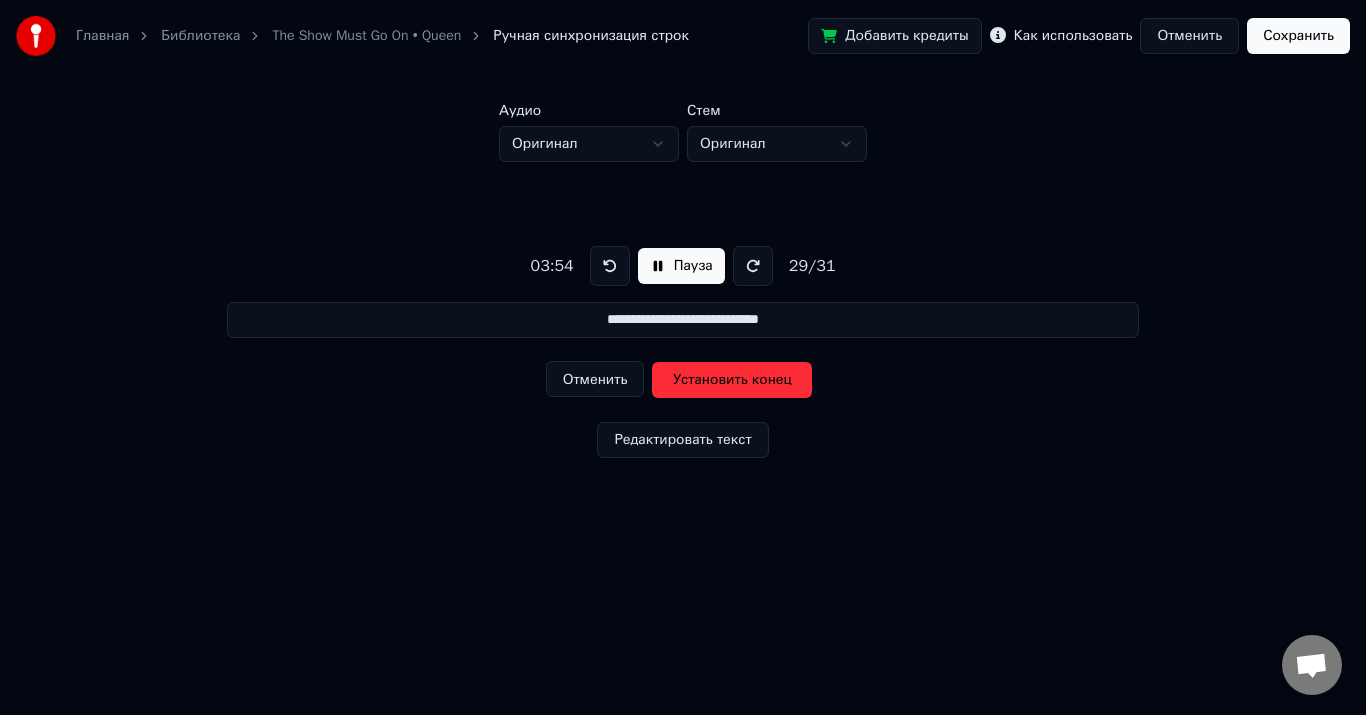 click on "Установить конец" at bounding box center (732, 380) 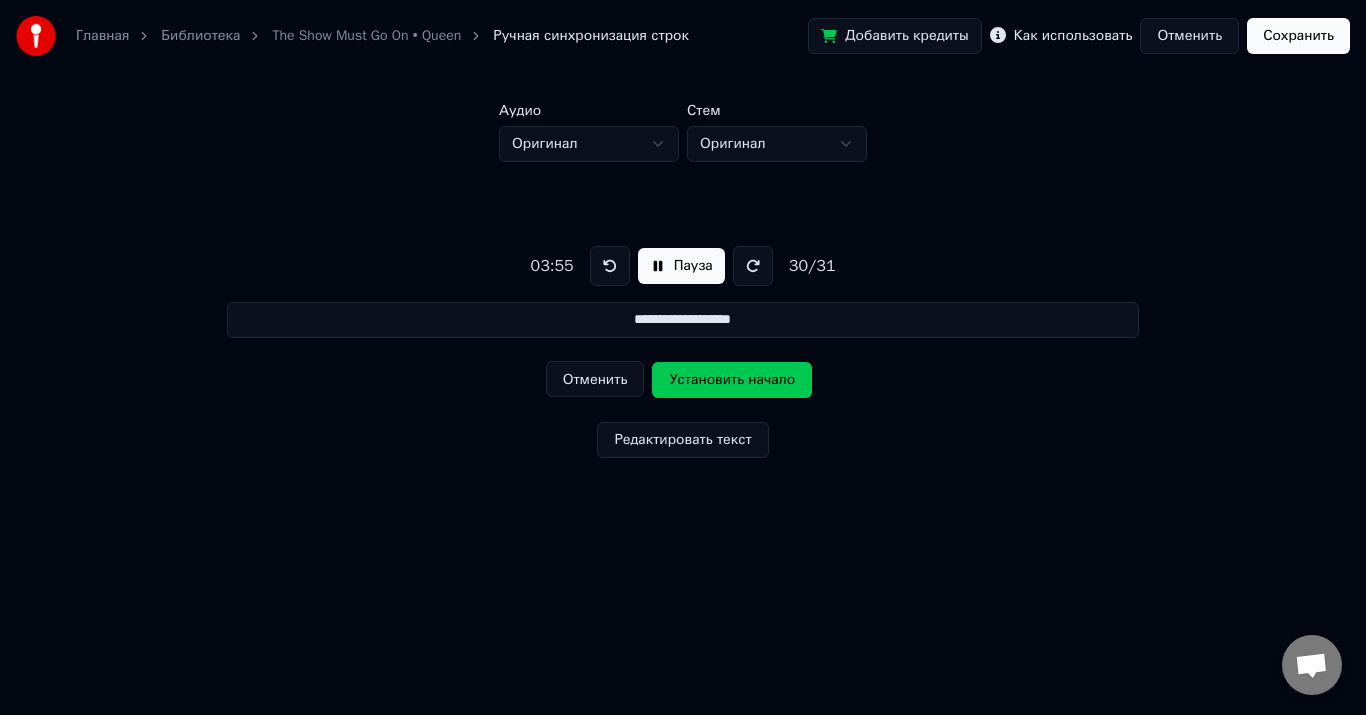 click on "Установить начало" at bounding box center [732, 380] 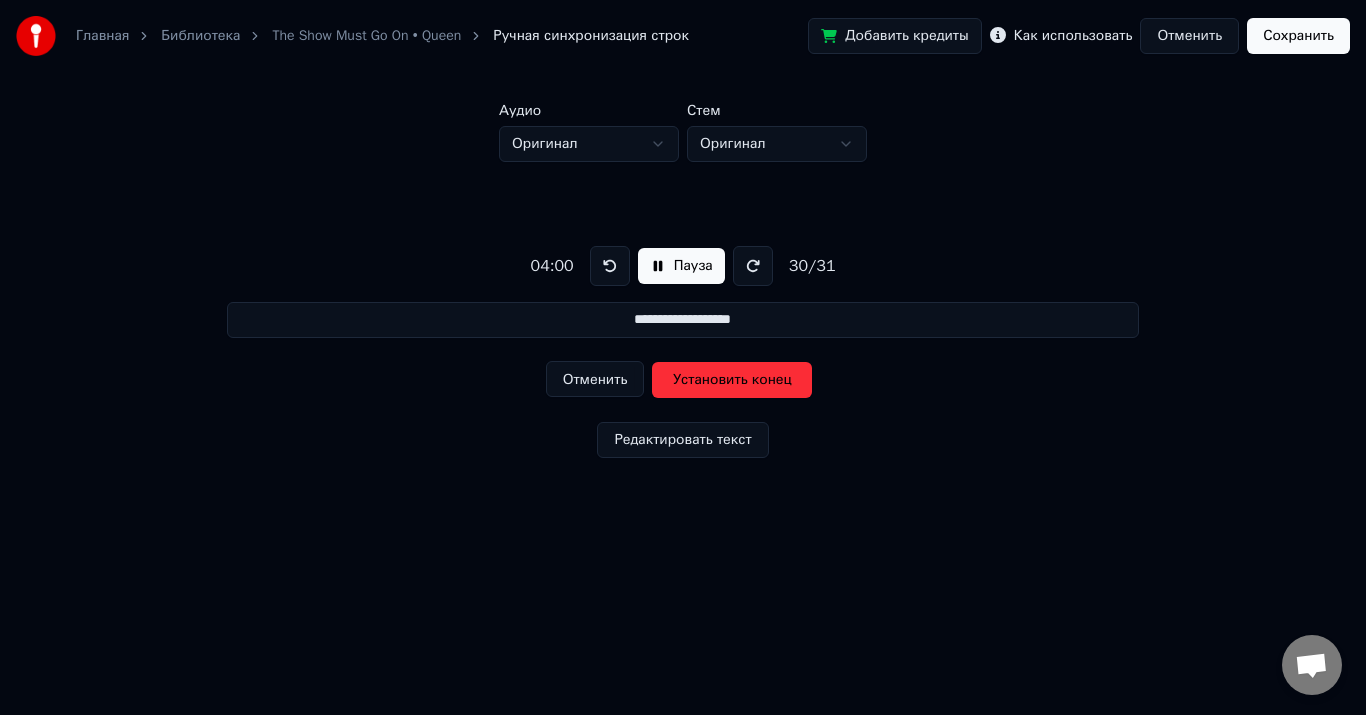 click on "Установить конец" at bounding box center [732, 380] 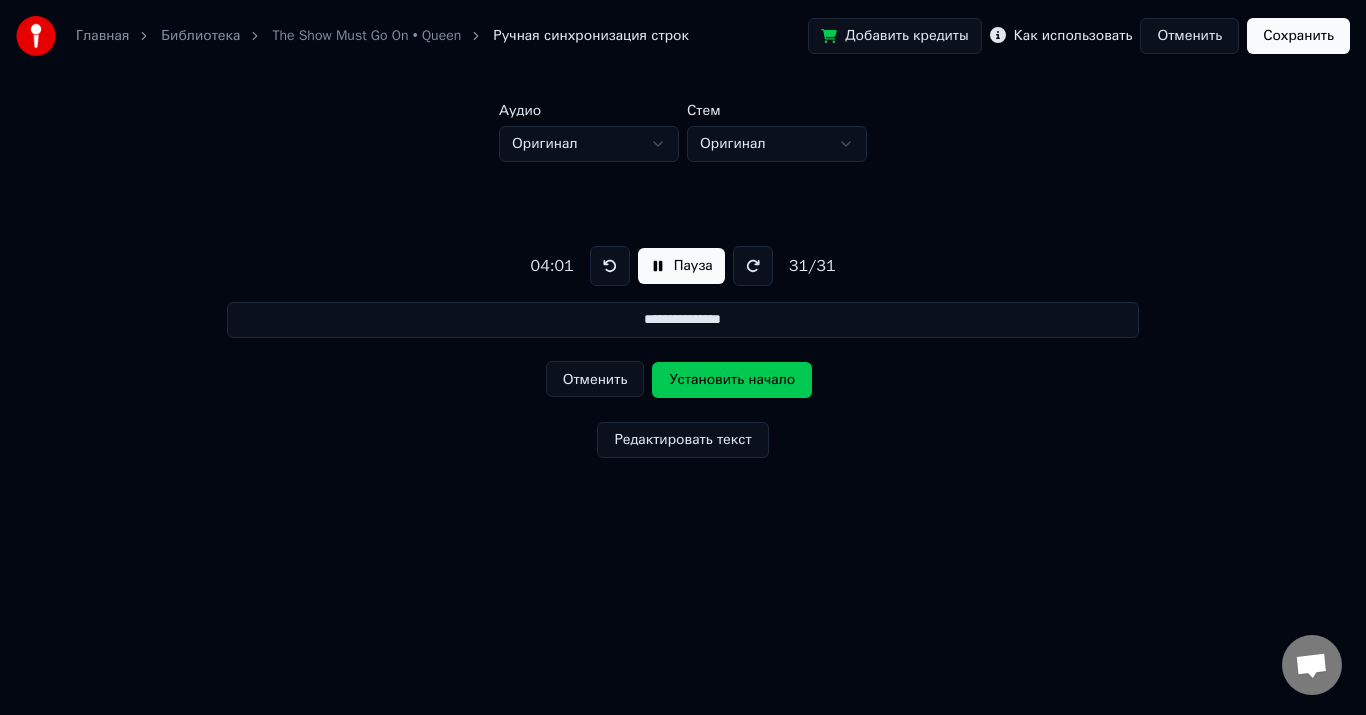 click on "Установить начало" at bounding box center (732, 380) 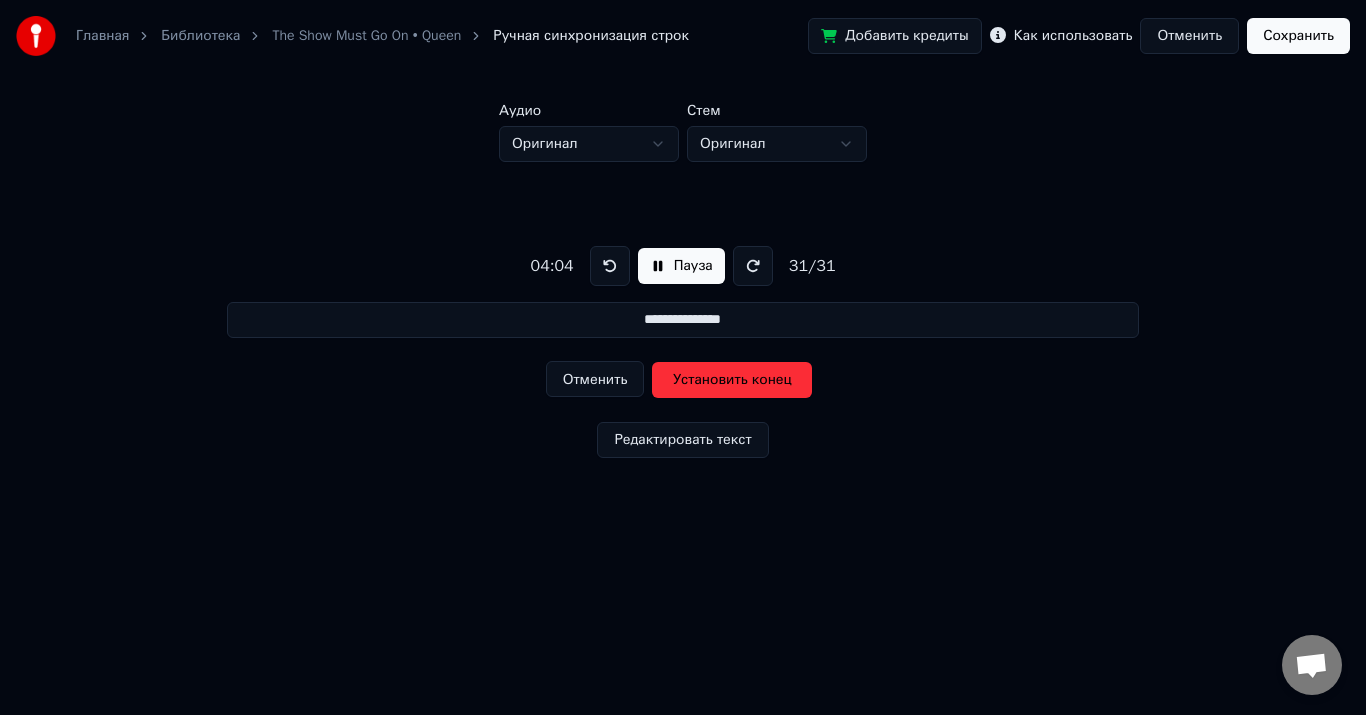 click on "Установить конец" at bounding box center (732, 380) 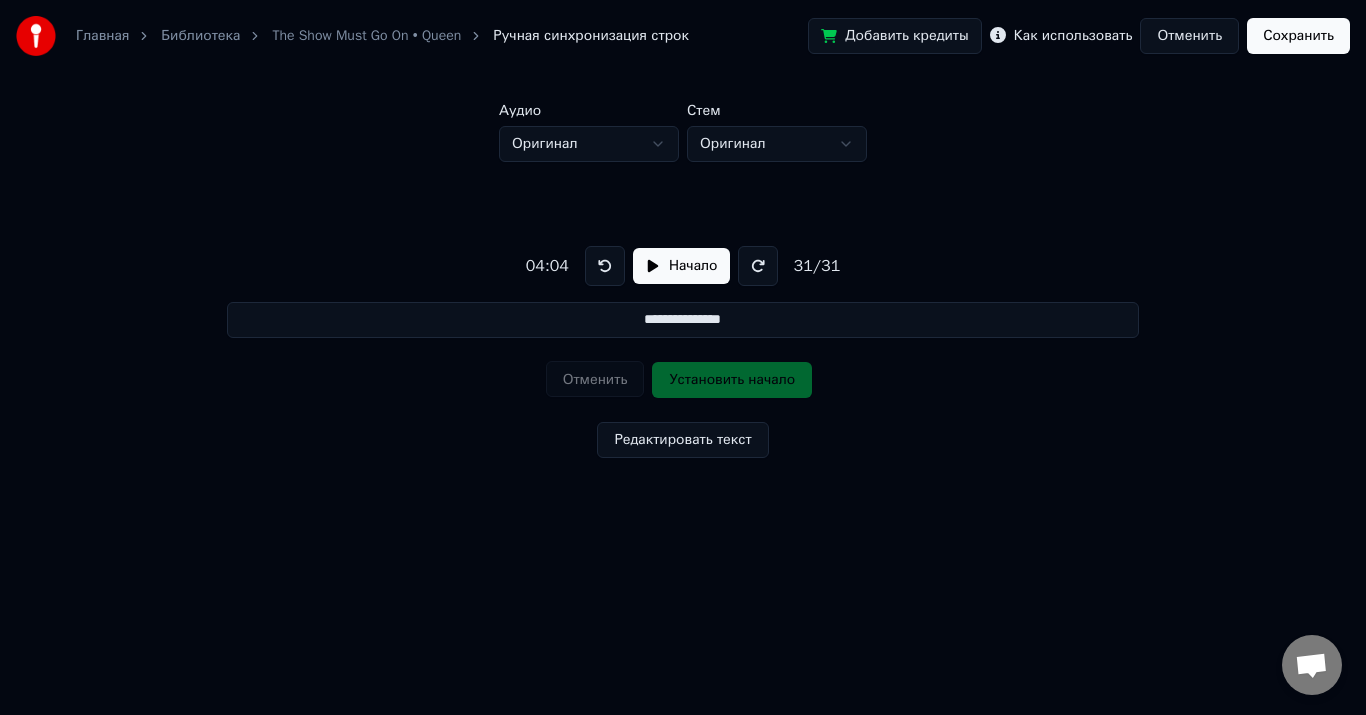 click on "Сохранить" at bounding box center (1298, 36) 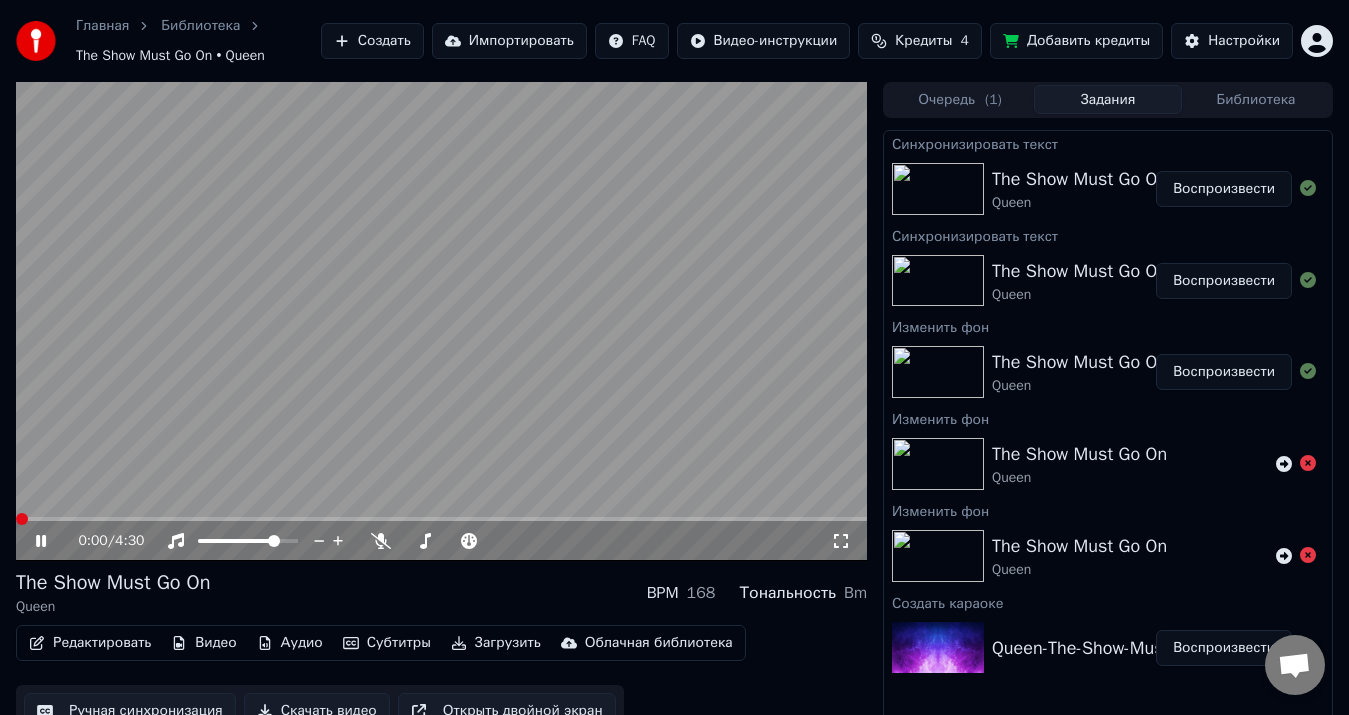 click 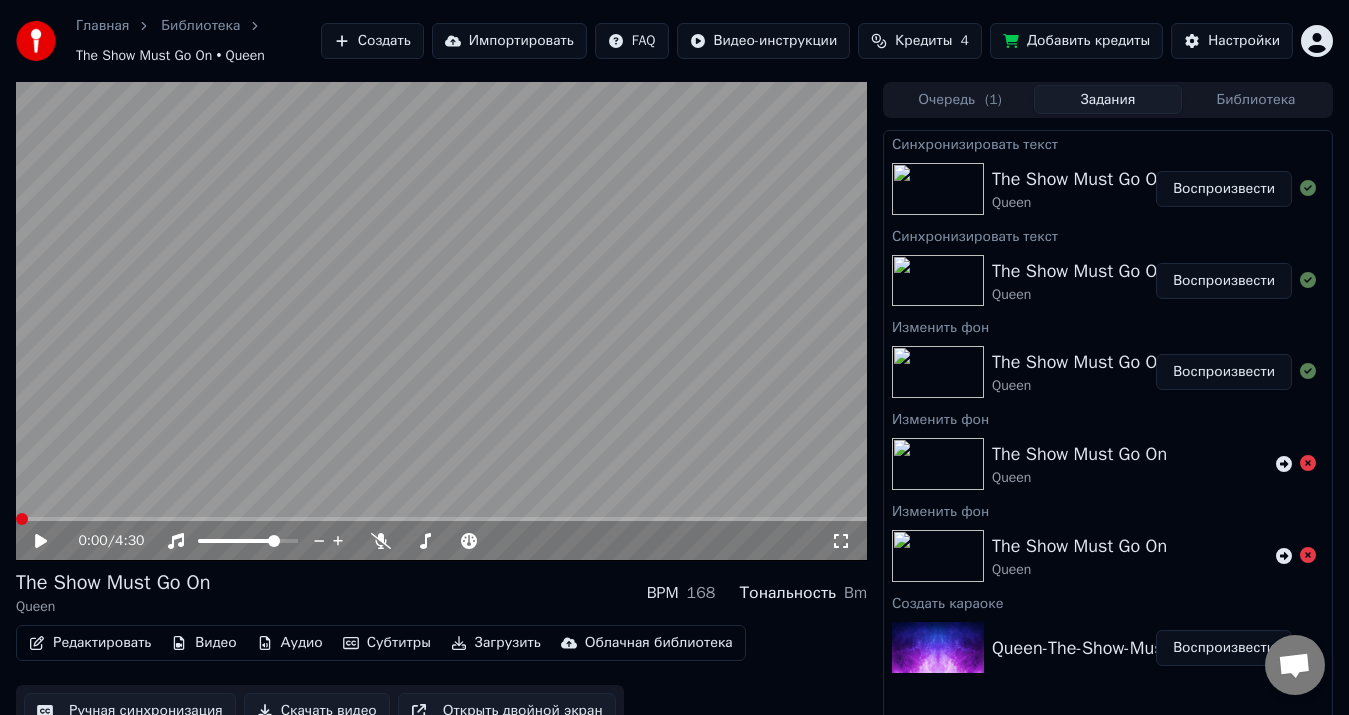 click on "Субтитры" at bounding box center (387, 643) 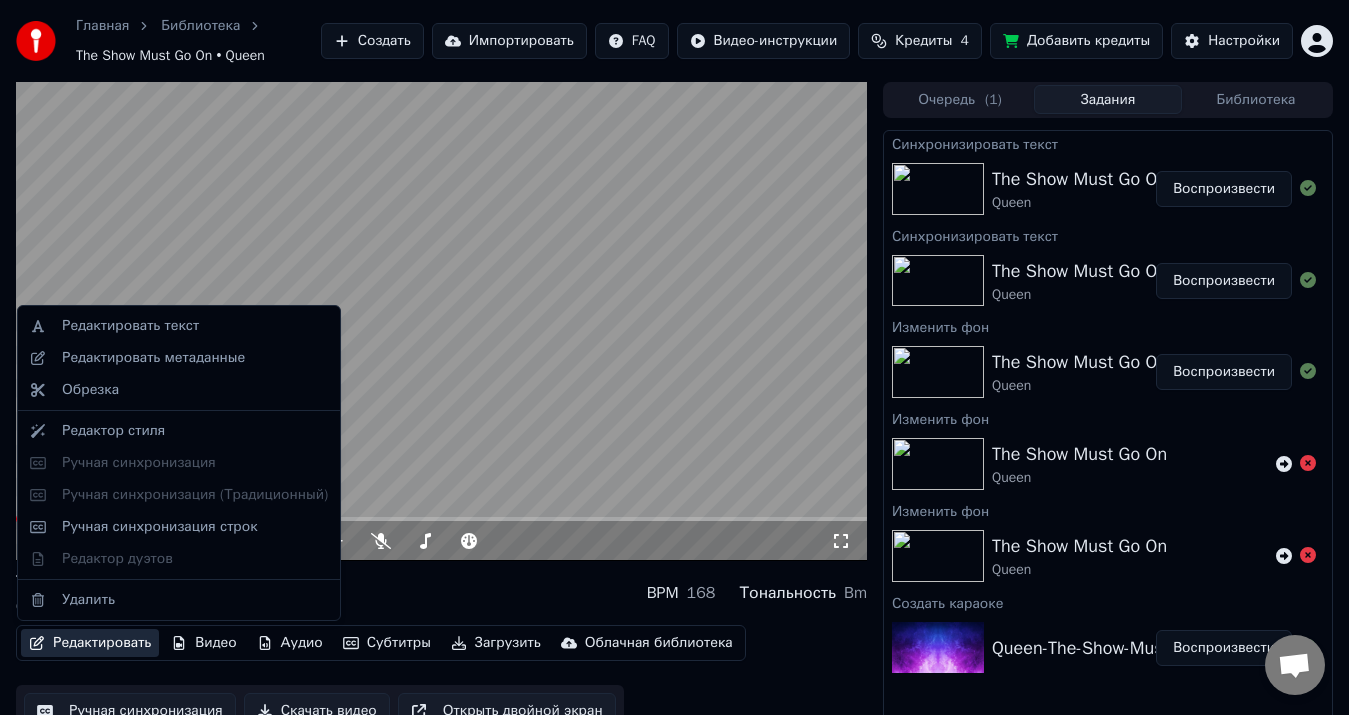 click on "Редактировать" at bounding box center [90, 643] 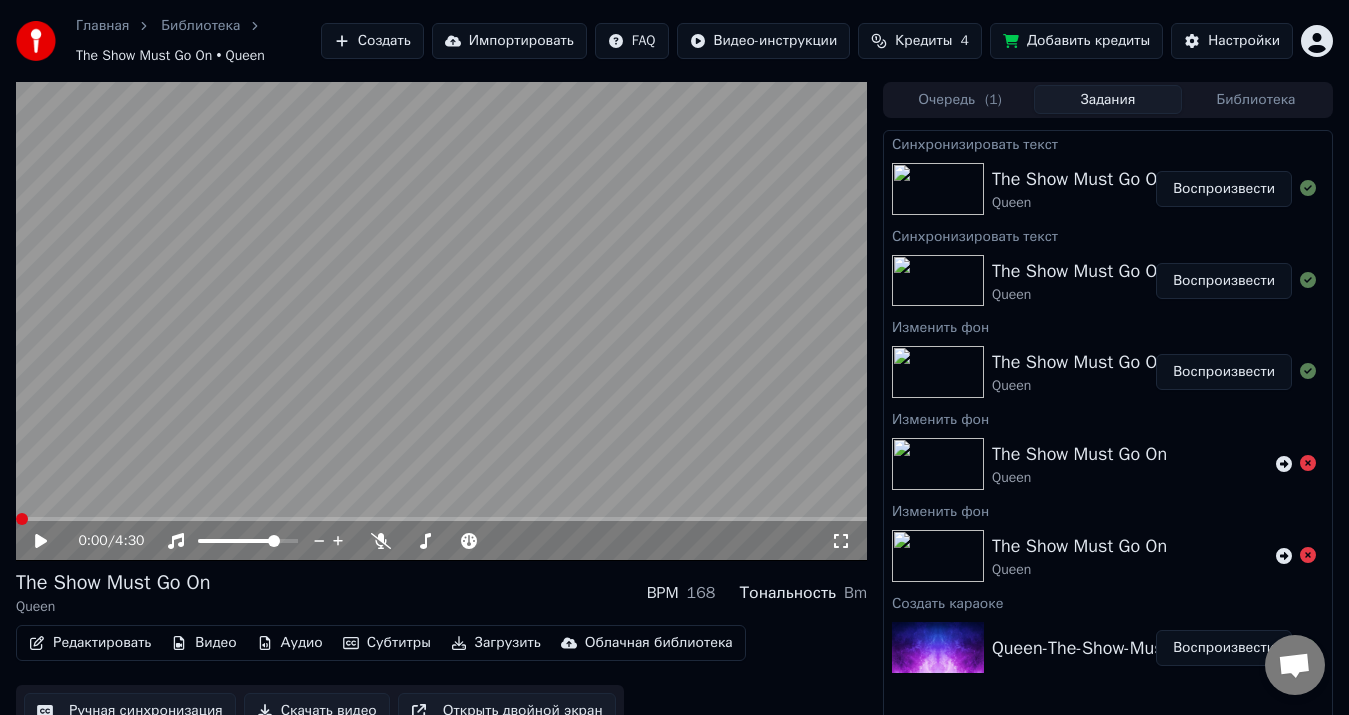 click on "Редактировать" at bounding box center [90, 643] 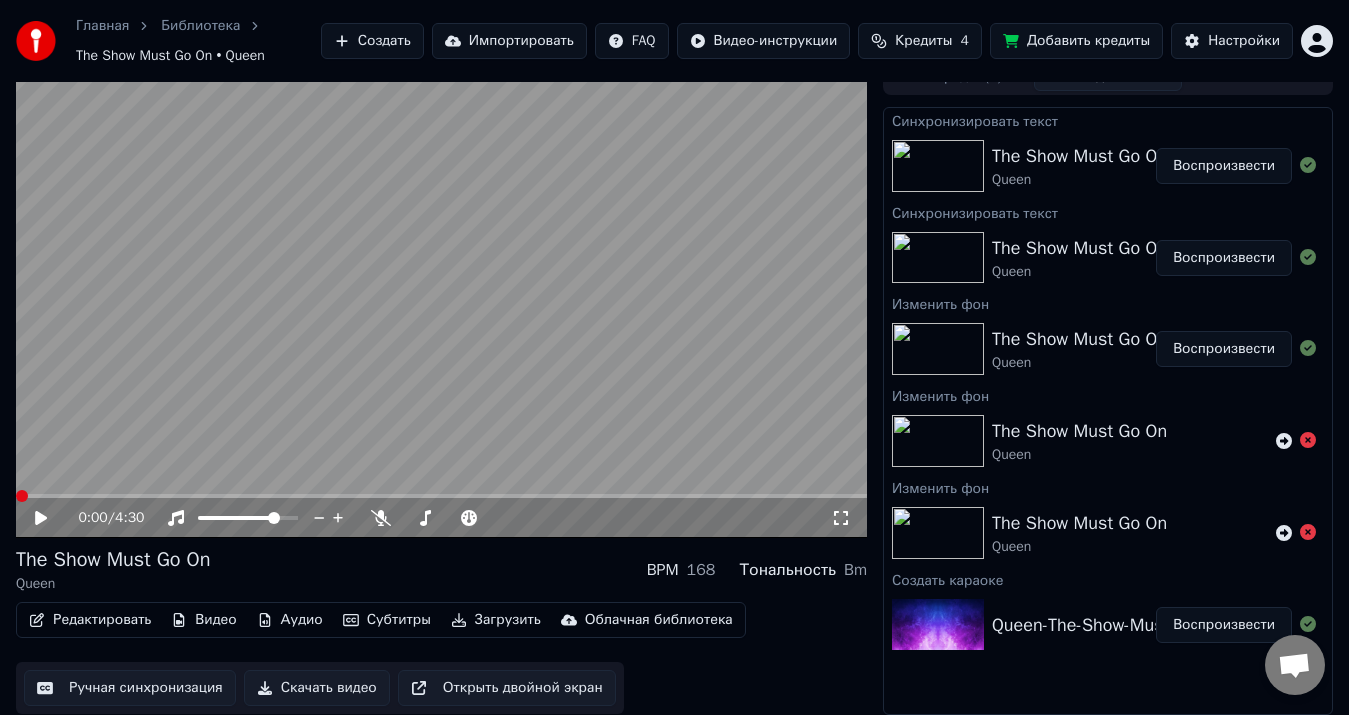 click at bounding box center (441, 298) 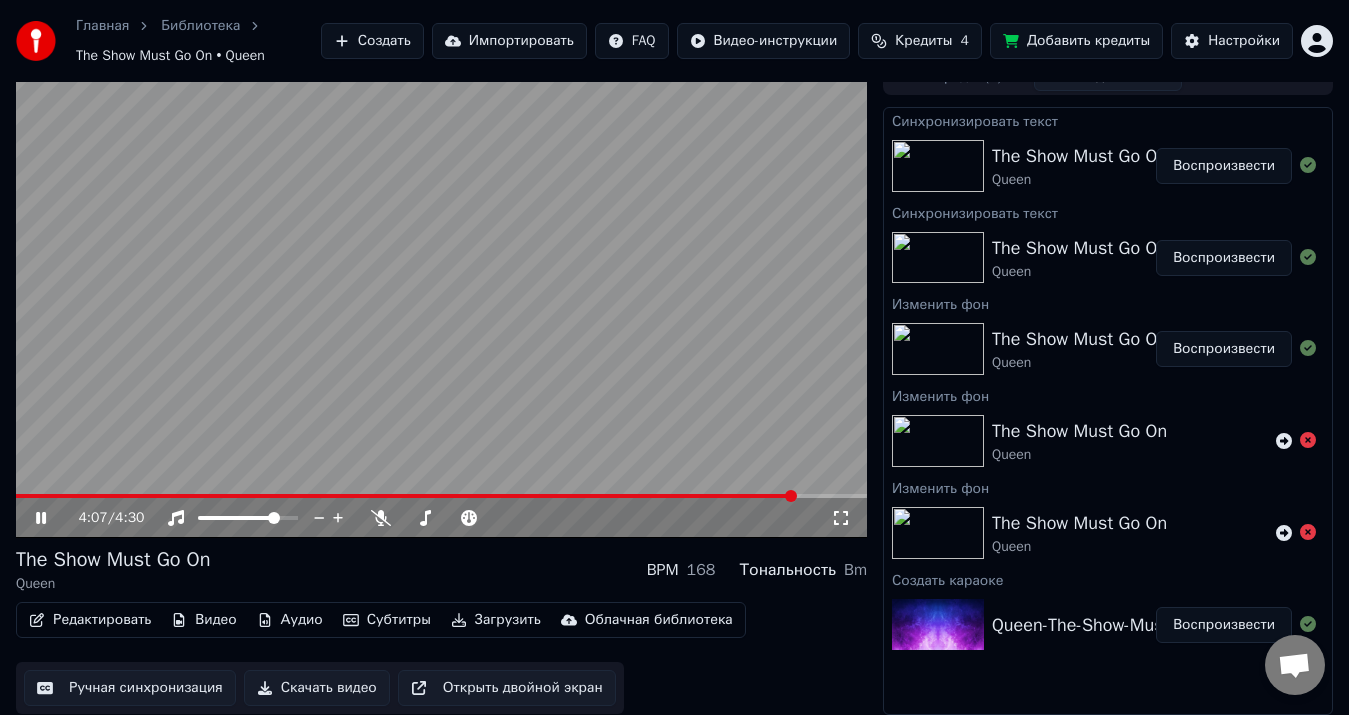 click at bounding box center [441, 298] 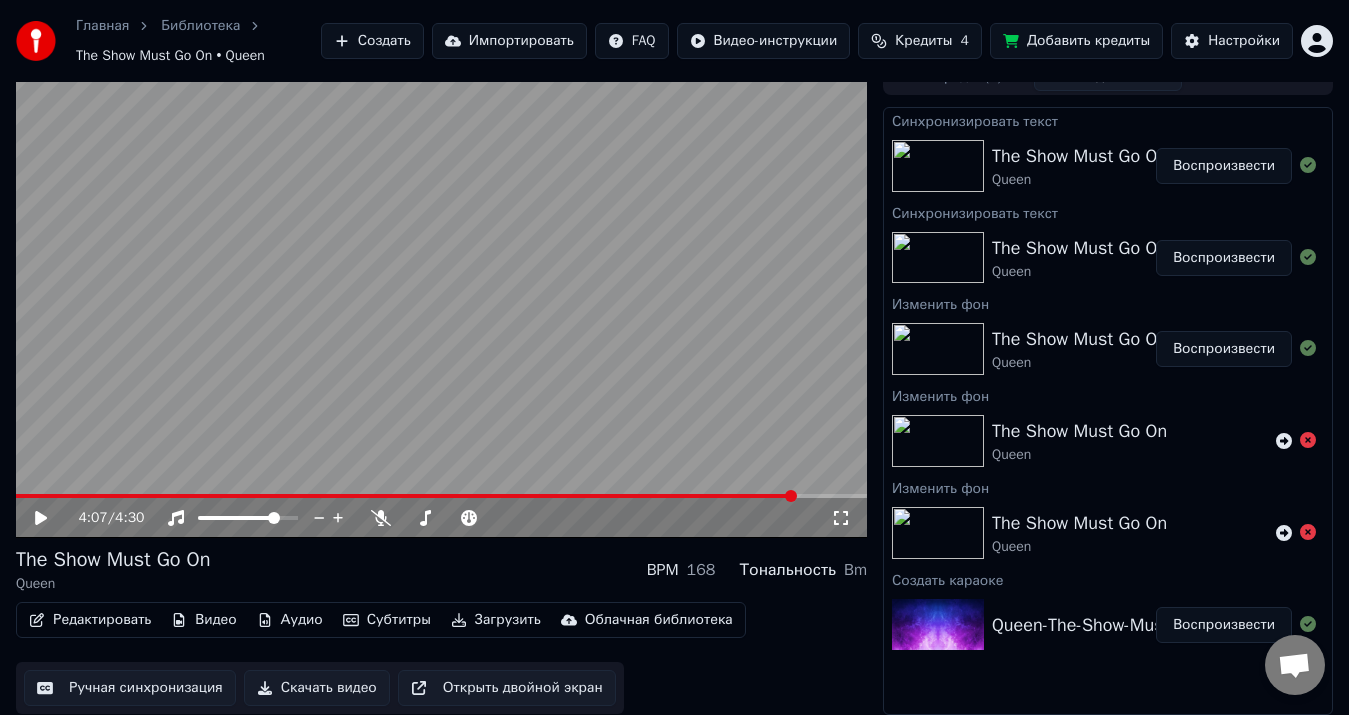 click at bounding box center (406, 496) 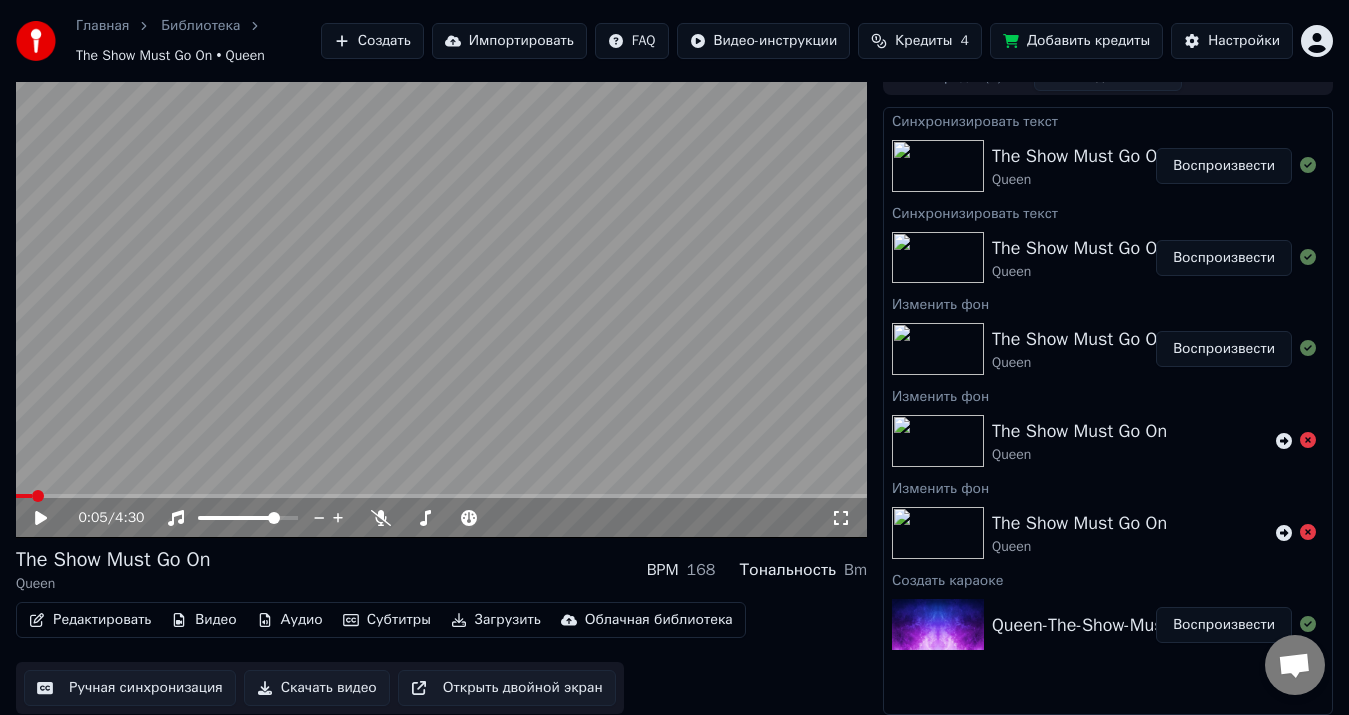 click 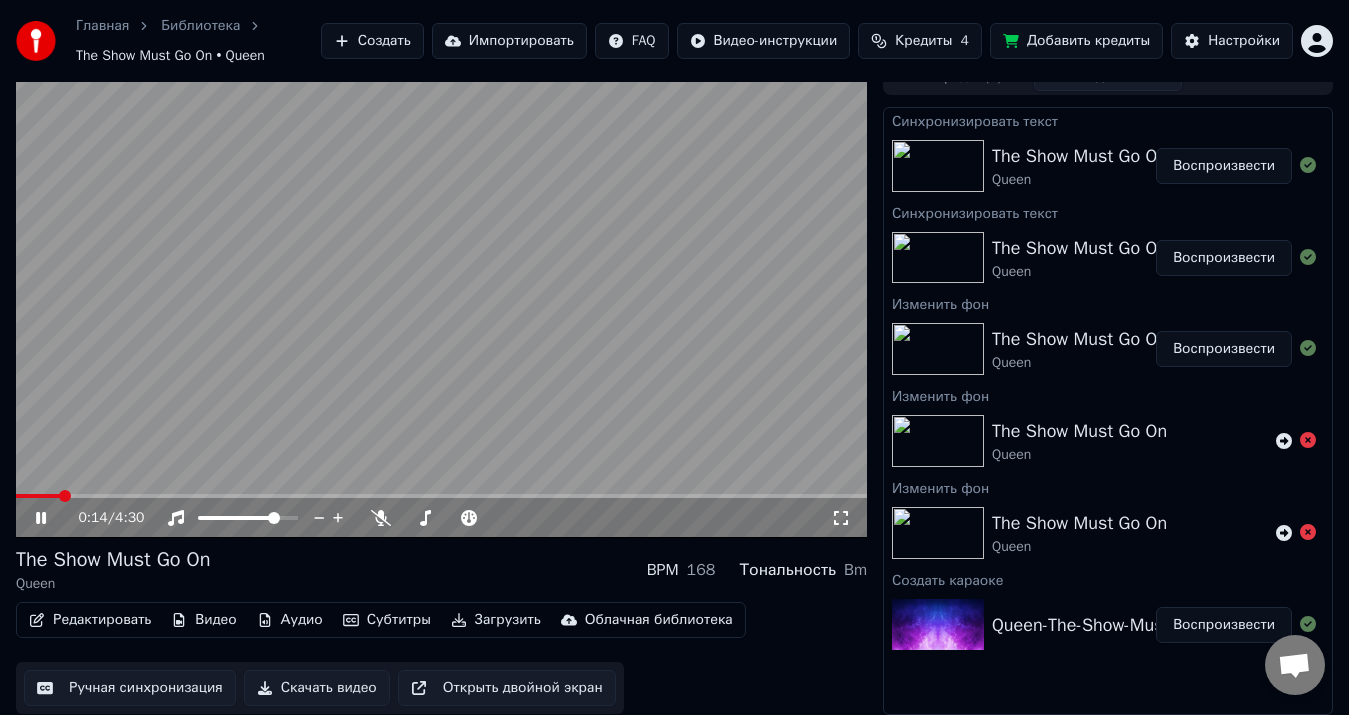 click at bounding box center (441, 496) 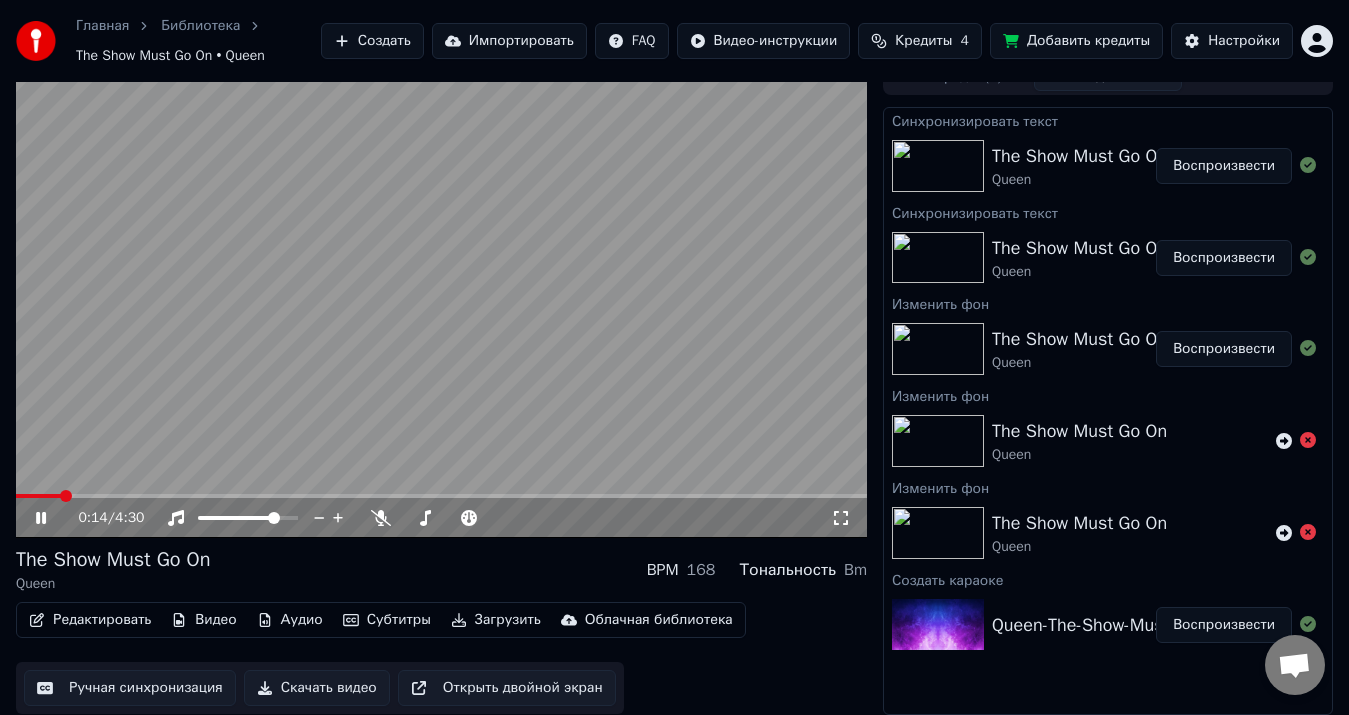 click at bounding box center (441, 496) 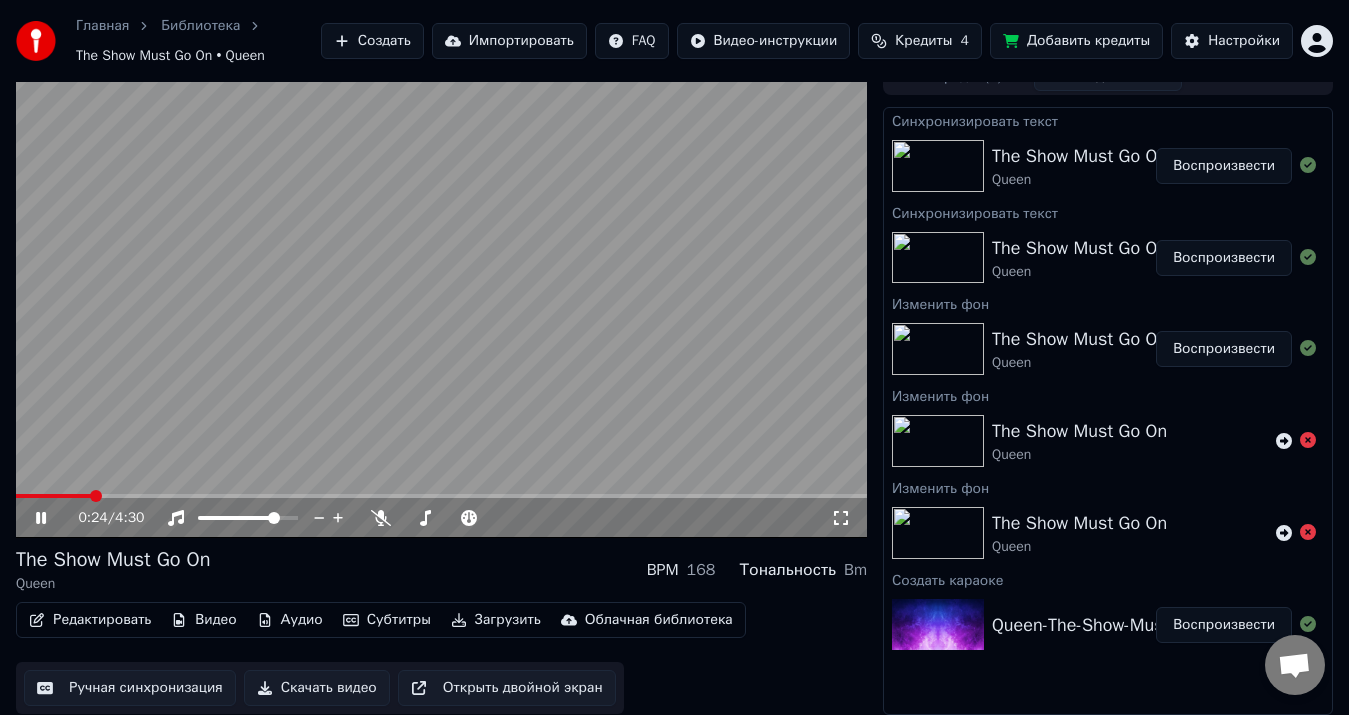 click at bounding box center [441, 496] 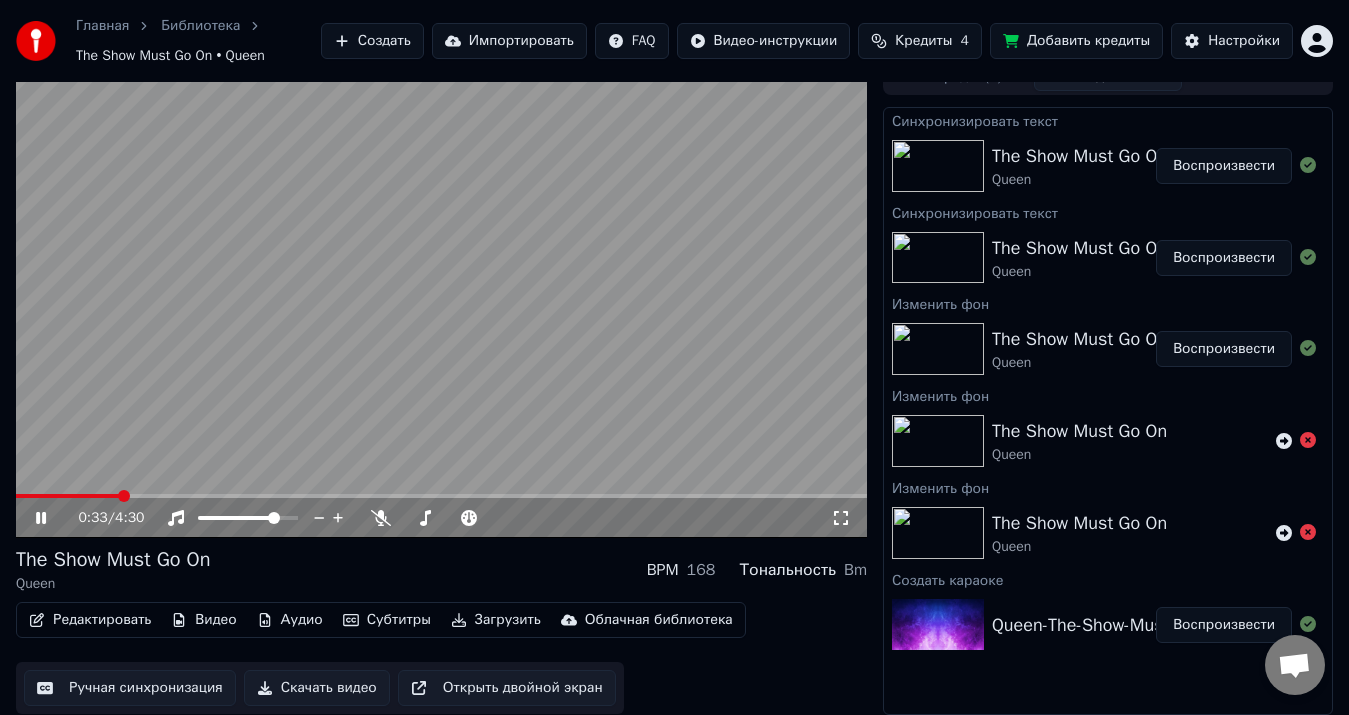 click at bounding box center (441, 496) 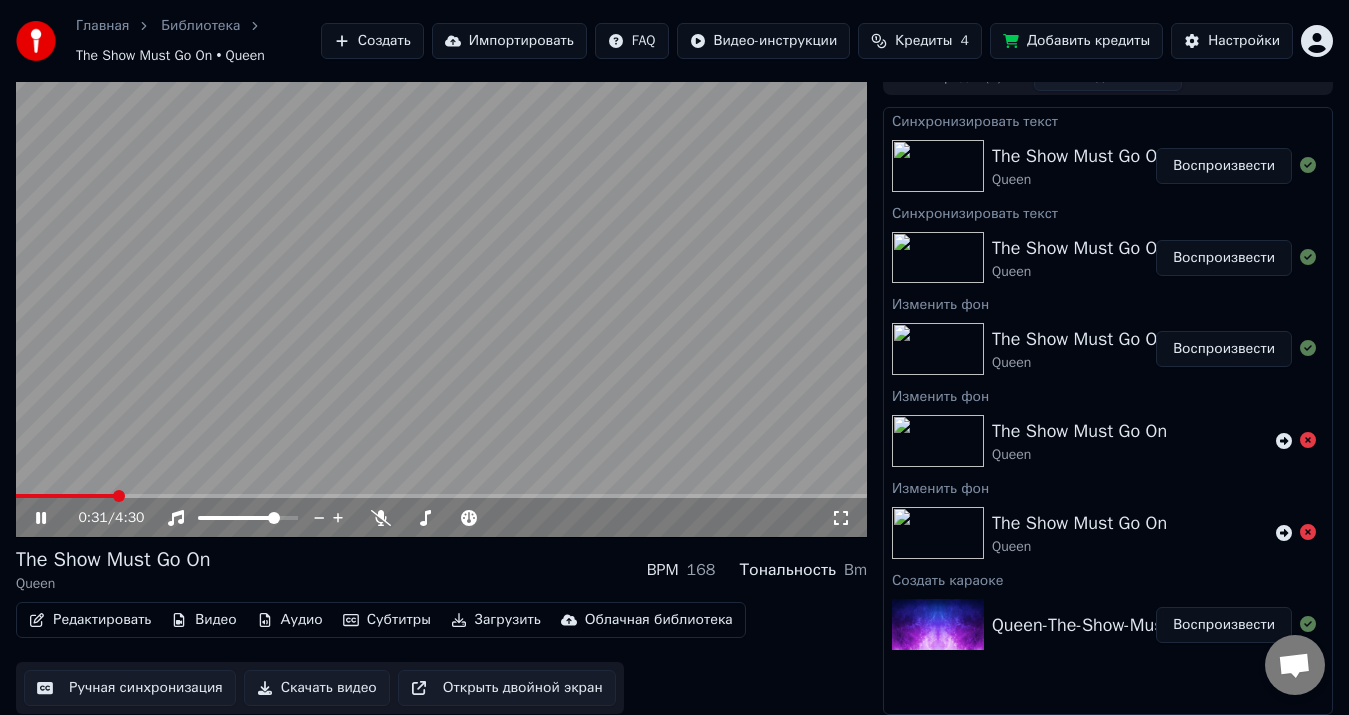 click at bounding box center [119, 496] 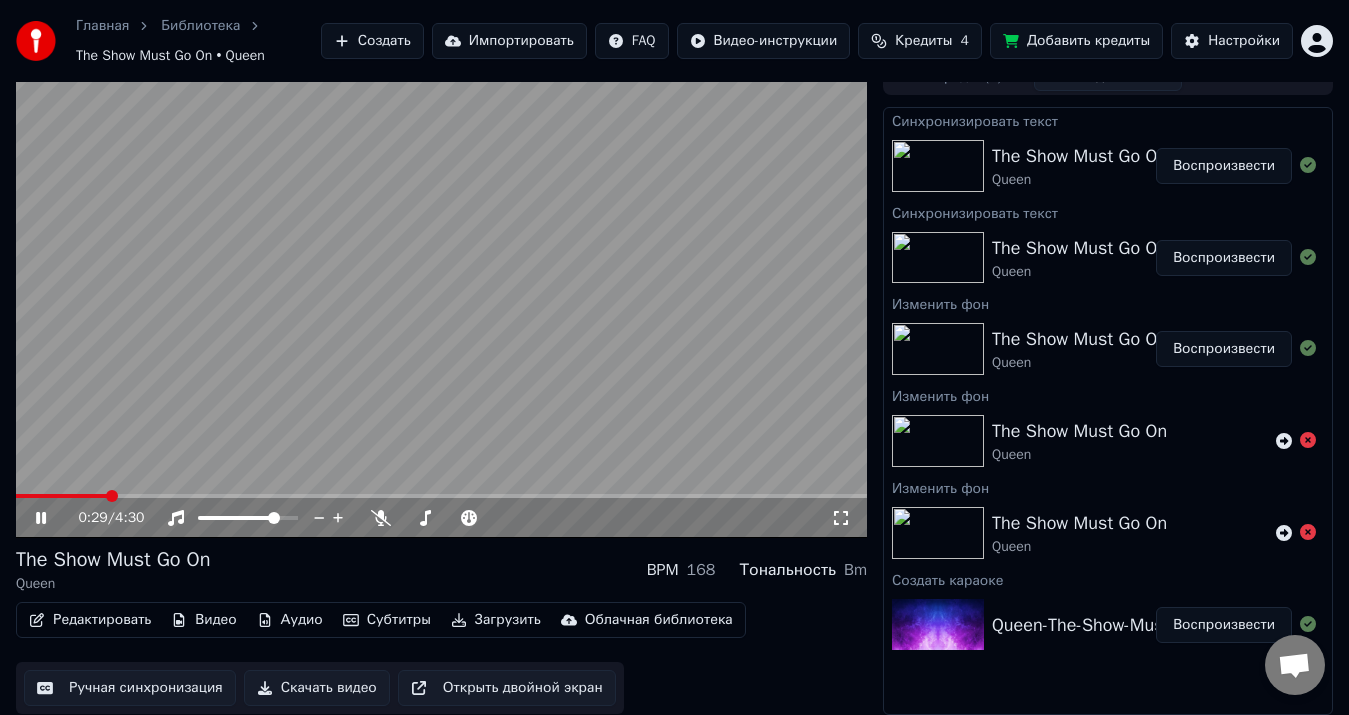 click at bounding box center (61, 496) 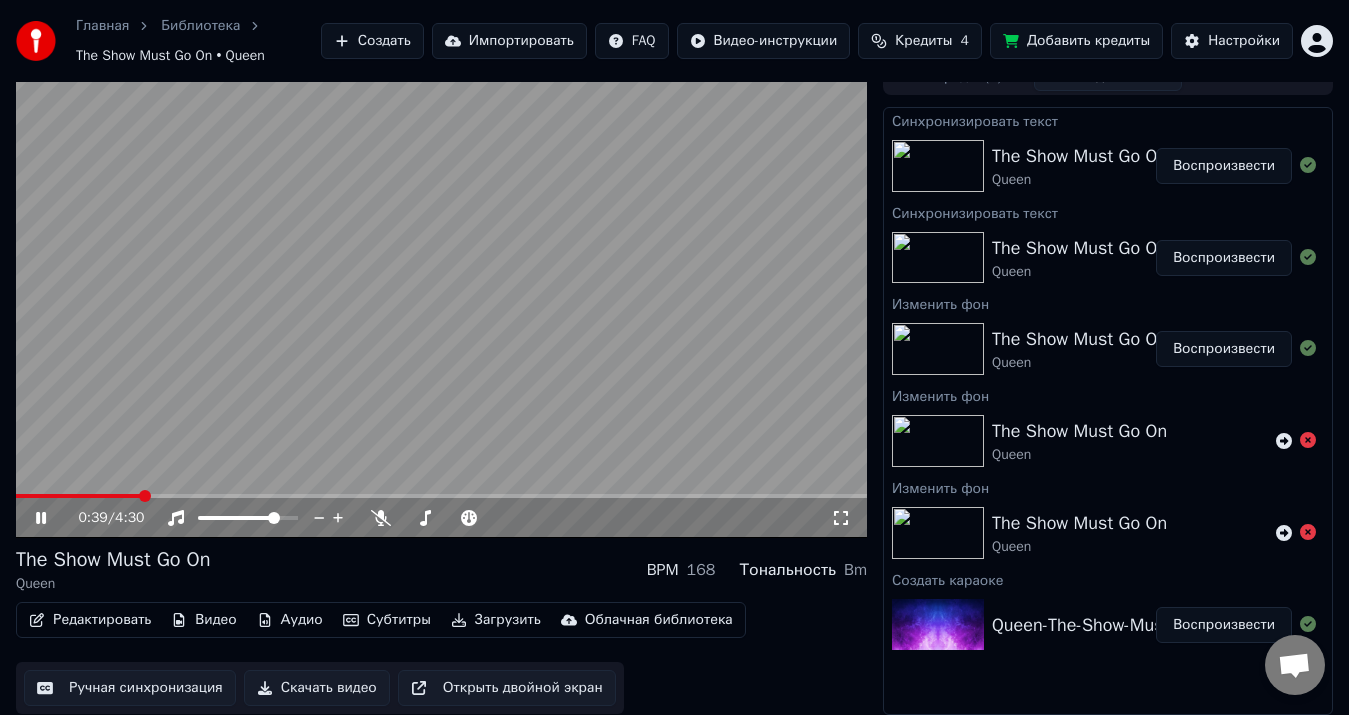 click 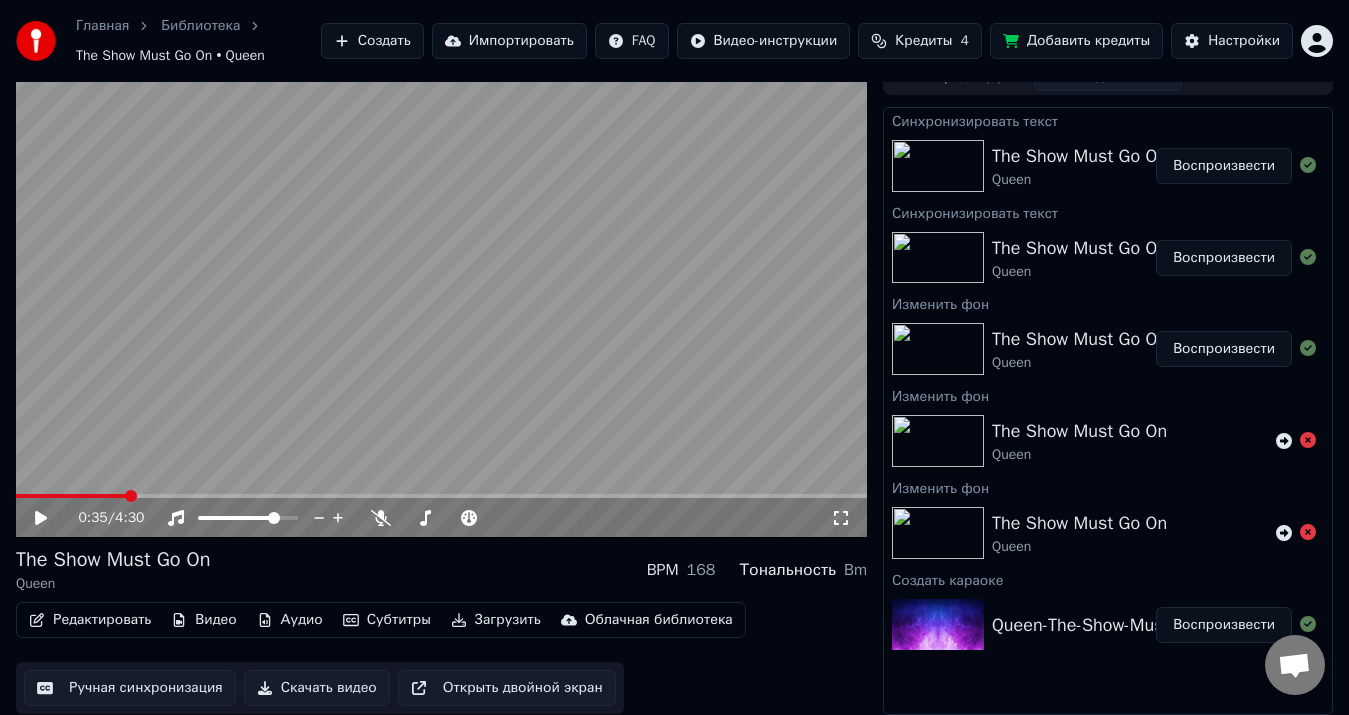 click at bounding box center [71, 496] 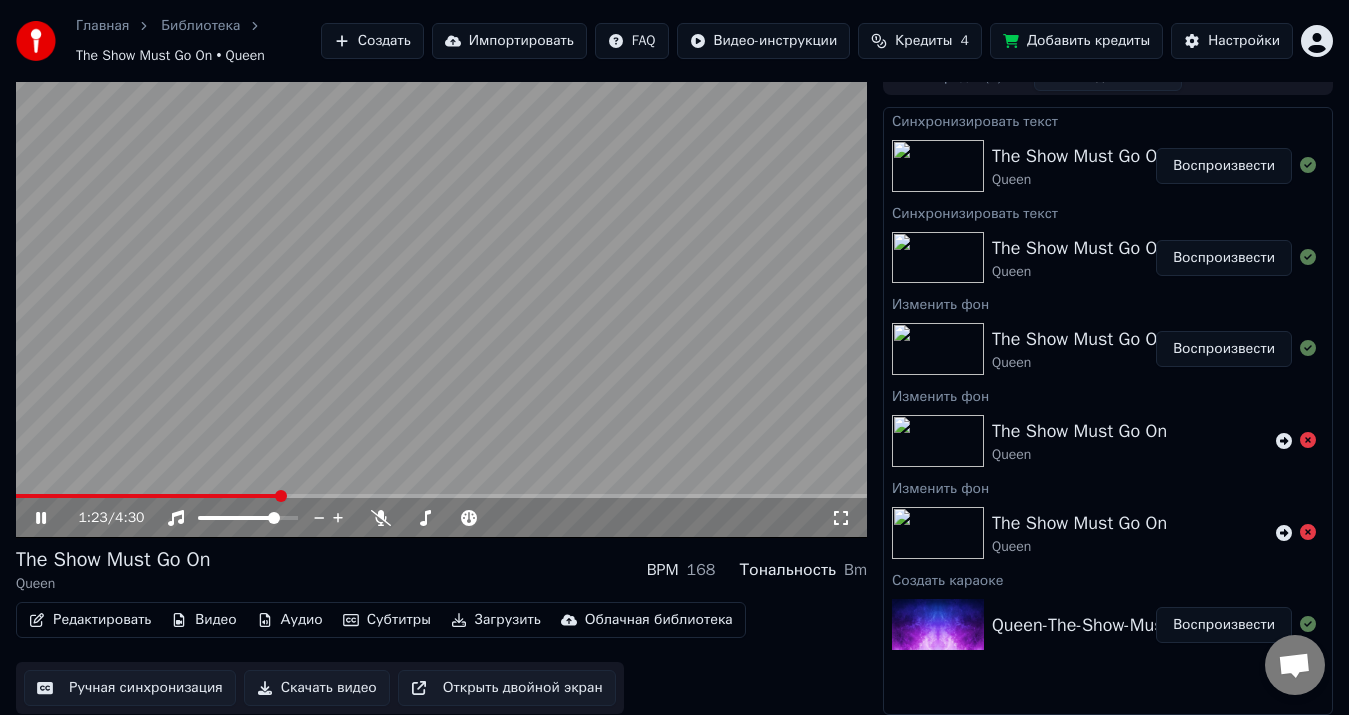 click 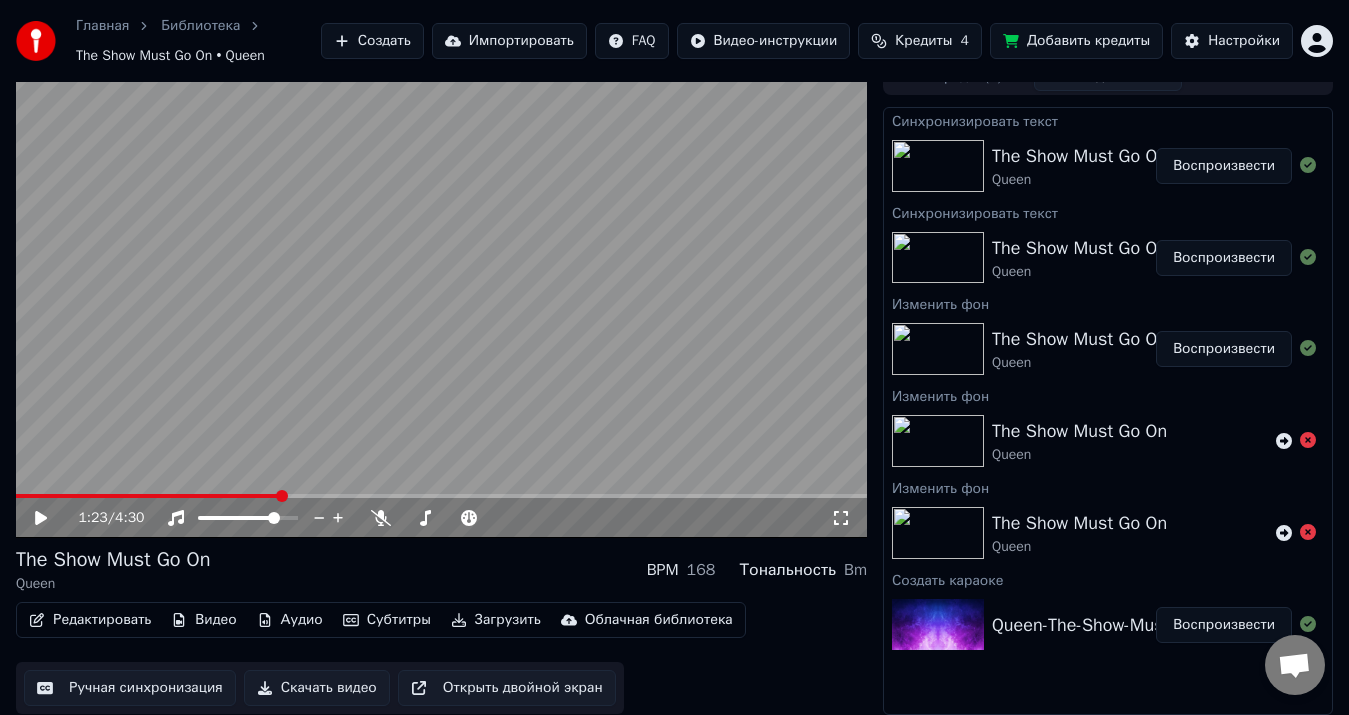 click at bounding box center (147, 496) 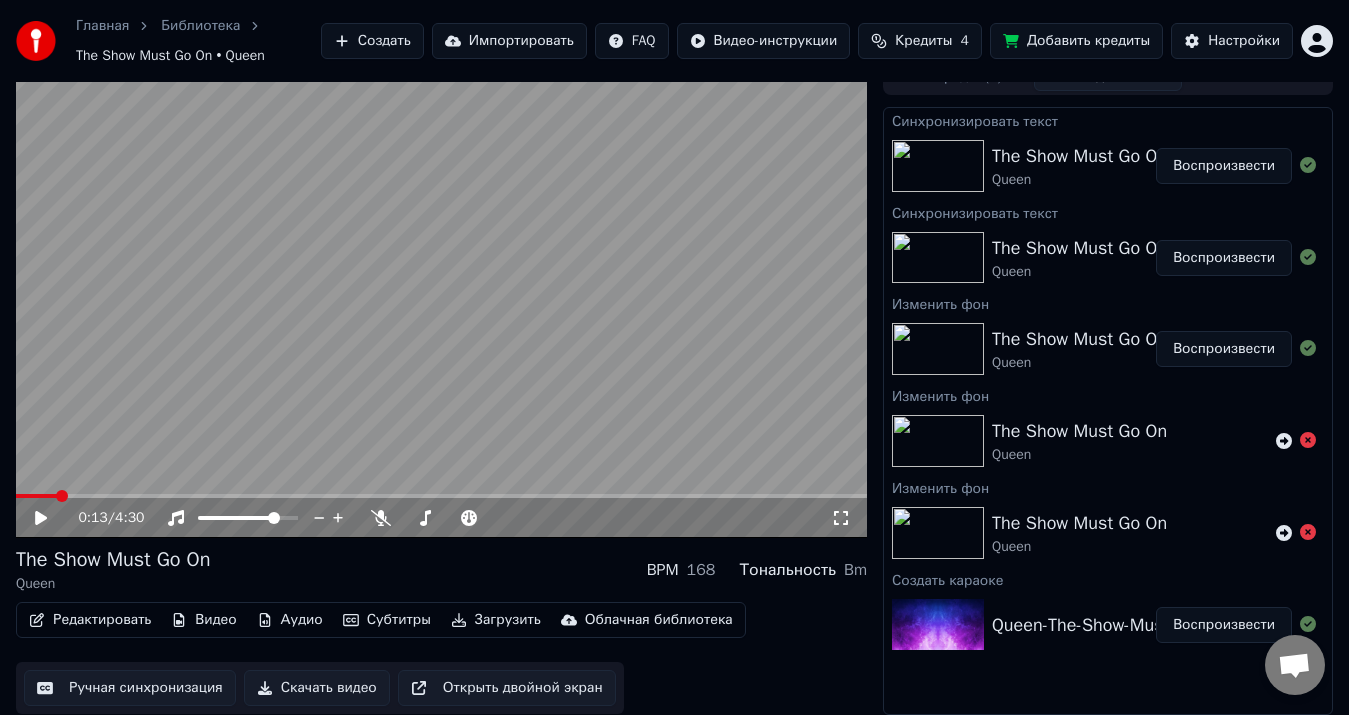 click on "Редактировать" at bounding box center [90, 620] 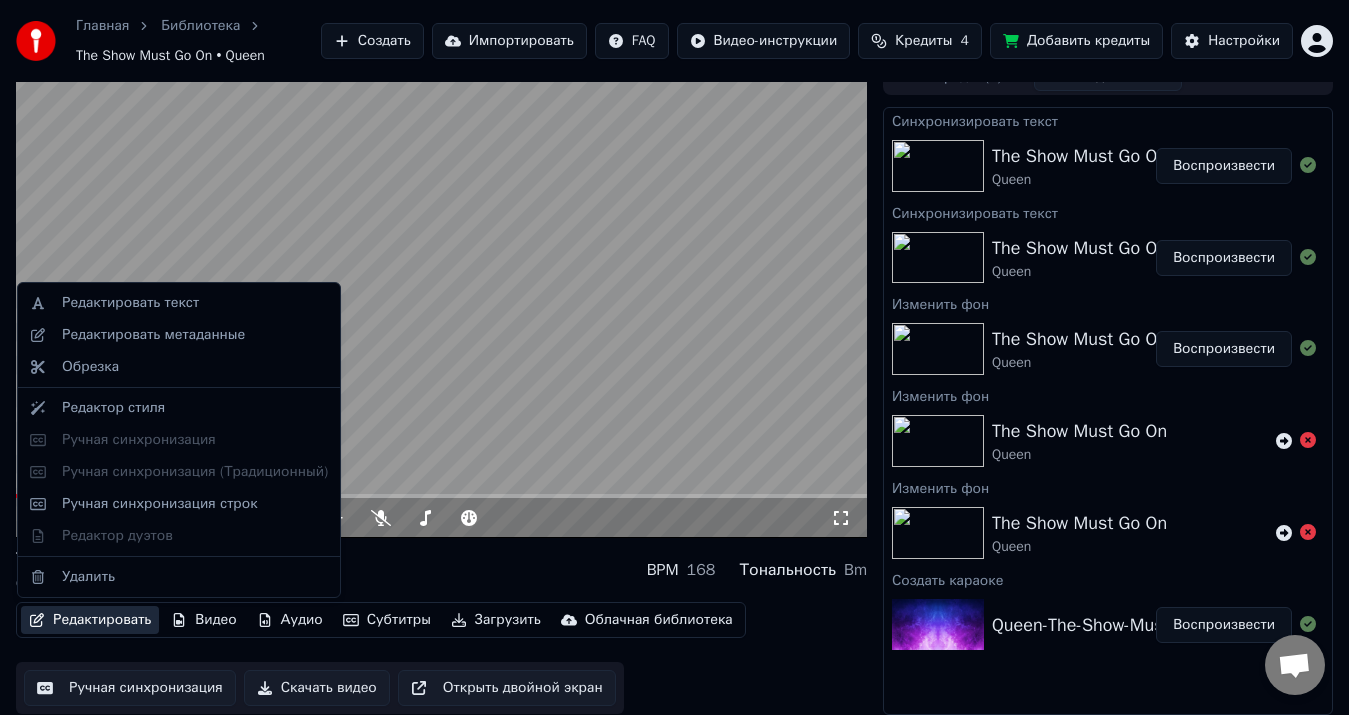 click on "Редактировать текст Редактировать метаданные Обрезка Редактор стиля Ручная синхронизация Ручная синхронизация (Традиционный) Ручная синхронизация строк Редактор дуэтов Удалить" at bounding box center [179, 440] 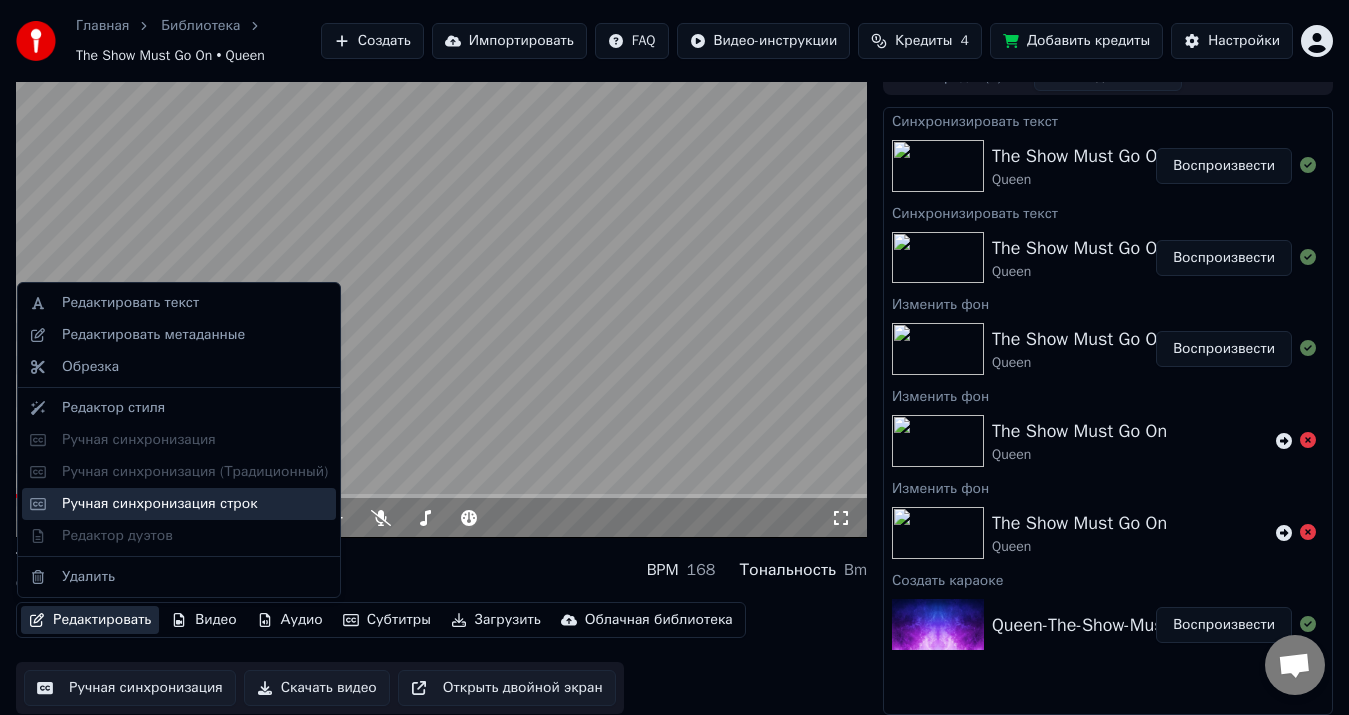 click on "Ручная синхронизация строк" at bounding box center [160, 504] 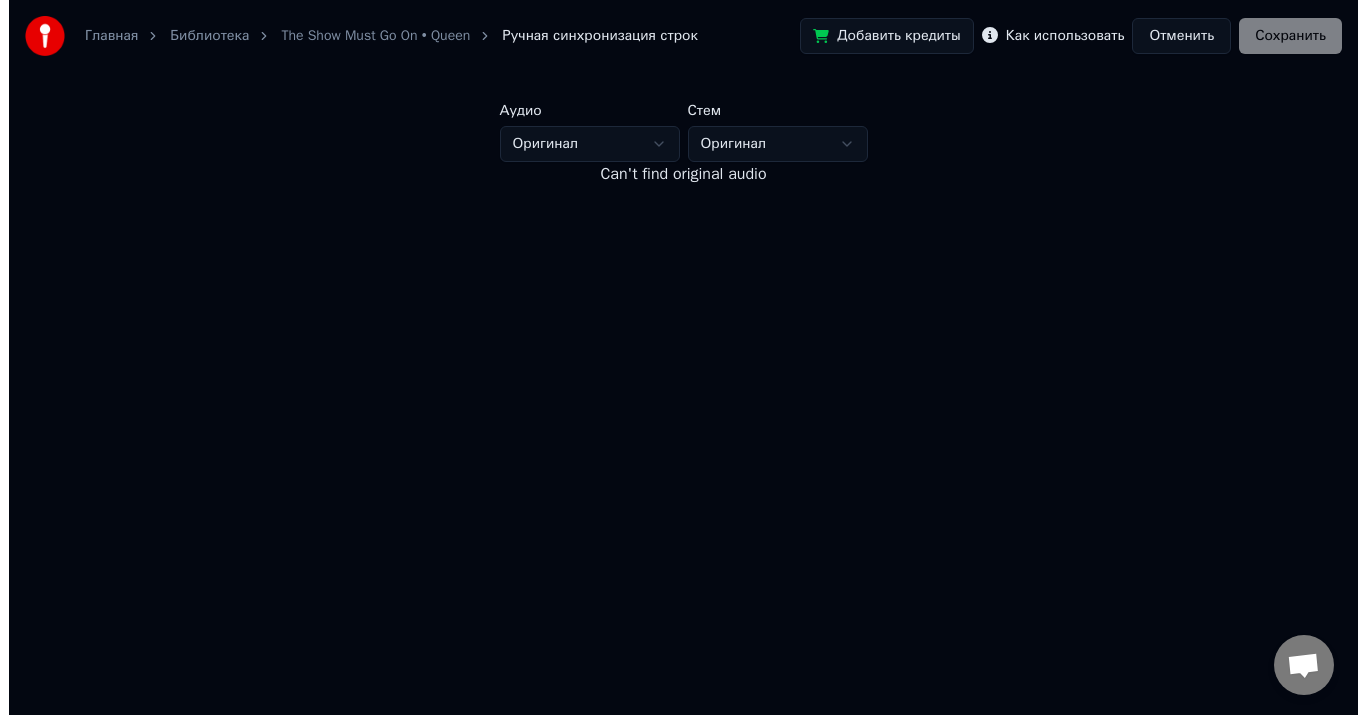 scroll, scrollTop: 0, scrollLeft: 0, axis: both 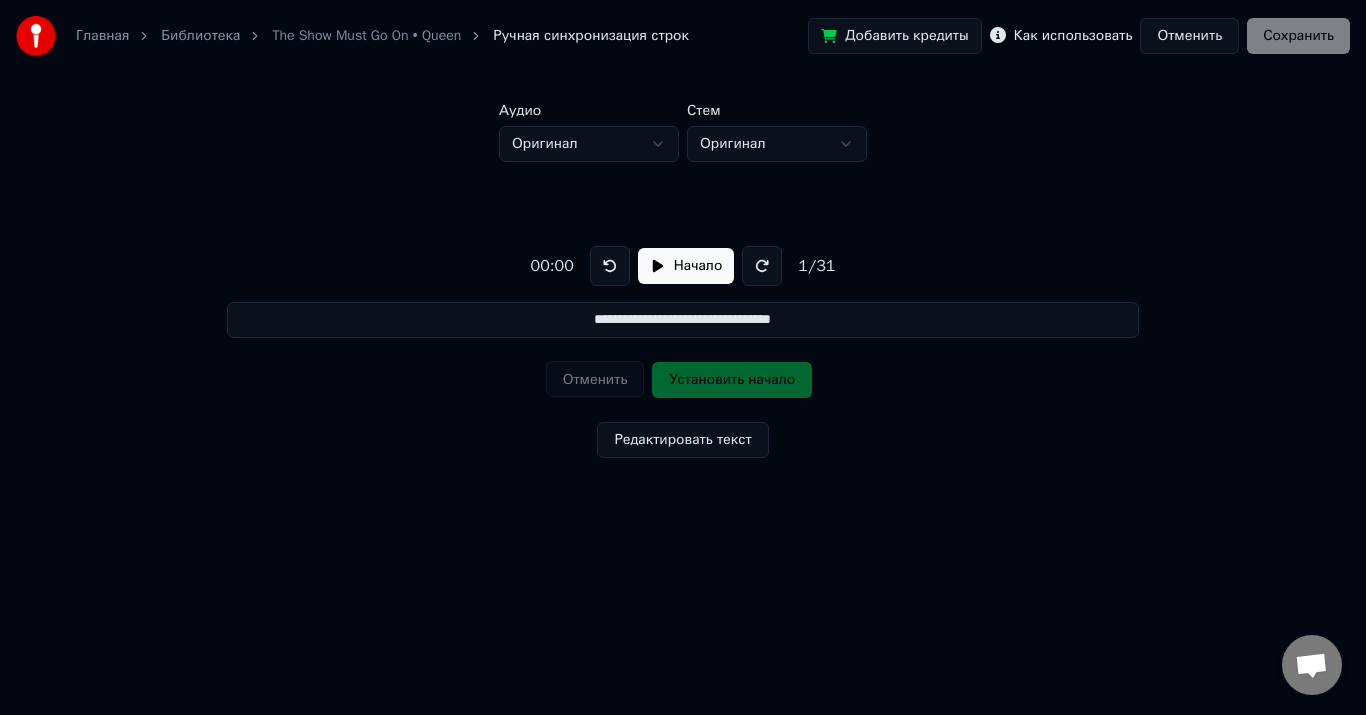 click on "**********" at bounding box center (682, 320) 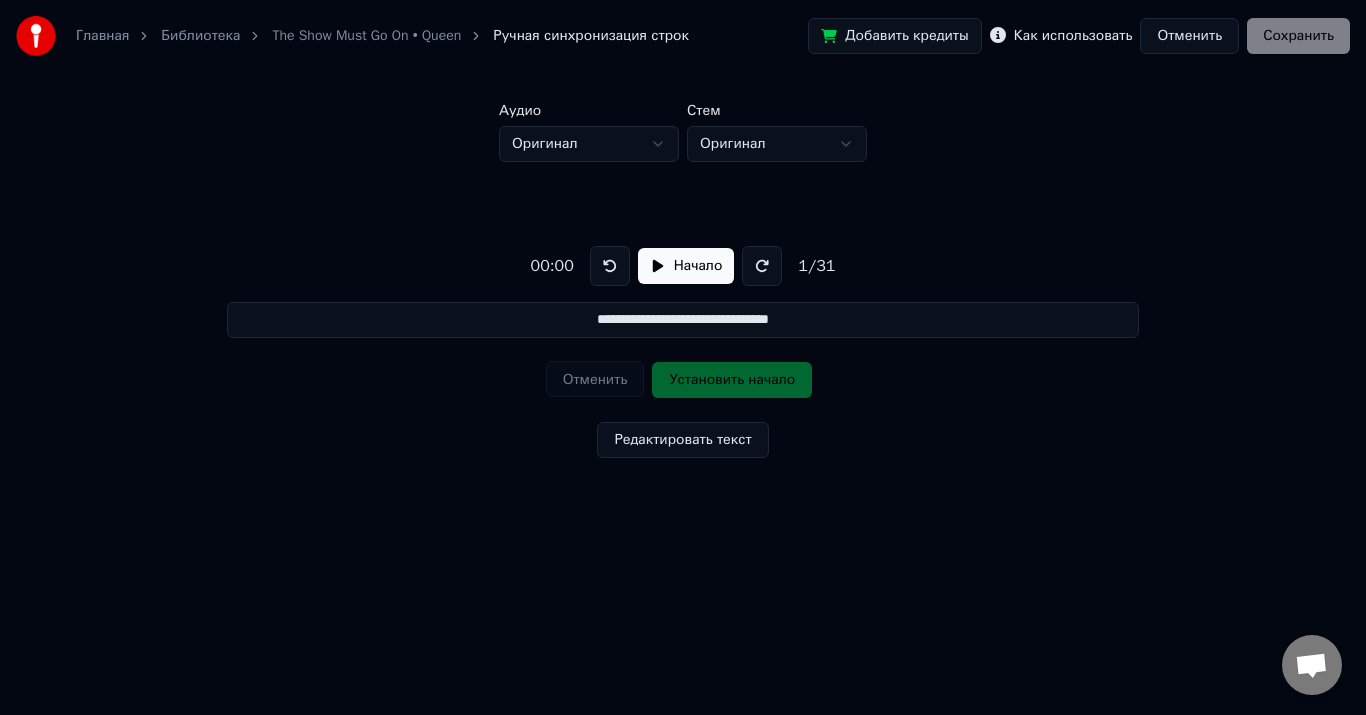 type on "**********" 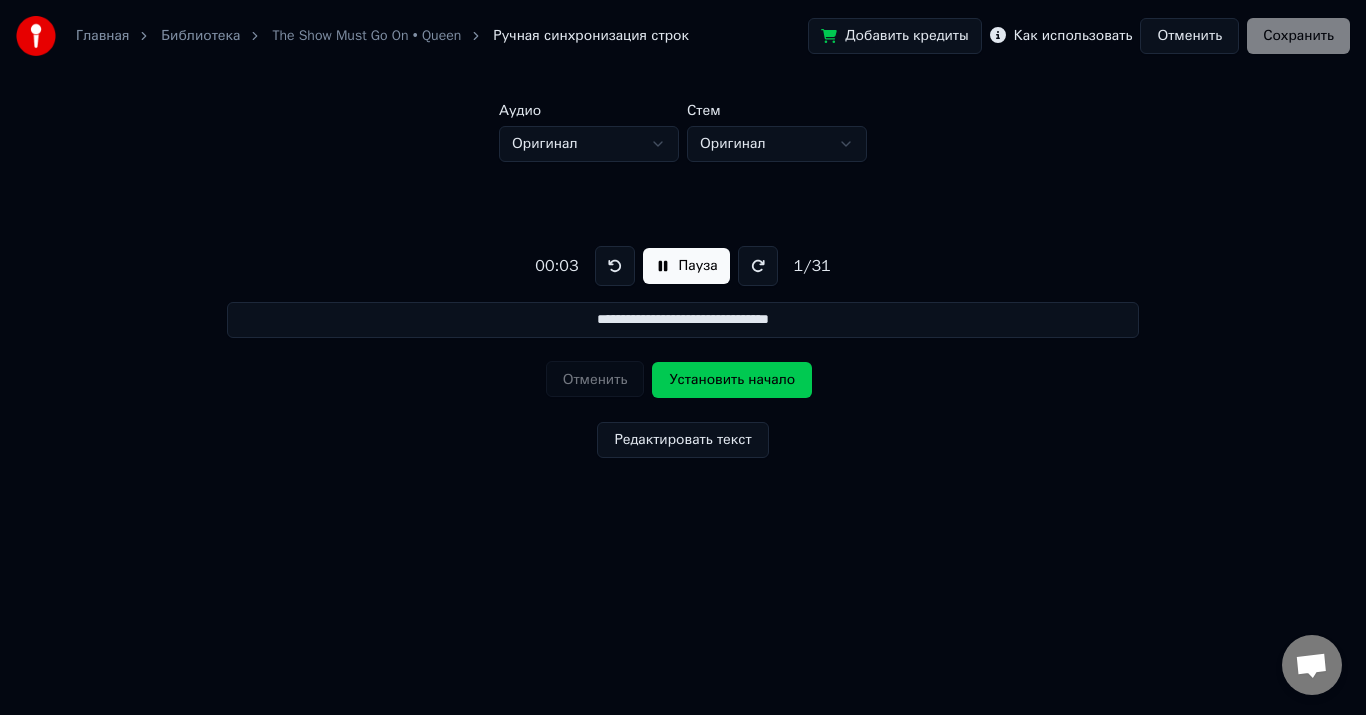 click on "Отменить" at bounding box center (1189, 36) 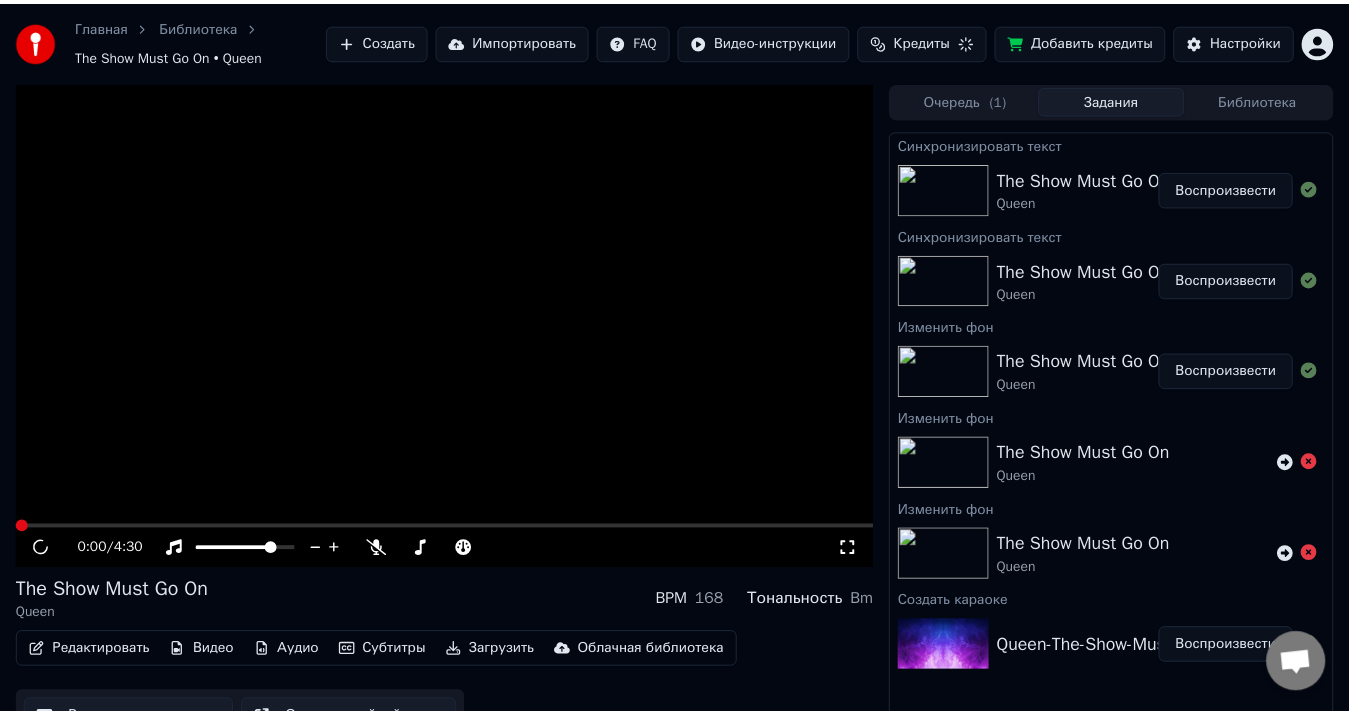 scroll, scrollTop: 23, scrollLeft: 0, axis: vertical 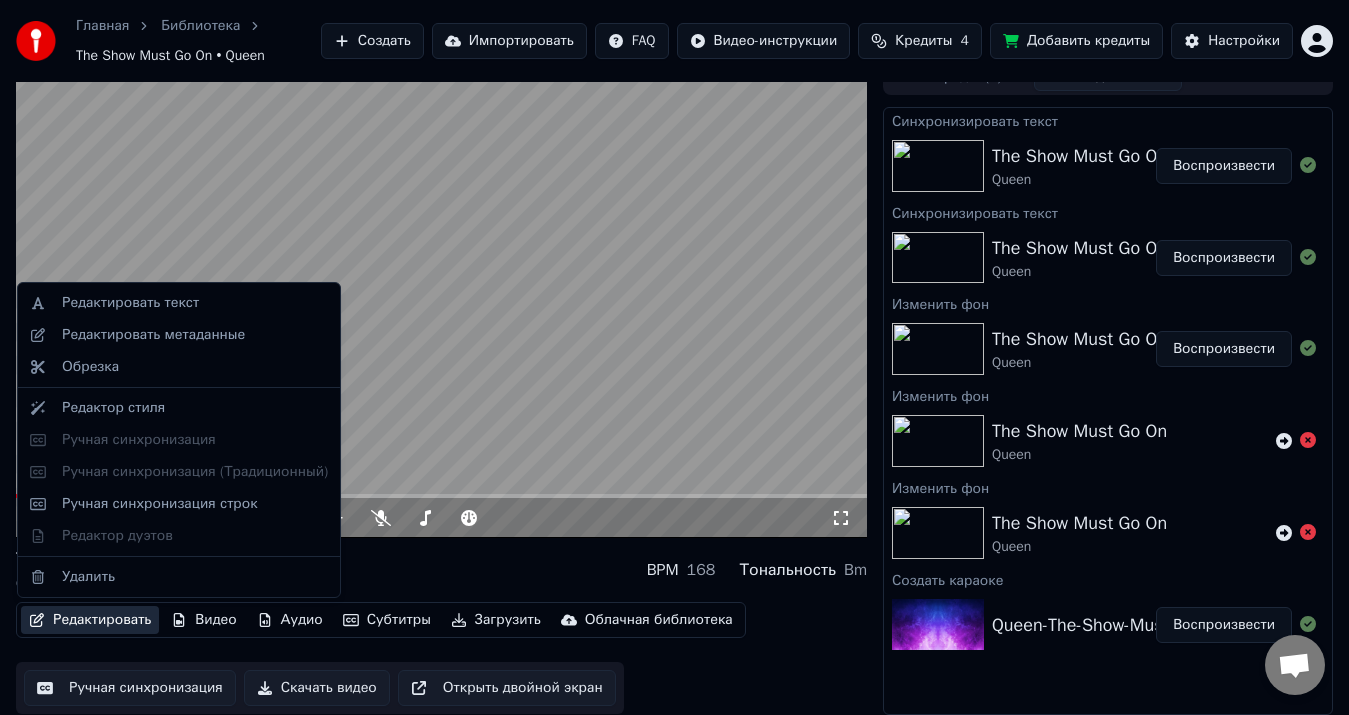 click on "Редактировать" at bounding box center [90, 620] 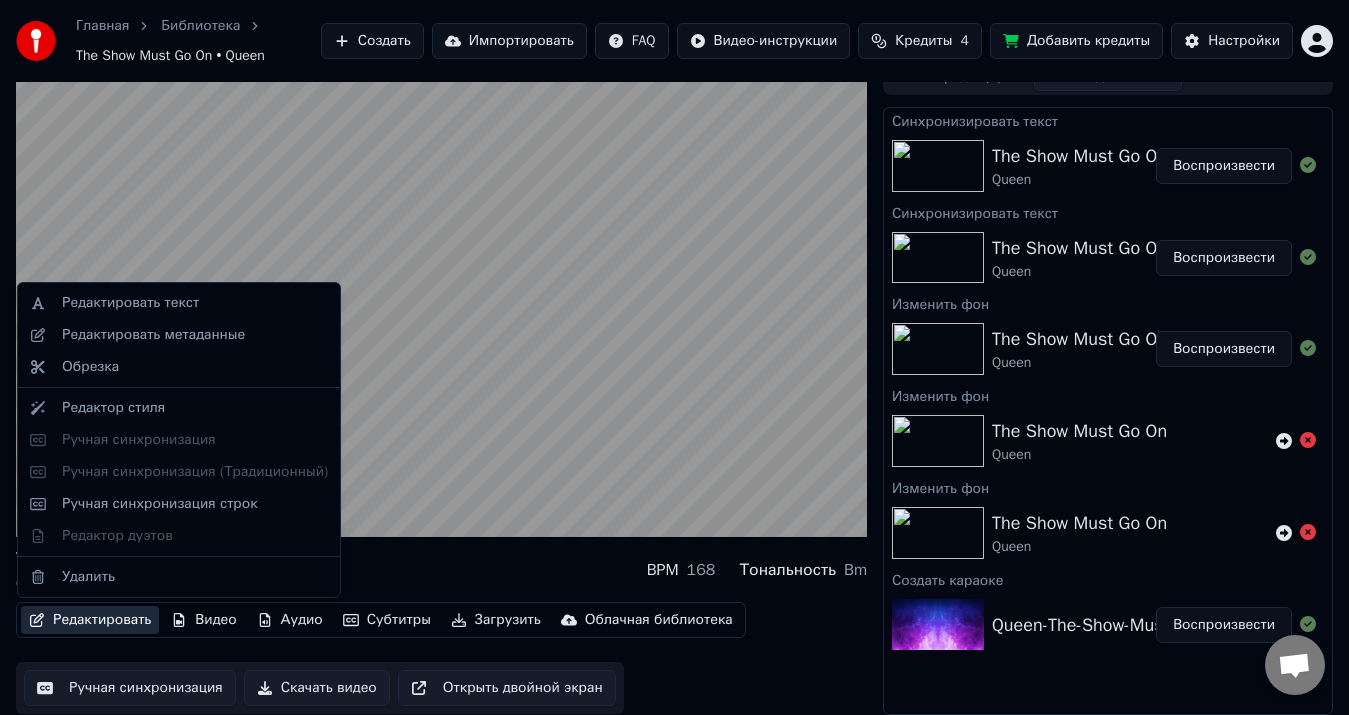 click on "Редактировать текст Редактировать метаданные Обрезка Редактор стиля Ручная синхронизация Ручная синхронизация (Традиционный) Ручная синхронизация строк Редактор дуэтов Удалить" at bounding box center (179, 440) 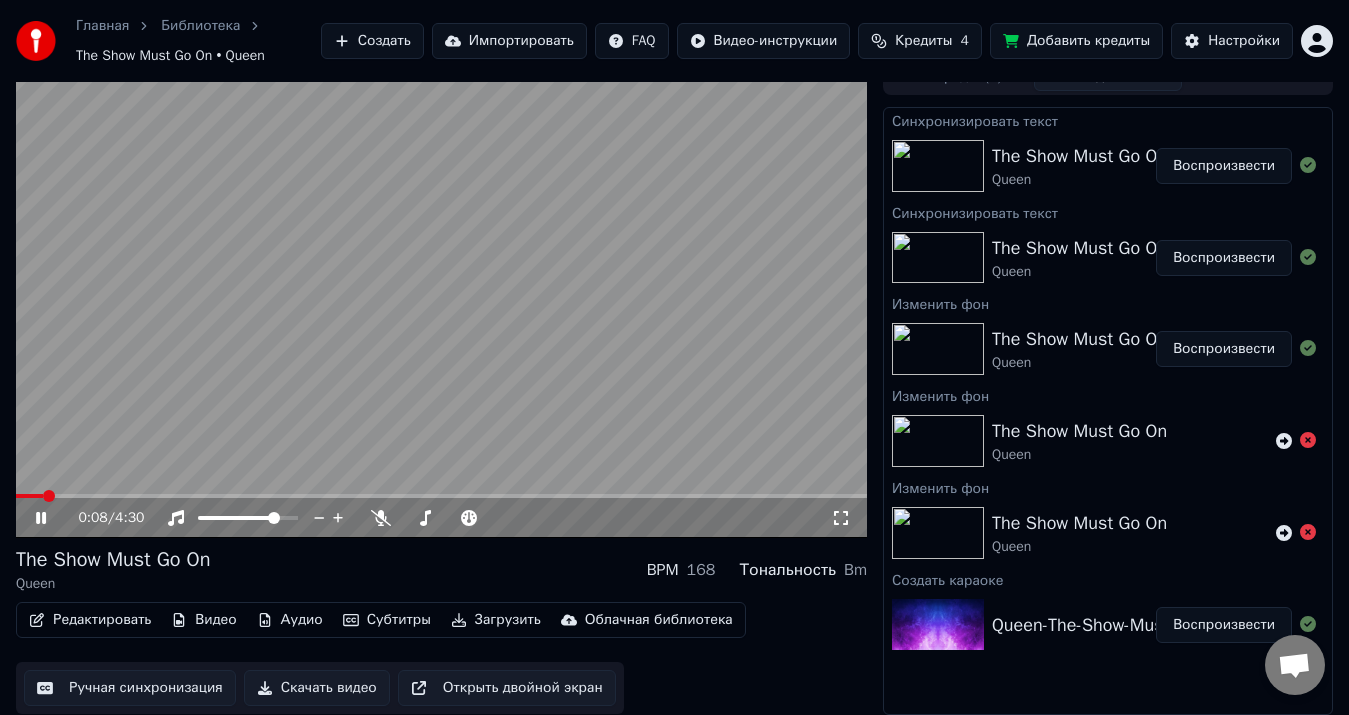 click at bounding box center [441, 298] 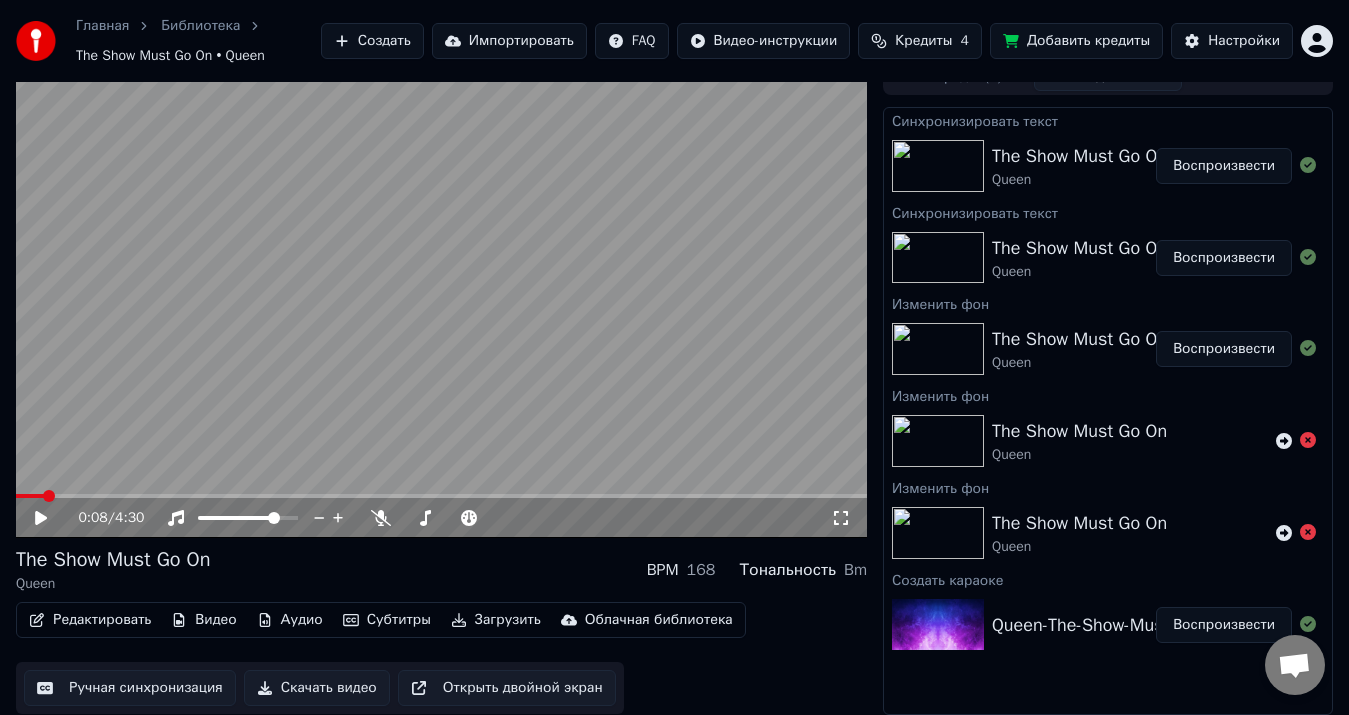 click at bounding box center [441, 496] 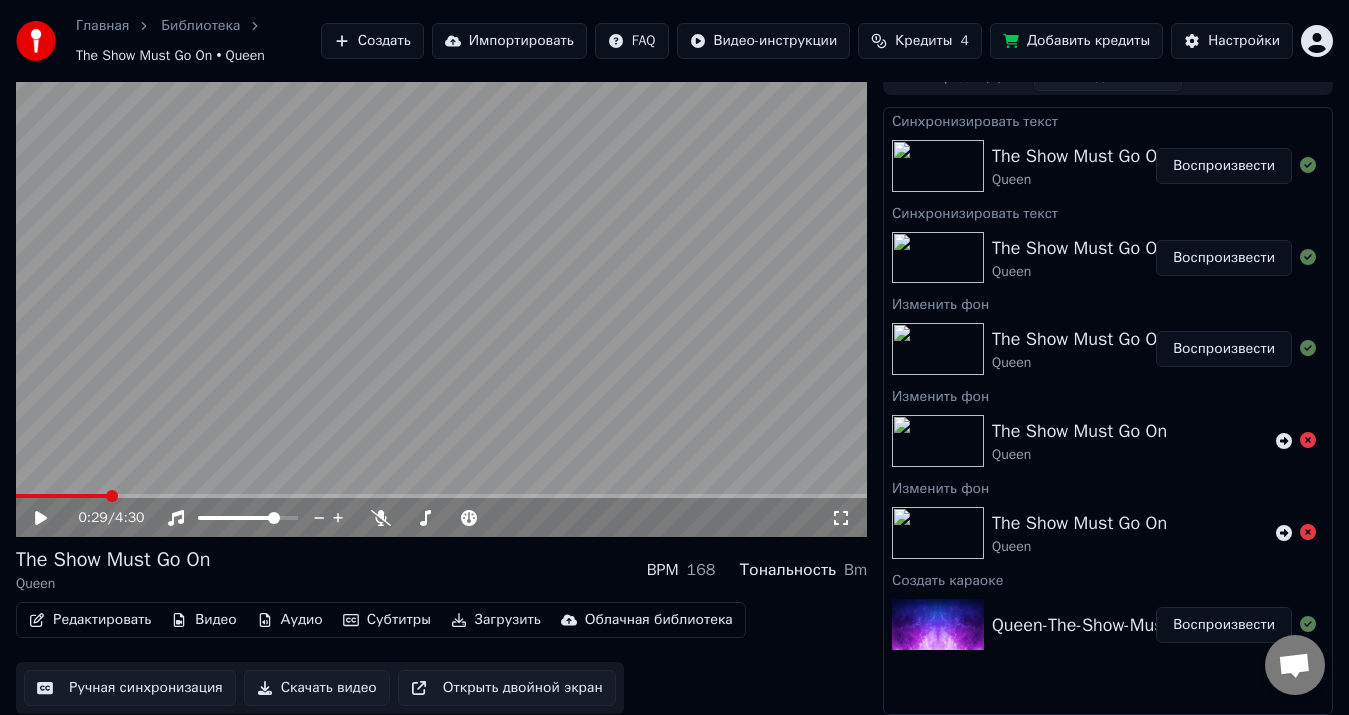 click 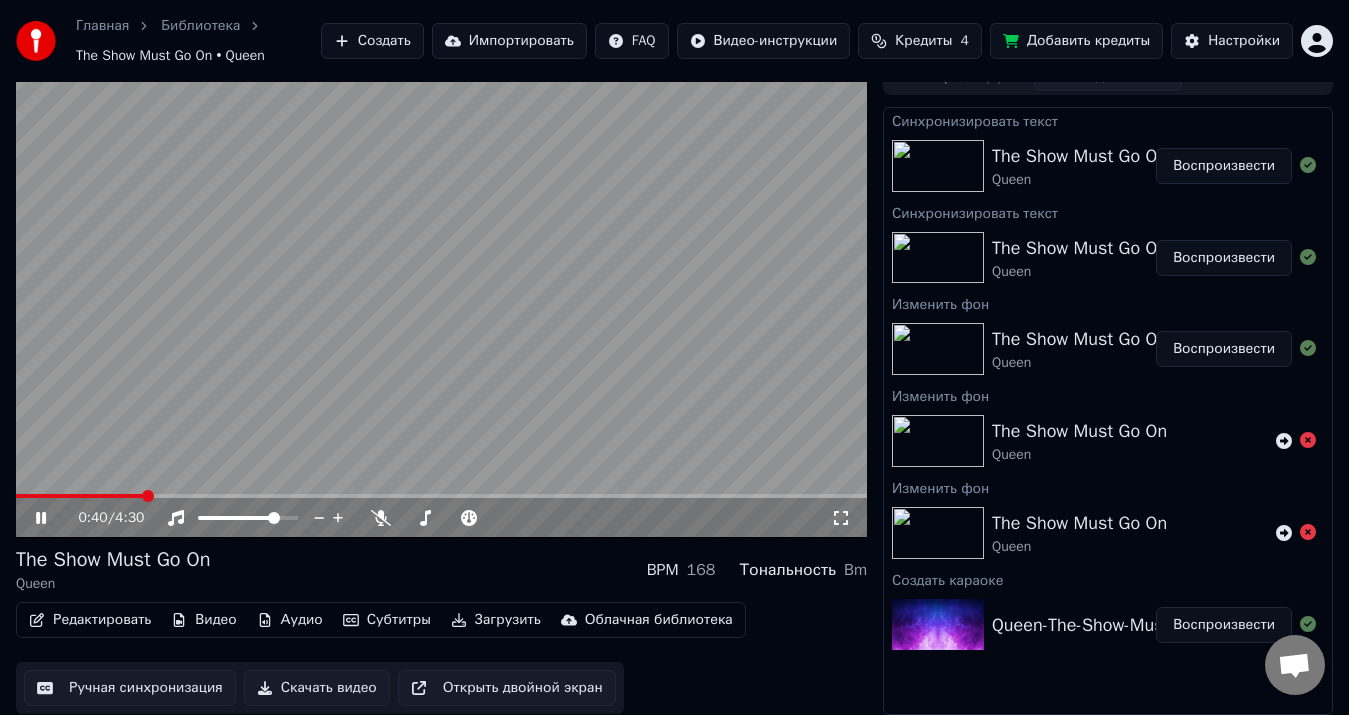 click 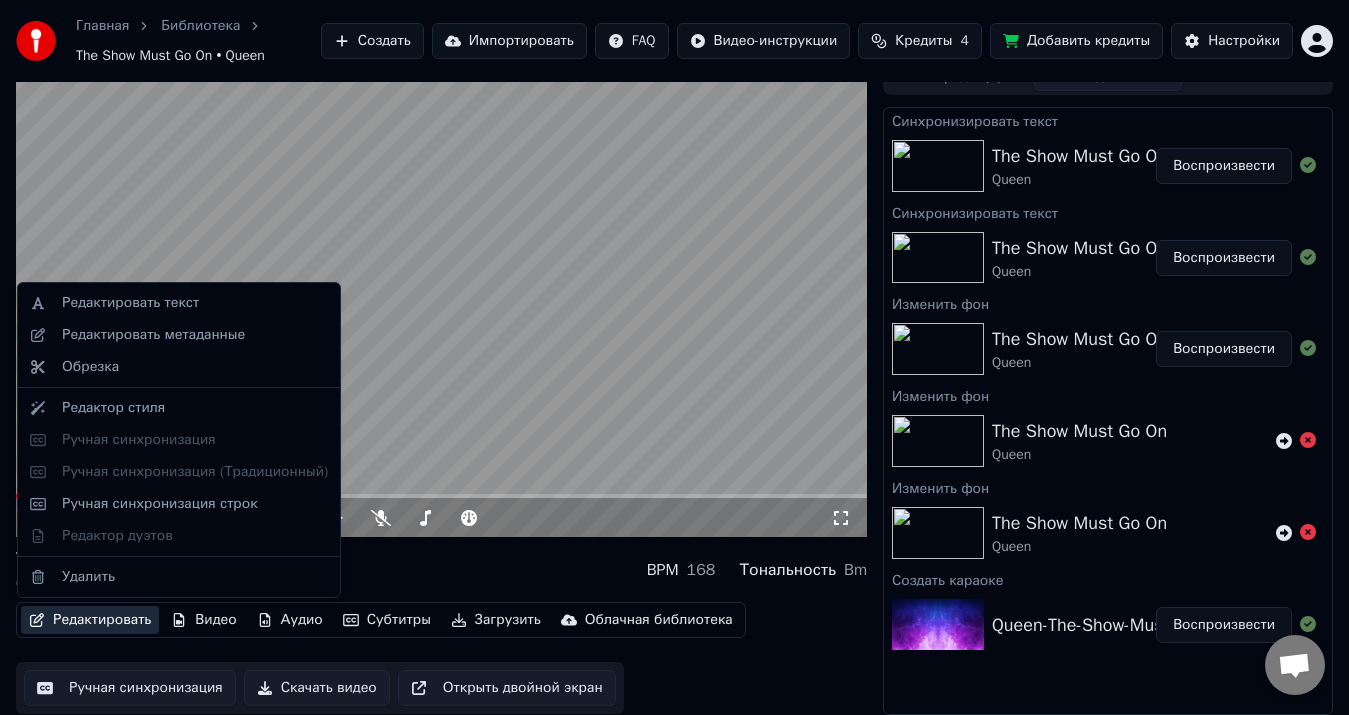 click on "Редактировать" at bounding box center (90, 620) 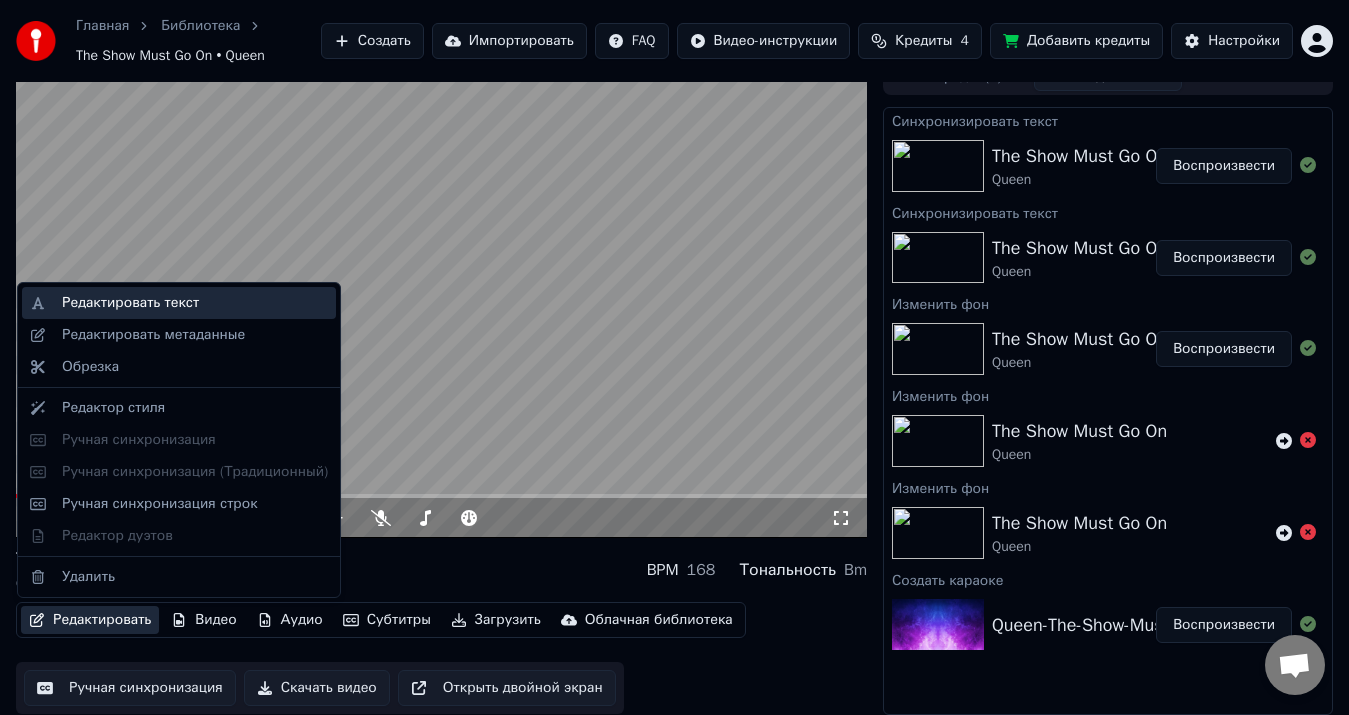 click on "Редактировать текст" at bounding box center [130, 303] 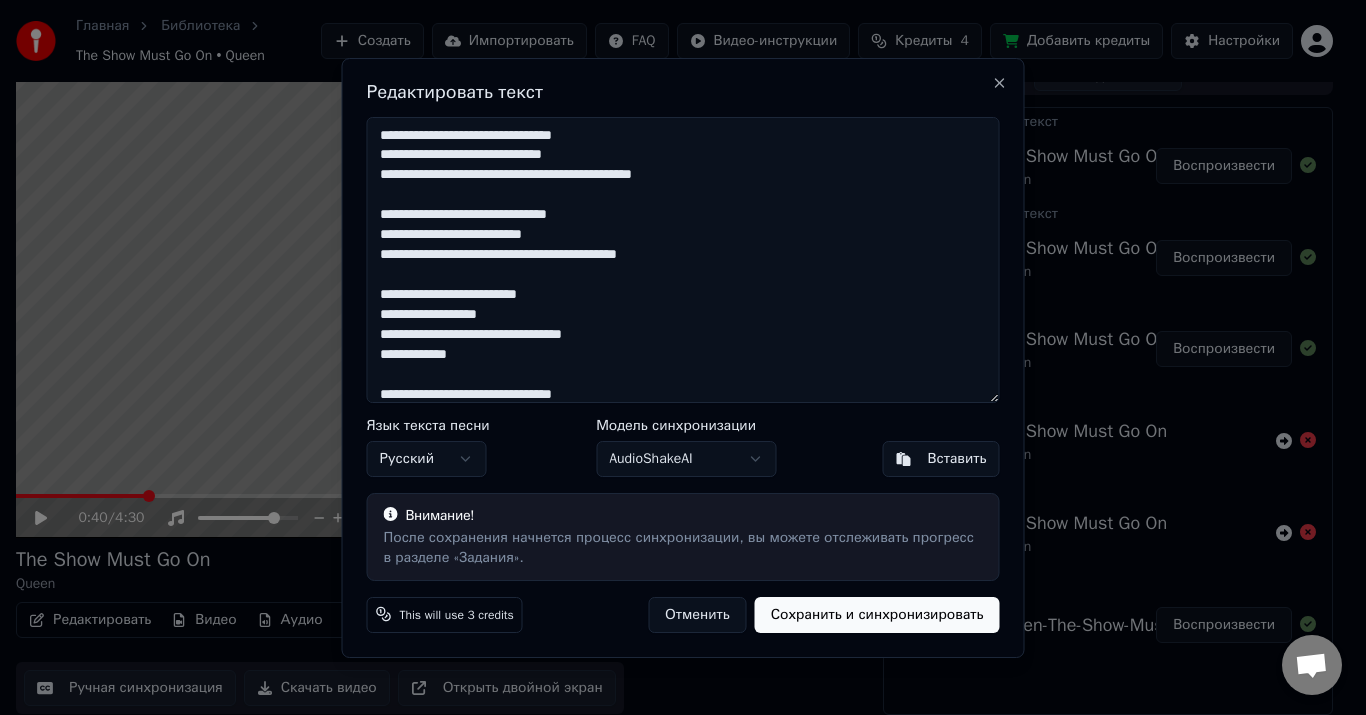 click on "**********" at bounding box center (683, 260) 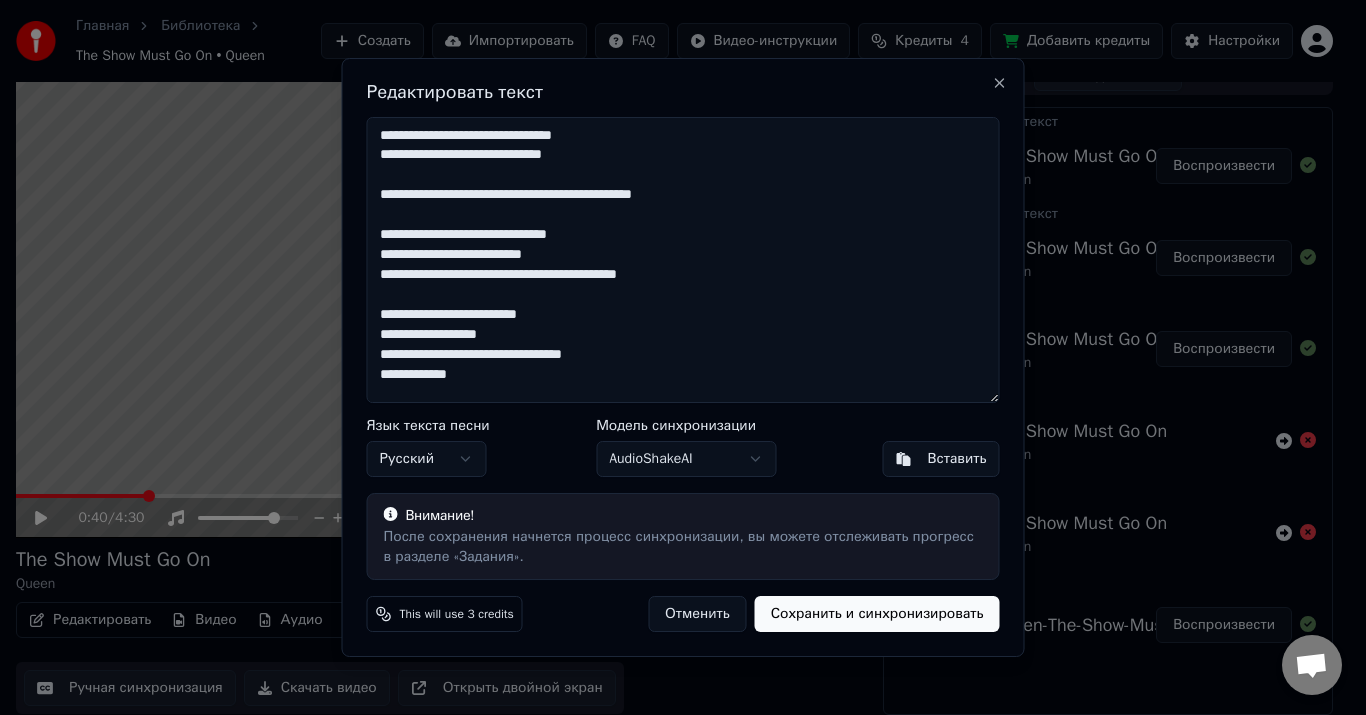 click on "**********" at bounding box center (683, 260) 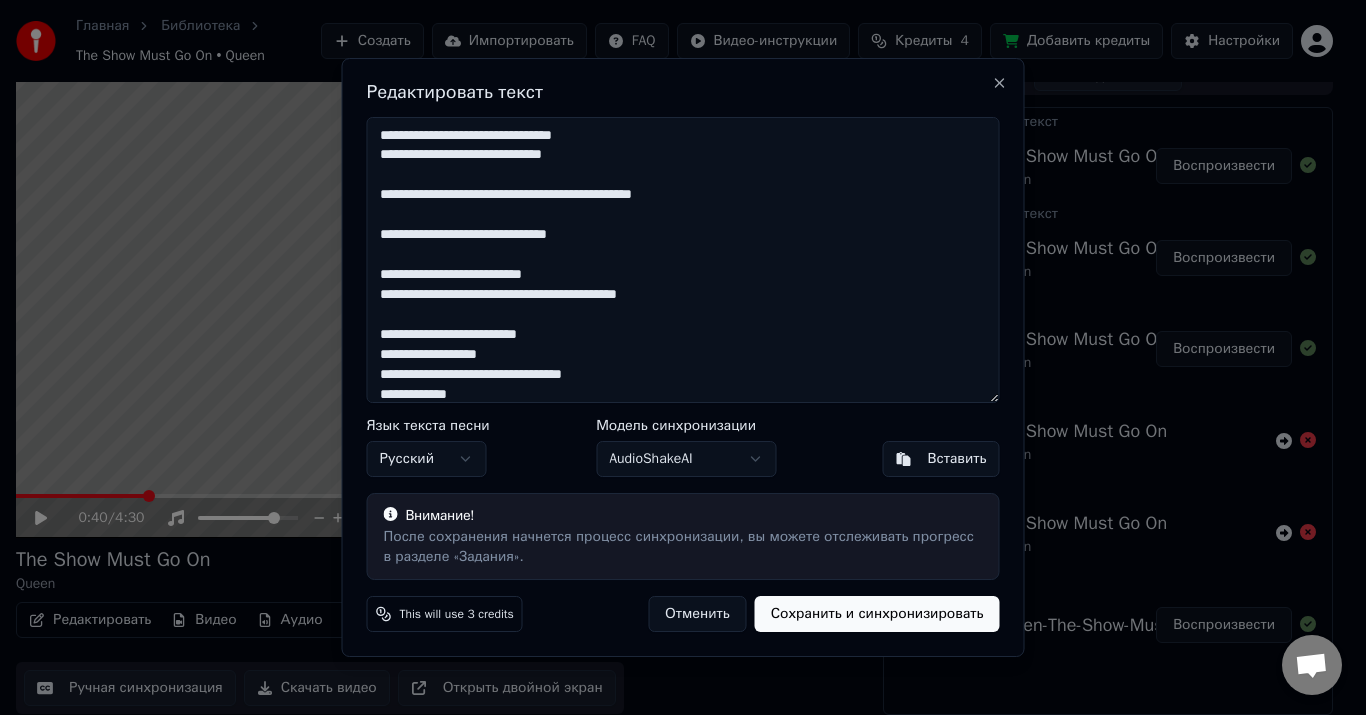 click on "**********" at bounding box center [683, 260] 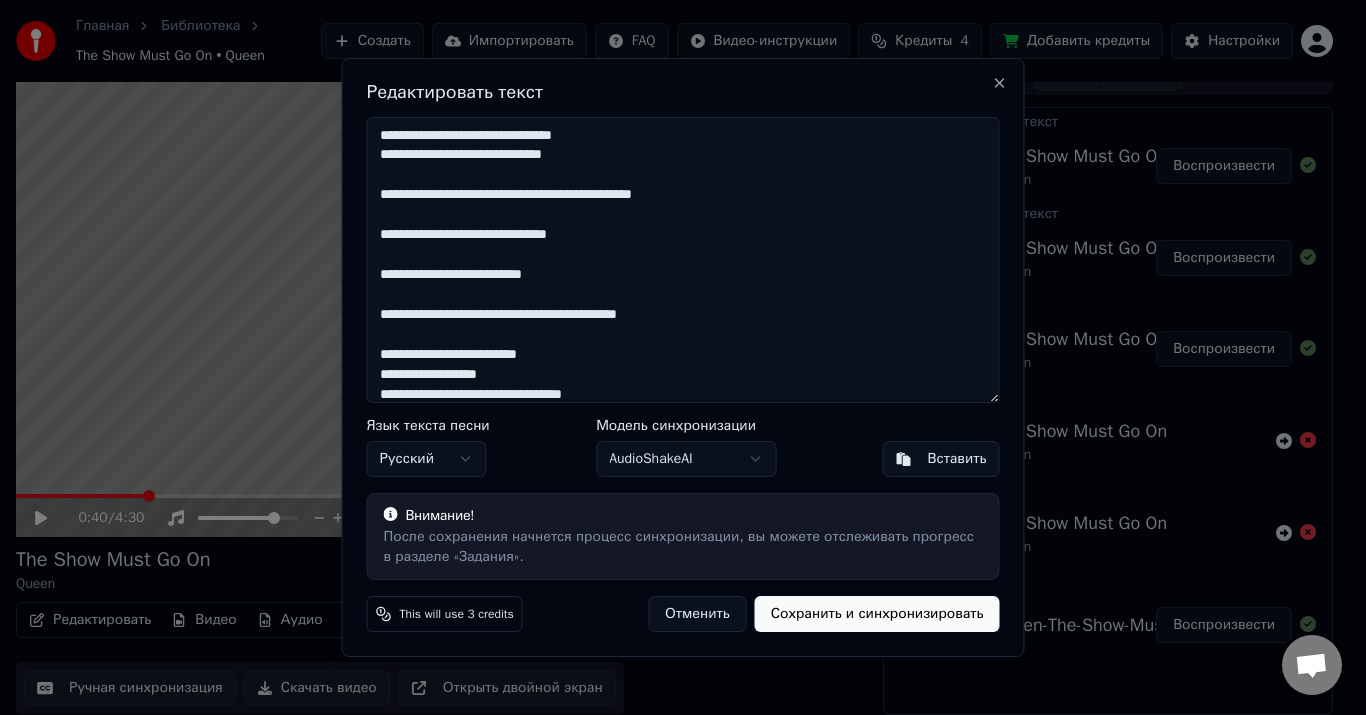 click on "Отменить" at bounding box center (697, 614) 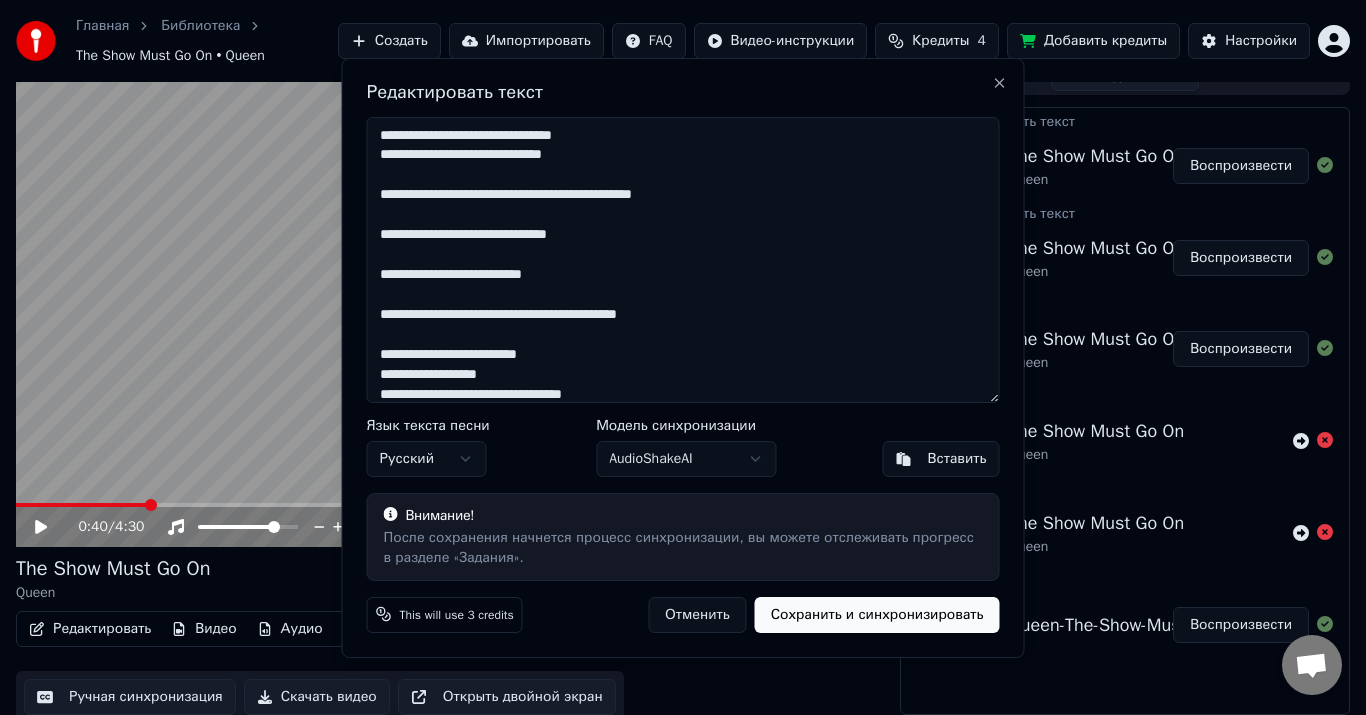type on "**********" 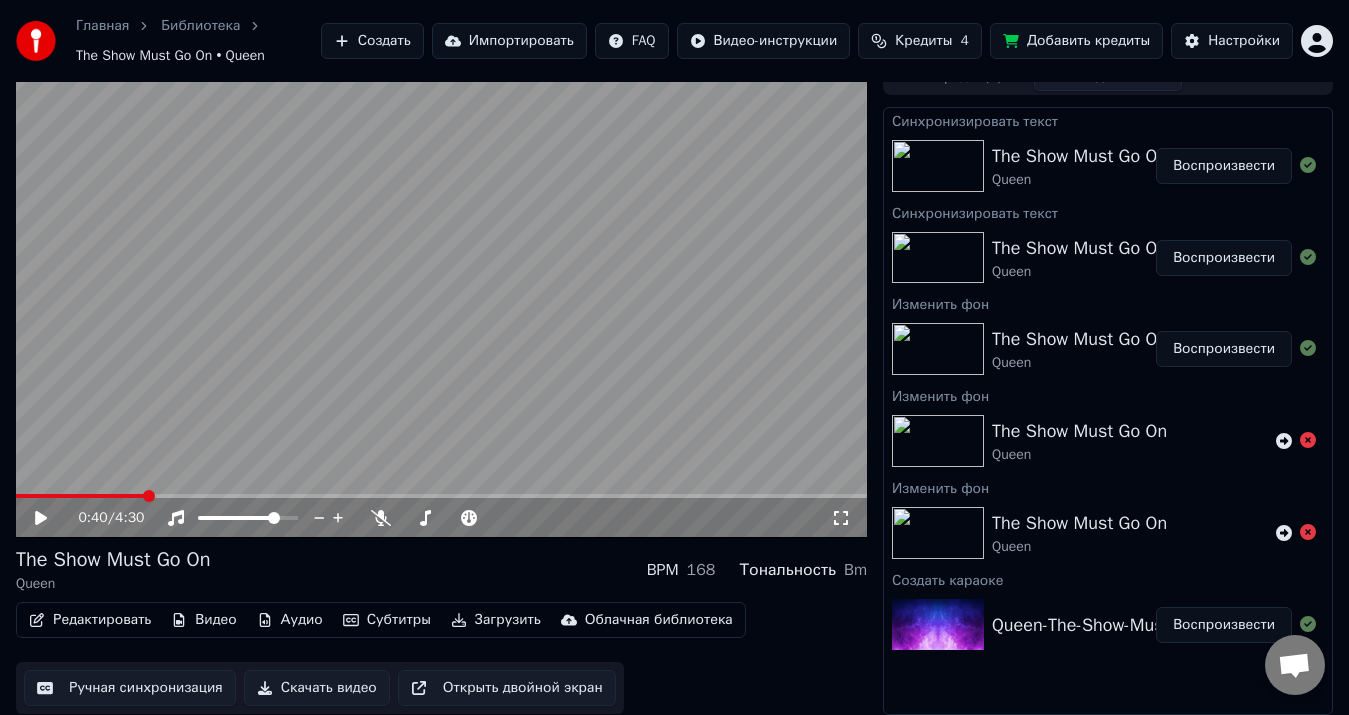 click on "Редактировать" at bounding box center (90, 620) 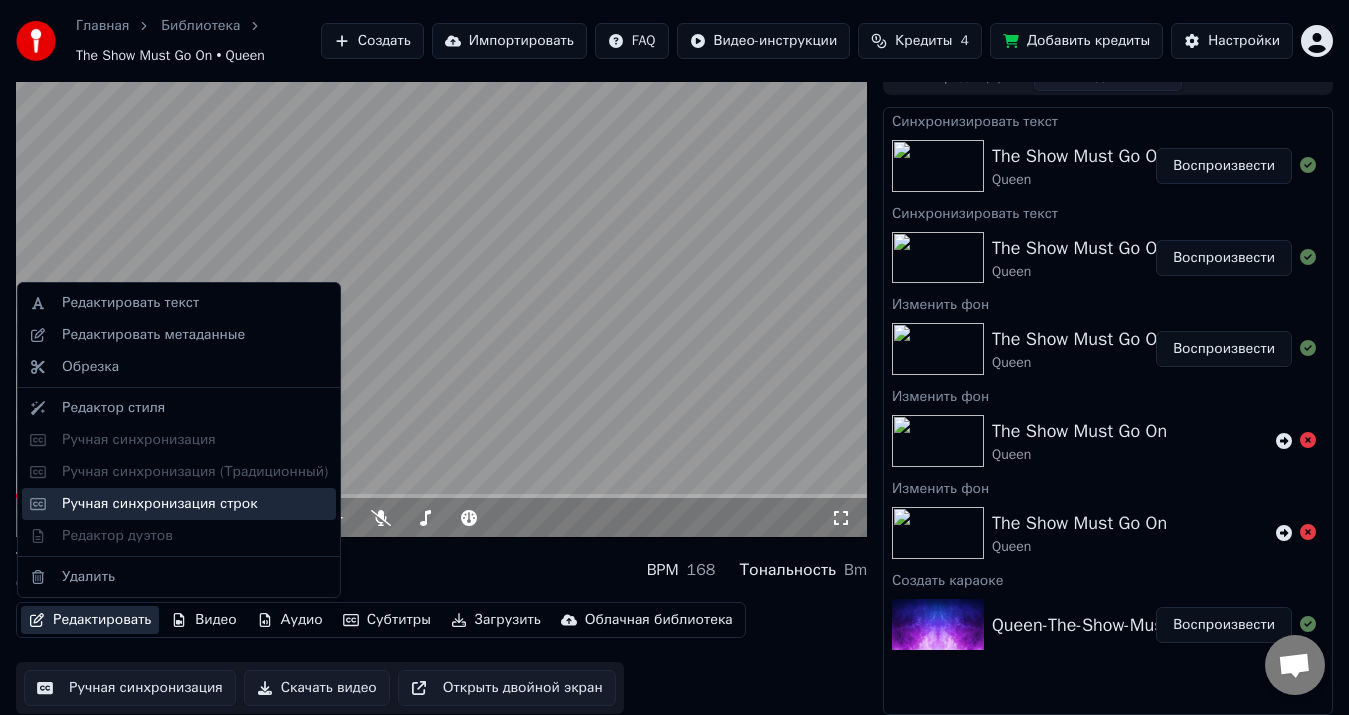click on "Ручная синхронизация строк" at bounding box center (179, 504) 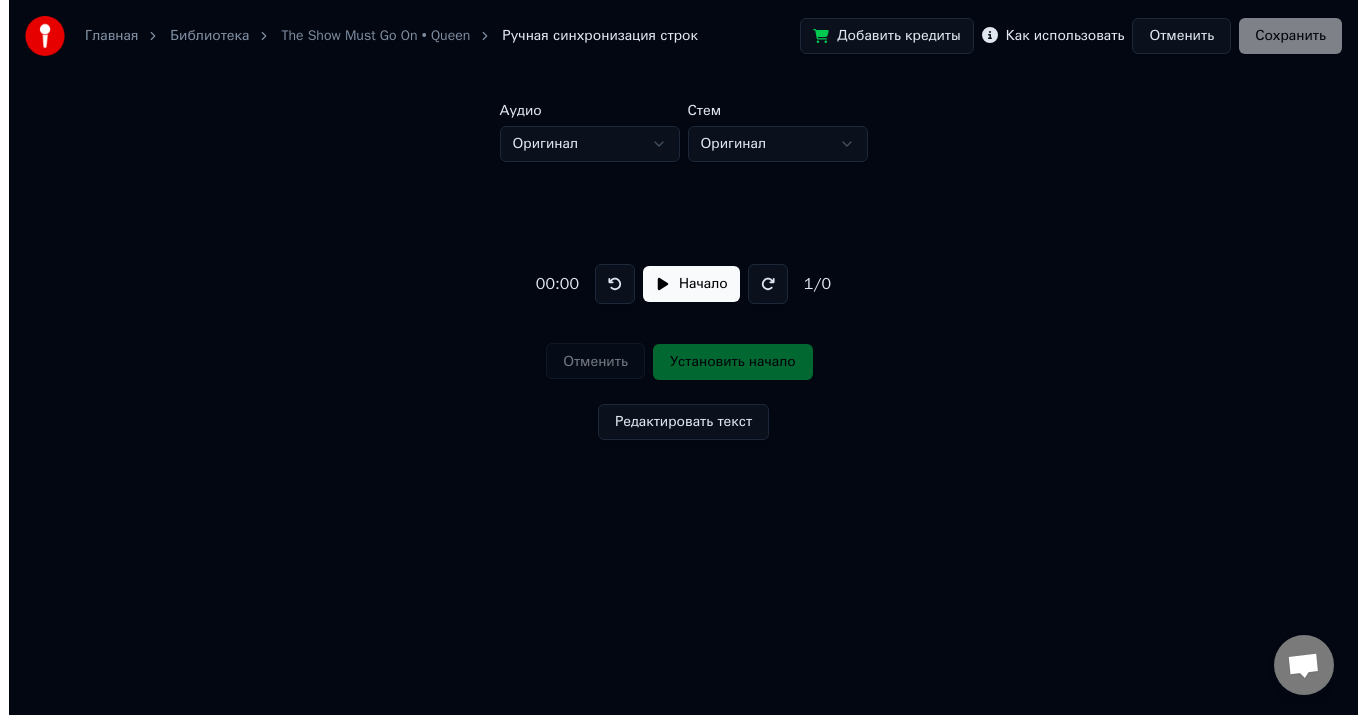 scroll, scrollTop: 0, scrollLeft: 0, axis: both 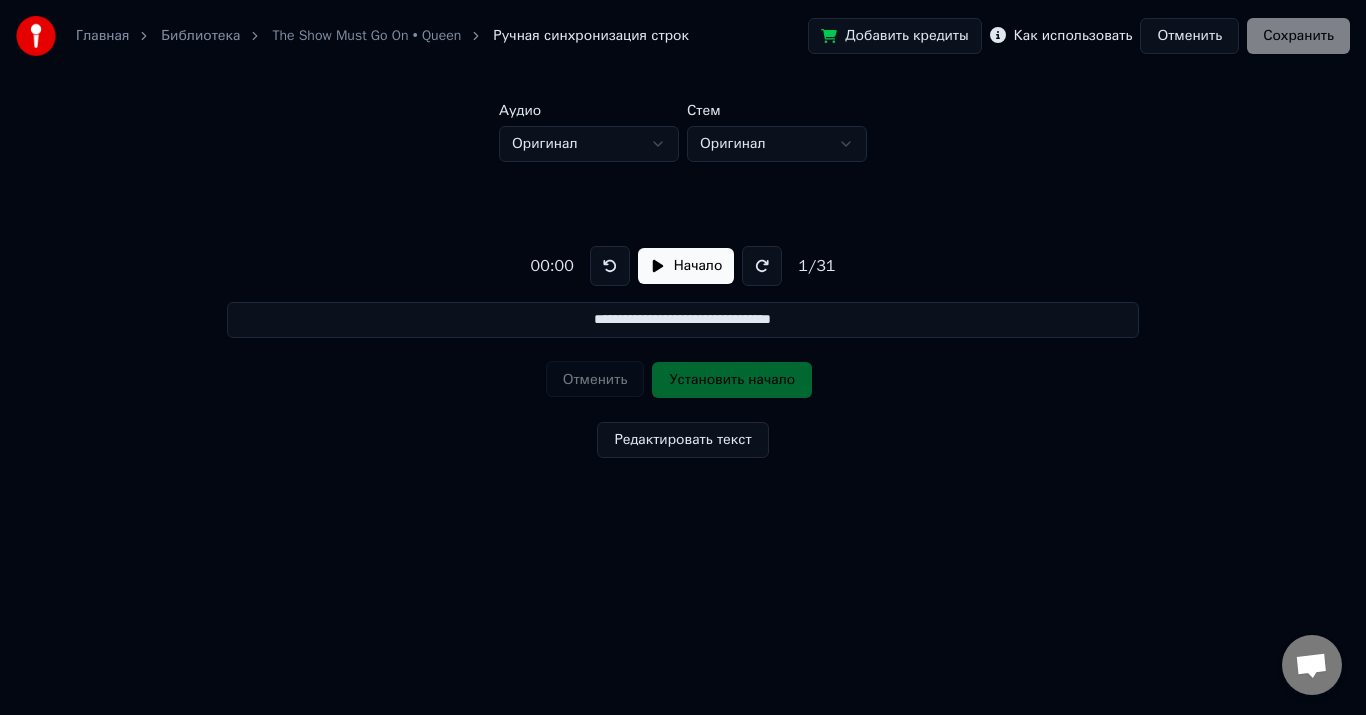 click at bounding box center [762, 266] 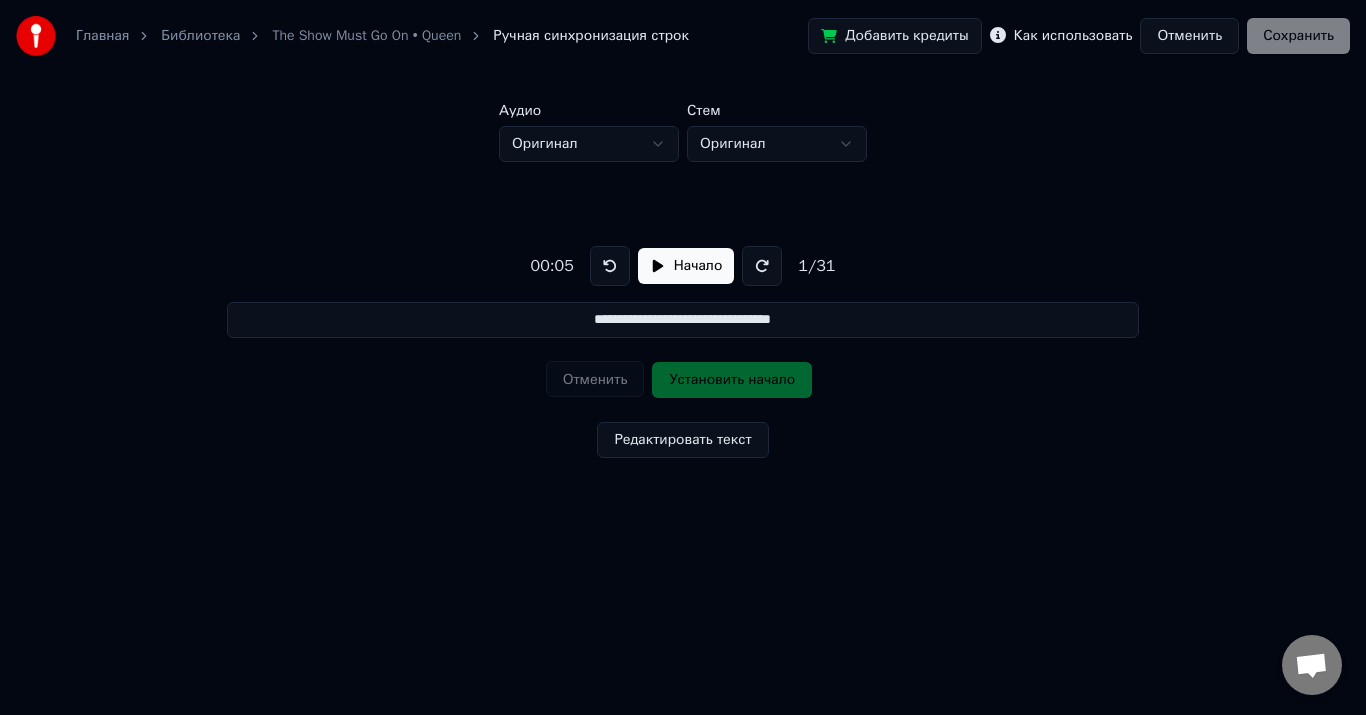 click at bounding box center (762, 266) 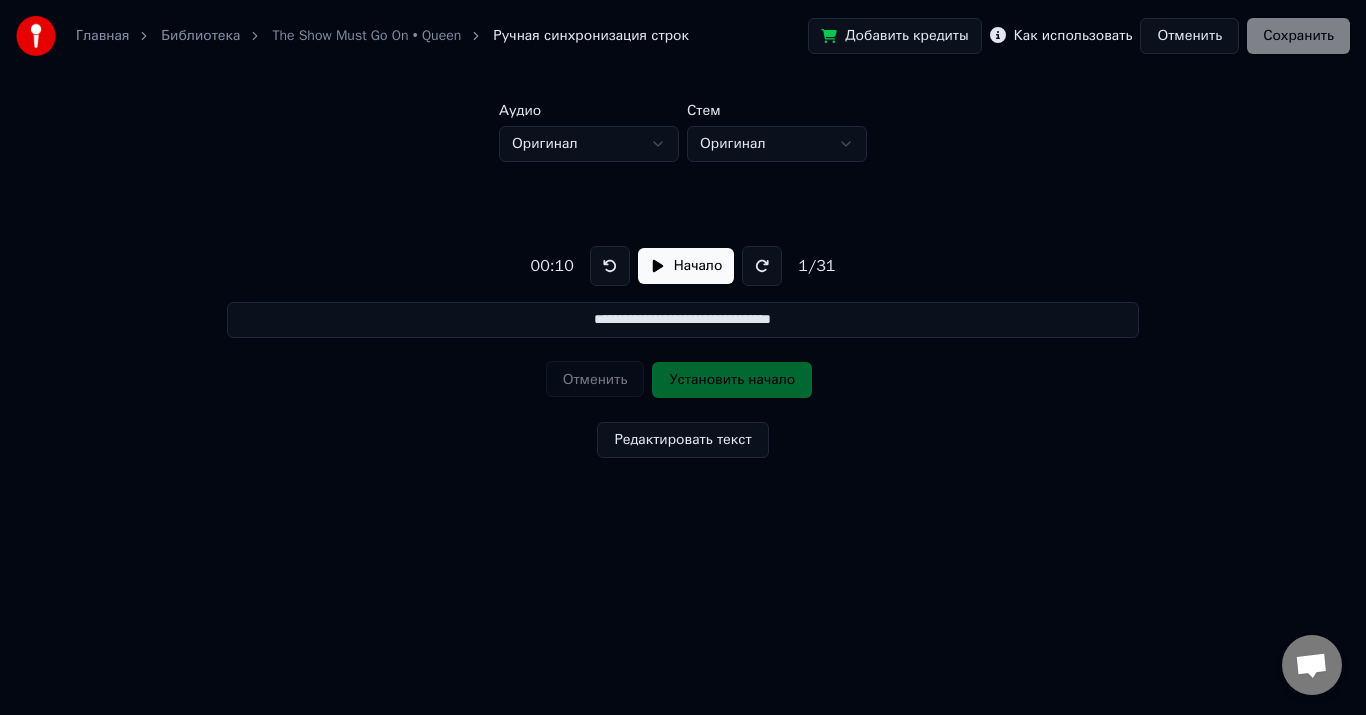 click at bounding box center (762, 266) 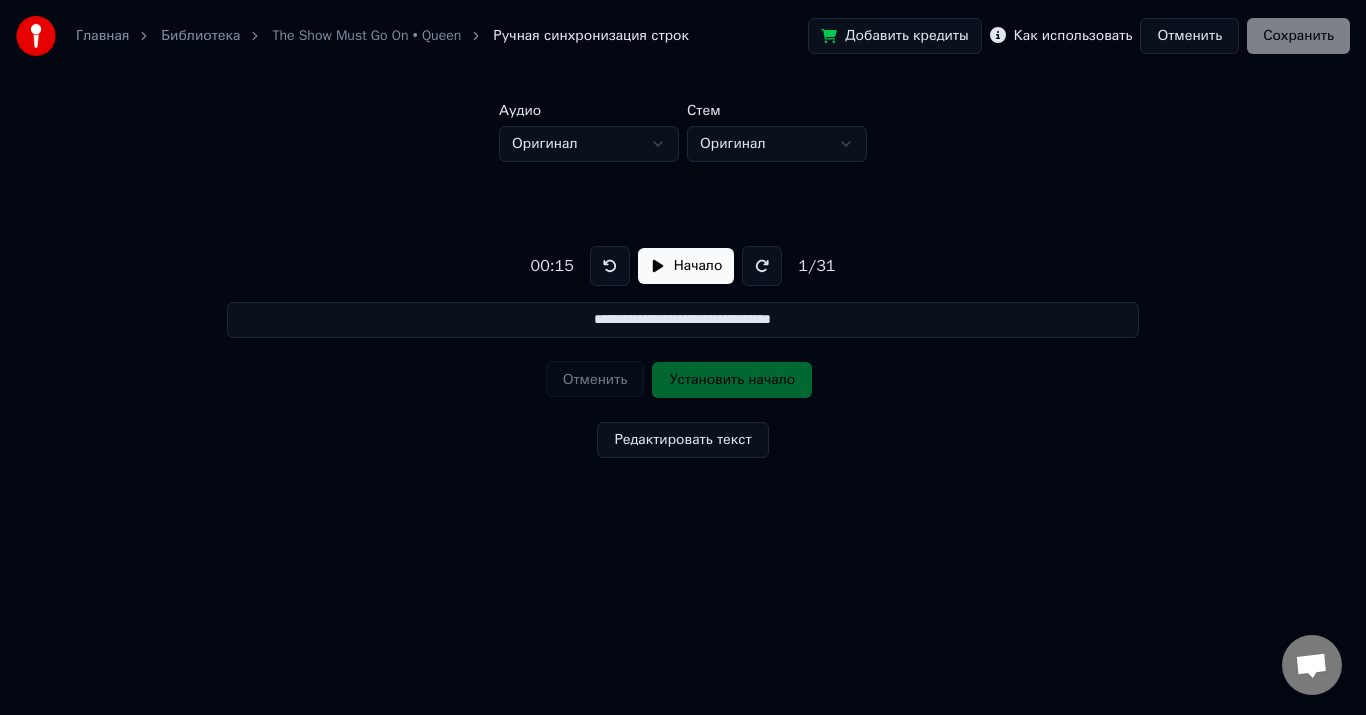 click at bounding box center (762, 266) 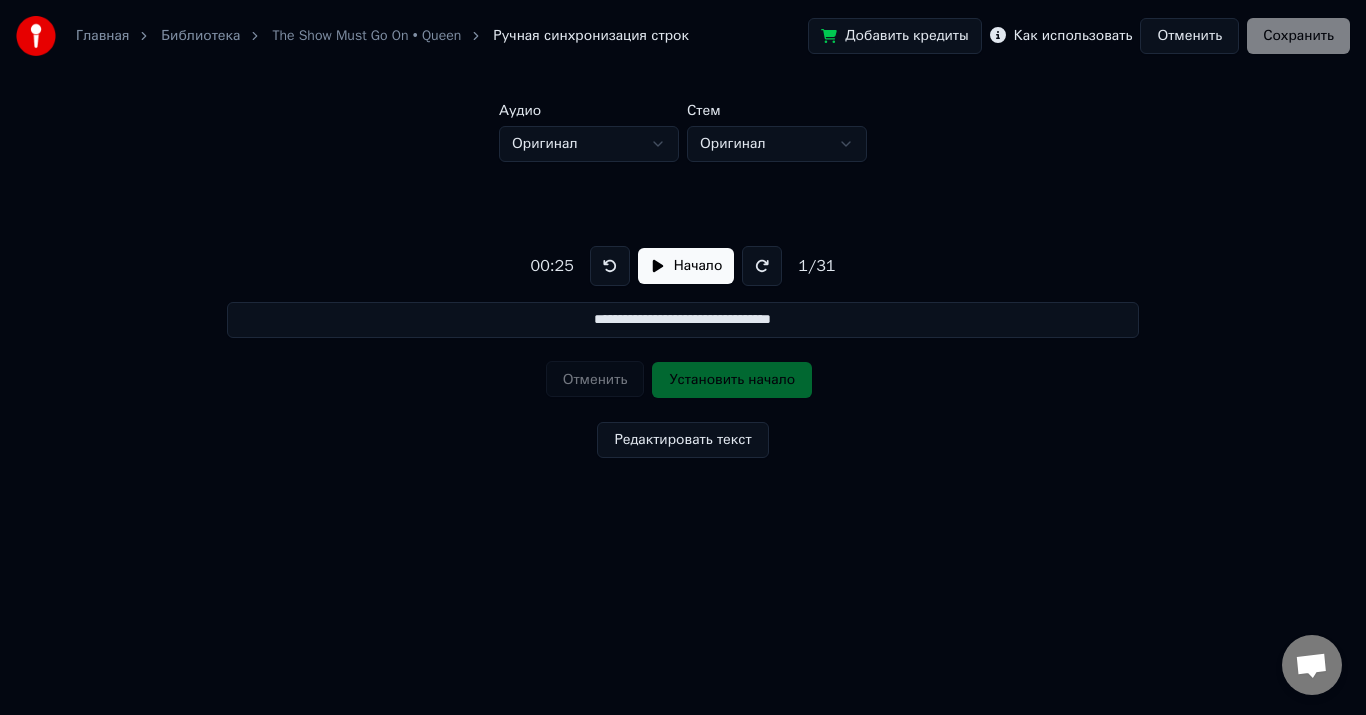 click on "00:25 Начало 1  /  31" at bounding box center [683, 266] 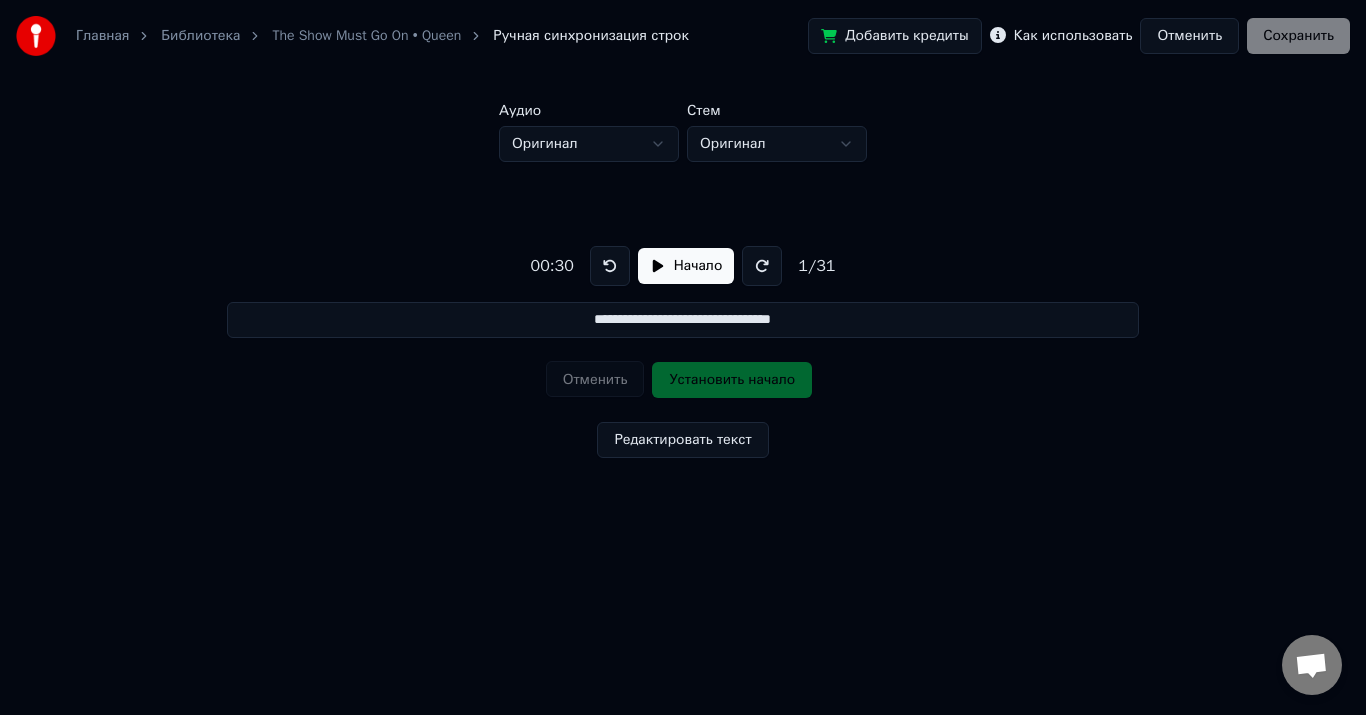 click on "Отменить" at bounding box center (1189, 36) 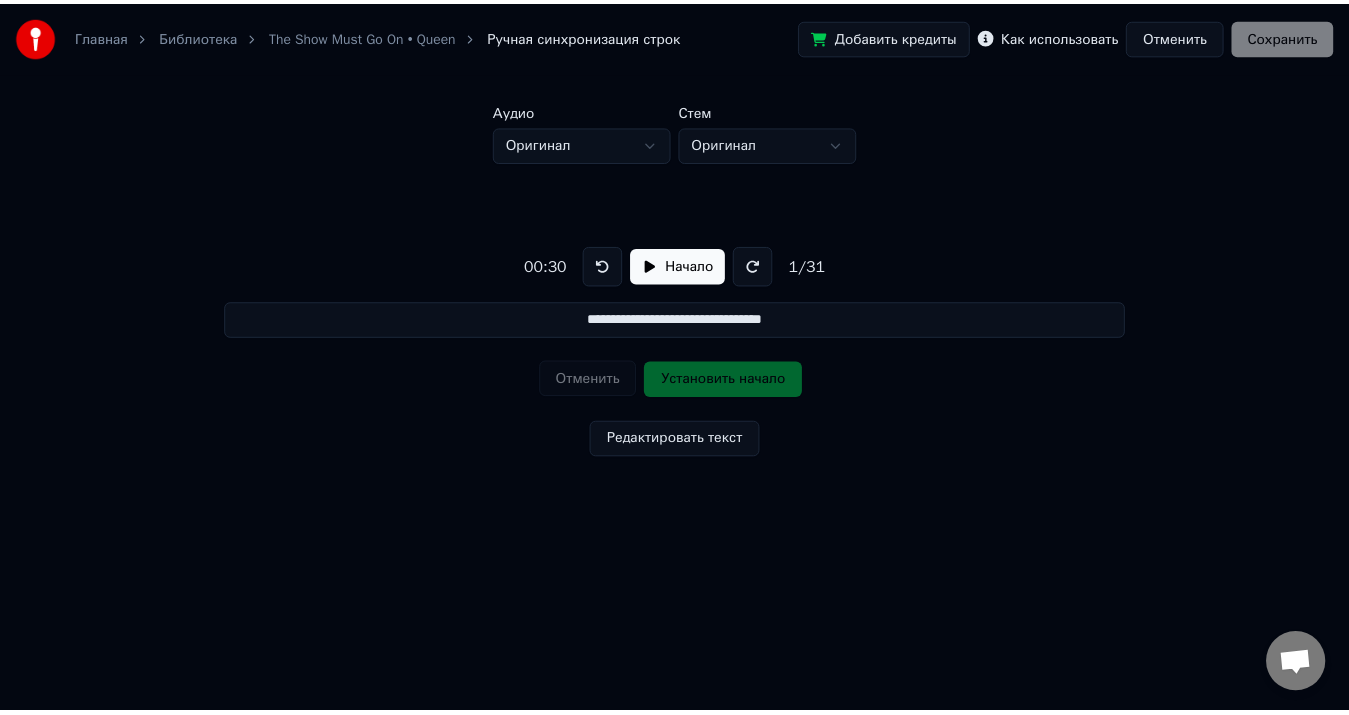 scroll, scrollTop: 23, scrollLeft: 0, axis: vertical 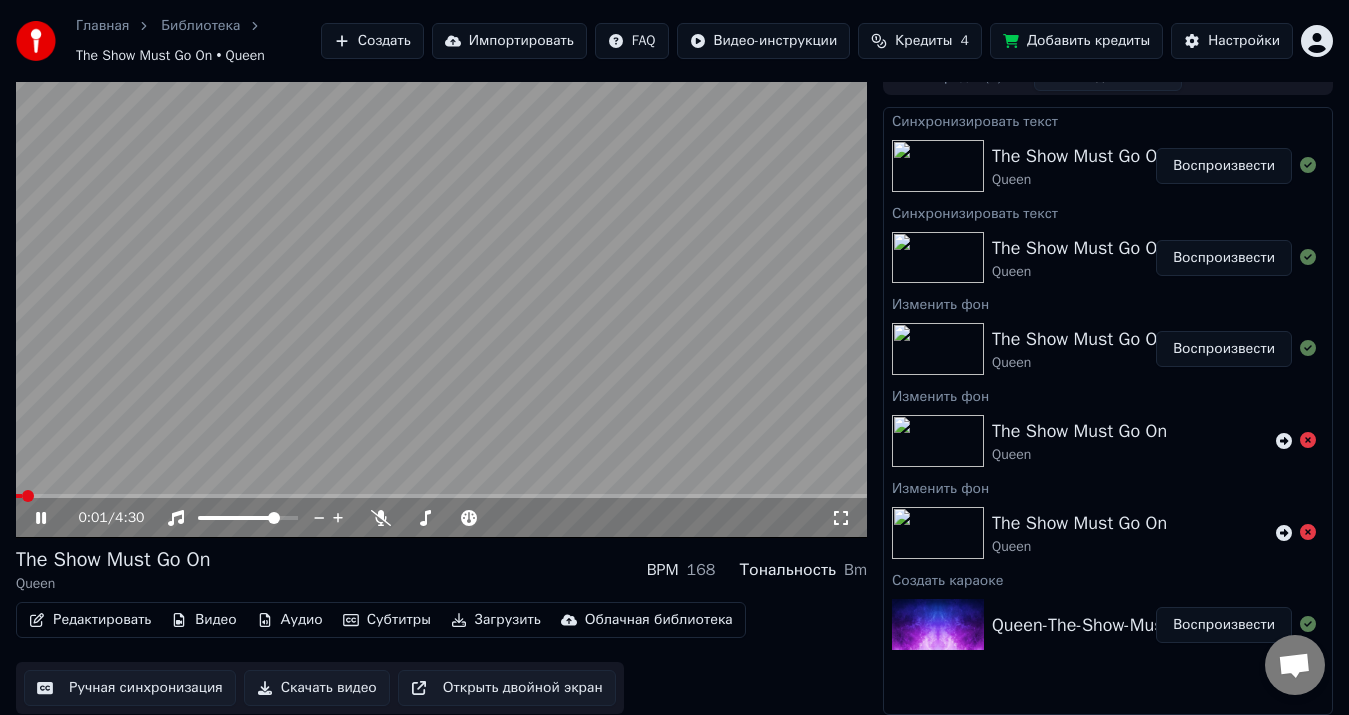 click at bounding box center [441, 298] 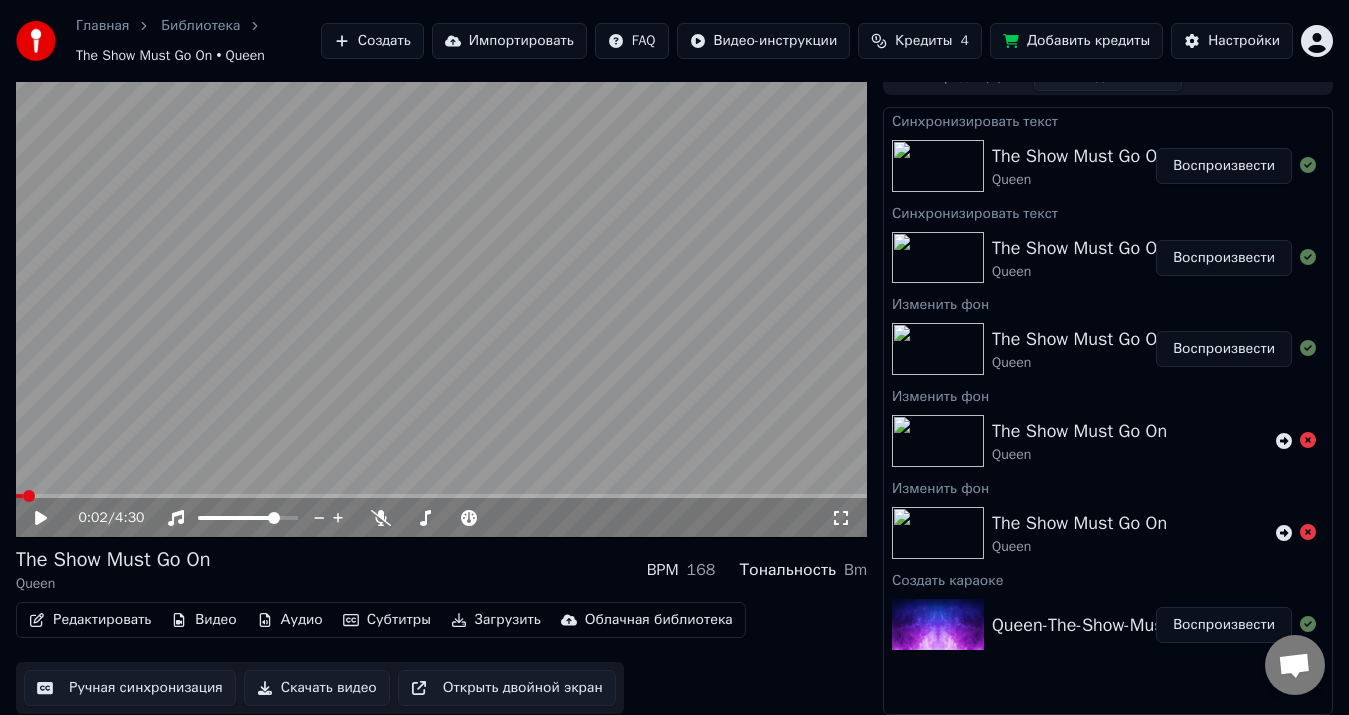 click at bounding box center (441, 298) 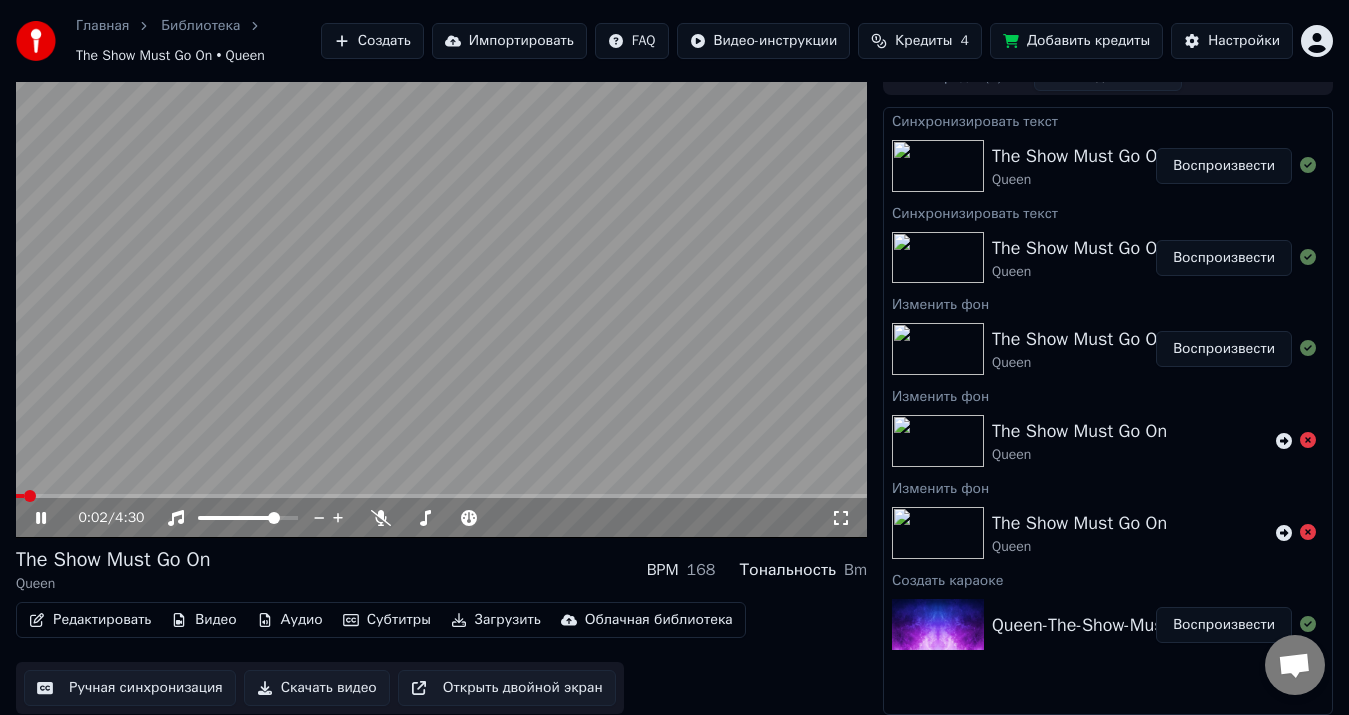 click at bounding box center (441, 298) 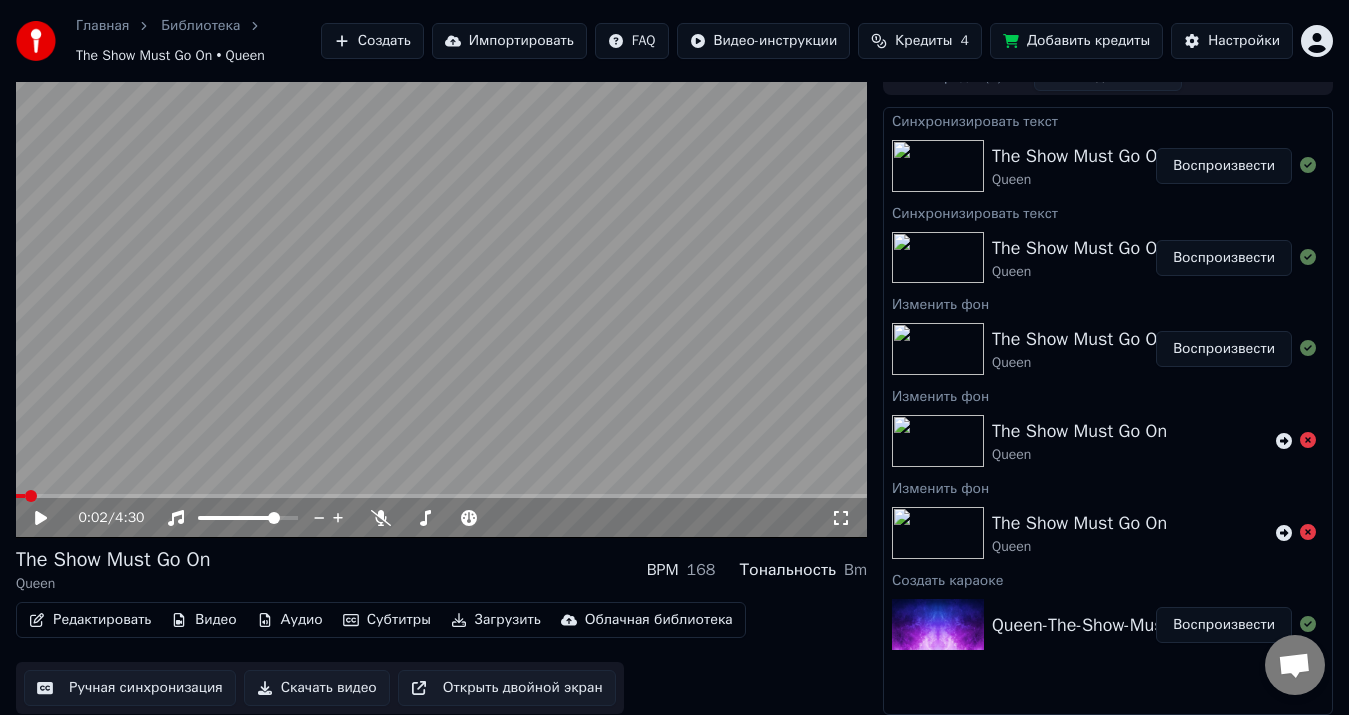 click at bounding box center [441, 496] 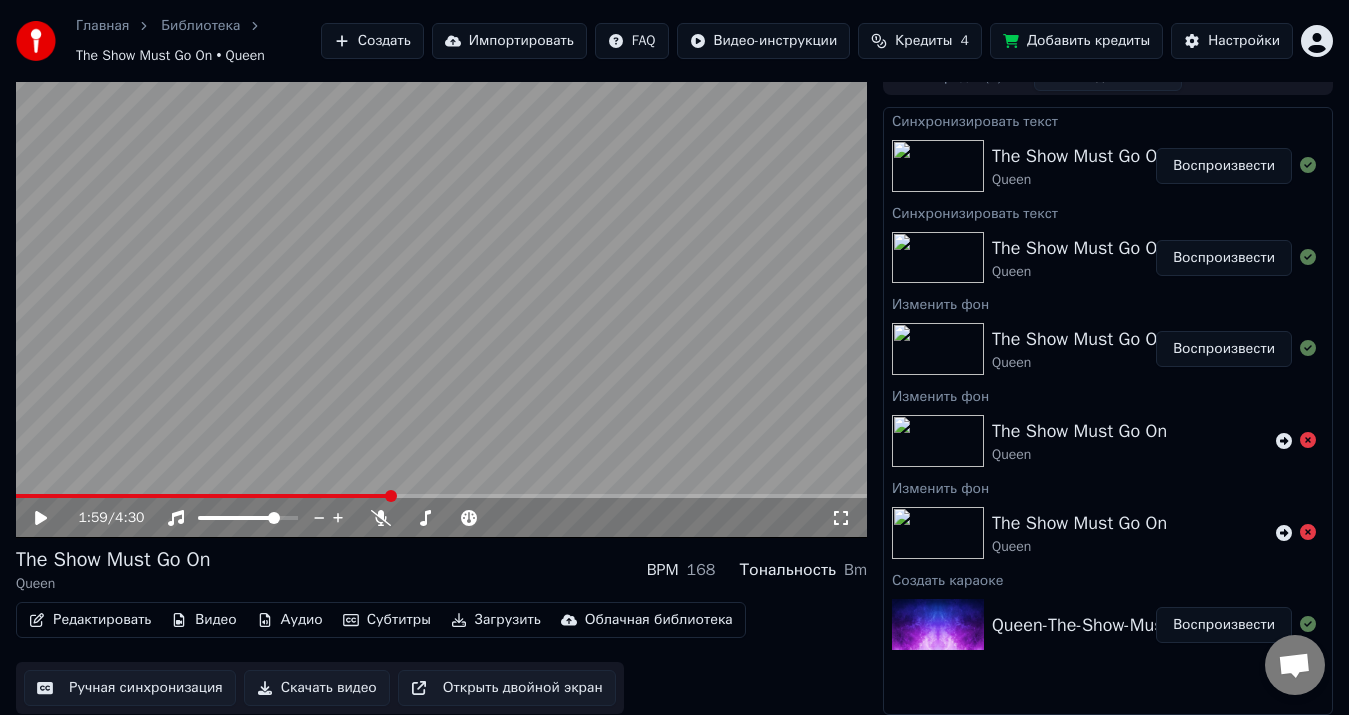 click 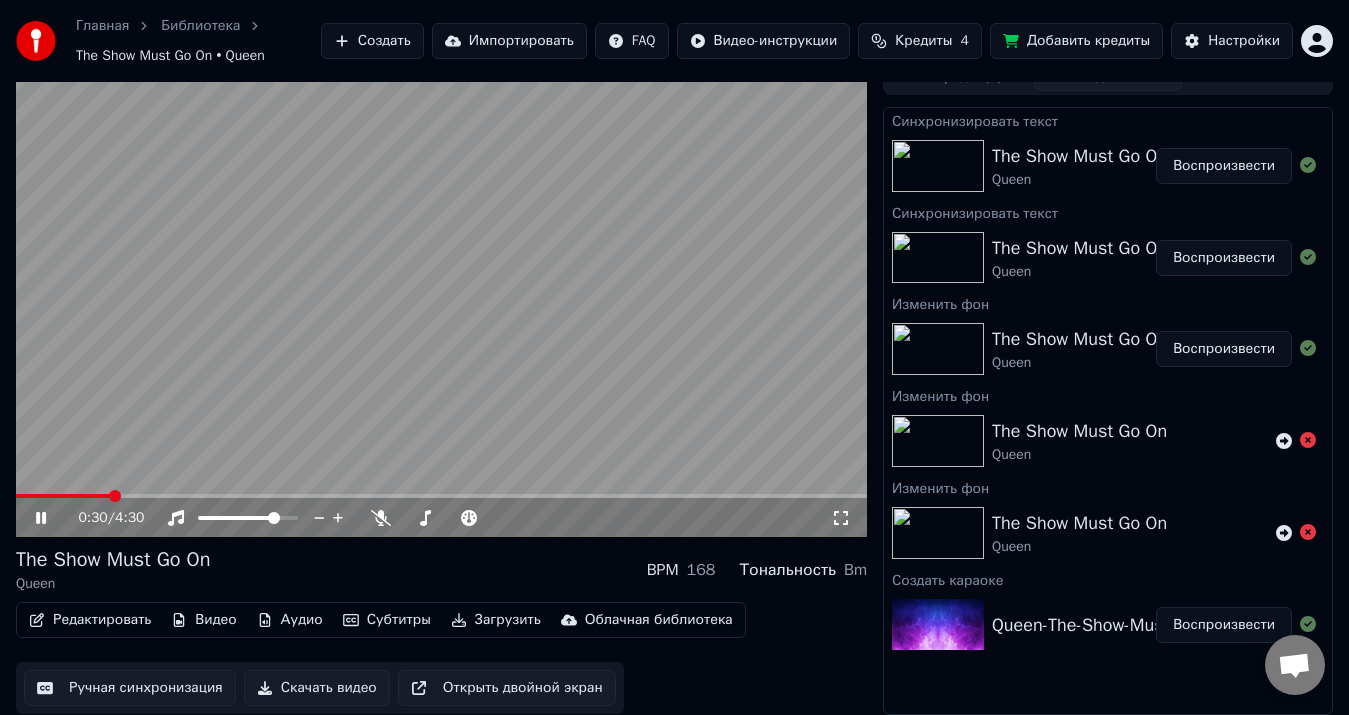 click at bounding box center [63, 496] 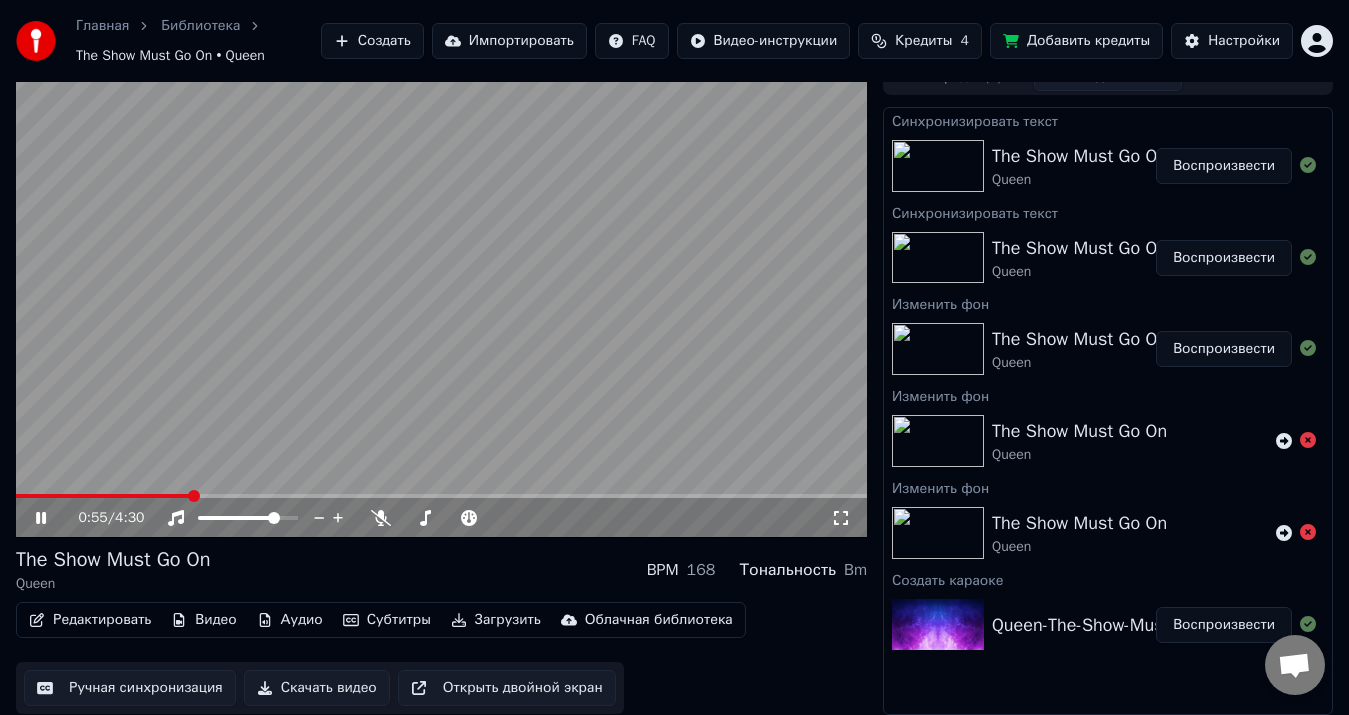 click at bounding box center [441, 298] 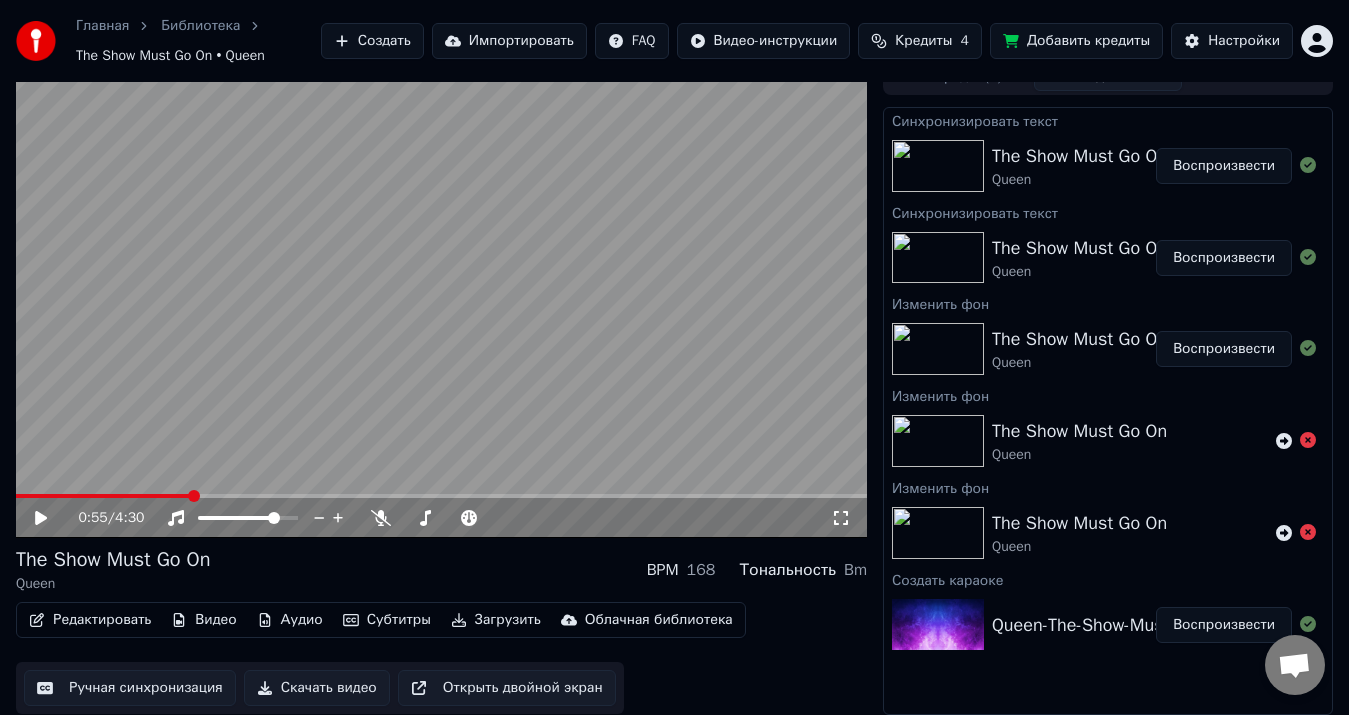 click on "Редактировать" at bounding box center [90, 620] 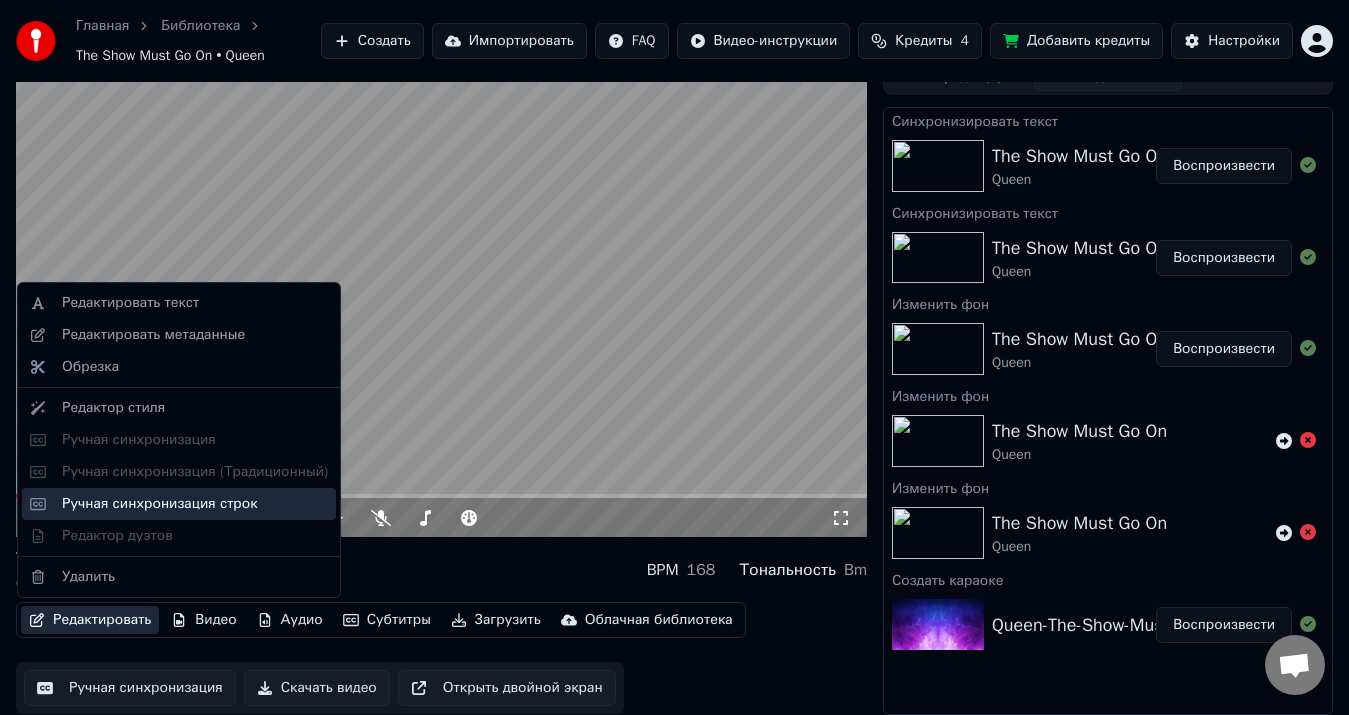 click on "Ручная синхронизация строк" at bounding box center (160, 504) 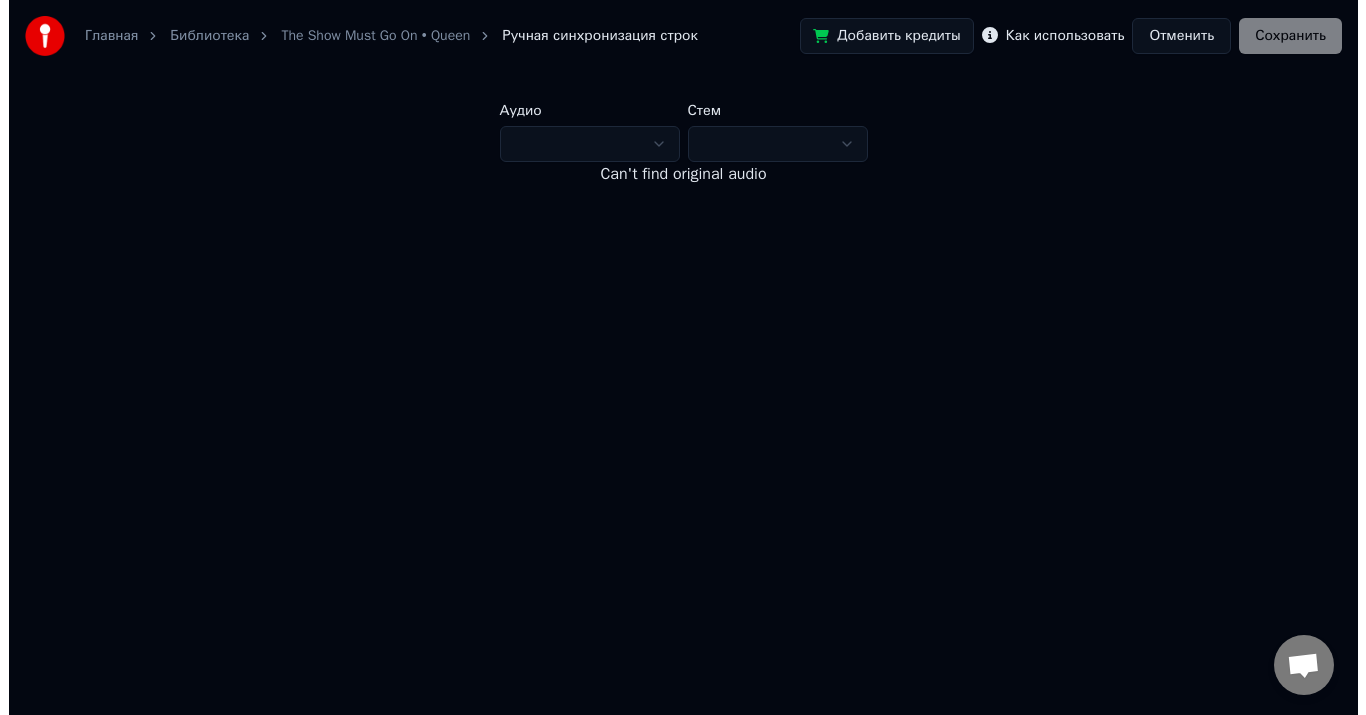 scroll, scrollTop: 0, scrollLeft: 0, axis: both 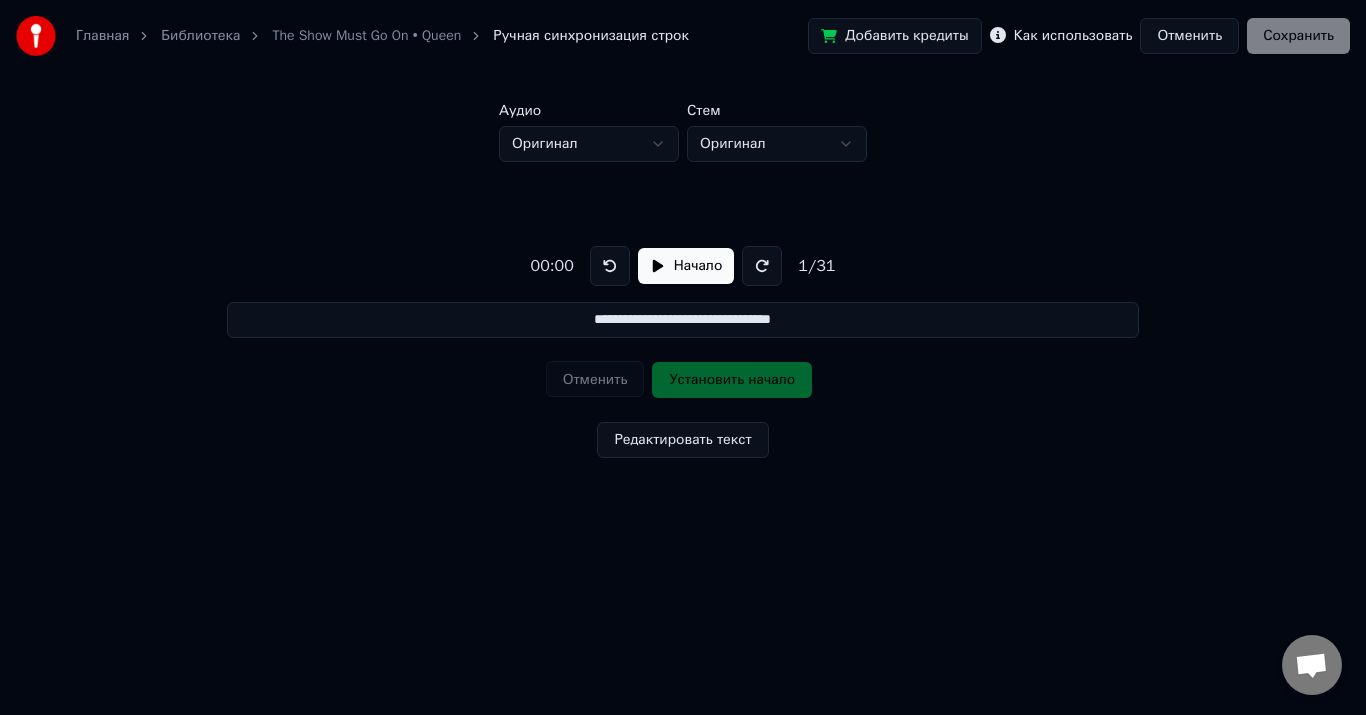 click on "**********" at bounding box center (682, 320) 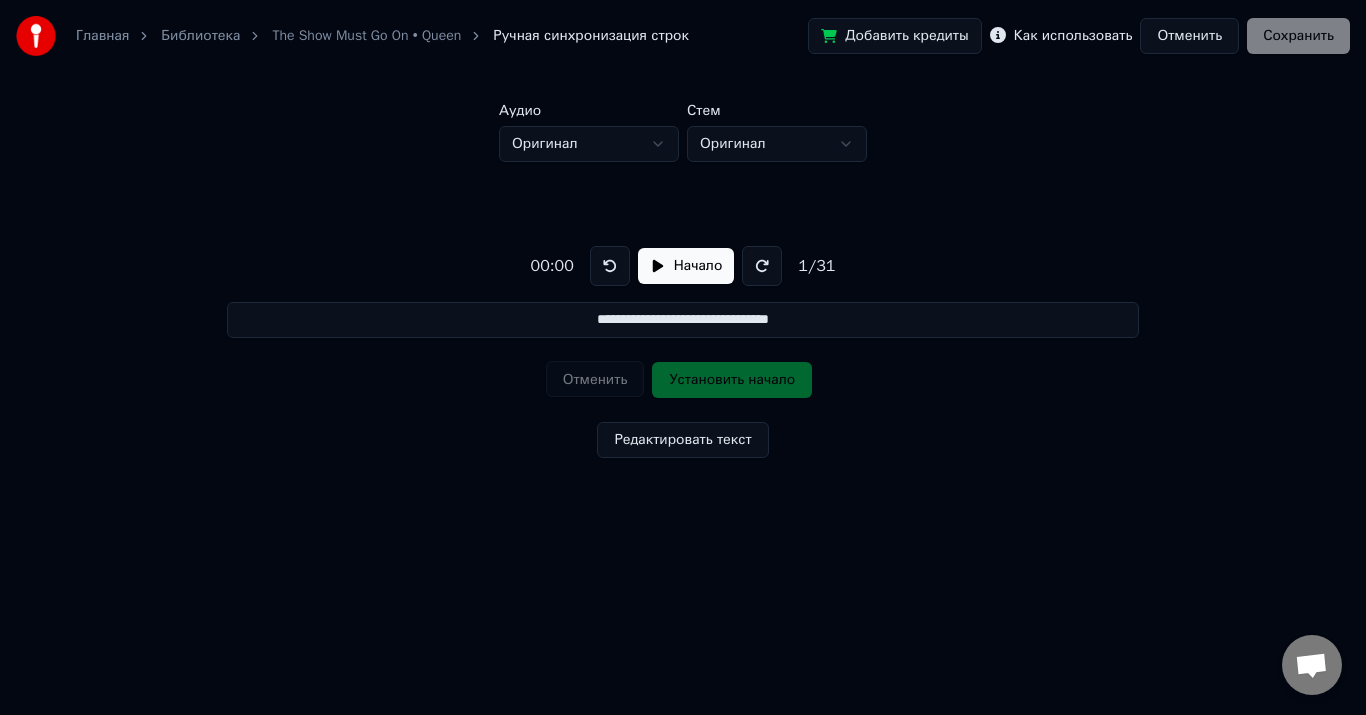 click on "Начало" at bounding box center [686, 266] 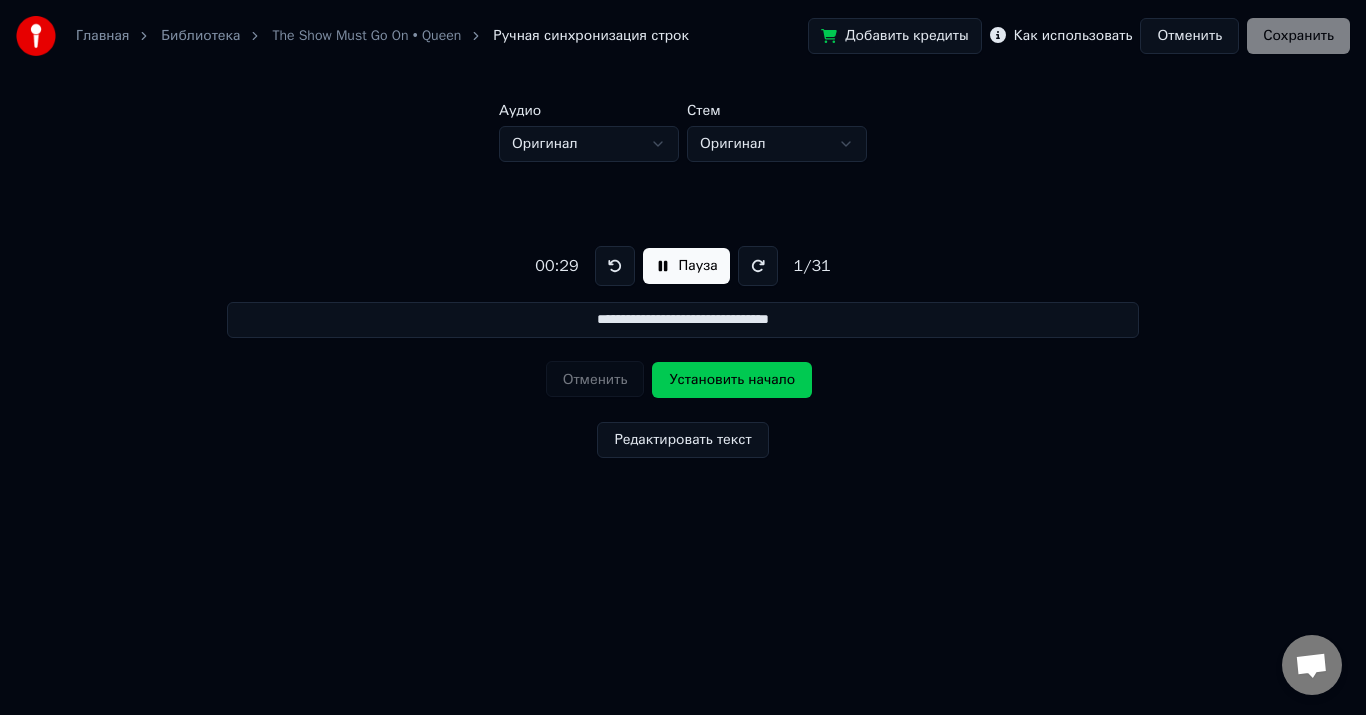 click on "Установить начало" at bounding box center [732, 380] 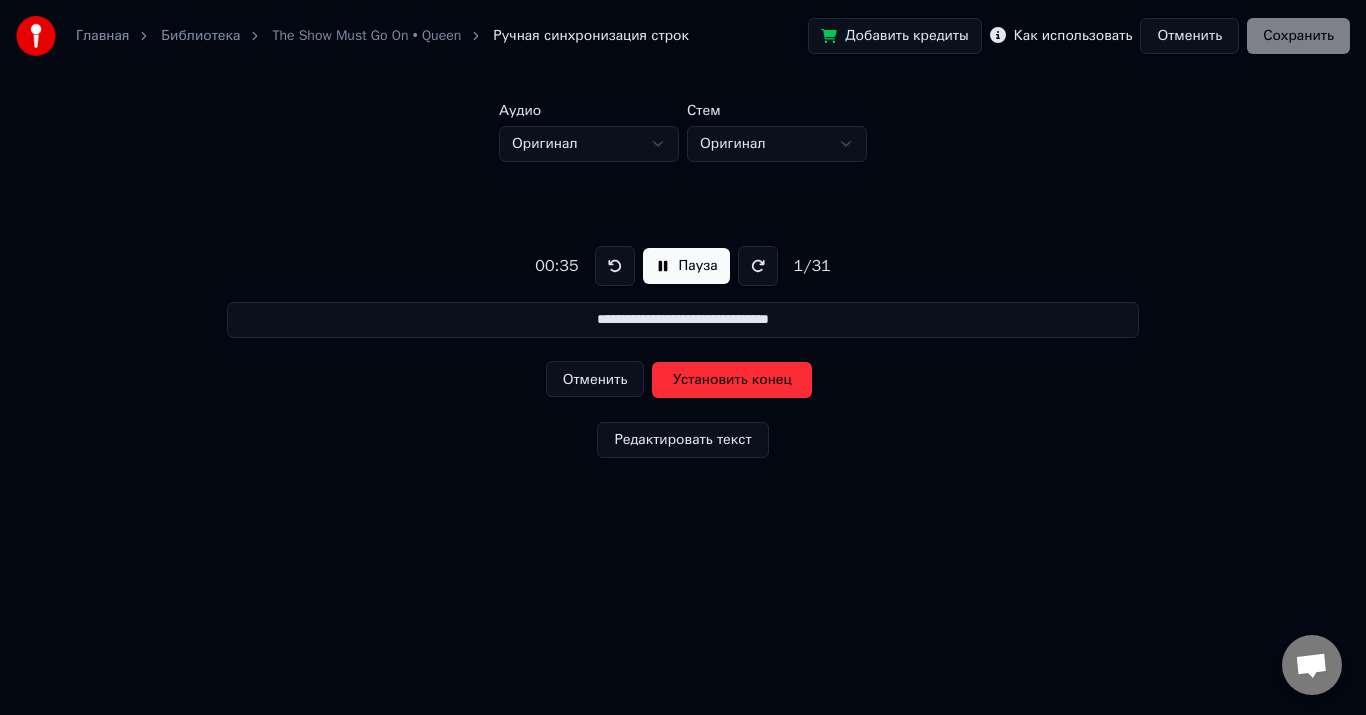 click on "Установить конец" at bounding box center [732, 380] 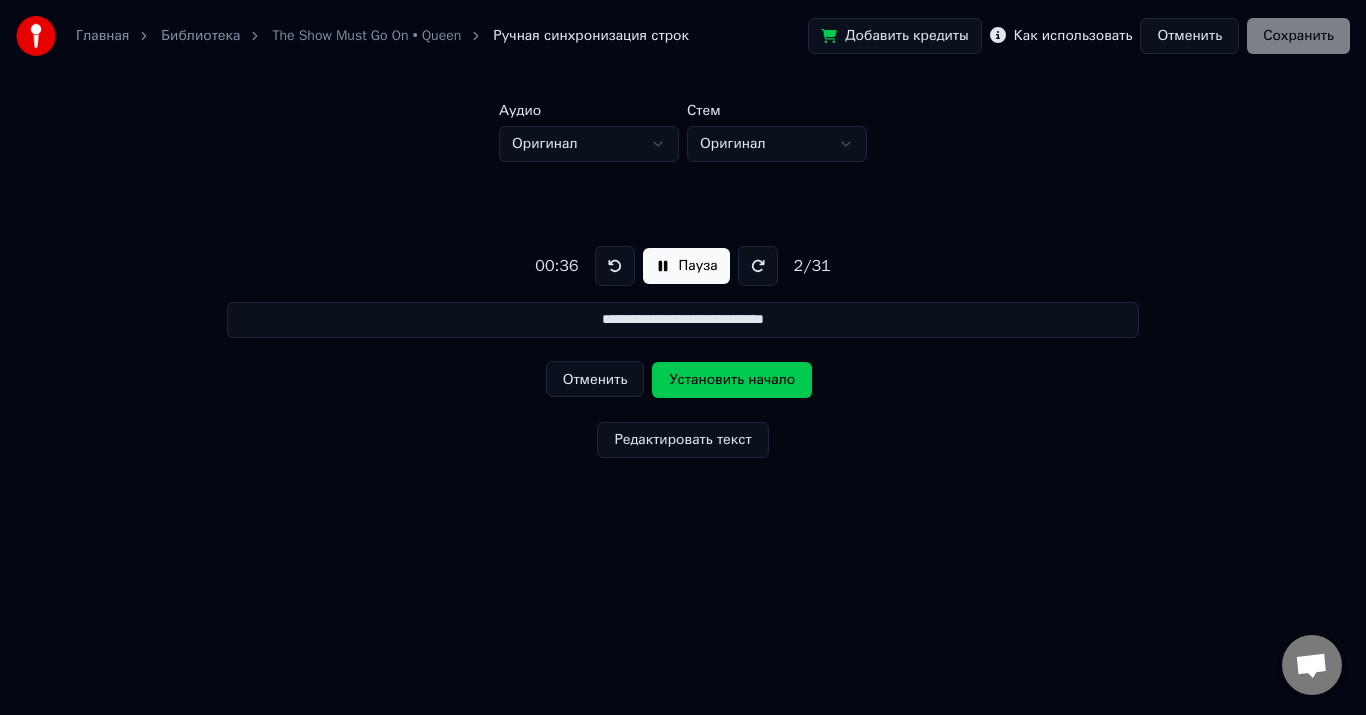 click on "Установить начало" at bounding box center [732, 380] 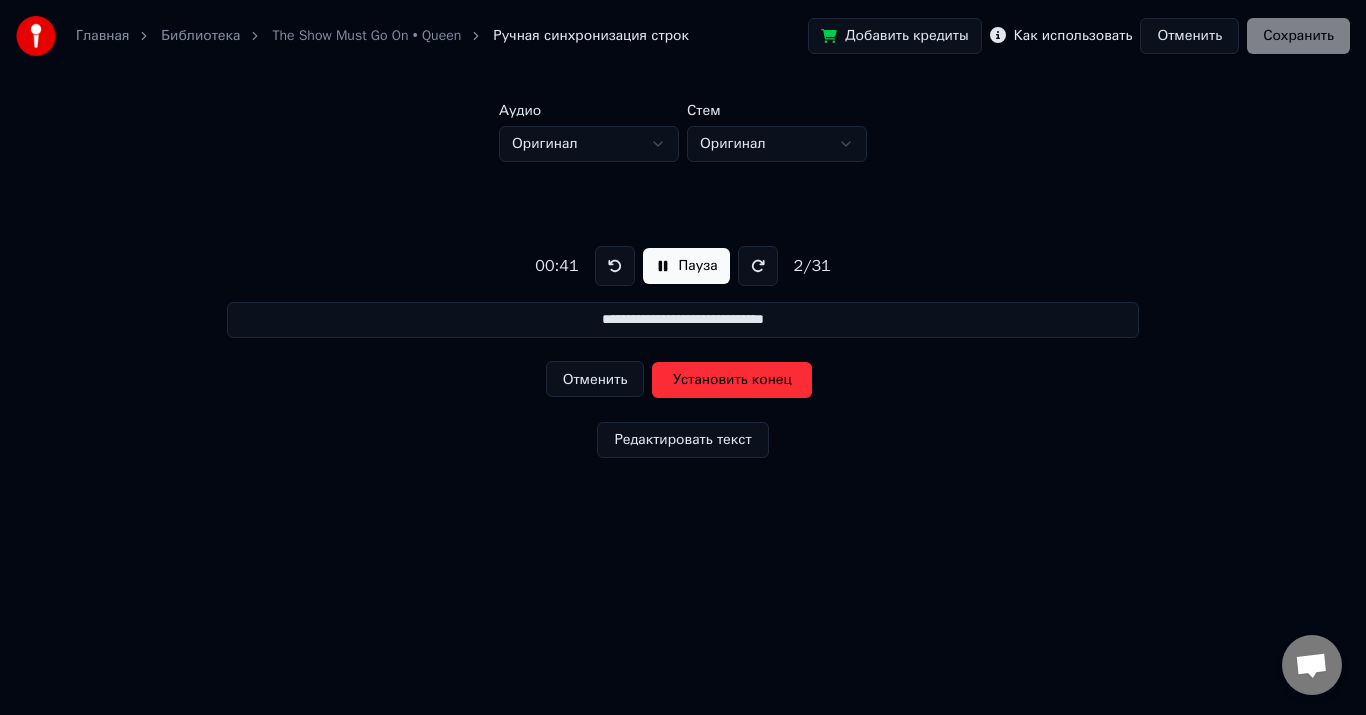 click on "Установить конец" at bounding box center [732, 380] 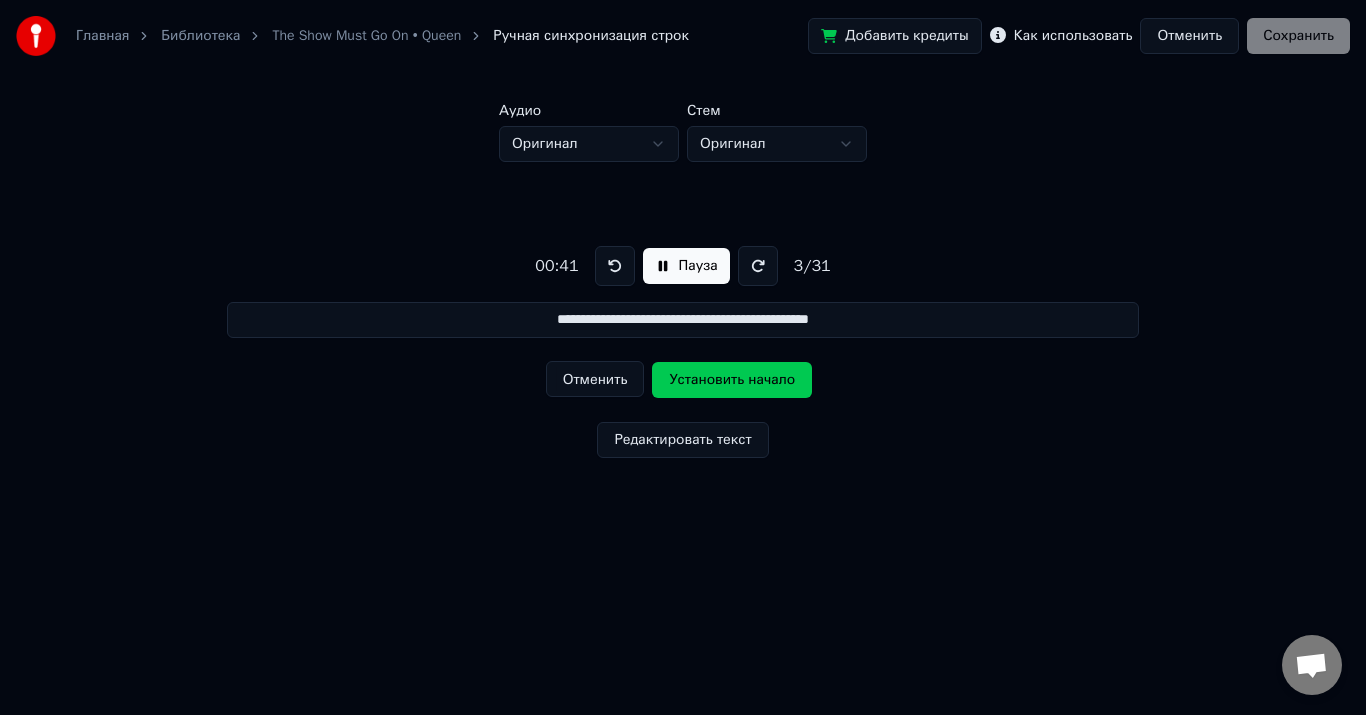 click on "Установить начало" at bounding box center [732, 380] 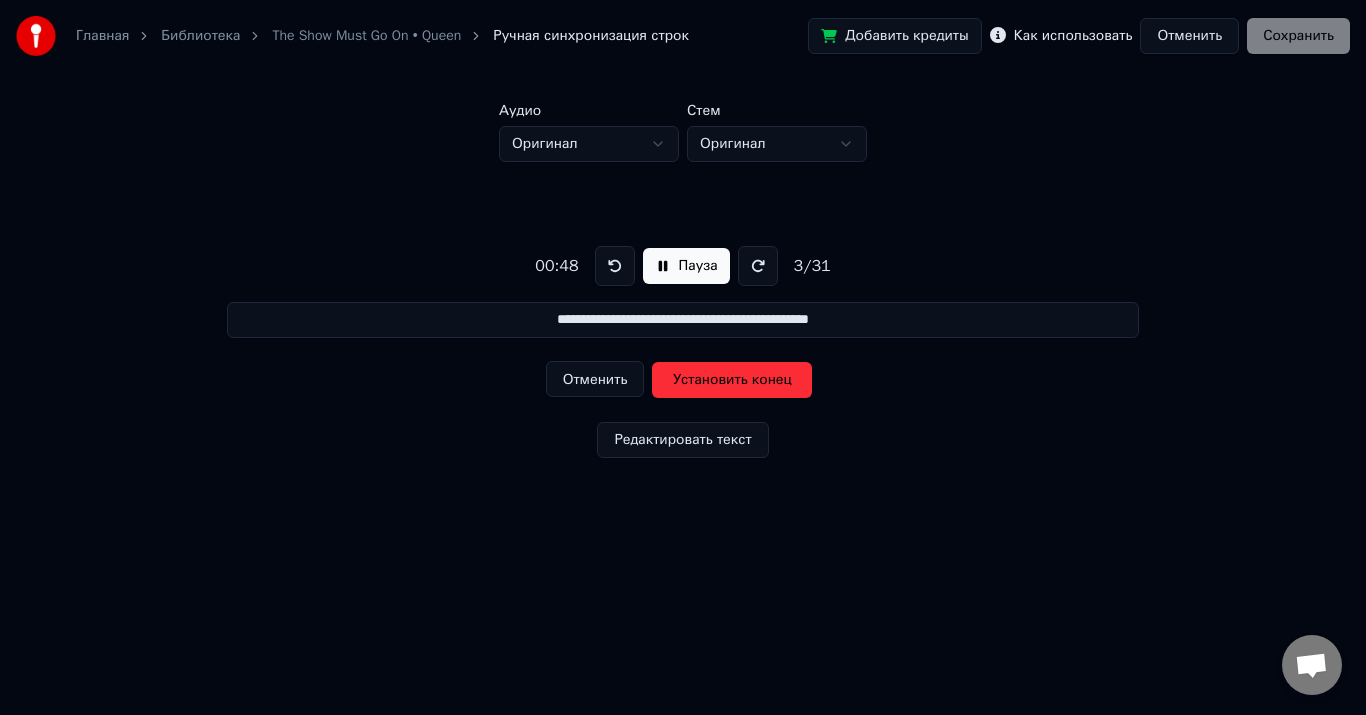 click on "Установить конец" at bounding box center (732, 380) 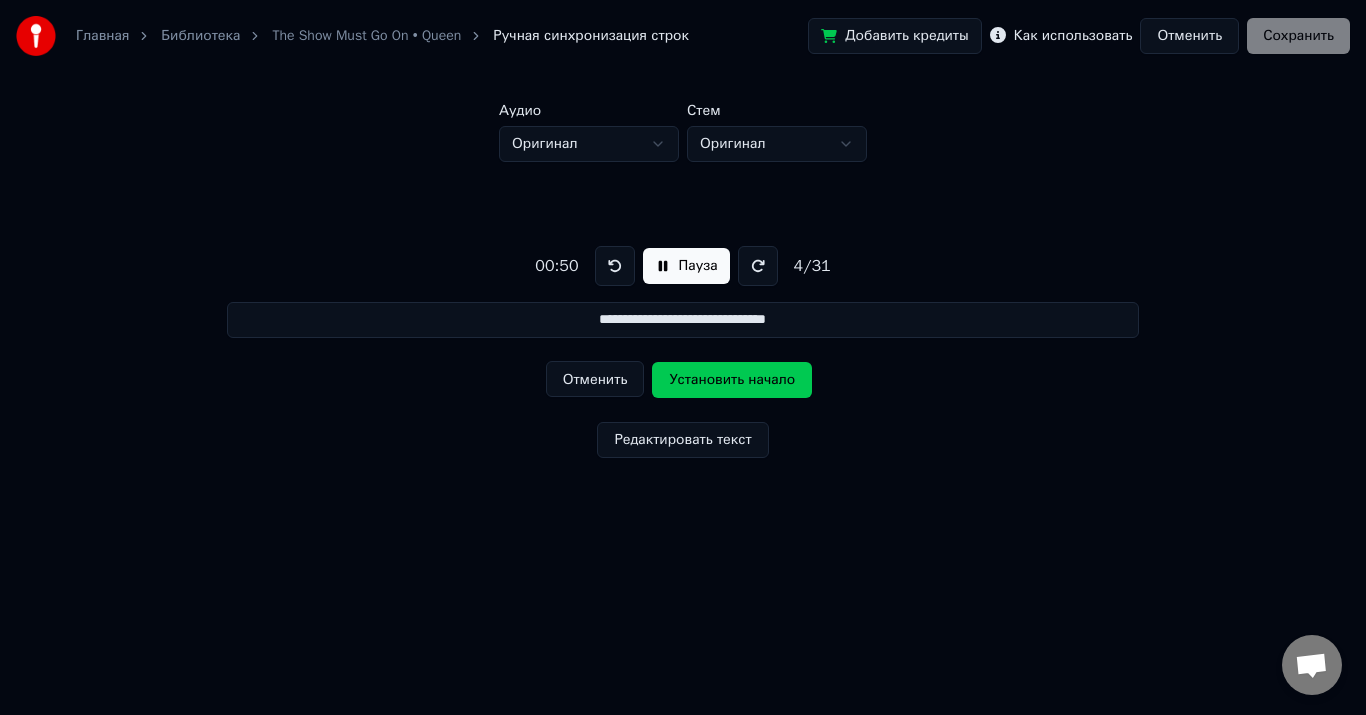 click on "Установить начало" at bounding box center (732, 380) 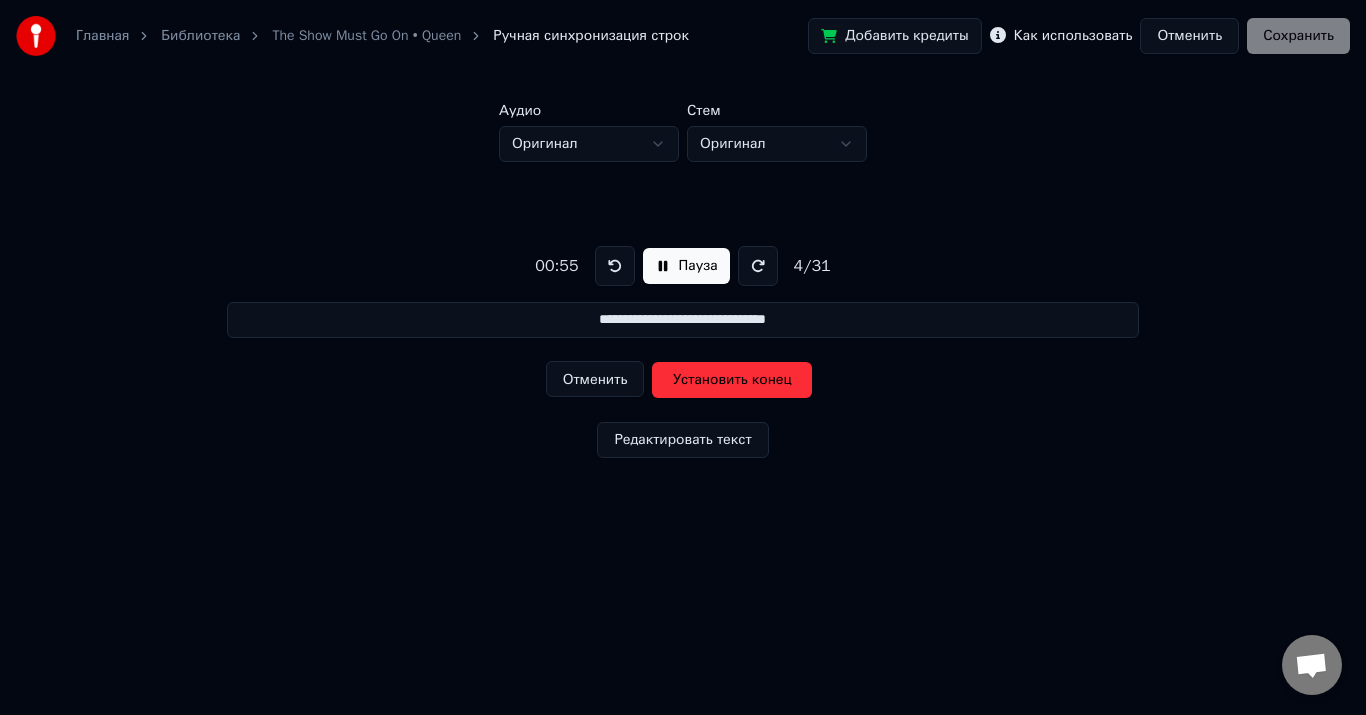 click on "Установить конец" at bounding box center [732, 380] 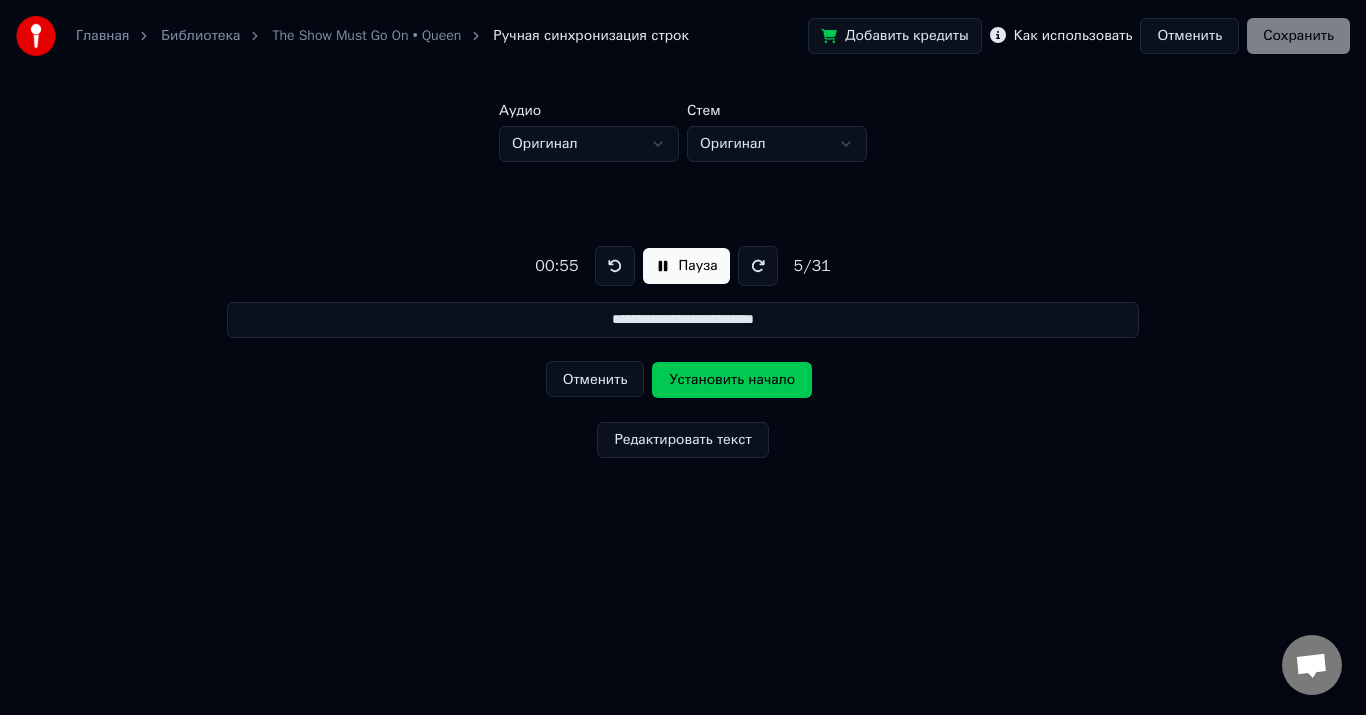 click on "Установить начало" at bounding box center [732, 380] 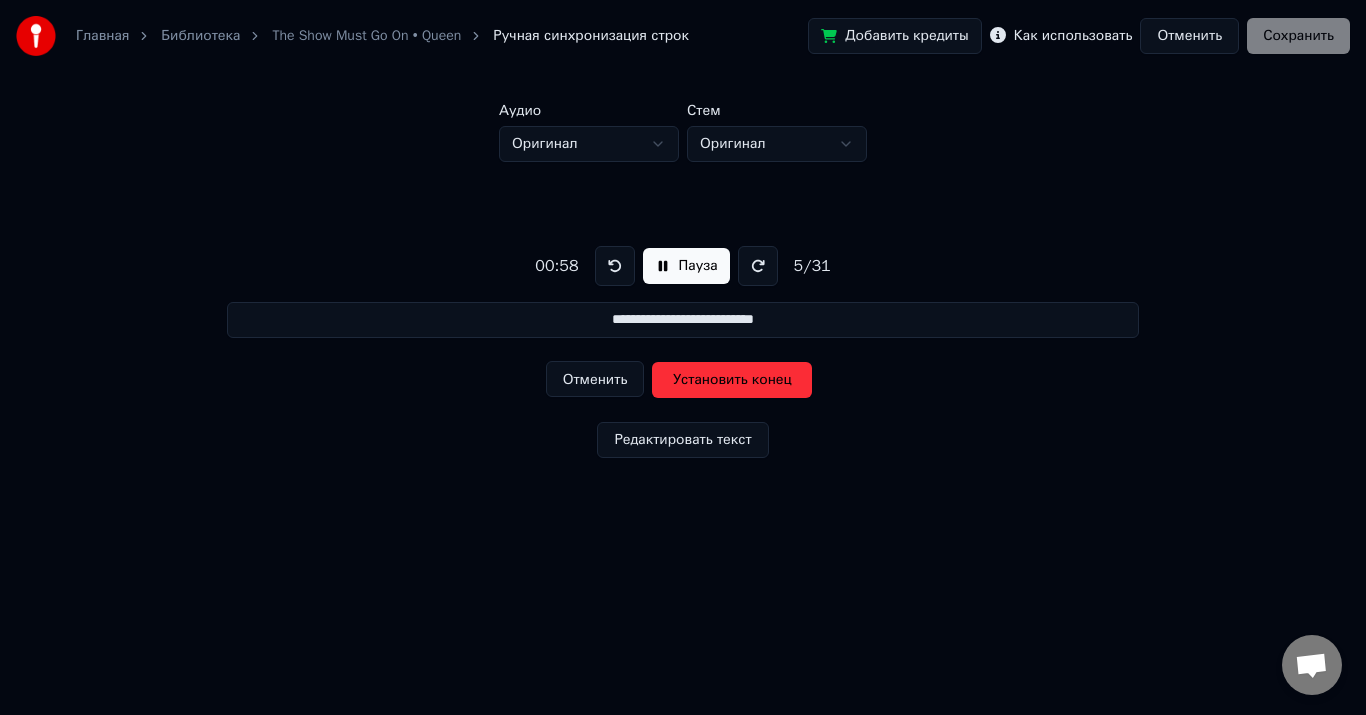 click on "**********" at bounding box center [683, 347] 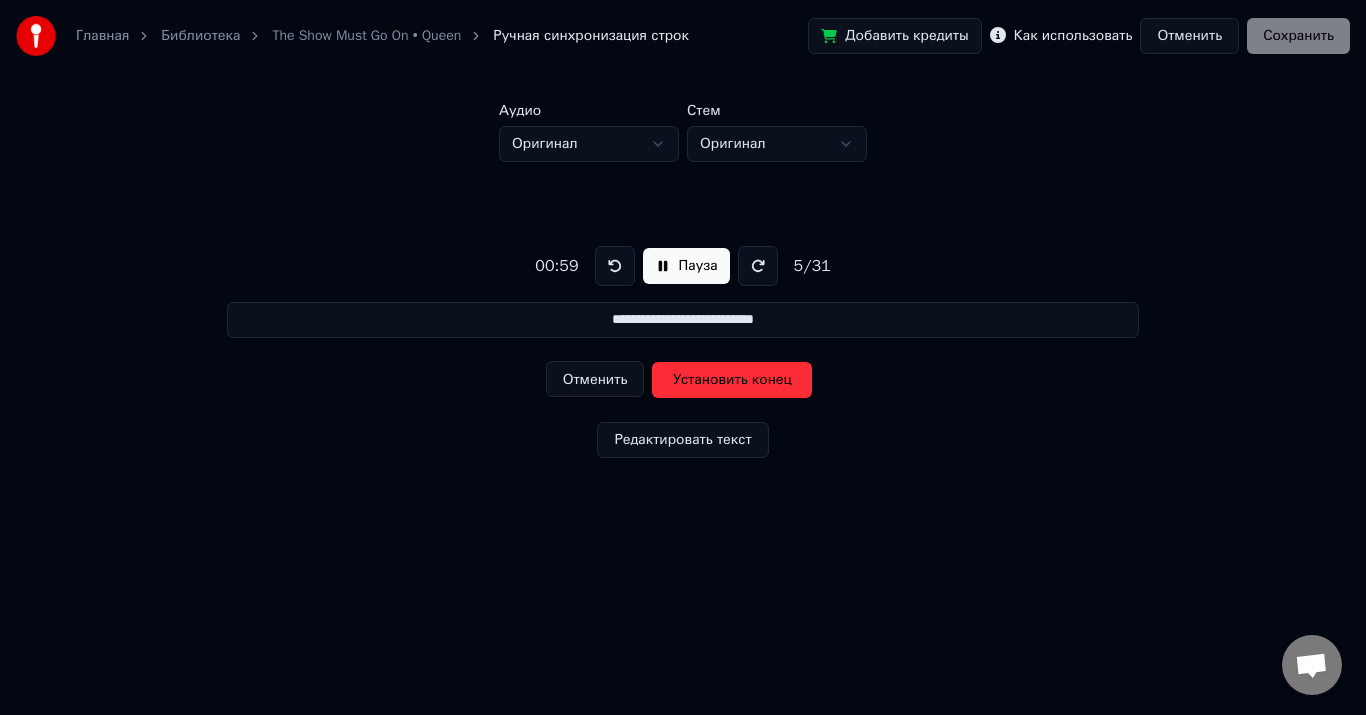 click at bounding box center (615, 266) 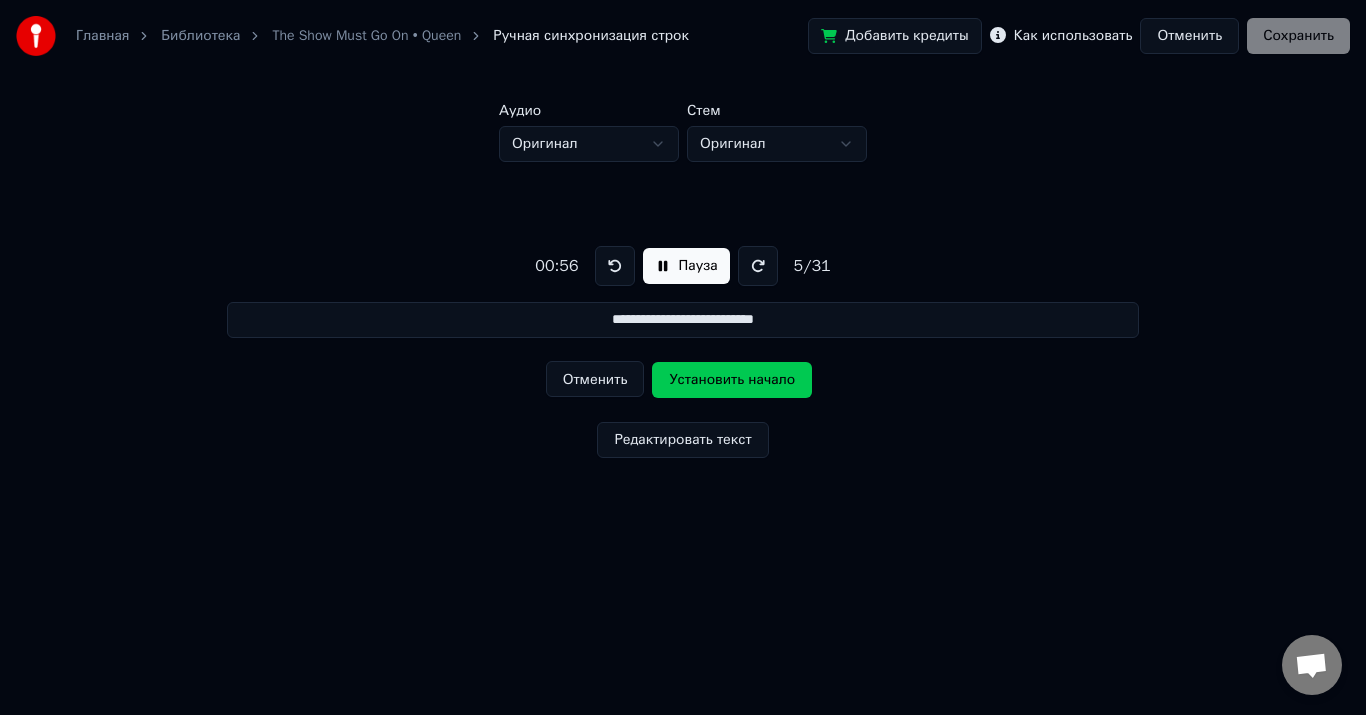click at bounding box center [615, 266] 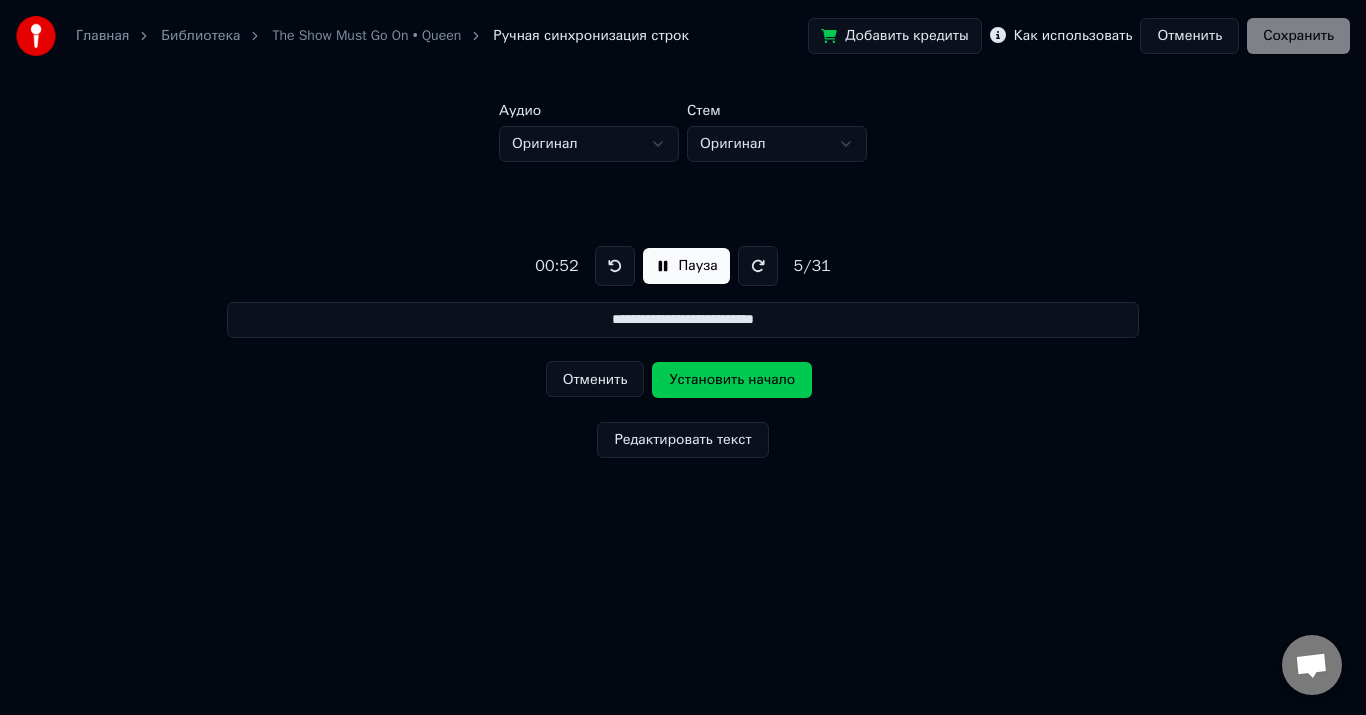 click at bounding box center (615, 266) 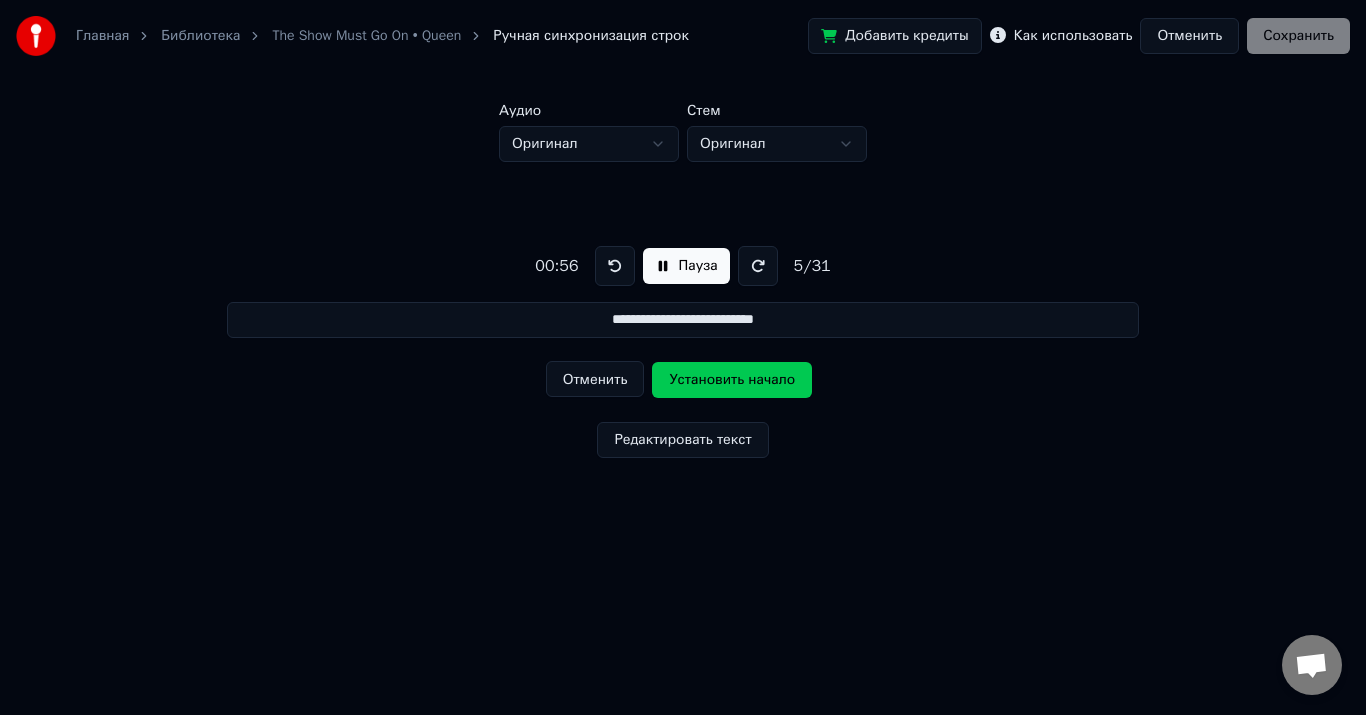 click on "Установить начало" at bounding box center [732, 380] 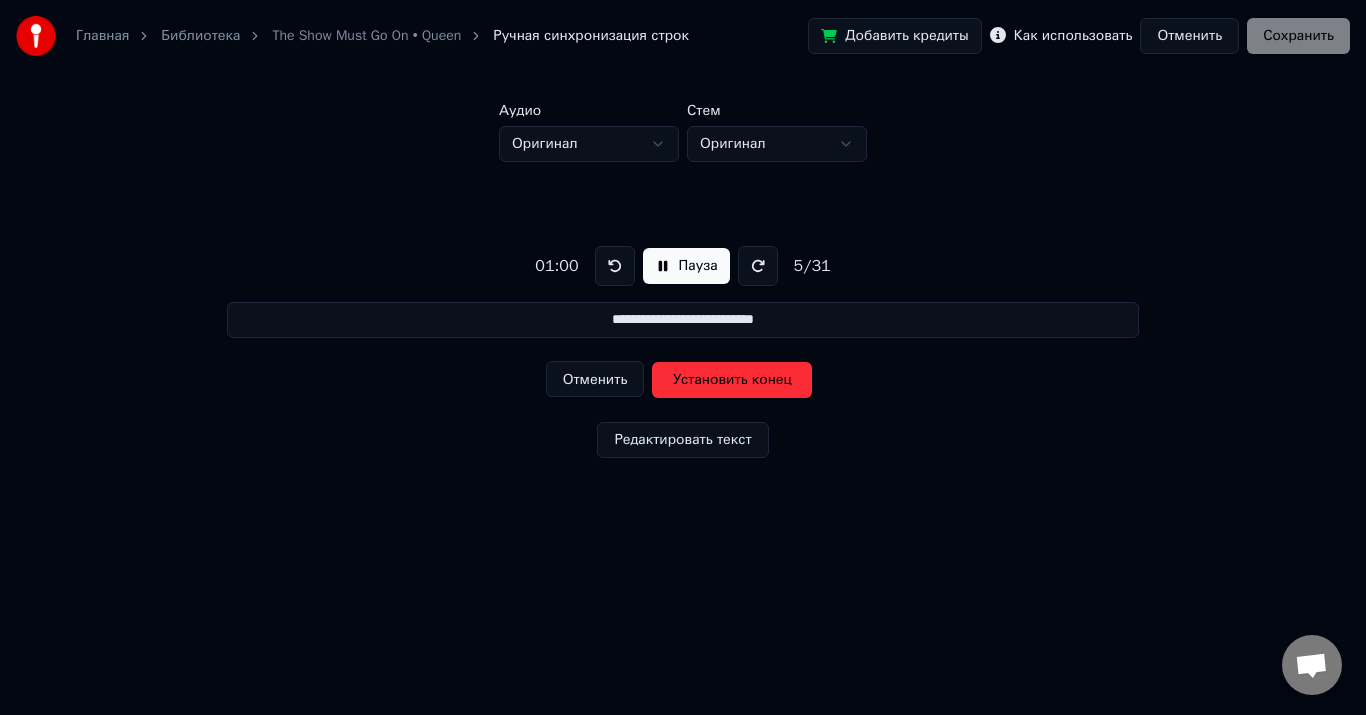 click on "Установить конец" at bounding box center (732, 380) 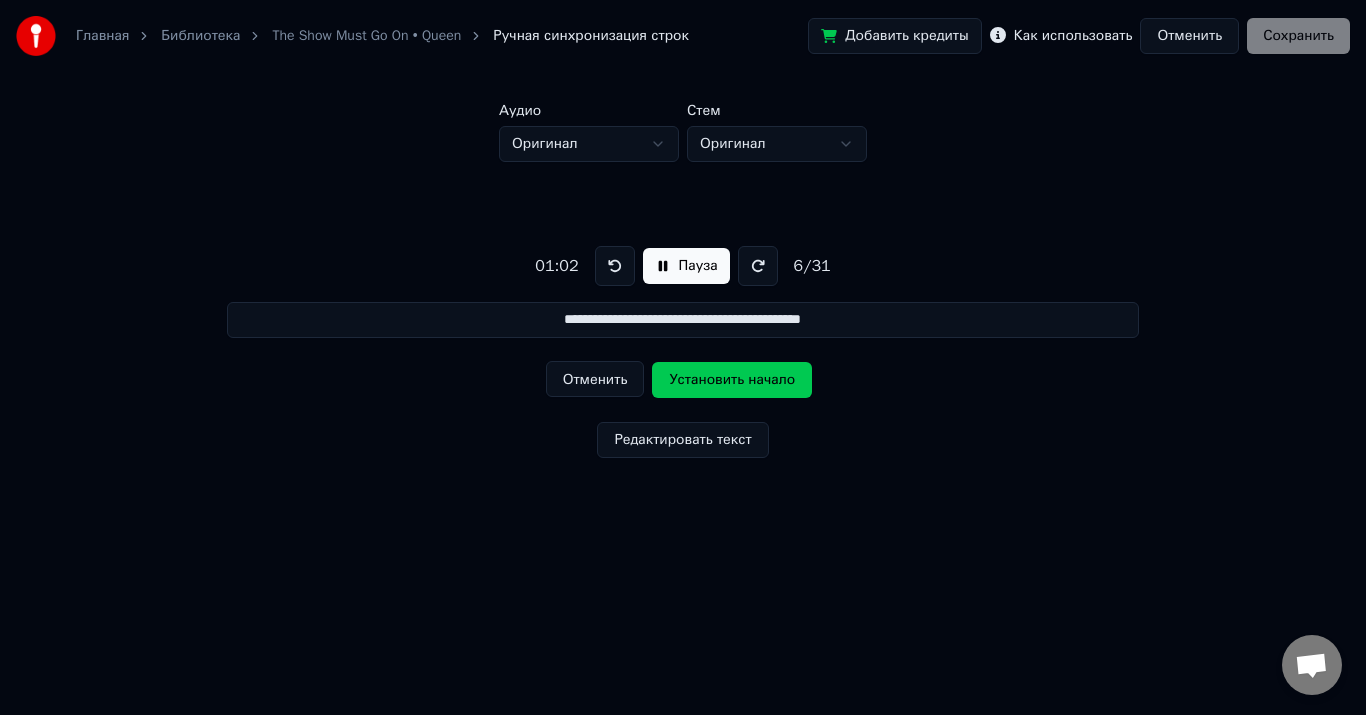 click on "Установить начало" at bounding box center [732, 380] 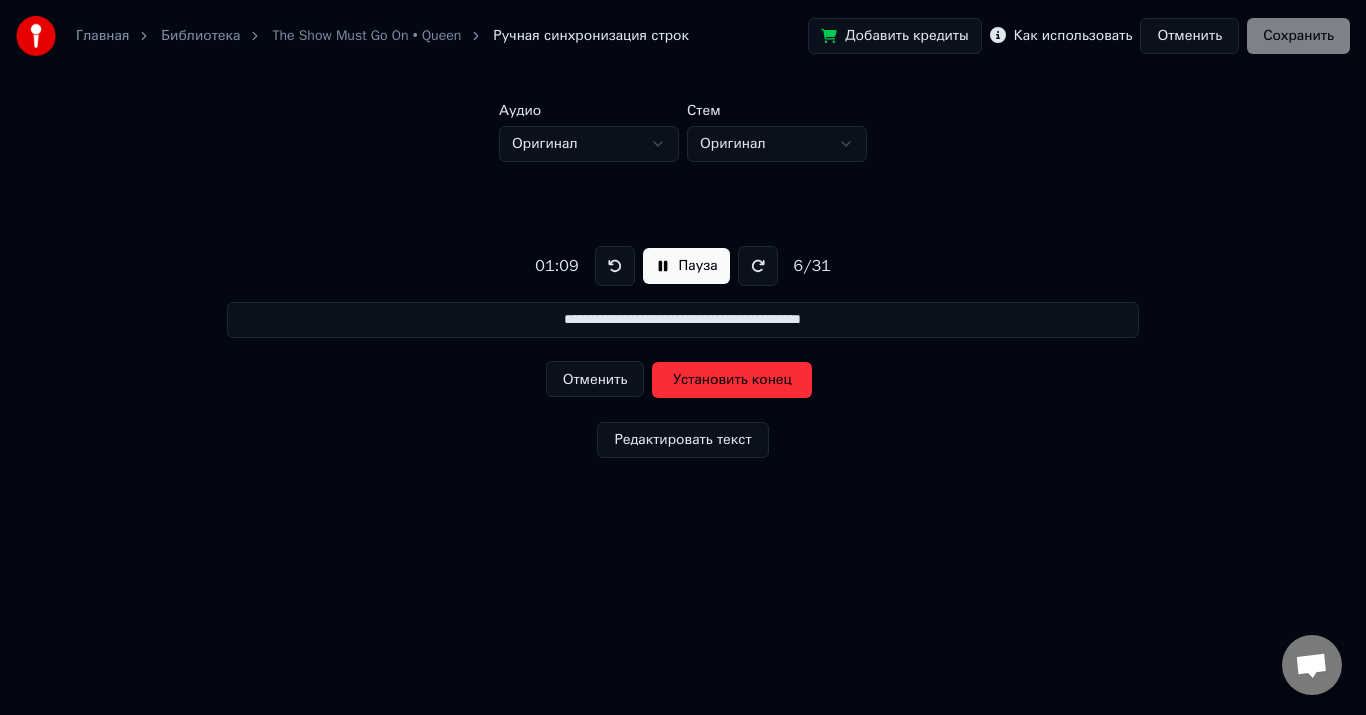 click on "Установить конец" at bounding box center [732, 380] 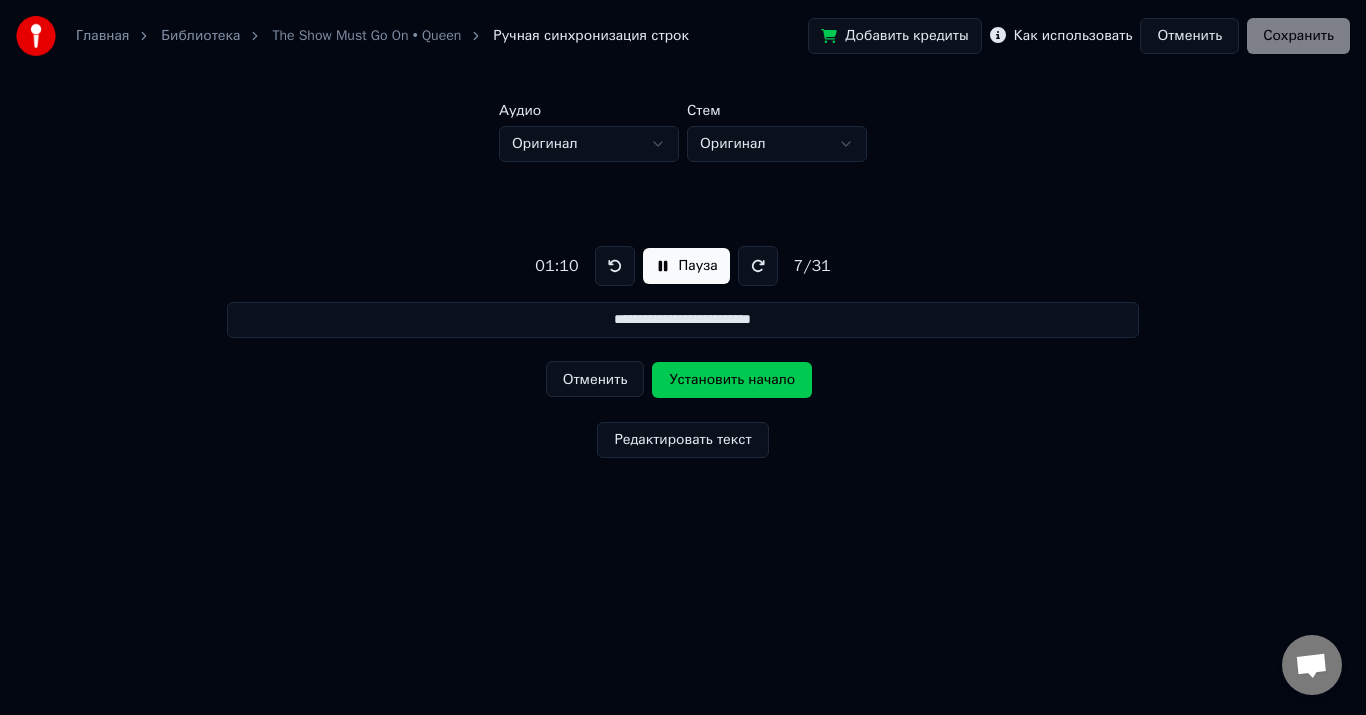 click on "Установить начало" at bounding box center [732, 380] 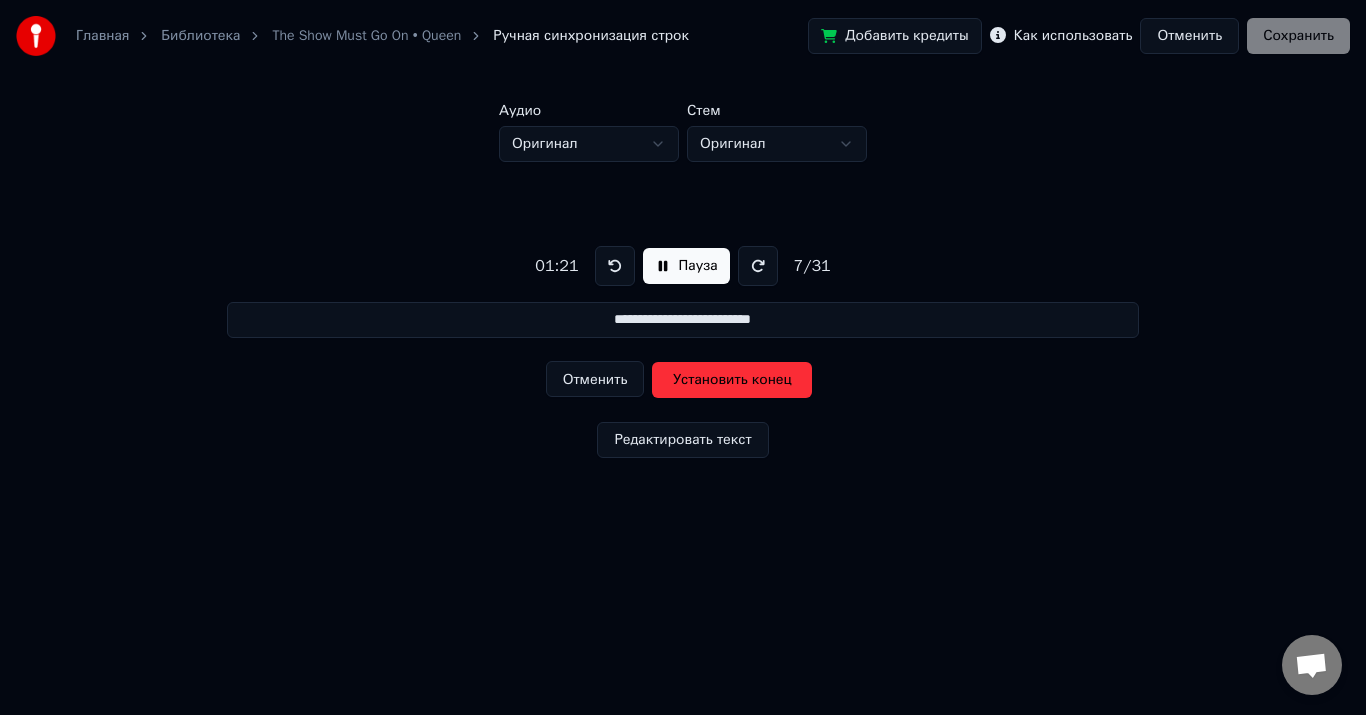 click on "Установить конец" at bounding box center (732, 380) 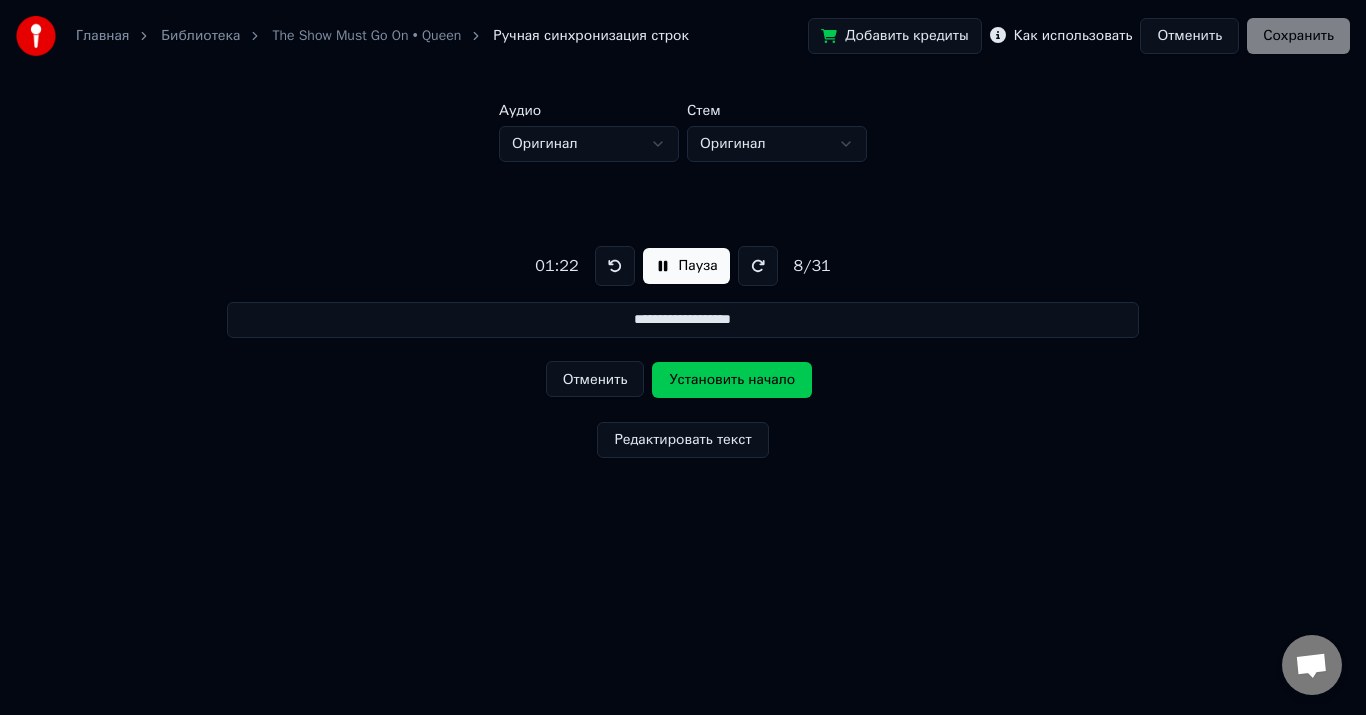 click on "Установить начало" at bounding box center (732, 380) 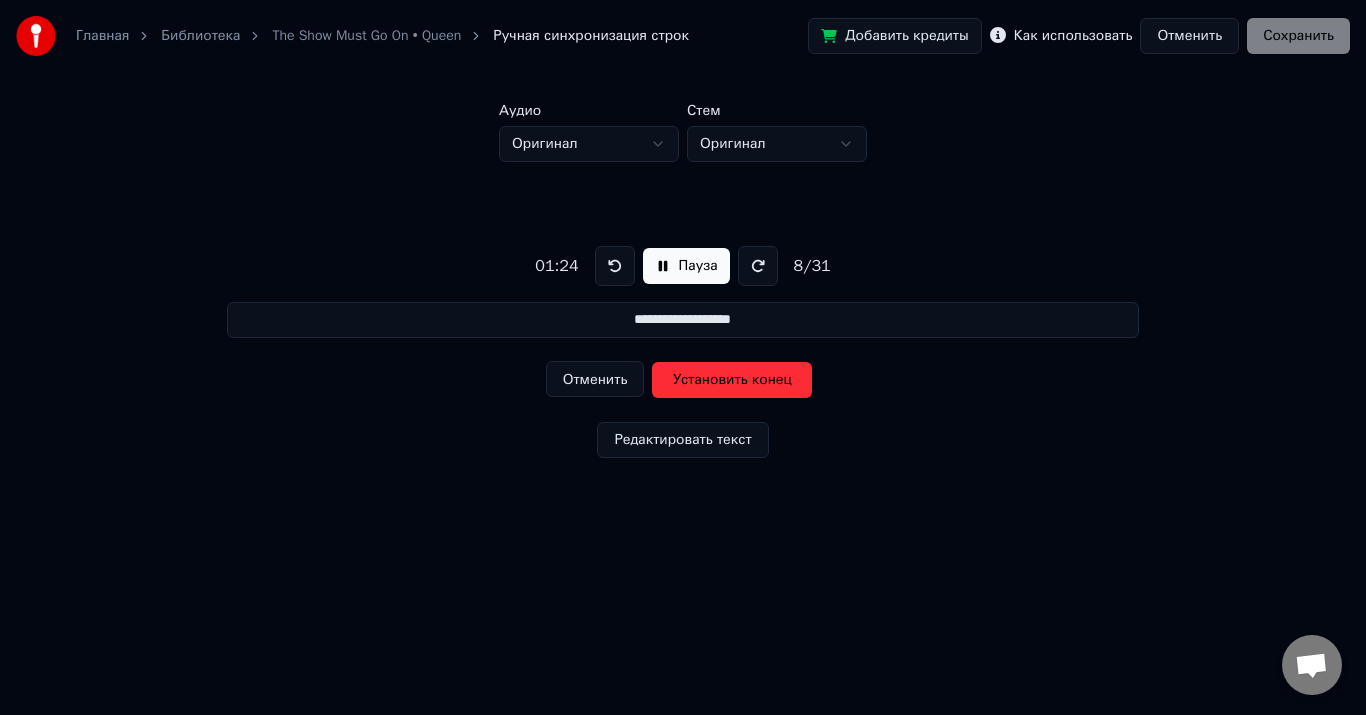 click on "Установить конец" at bounding box center (732, 380) 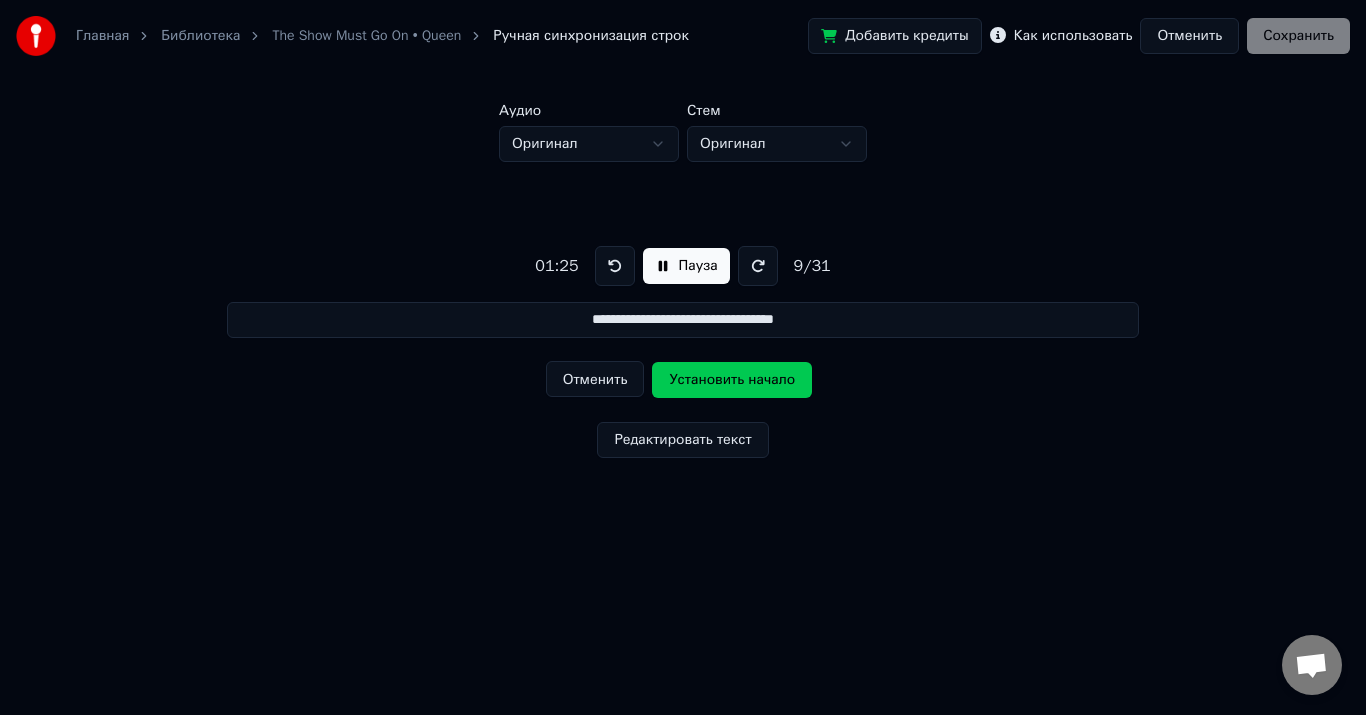 click on "Установить начало" at bounding box center [732, 380] 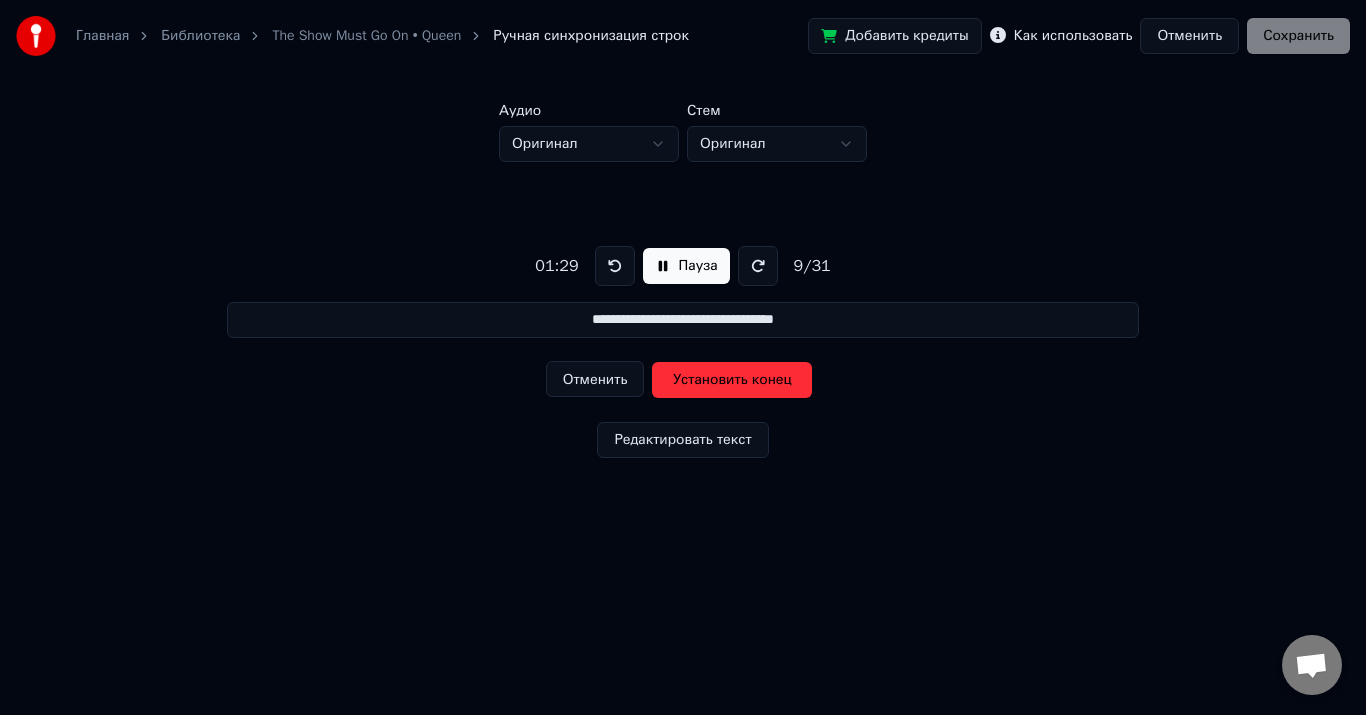 click on "Установить конец" at bounding box center (732, 380) 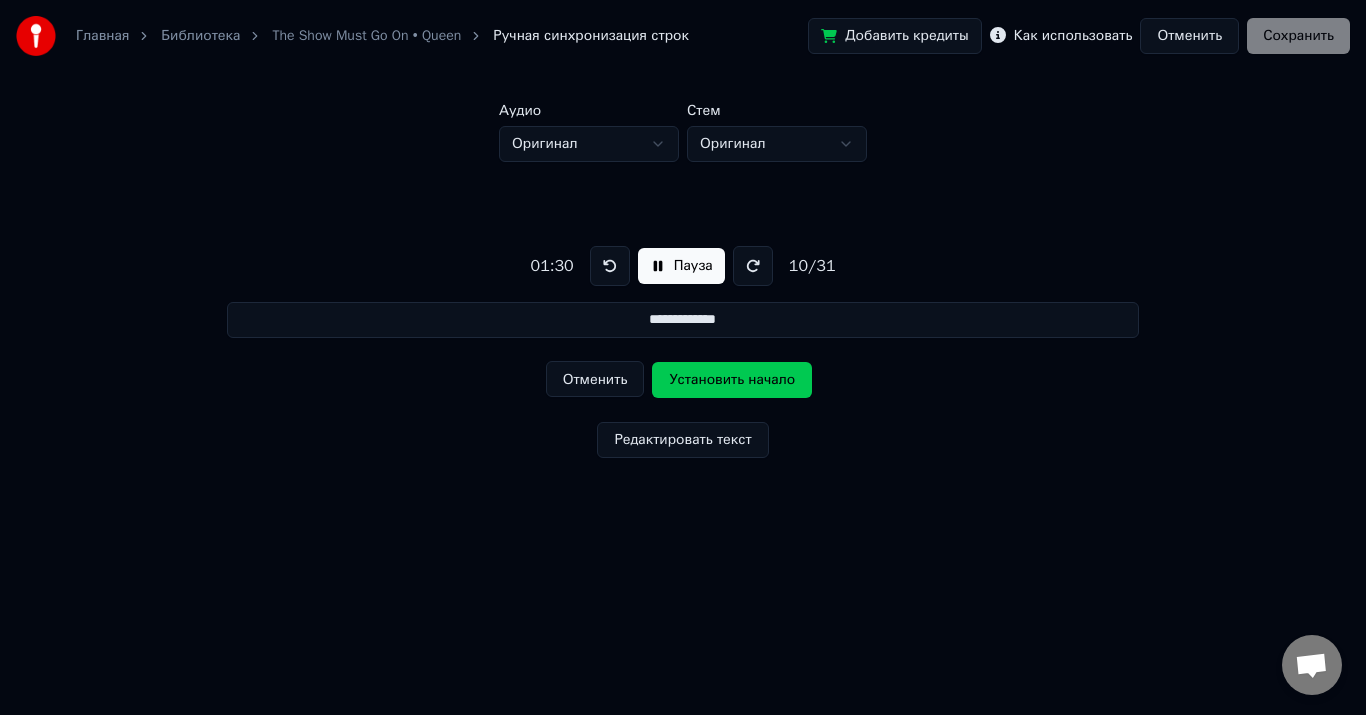 click on "Установить начало" at bounding box center (732, 380) 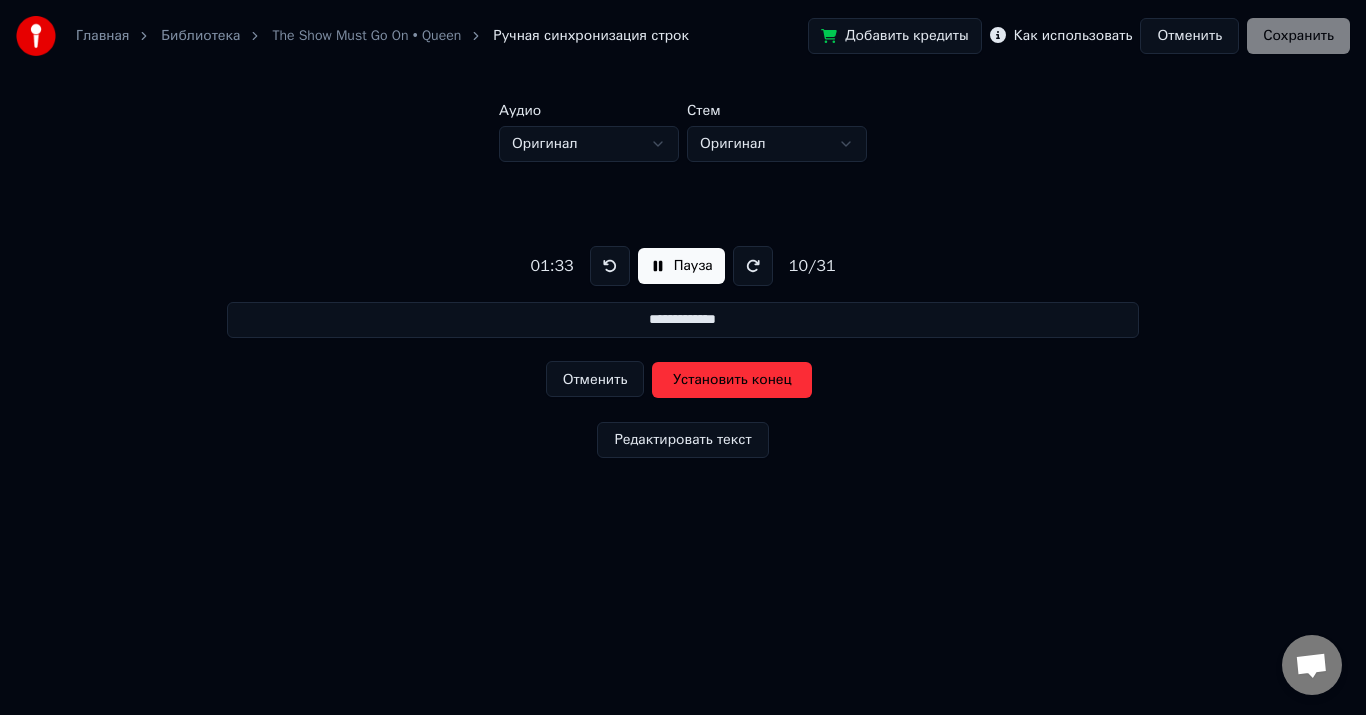 click on "Установить конец" at bounding box center [732, 380] 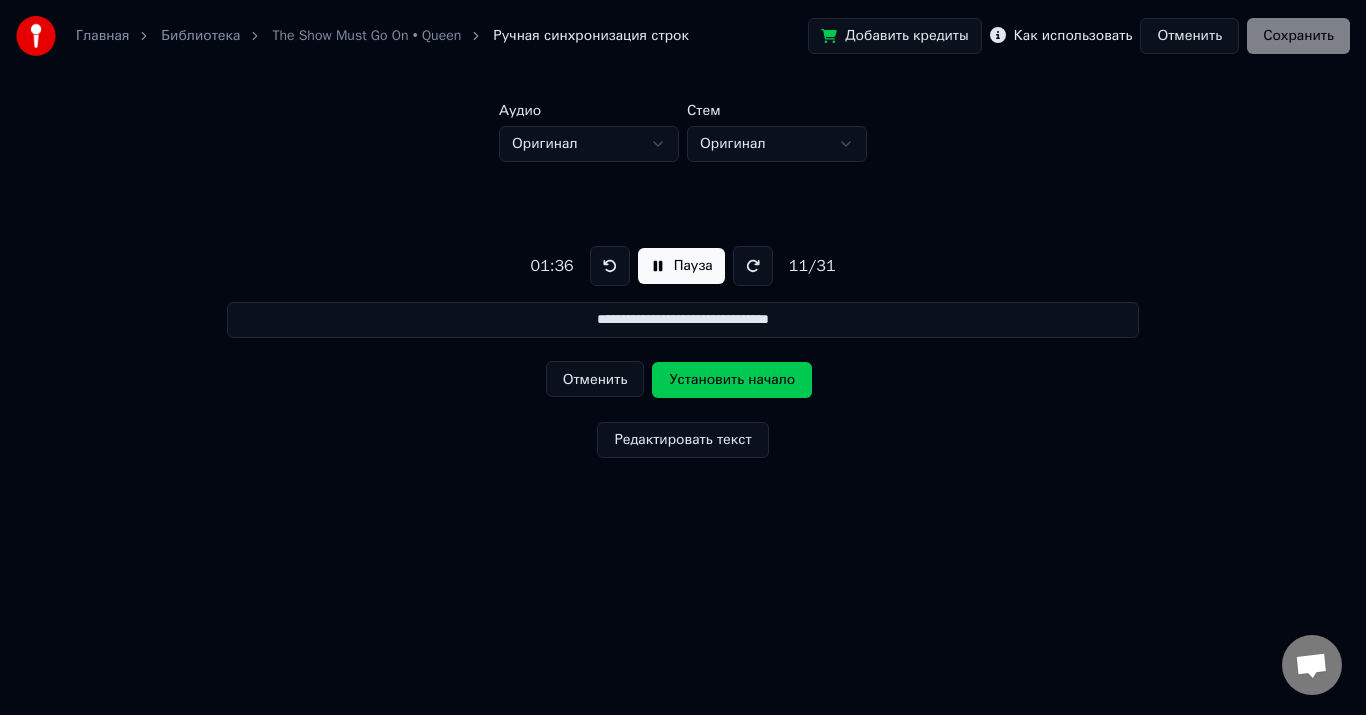 click on "Установить начало" at bounding box center (732, 380) 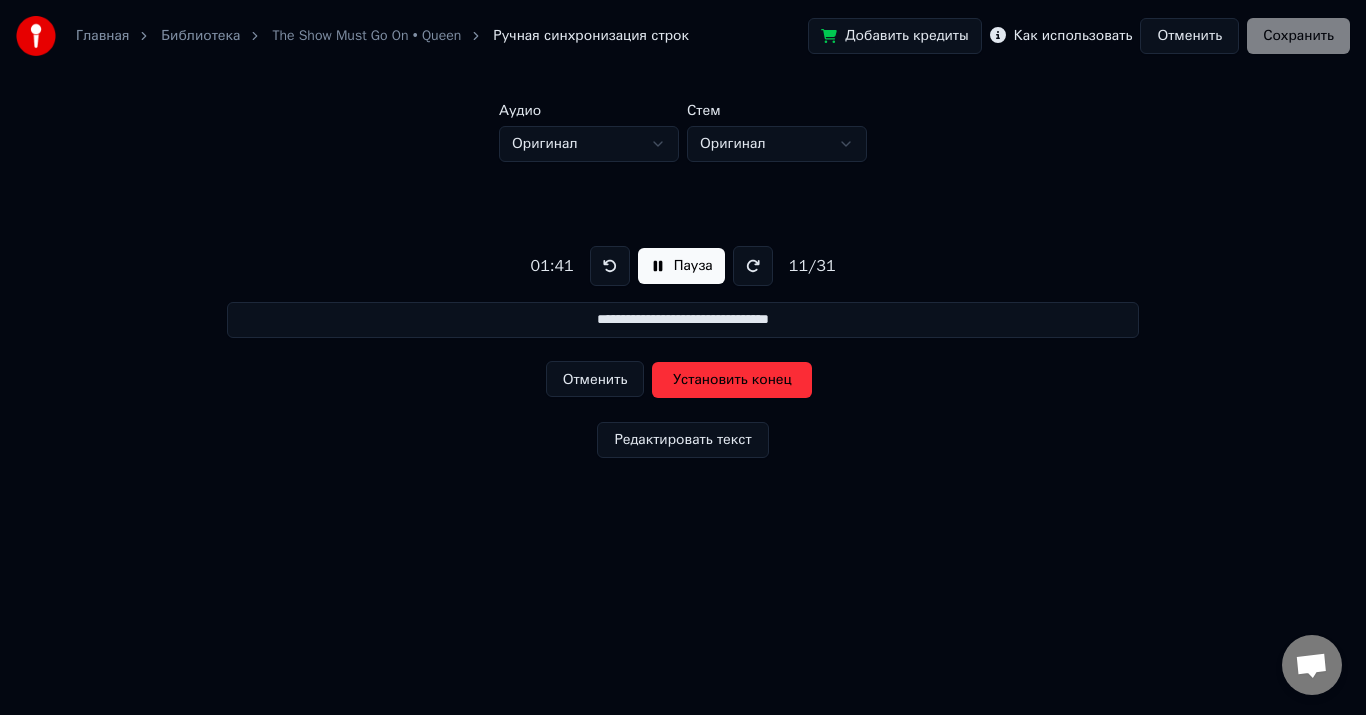 click on "Установить конец" at bounding box center (732, 380) 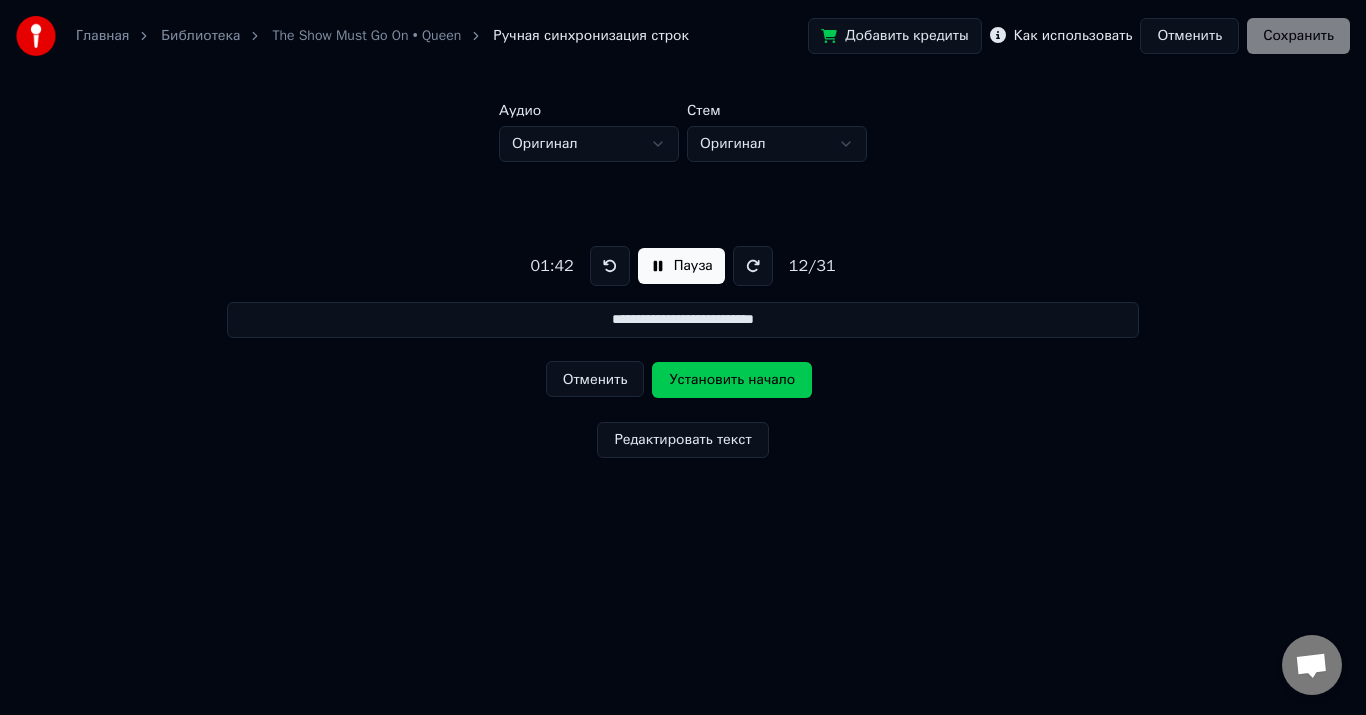 click on "Установить начало" at bounding box center (732, 380) 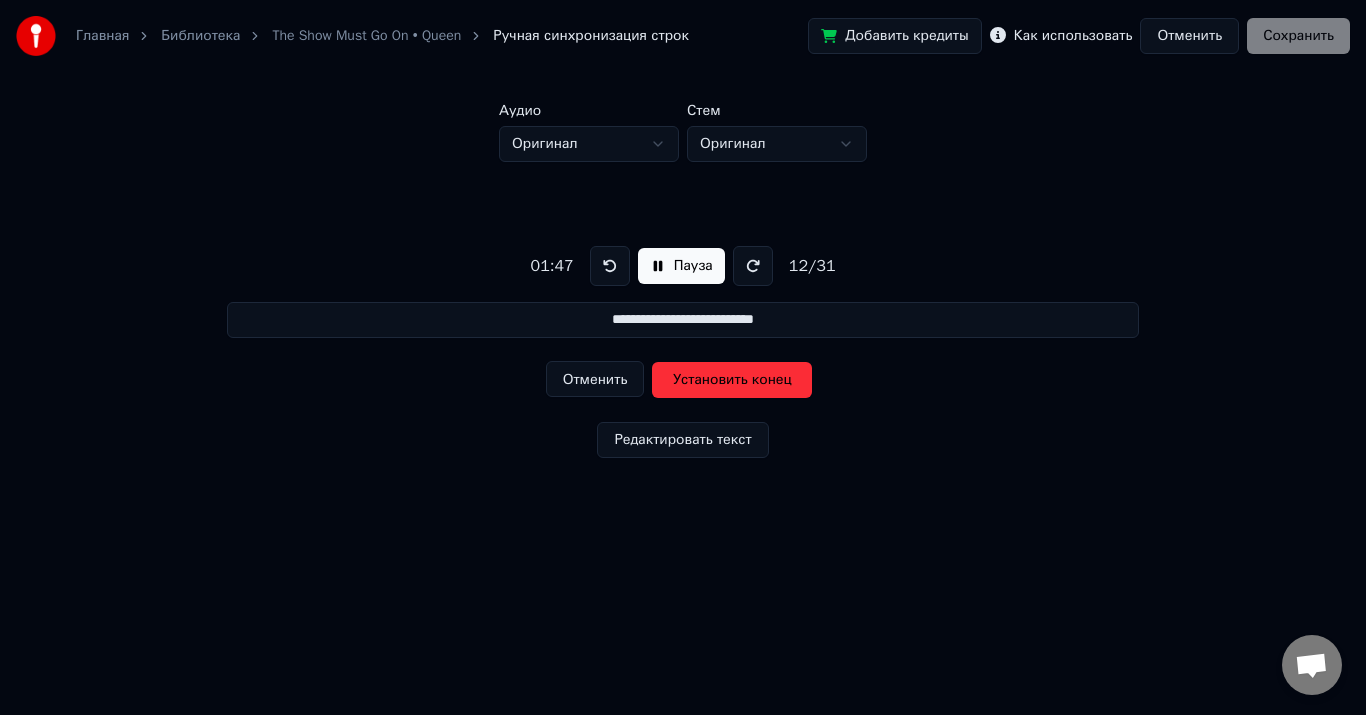 click on "Установить конец" at bounding box center [732, 380] 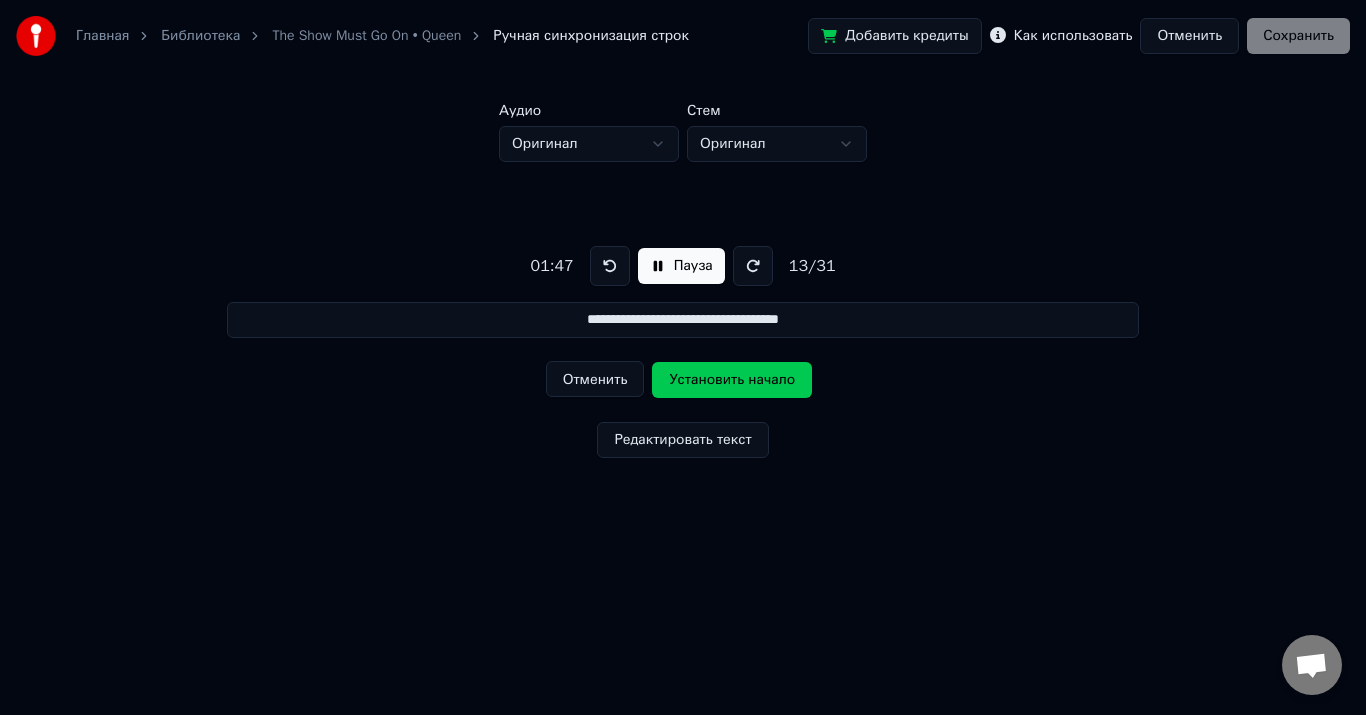 click on "Установить начало" at bounding box center [732, 380] 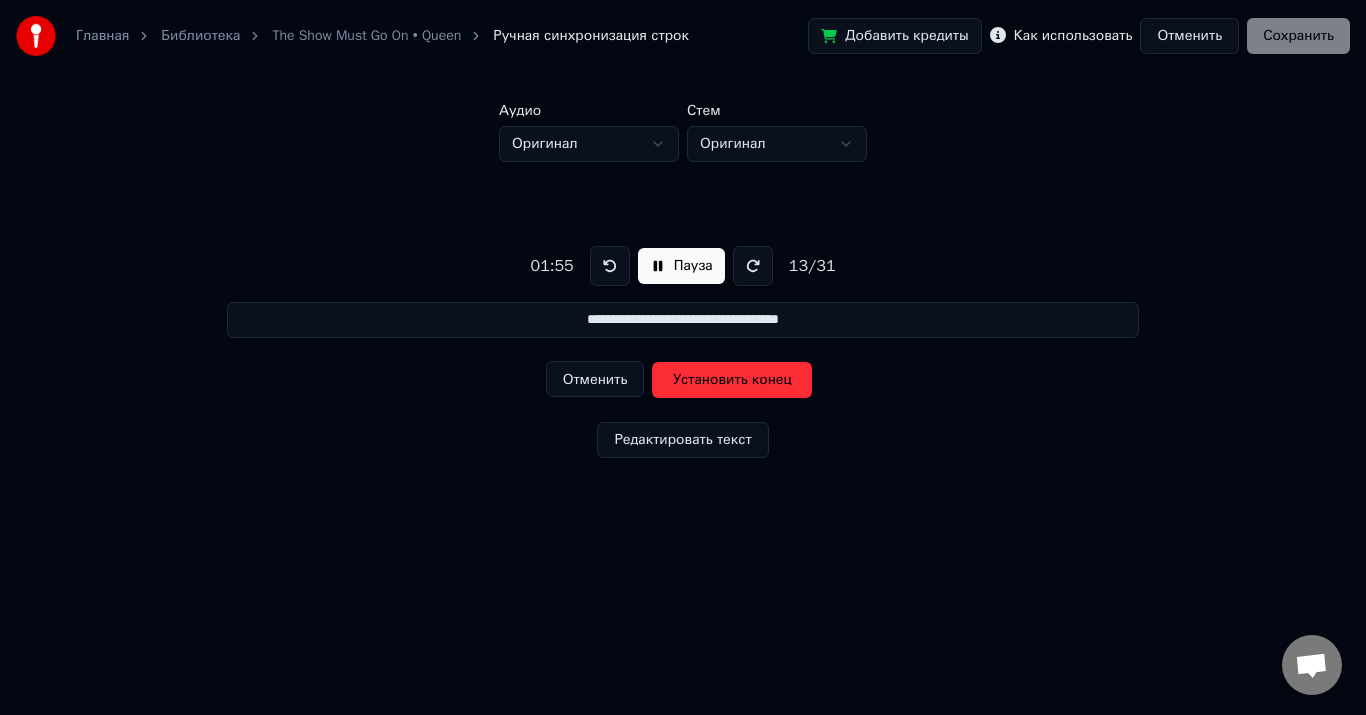 click on "Установить конец" at bounding box center (732, 380) 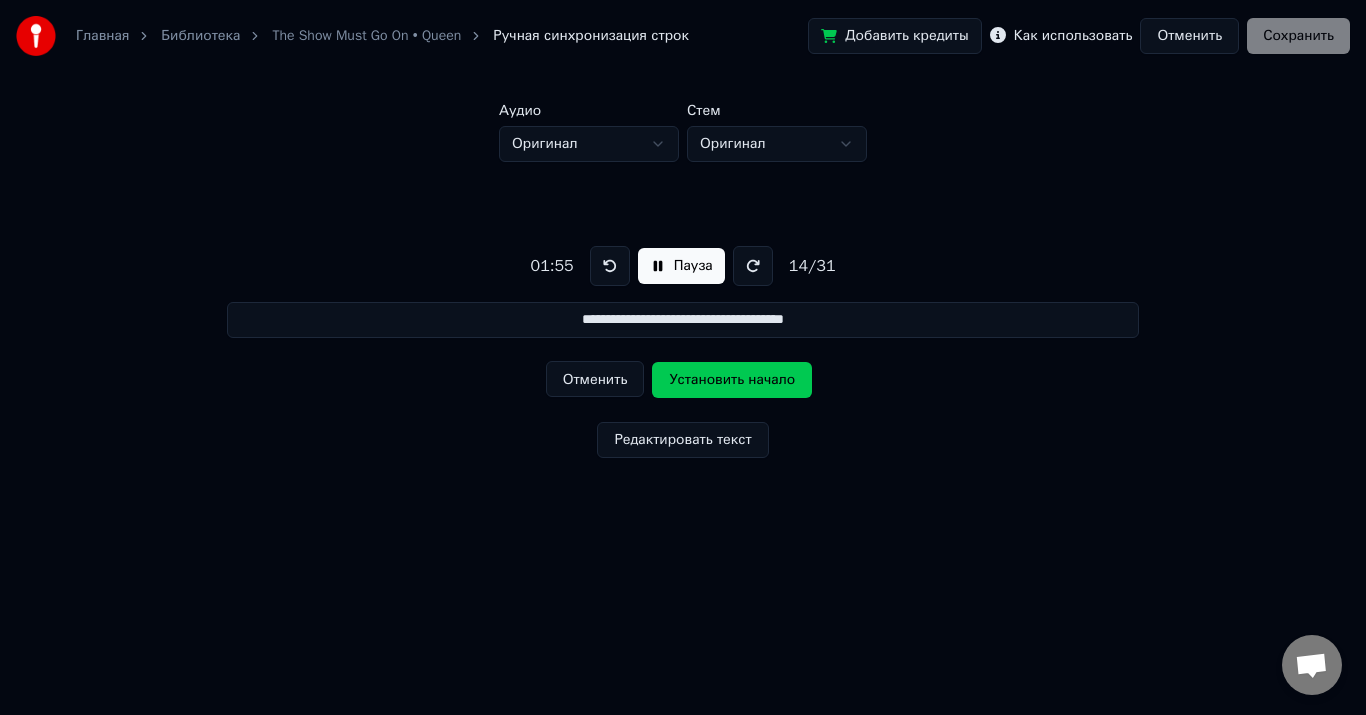 click on "Установить начало" at bounding box center [732, 380] 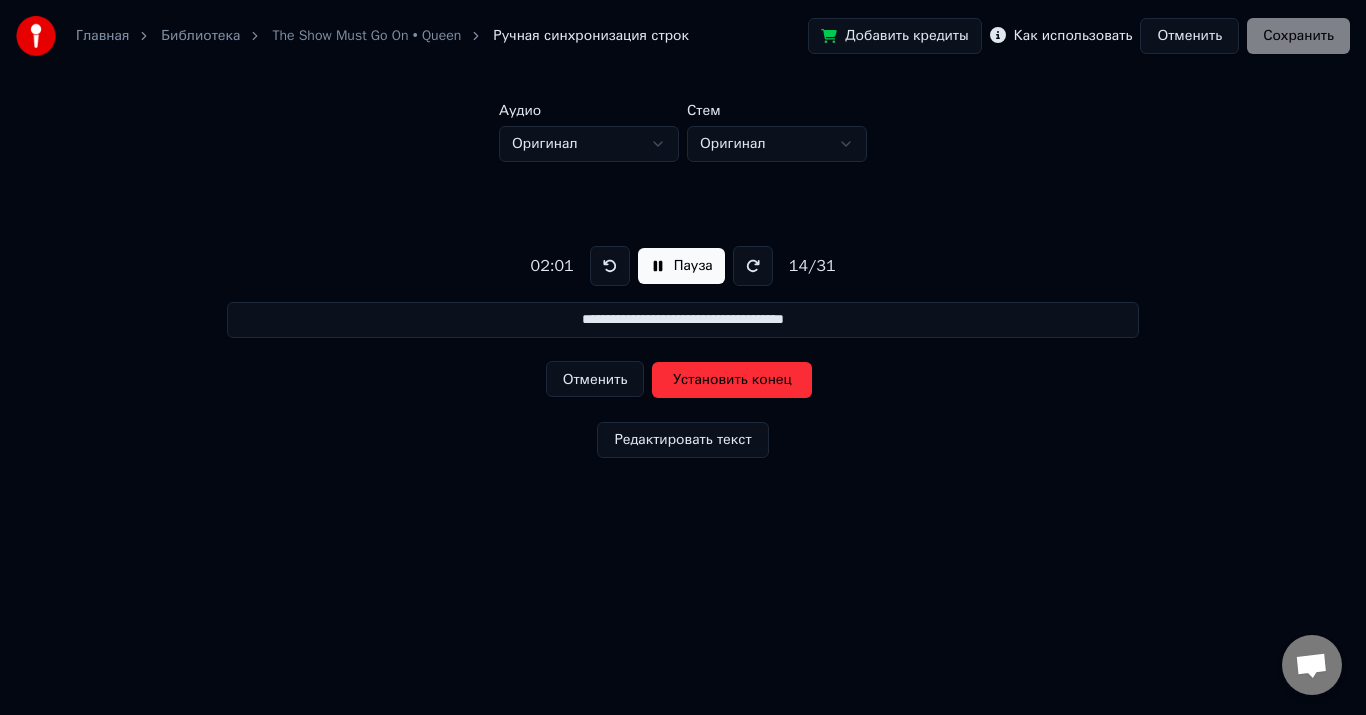 click on "Установить конец" at bounding box center (732, 380) 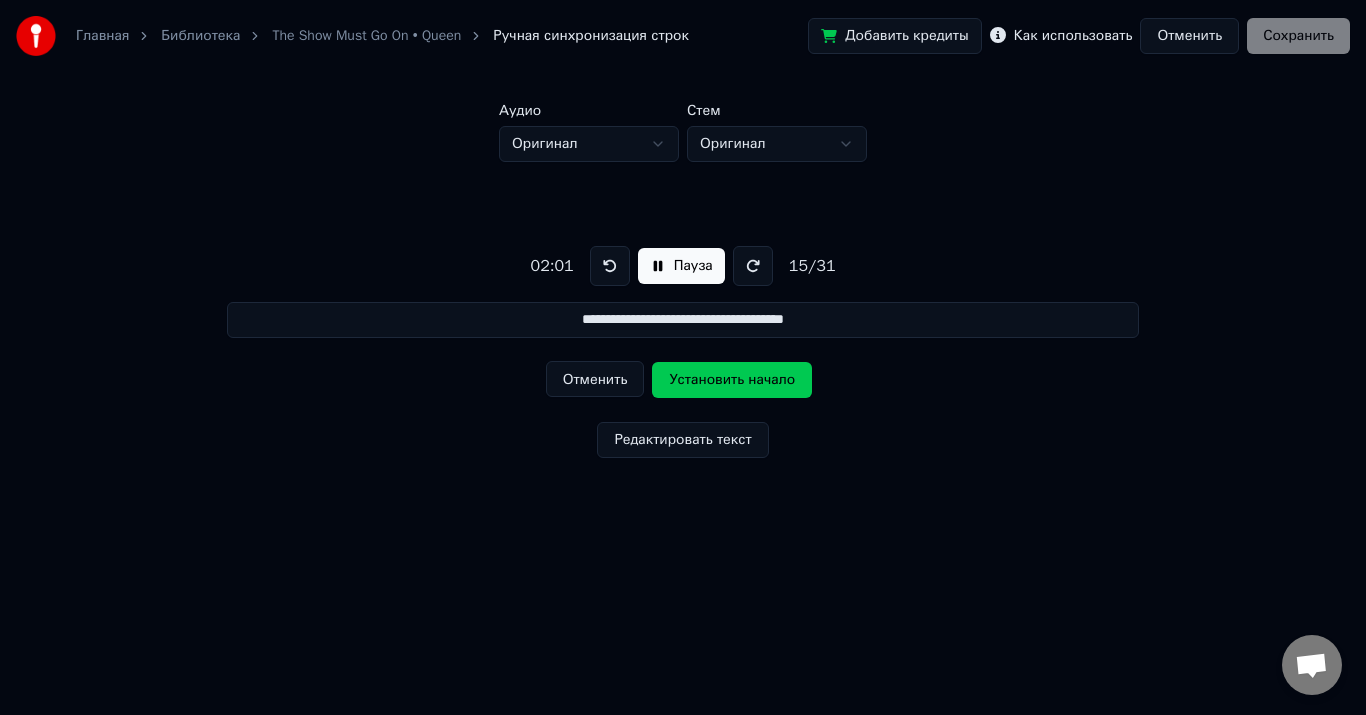 click on "Установить начало" at bounding box center (732, 380) 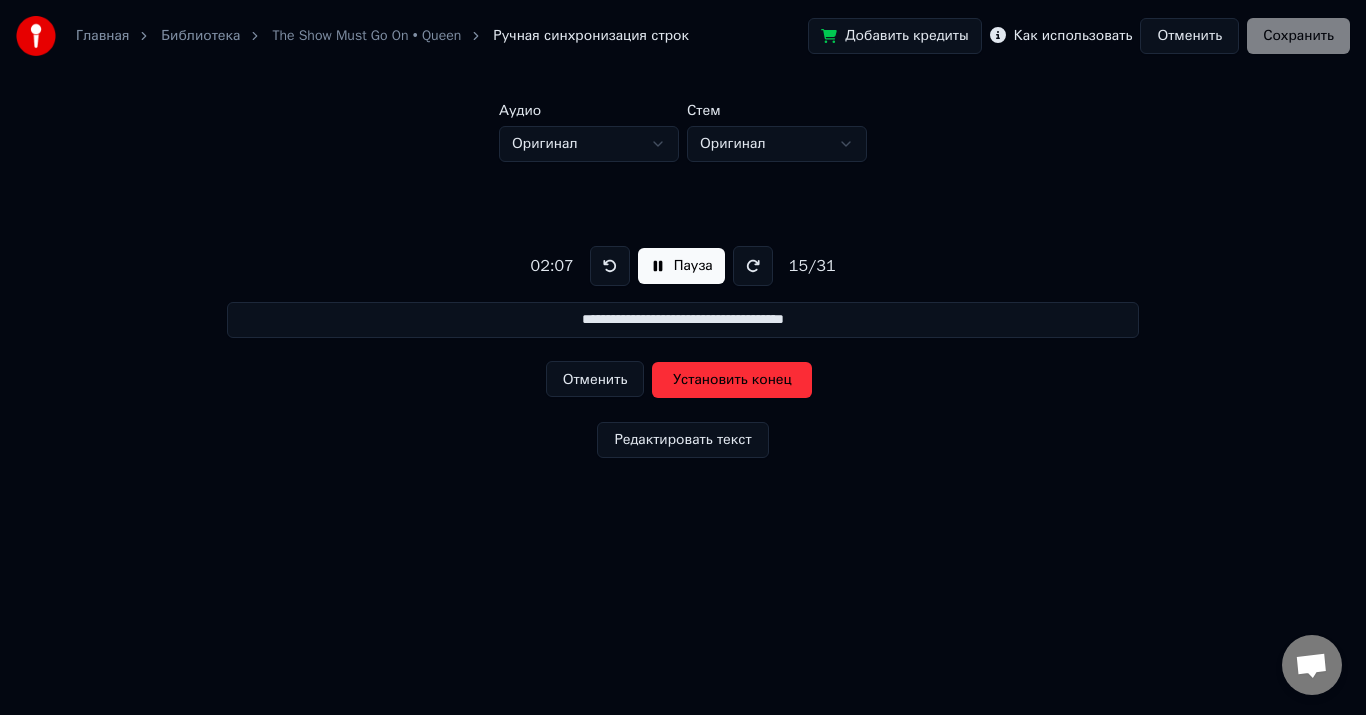 click on "Установить конец" at bounding box center (732, 380) 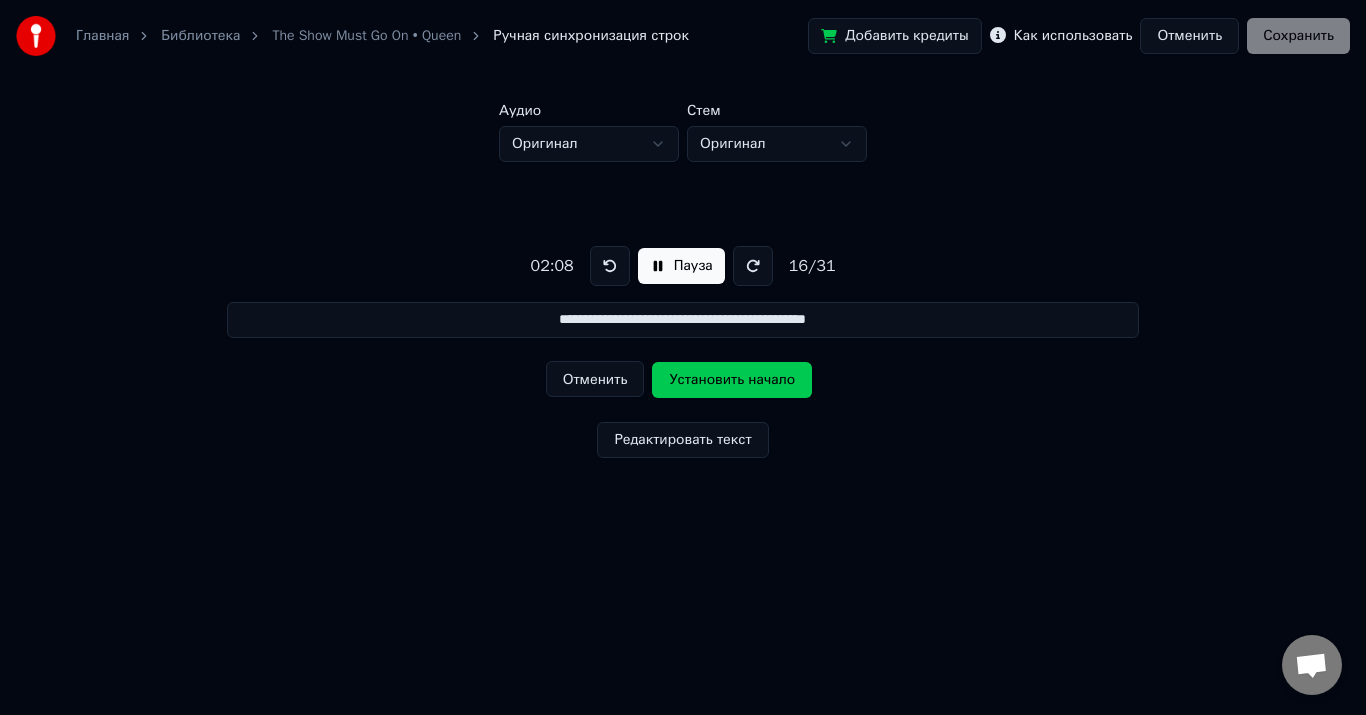 click on "Установить начало" at bounding box center (732, 380) 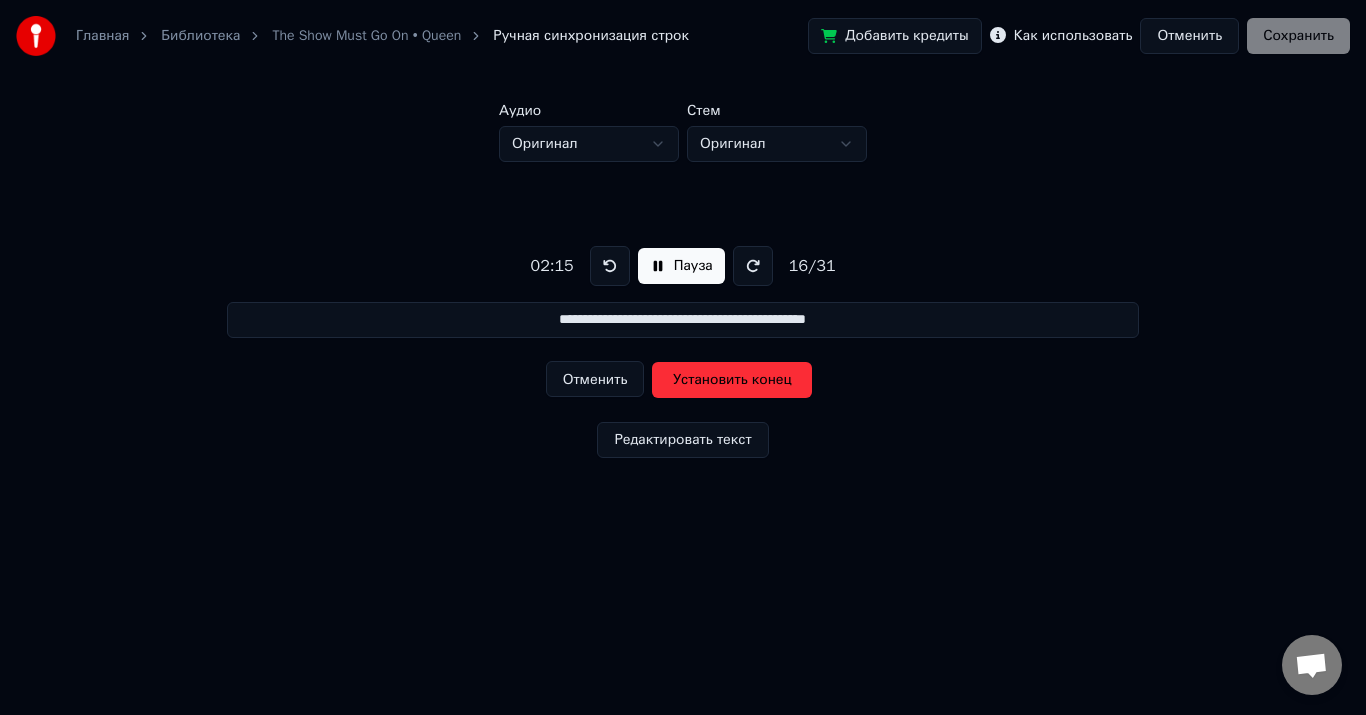 click on "Установить конец" at bounding box center [732, 380] 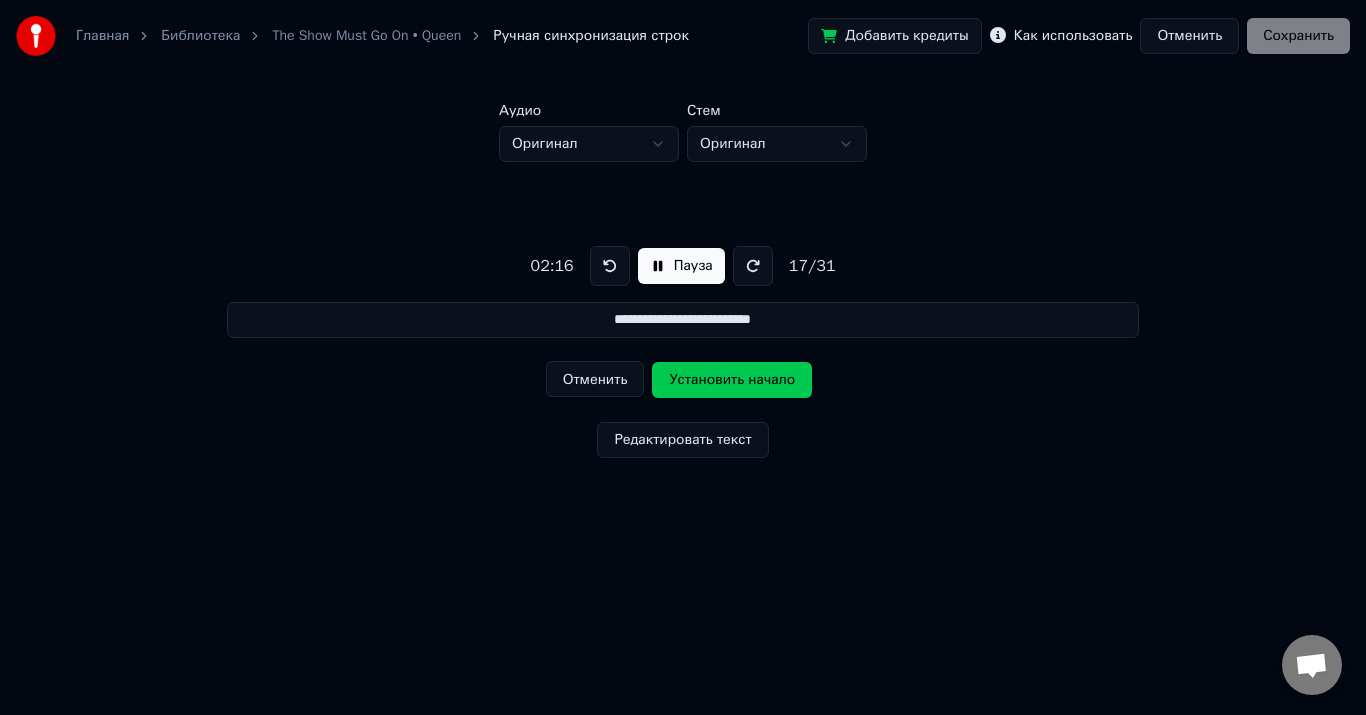 click on "Установить начало" at bounding box center [732, 380] 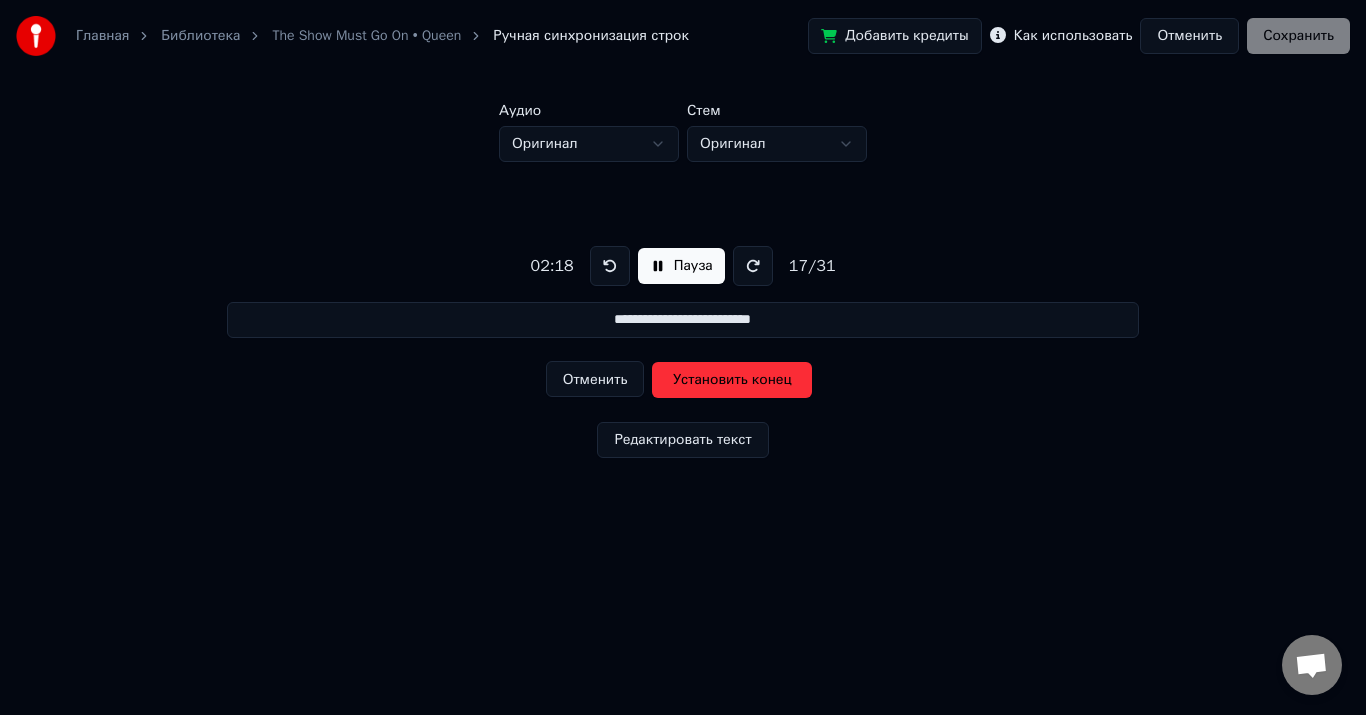 click on "Отменить" at bounding box center (595, 379) 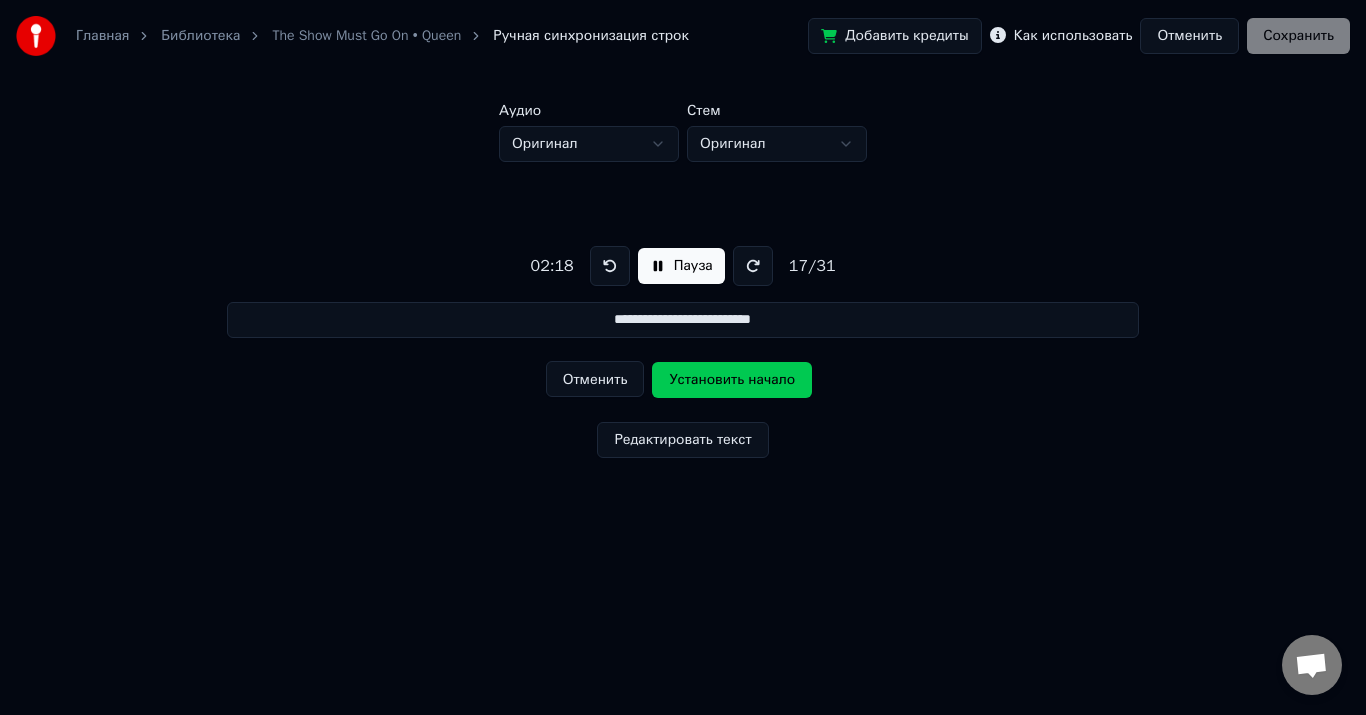 click on "Установить начало" at bounding box center (732, 380) 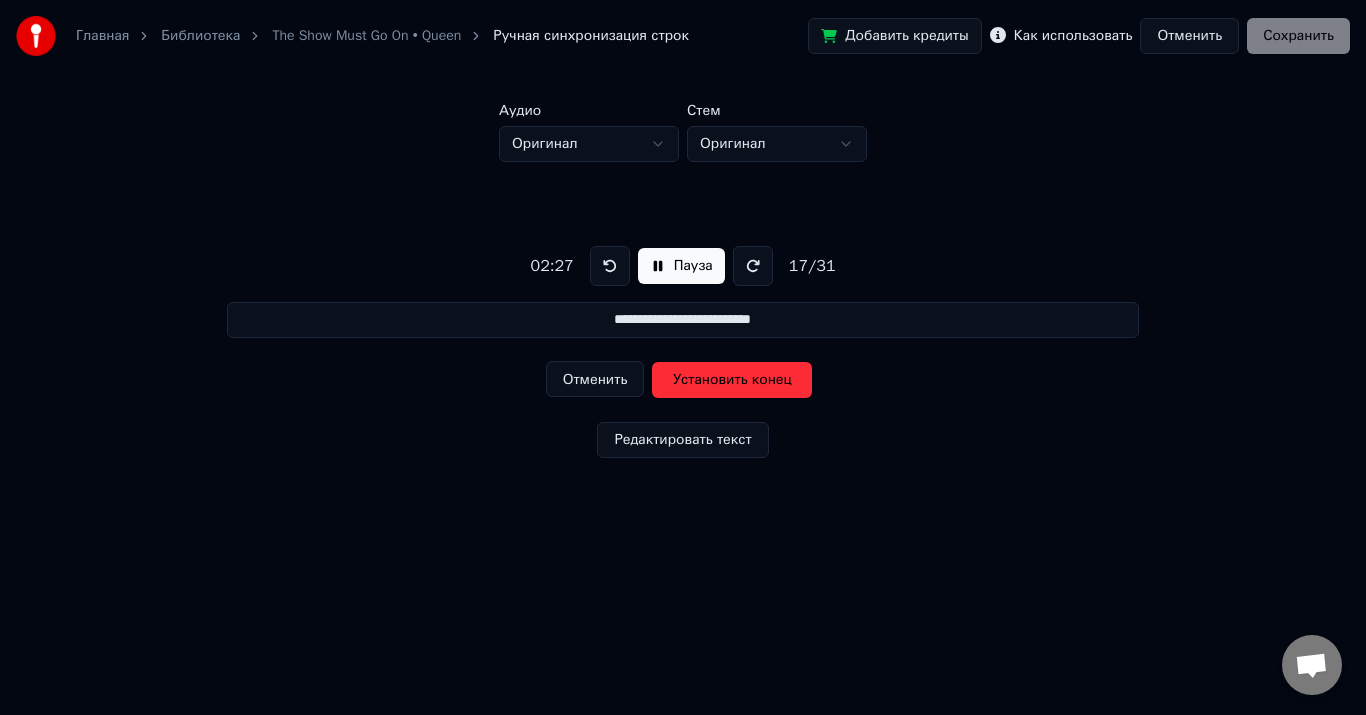 click on "Установить конец" at bounding box center [732, 380] 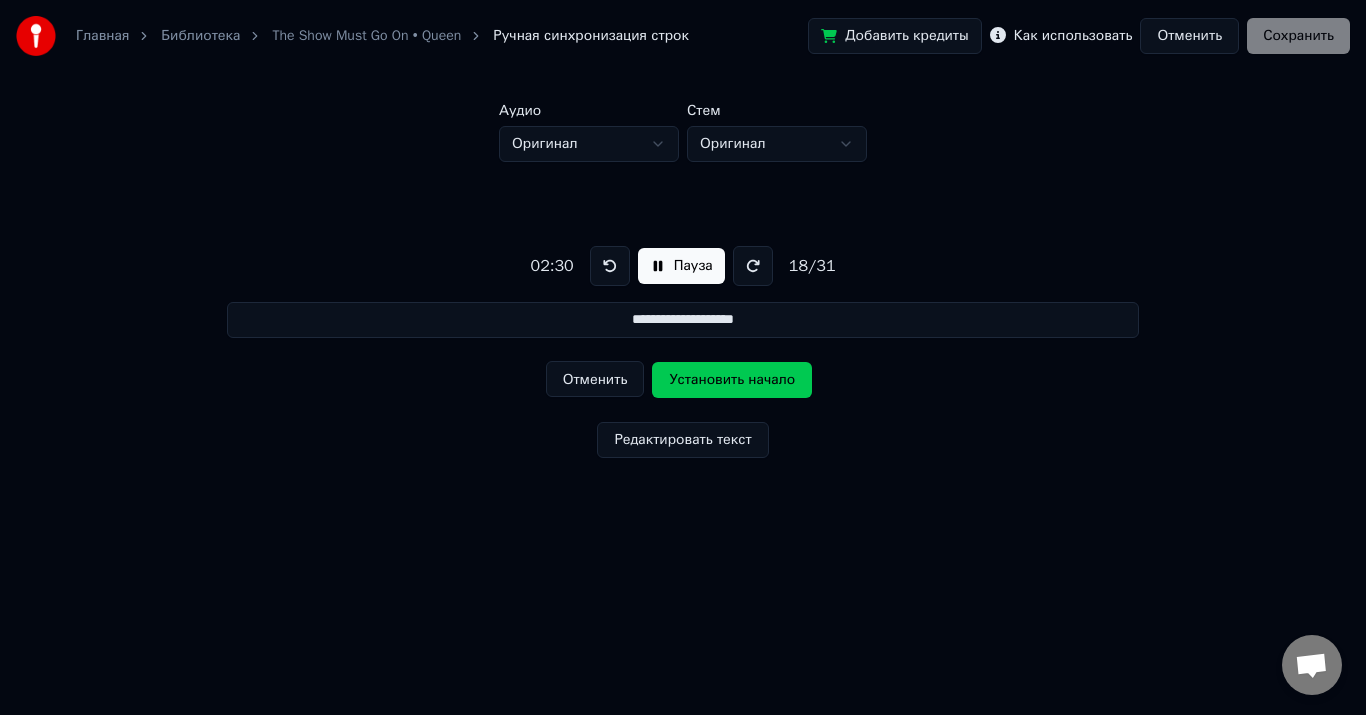 click on "Установить начало" at bounding box center (732, 380) 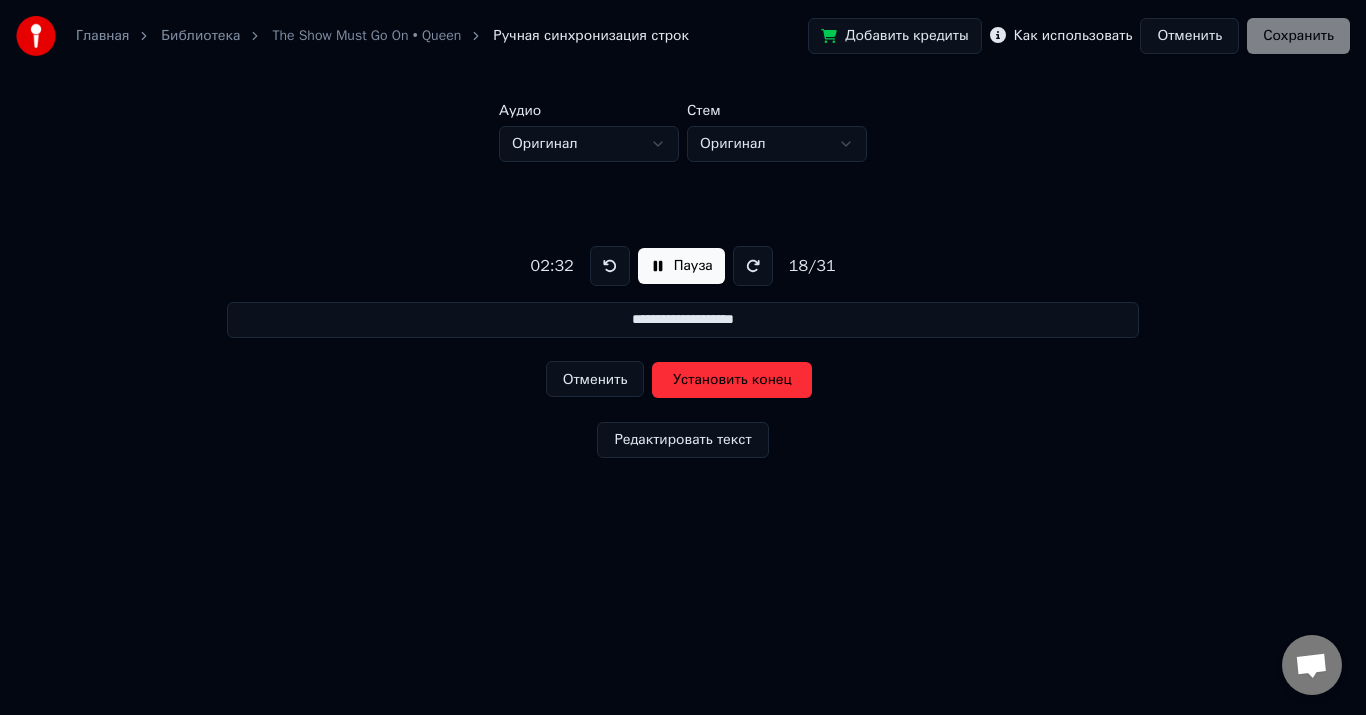 click on "Установить конец" at bounding box center [732, 380] 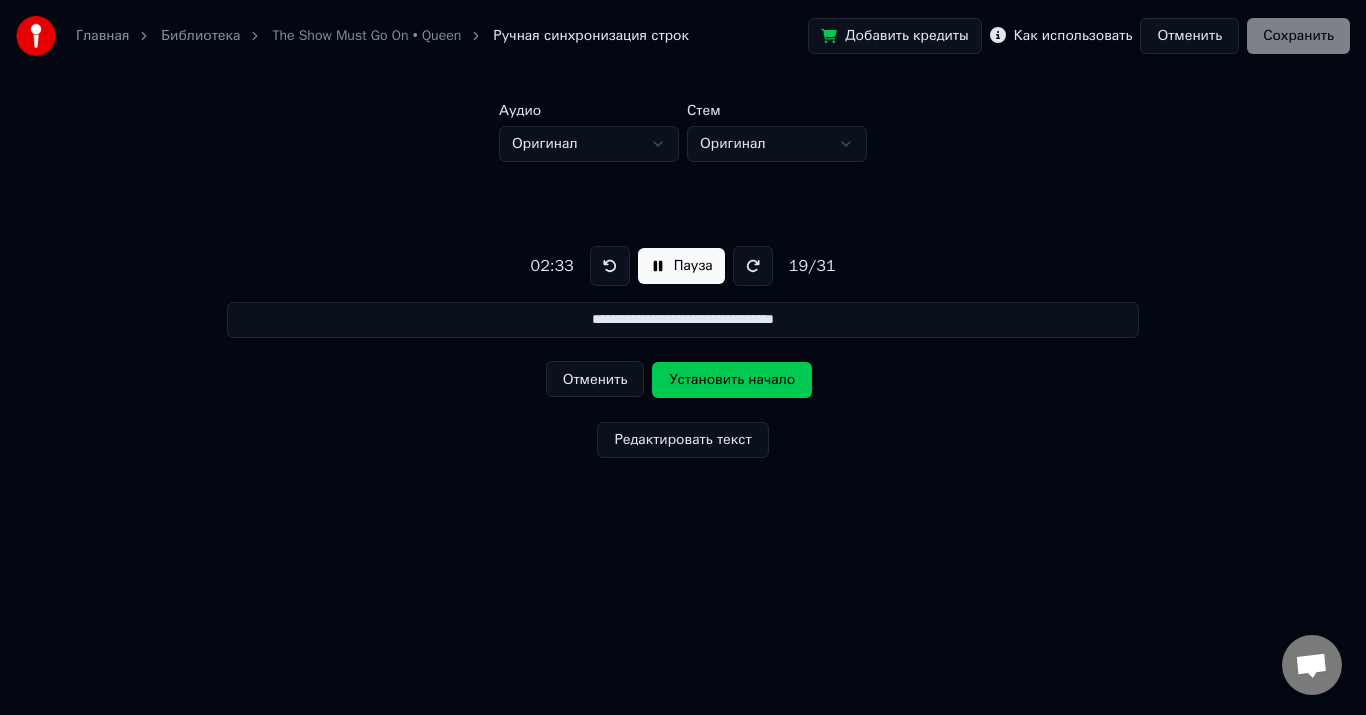 click on "Установить начало" at bounding box center [732, 380] 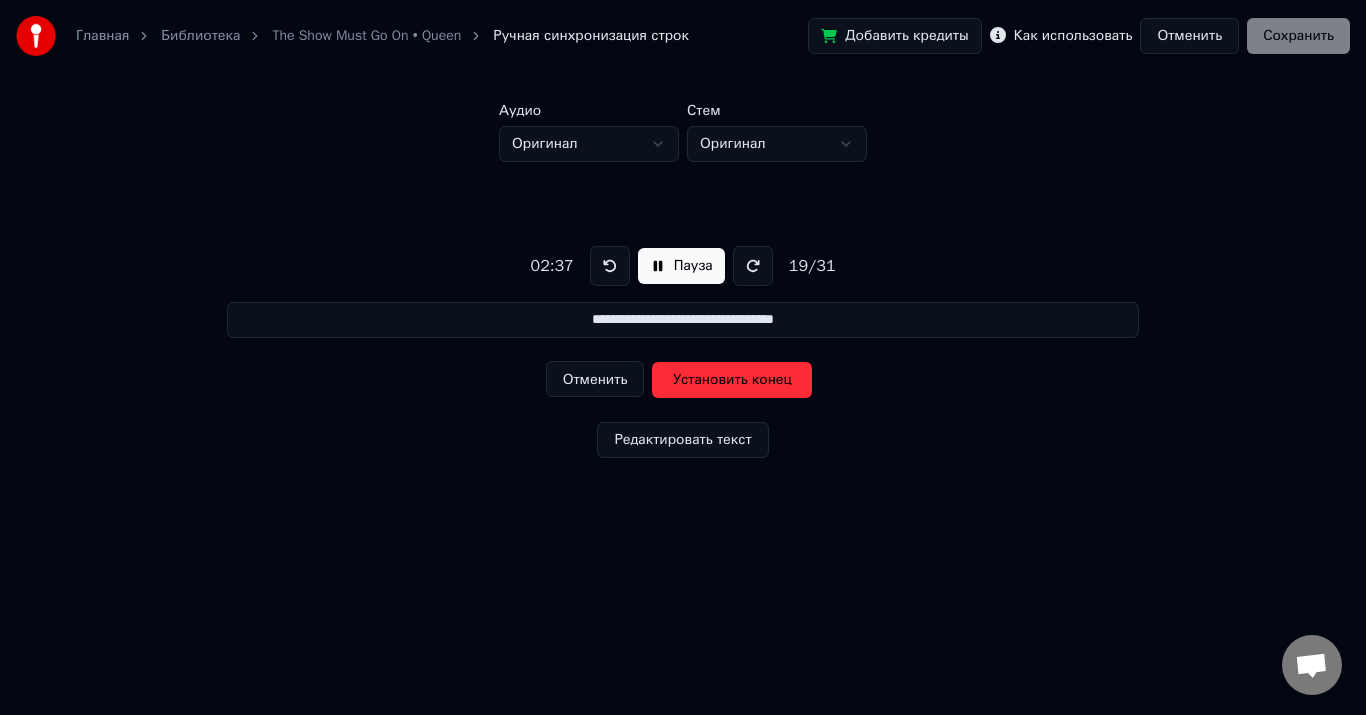 click on "Установить конец" at bounding box center (732, 380) 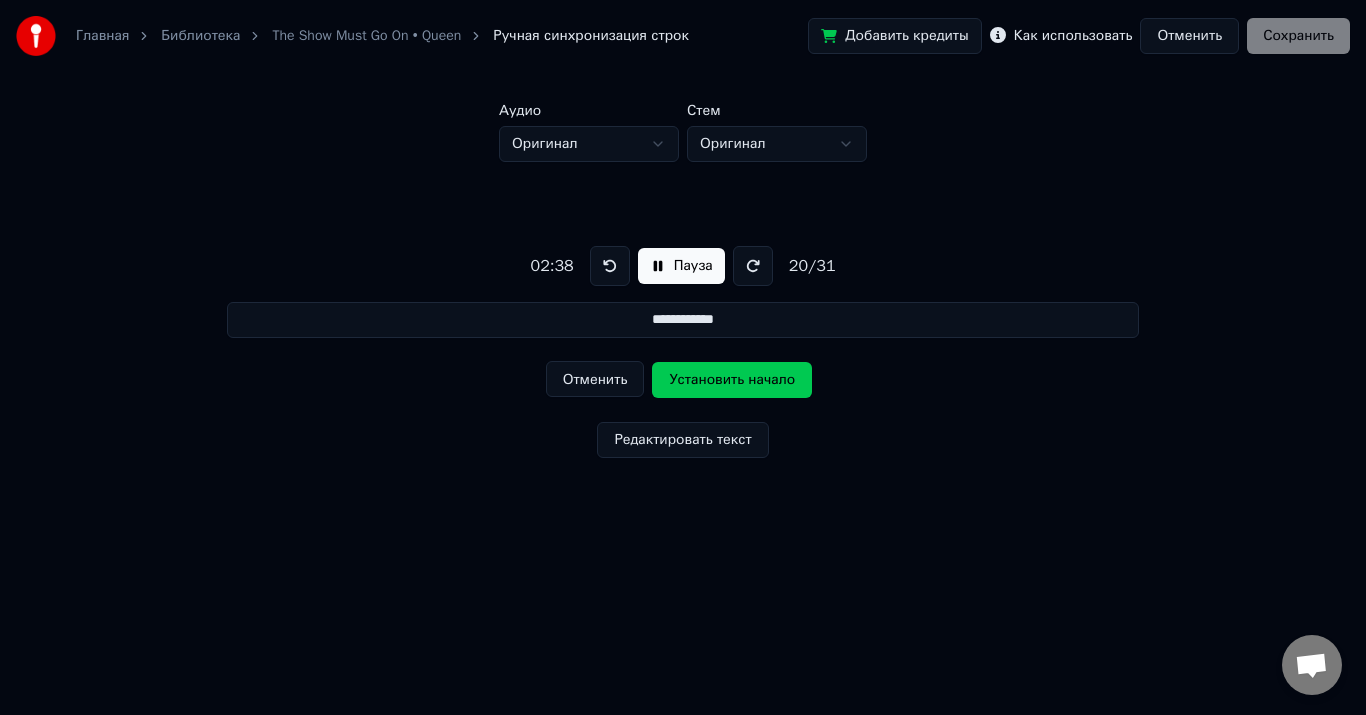 click on "Установить начало" at bounding box center [732, 380] 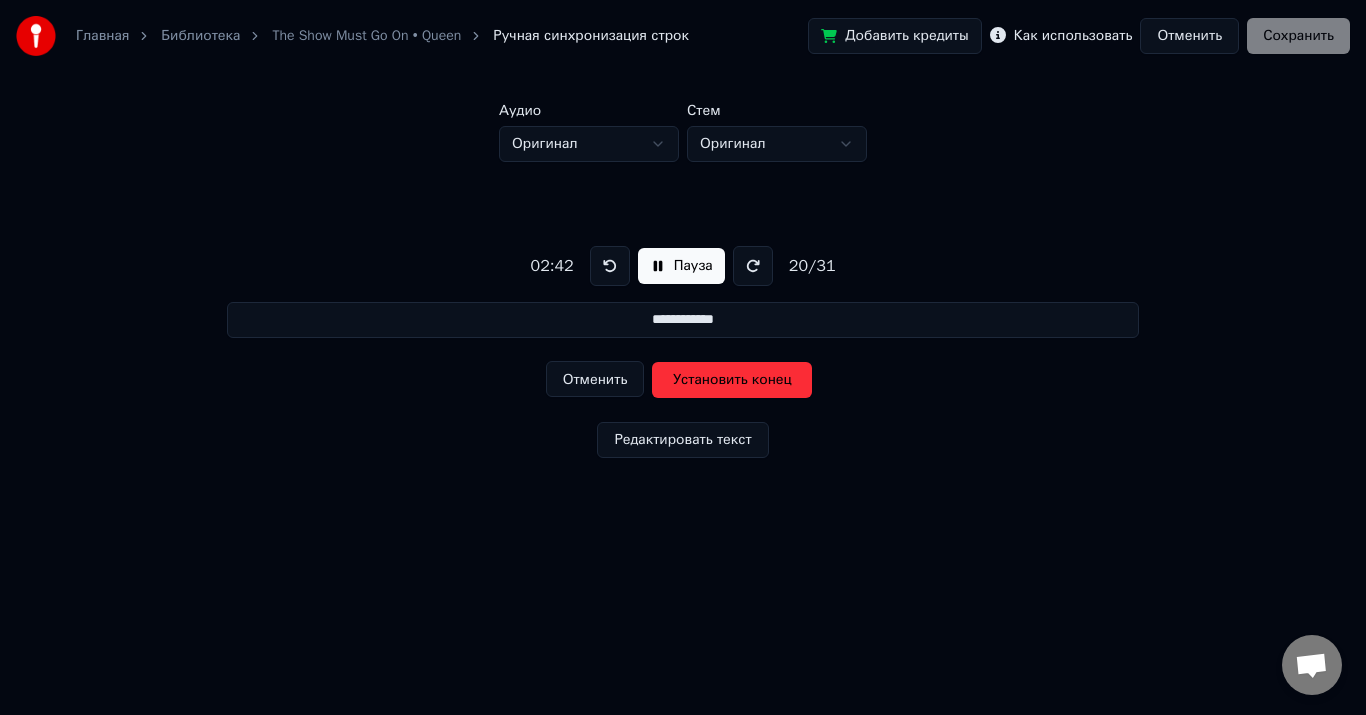 click on "Установить конец" at bounding box center (732, 380) 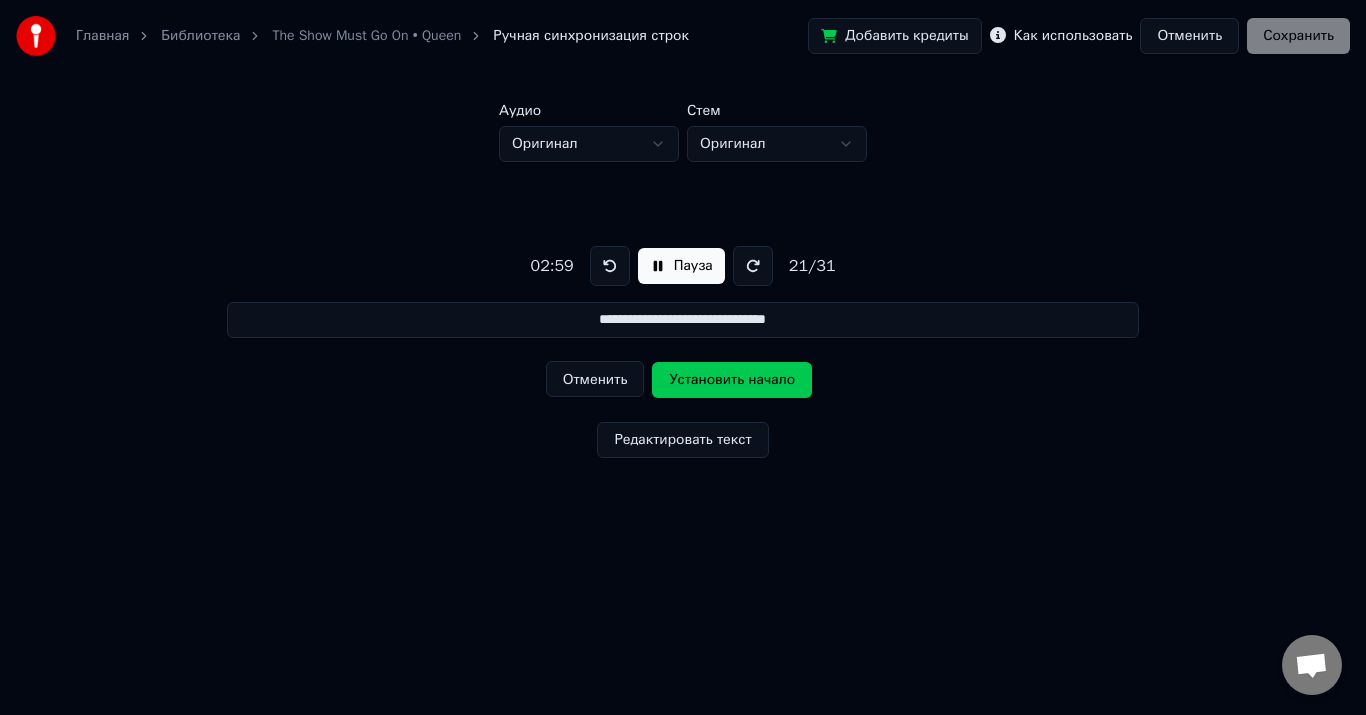 click on "Установить начало" at bounding box center (732, 380) 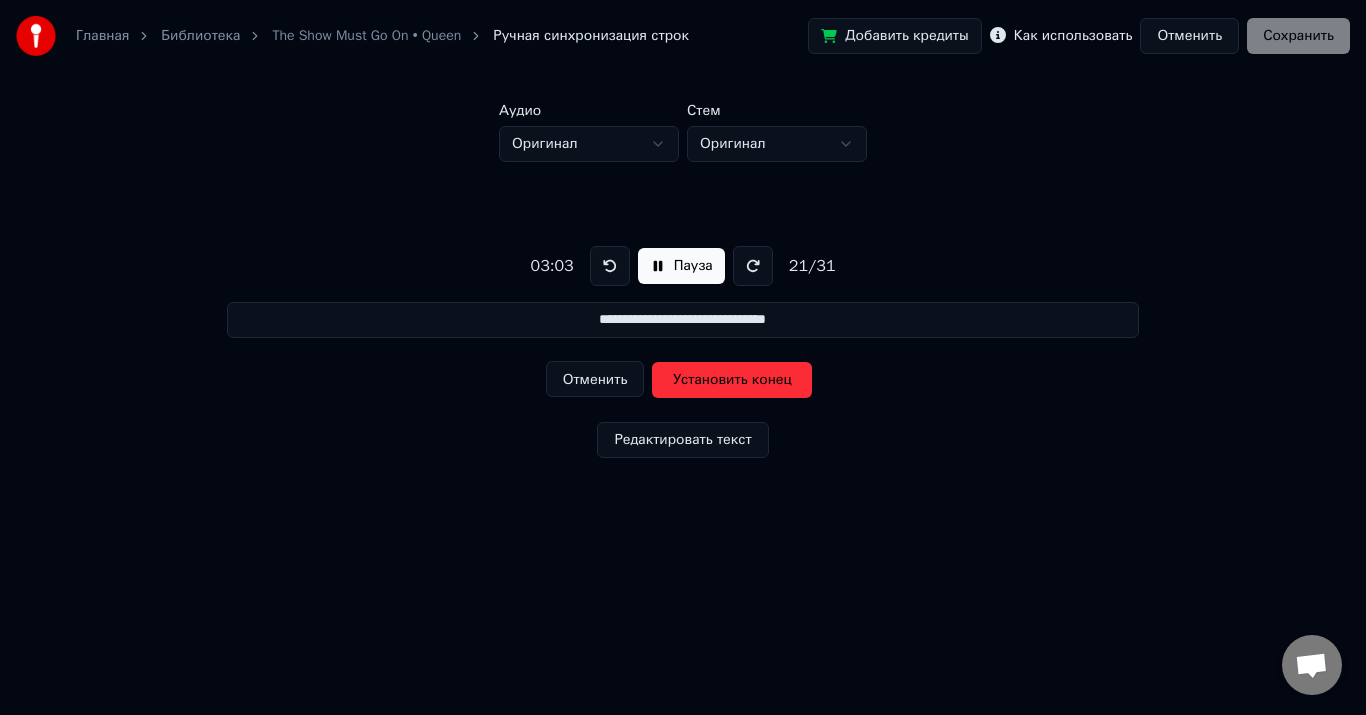click on "Установить конец" at bounding box center (732, 380) 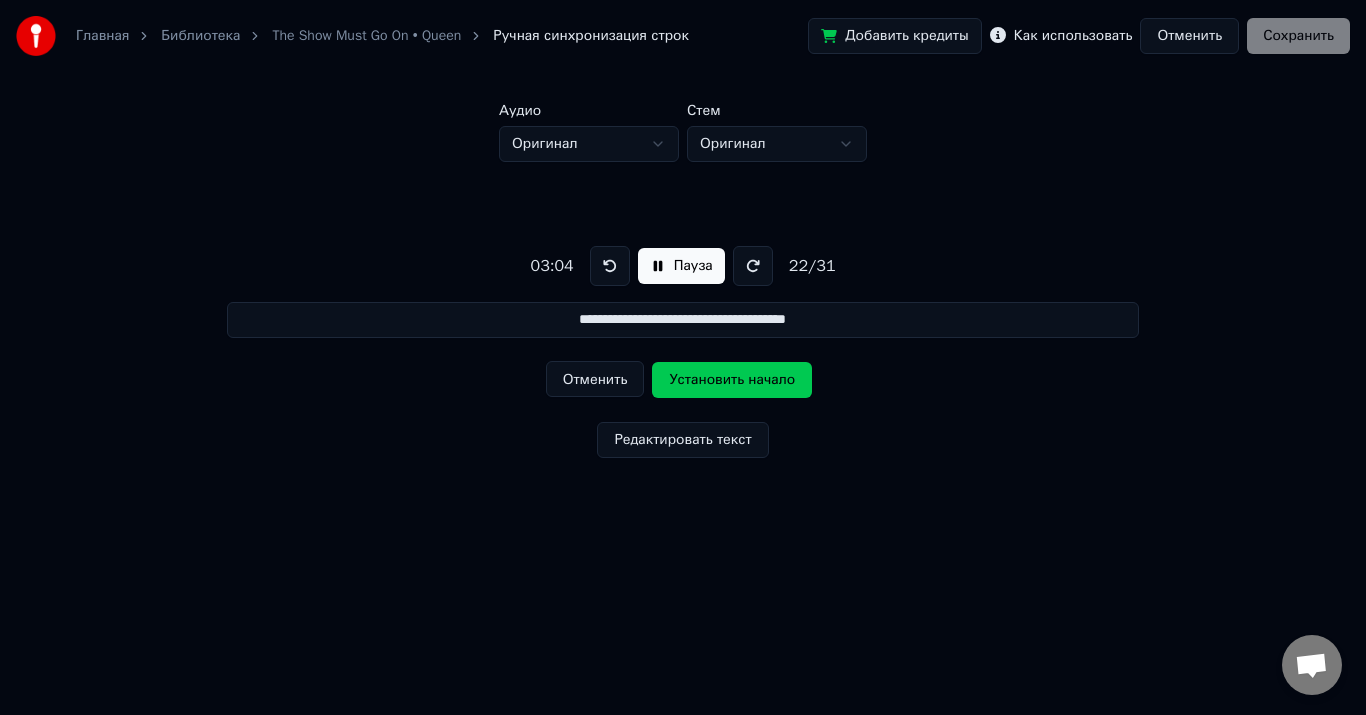 click on "Установить начало" at bounding box center [732, 380] 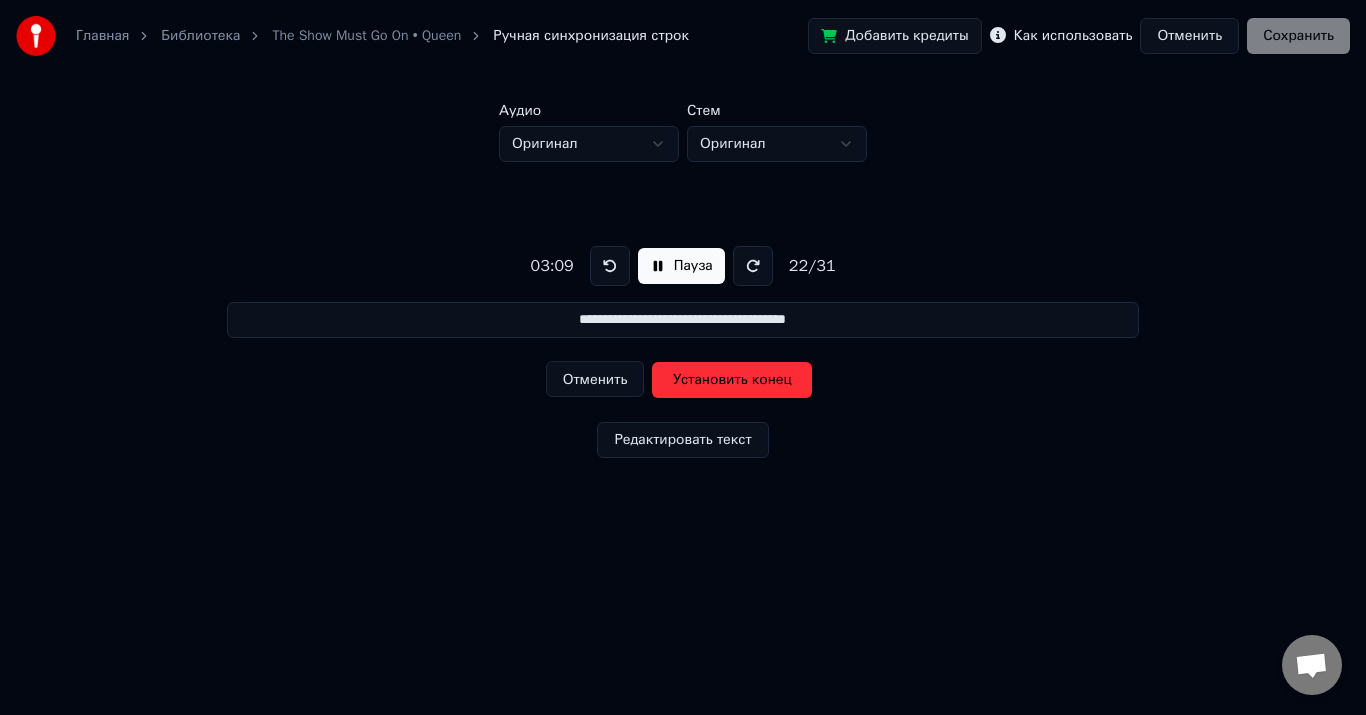 click on "Установить конец" at bounding box center (732, 380) 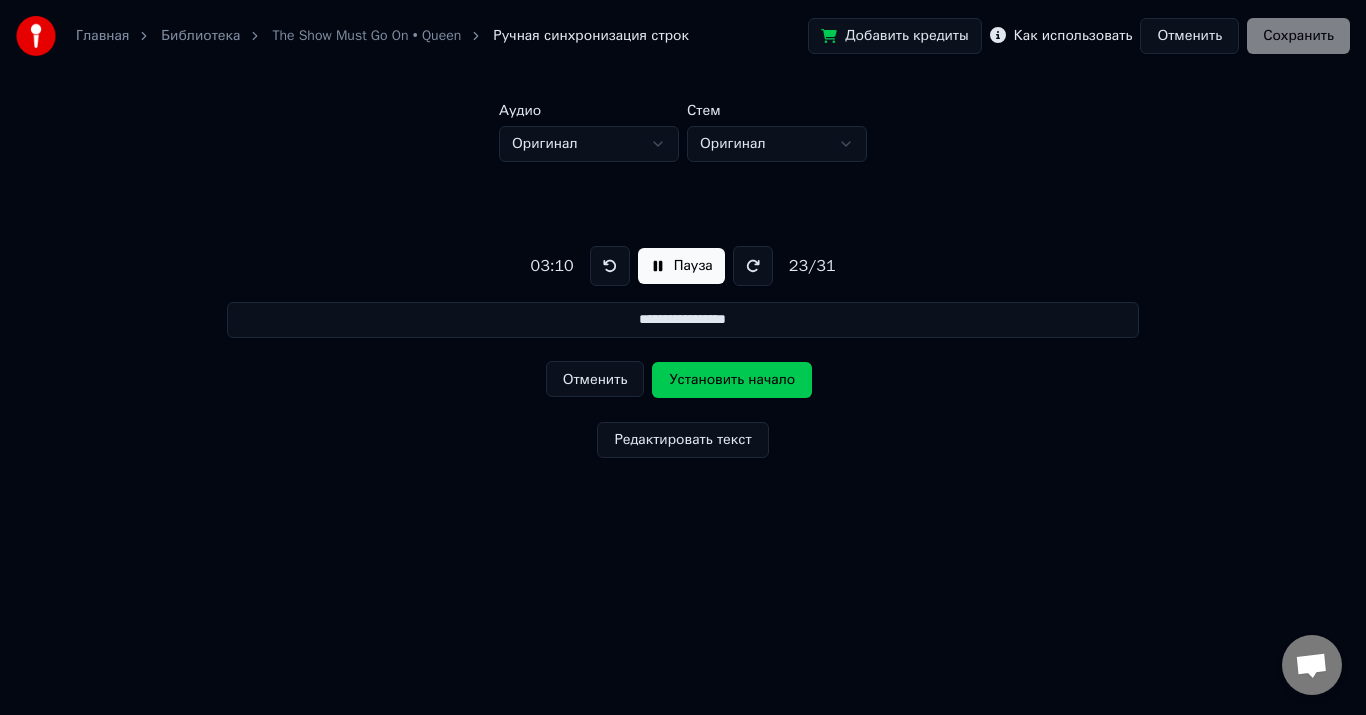 click on "Установить начало" at bounding box center (732, 380) 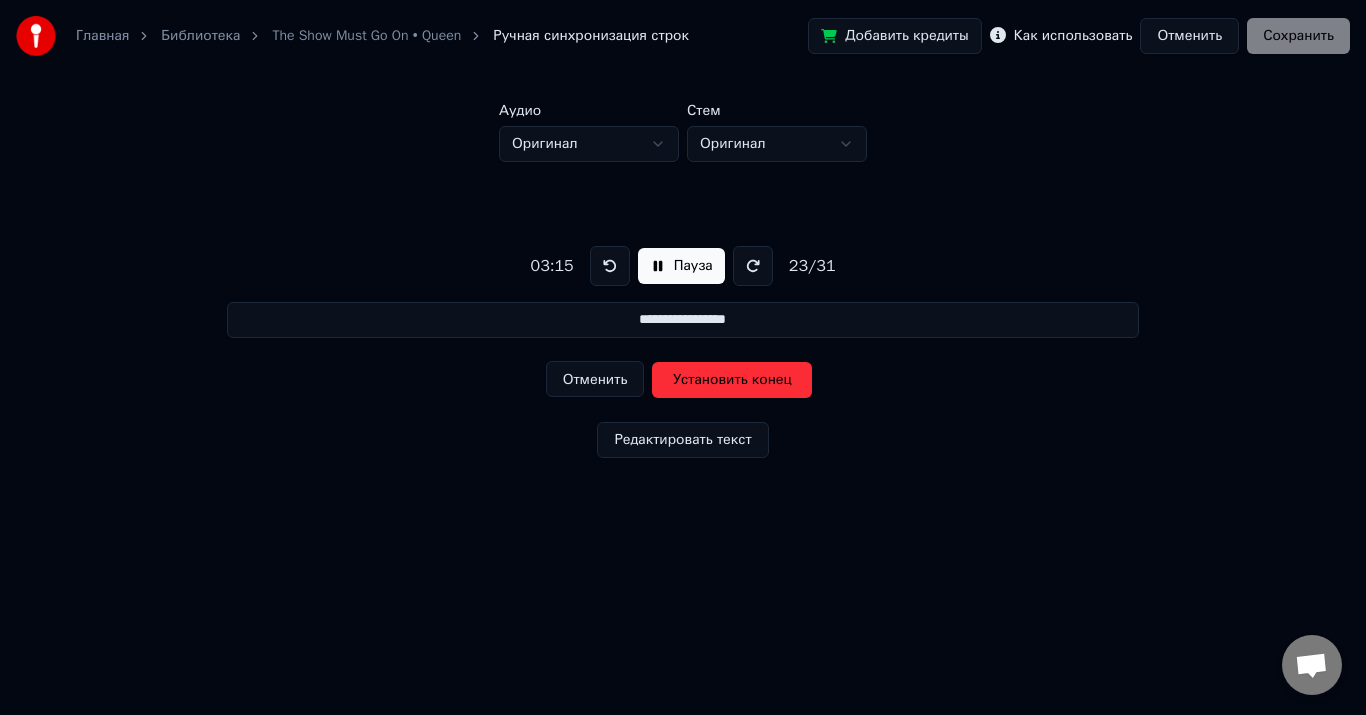 click on "Установить конец" at bounding box center (732, 380) 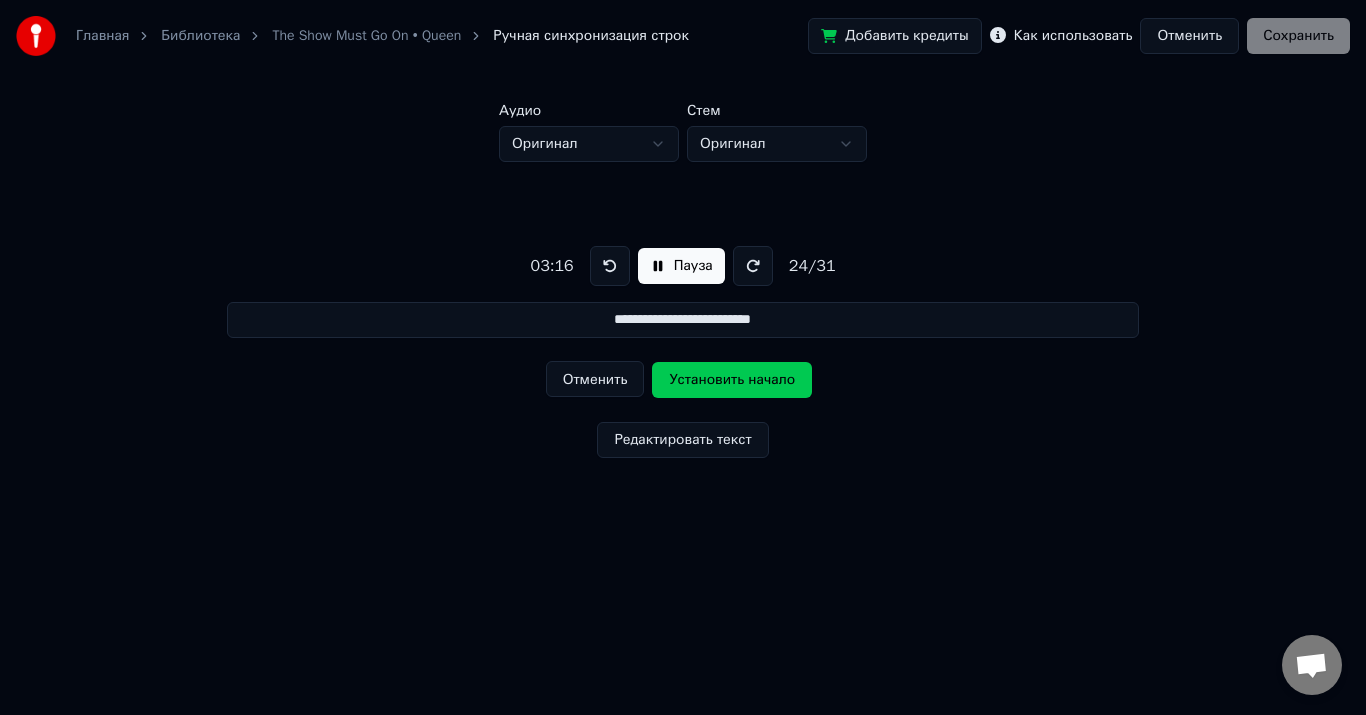click on "Установить начало" at bounding box center [732, 380] 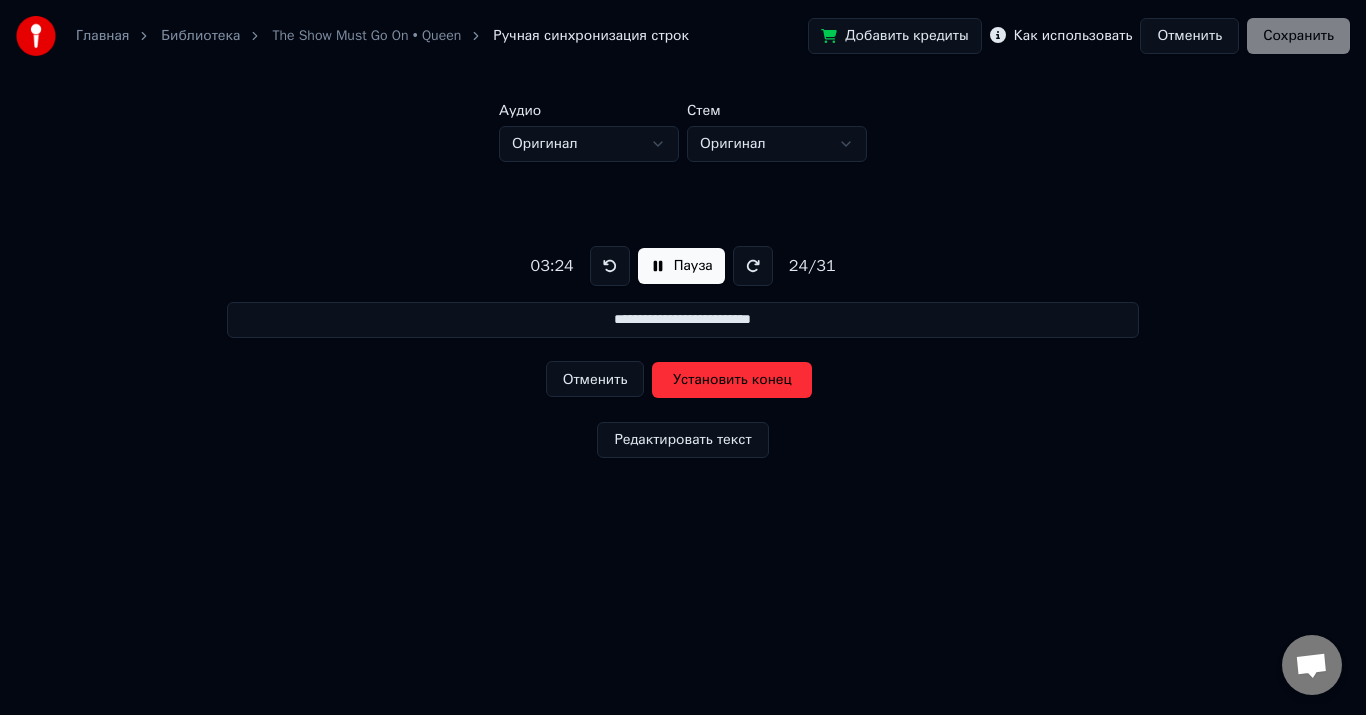 click on "Установить конец" at bounding box center [732, 380] 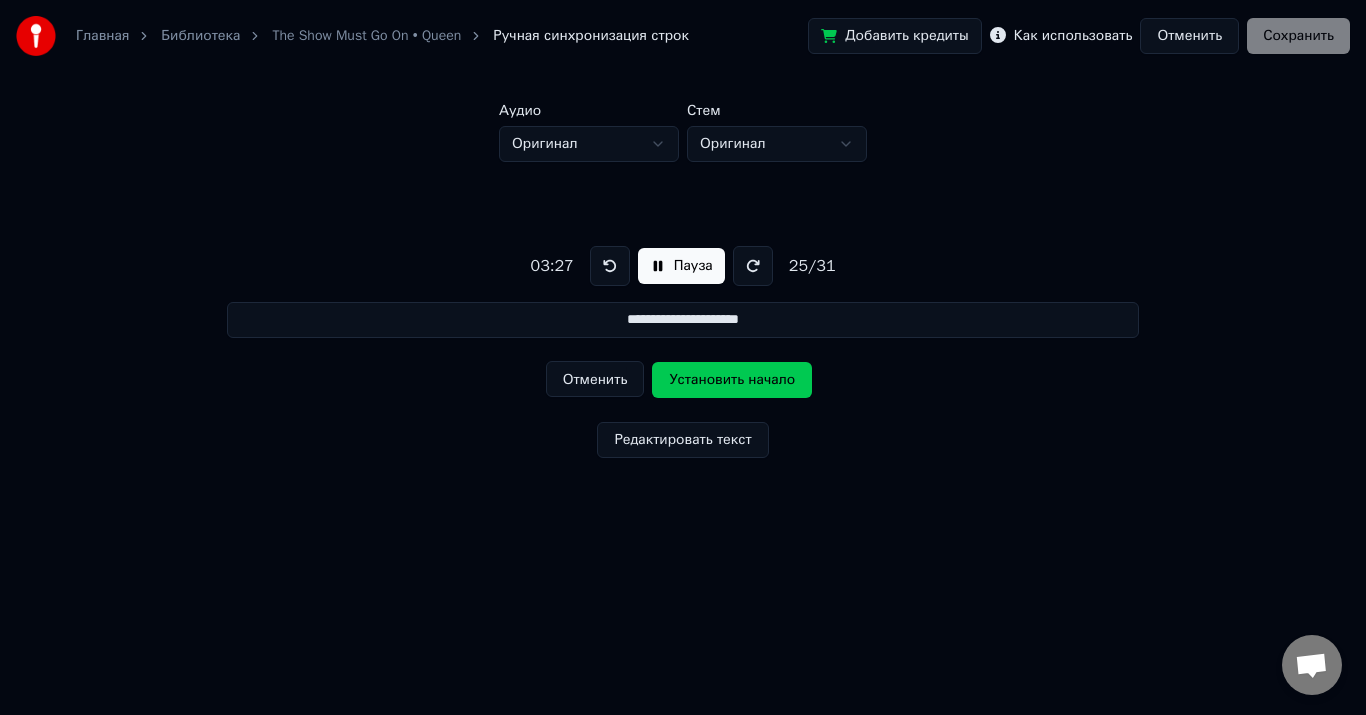 click on "Установить начало" at bounding box center (732, 380) 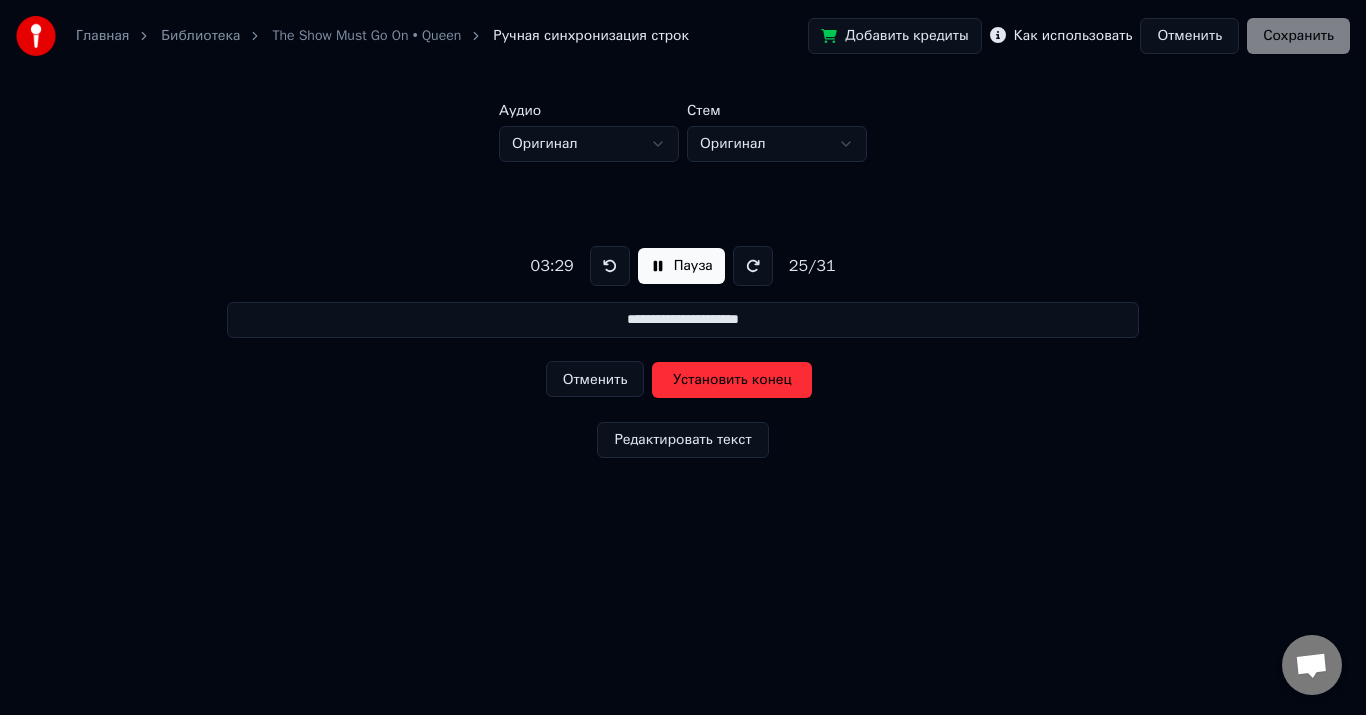 click on "Установить конец" at bounding box center [732, 380] 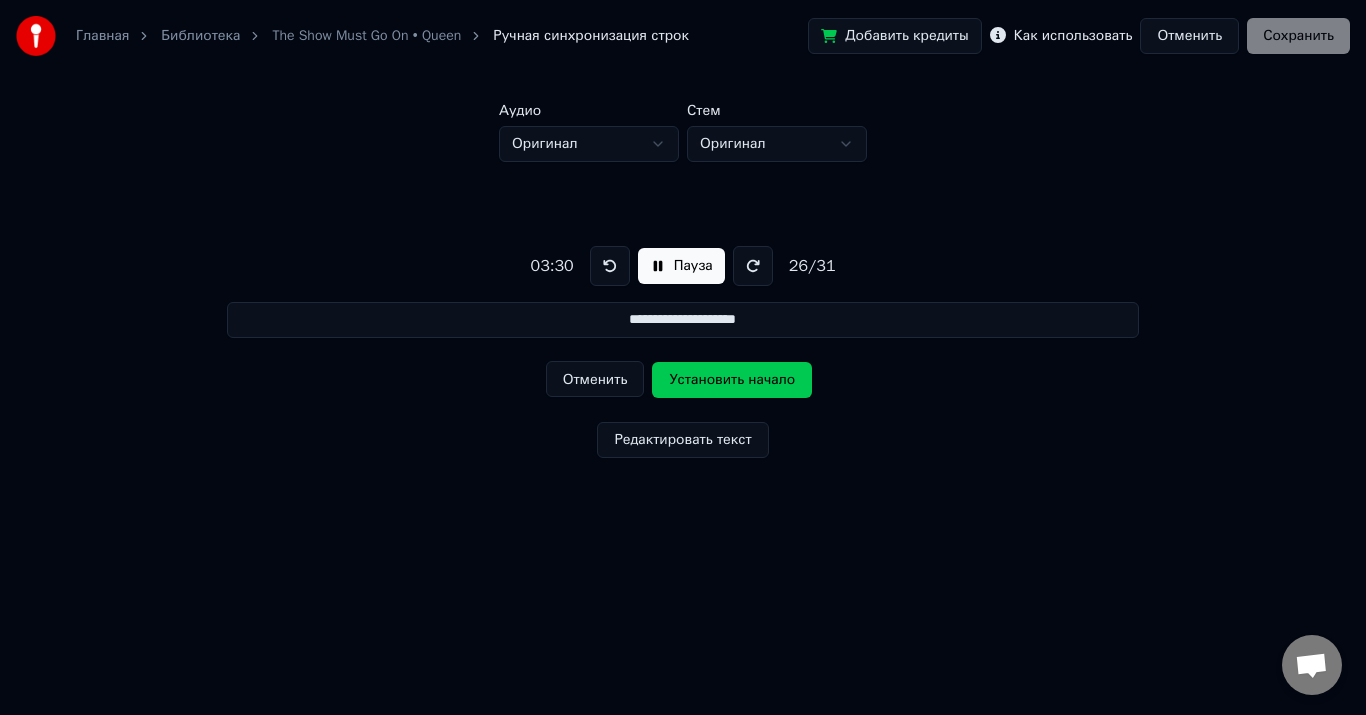 click on "Установить начало" at bounding box center [732, 380] 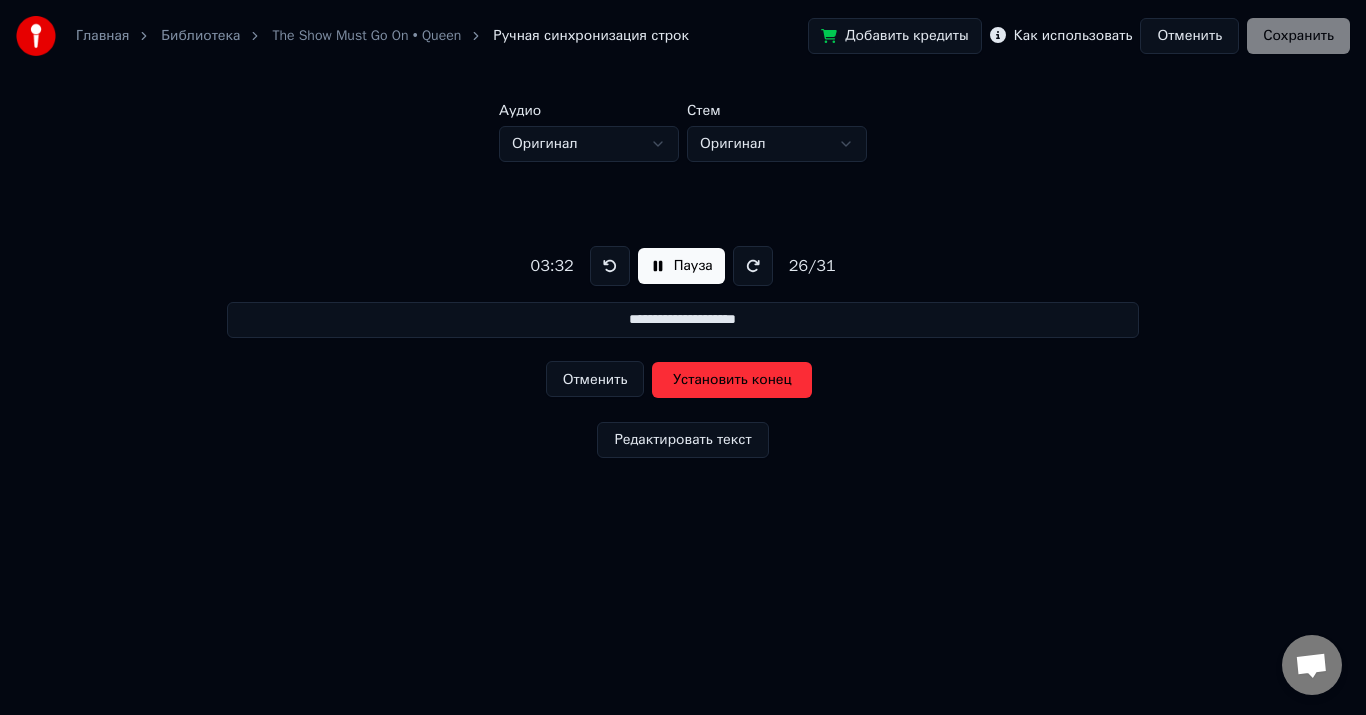 click on "Установить конец" at bounding box center [732, 380] 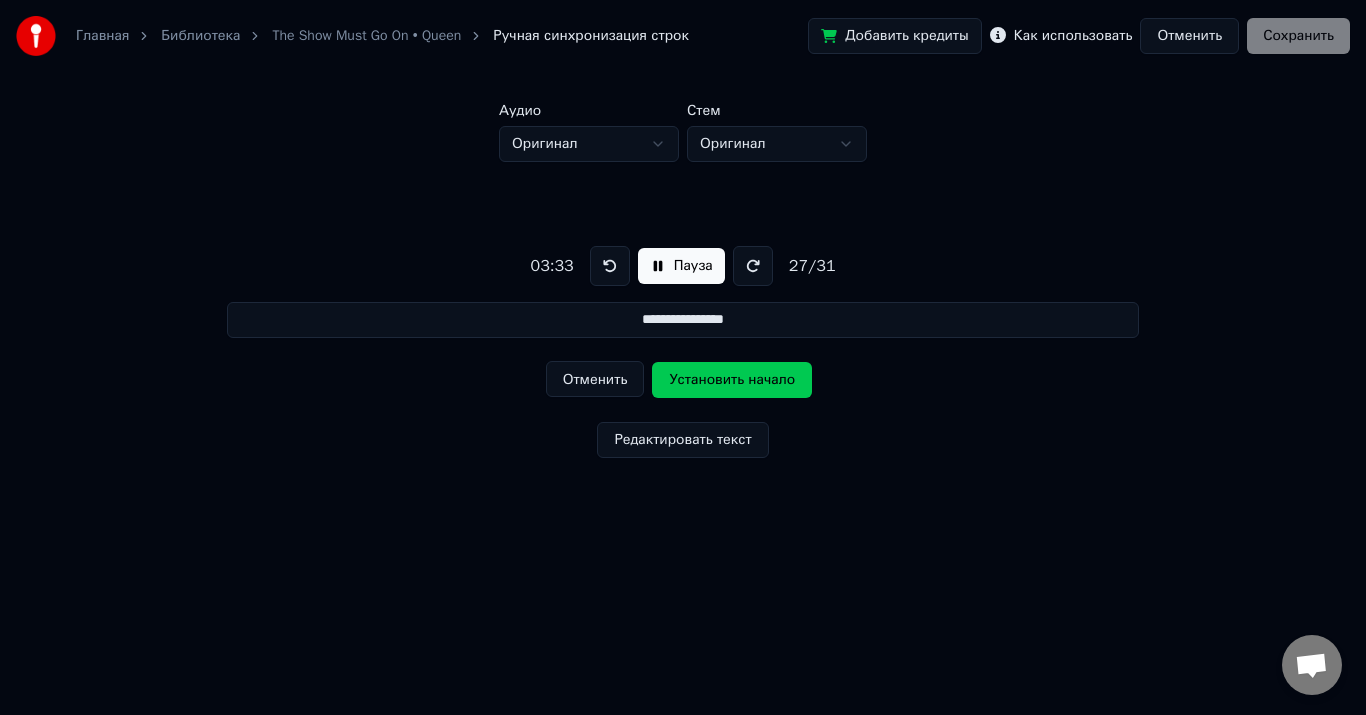 click on "Установить начало" at bounding box center (732, 380) 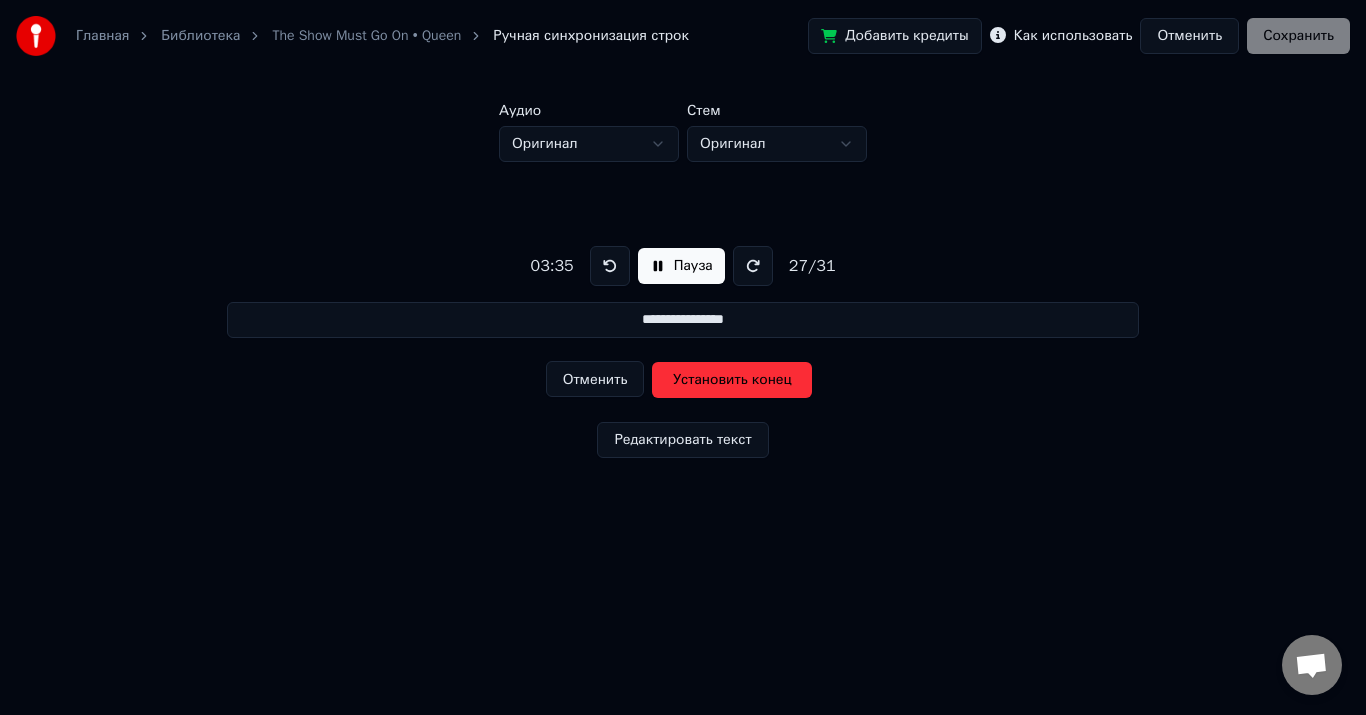 click on "Установить конец" at bounding box center [732, 380] 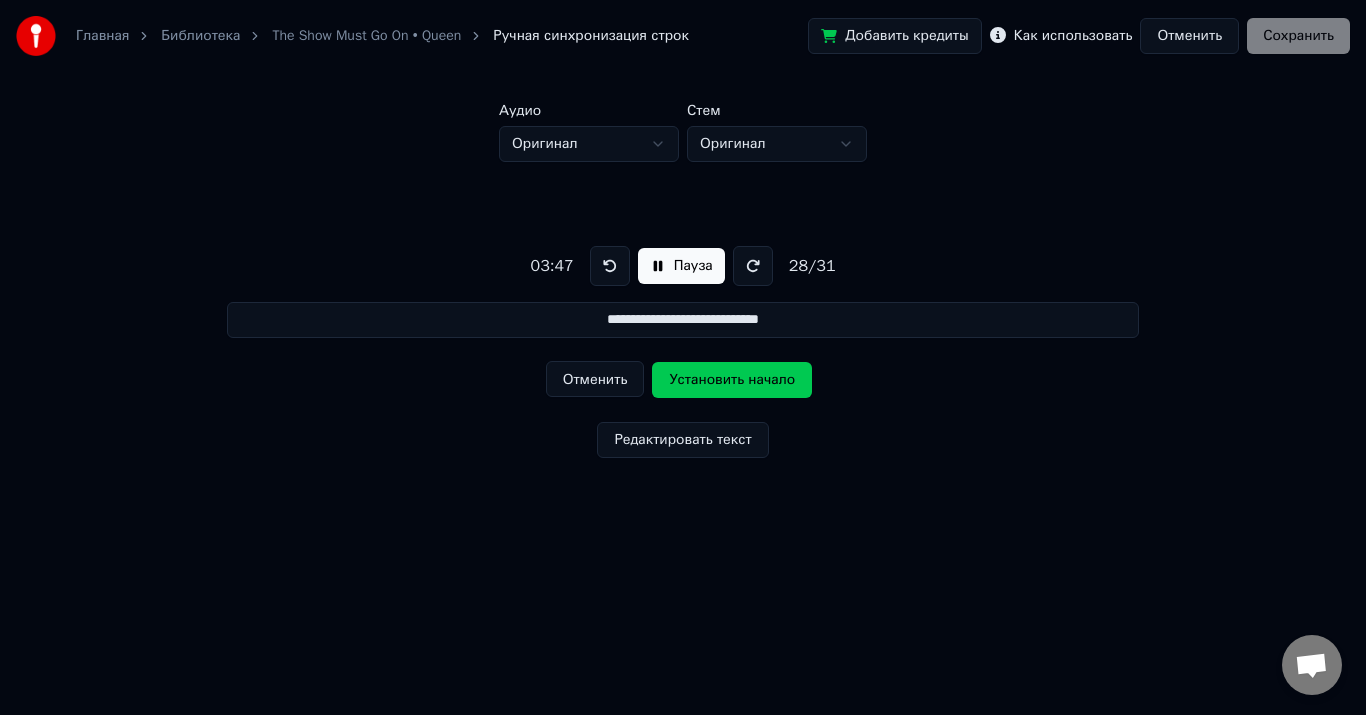 click on "Установить начало" at bounding box center [732, 380] 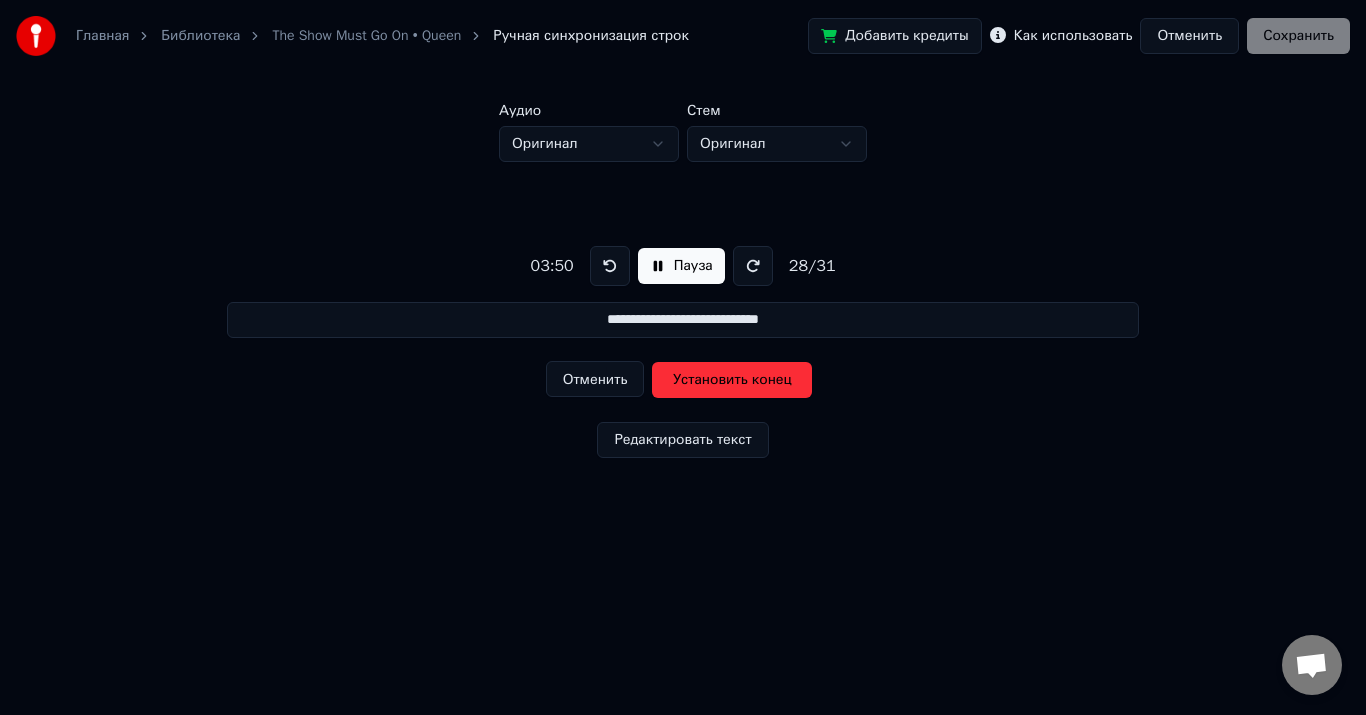 click on "Установить конец" at bounding box center (732, 380) 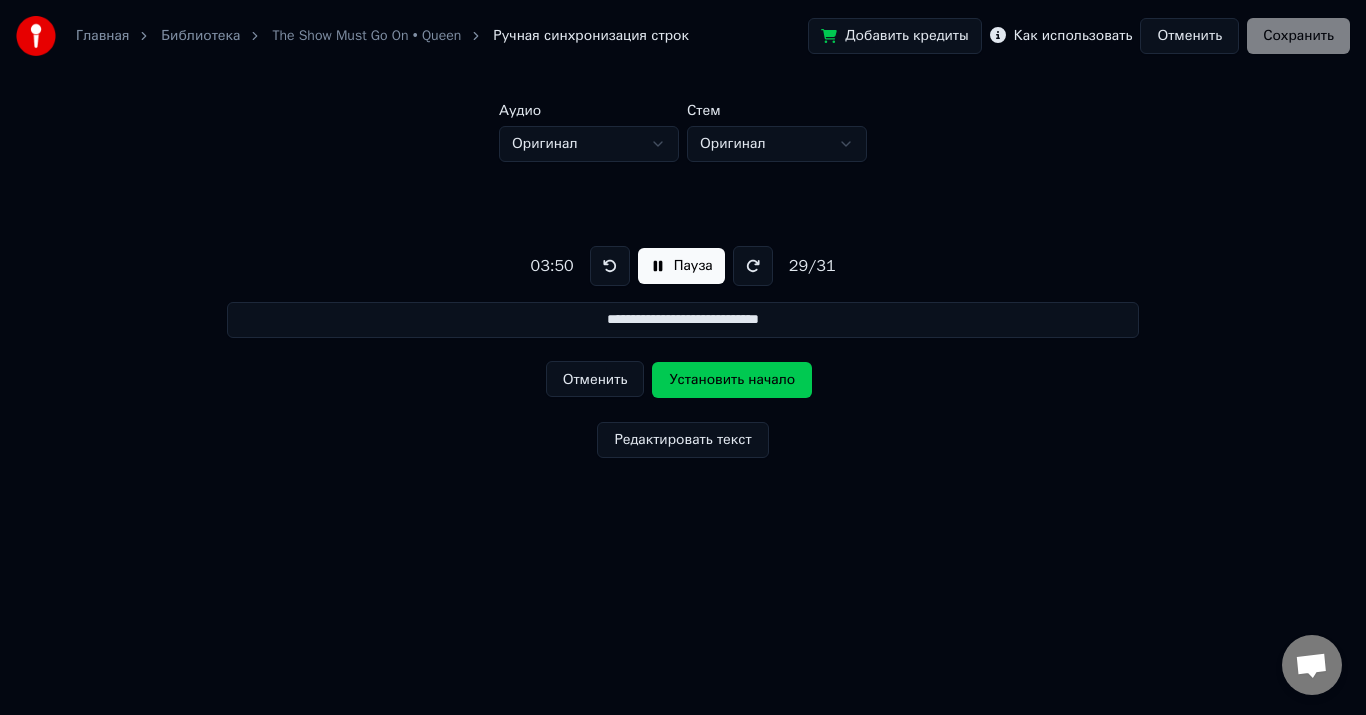 click on "Установить начало" at bounding box center (732, 380) 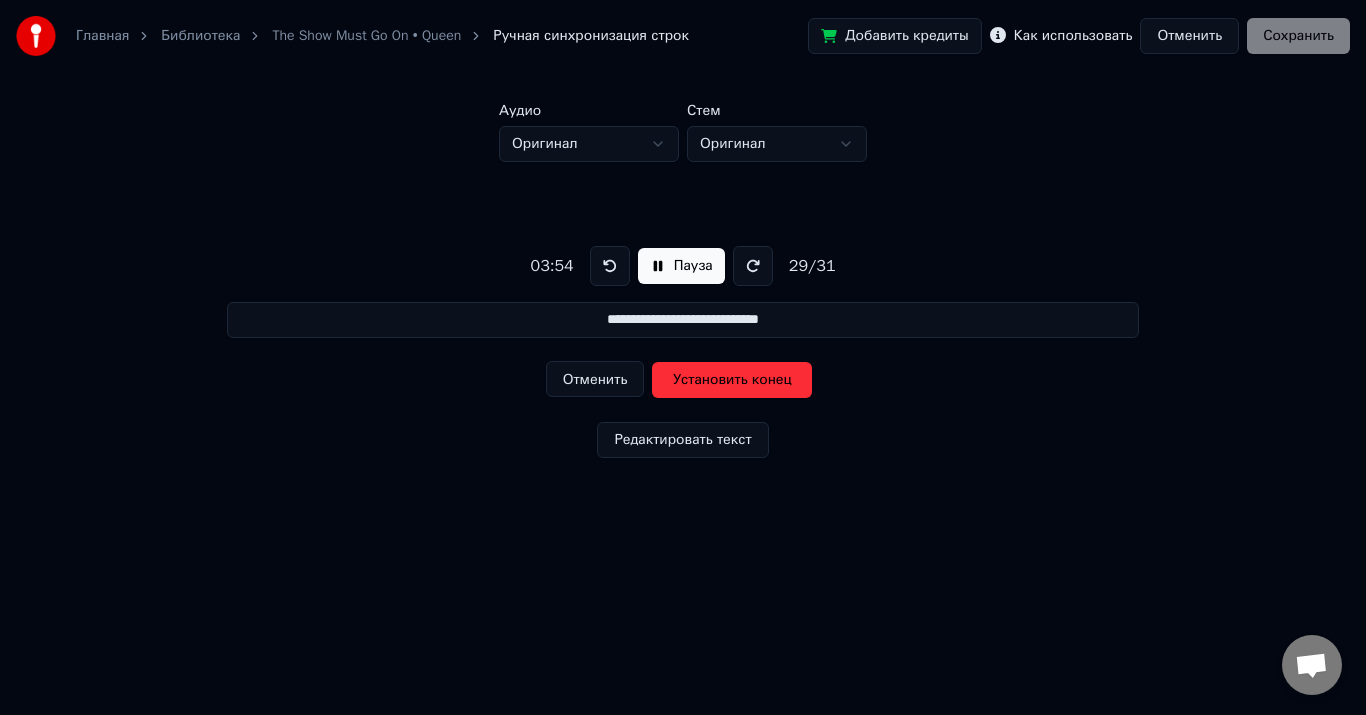 click on "Установить конец" at bounding box center (732, 380) 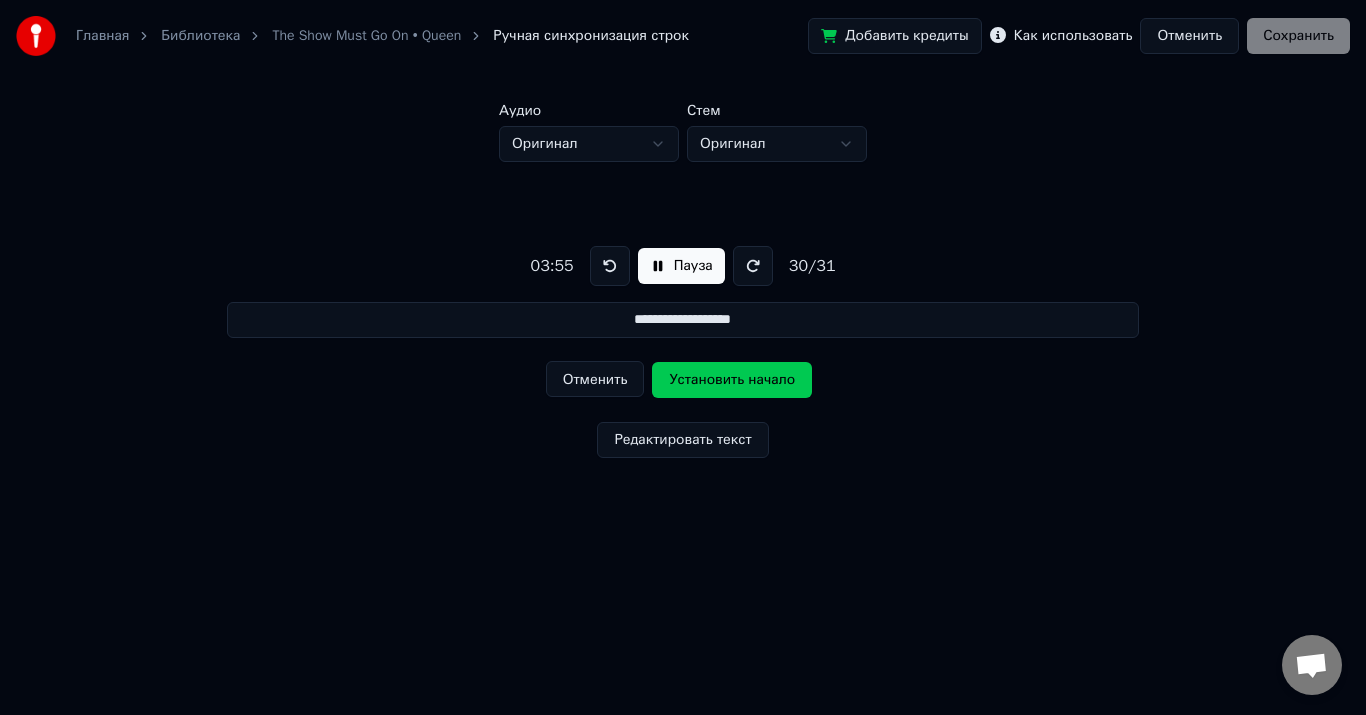 click on "Установить начало" at bounding box center [732, 380] 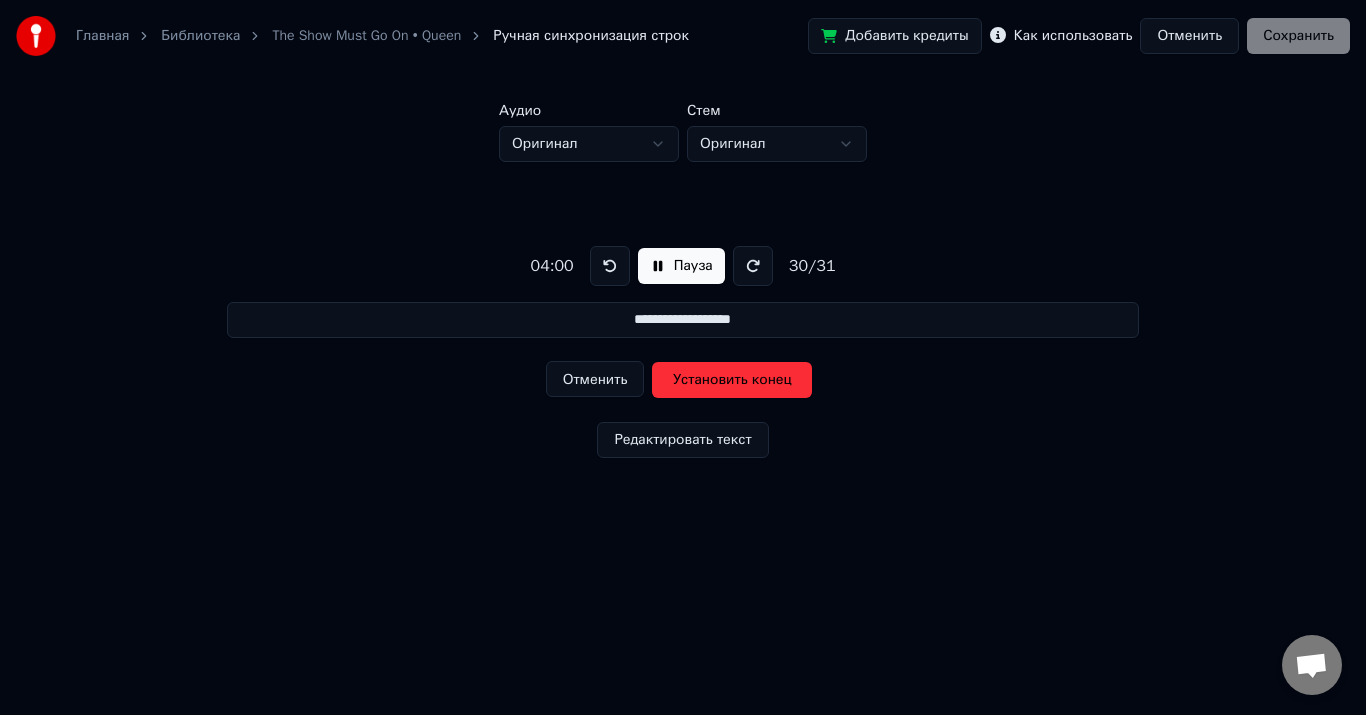 click on "Установить конец" at bounding box center [732, 380] 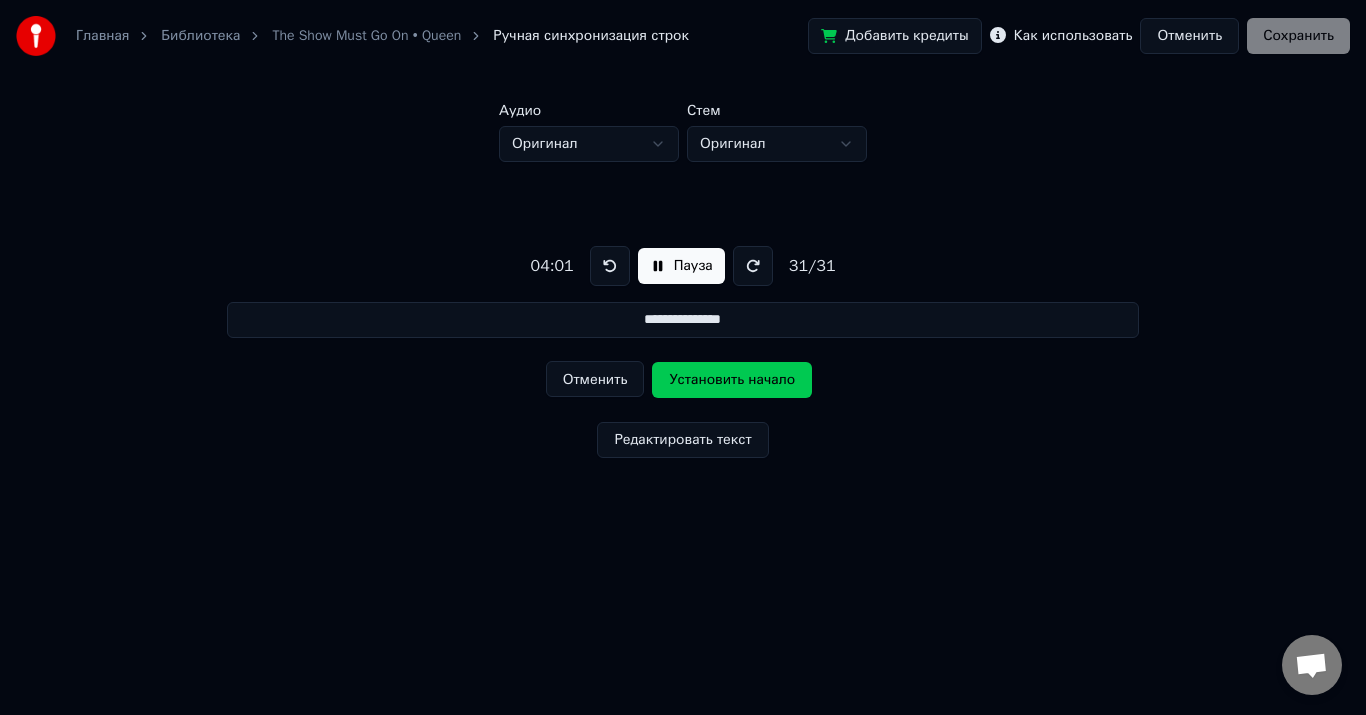 click on "Установить начало" at bounding box center [732, 380] 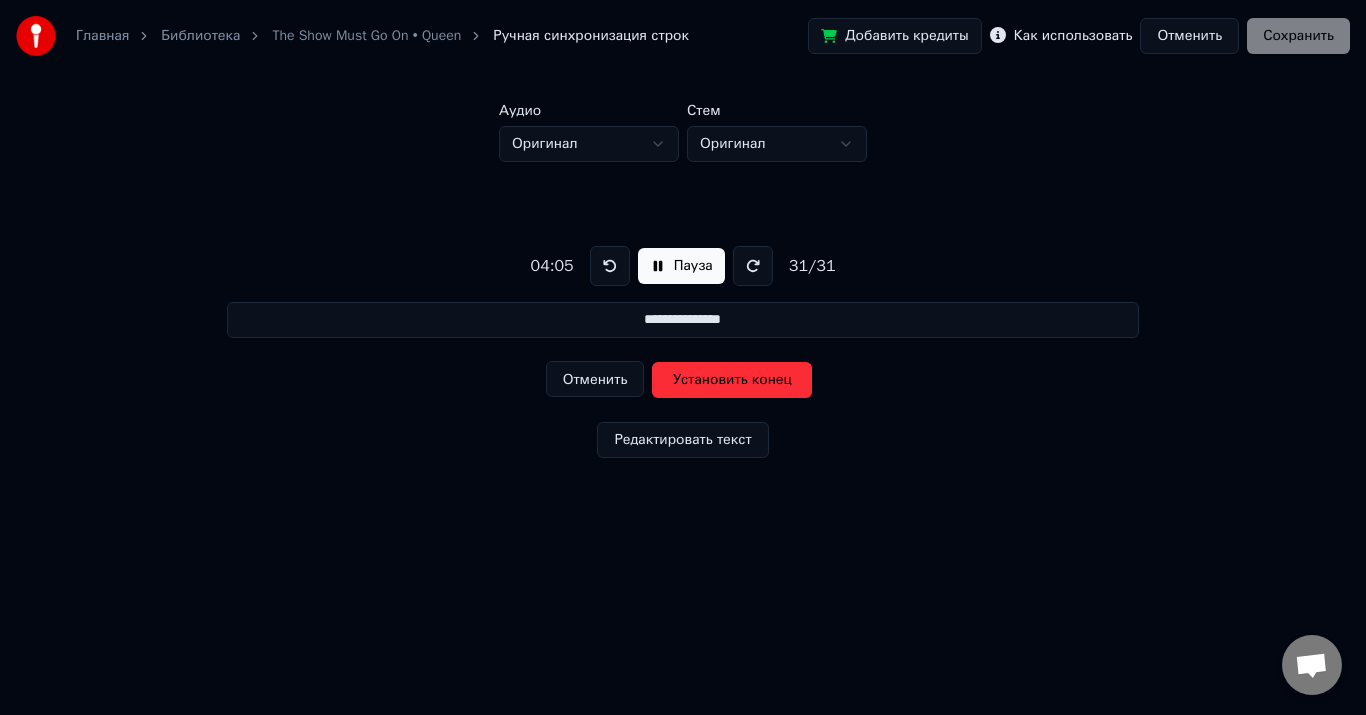 click on "Установить конец" at bounding box center (732, 380) 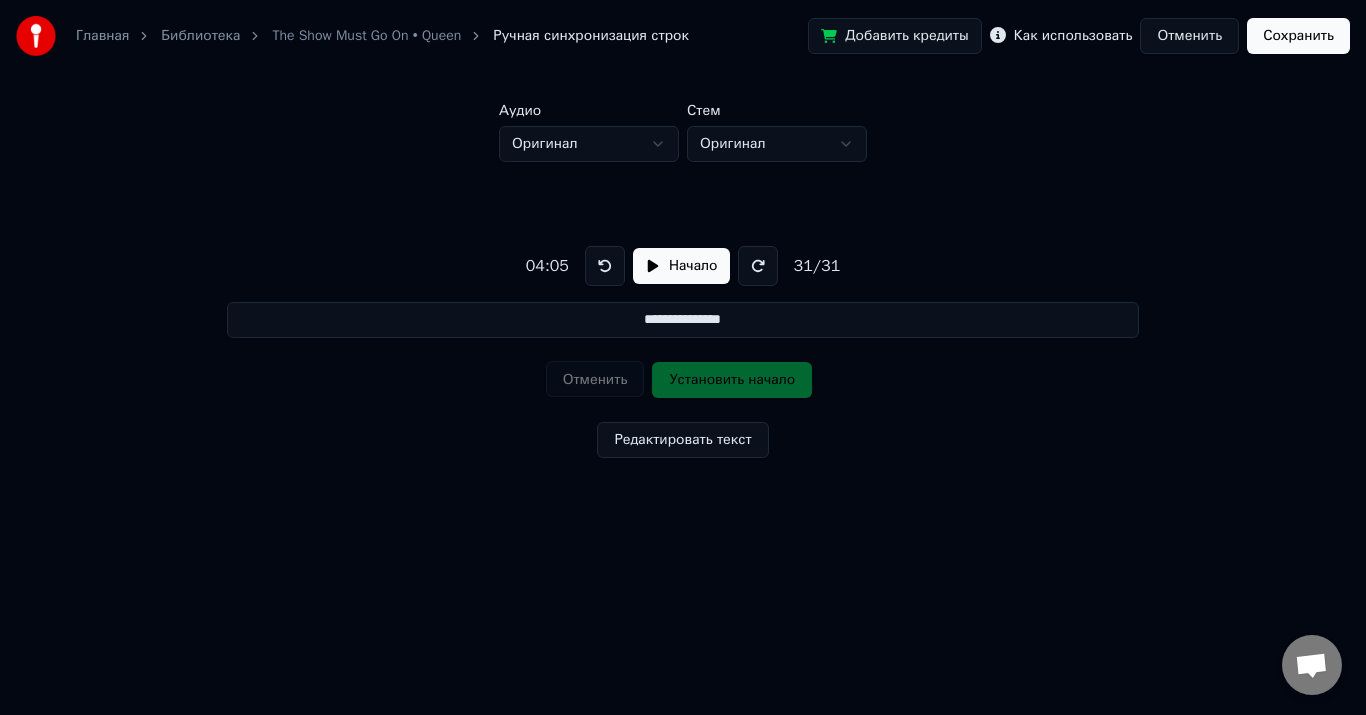 click on "Сохранить" at bounding box center [1298, 36] 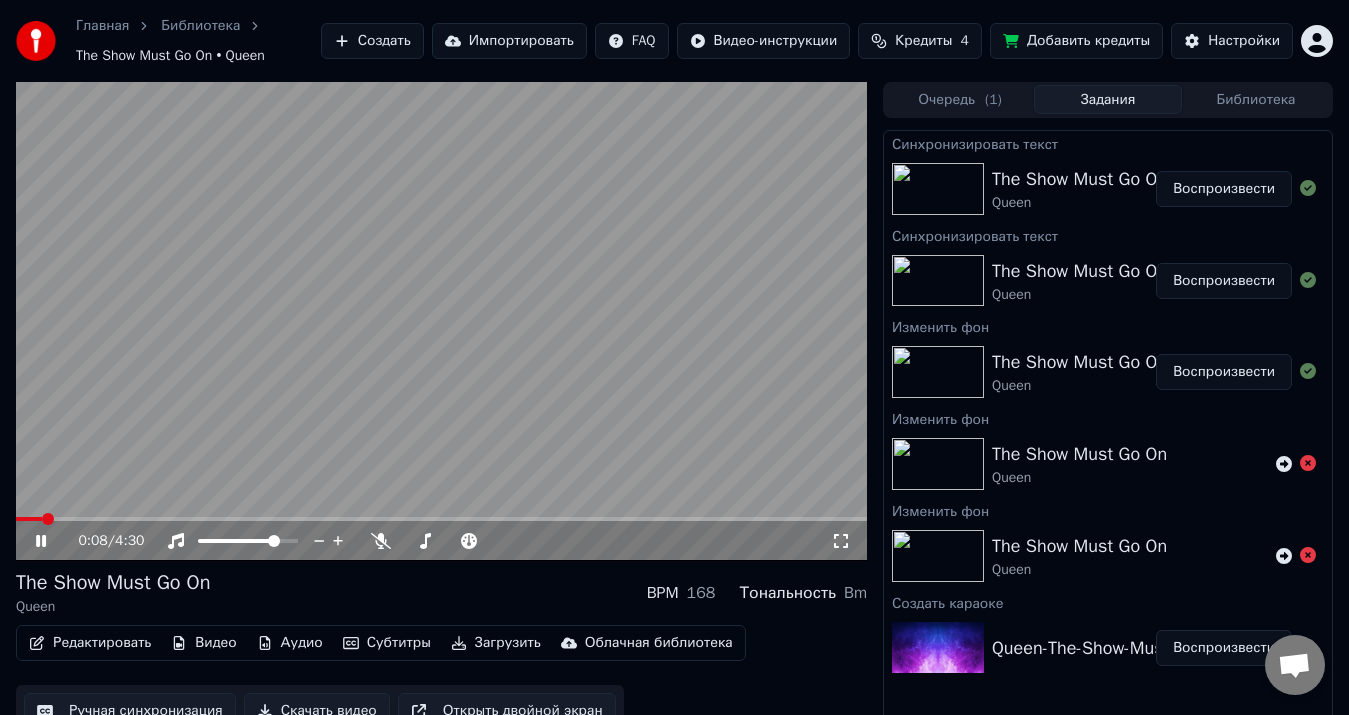 click at bounding box center (441, 519) 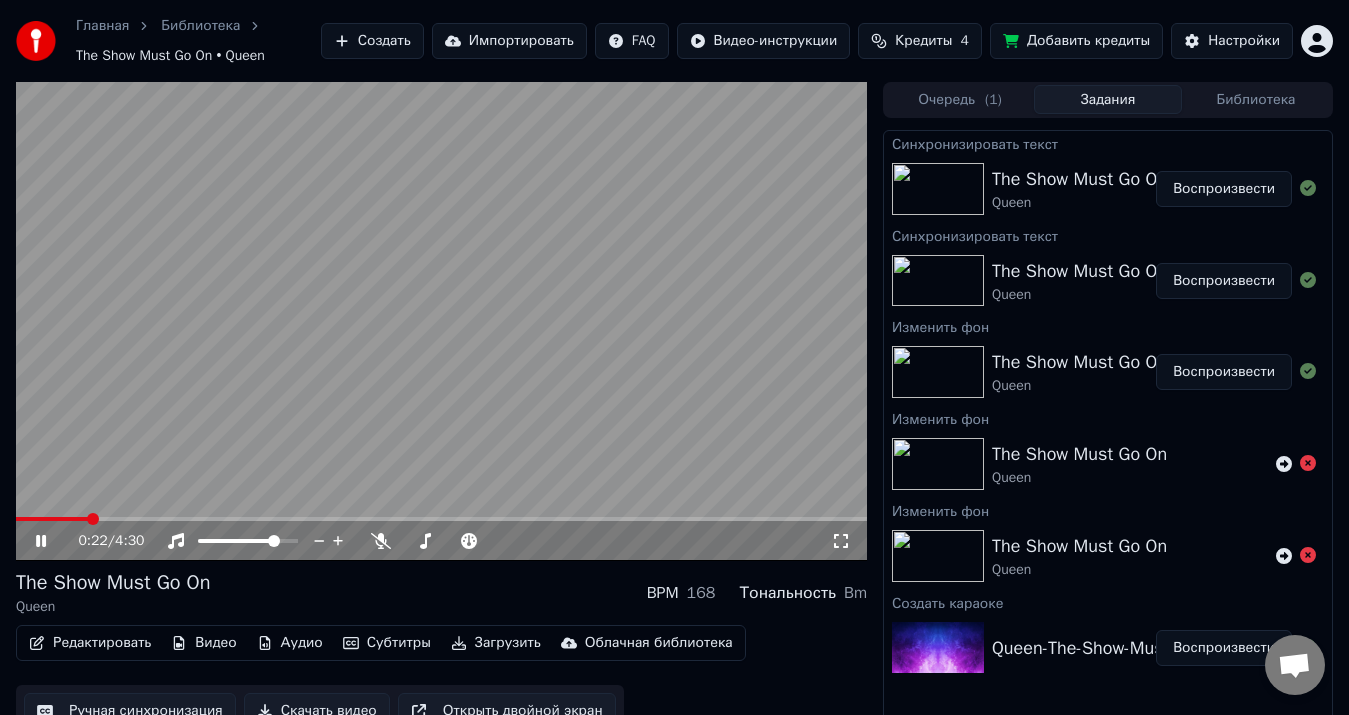click at bounding box center [441, 519] 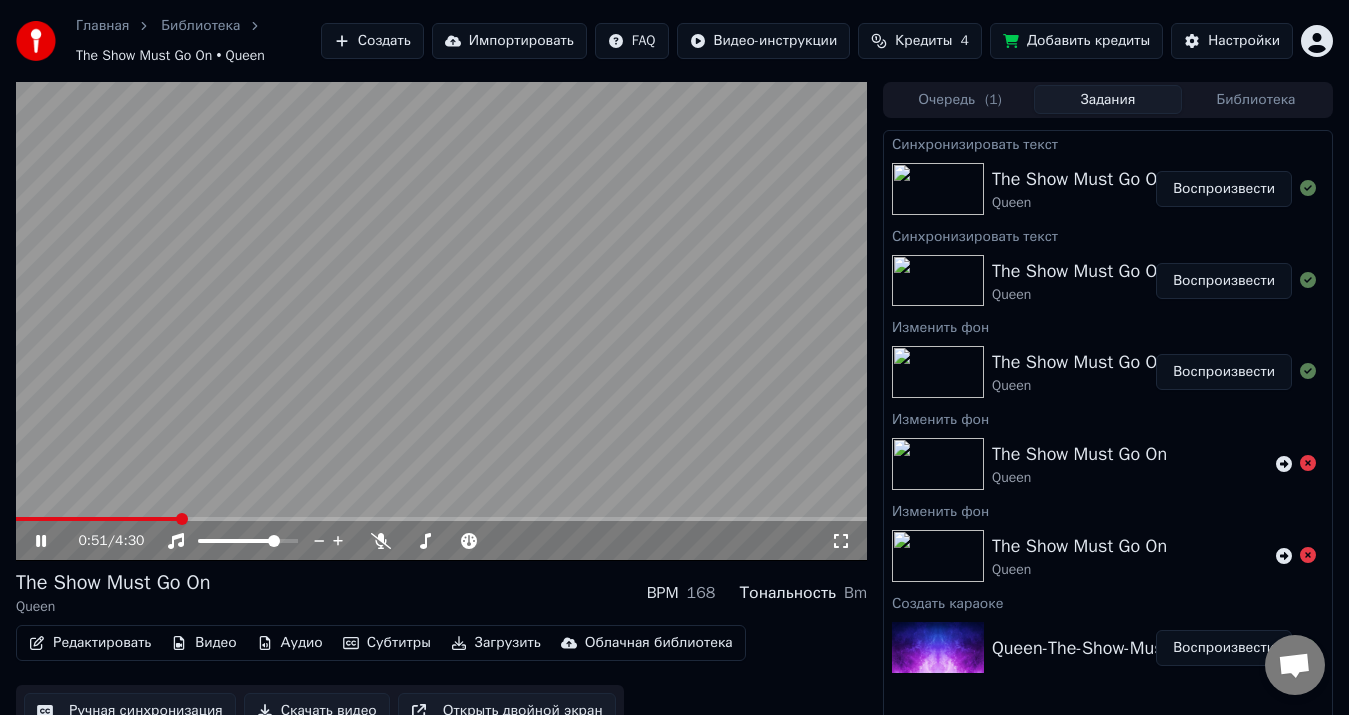 click 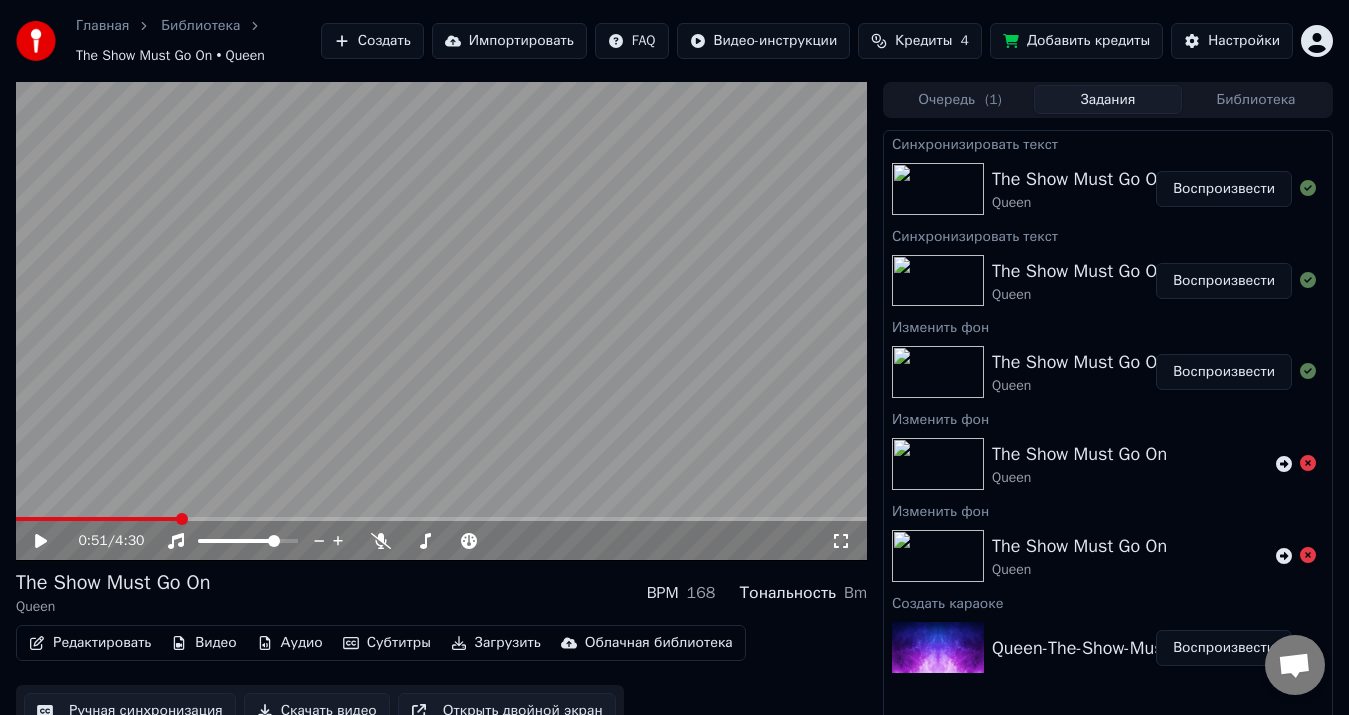 click on "Редактировать" at bounding box center [90, 643] 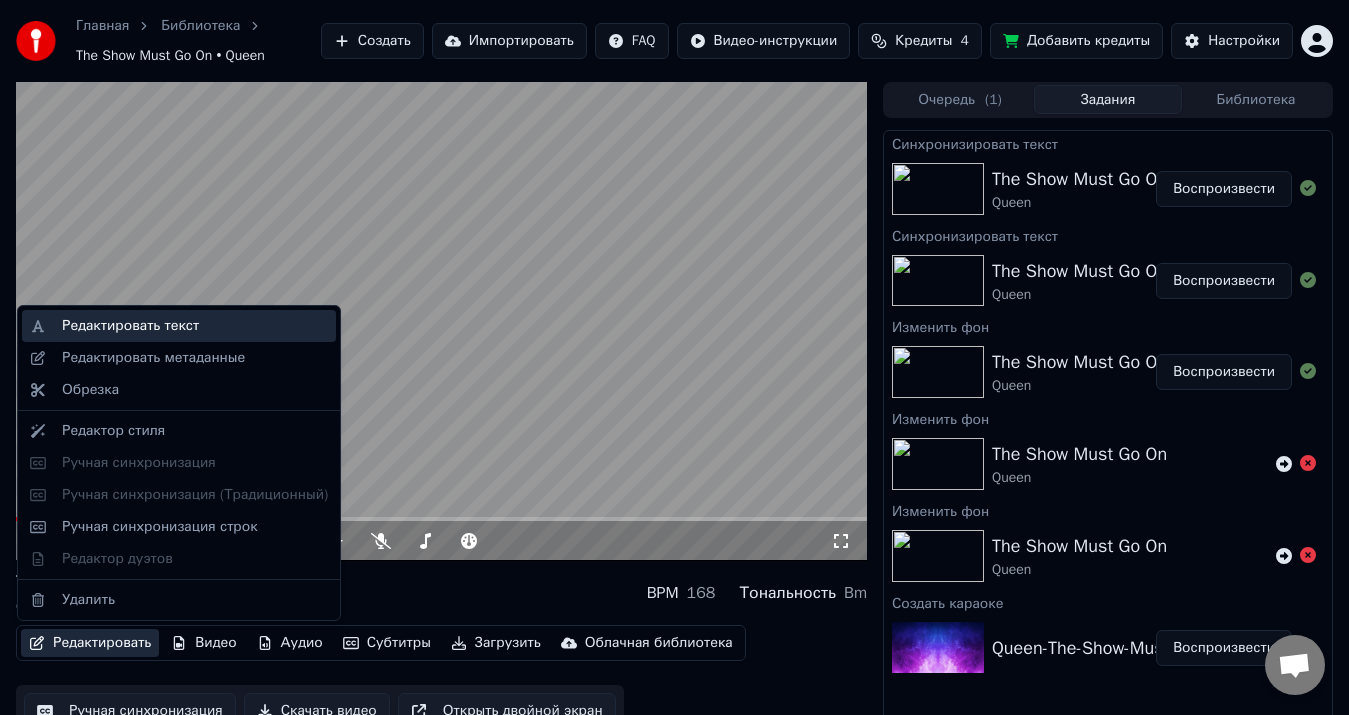 click on "Редактировать текст" at bounding box center [130, 326] 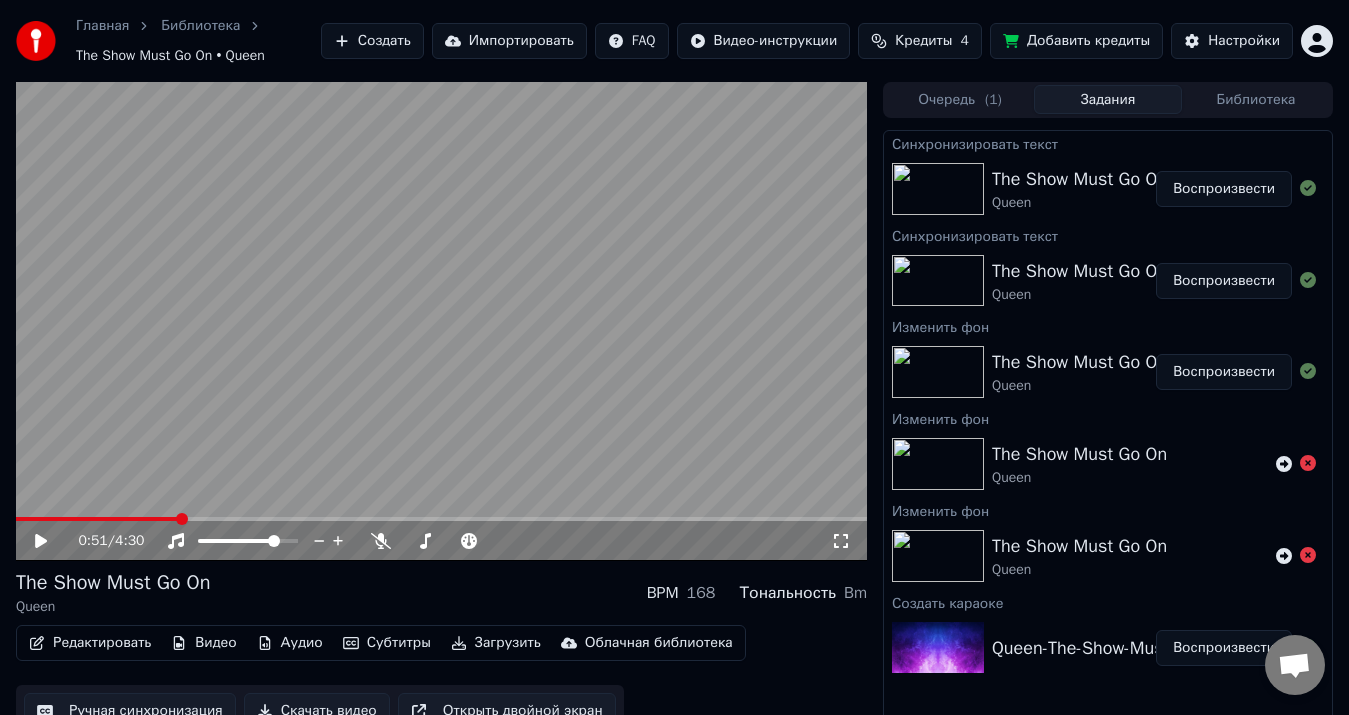 drag, startPoint x: 145, startPoint y: 514, endPoint x: 117, endPoint y: 516, distance: 28.071337 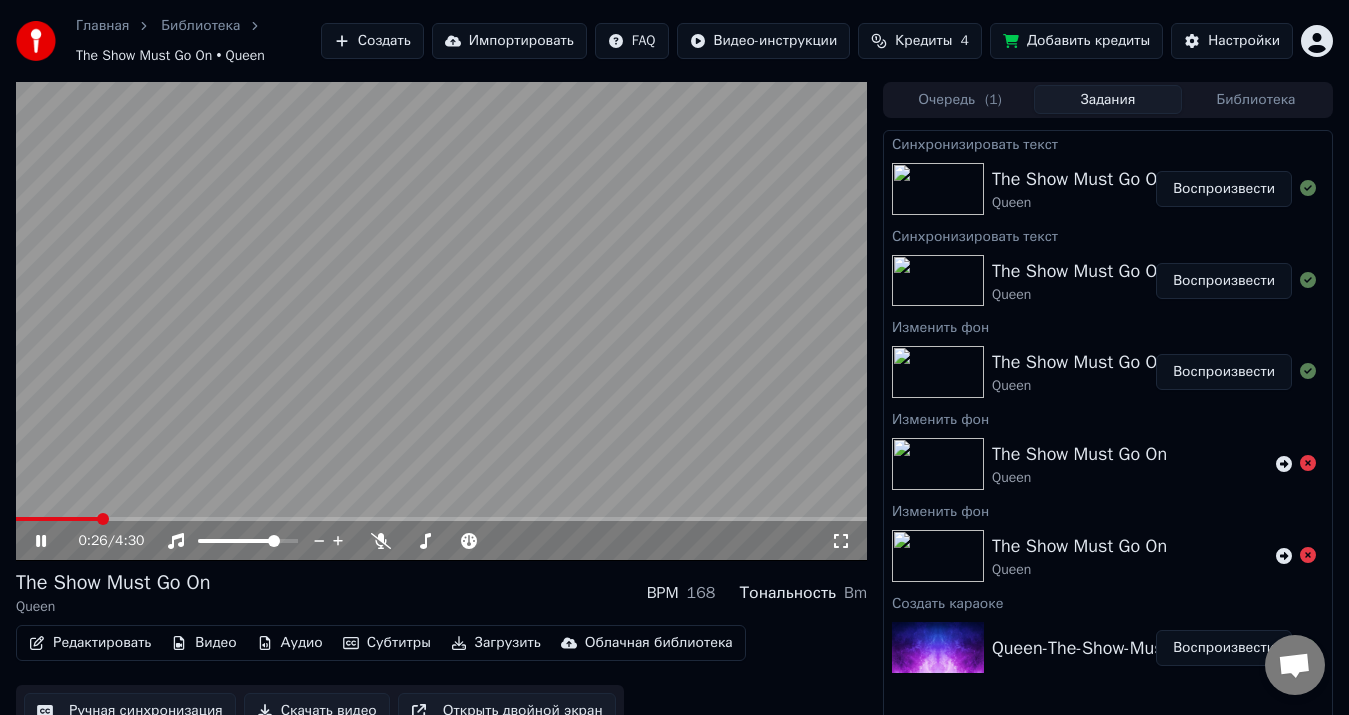 click at bounding box center (57, 519) 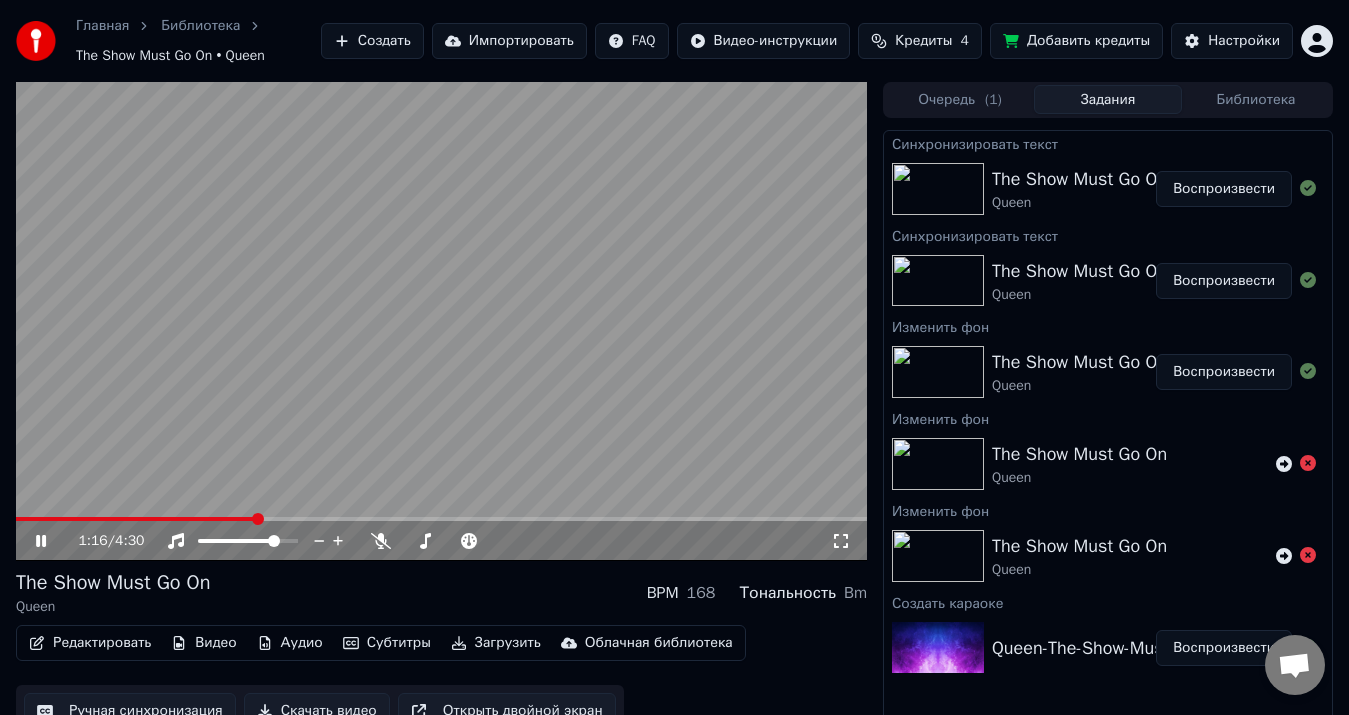 click at bounding box center (441, 321) 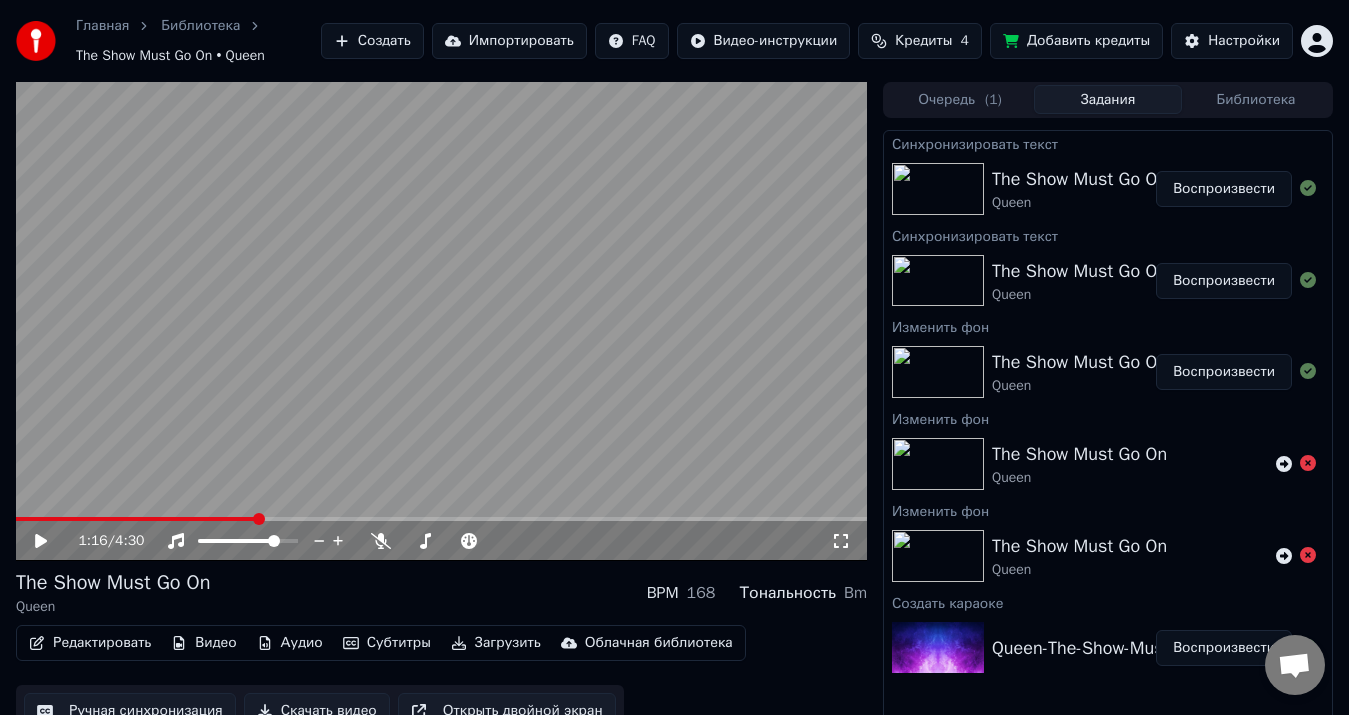 click on "Редактировать" at bounding box center (90, 643) 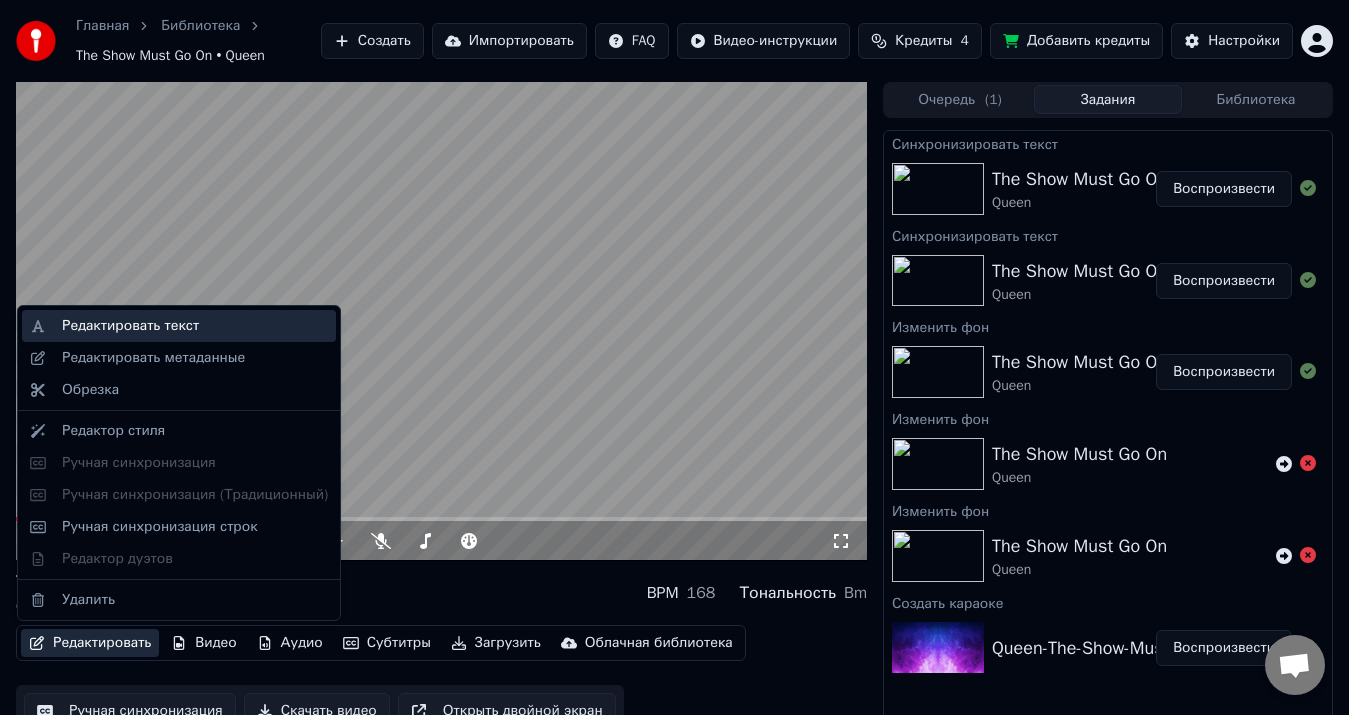 click on "Редактировать текст" at bounding box center [130, 326] 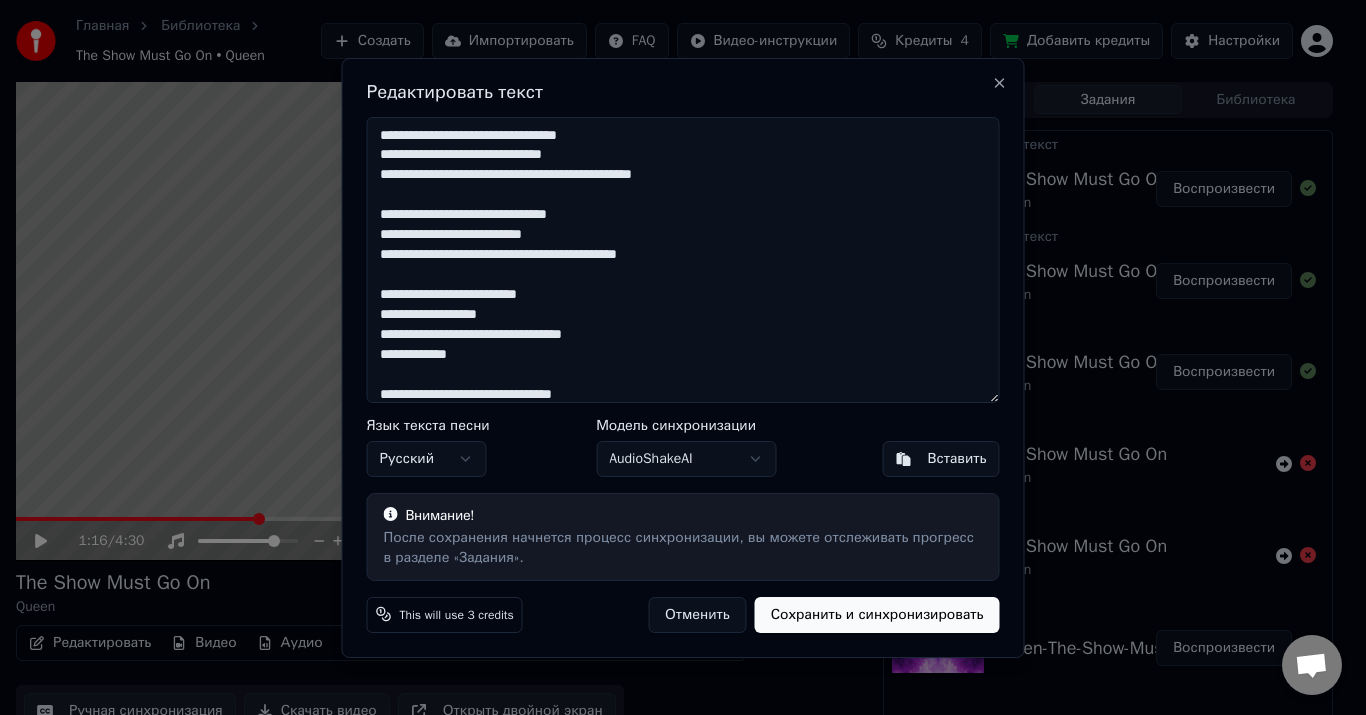 click on "**********" at bounding box center [683, 260] 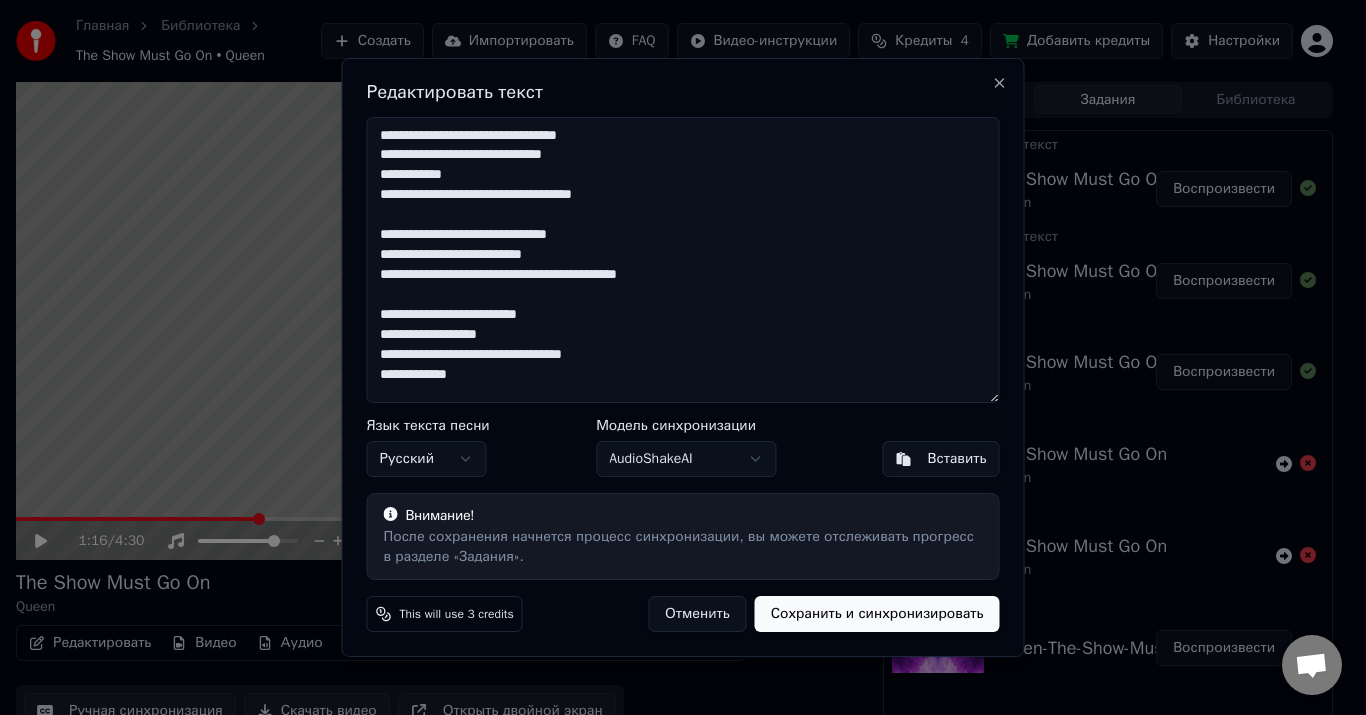 drag, startPoint x: 553, startPoint y: 272, endPoint x: 567, endPoint y: 282, distance: 17.20465 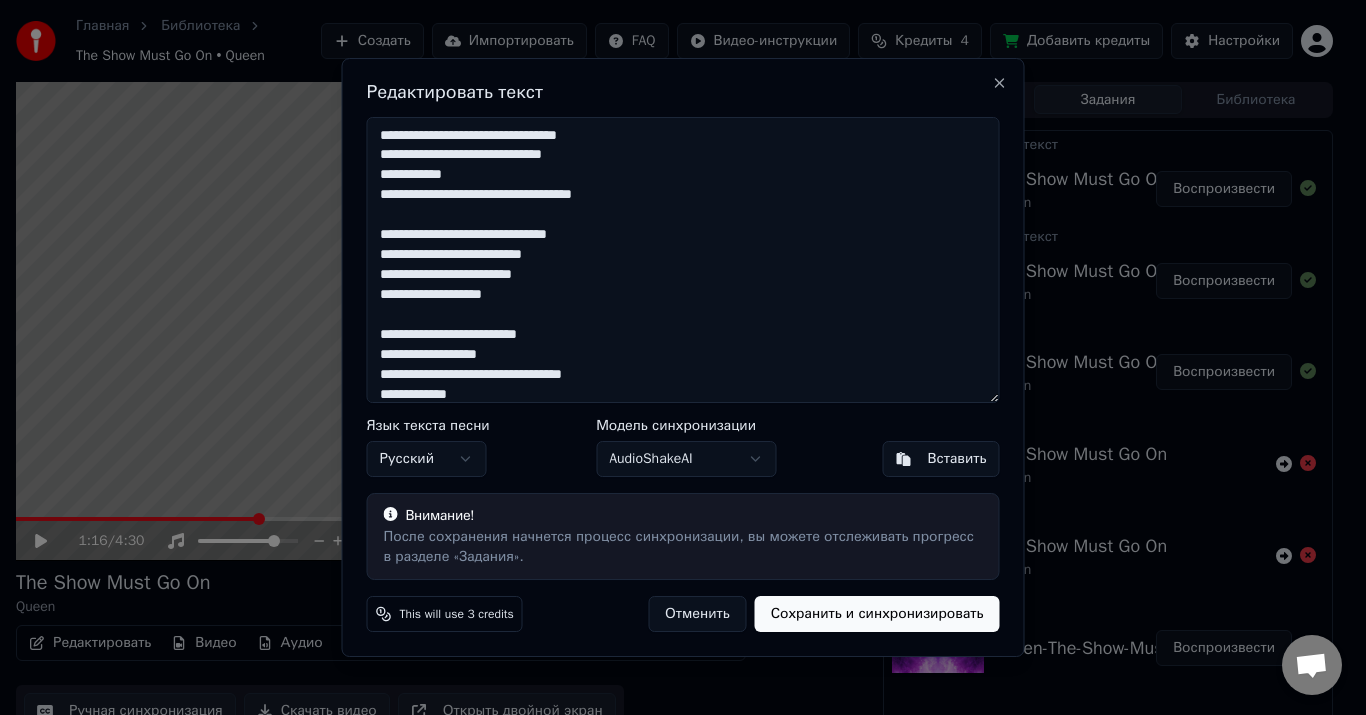 click on "**********" at bounding box center [683, 260] 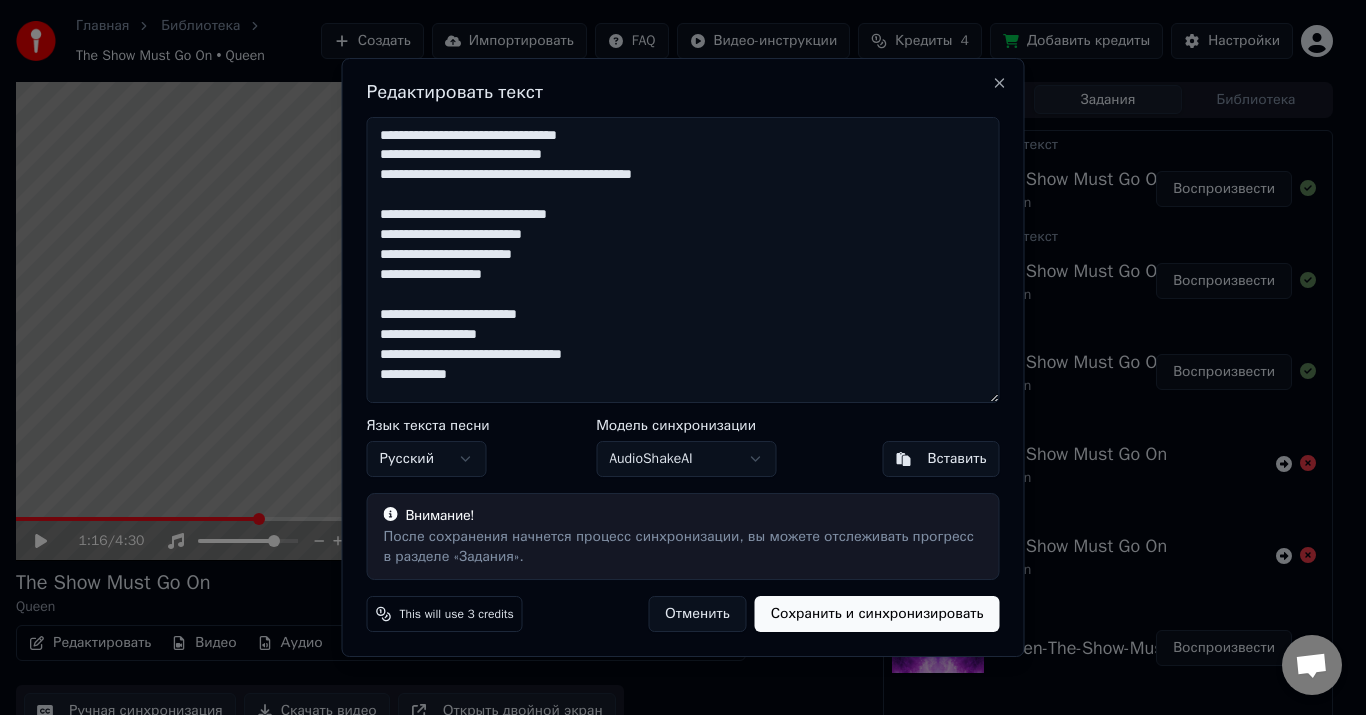 click on "**********" at bounding box center (683, 260) 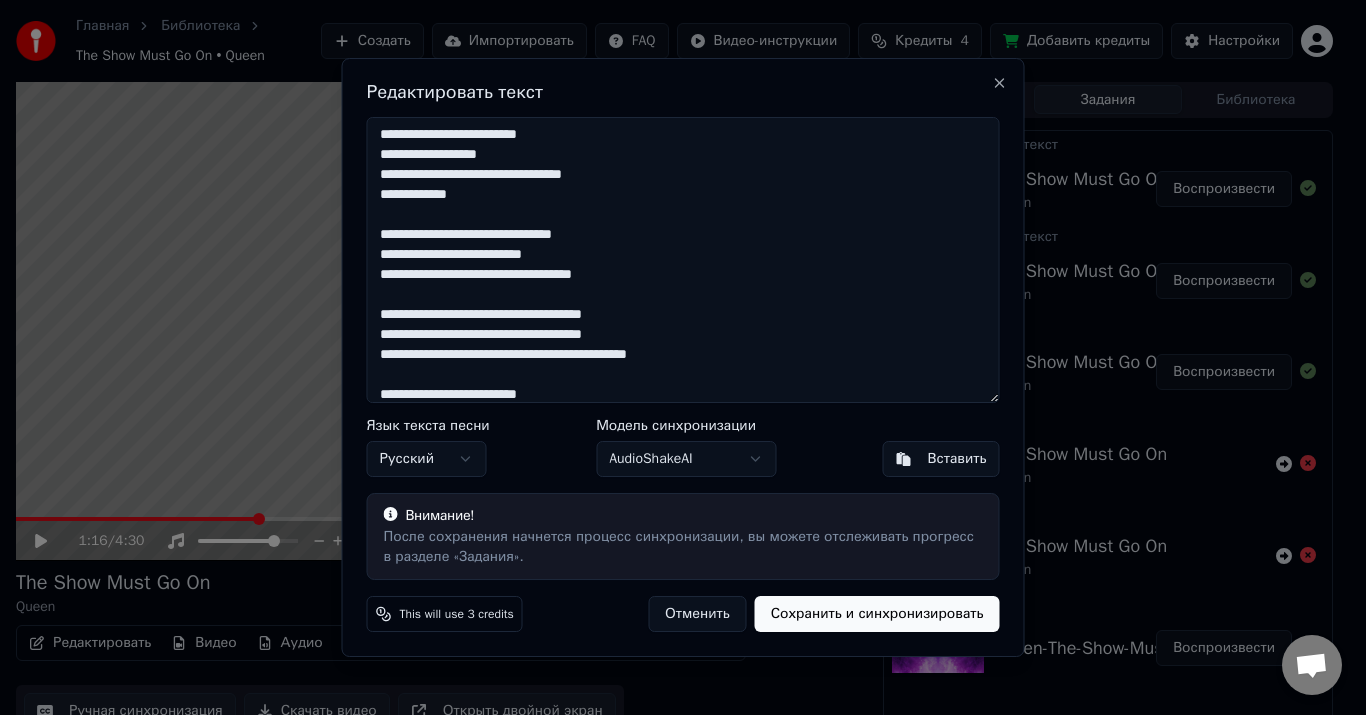 scroll, scrollTop: 300, scrollLeft: 0, axis: vertical 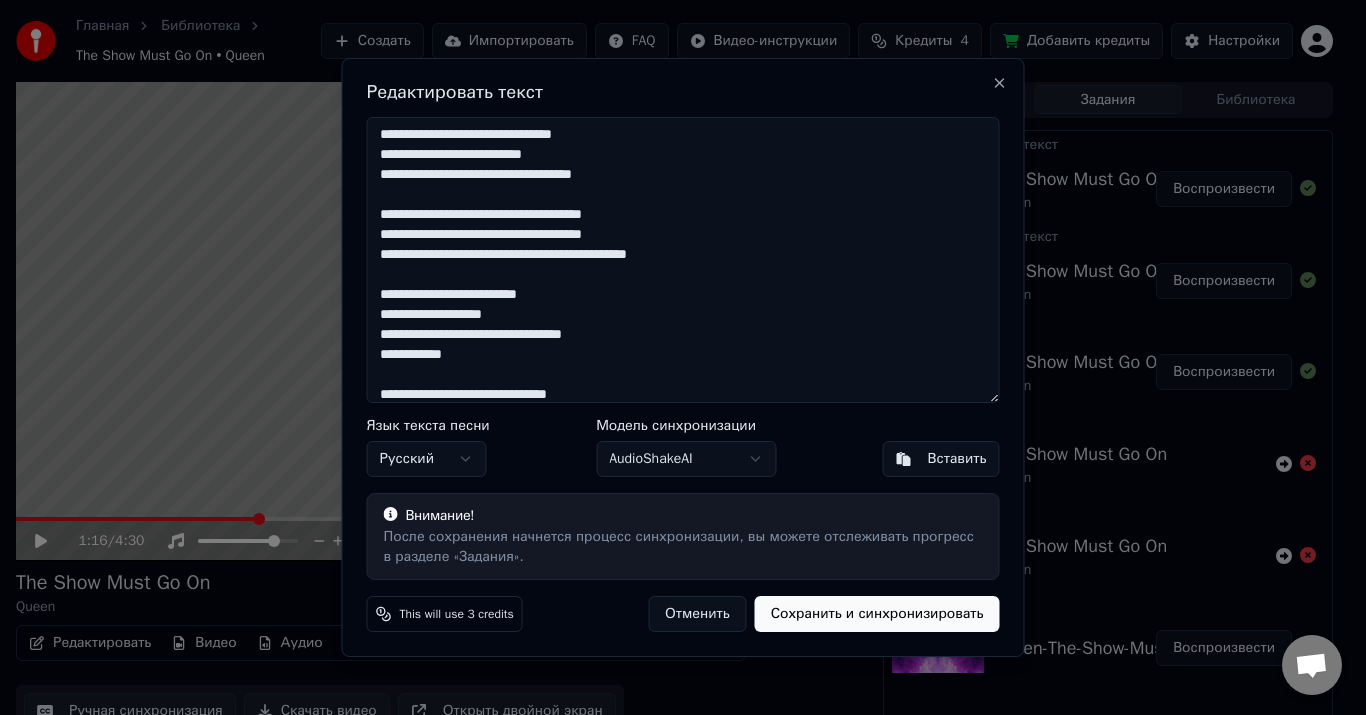 type on "**********" 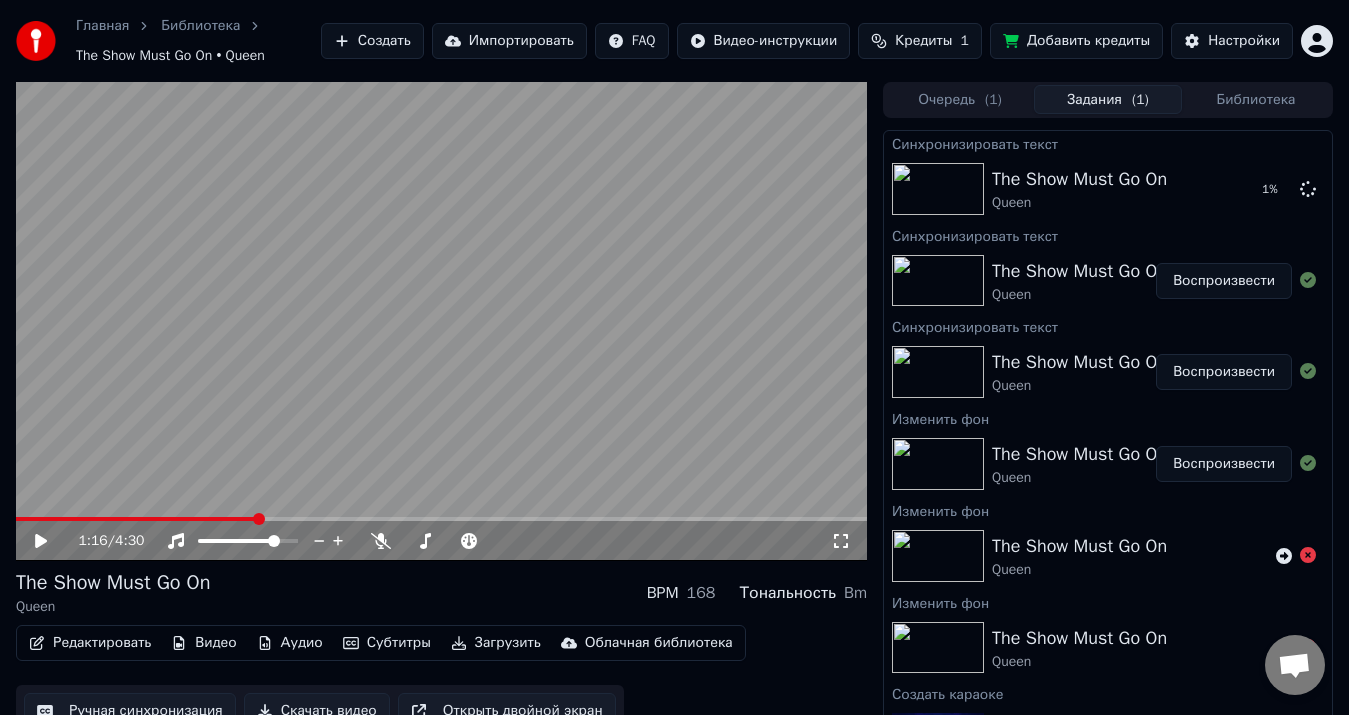click 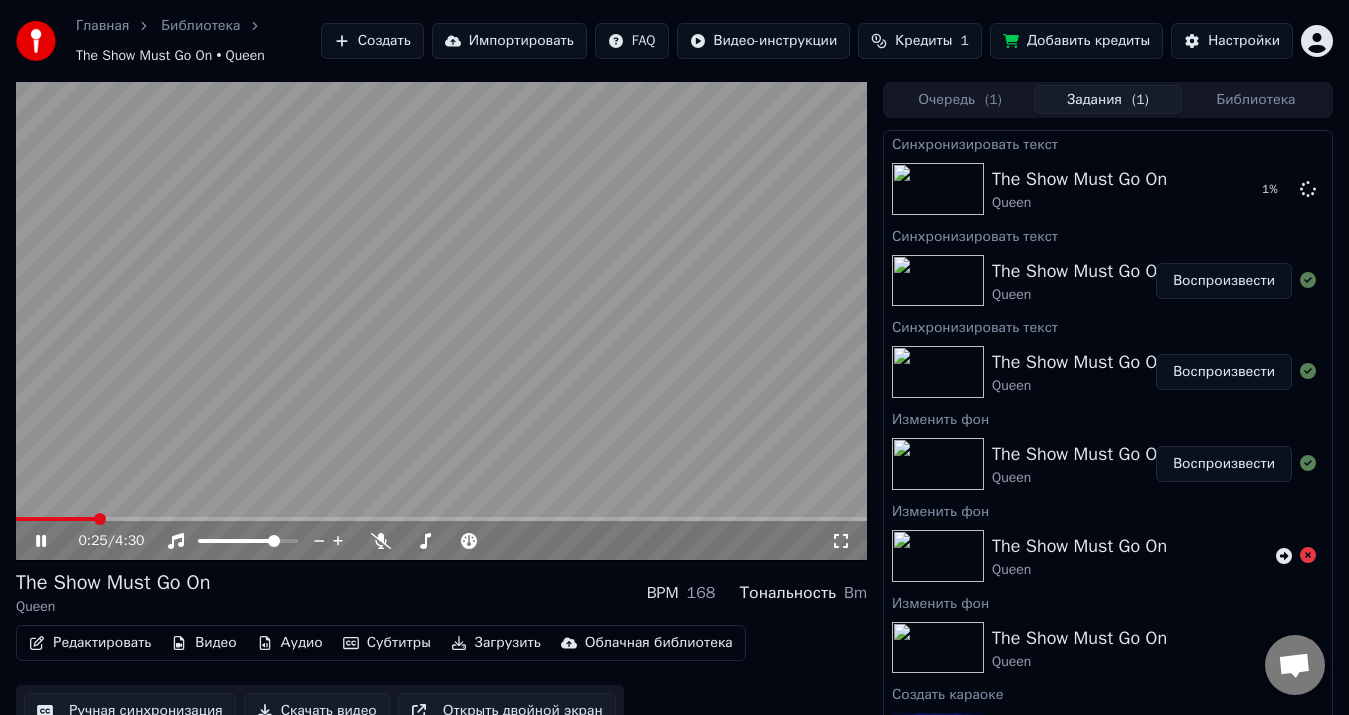 click at bounding box center [55, 519] 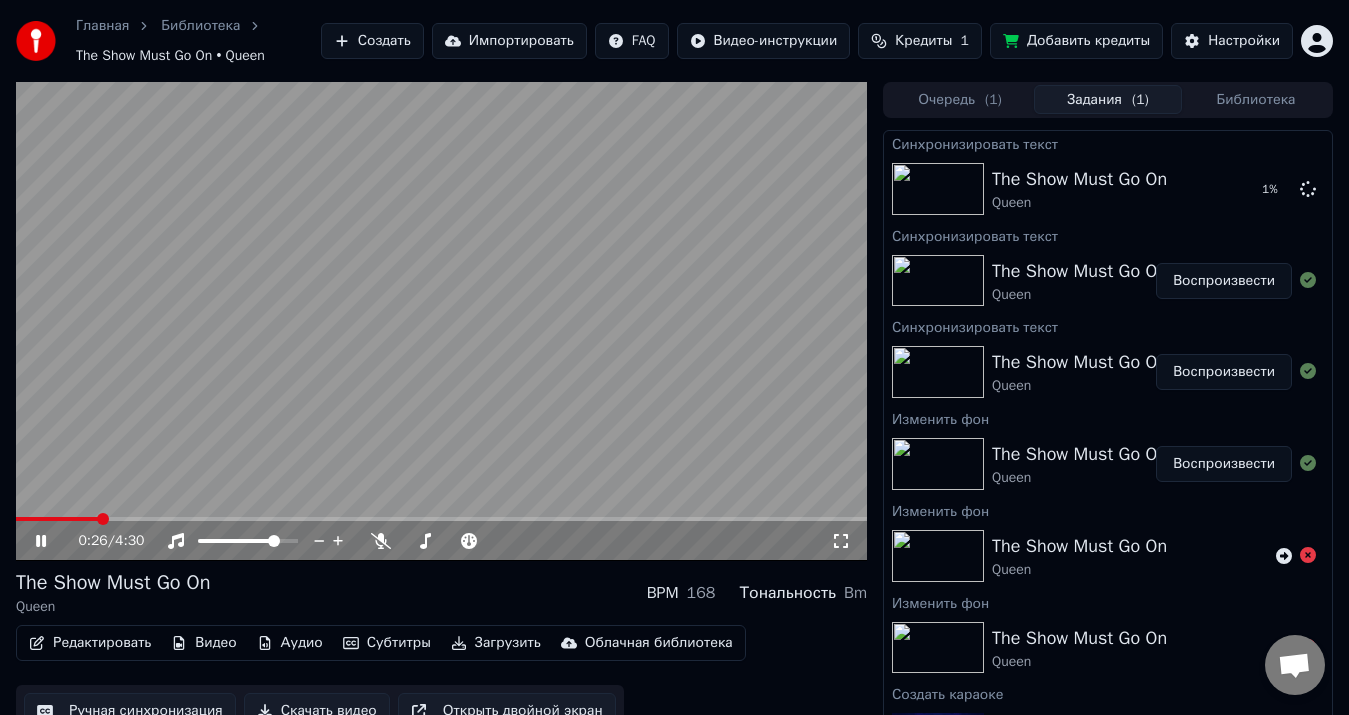 click at bounding box center [441, 519] 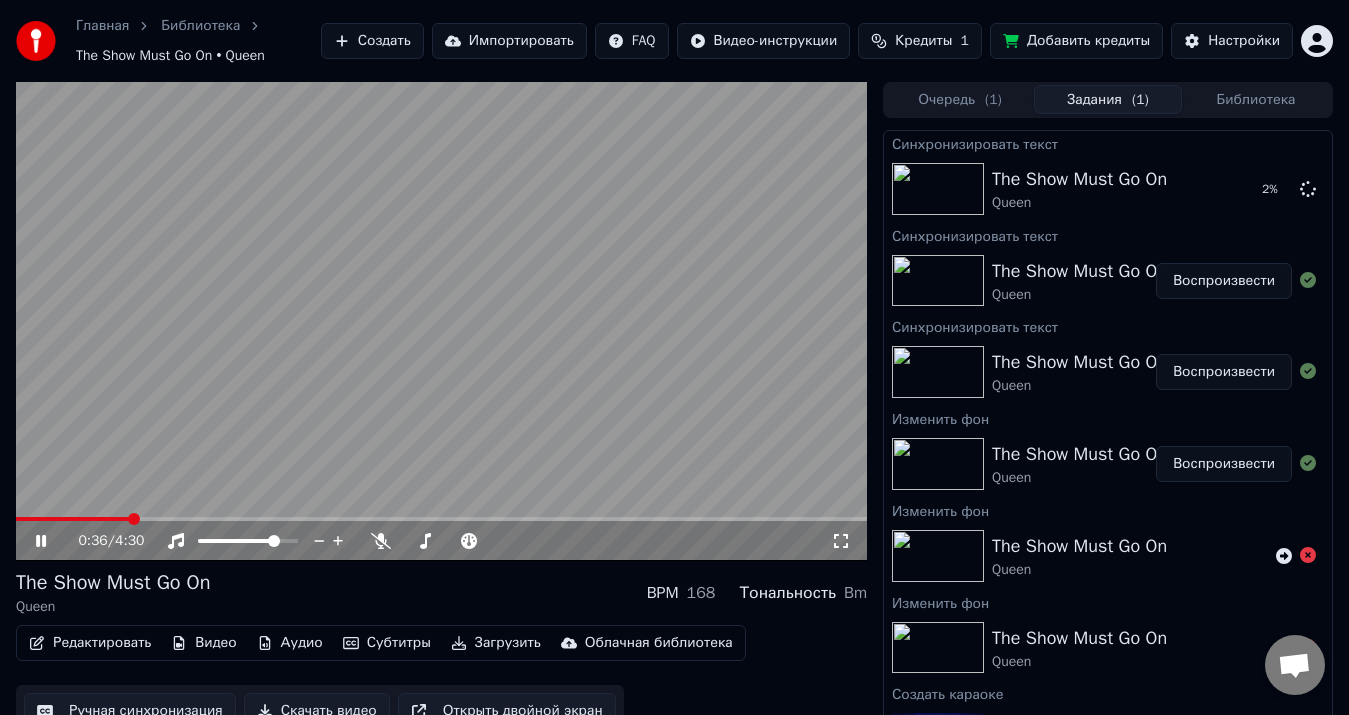 click at bounding box center [441, 519] 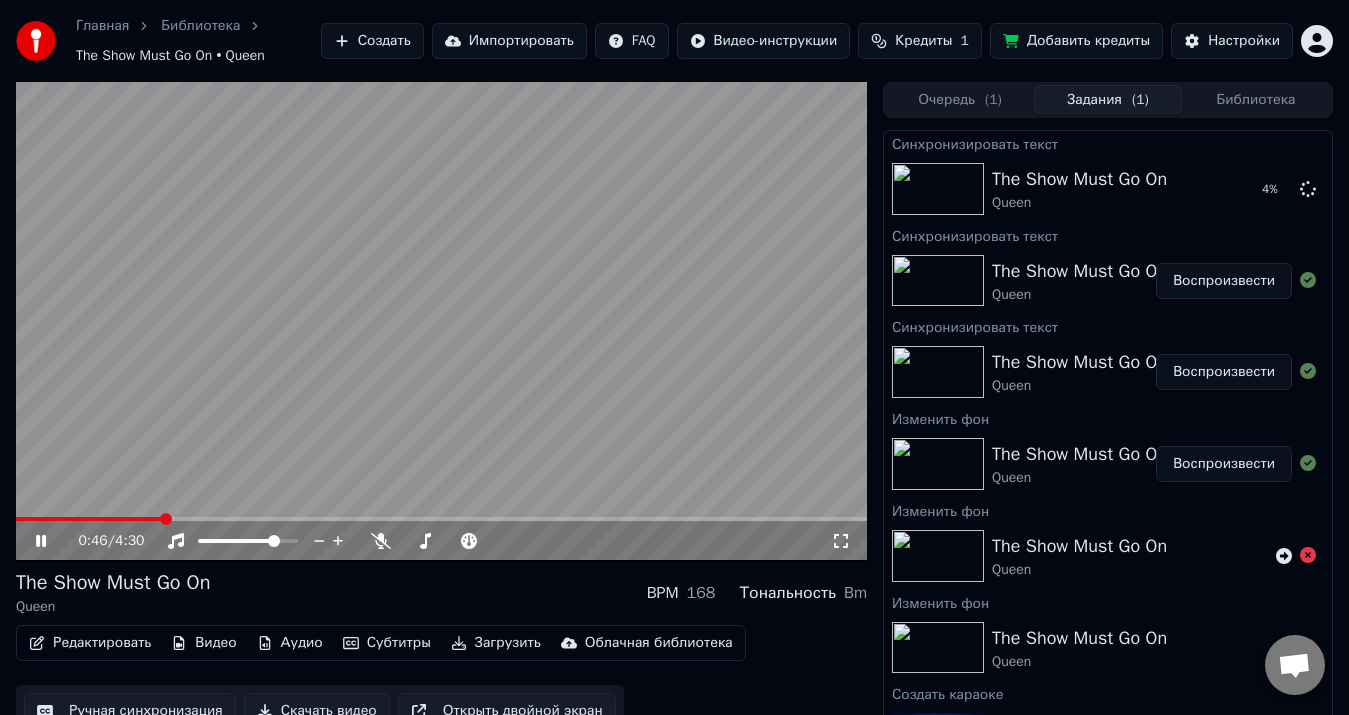 click on "Редактировать" at bounding box center [90, 643] 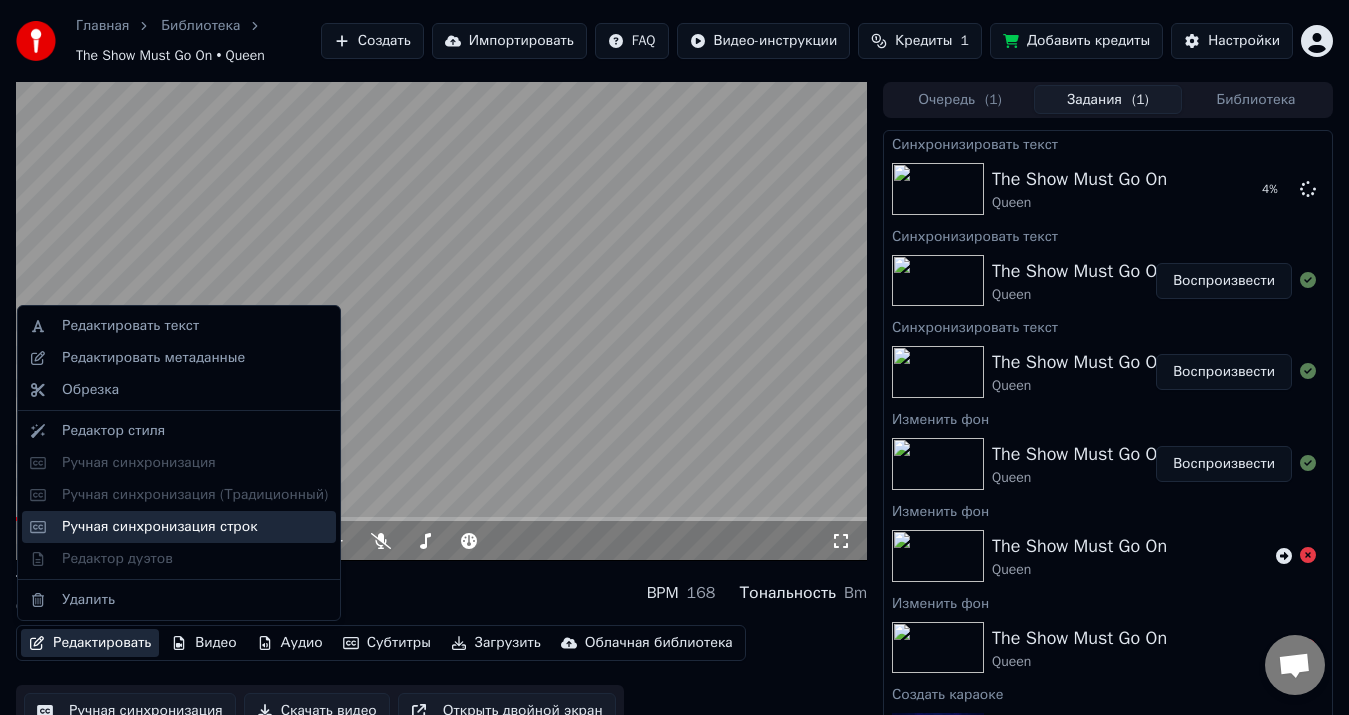 click on "Ручная синхронизация строк" at bounding box center (160, 527) 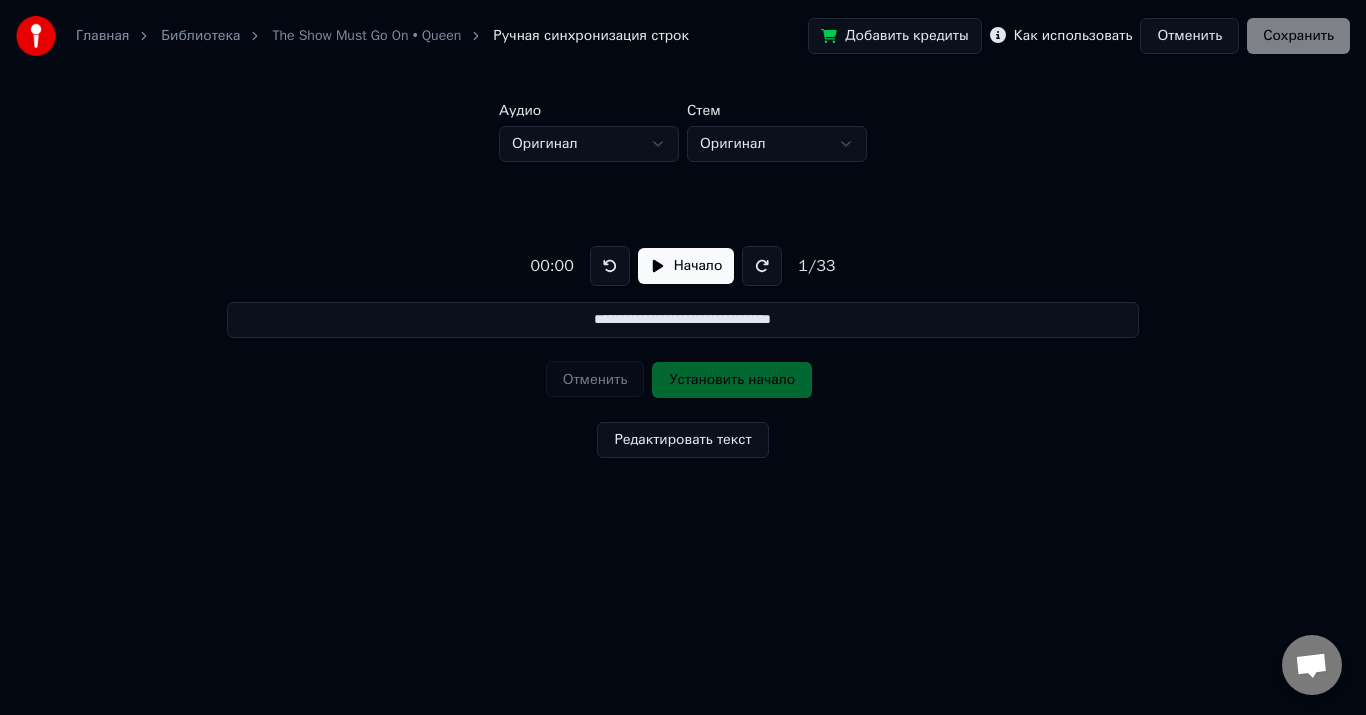 click on "Начало" at bounding box center [686, 266] 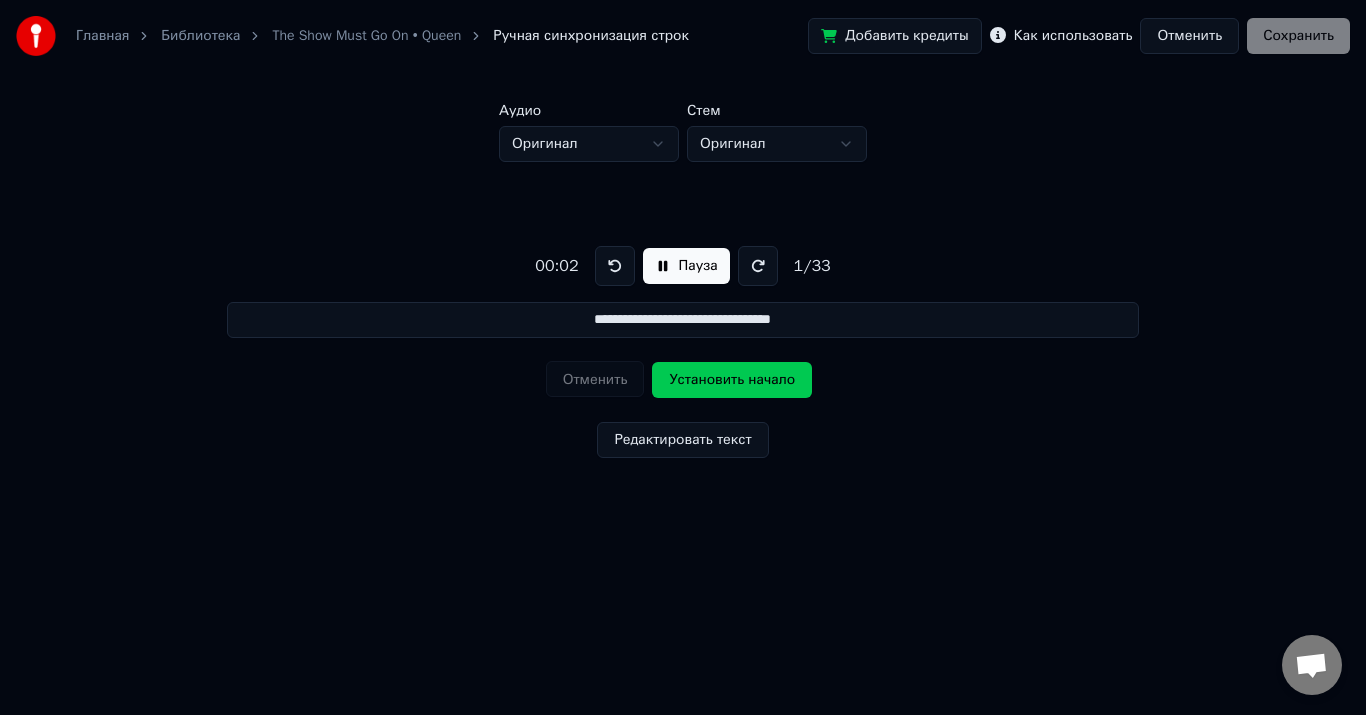 click on "**********" at bounding box center (682, 320) 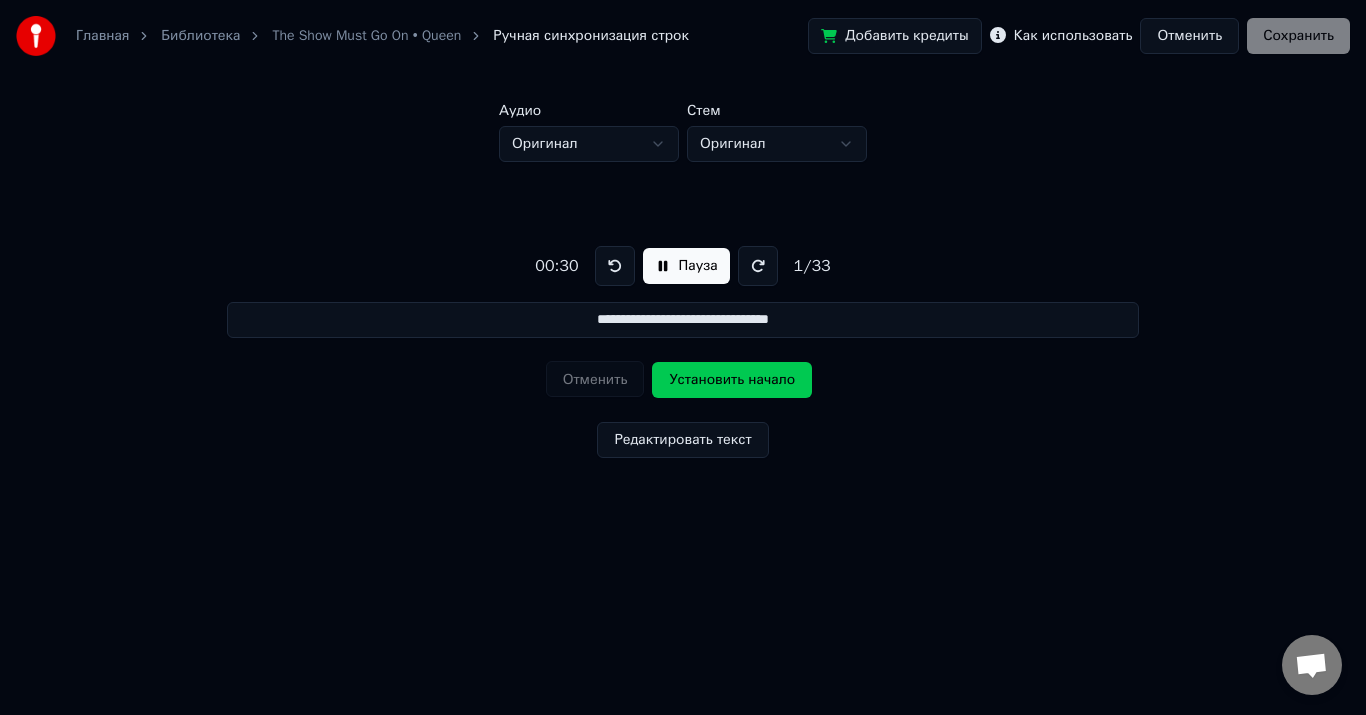 click on "Установить начало" at bounding box center (732, 380) 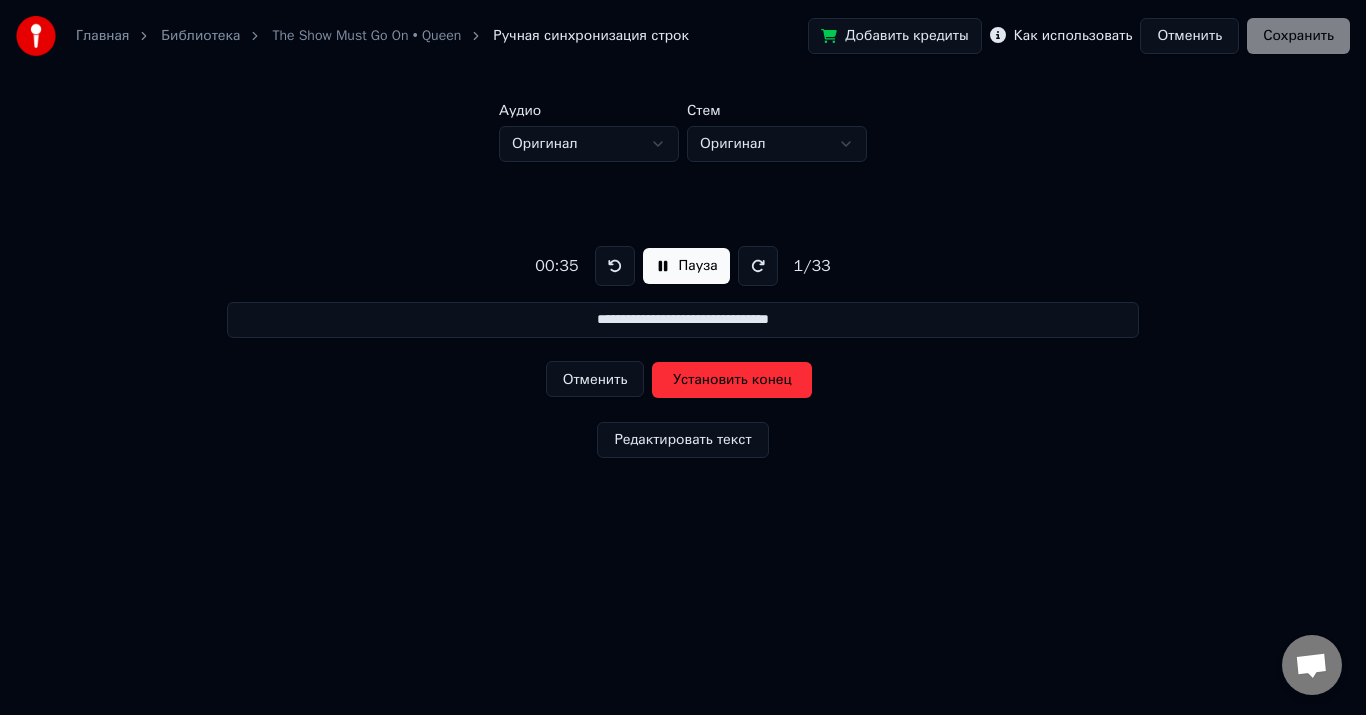 click on "Установить конец" at bounding box center [732, 380] 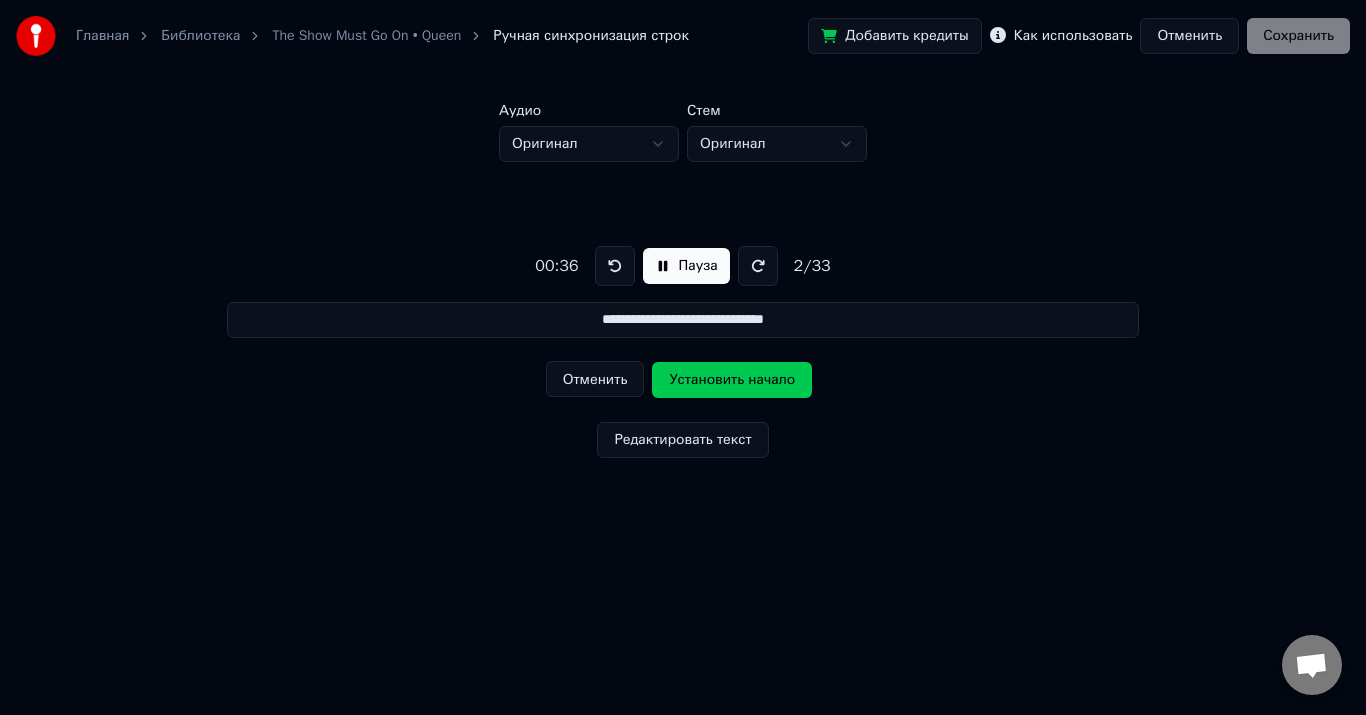 click on "Установить начало" at bounding box center [732, 380] 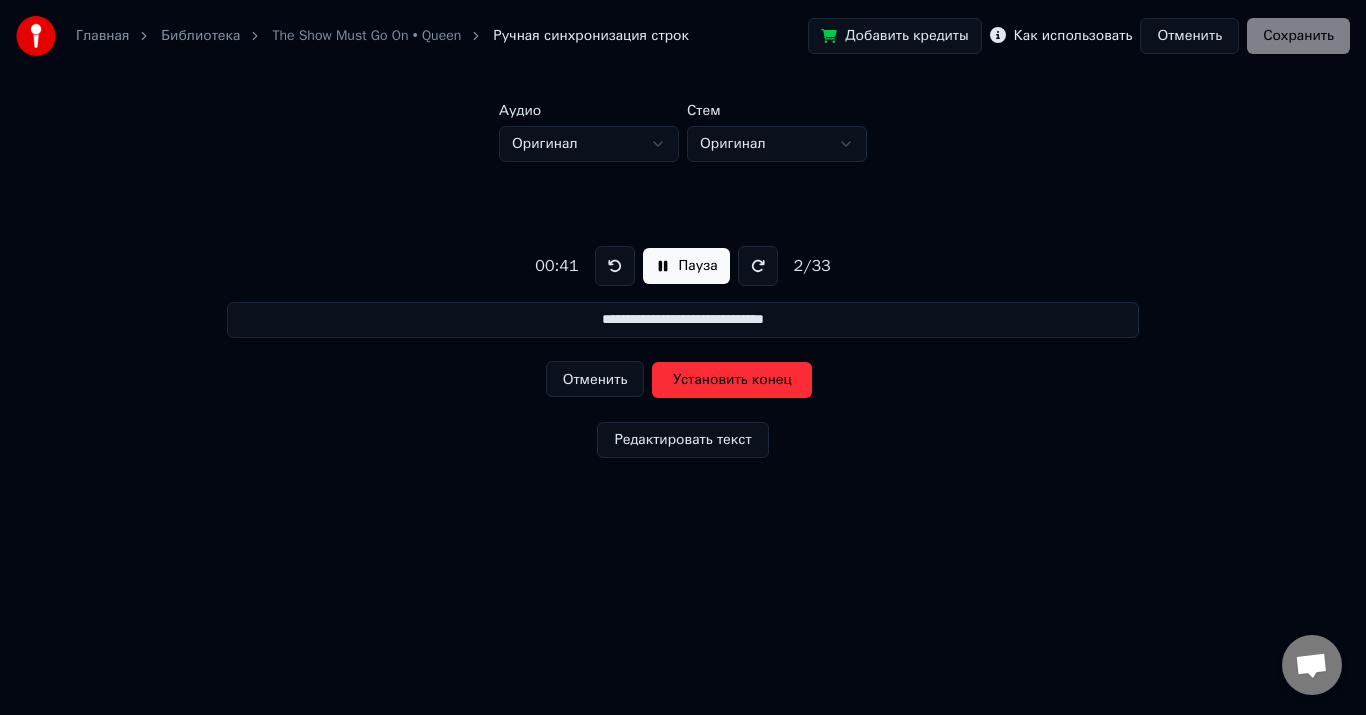 click on "Установить конец" at bounding box center (732, 380) 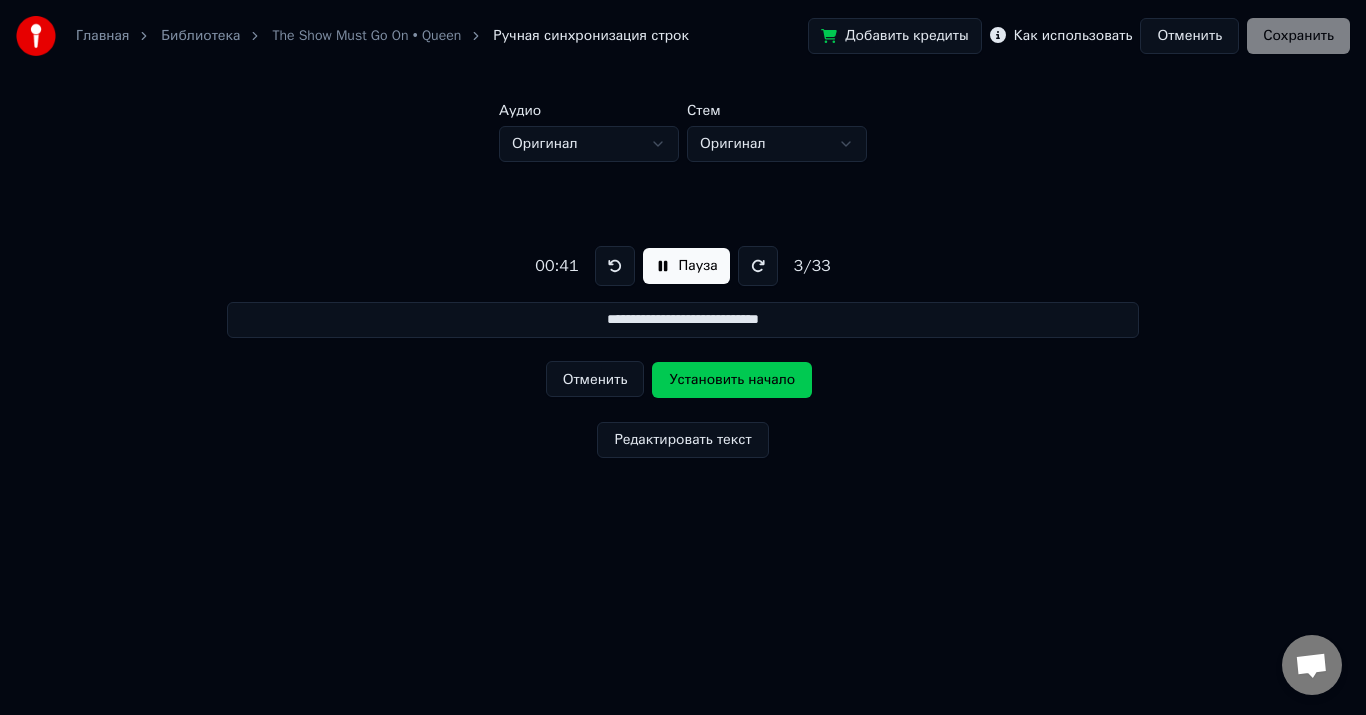 click on "Установить начало" at bounding box center [732, 380] 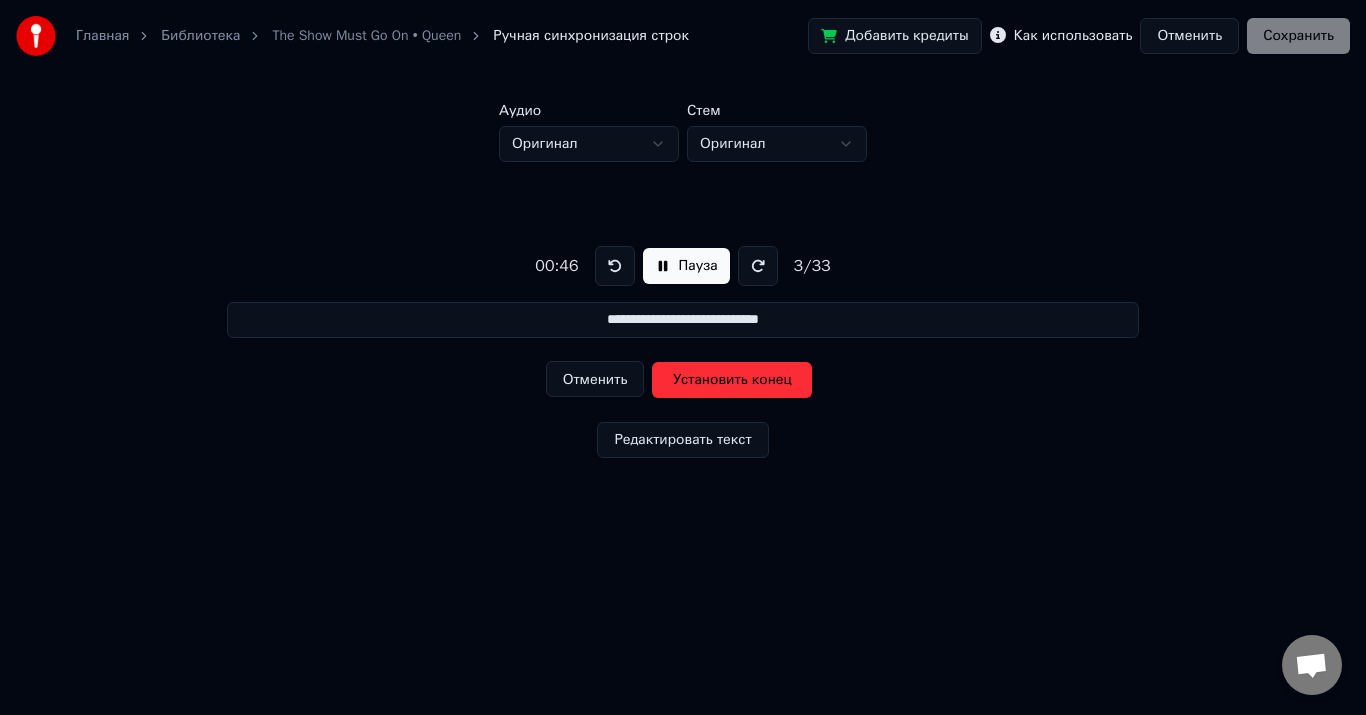 click on "Установить конец" at bounding box center [732, 380] 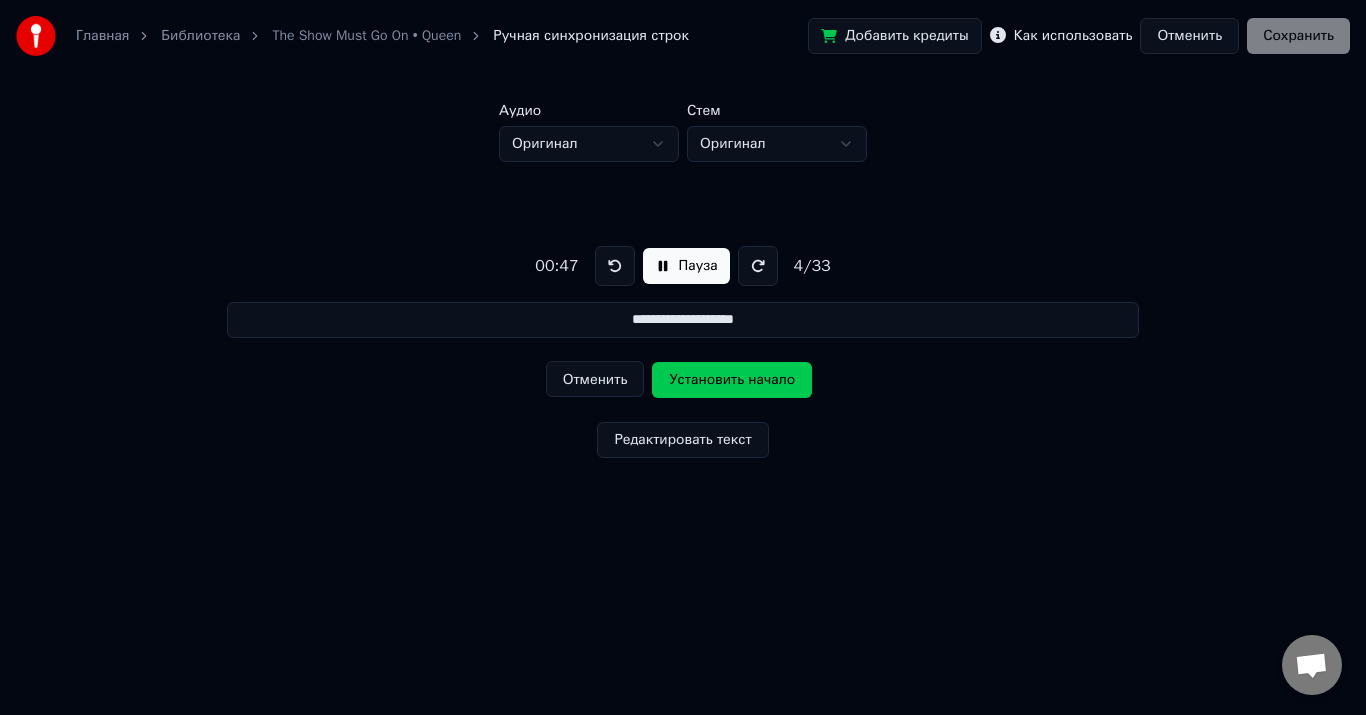 click on "Установить начало" at bounding box center [732, 380] 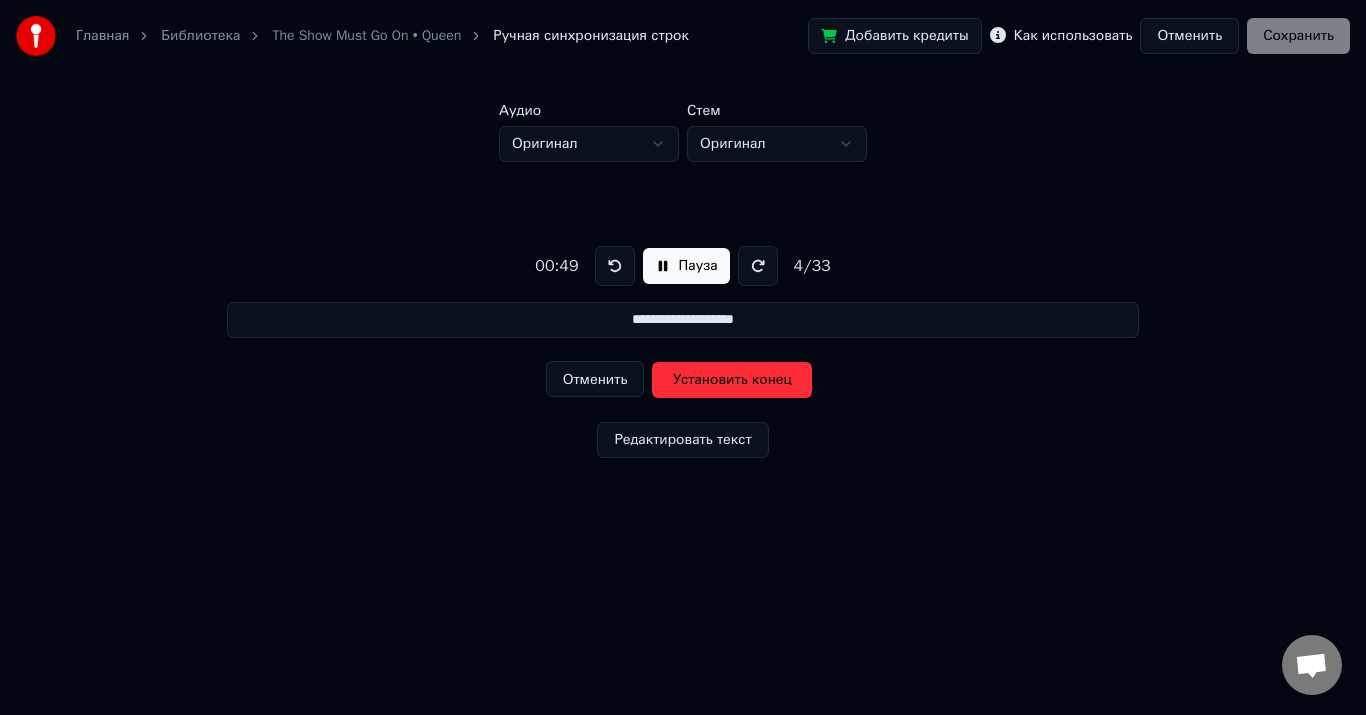 click on "Установить конец" at bounding box center [732, 380] 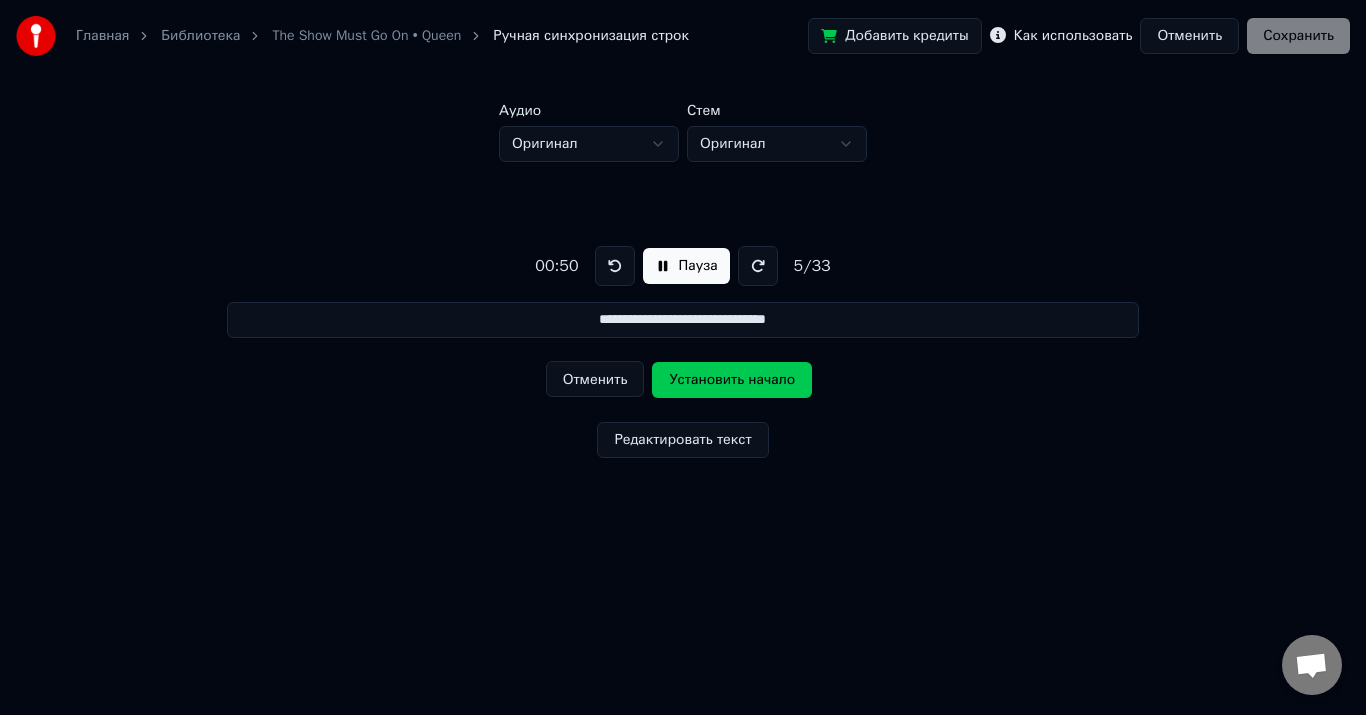 click on "Установить начало" at bounding box center [732, 380] 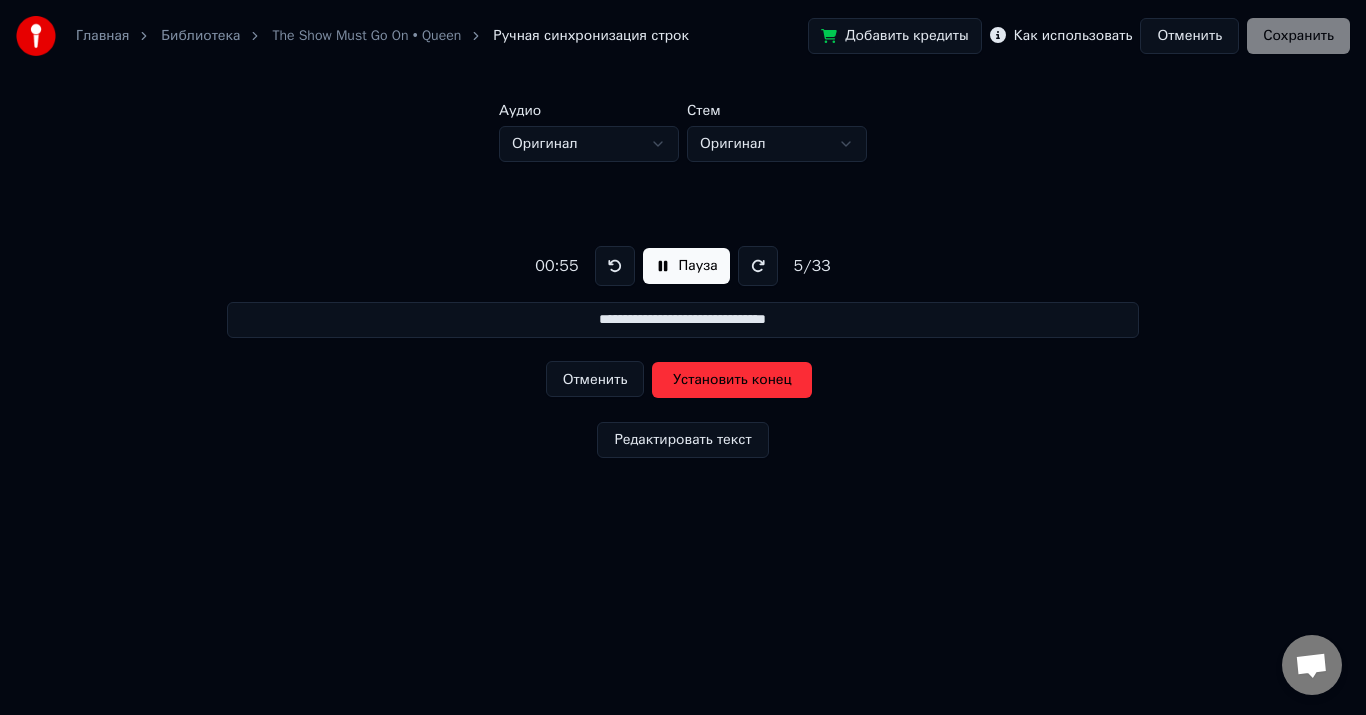 click on "Установить конец" at bounding box center [732, 380] 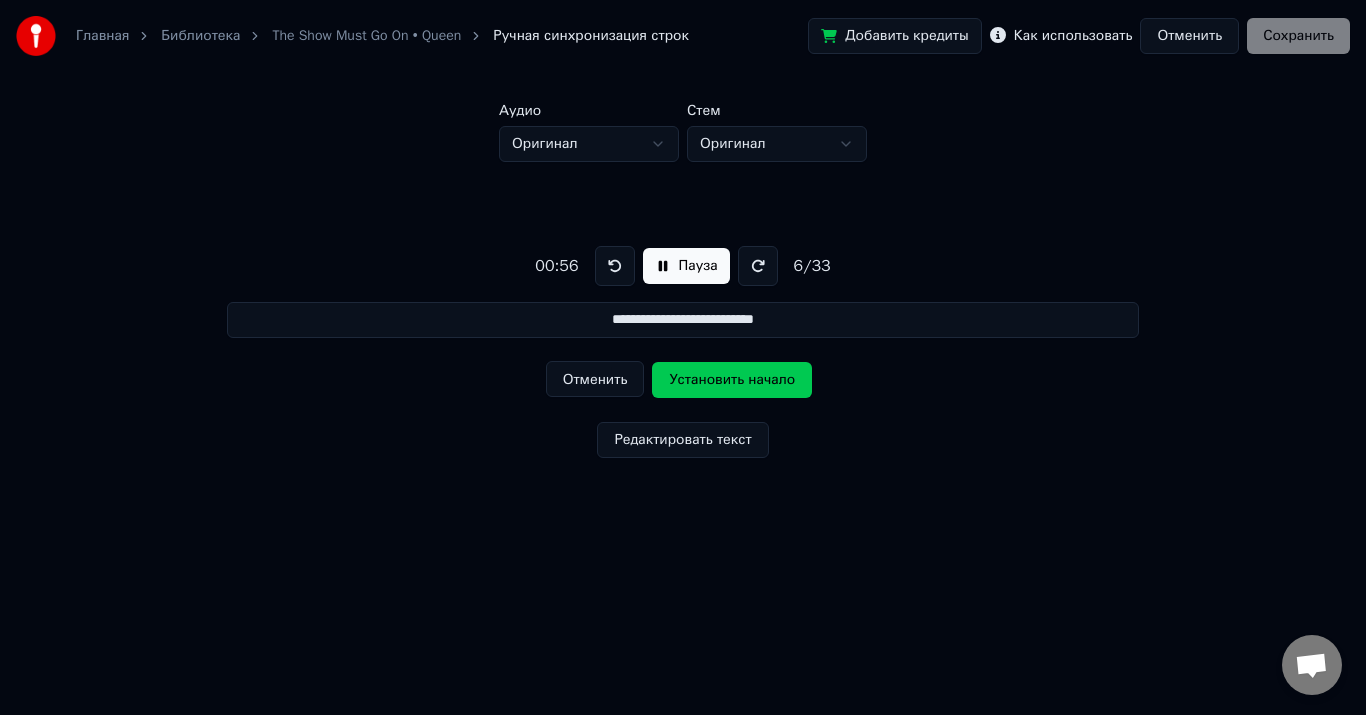 click on "Установить начало" at bounding box center [732, 380] 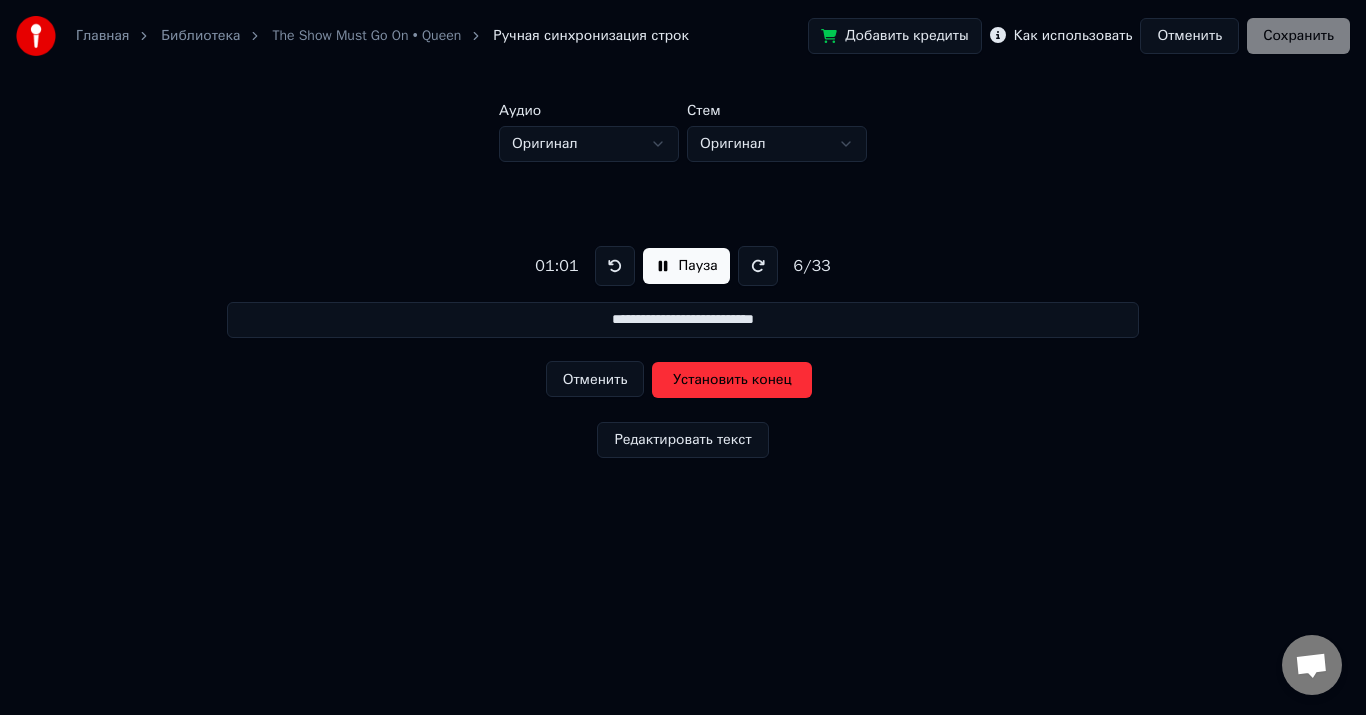 click on "Установить конец" at bounding box center (732, 380) 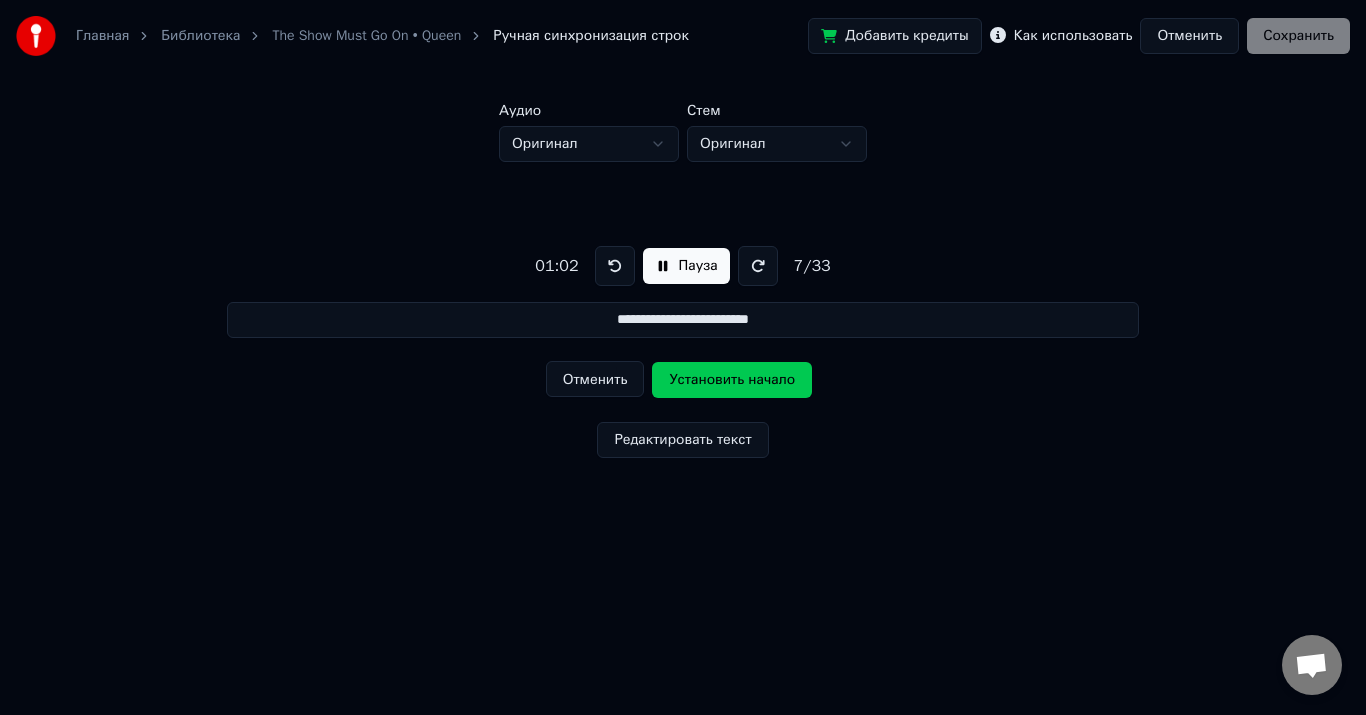 click on "Установить начало" at bounding box center (732, 380) 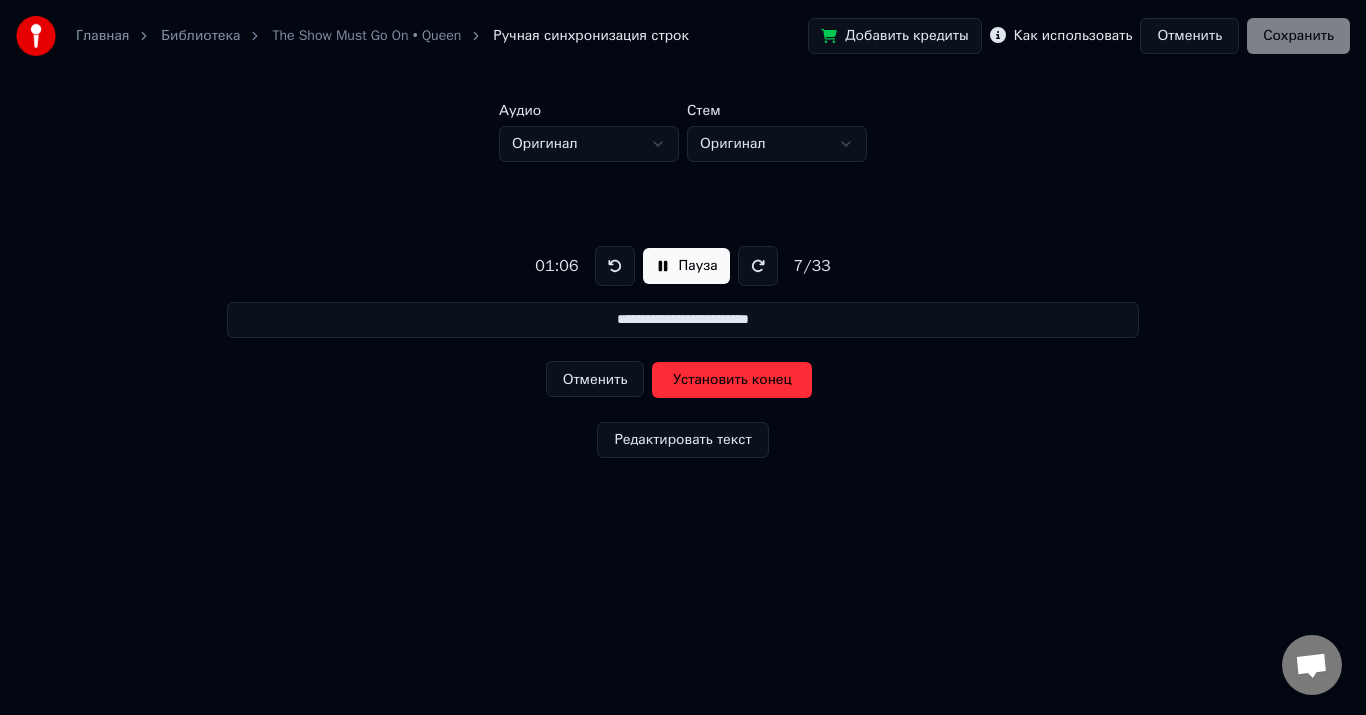 click on "Установить конец" at bounding box center (732, 380) 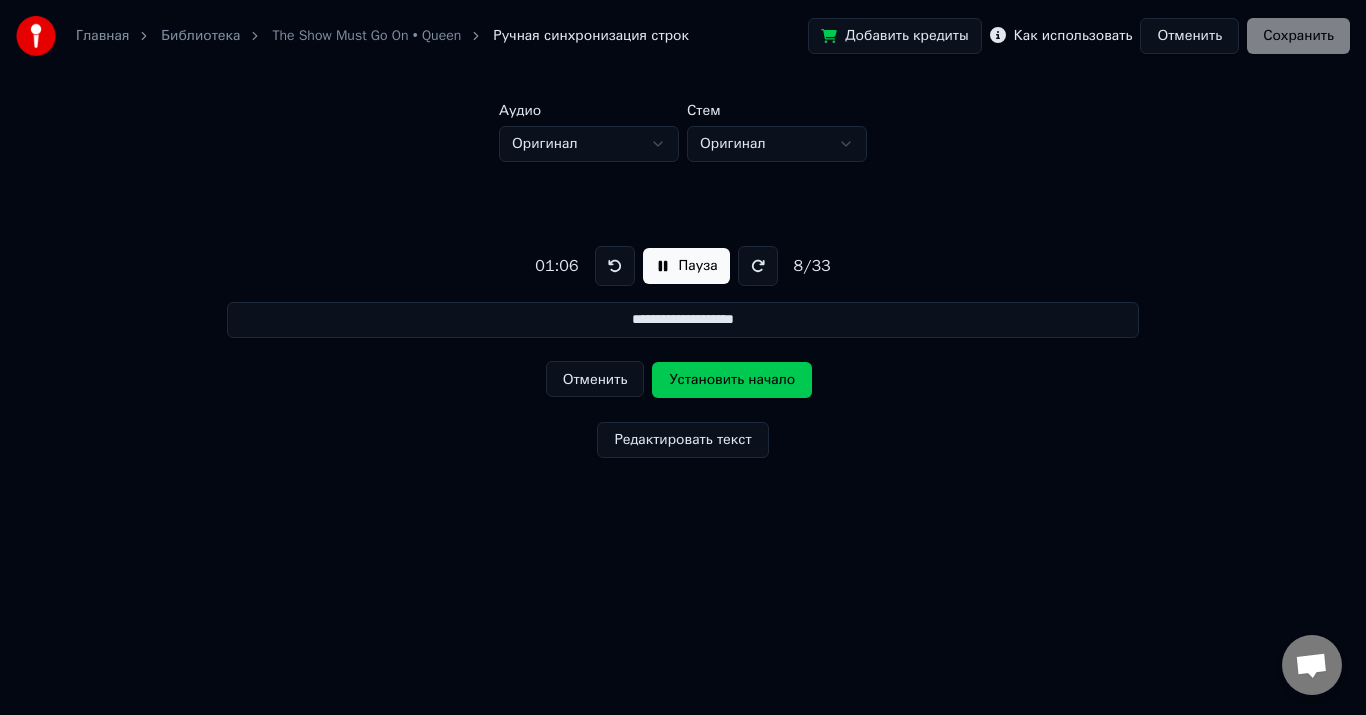 click on "Установить начало" at bounding box center [732, 380] 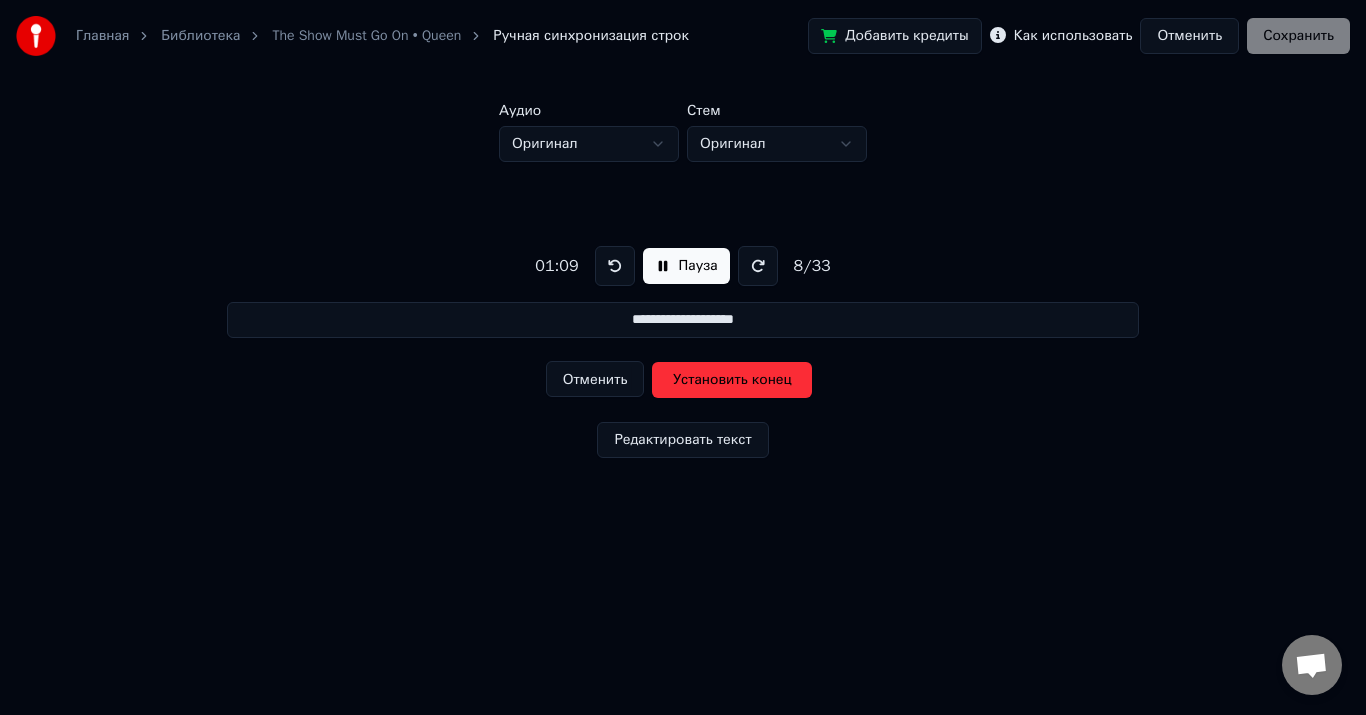 click on "Установить конец" at bounding box center [732, 380] 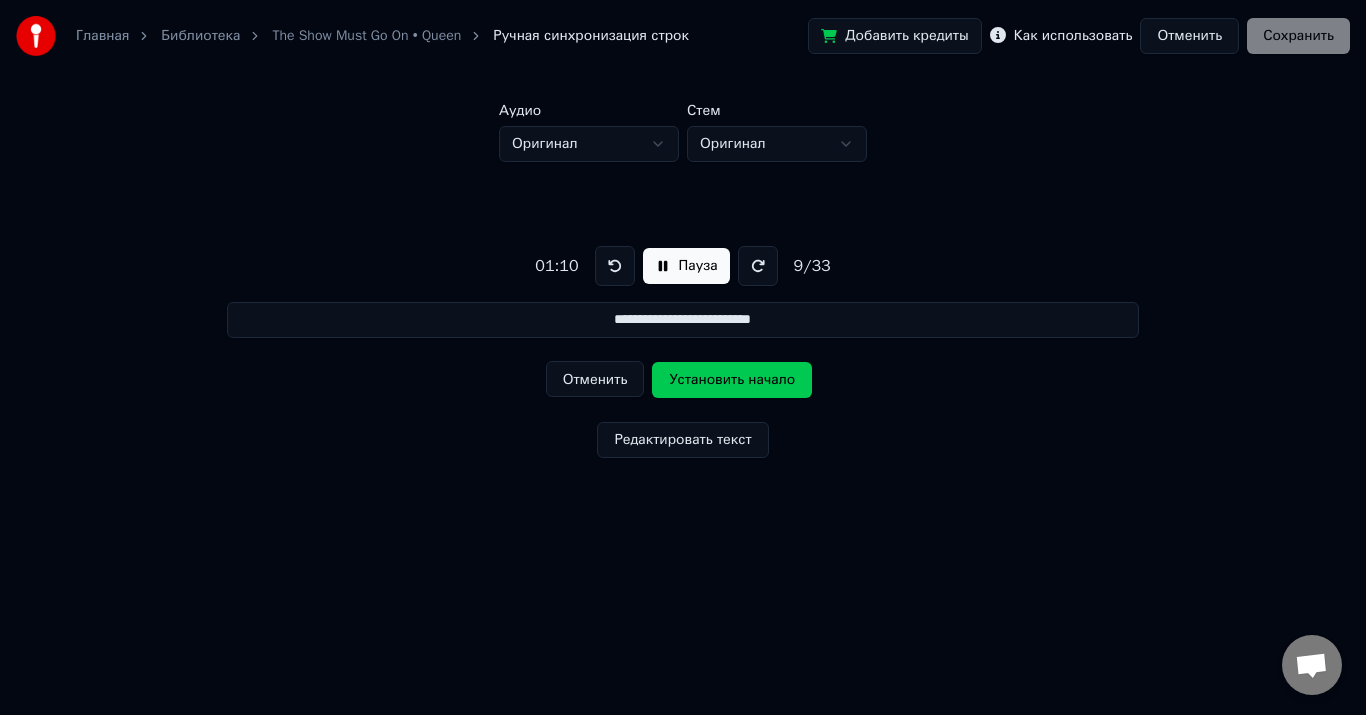 click on "Установить начало" at bounding box center [732, 380] 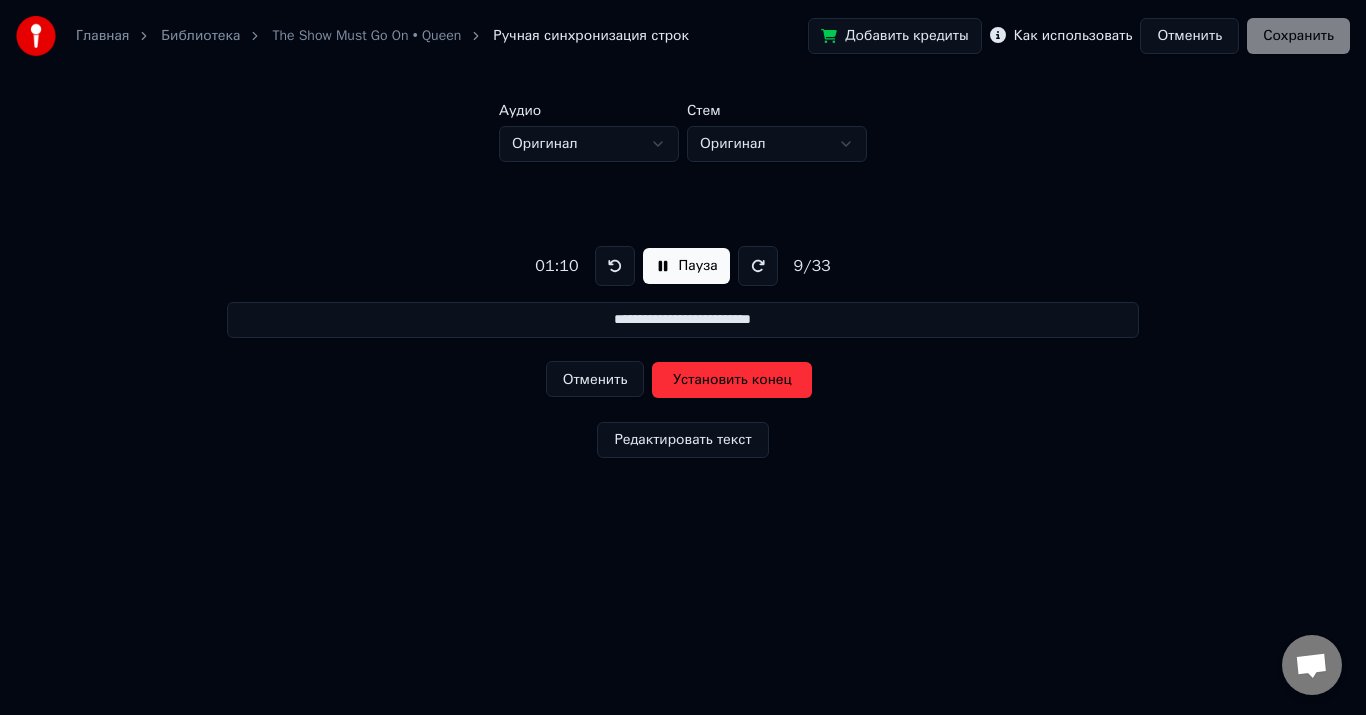 click on "Отменить" at bounding box center [595, 379] 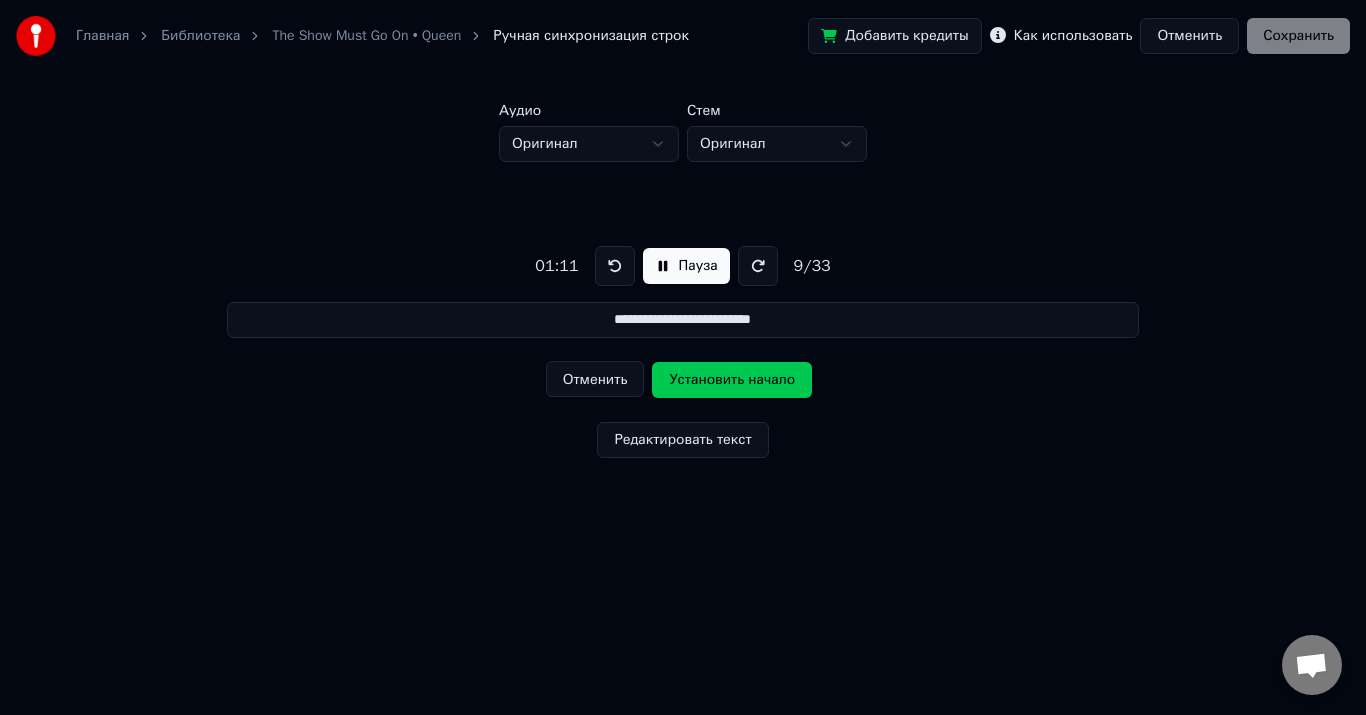 click on "Установить начало" at bounding box center (732, 380) 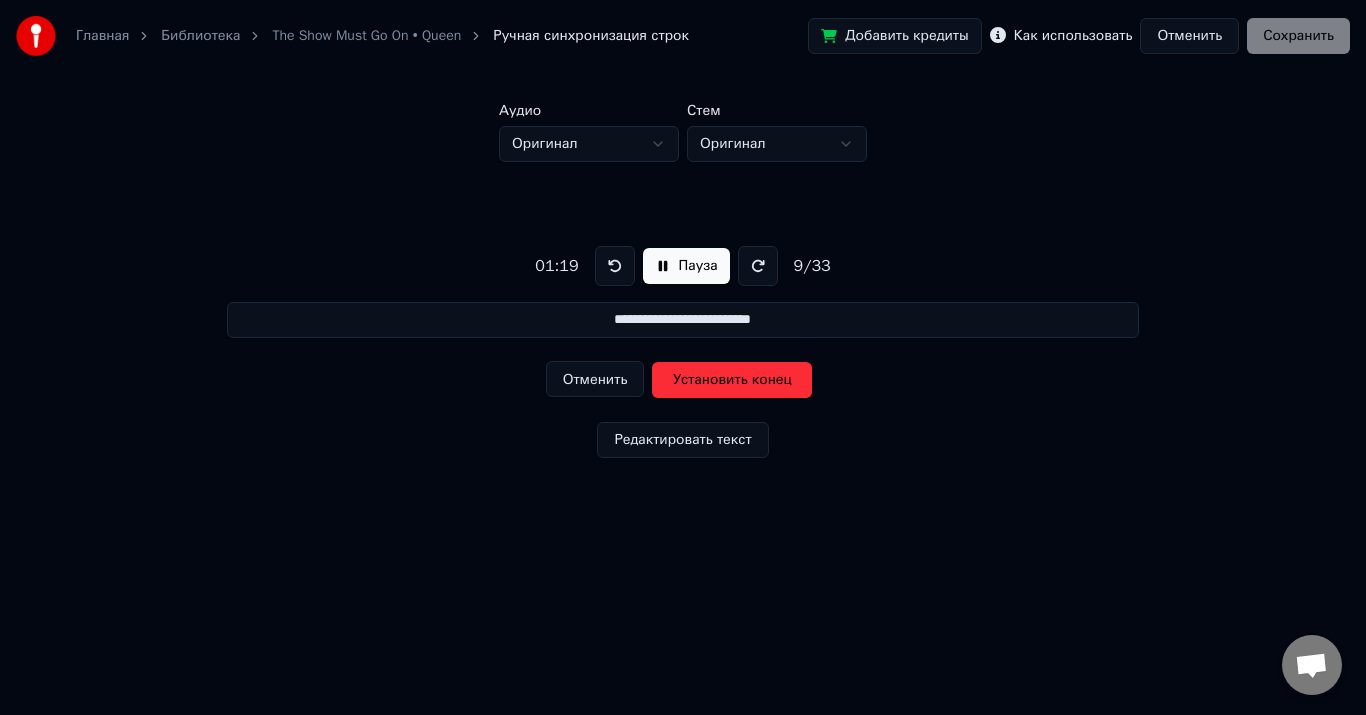 click on "Установить конец" at bounding box center [732, 380] 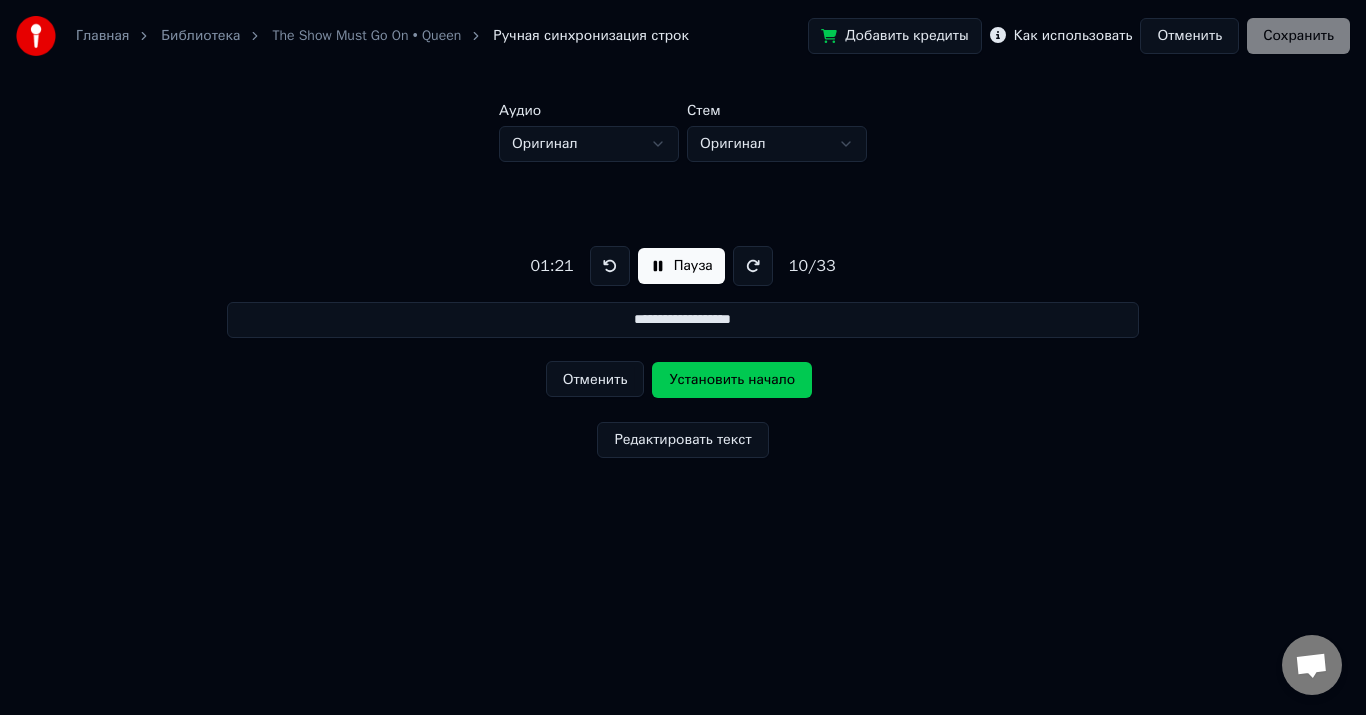 click on "Установить начало" at bounding box center (732, 380) 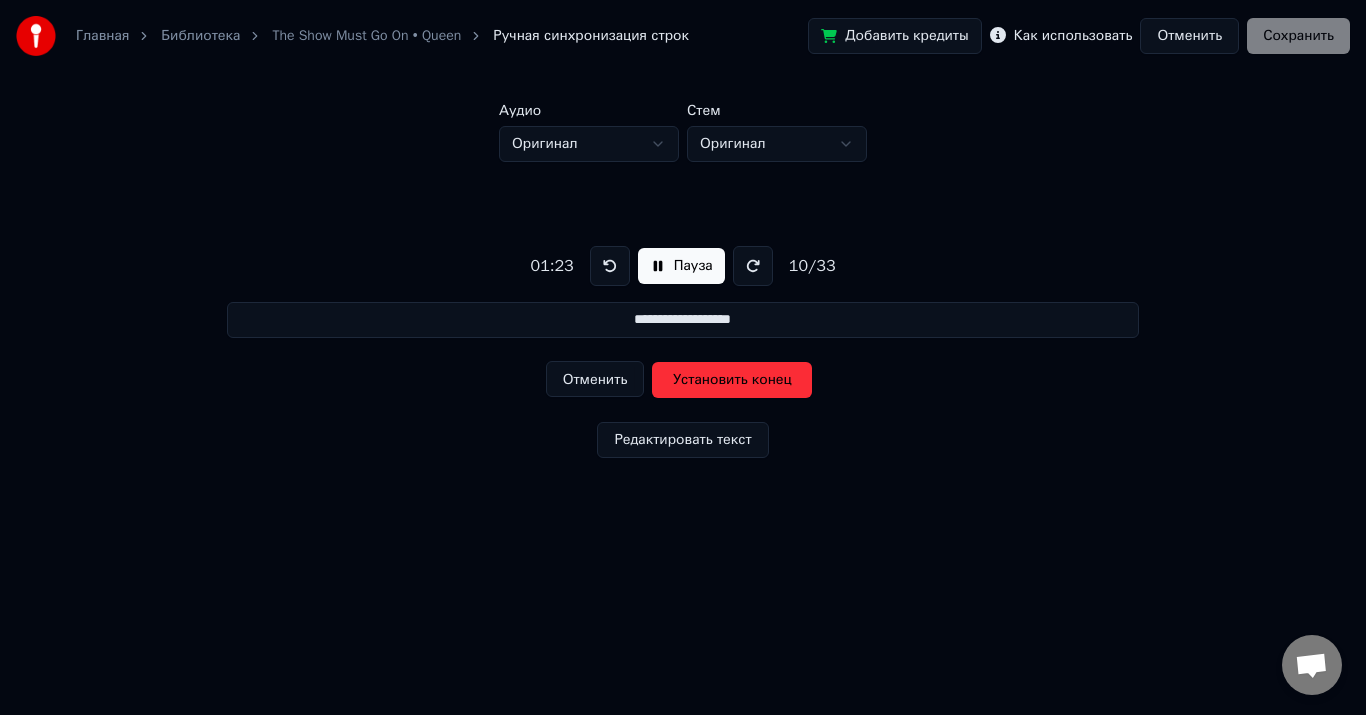 click on "Установить конец" at bounding box center [732, 380] 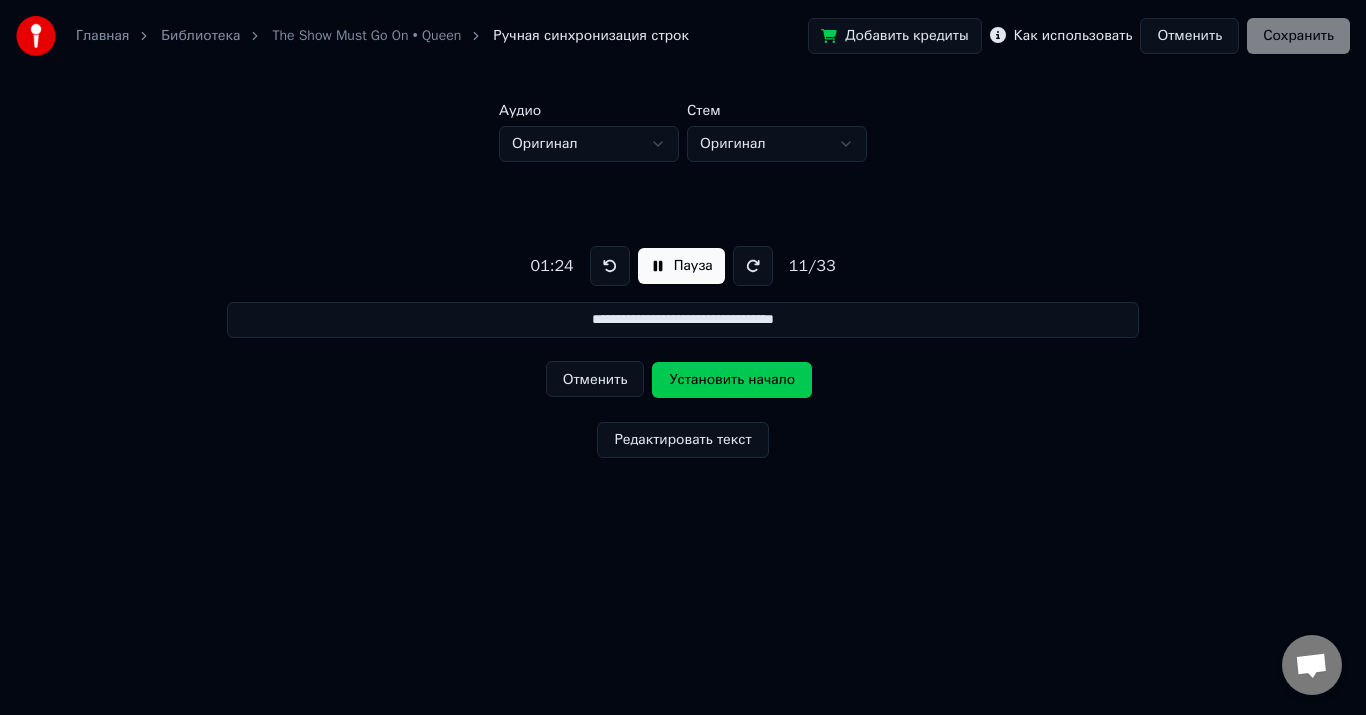 click on "Установить начало" at bounding box center (732, 380) 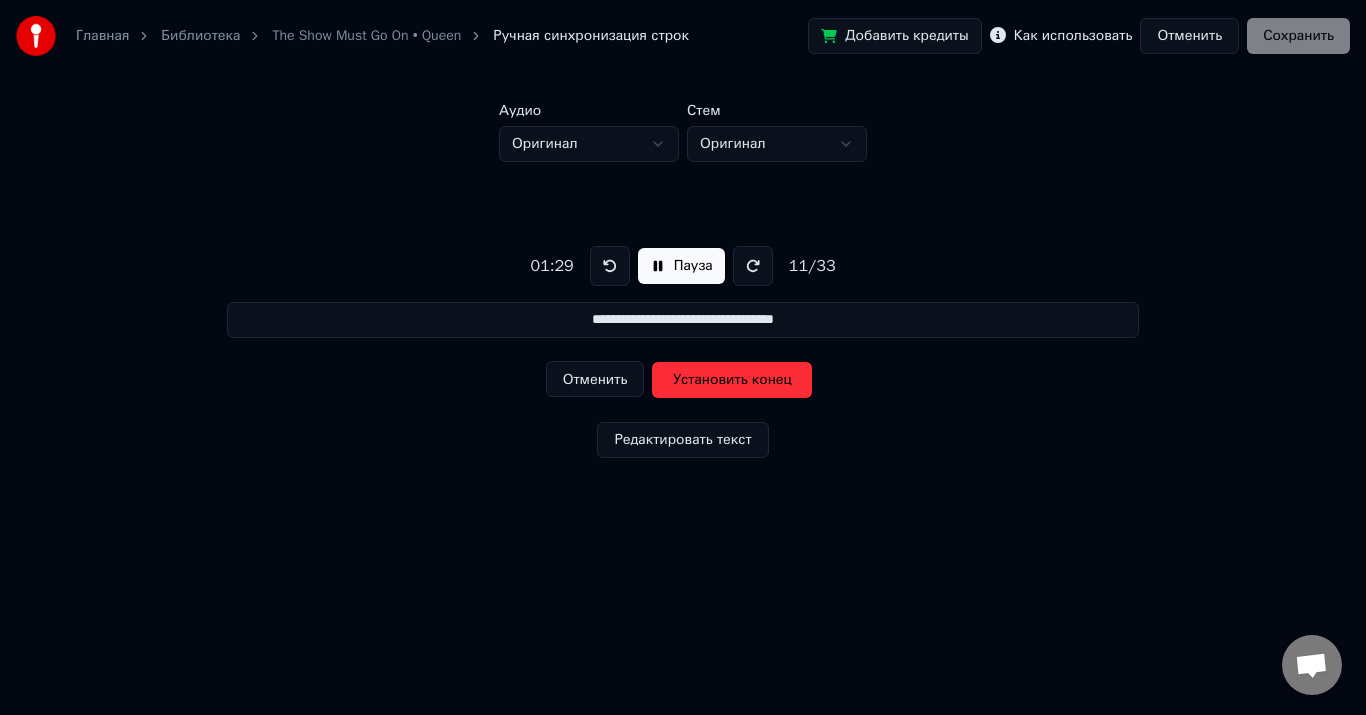 click on "Установить конец" at bounding box center (732, 380) 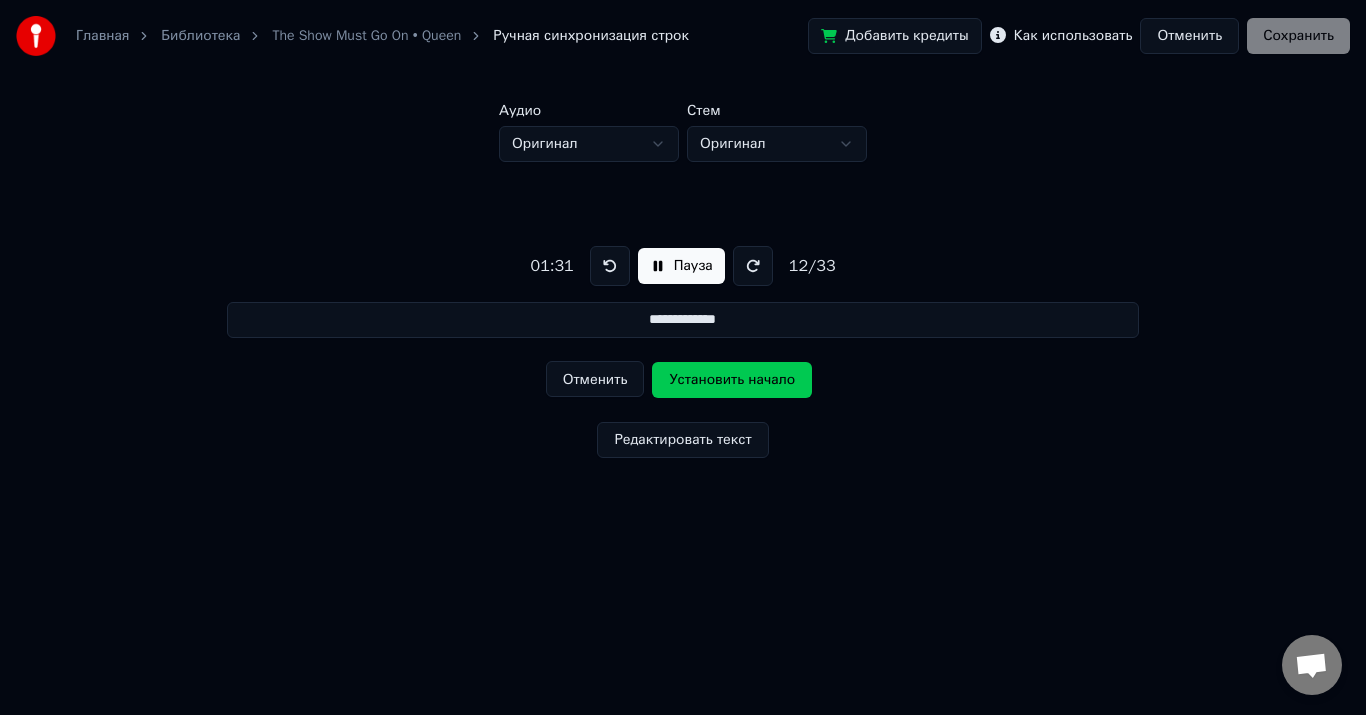 click on "Установить начало" at bounding box center [732, 380] 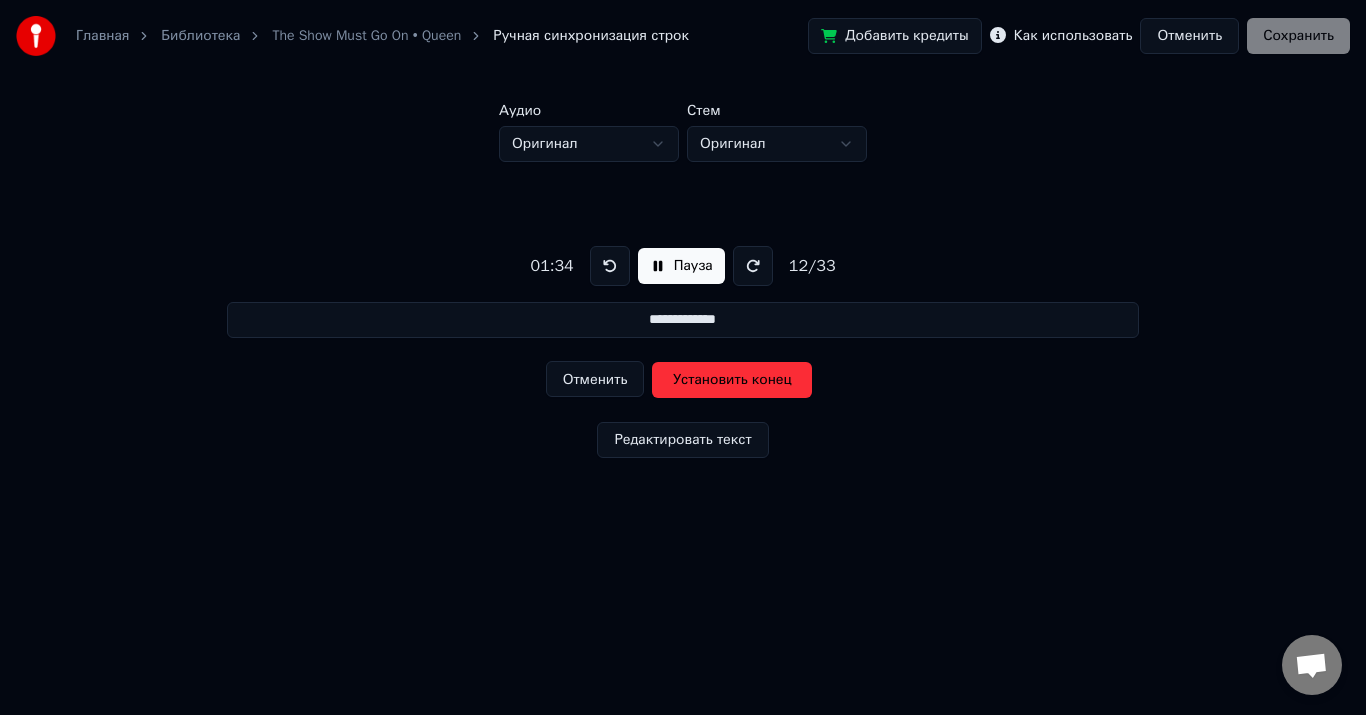 click on "Установить конец" at bounding box center (732, 380) 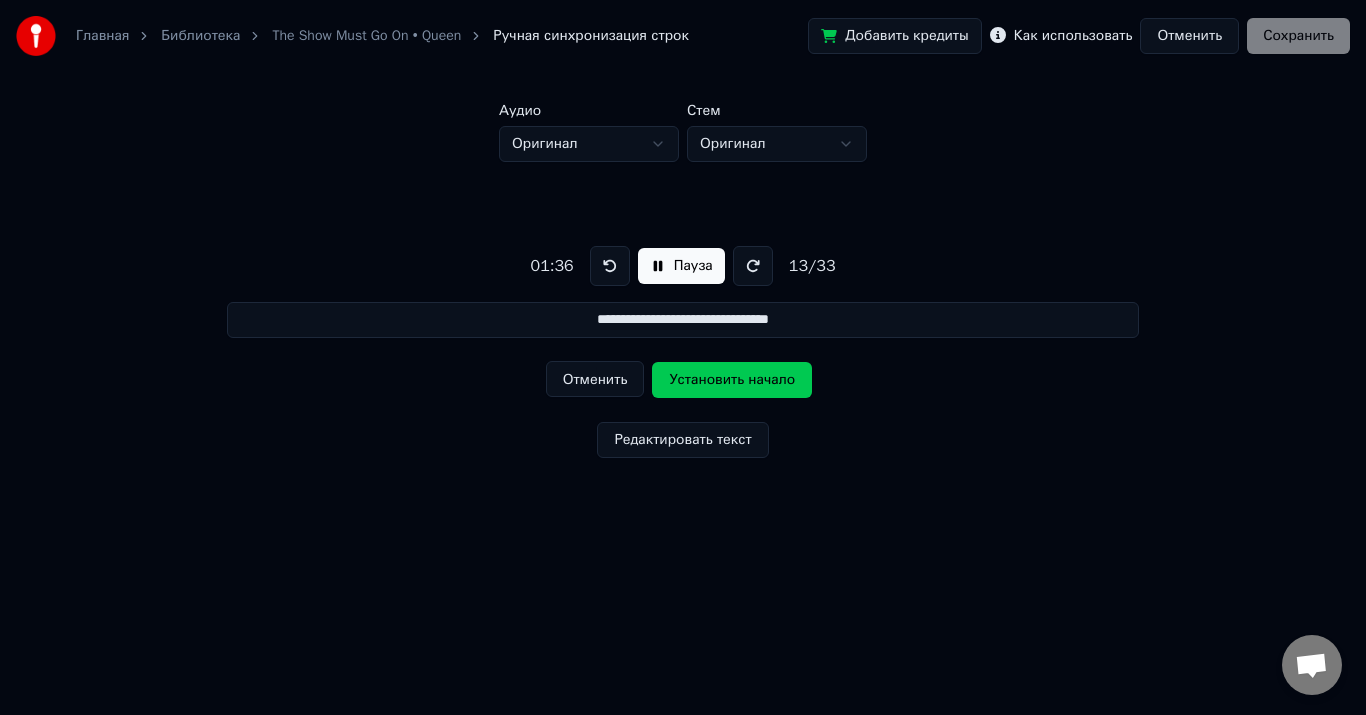 click on "Установить начало" at bounding box center (732, 380) 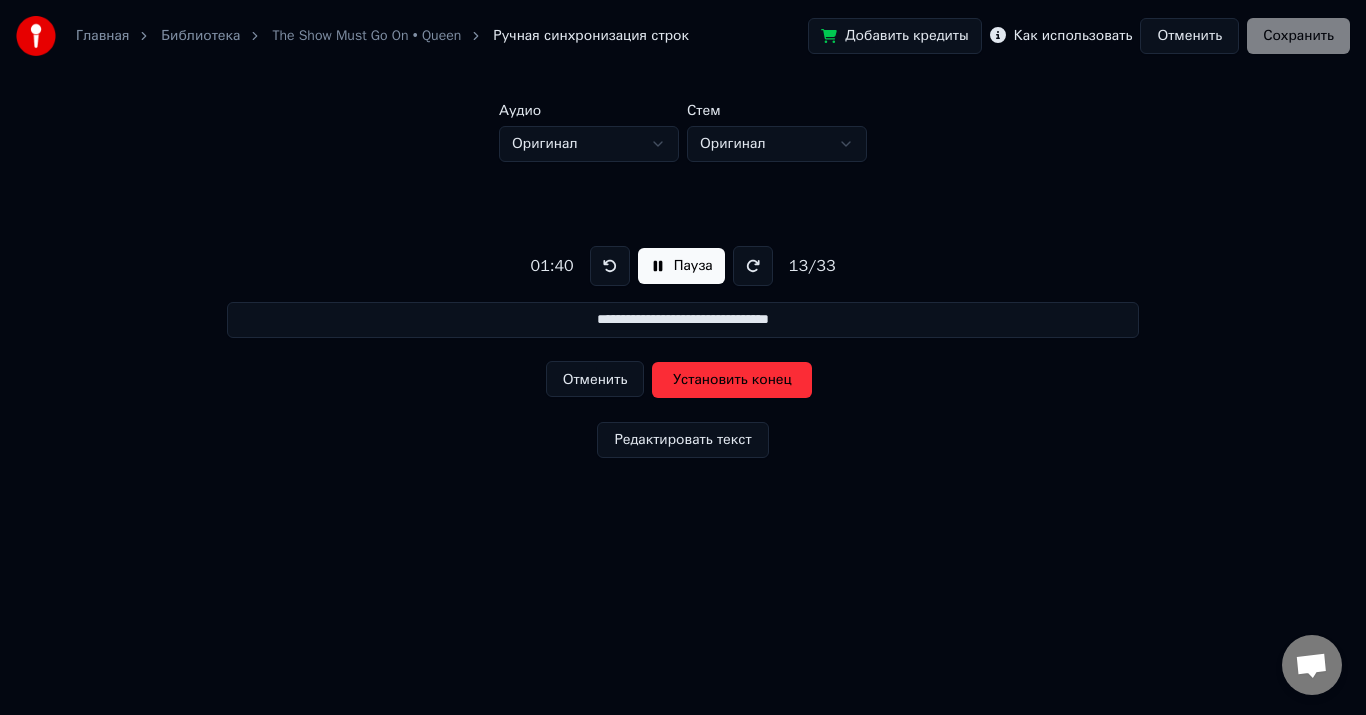 click on "Установить конец" at bounding box center [732, 380] 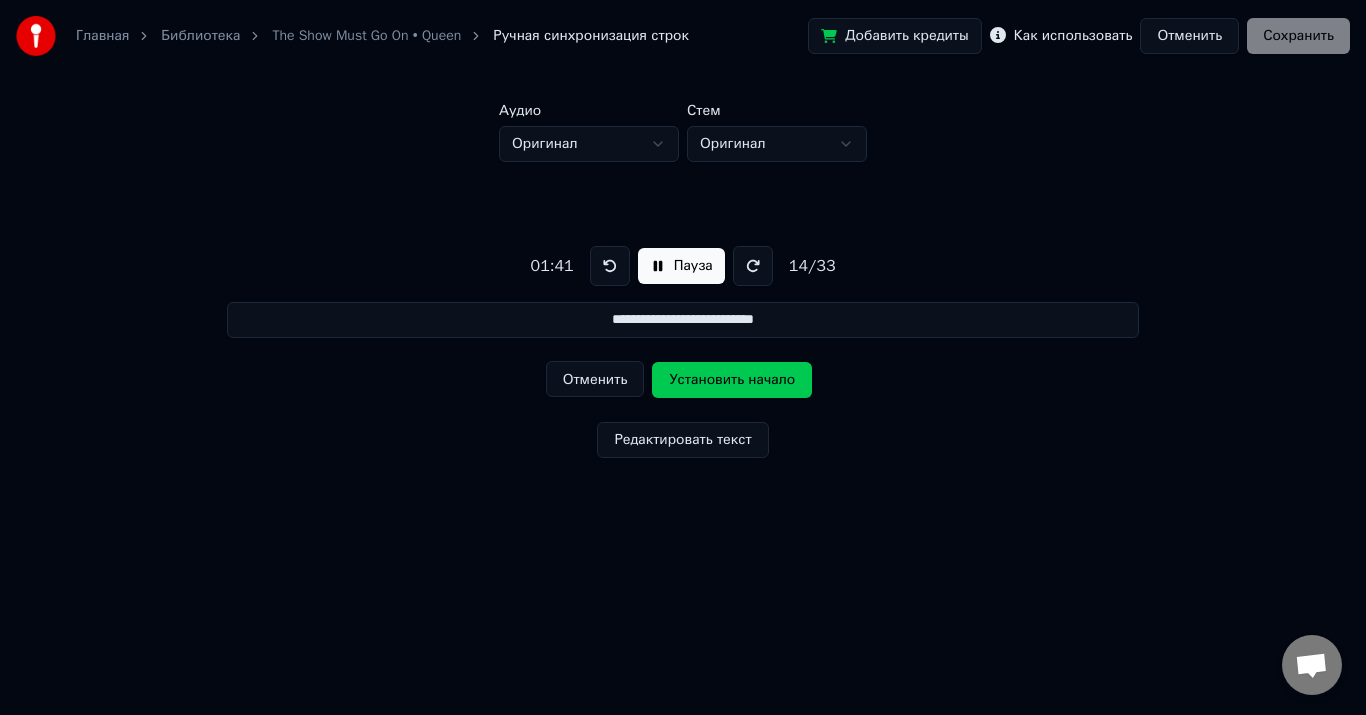 click on "Установить начало" at bounding box center (732, 380) 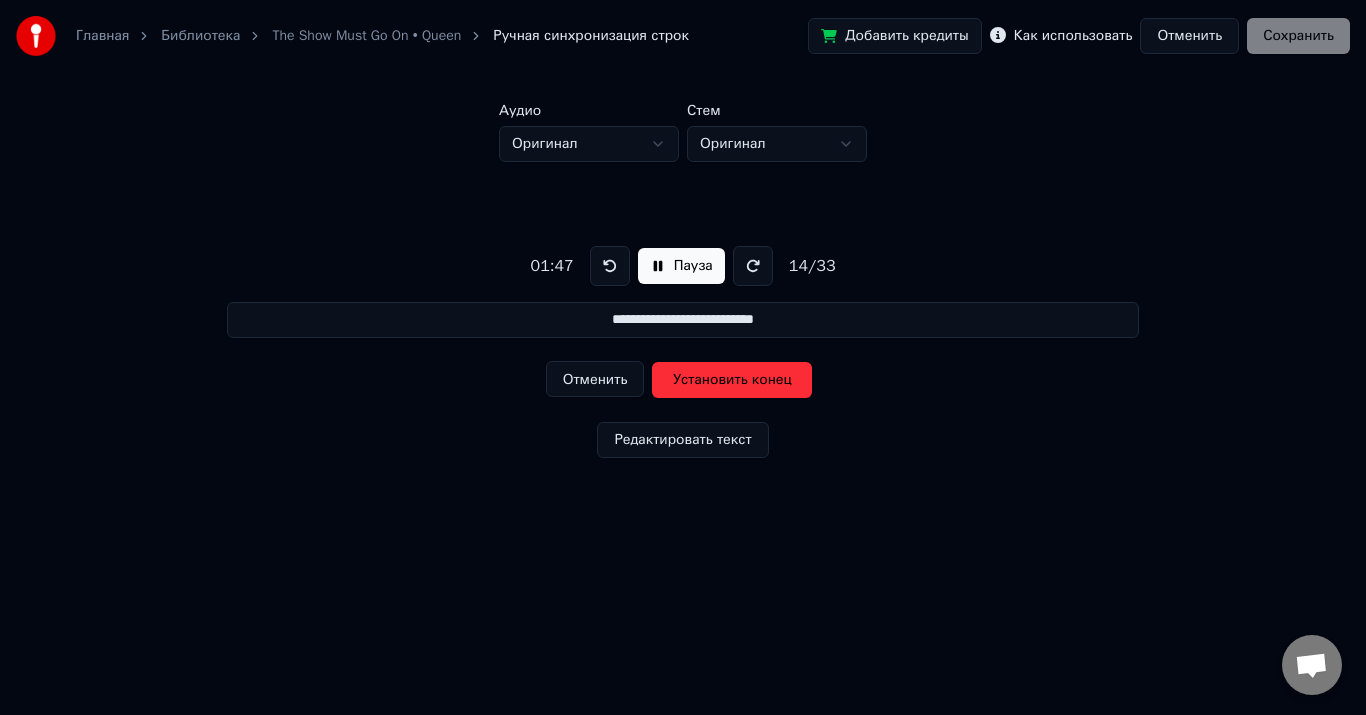 click on "Установить конец" at bounding box center [732, 380] 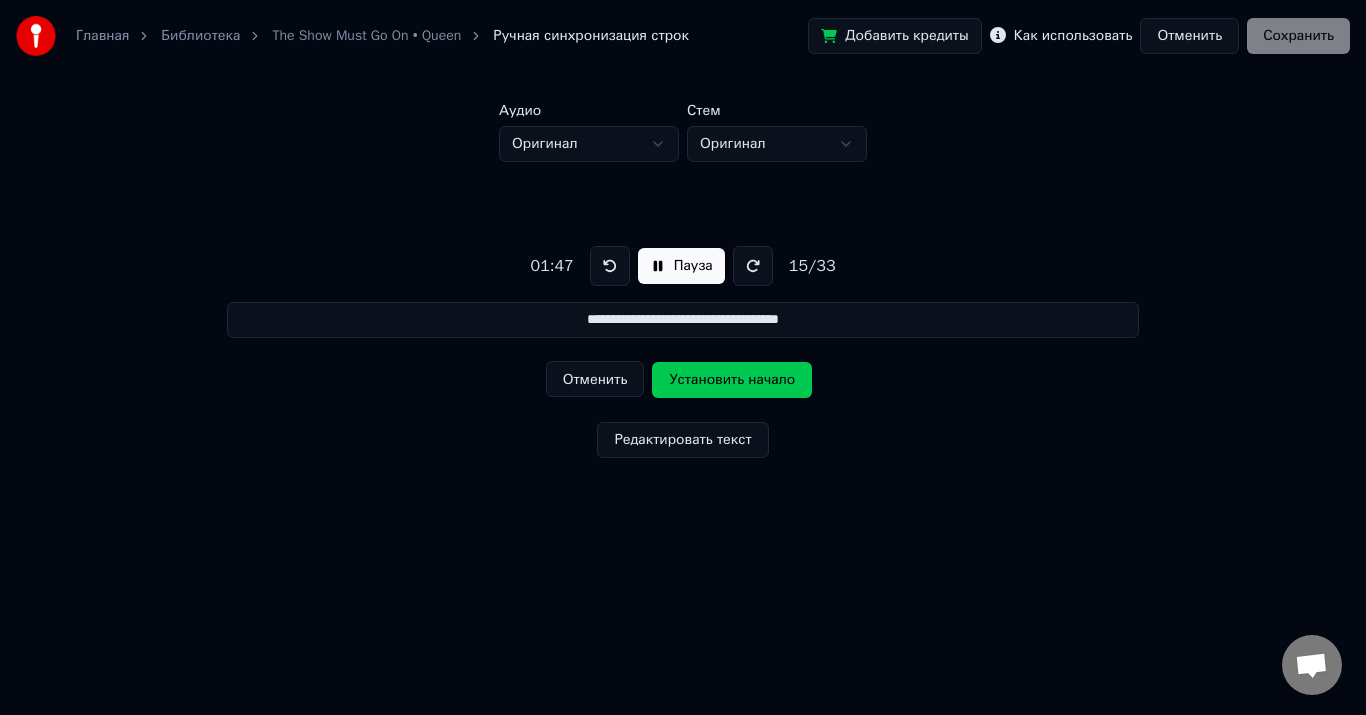 click on "Установить начало" at bounding box center (732, 380) 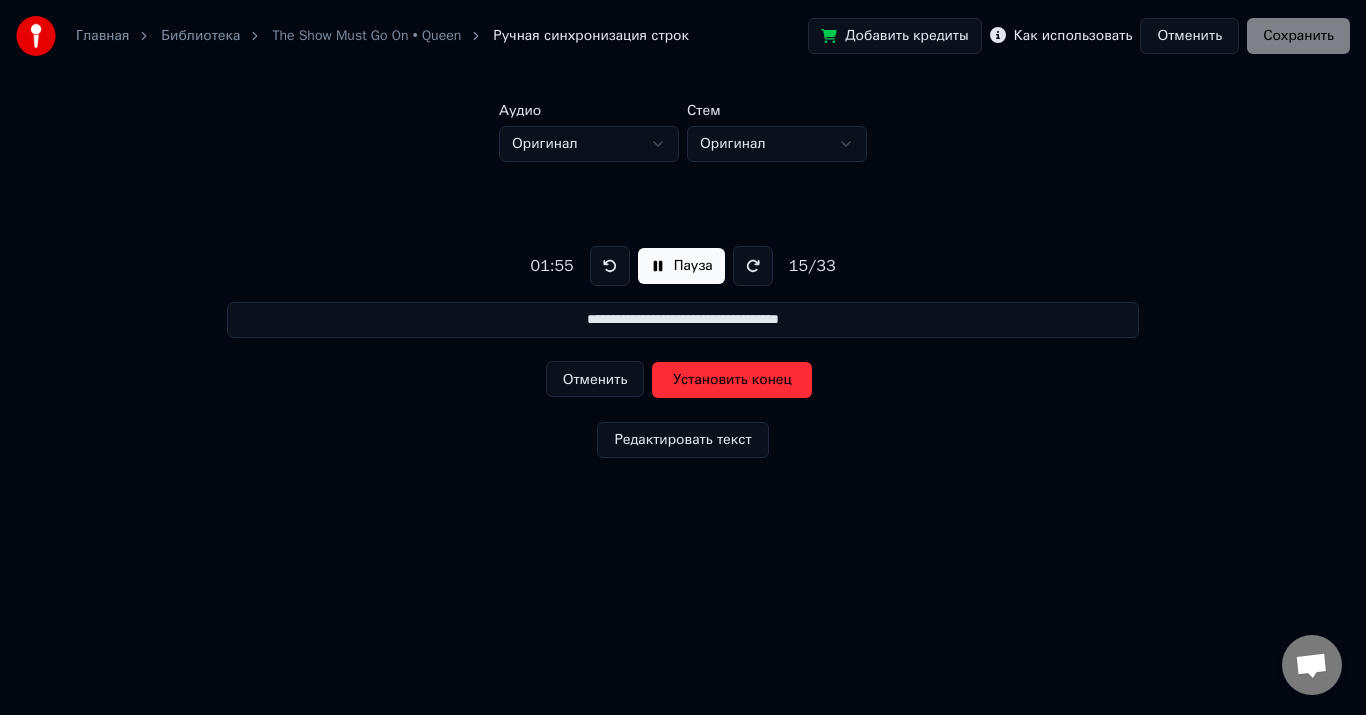 click on "Установить конец" at bounding box center (732, 380) 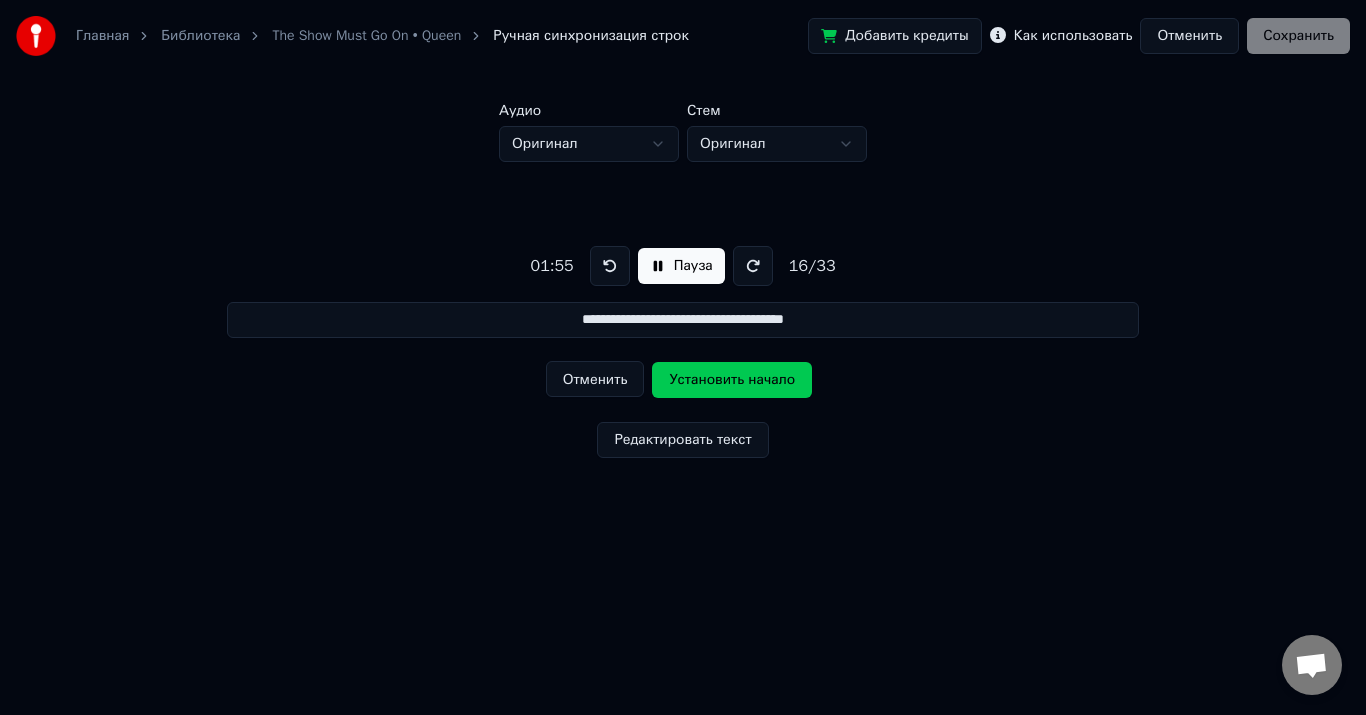 click on "Установить начало" at bounding box center (732, 380) 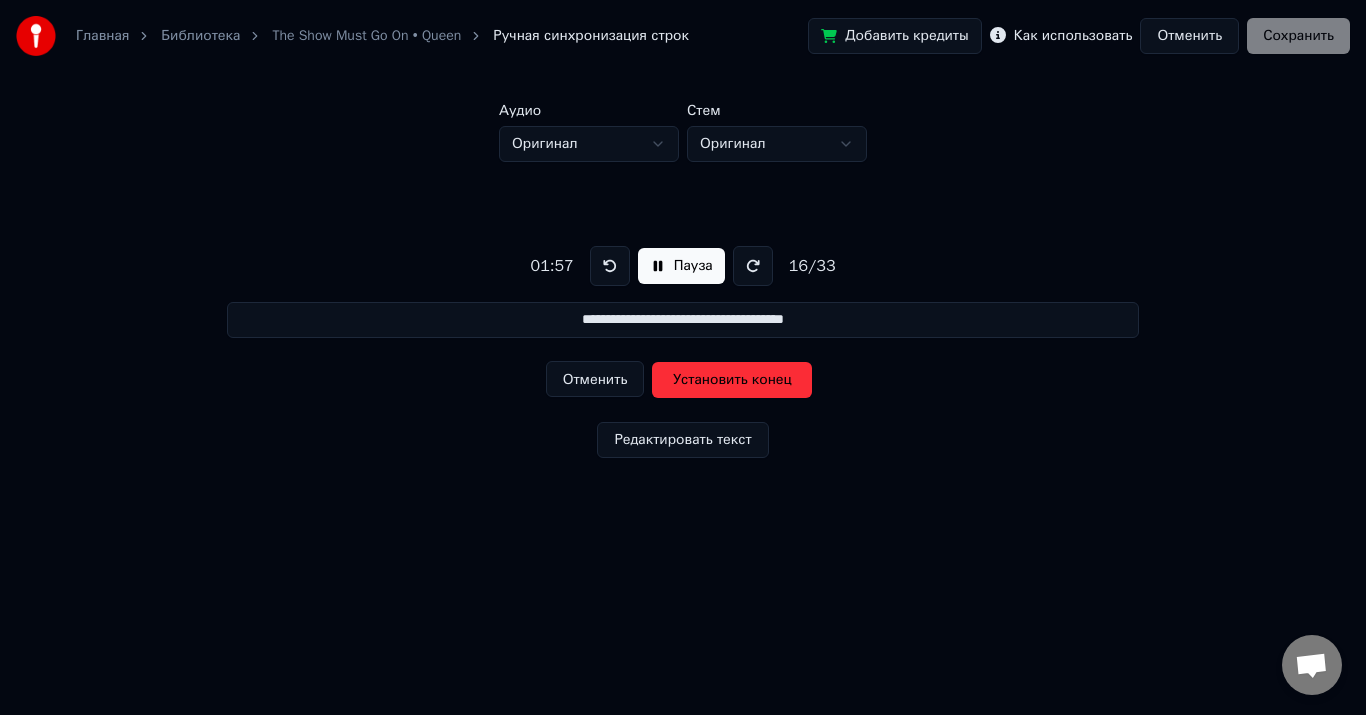click on "Отменить" at bounding box center [595, 379] 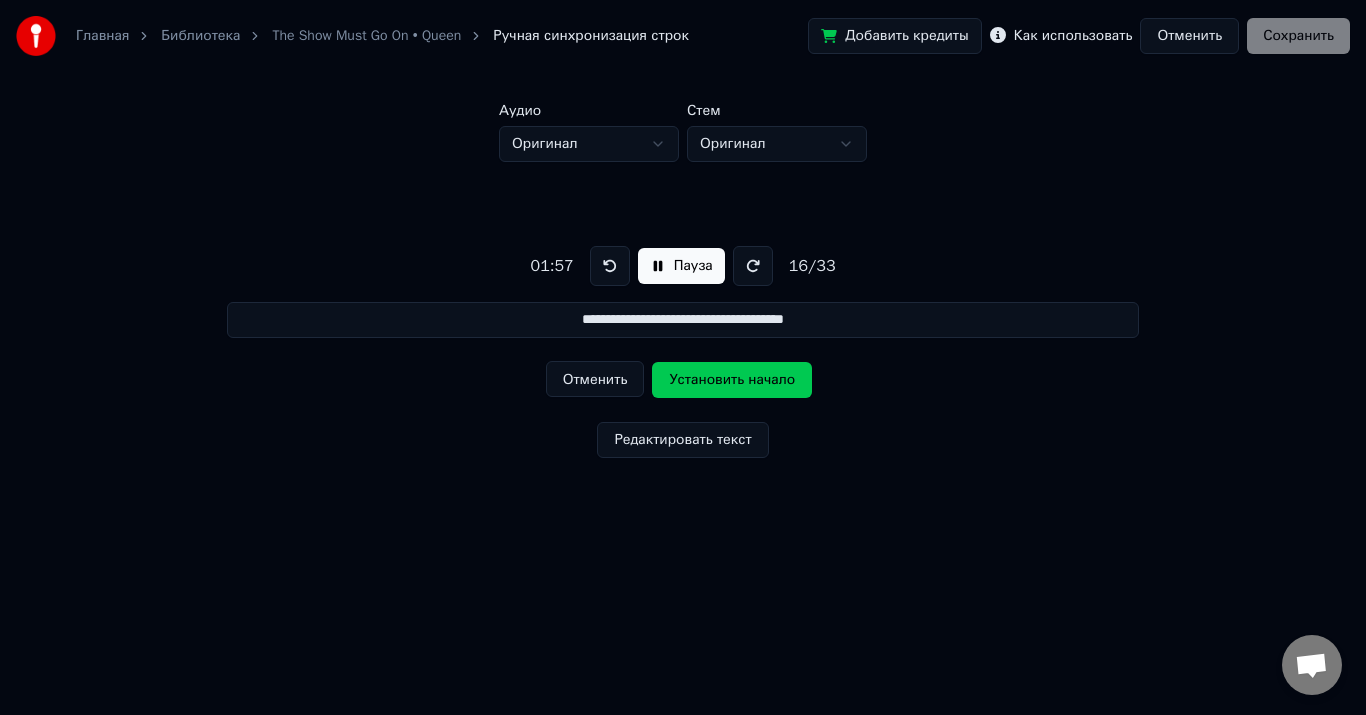 click on "Установить начало" at bounding box center [732, 380] 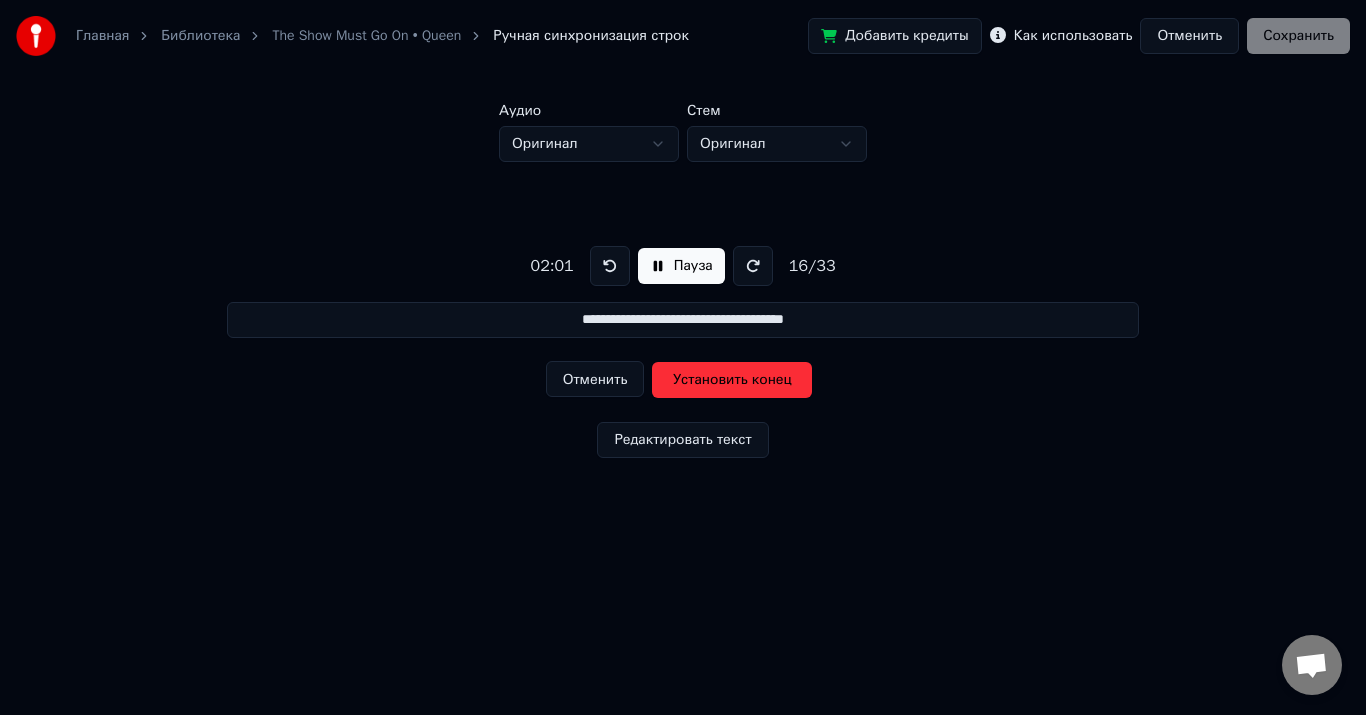 click on "Установить конец" at bounding box center (732, 380) 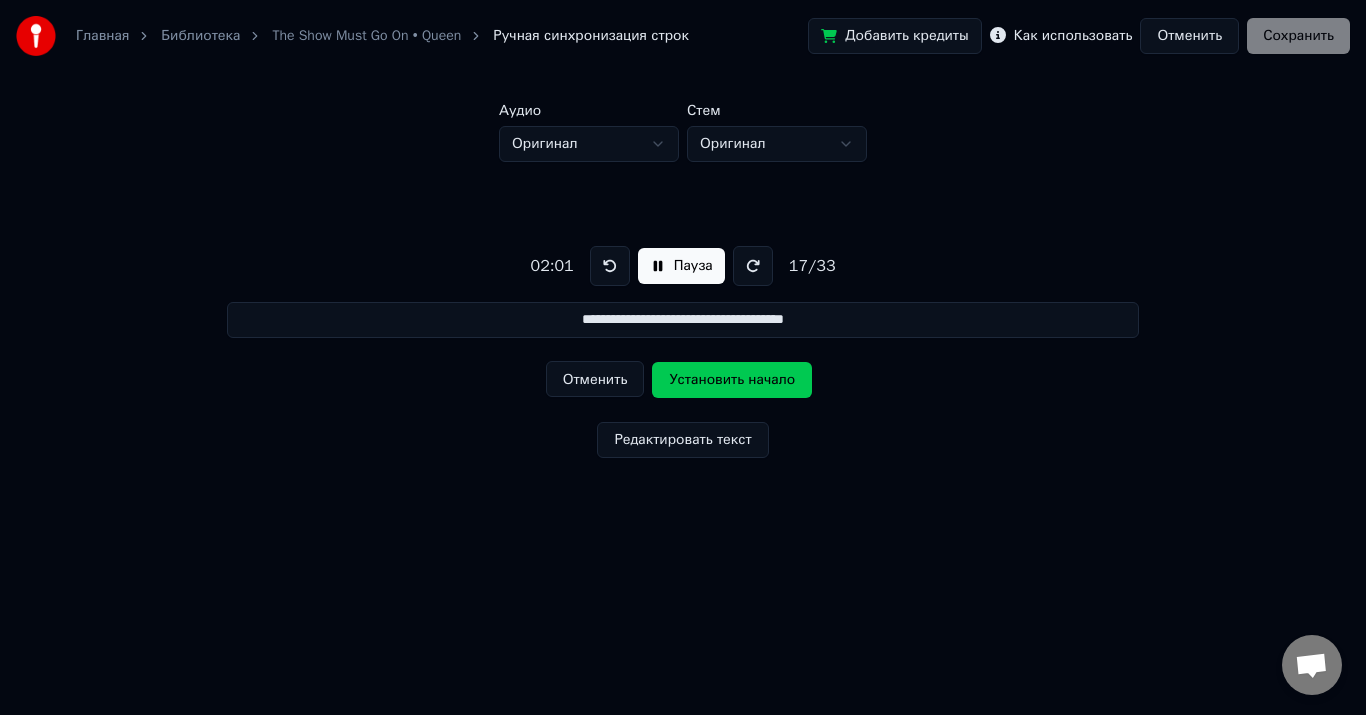 click on "Установить начало" at bounding box center [732, 380] 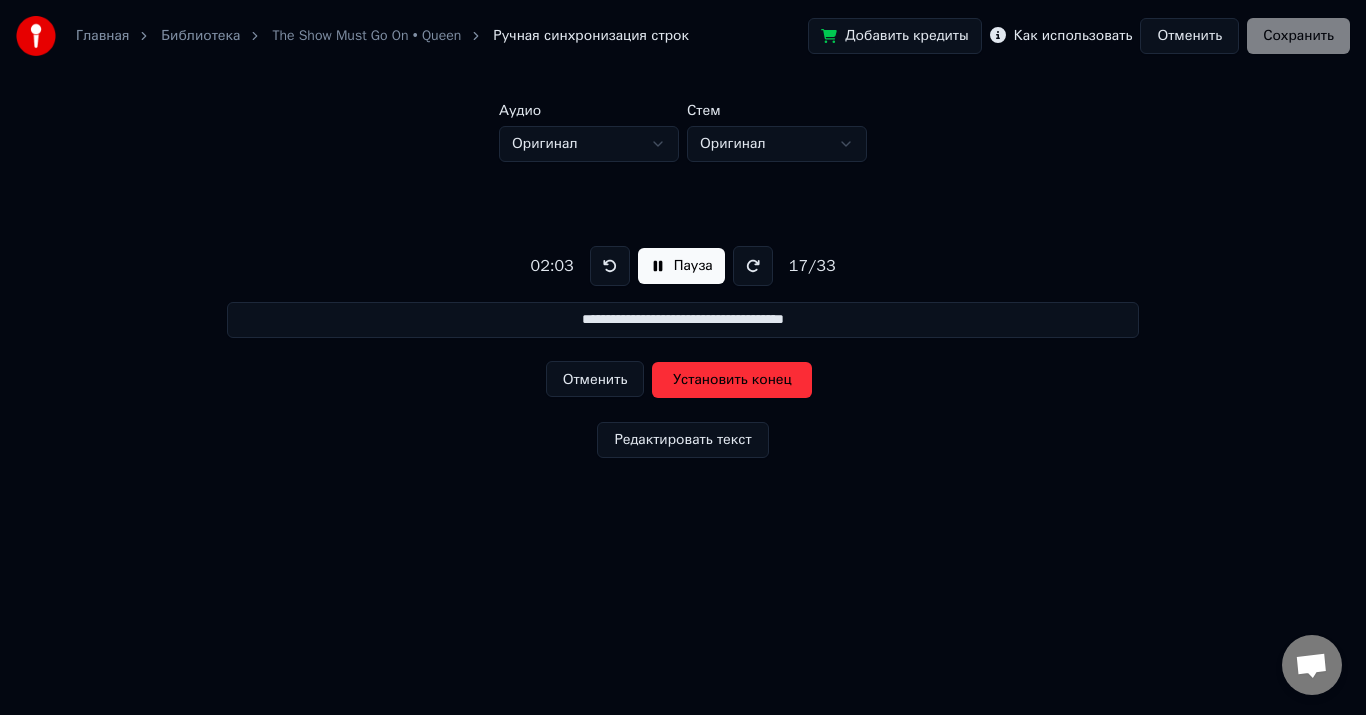 click on "Отменить" at bounding box center [595, 379] 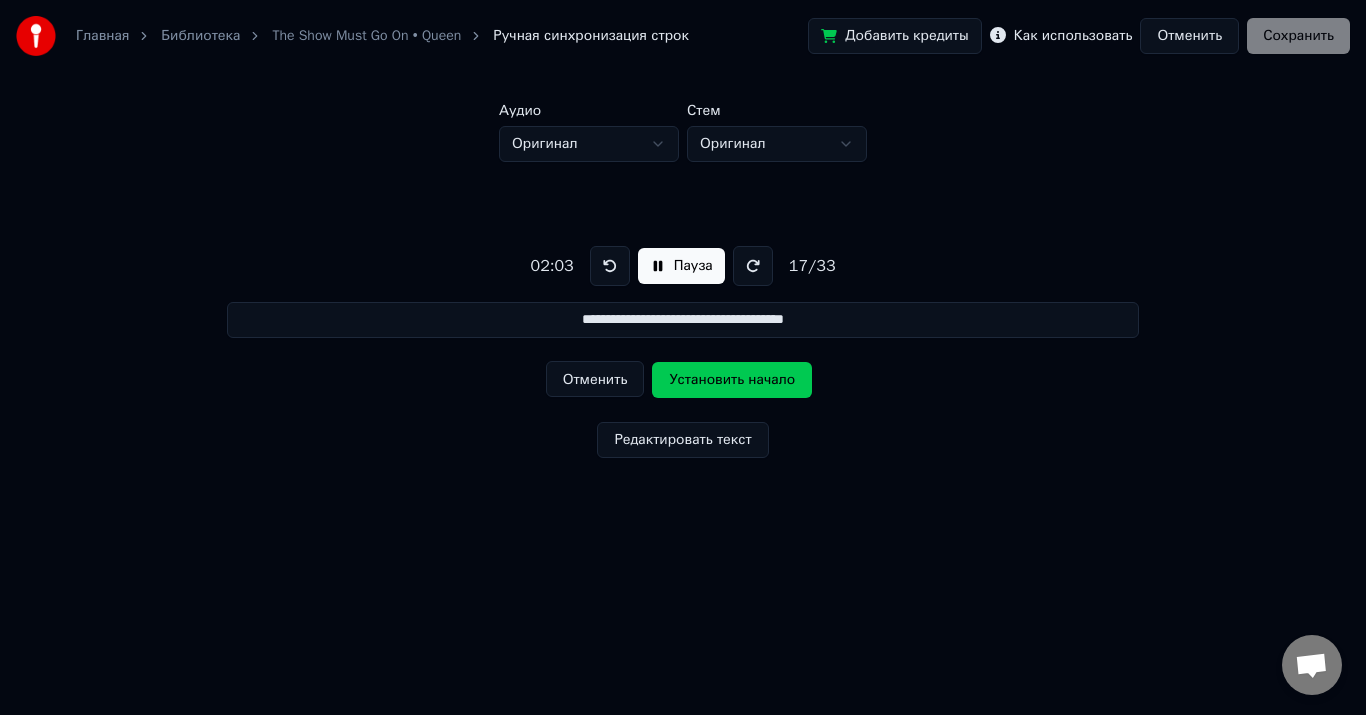 click on "Установить начало" at bounding box center (732, 380) 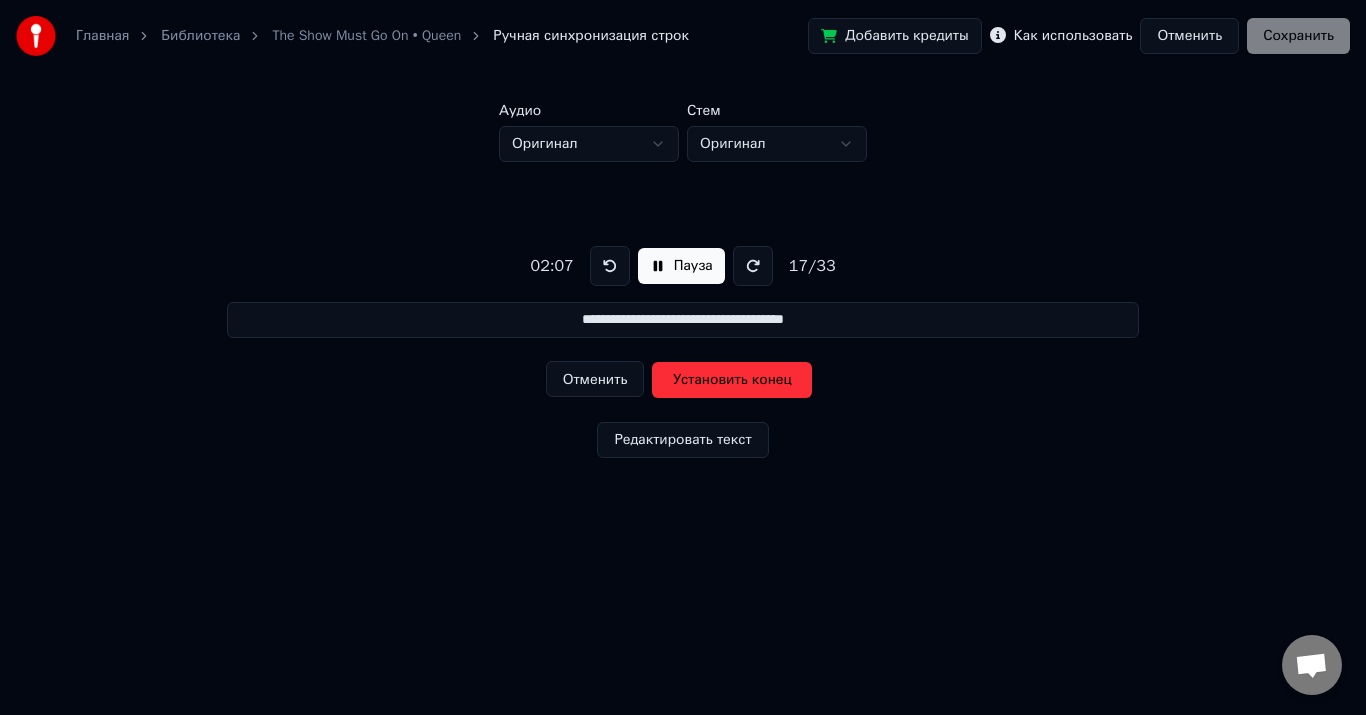 click on "Установить конец" at bounding box center (732, 380) 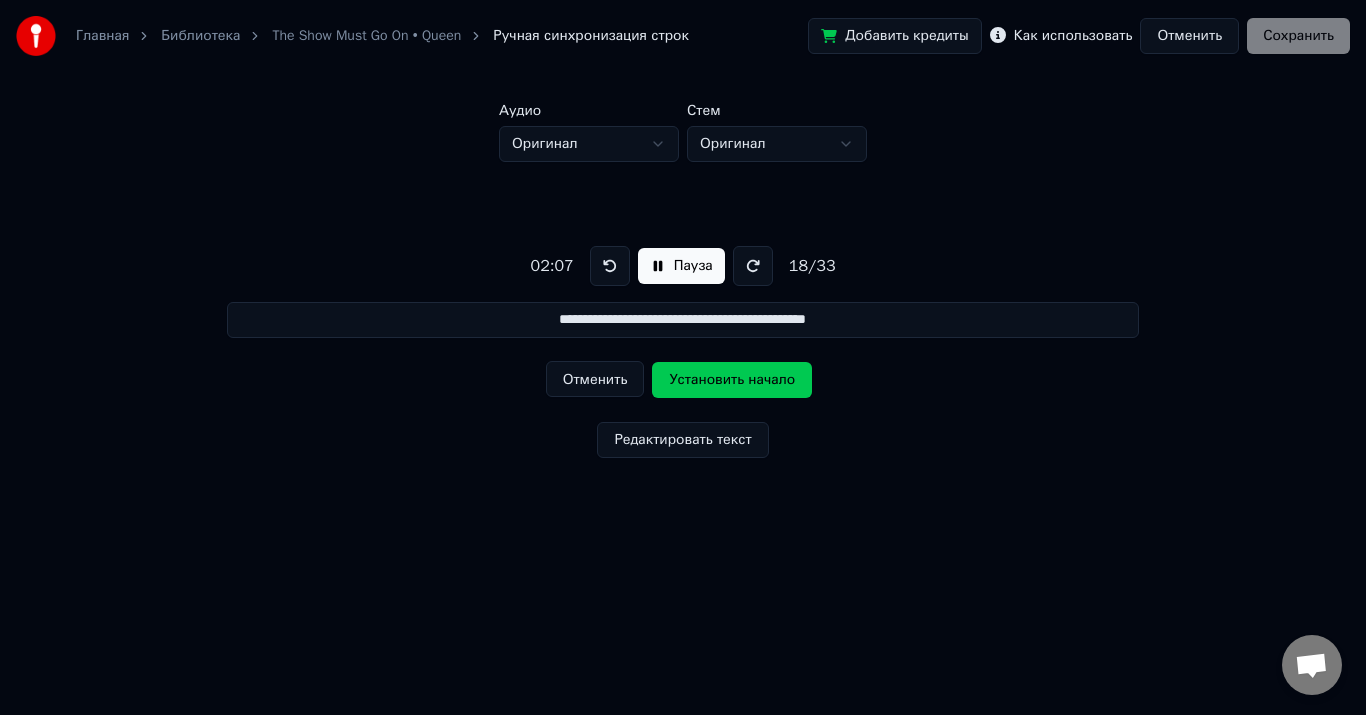 click on "Установить начало" at bounding box center [732, 380] 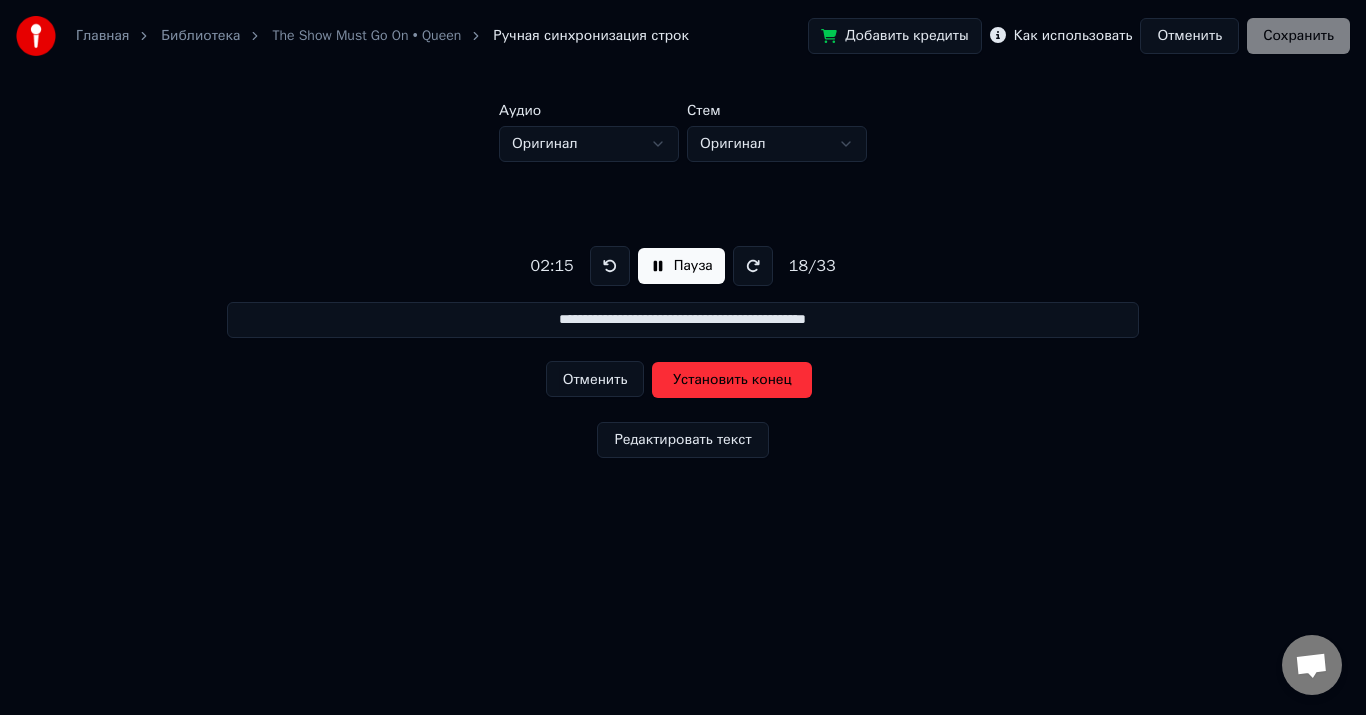 click on "Установить конец" at bounding box center [732, 380] 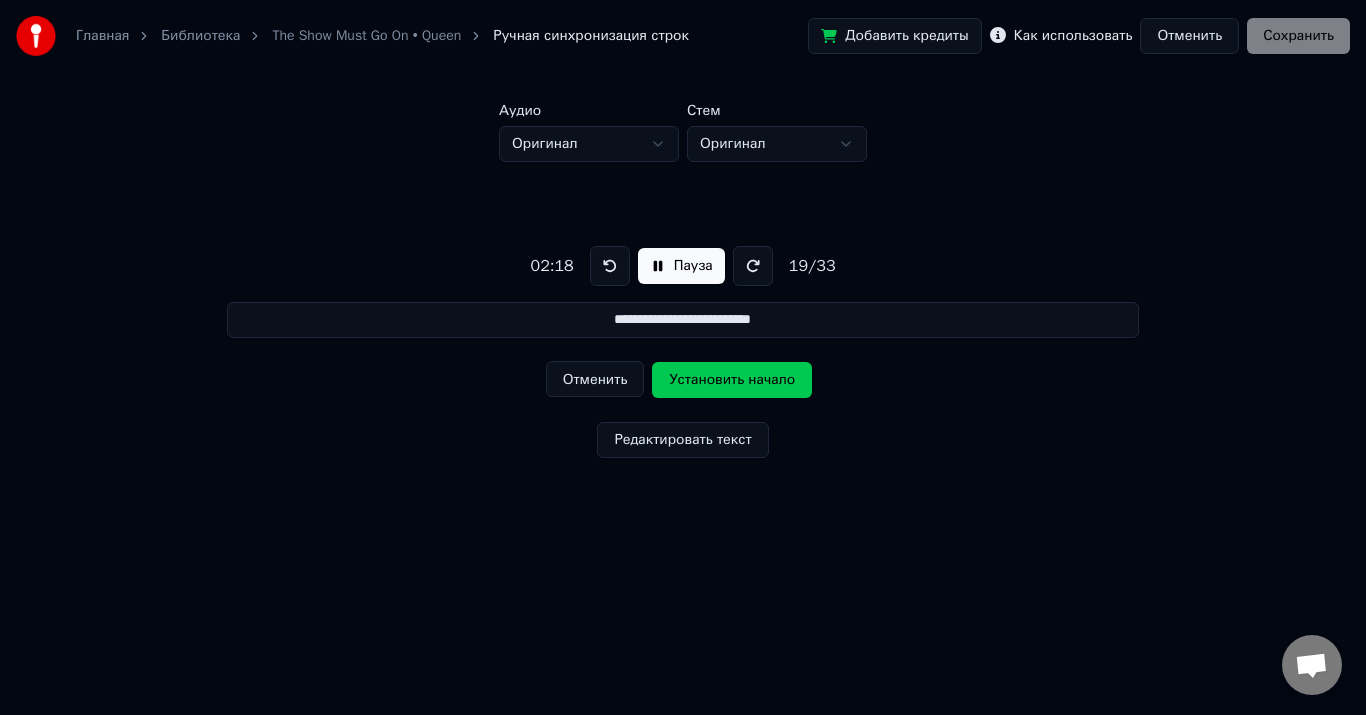click on "Установить начало" at bounding box center [732, 380] 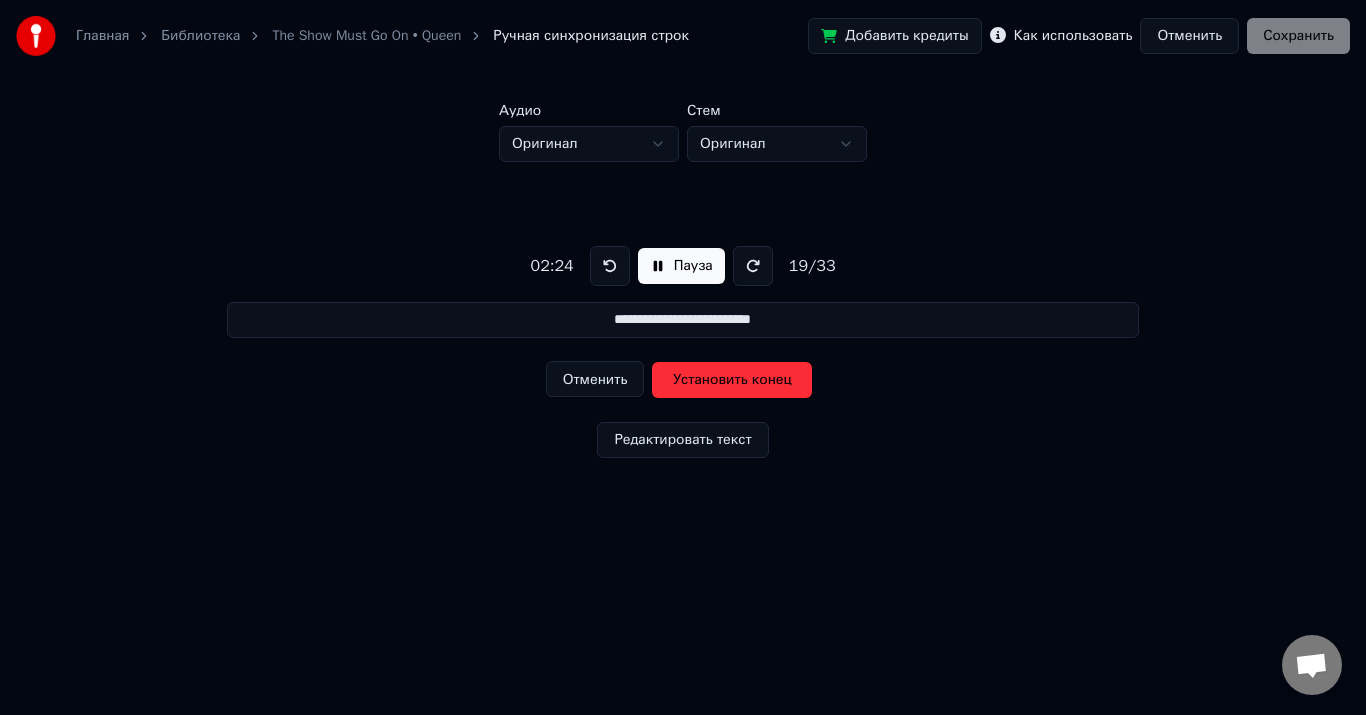 click on "Установить конец" at bounding box center (732, 380) 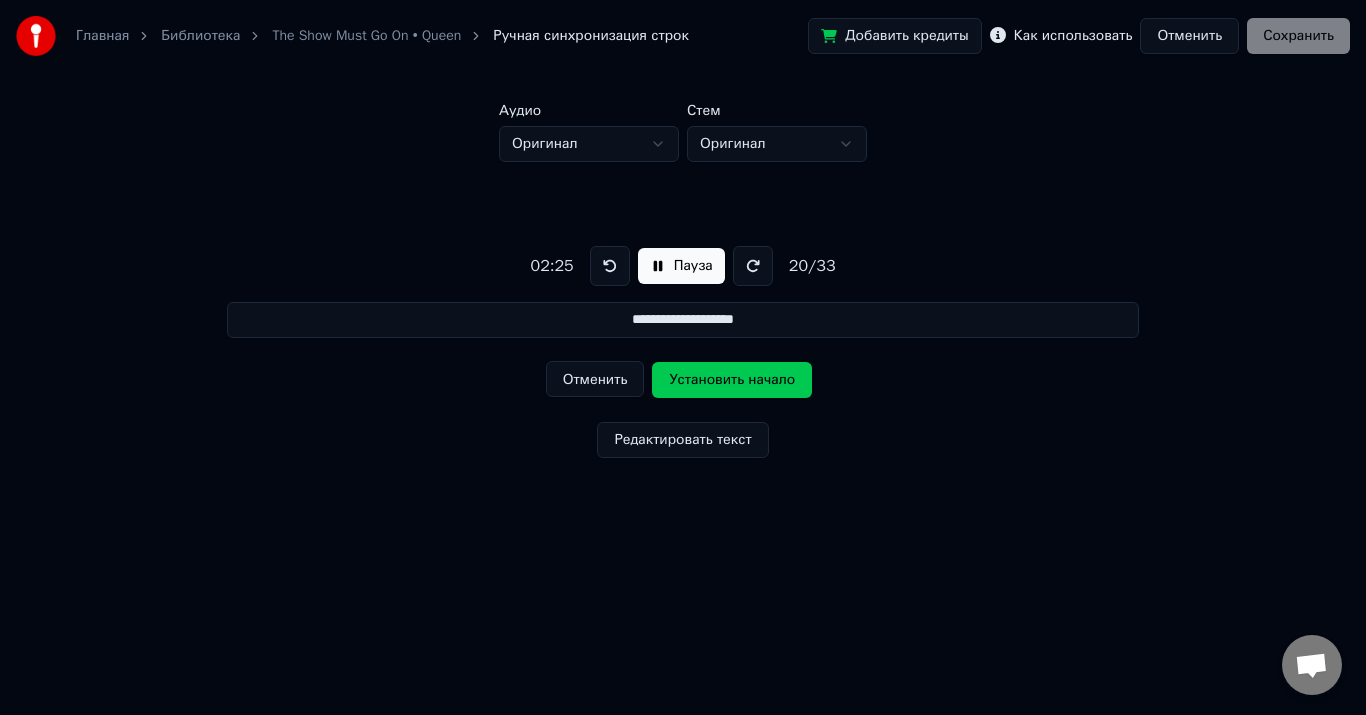 click on "Отменить" at bounding box center [595, 379] 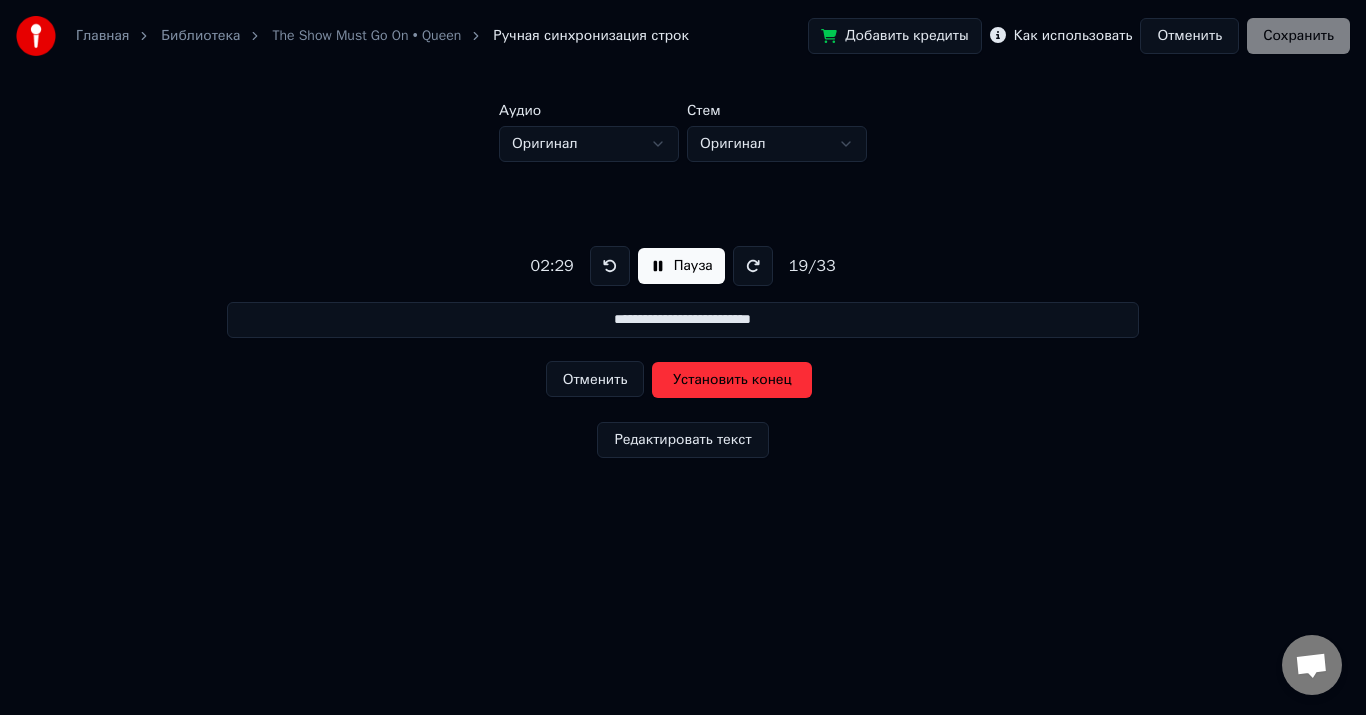click on "Установить конец" at bounding box center (732, 380) 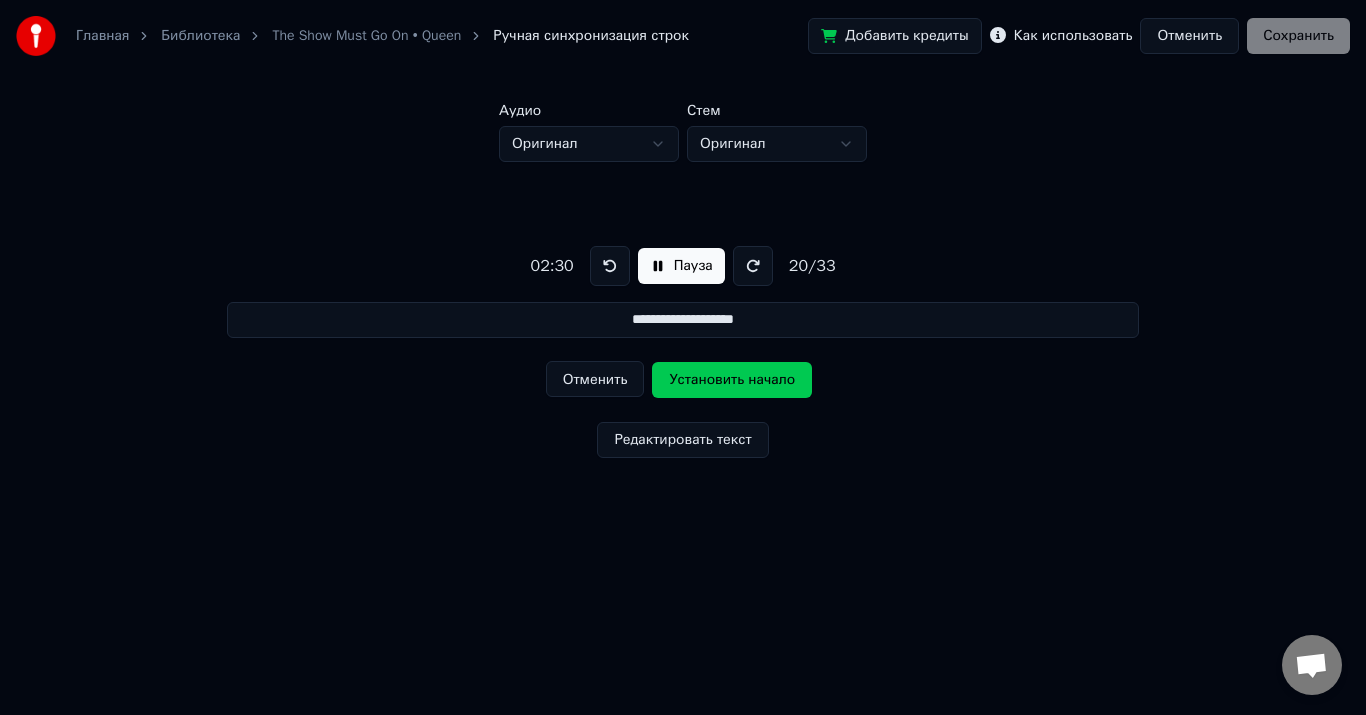 click on "Установить начало" at bounding box center [732, 380] 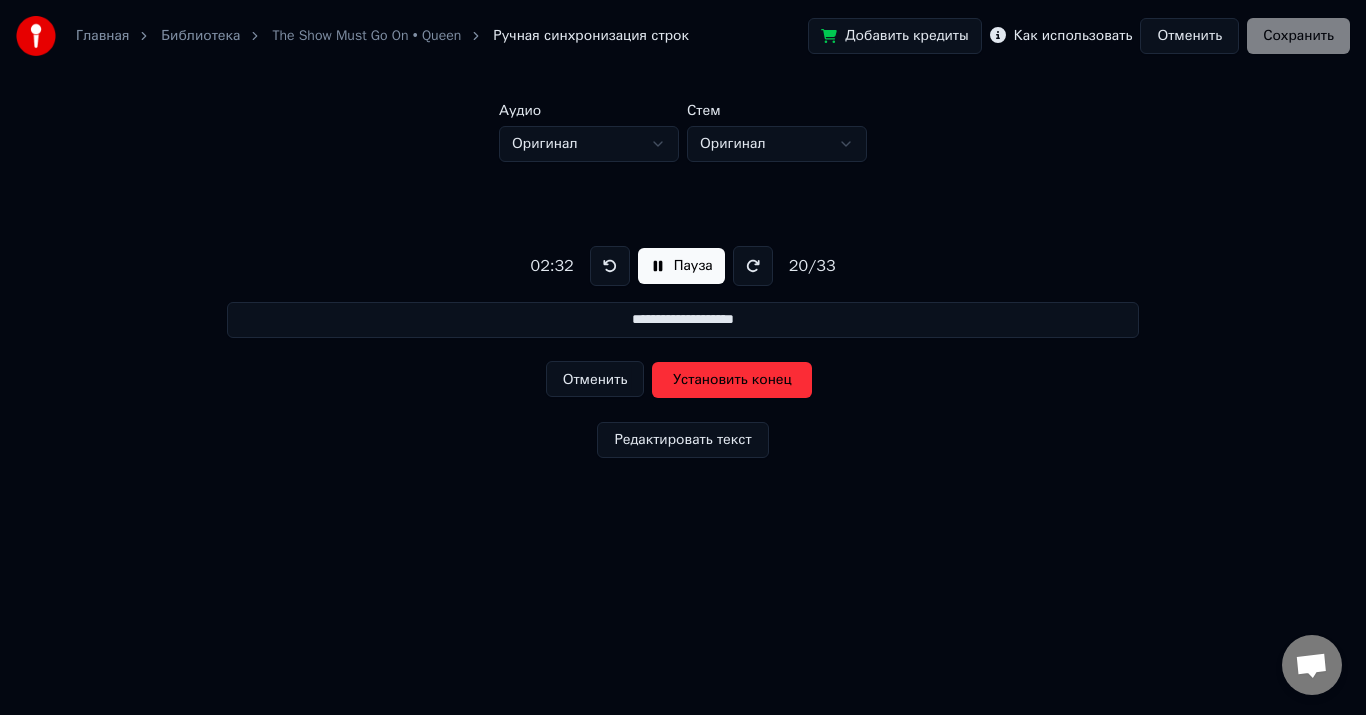 click on "Установить конец" at bounding box center (732, 380) 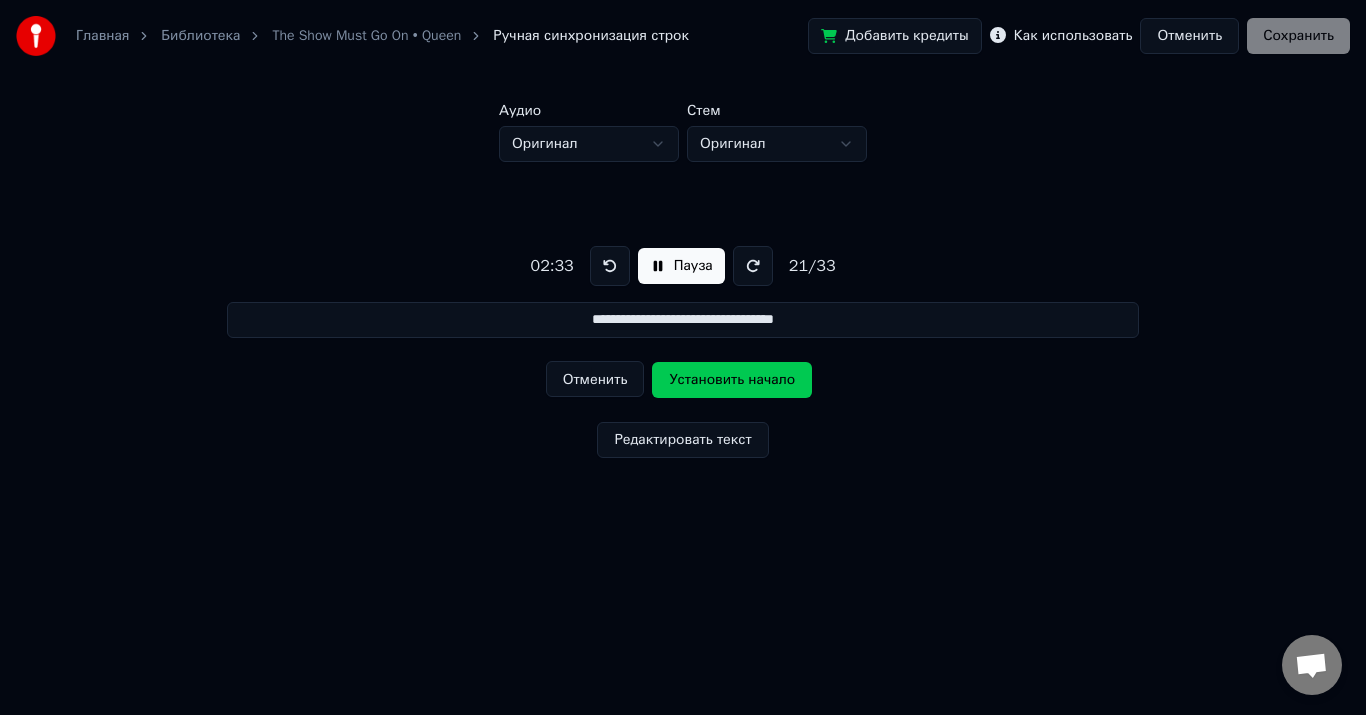 click on "Установить начало" at bounding box center [732, 380] 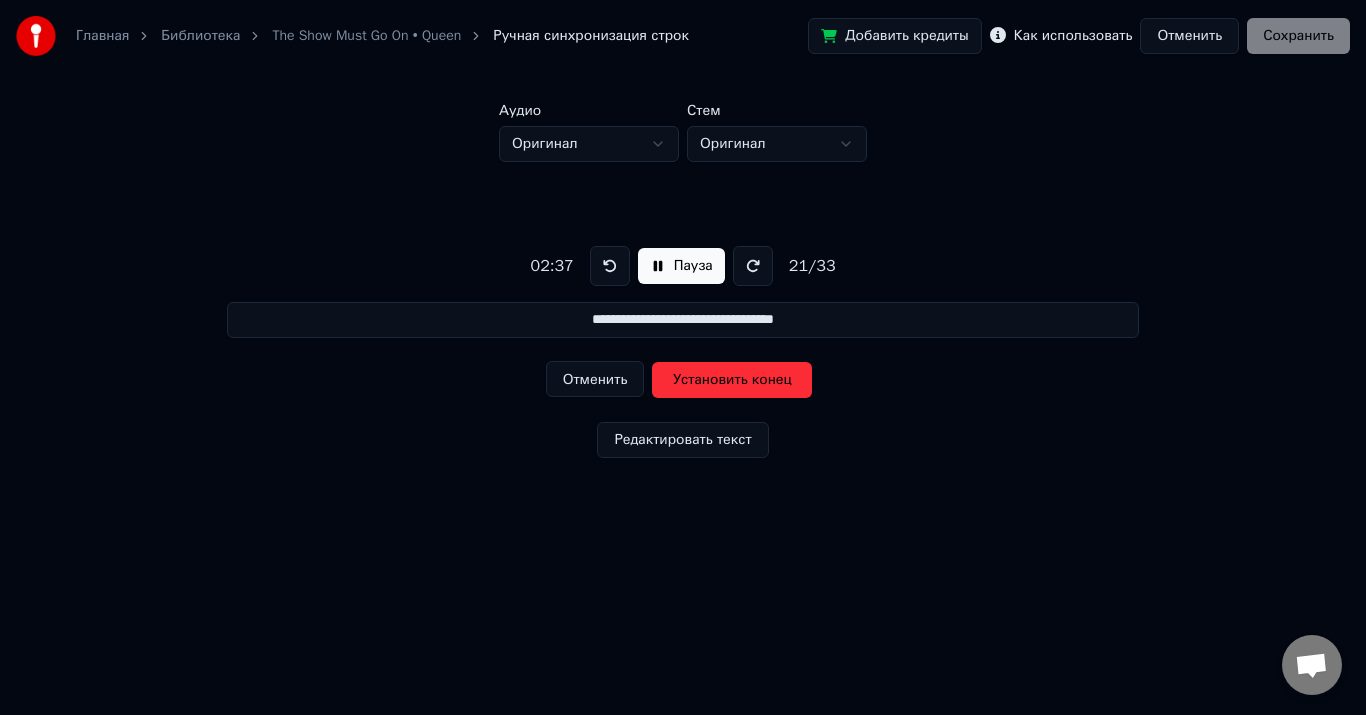 click on "Установить конец" at bounding box center [732, 380] 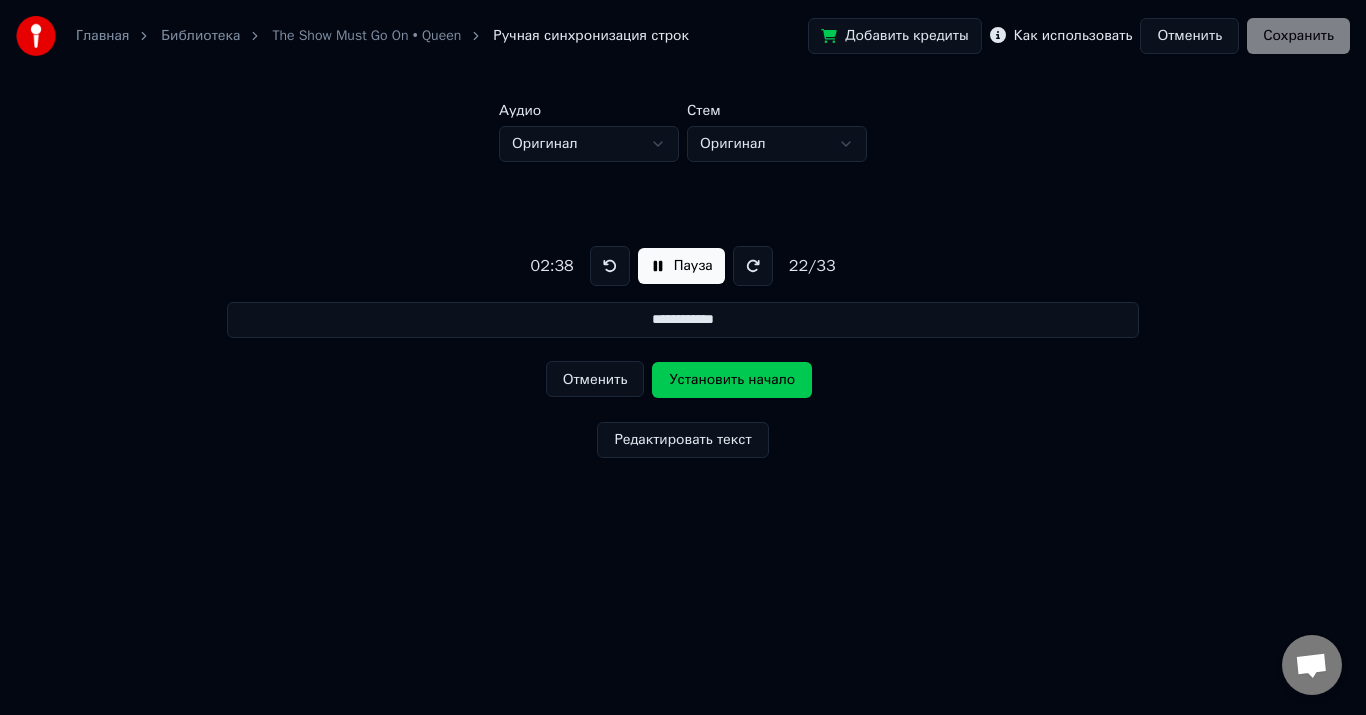 click on "Установить начало" at bounding box center [732, 380] 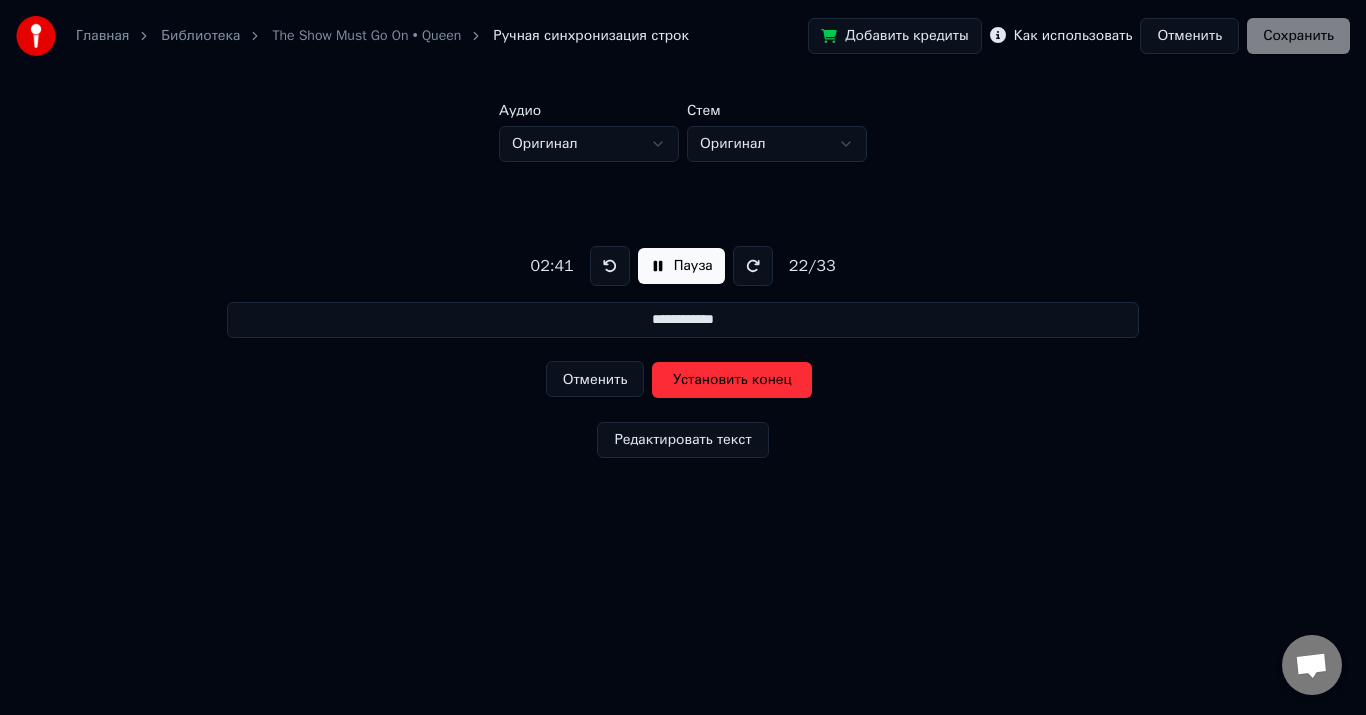 click on "Установить конец" at bounding box center (732, 380) 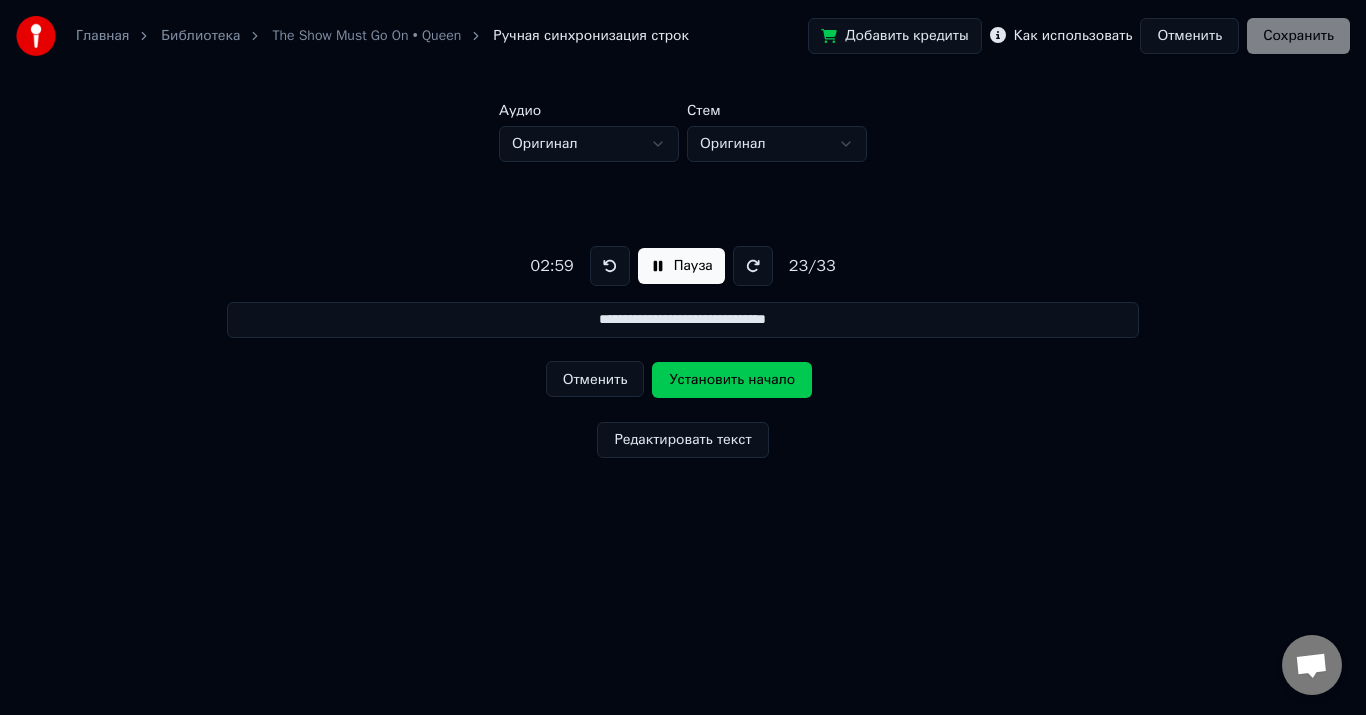 click on "Установить начало" at bounding box center (732, 380) 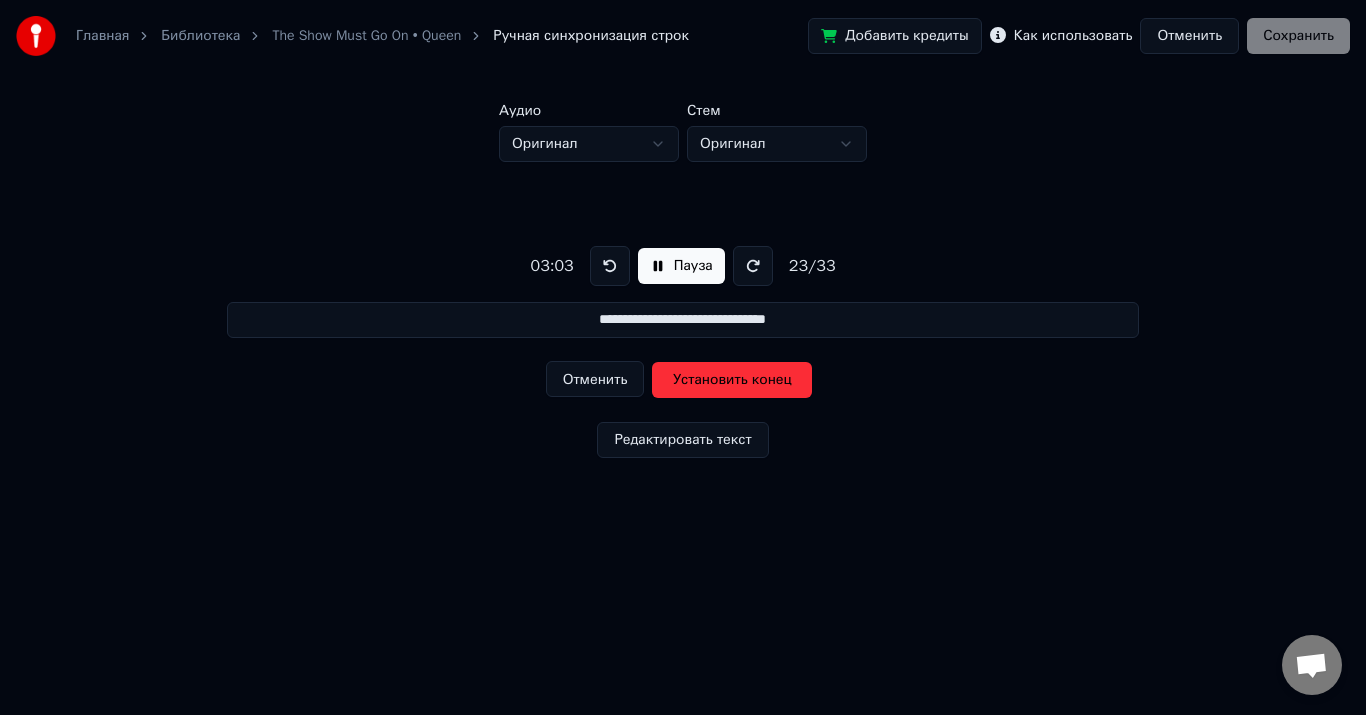 click on "Установить конец" at bounding box center [732, 380] 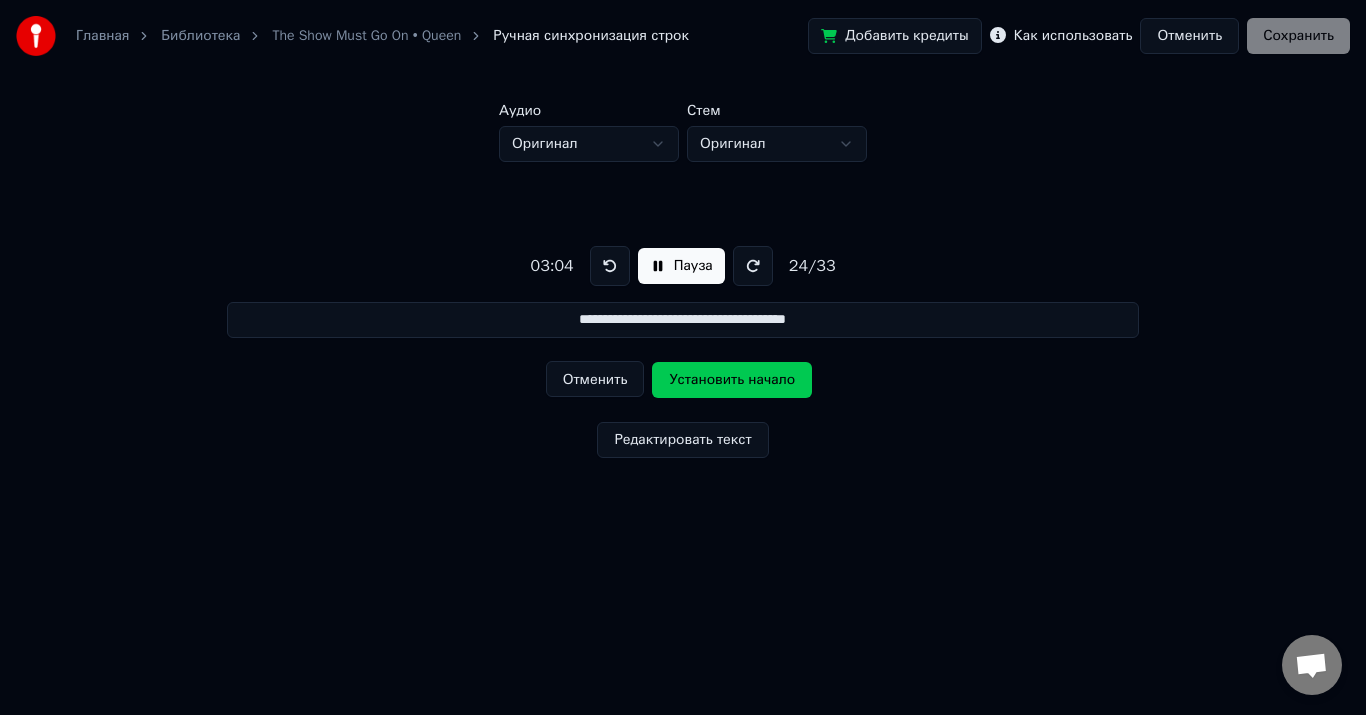 click on "Установить начало" at bounding box center [732, 380] 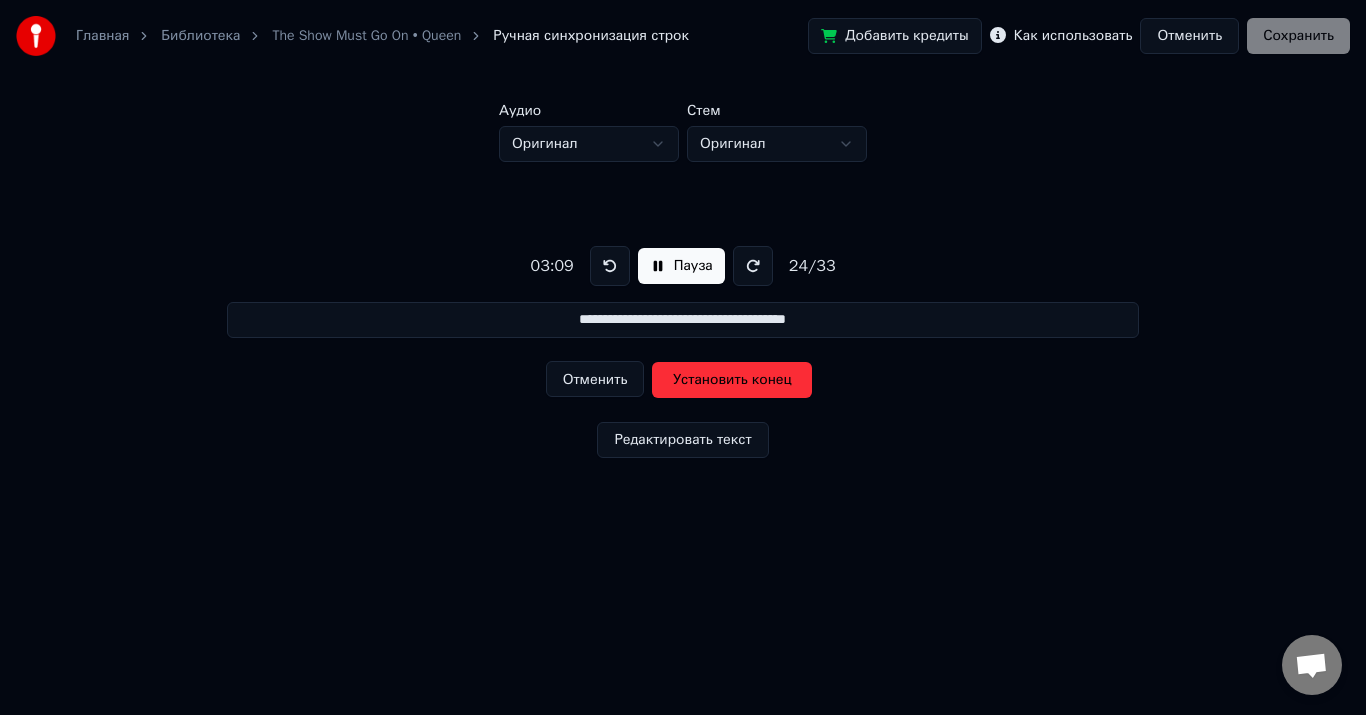 click on "Установить конец" at bounding box center [732, 380] 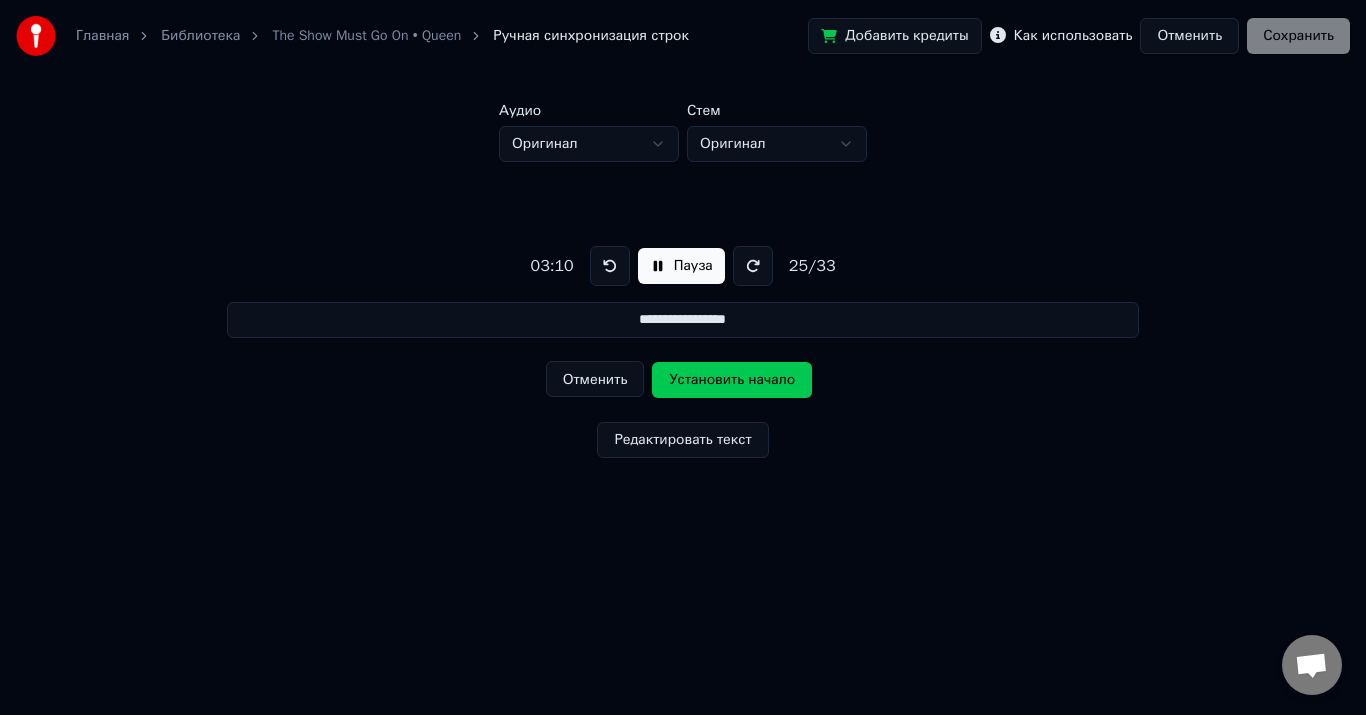 click on "Установить начало" at bounding box center (732, 380) 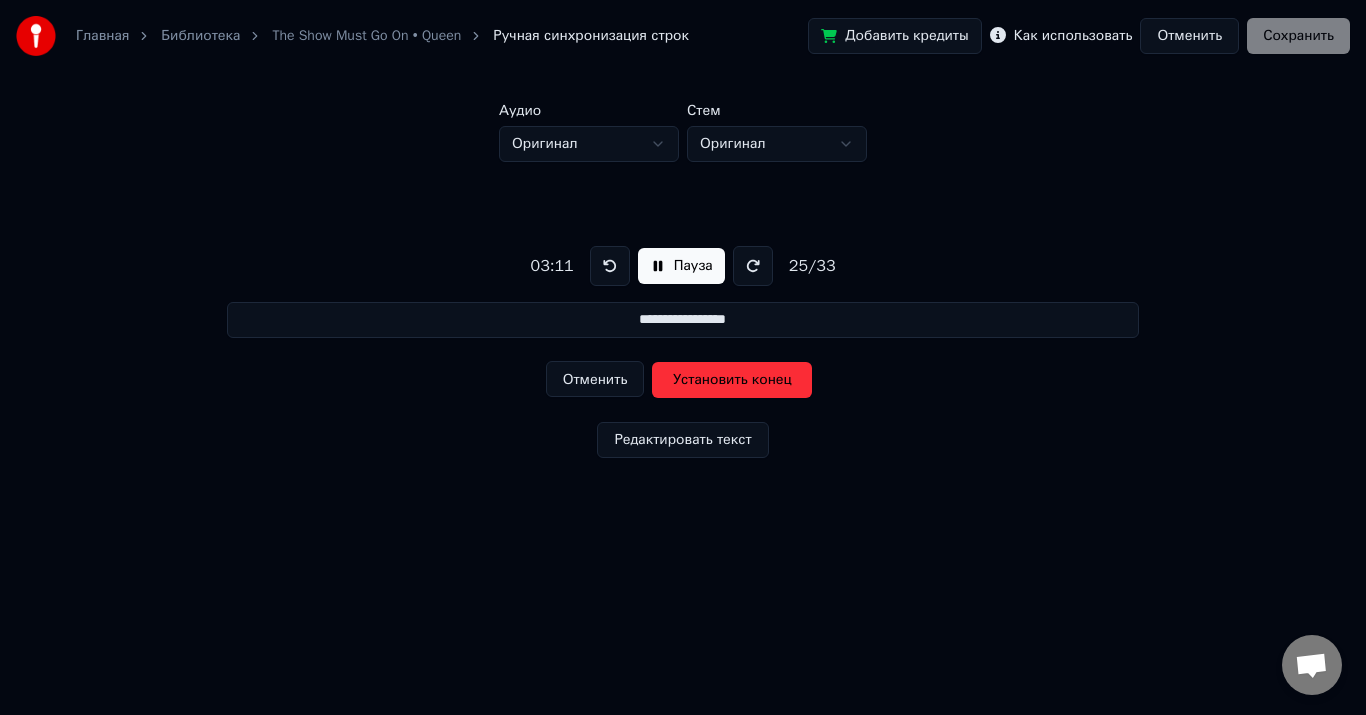 click on "Отменить" at bounding box center (595, 379) 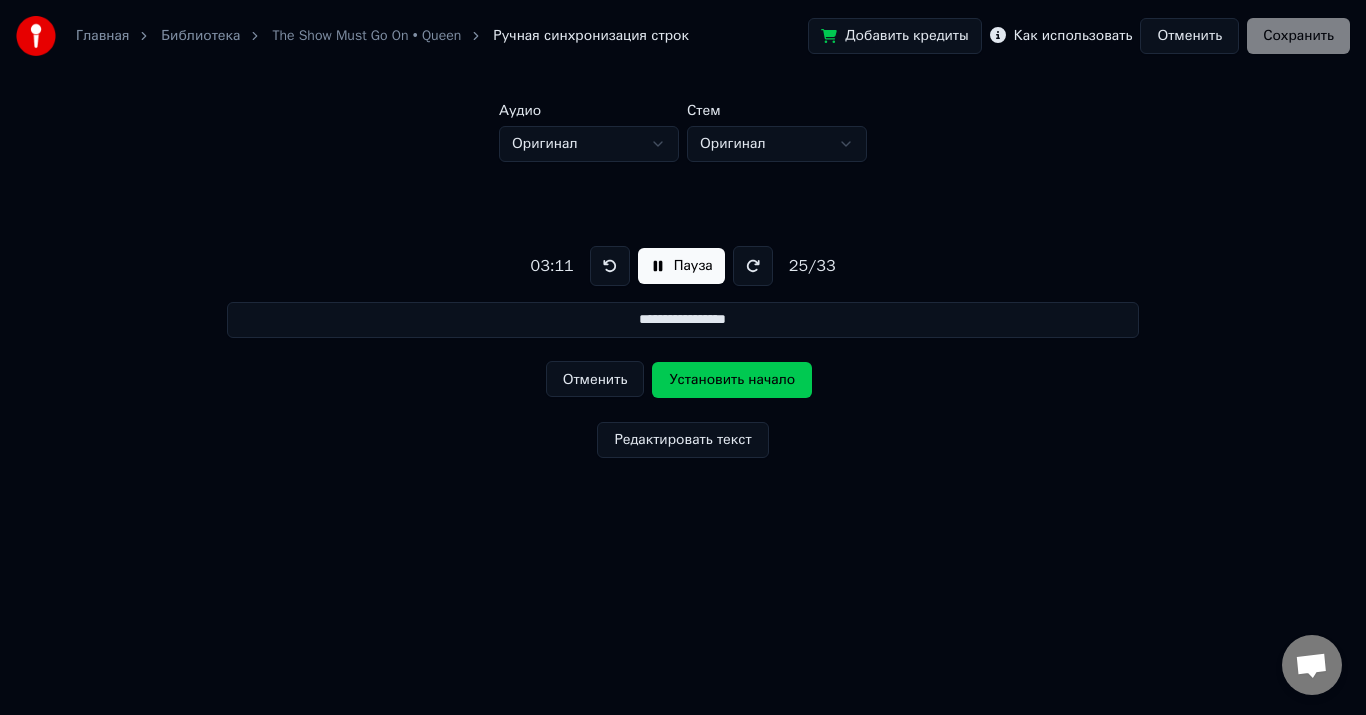 click on "Установить начало" at bounding box center (732, 380) 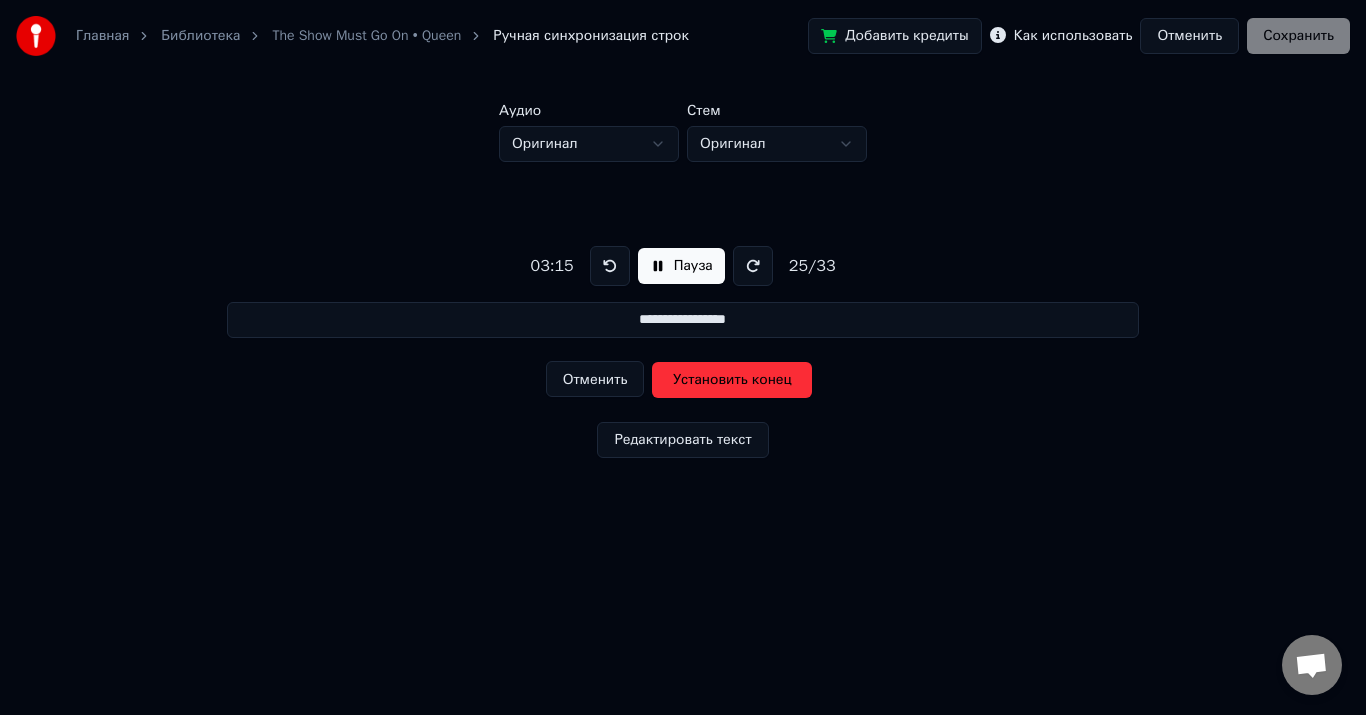 click on "Установить конец" at bounding box center [732, 380] 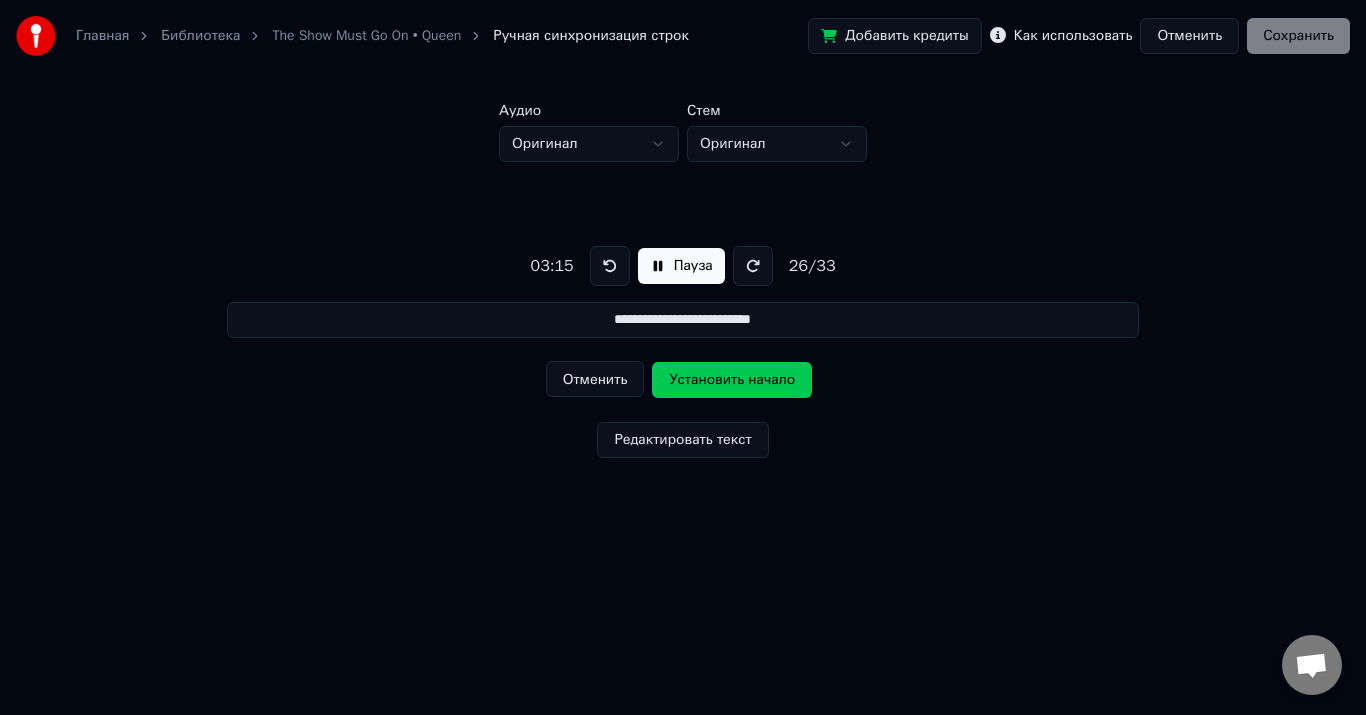 click on "Установить начало" at bounding box center [732, 380] 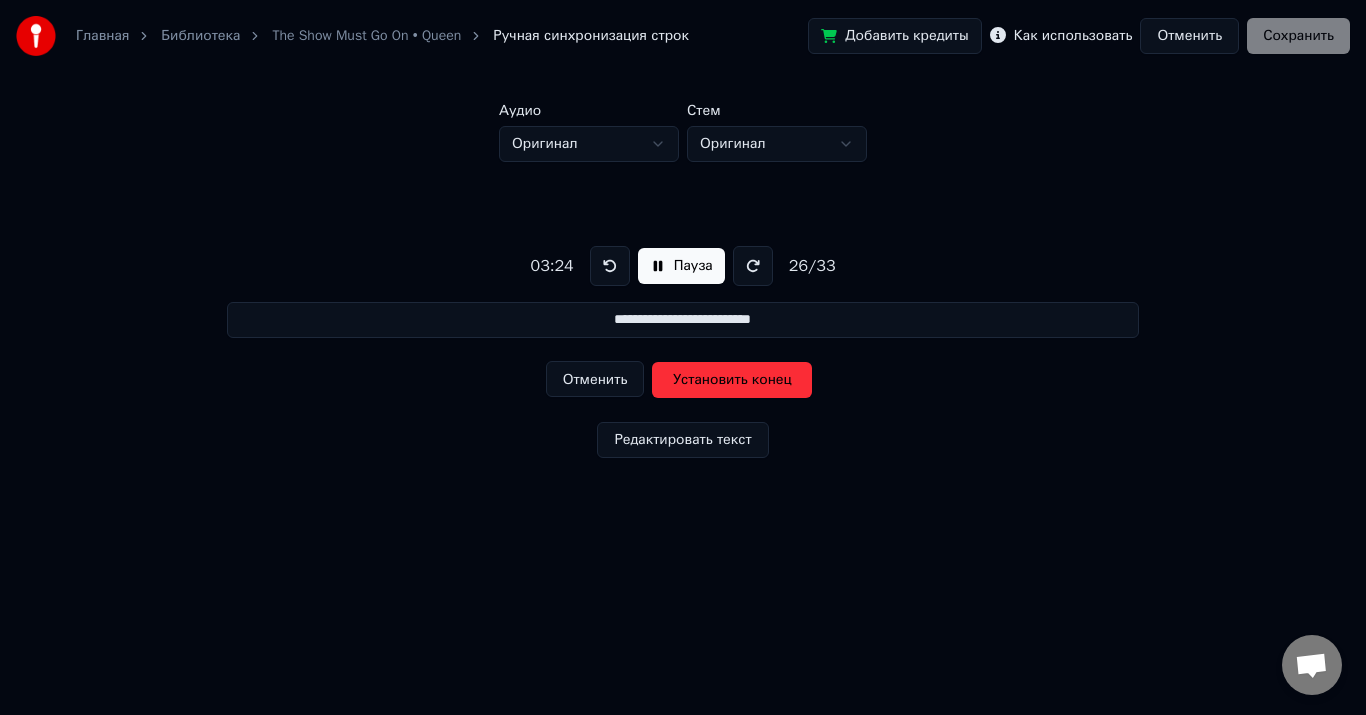 click on "Установить конец" at bounding box center (732, 380) 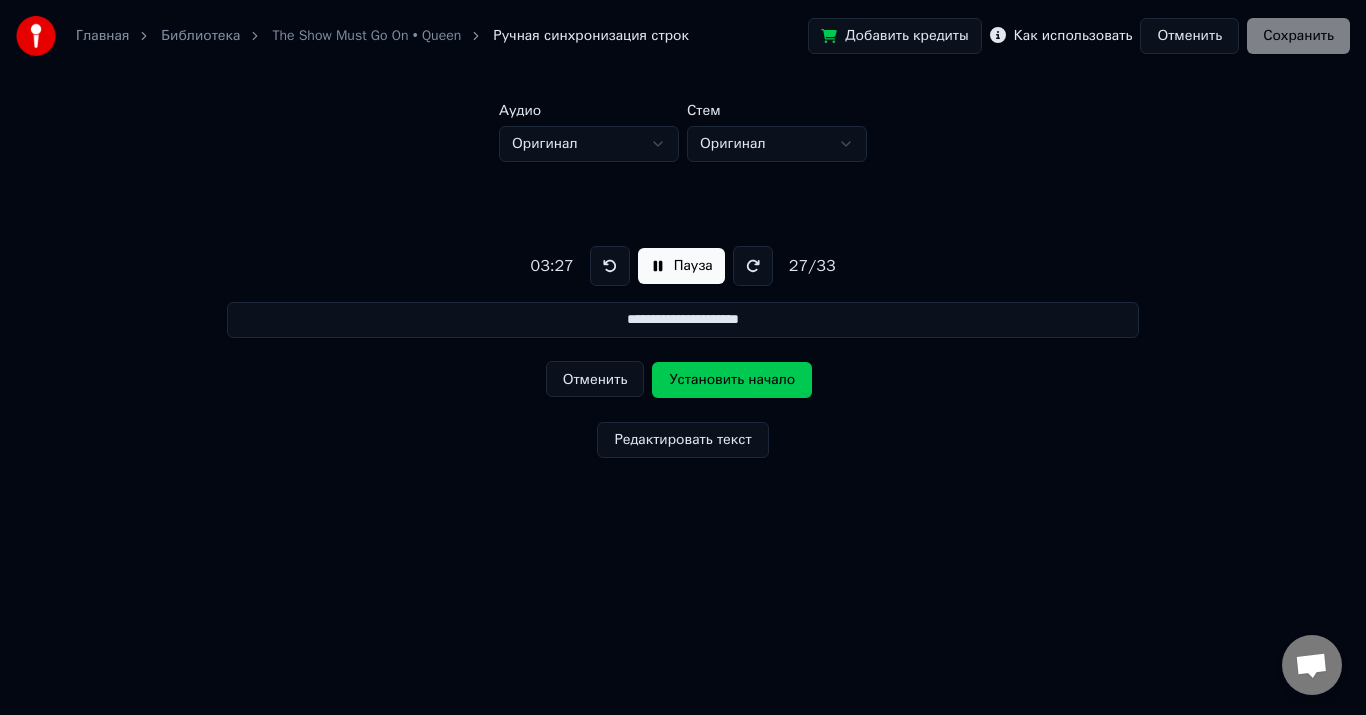 click on "Установить начало" at bounding box center (732, 380) 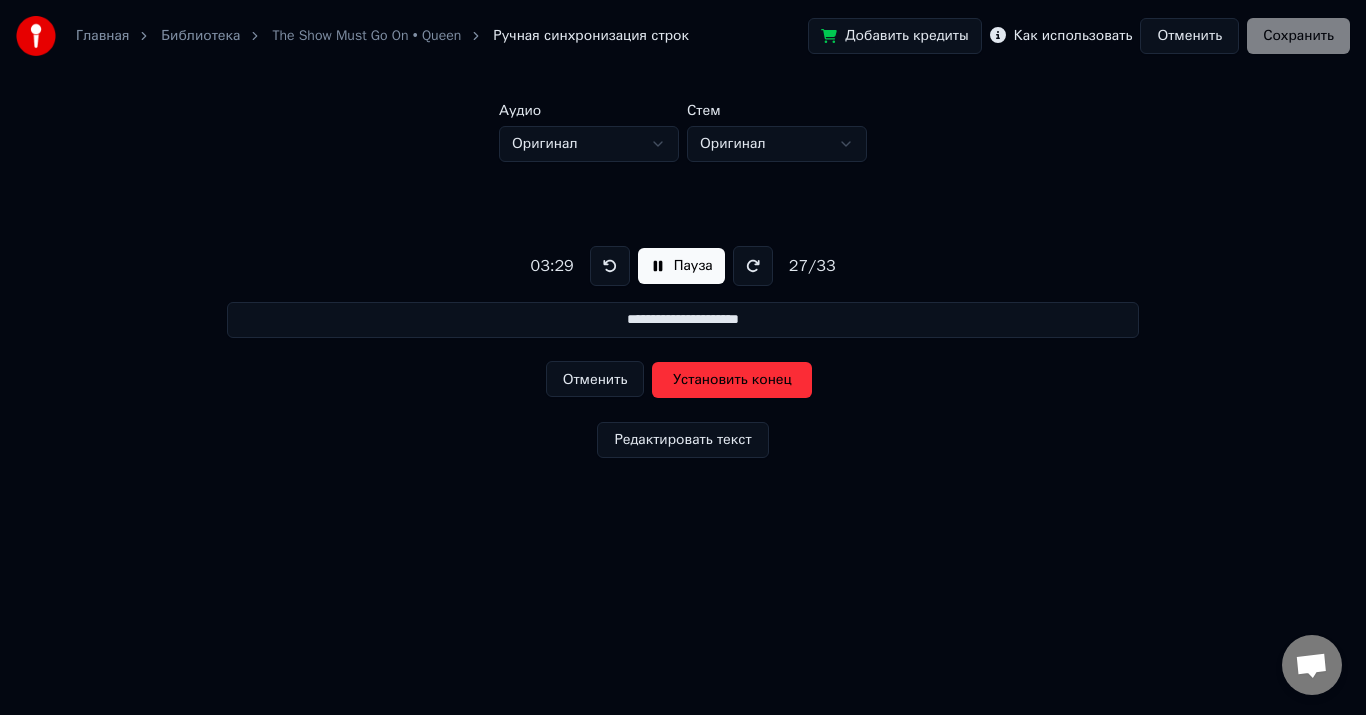click on "Установить конец" at bounding box center (732, 380) 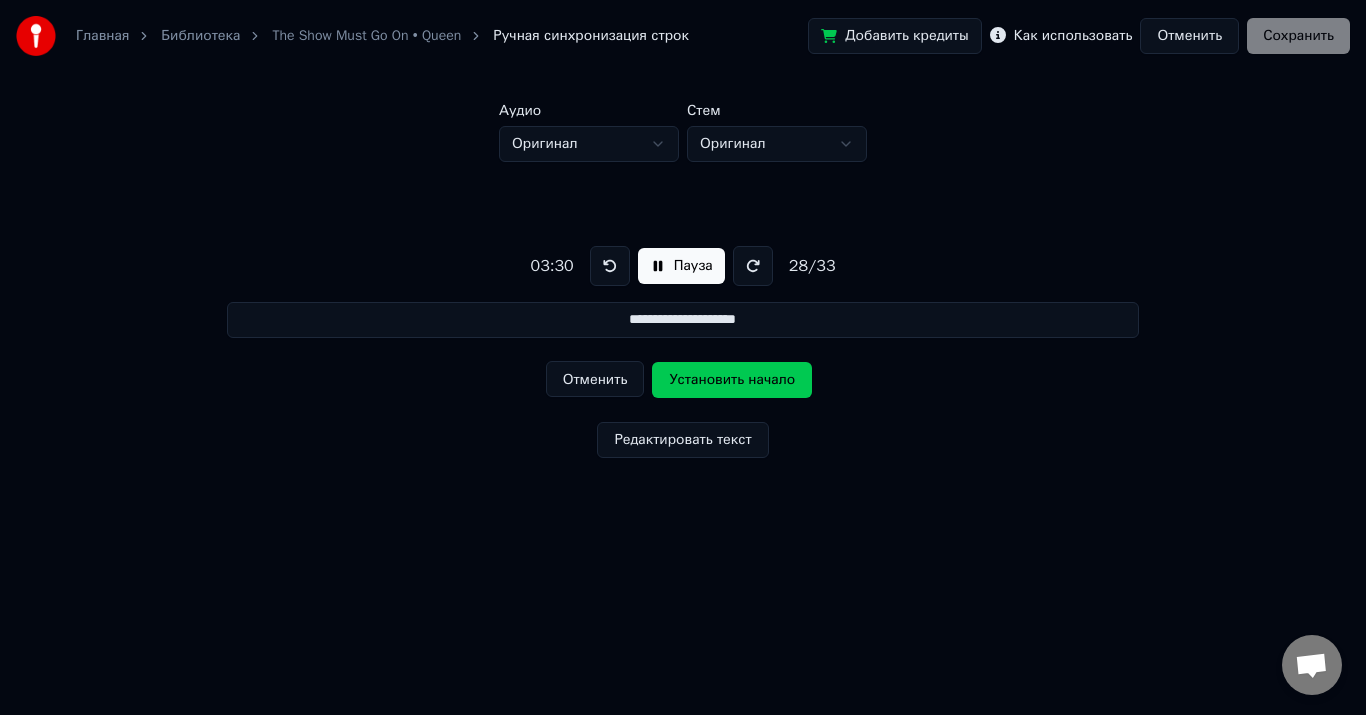 click on "Установить начало" at bounding box center [732, 380] 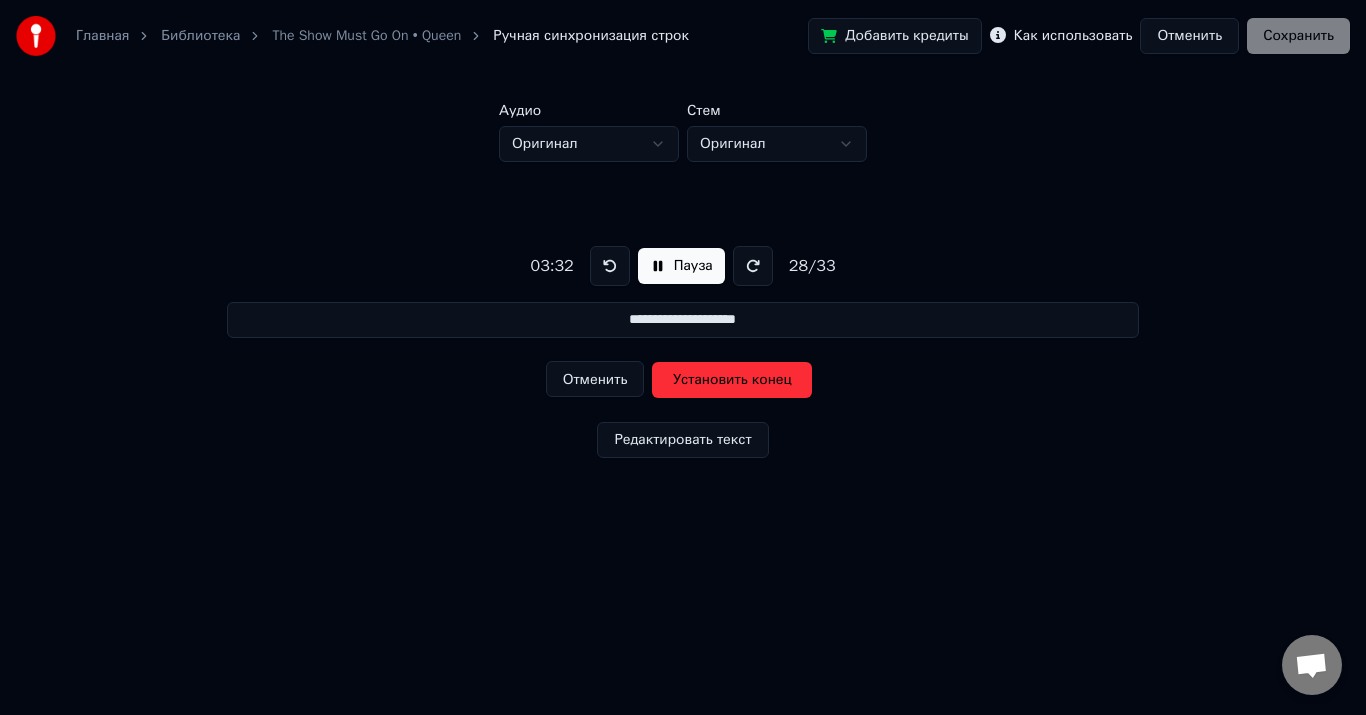 click on "Установить конец" at bounding box center (732, 380) 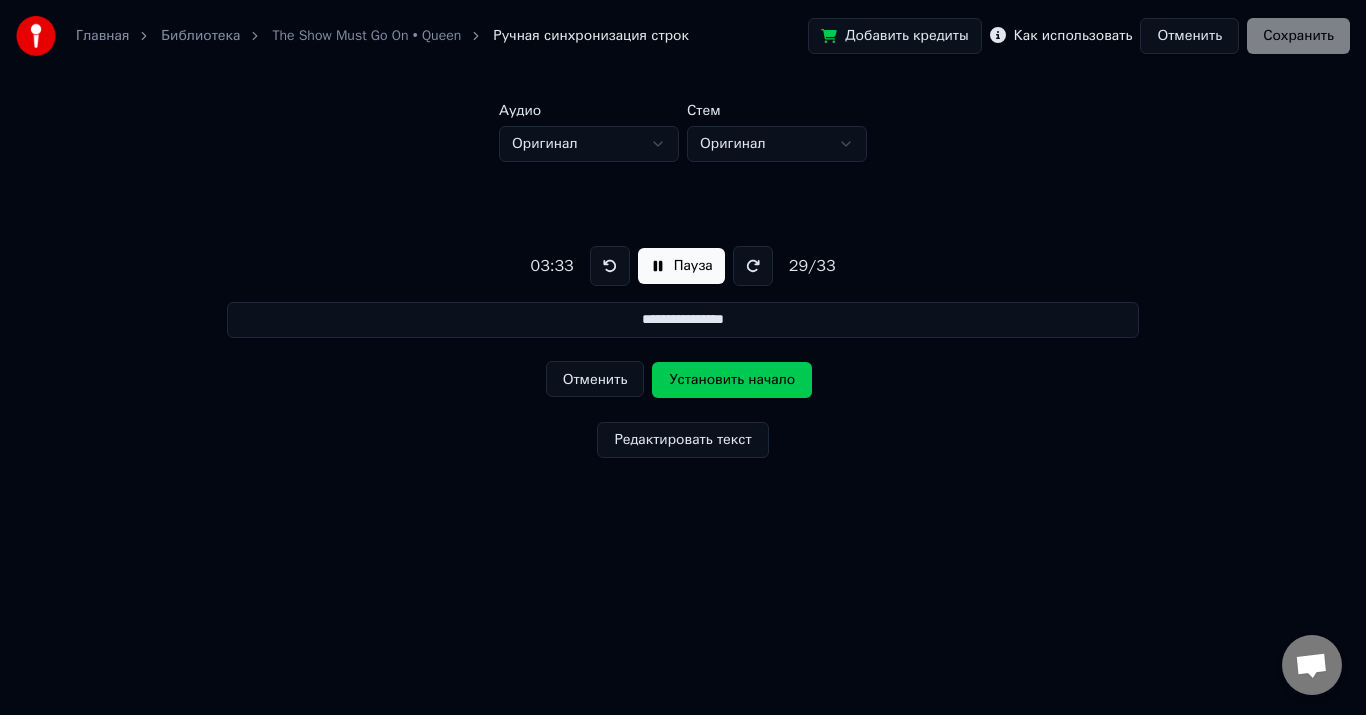 click on "Установить начало" at bounding box center [732, 380] 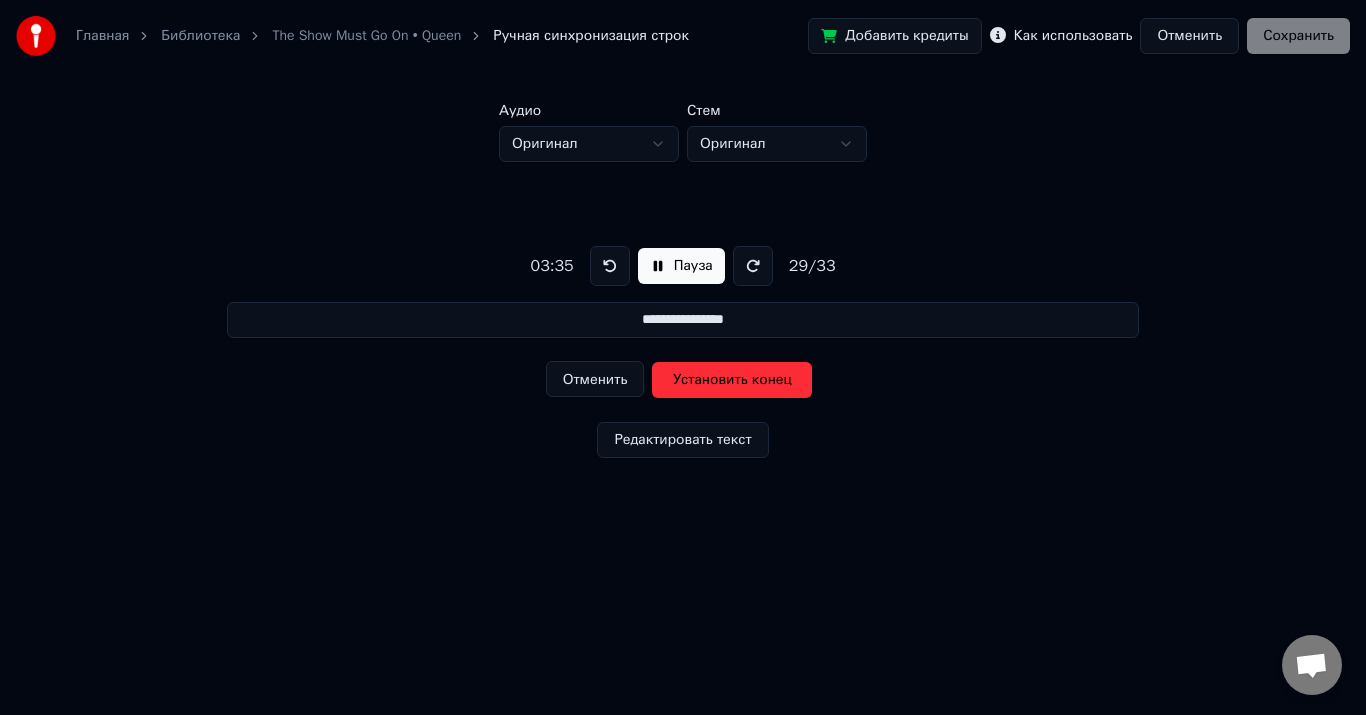 click on "Установить конец" at bounding box center [732, 380] 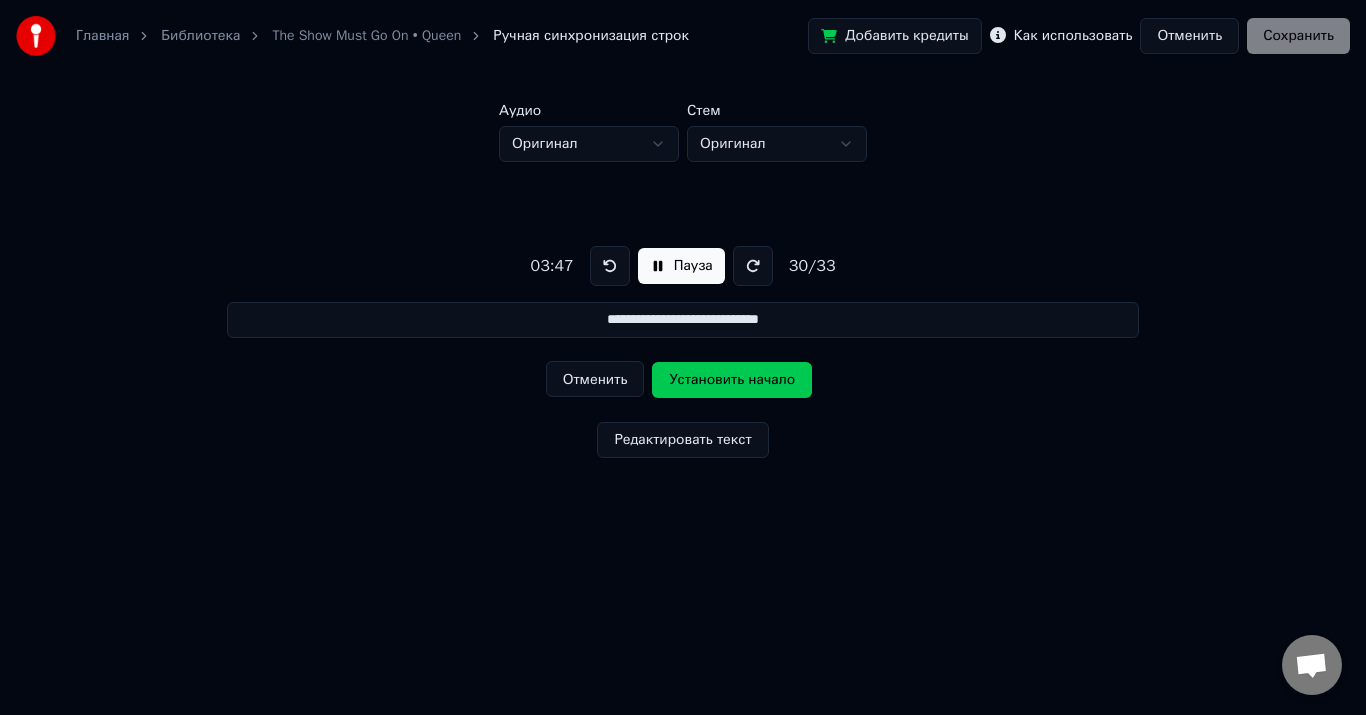 click on "Установить начало" at bounding box center (732, 380) 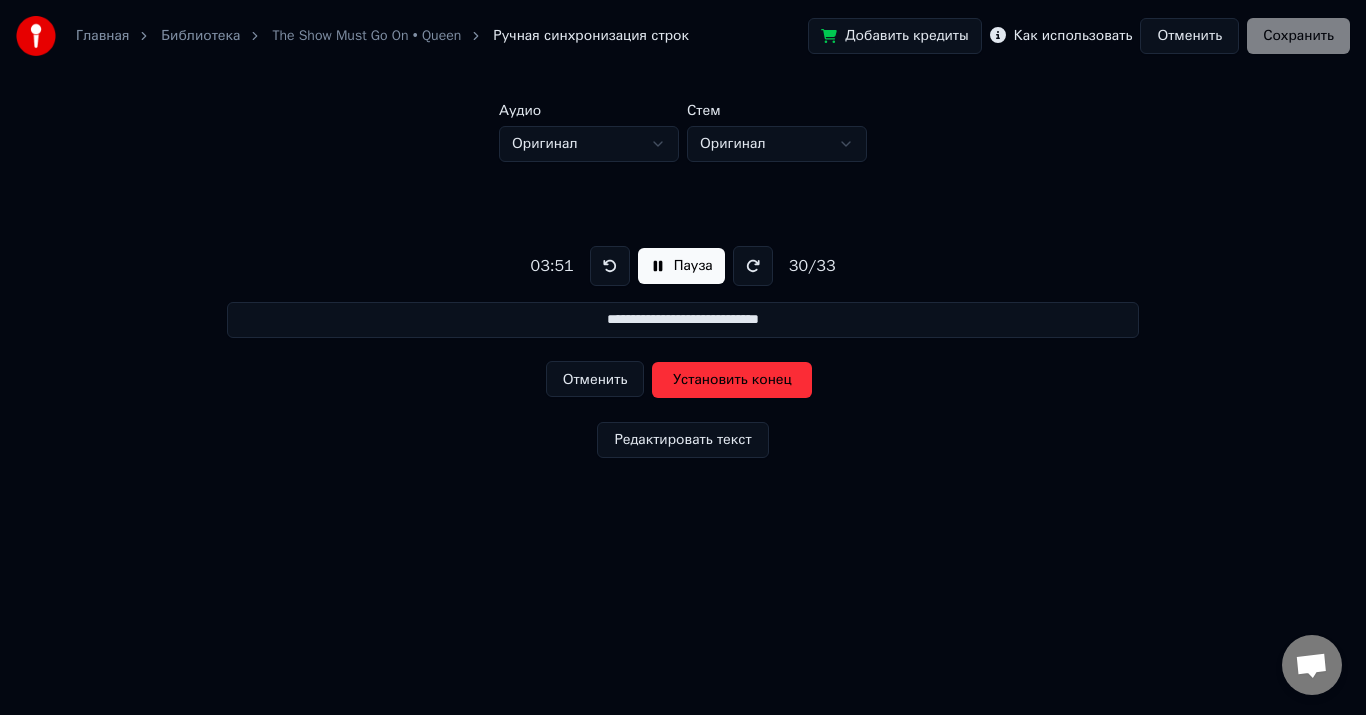 click on "Установить конец" at bounding box center [732, 380] 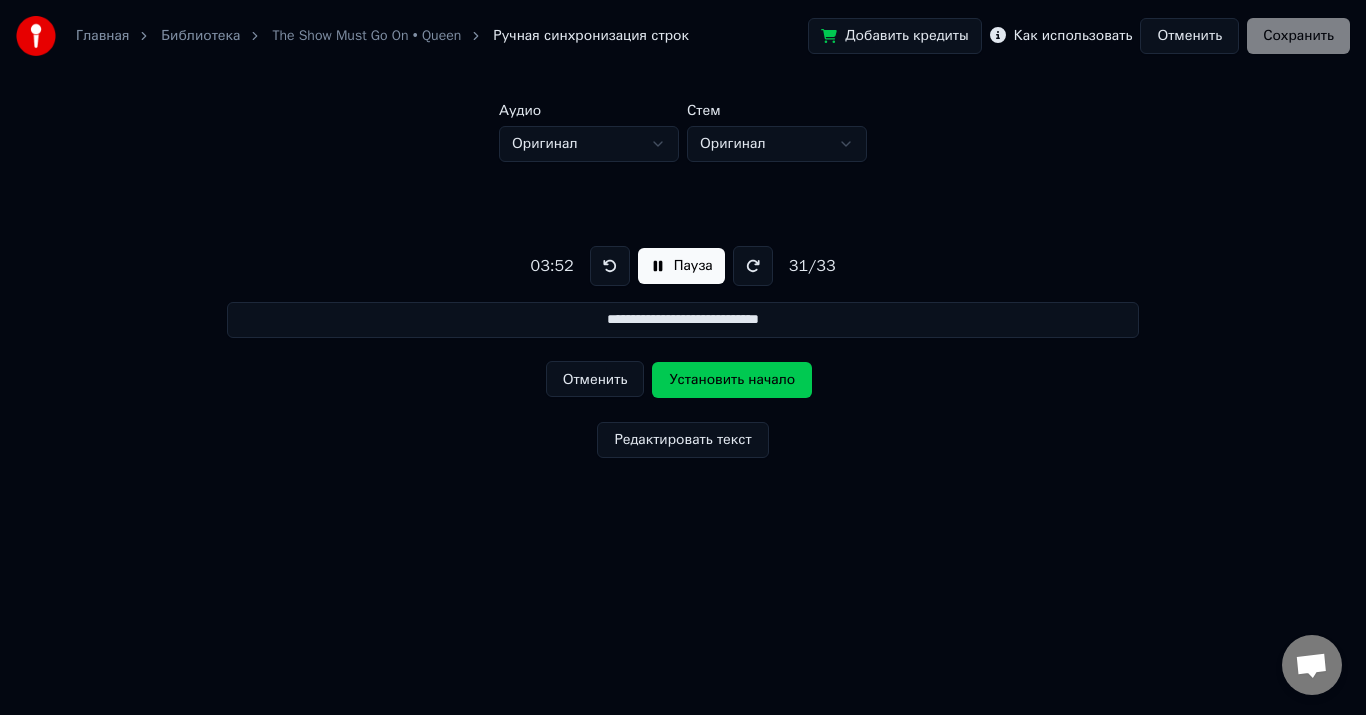 click on "Установить начало" at bounding box center [732, 380] 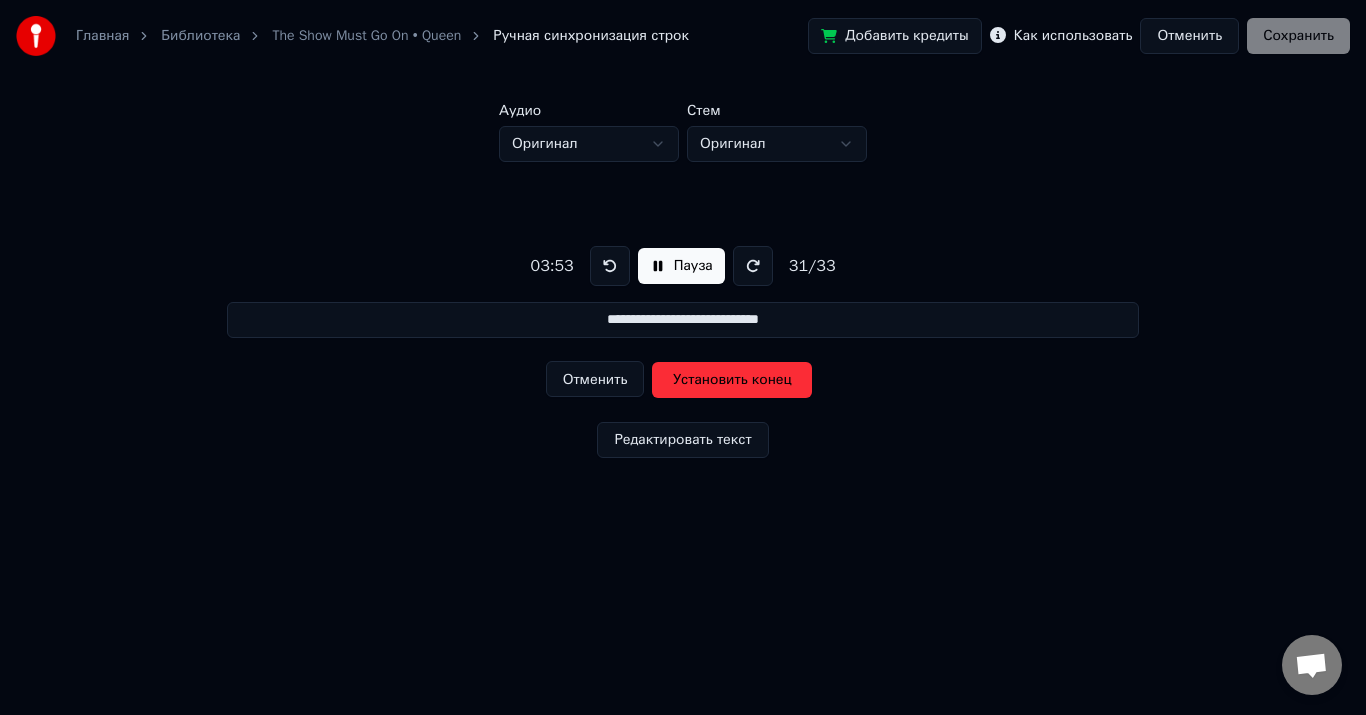click on "Отменить" at bounding box center [595, 379] 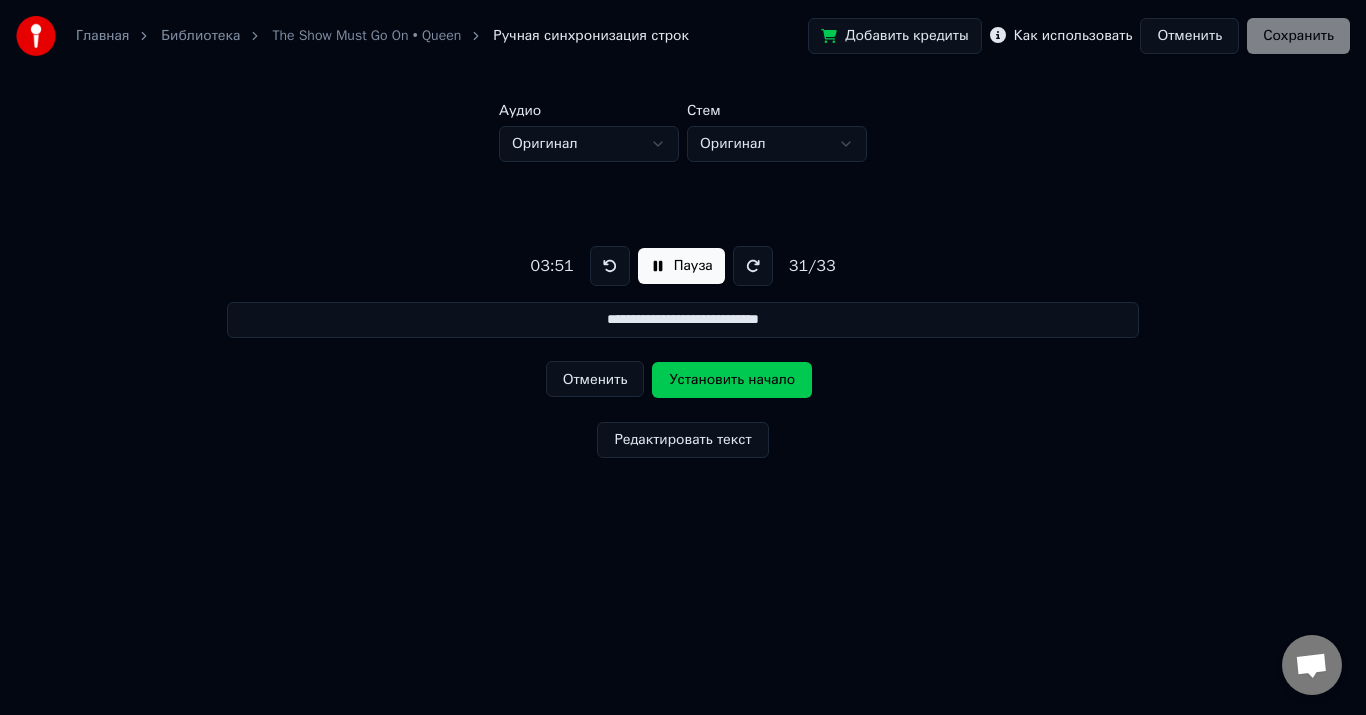 click on "Отменить" at bounding box center [595, 379] 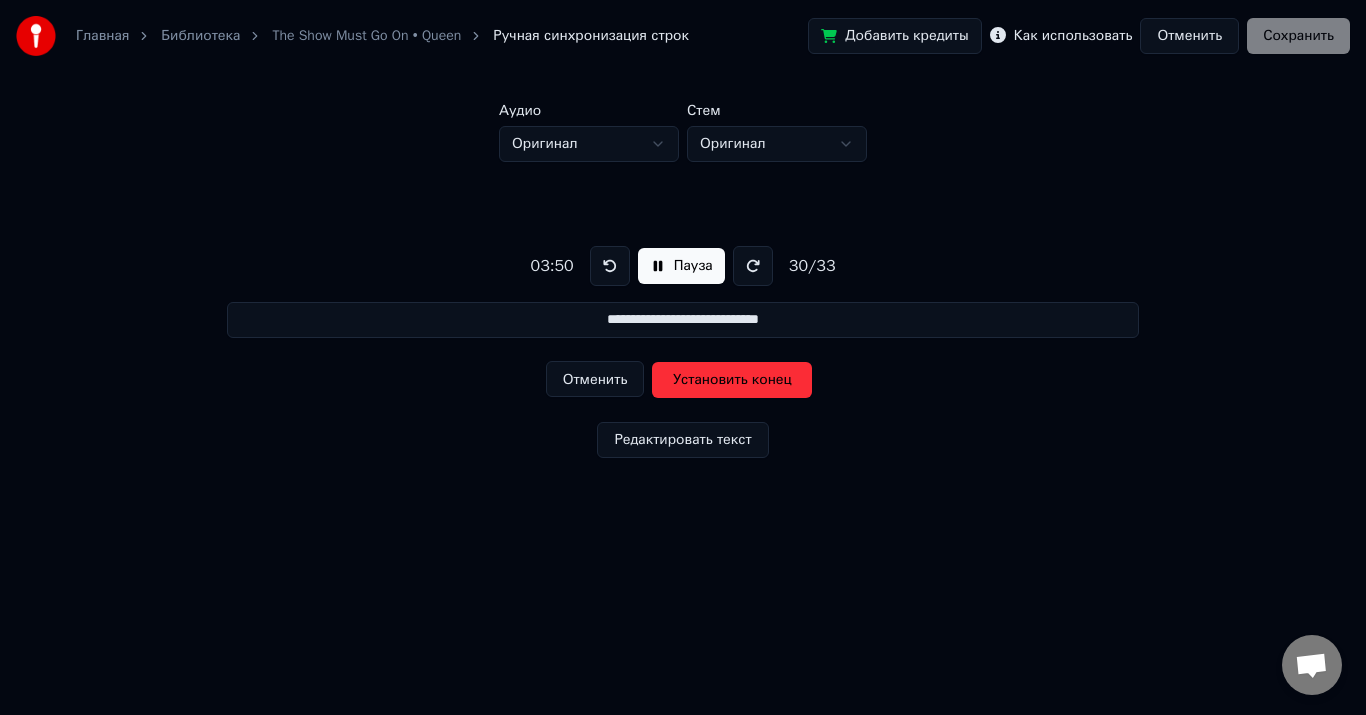 click on "Отменить" at bounding box center (595, 379) 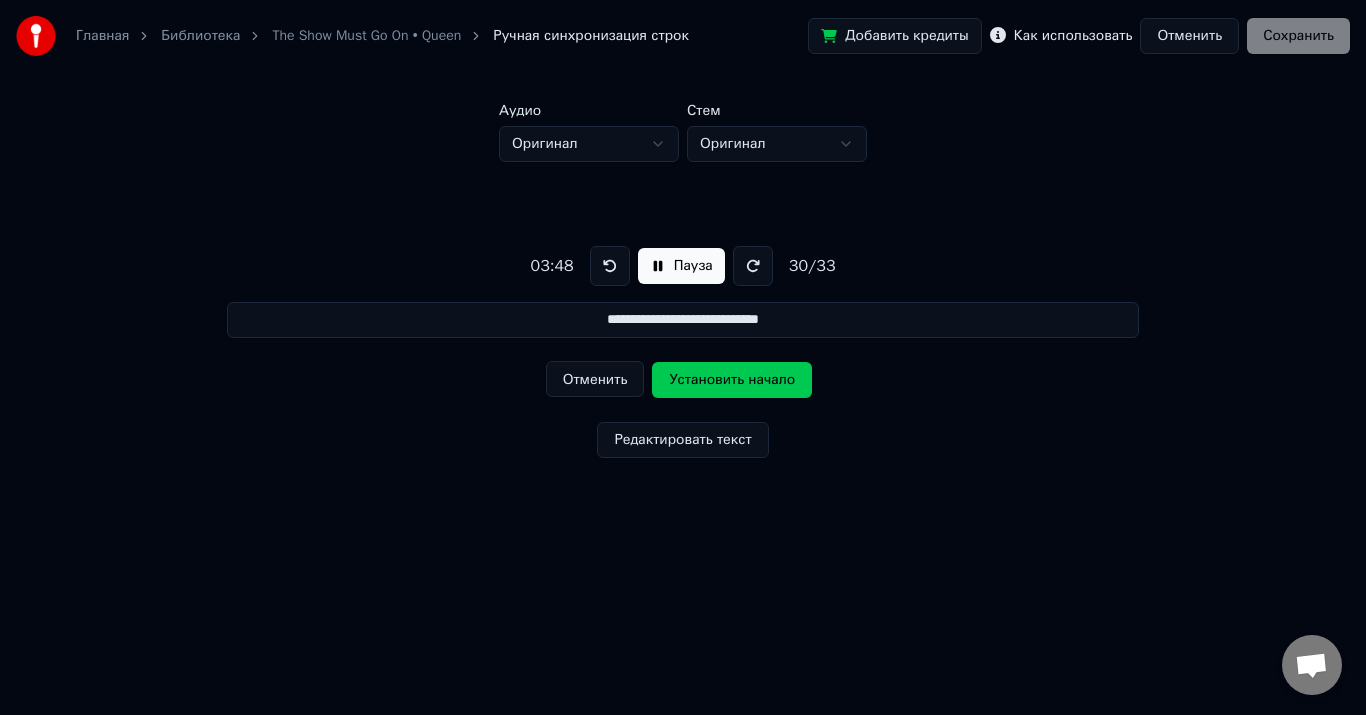 click on "Установить начало" at bounding box center [732, 380] 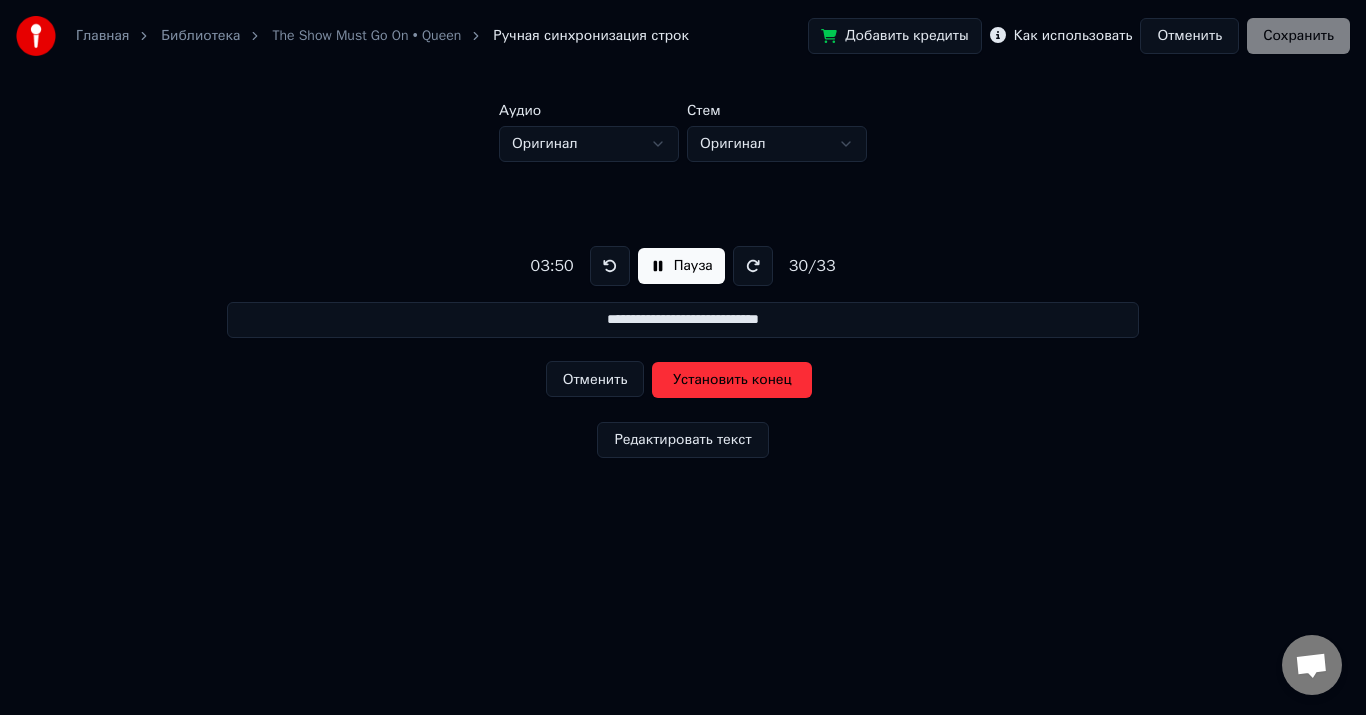 click on "Установить конец" at bounding box center (732, 380) 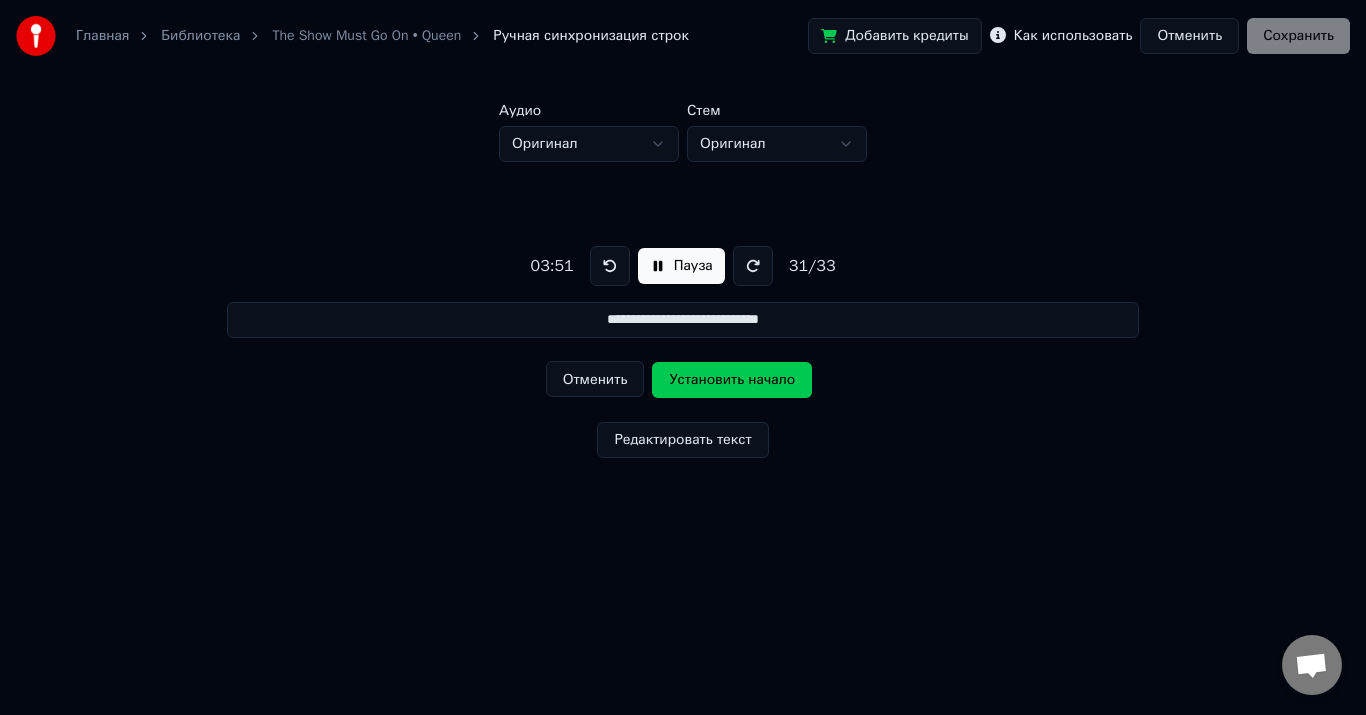 click on "Установить начало" at bounding box center (732, 380) 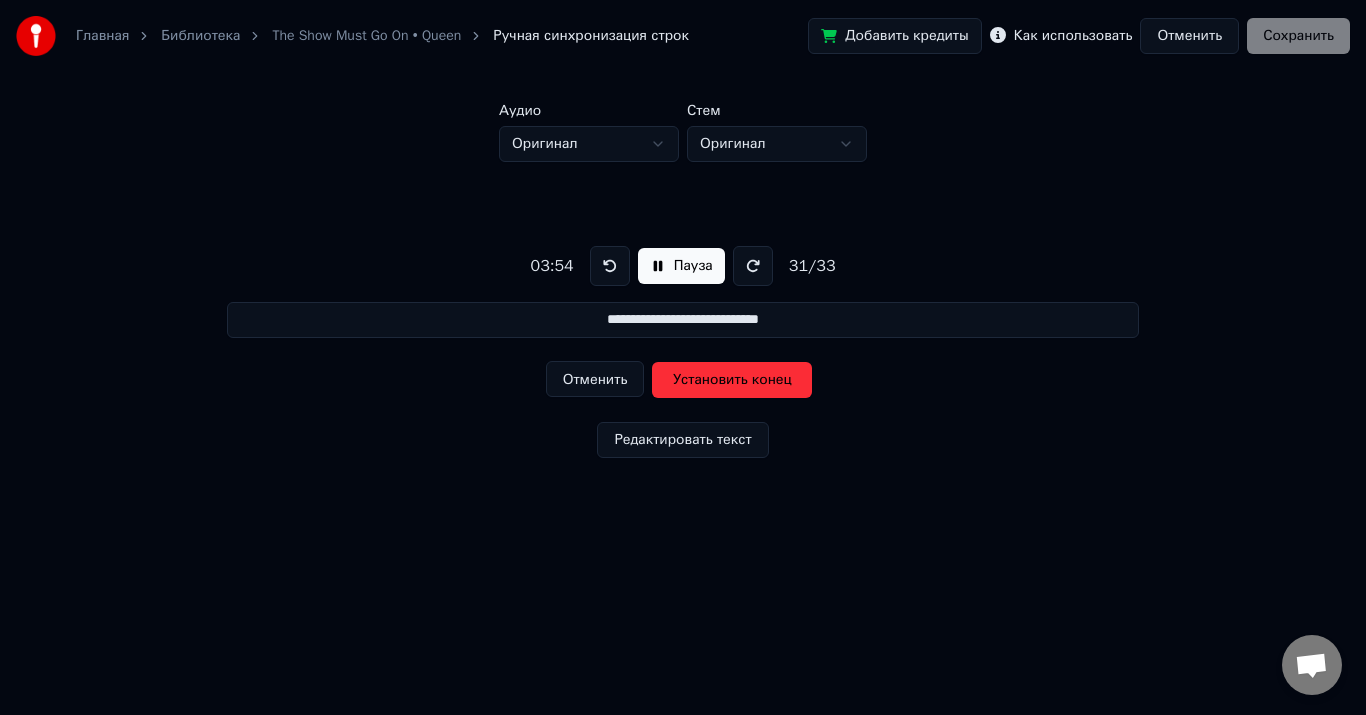 click on "Установить конец" at bounding box center (732, 380) 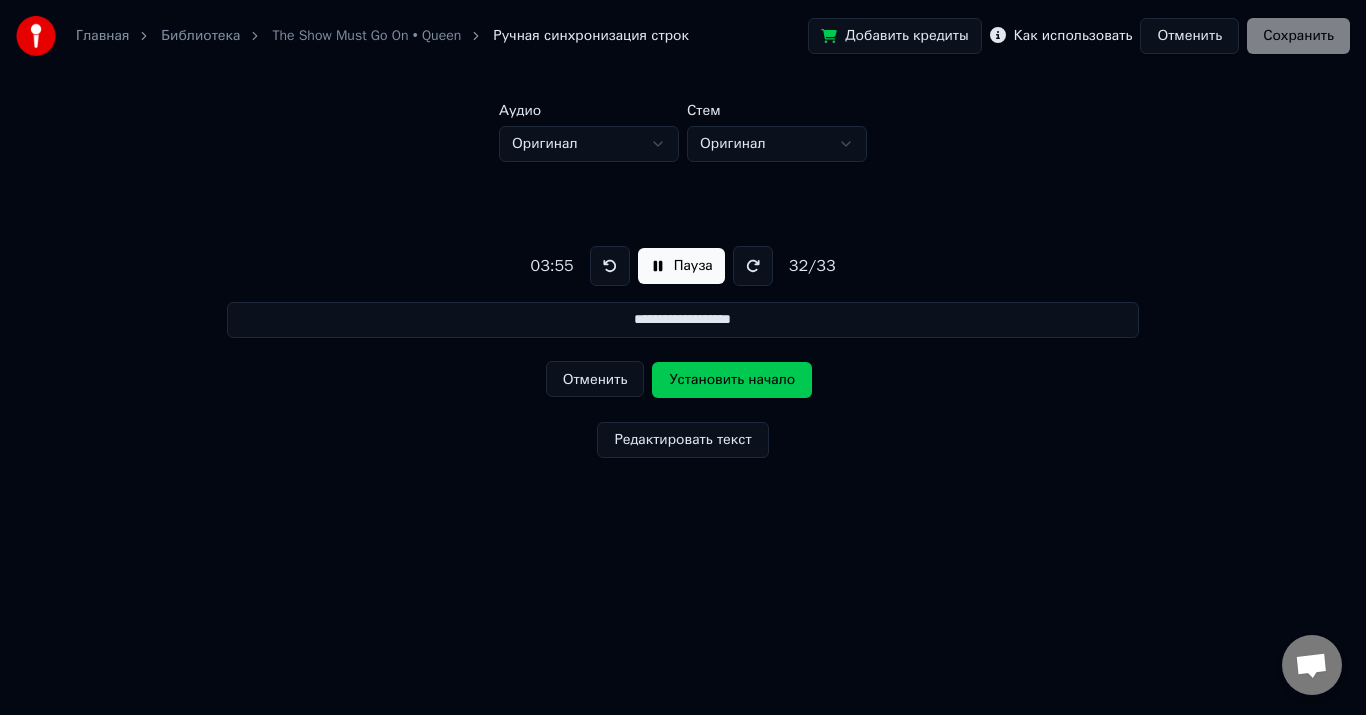 click on "Установить начало" at bounding box center (732, 380) 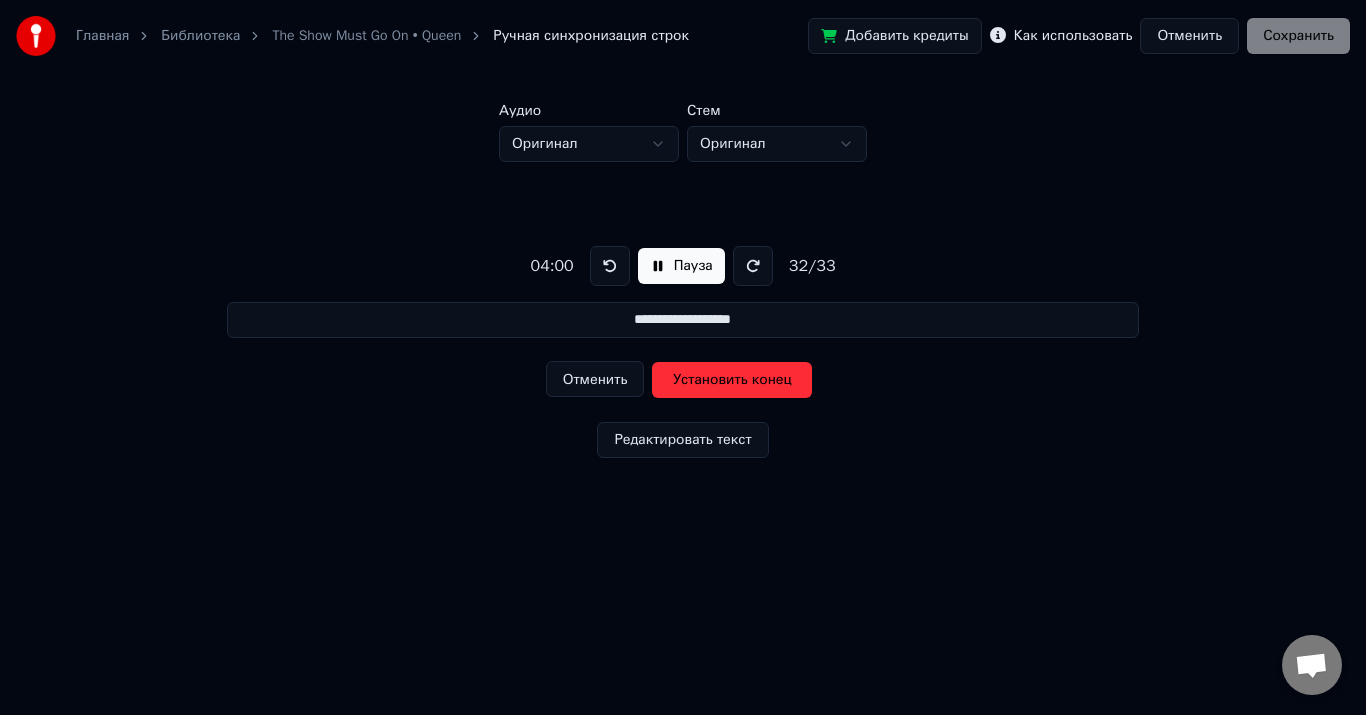 click on "Установить конец" at bounding box center [732, 380] 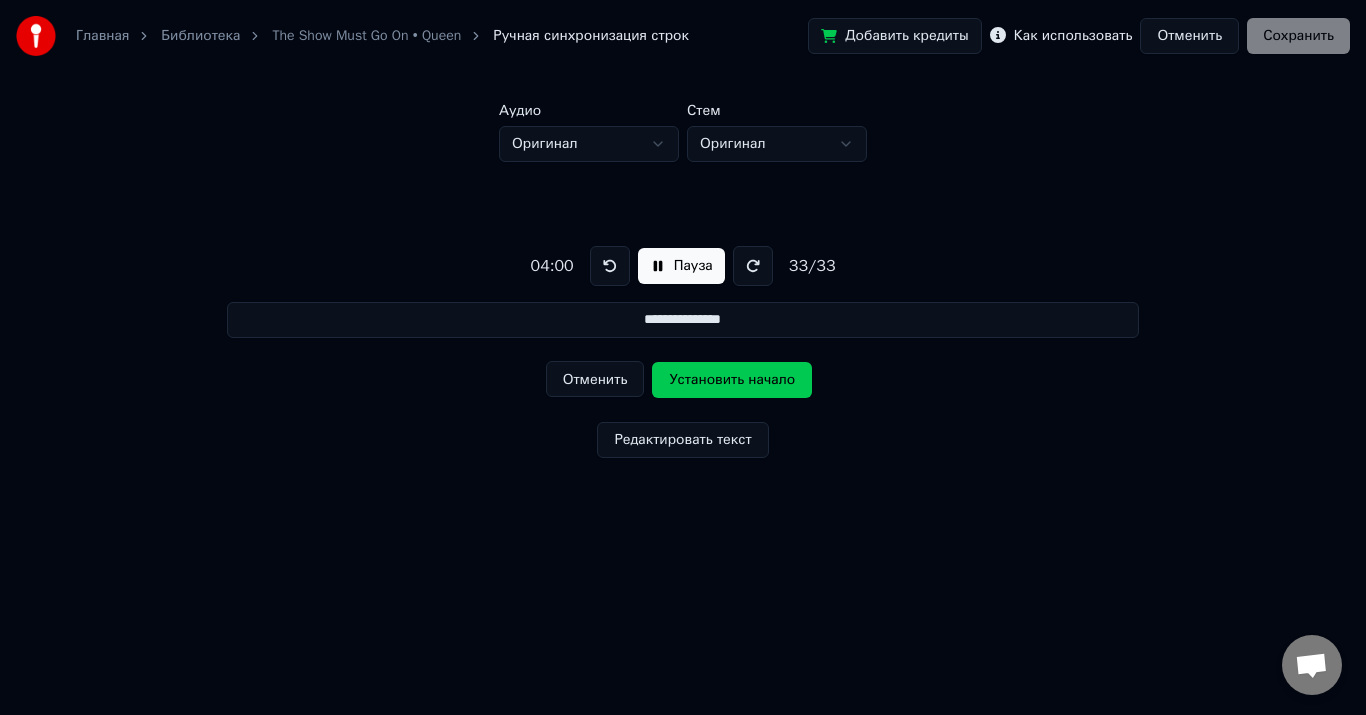 click on "Установить начало" at bounding box center [732, 380] 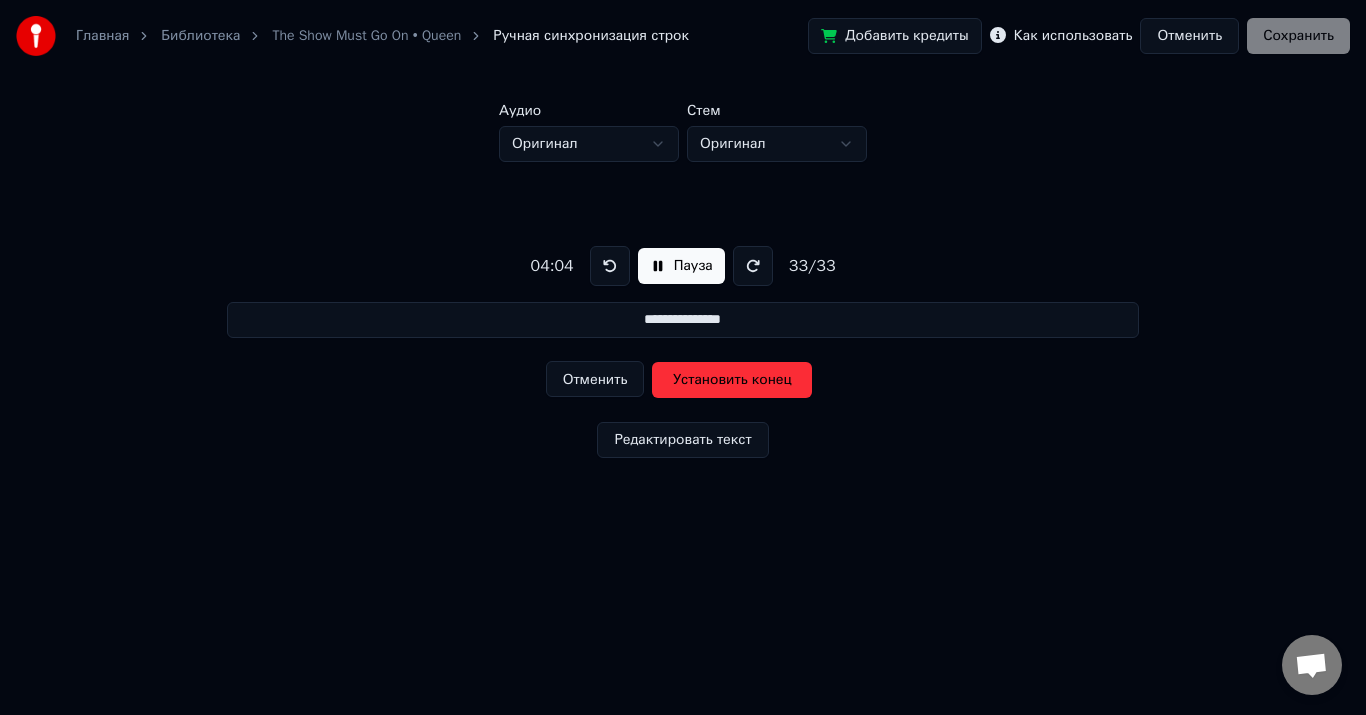 click on "Установить конец" at bounding box center [732, 380] 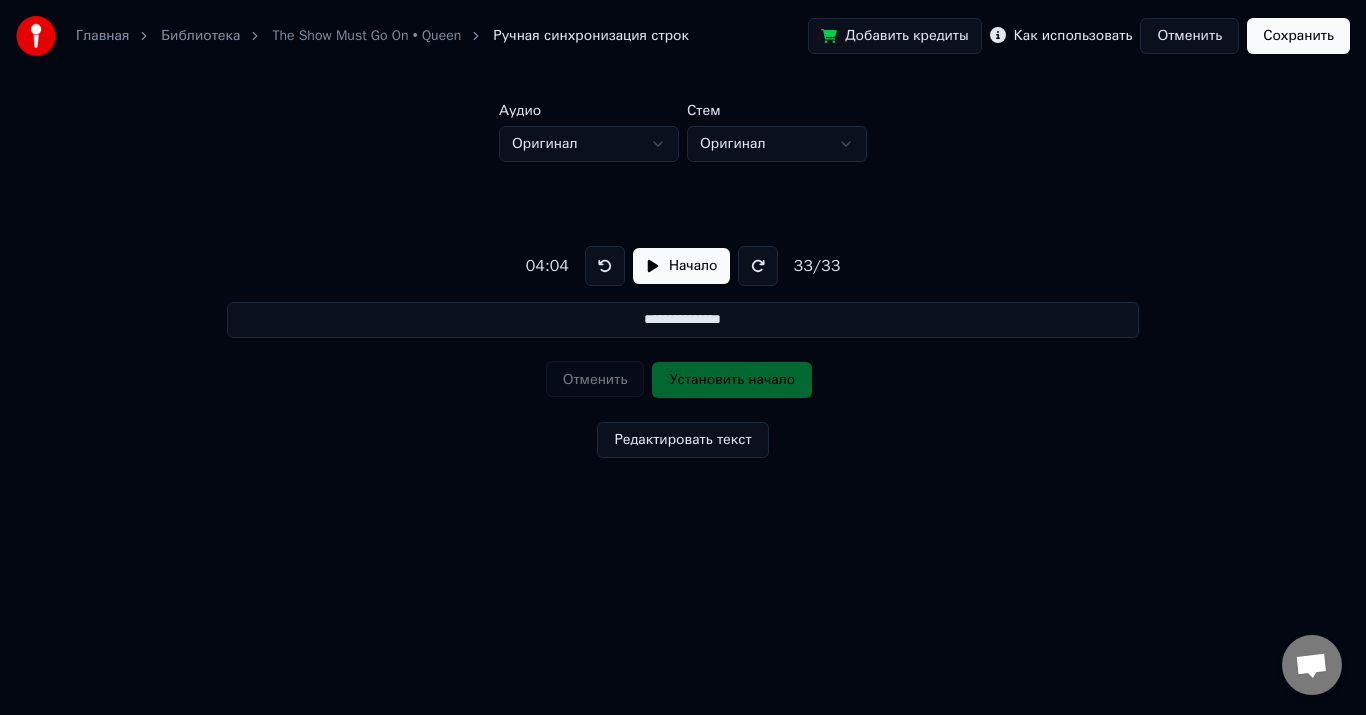 click on "Сохранить" at bounding box center [1298, 36] 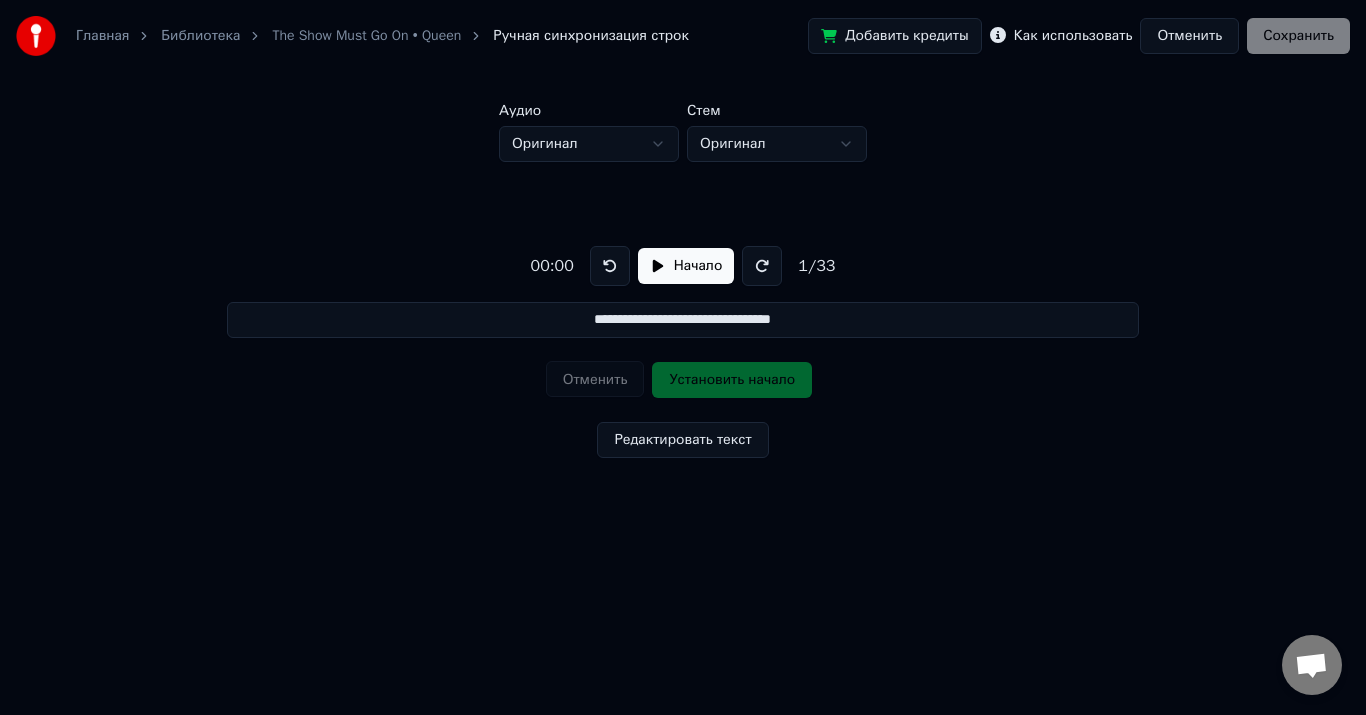 click on "Отменить" at bounding box center [1189, 36] 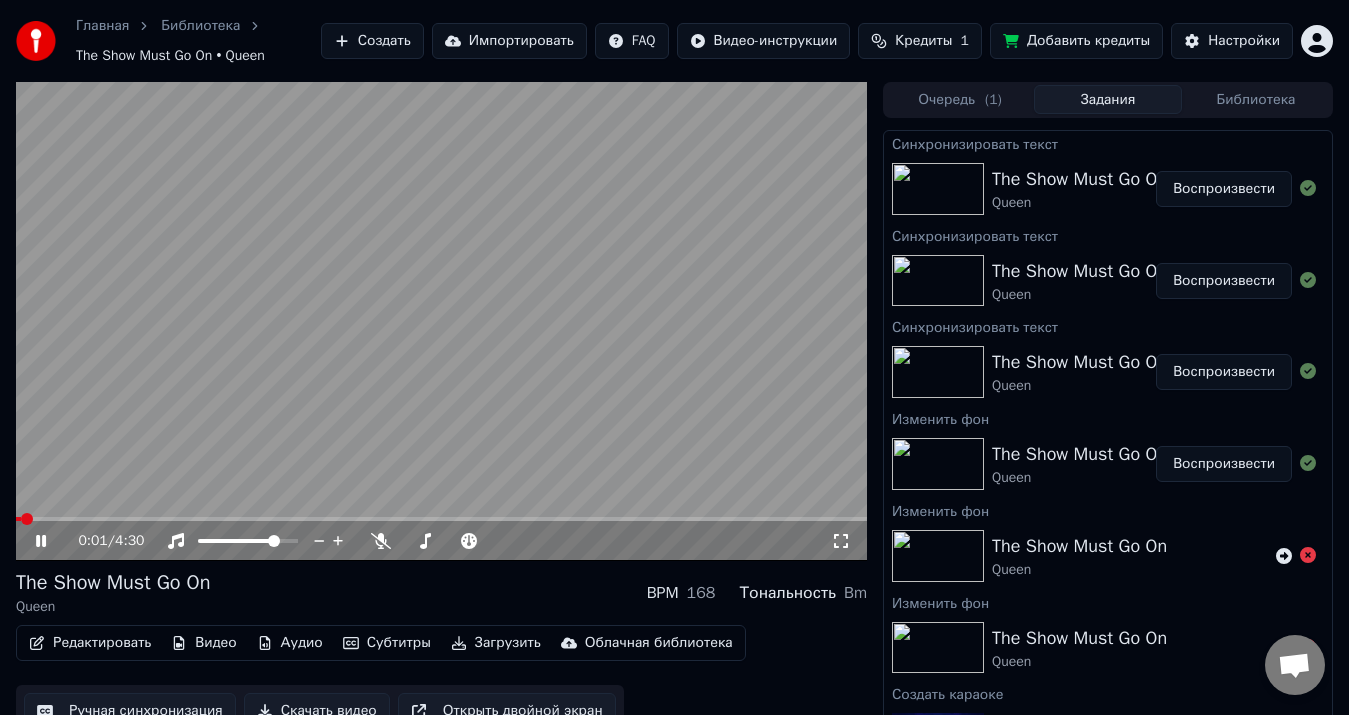 click at bounding box center (441, 321) 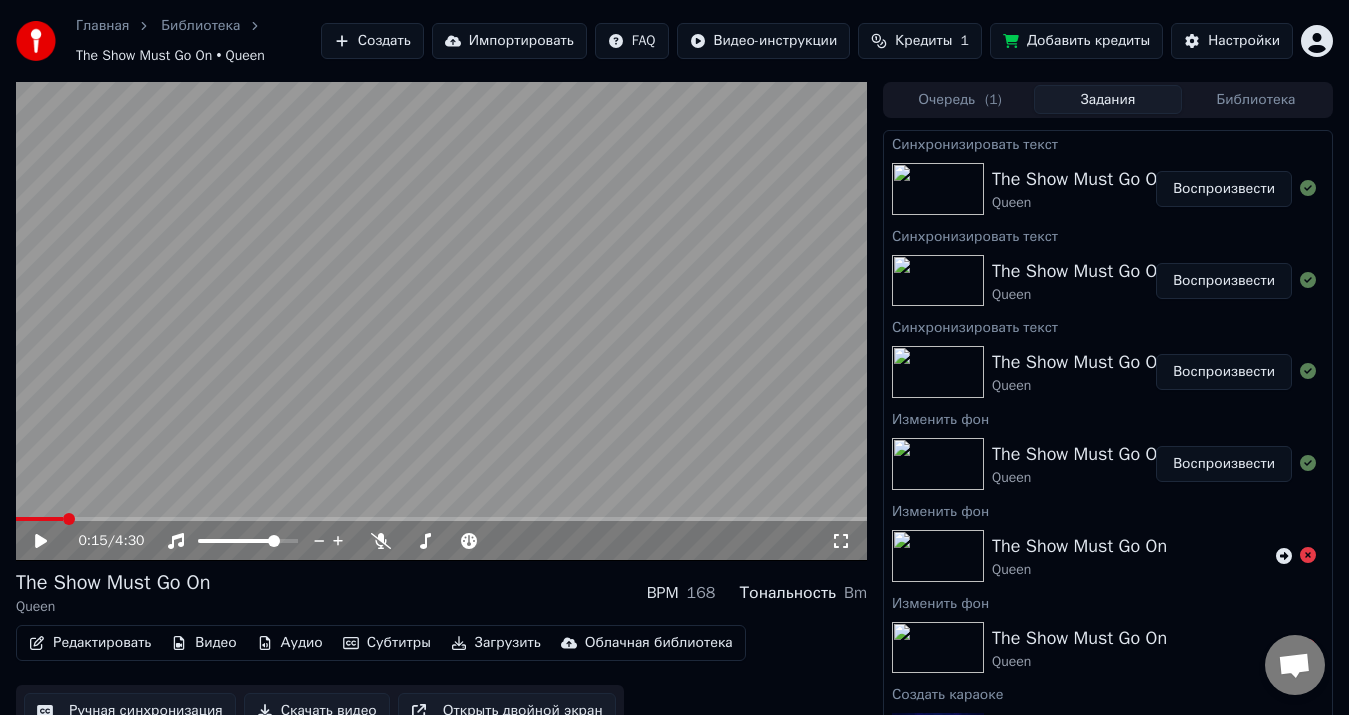 click at bounding box center [441, 519] 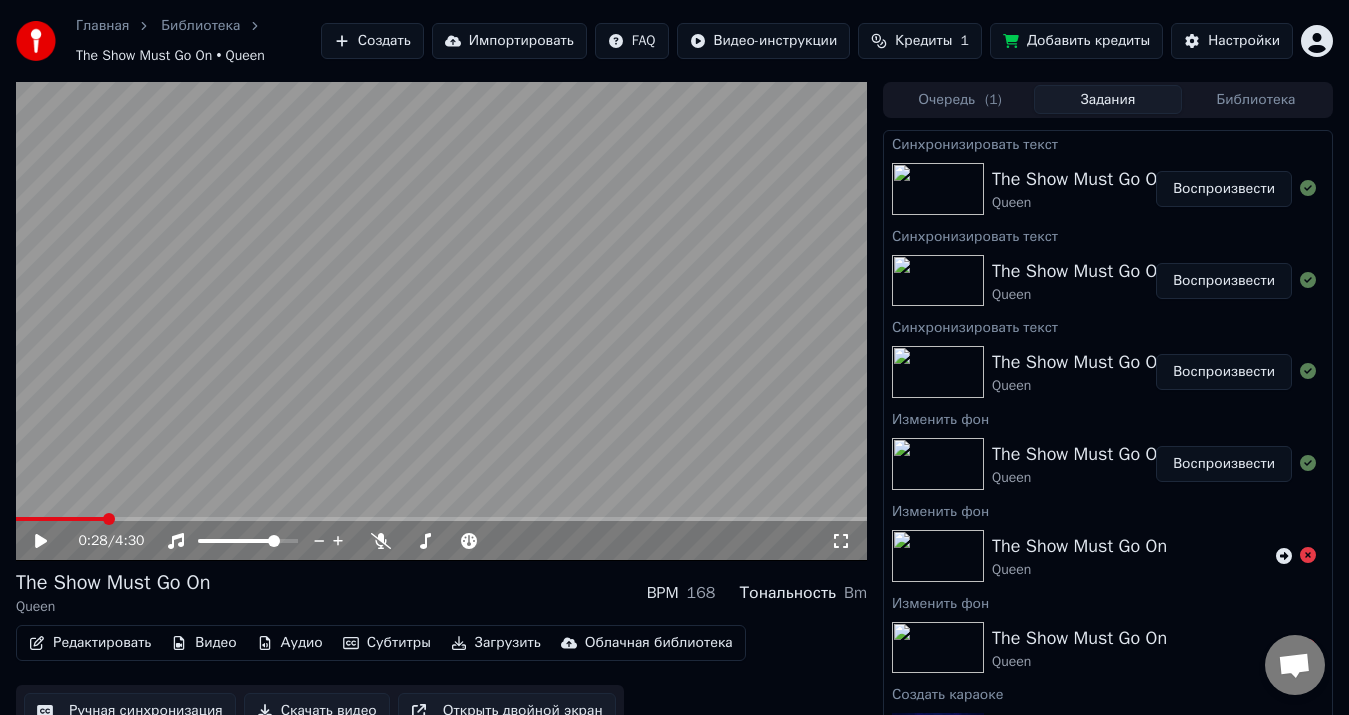 click 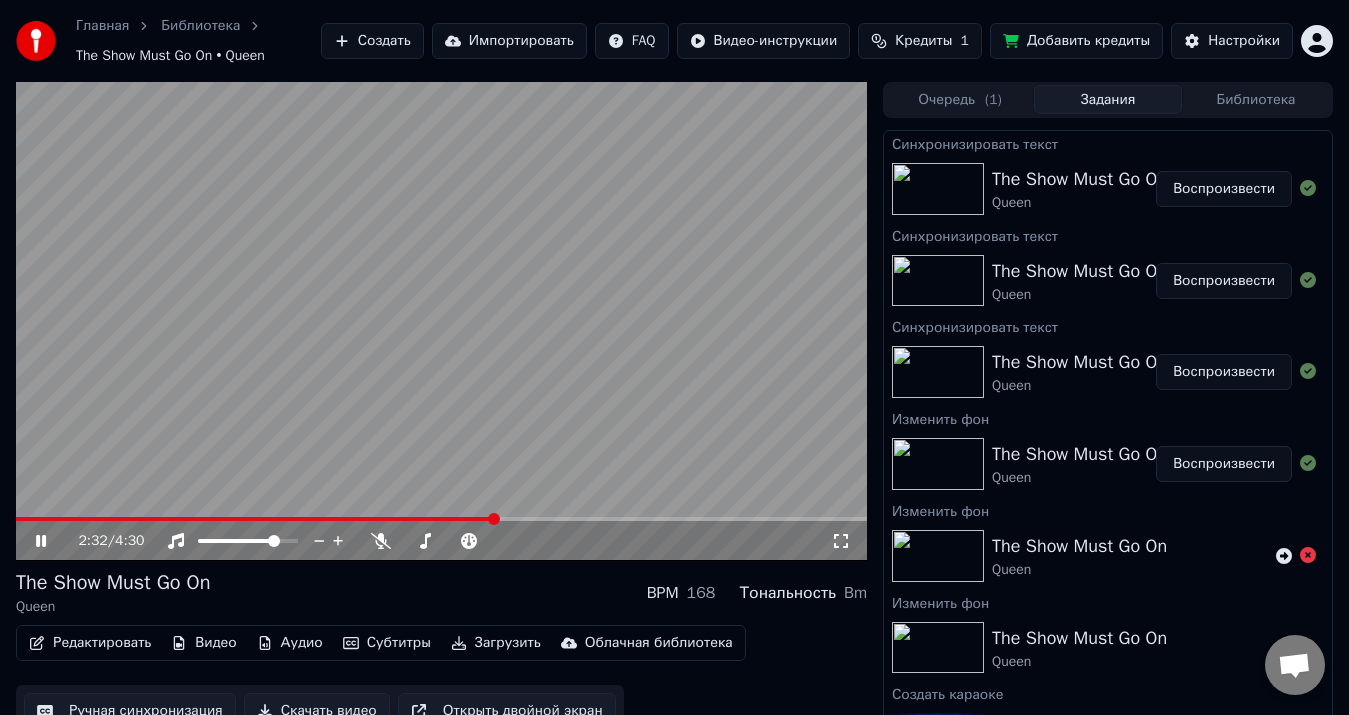 click at bounding box center (441, 321) 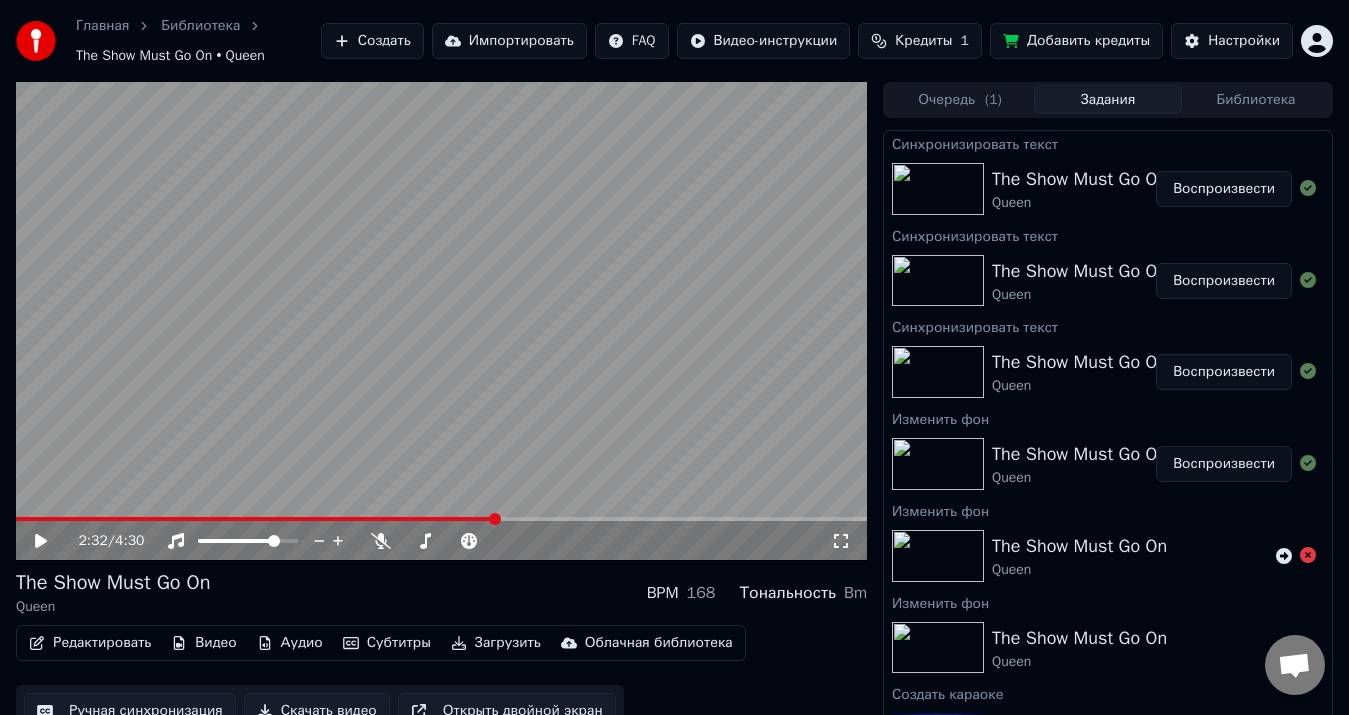 click on "Редактировать" at bounding box center (90, 643) 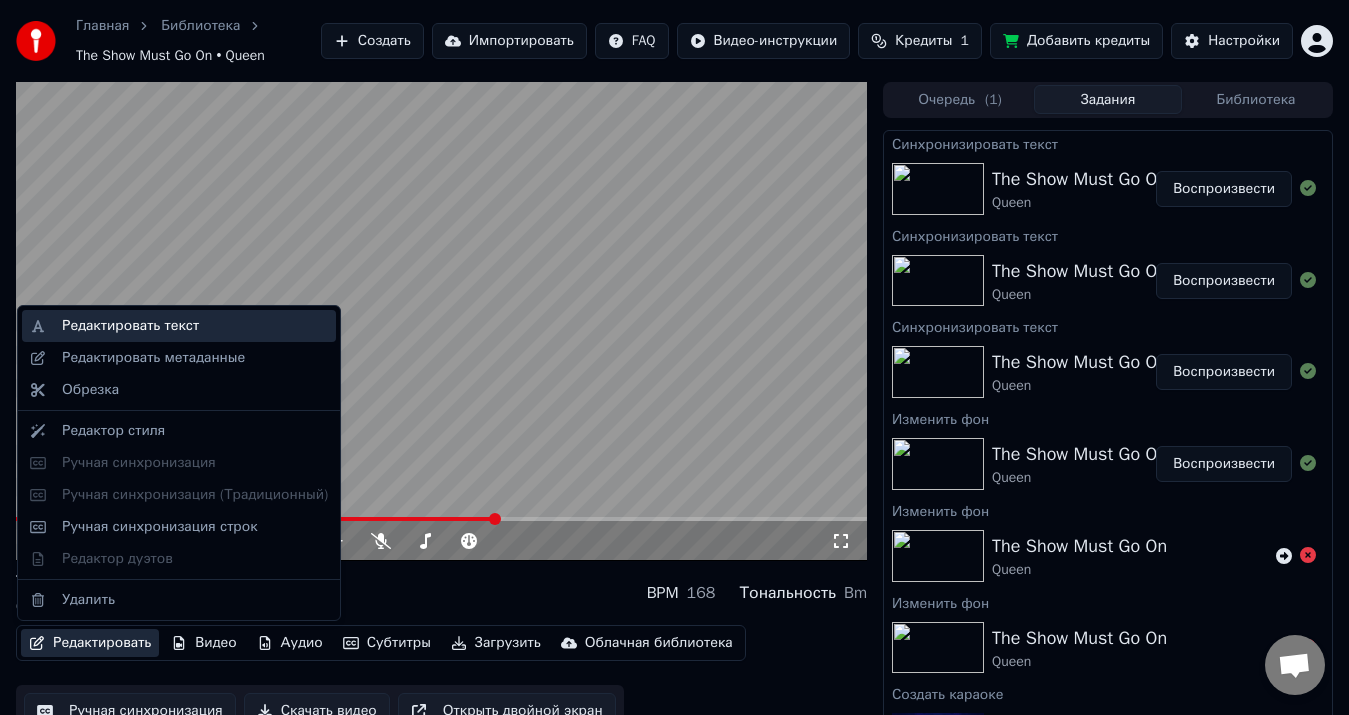 click on "Редактировать текст" at bounding box center [195, 326] 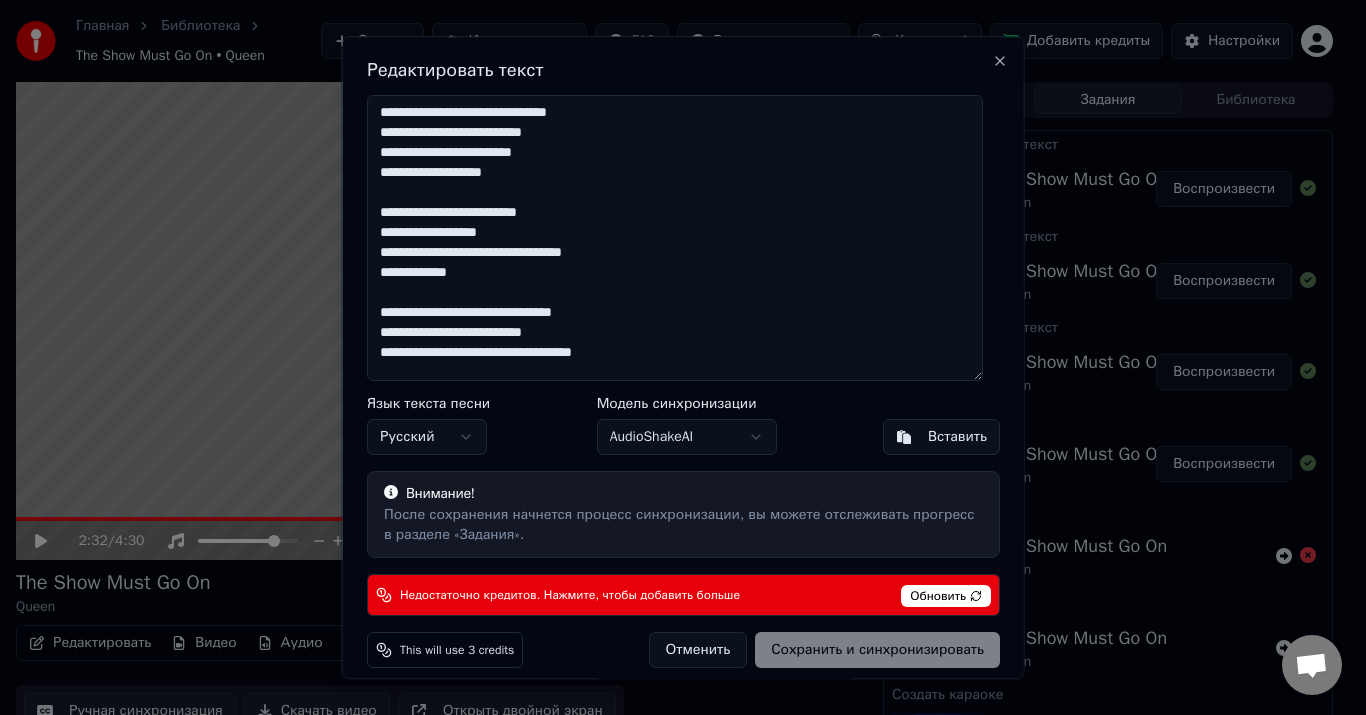 scroll, scrollTop: 200, scrollLeft: 0, axis: vertical 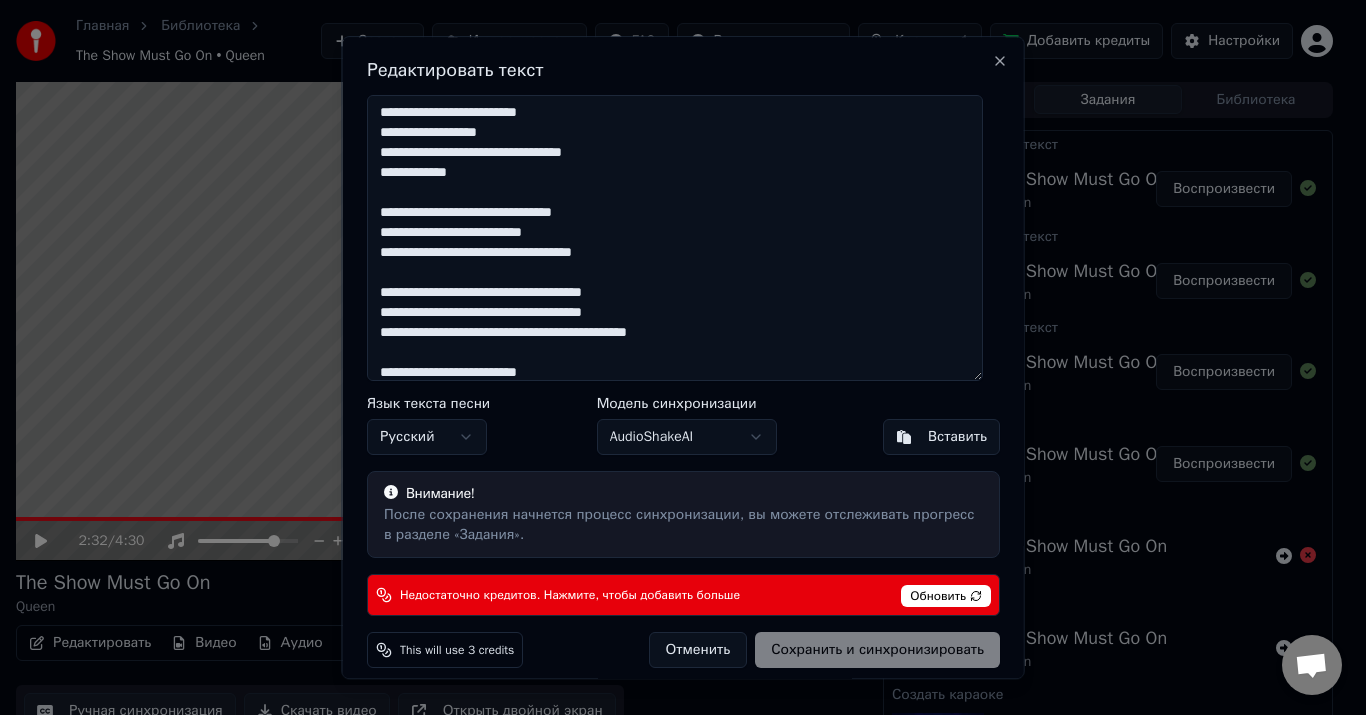 click on "**********" at bounding box center [675, 238] 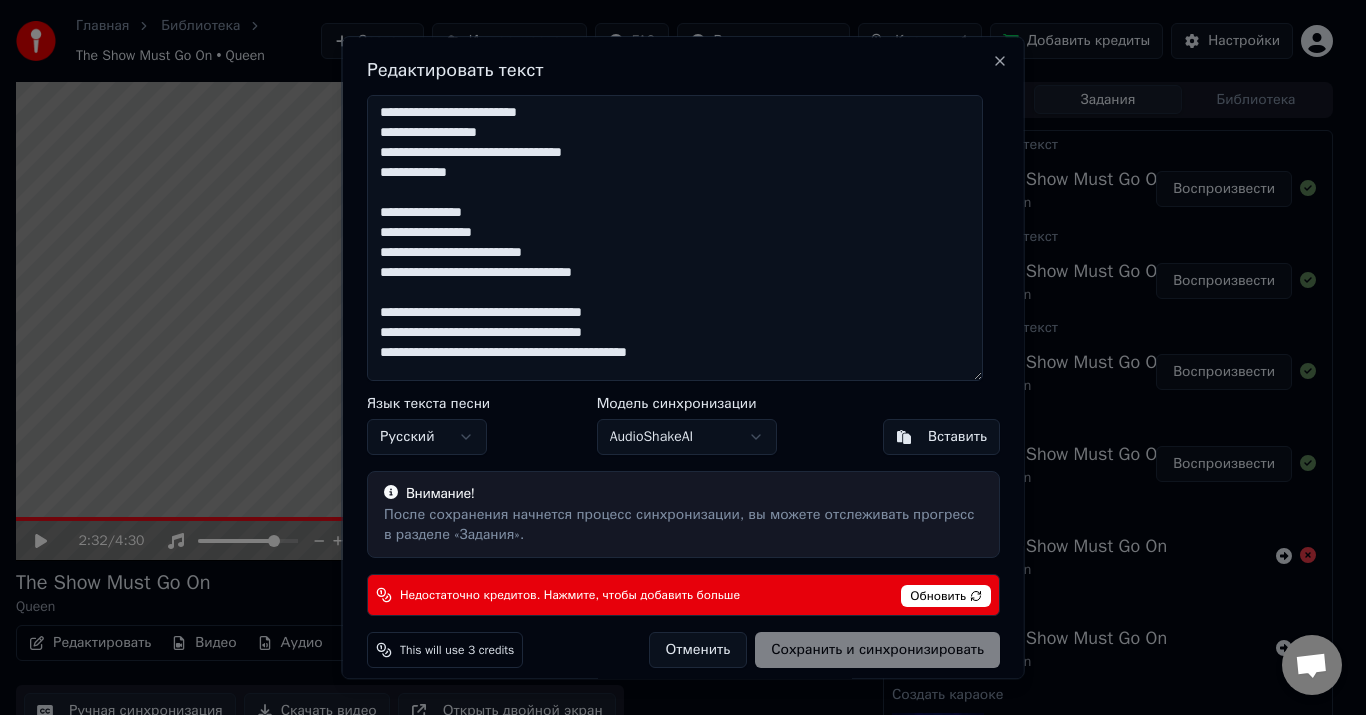 scroll, scrollTop: 327, scrollLeft: 0, axis: vertical 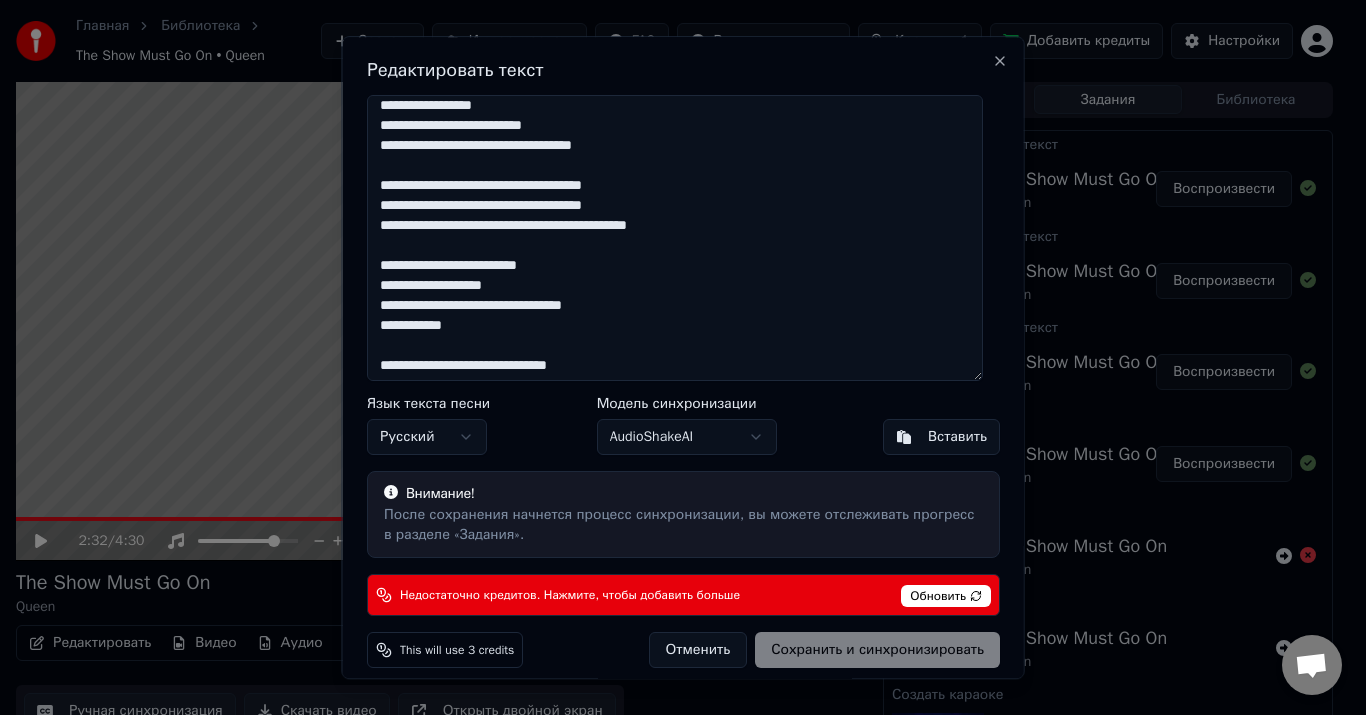 click on "**********" at bounding box center [675, 238] 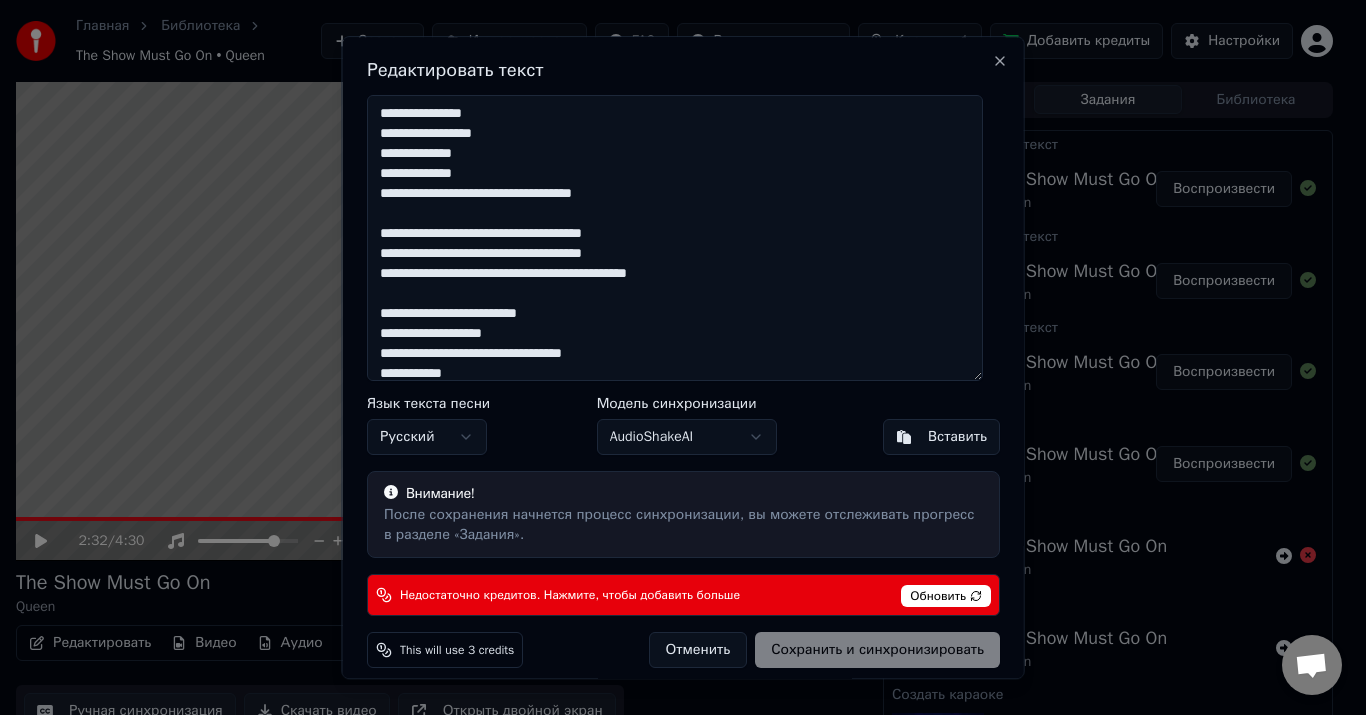 scroll, scrollTop: 267, scrollLeft: 0, axis: vertical 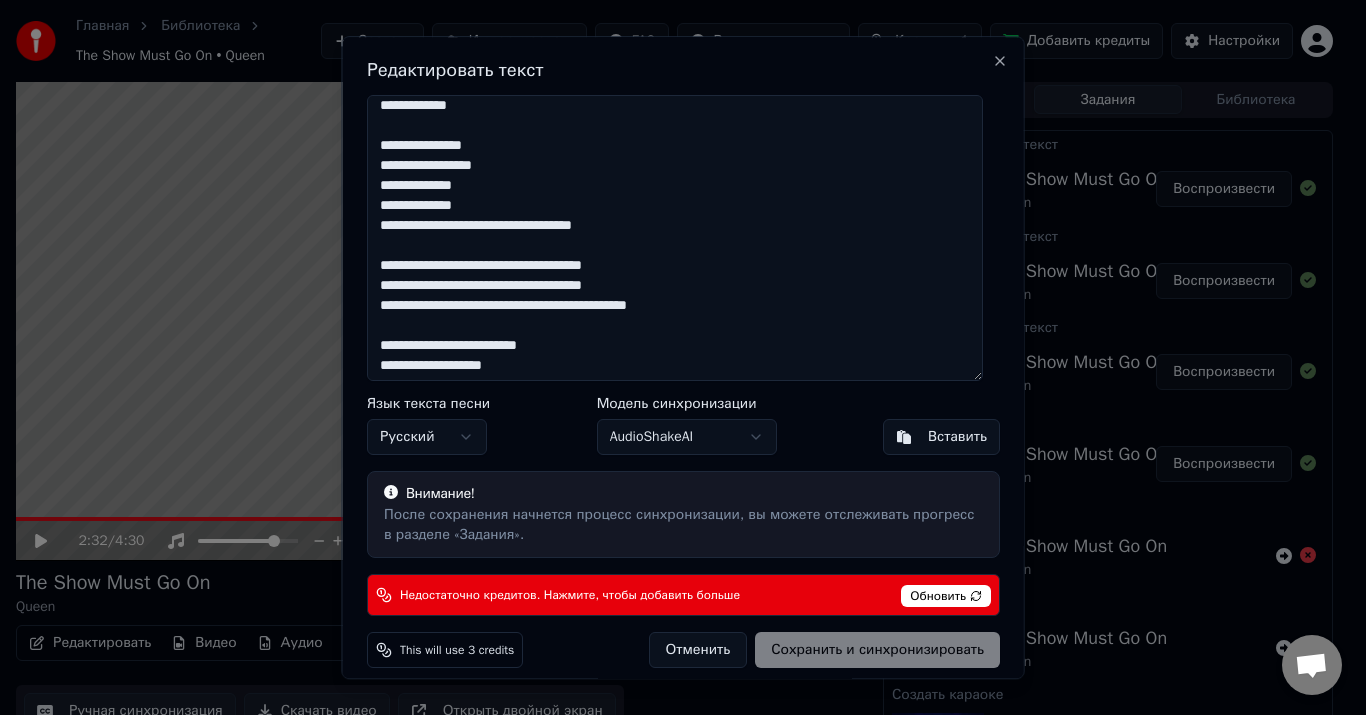 click on "**********" at bounding box center [675, 238] 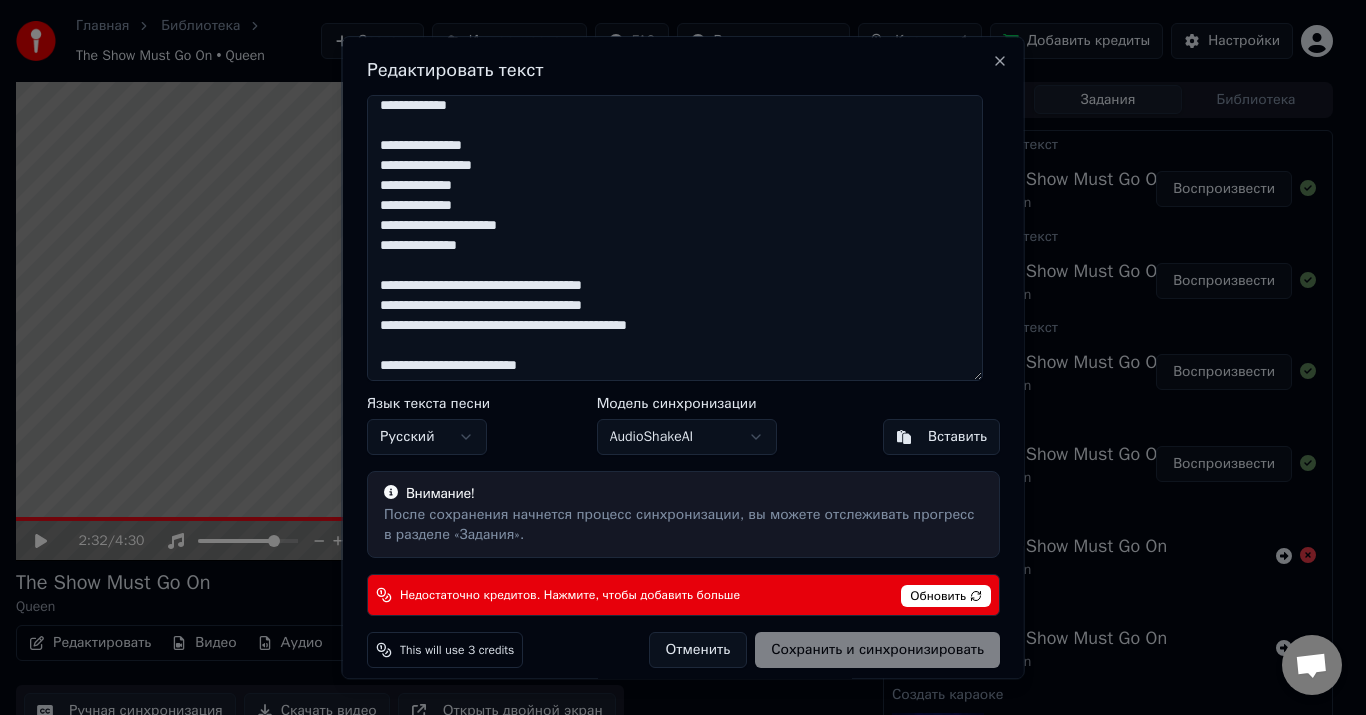 click on "**********" at bounding box center (675, 238) 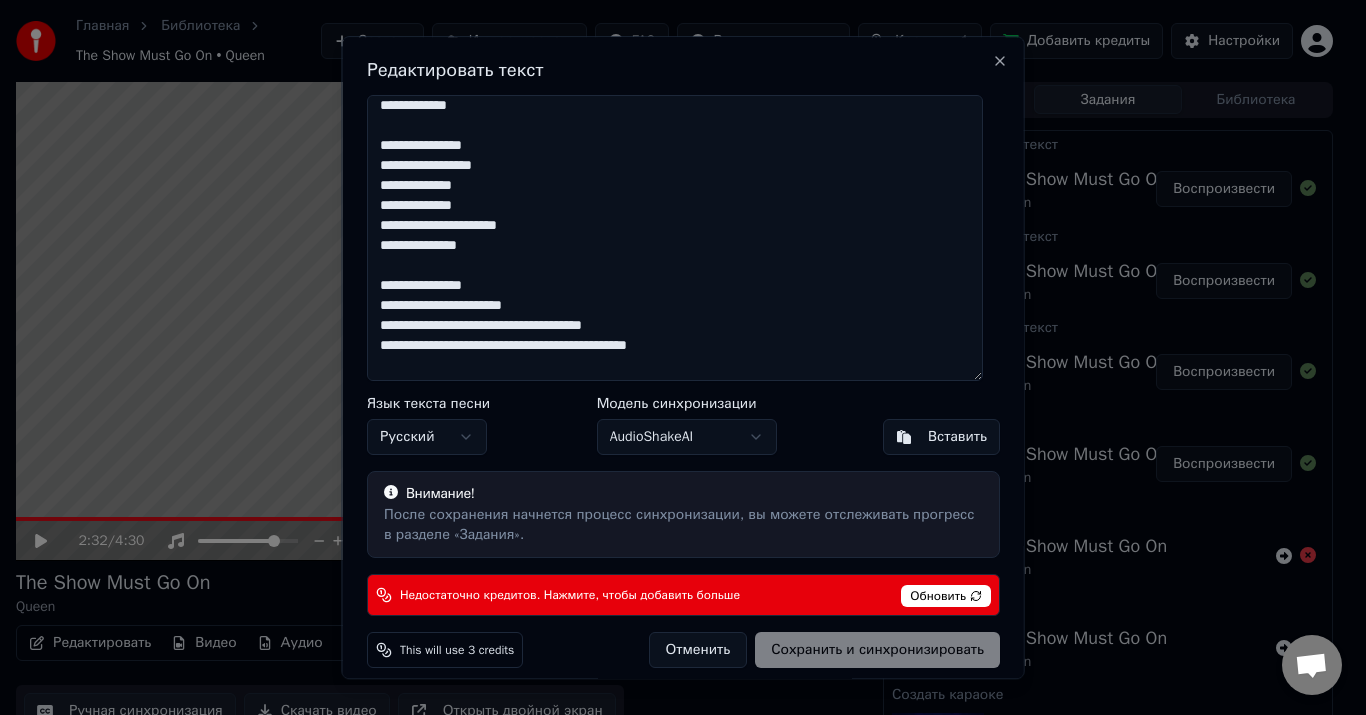 click on "**********" at bounding box center [675, 238] 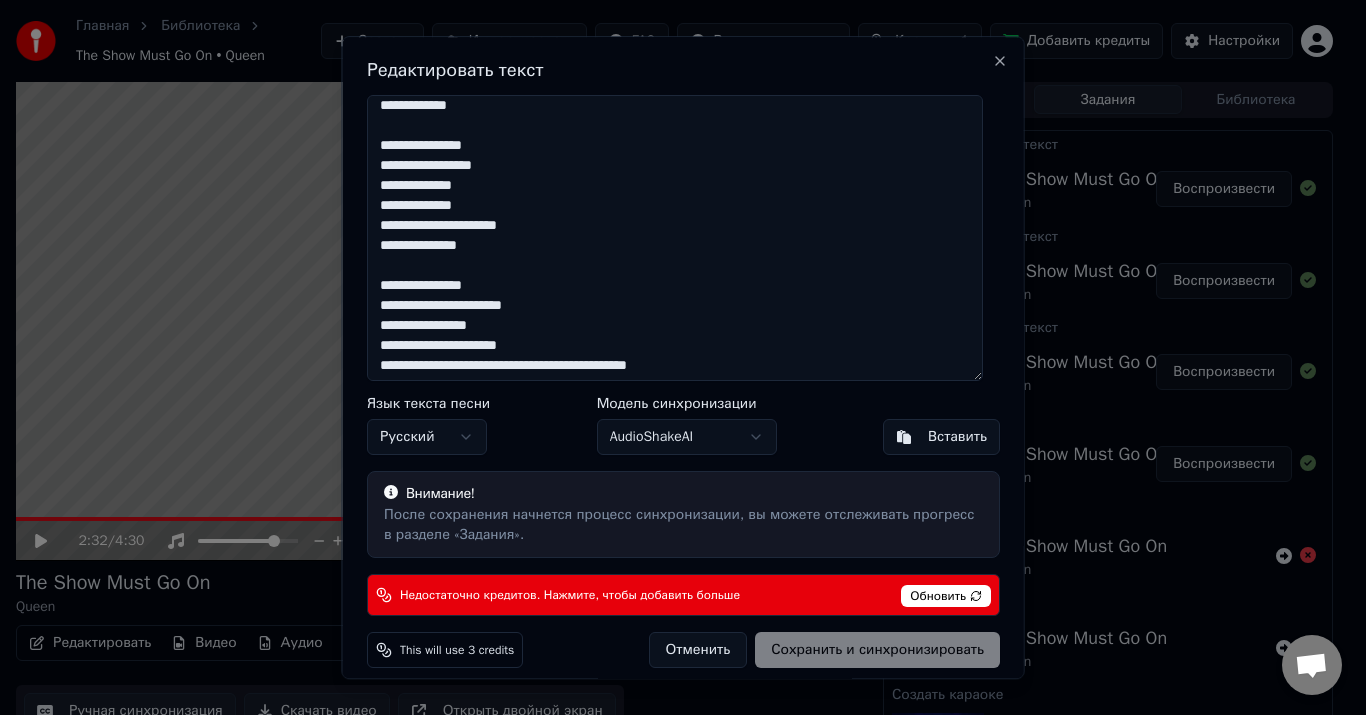 click on "**********" at bounding box center [675, 238] 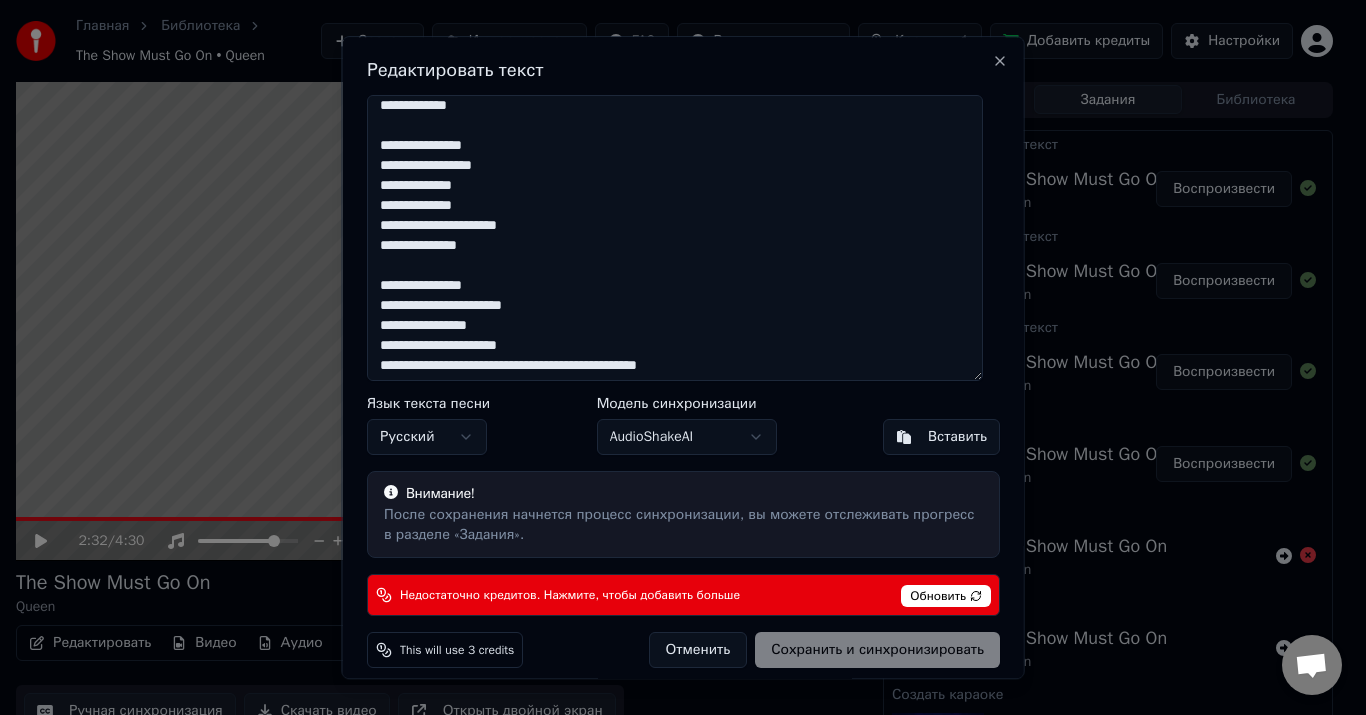 click on "**********" at bounding box center (675, 238) 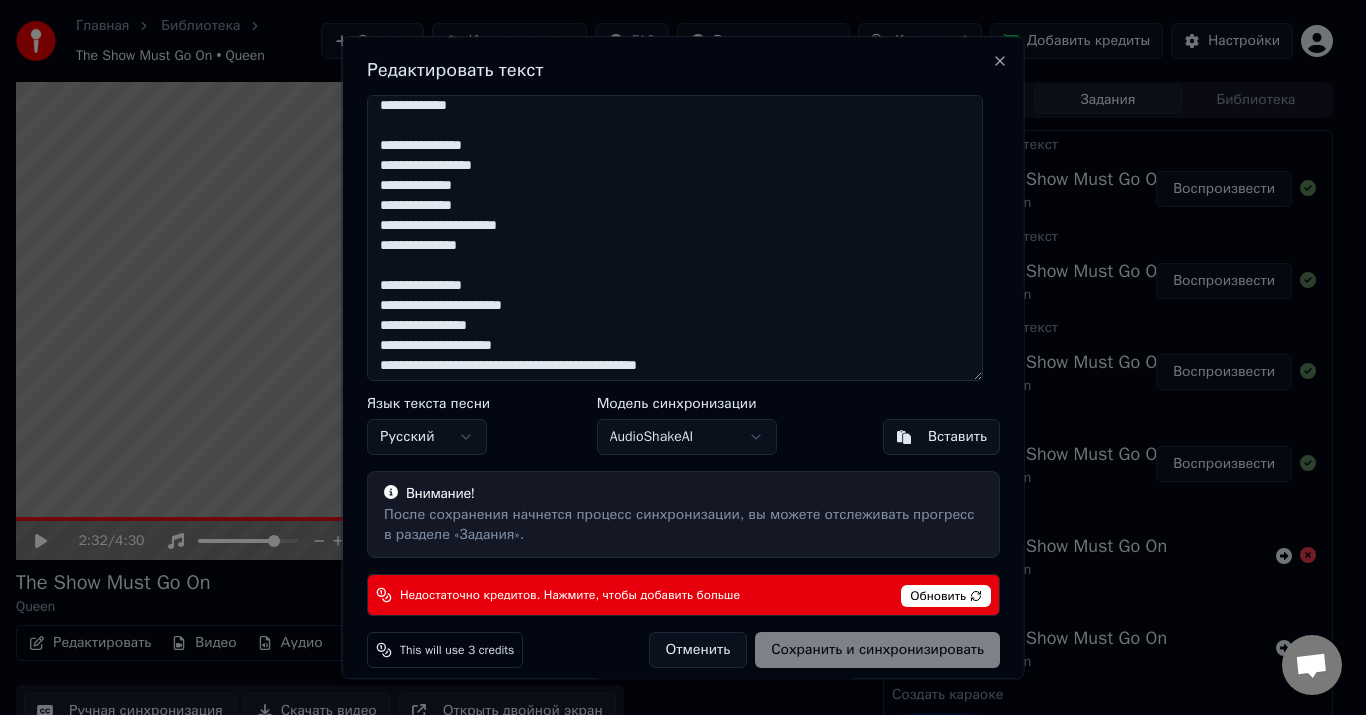 click on "**********" at bounding box center (675, 238) 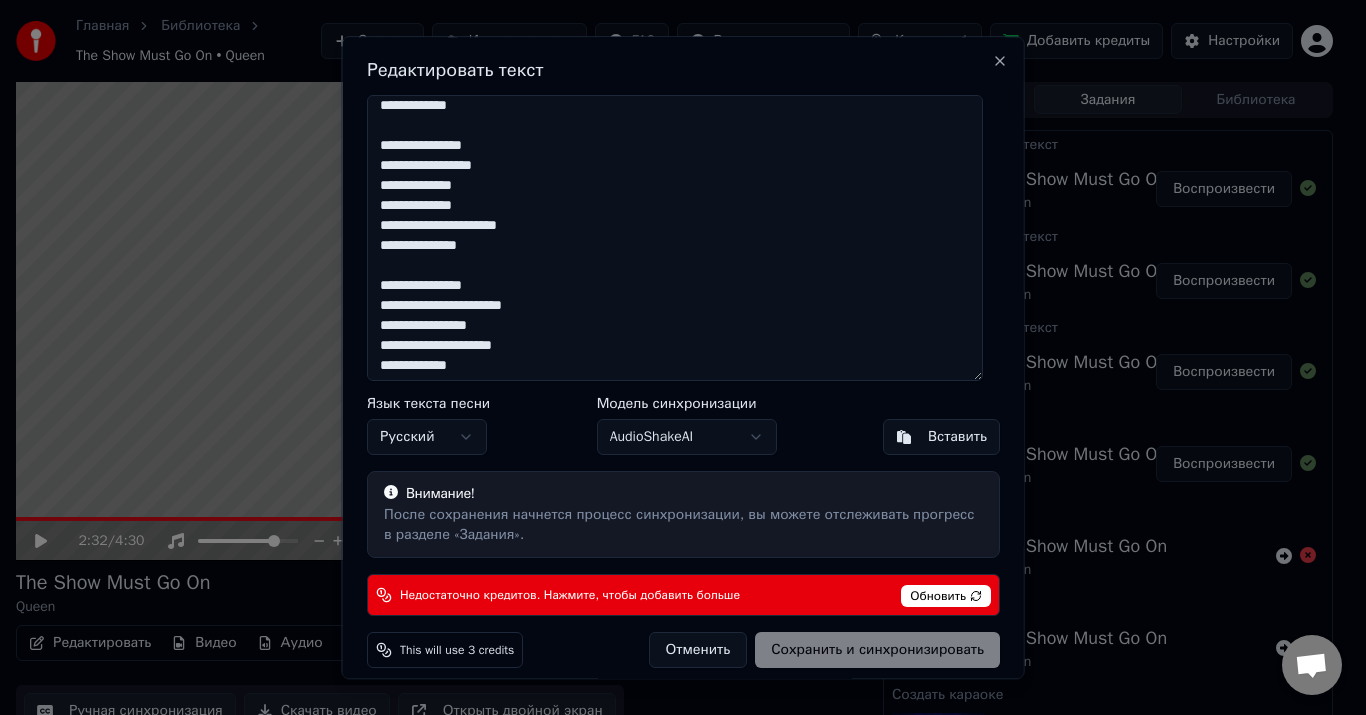 scroll, scrollTop: 283, scrollLeft: 0, axis: vertical 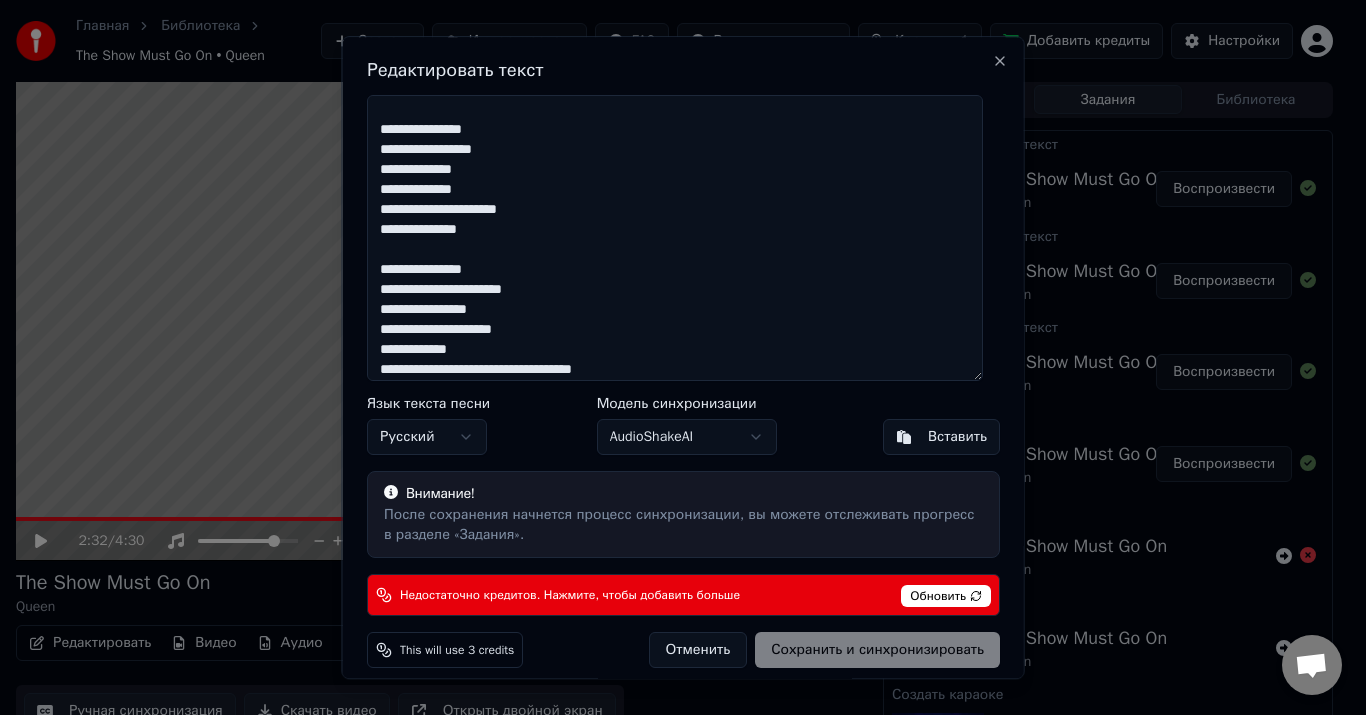 click on "**********" at bounding box center (675, 238) 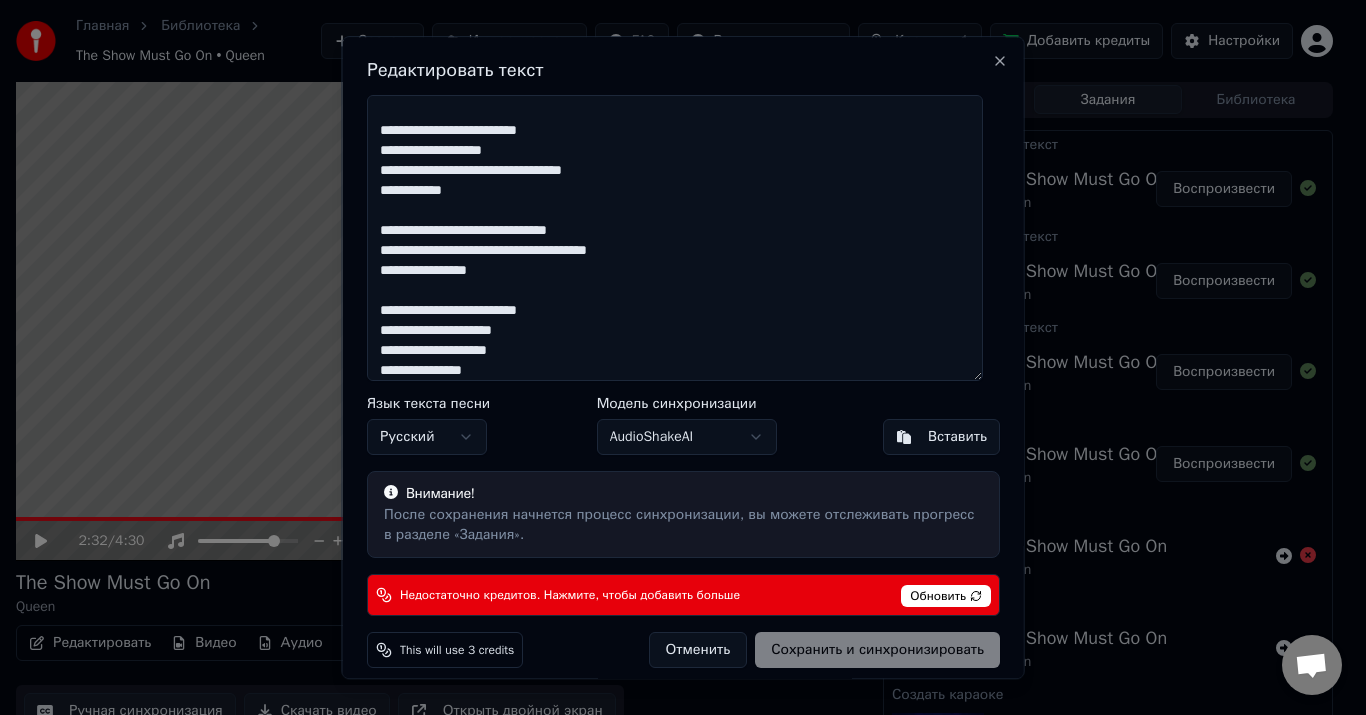 scroll, scrollTop: 691, scrollLeft: 0, axis: vertical 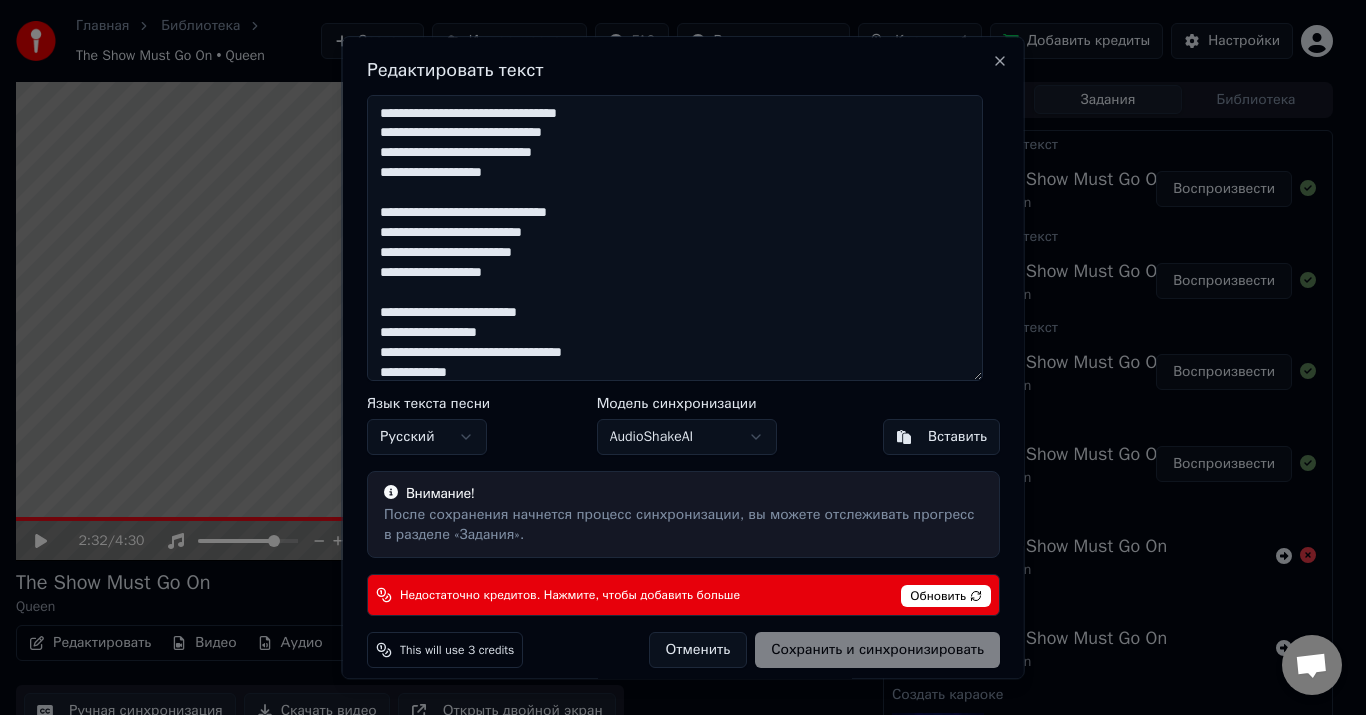 drag, startPoint x: 508, startPoint y: 349, endPoint x: 353, endPoint y: 63, distance: 325.3014 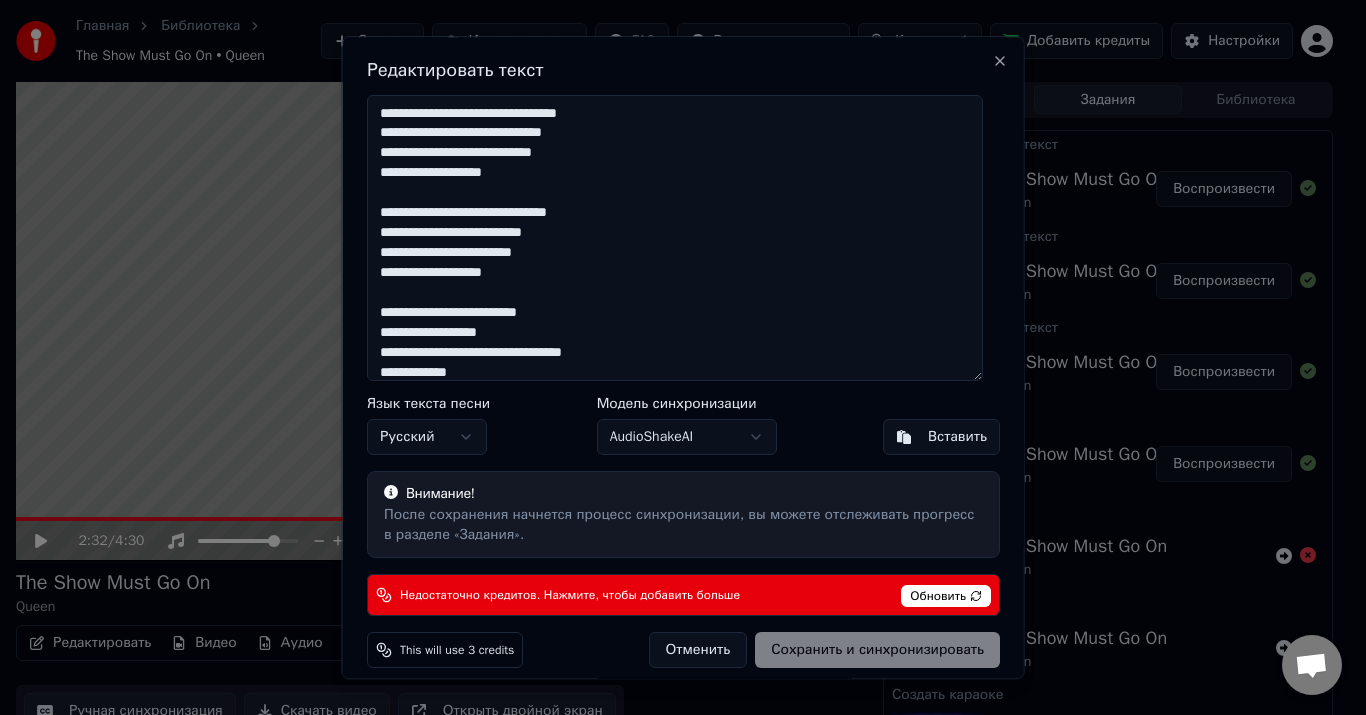 drag, startPoint x: 388, startPoint y: 114, endPoint x: 394, endPoint y: 125, distance: 12.529964 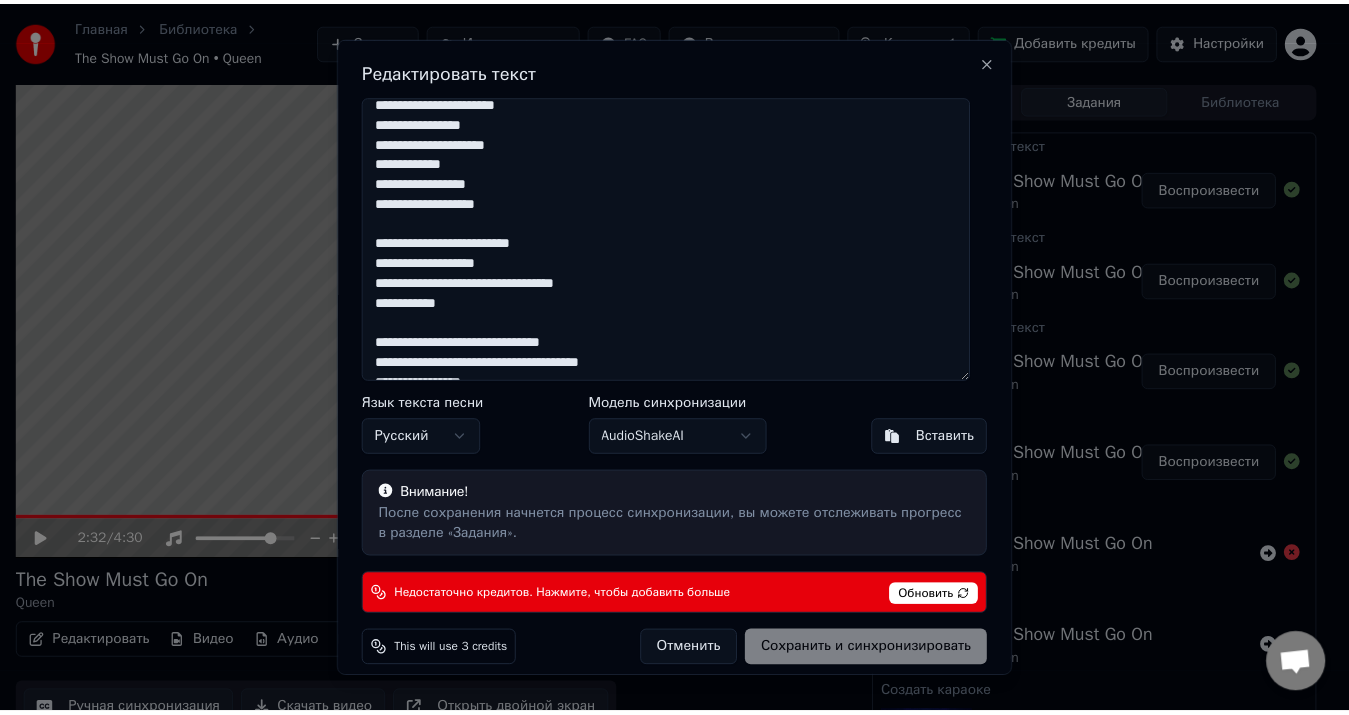 scroll, scrollTop: 691, scrollLeft: 0, axis: vertical 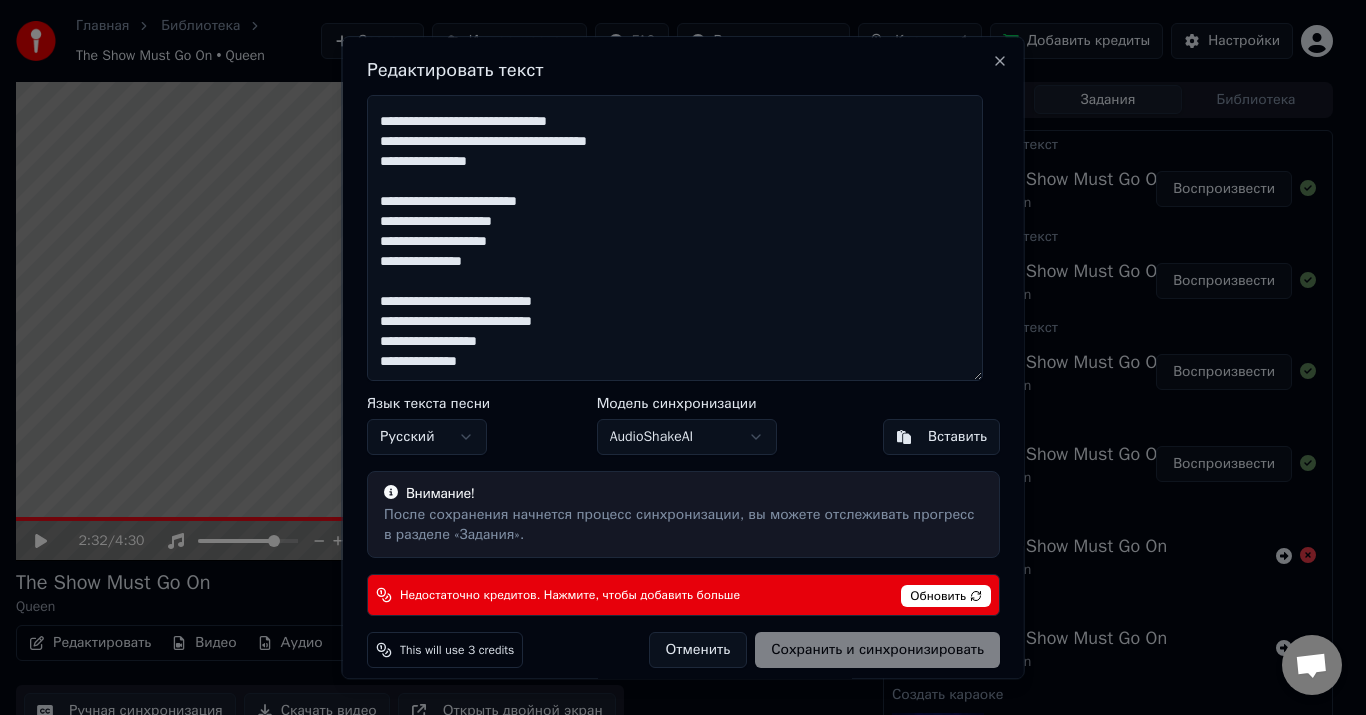 drag, startPoint x: 382, startPoint y: 113, endPoint x: 534, endPoint y: 417, distance: 339.88232 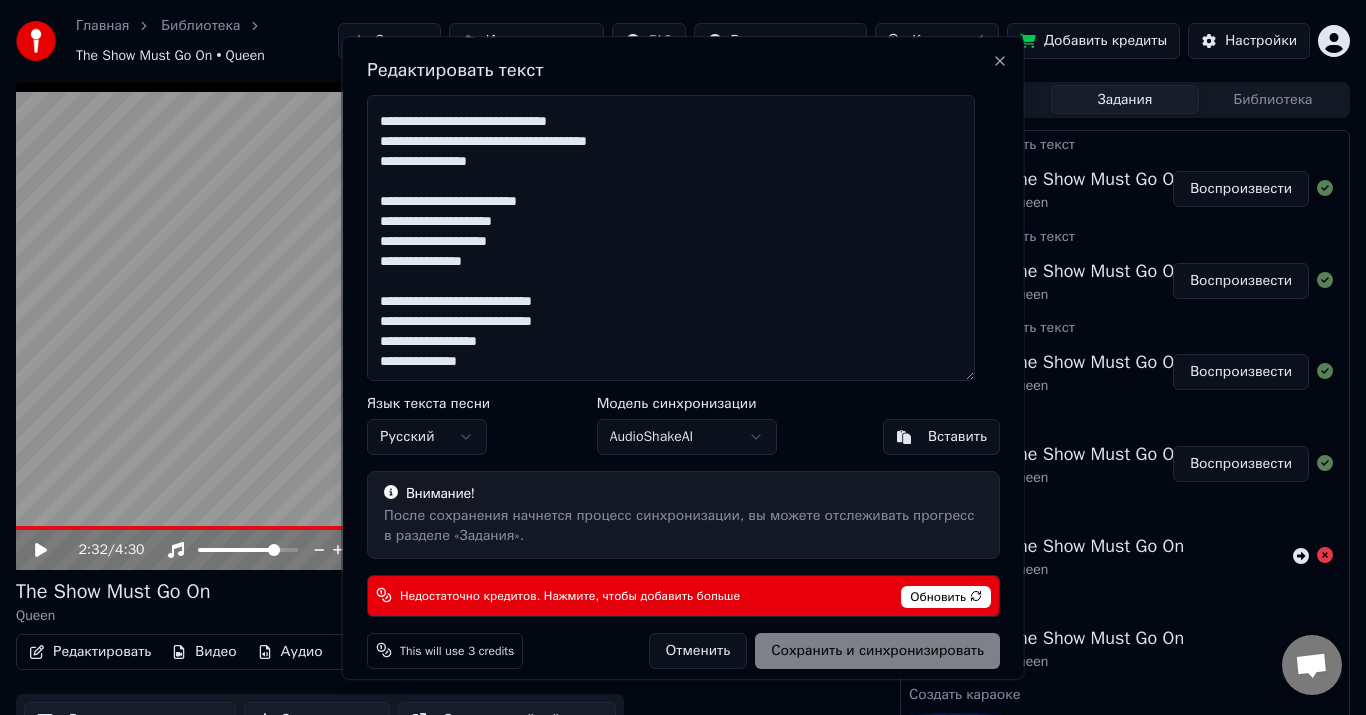 type on "**********" 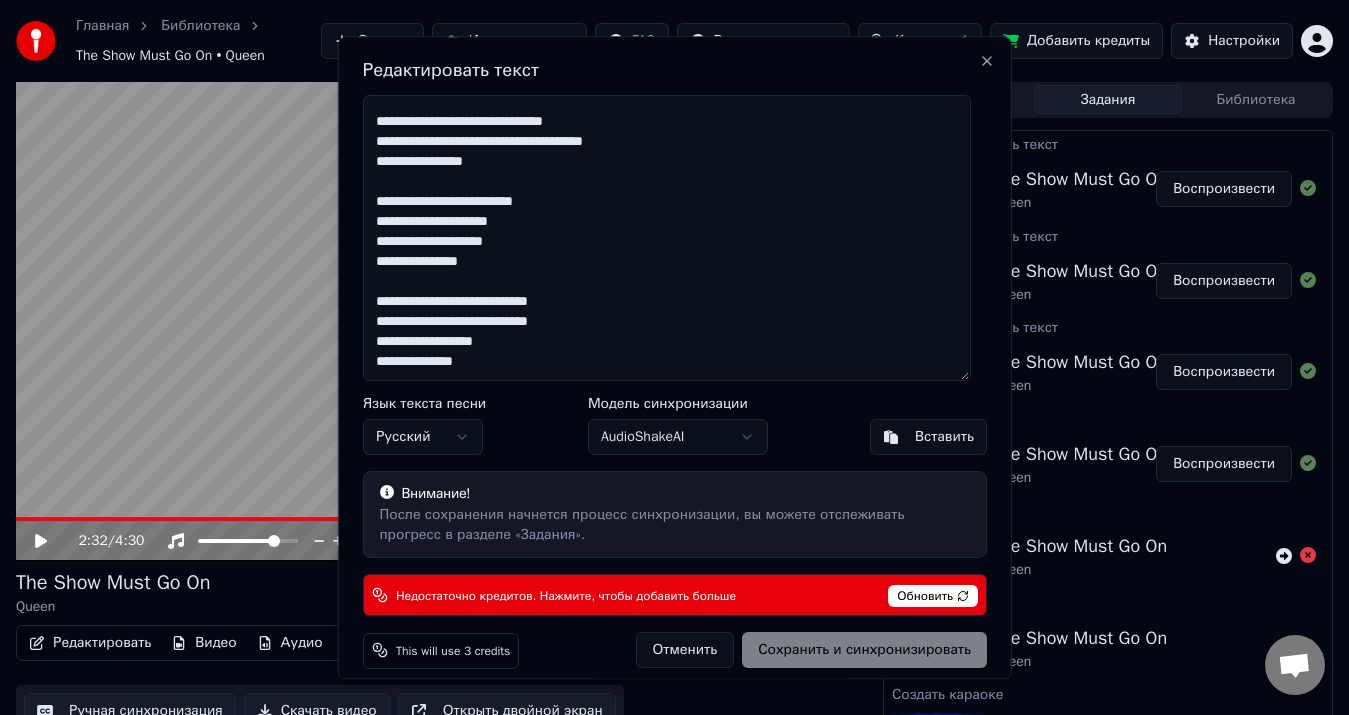 scroll, scrollTop: 551, scrollLeft: 0, axis: vertical 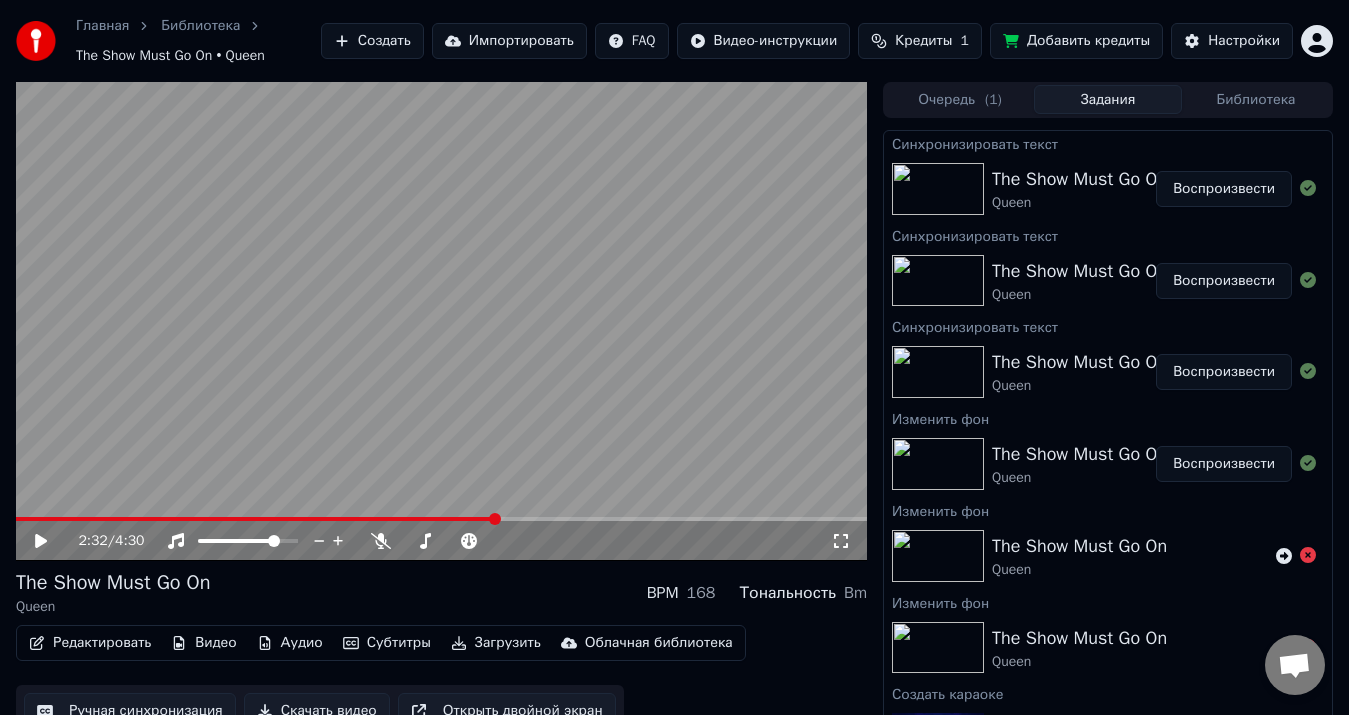 click on "Загрузить" at bounding box center (496, 643) 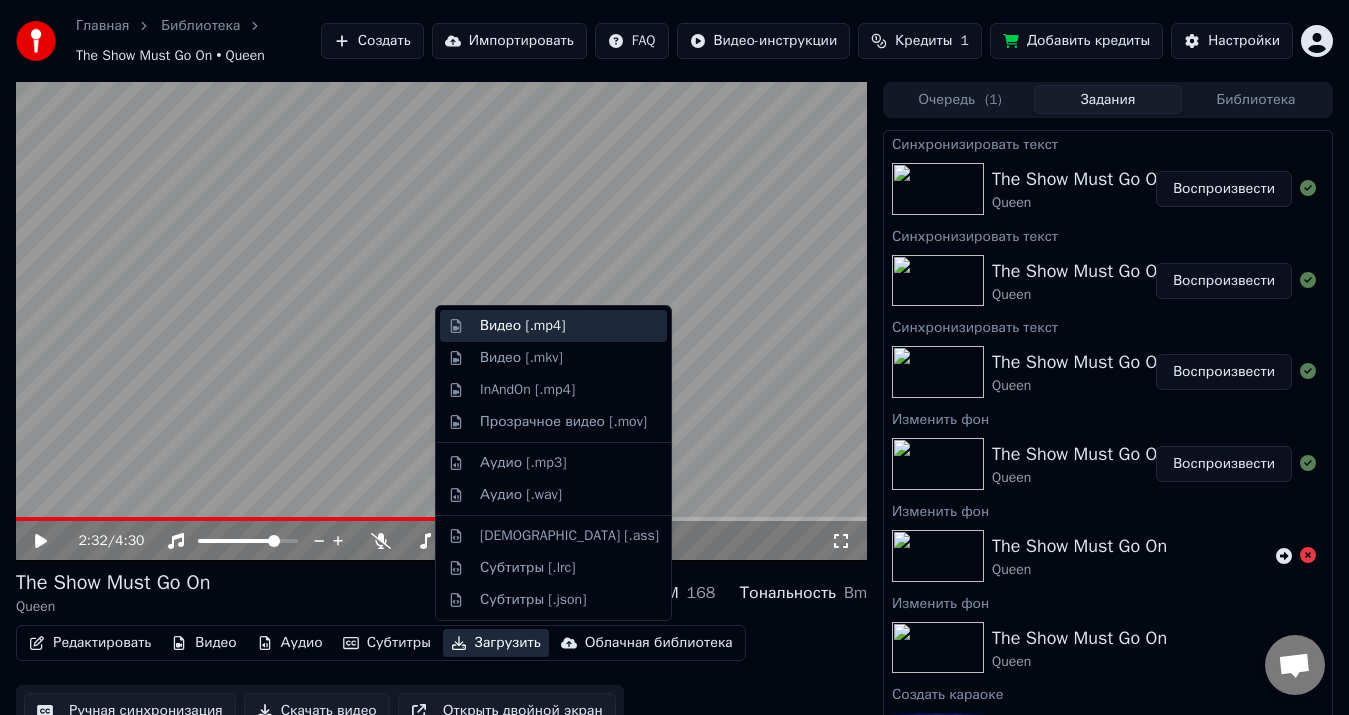 click on "Видео [.mp4]" at bounding box center (522, 326) 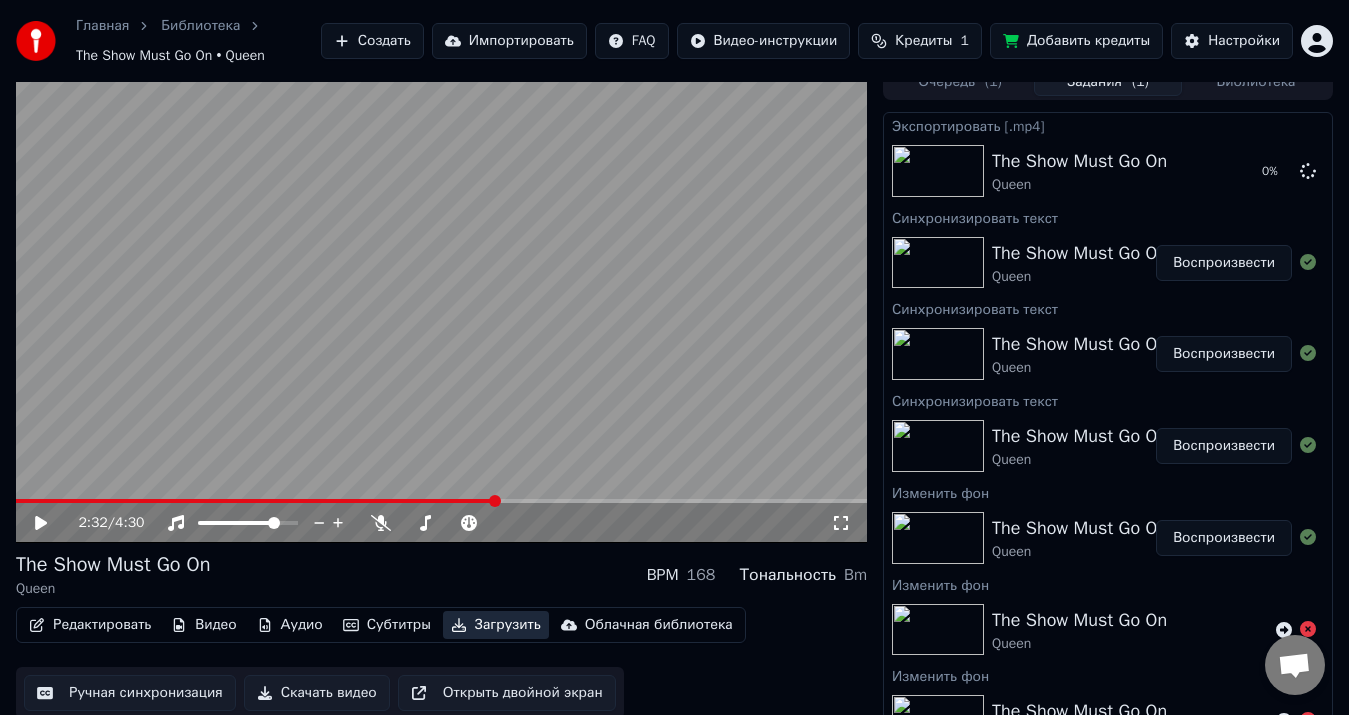 scroll, scrollTop: 23, scrollLeft: 0, axis: vertical 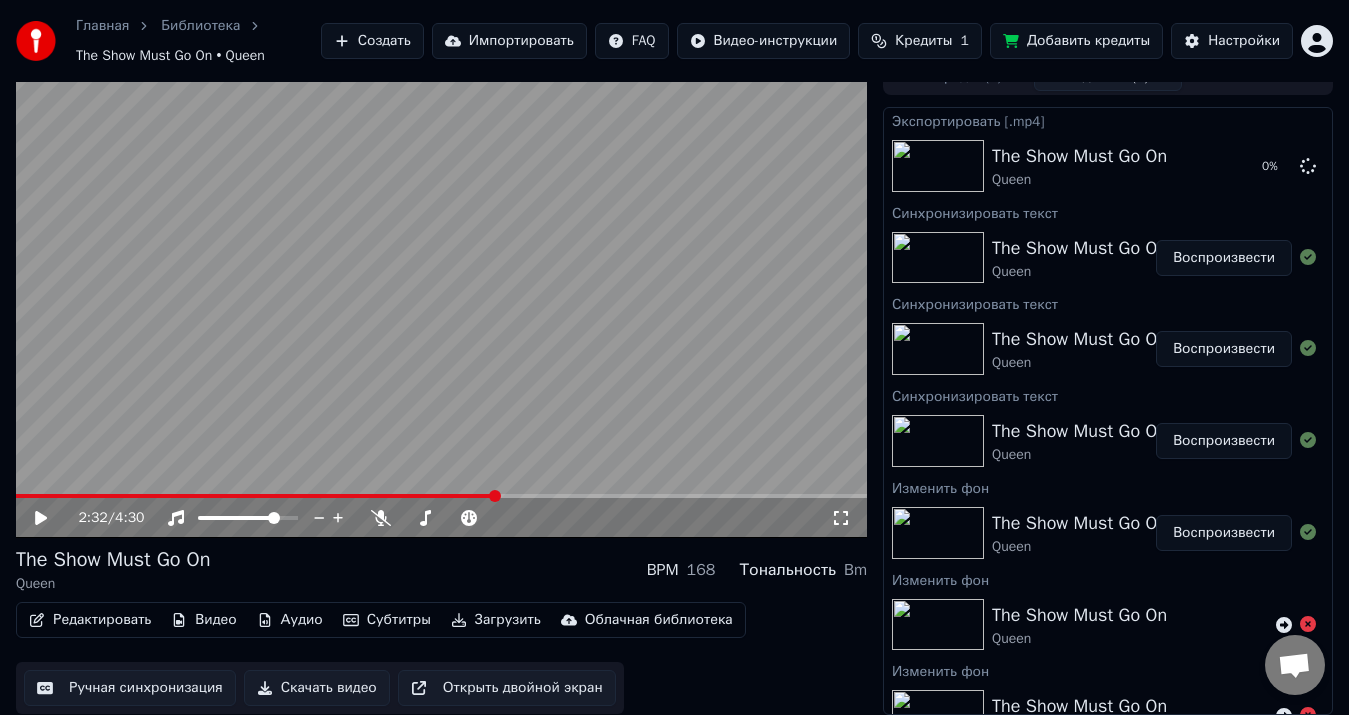 click on "Загрузить" at bounding box center (496, 620) 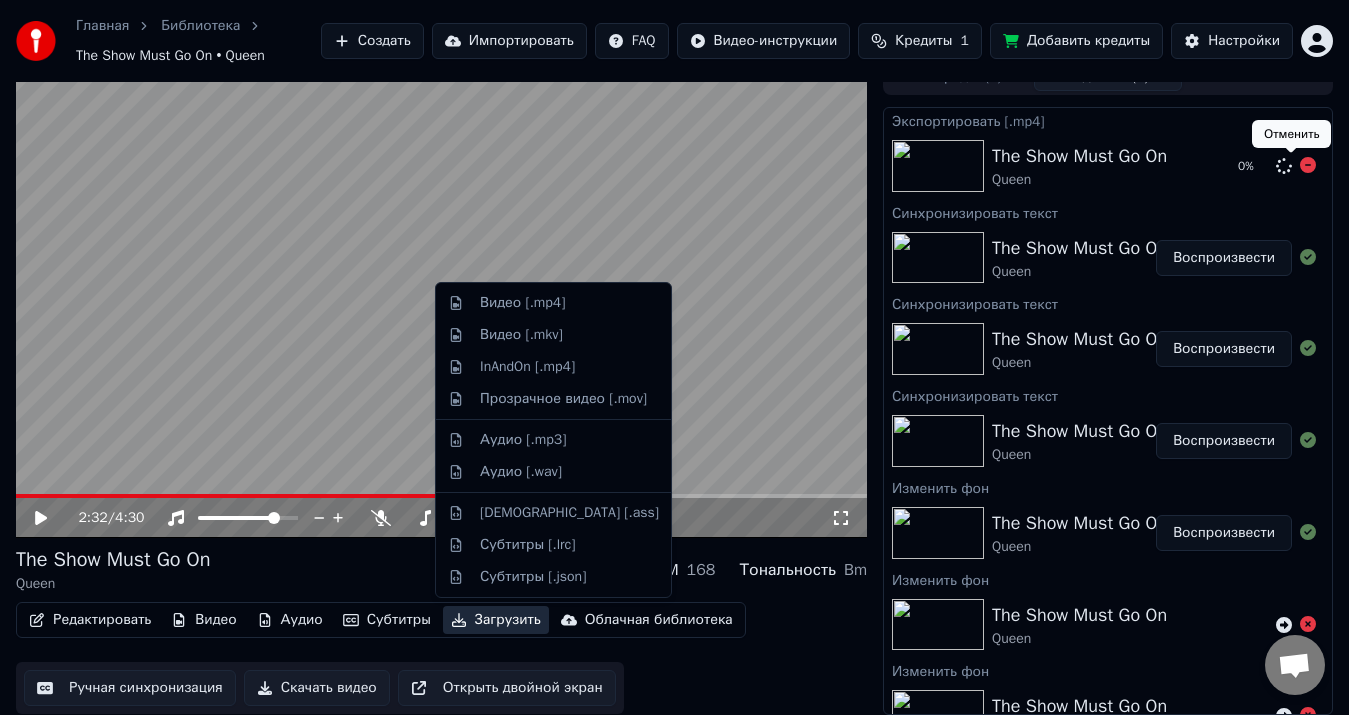 click 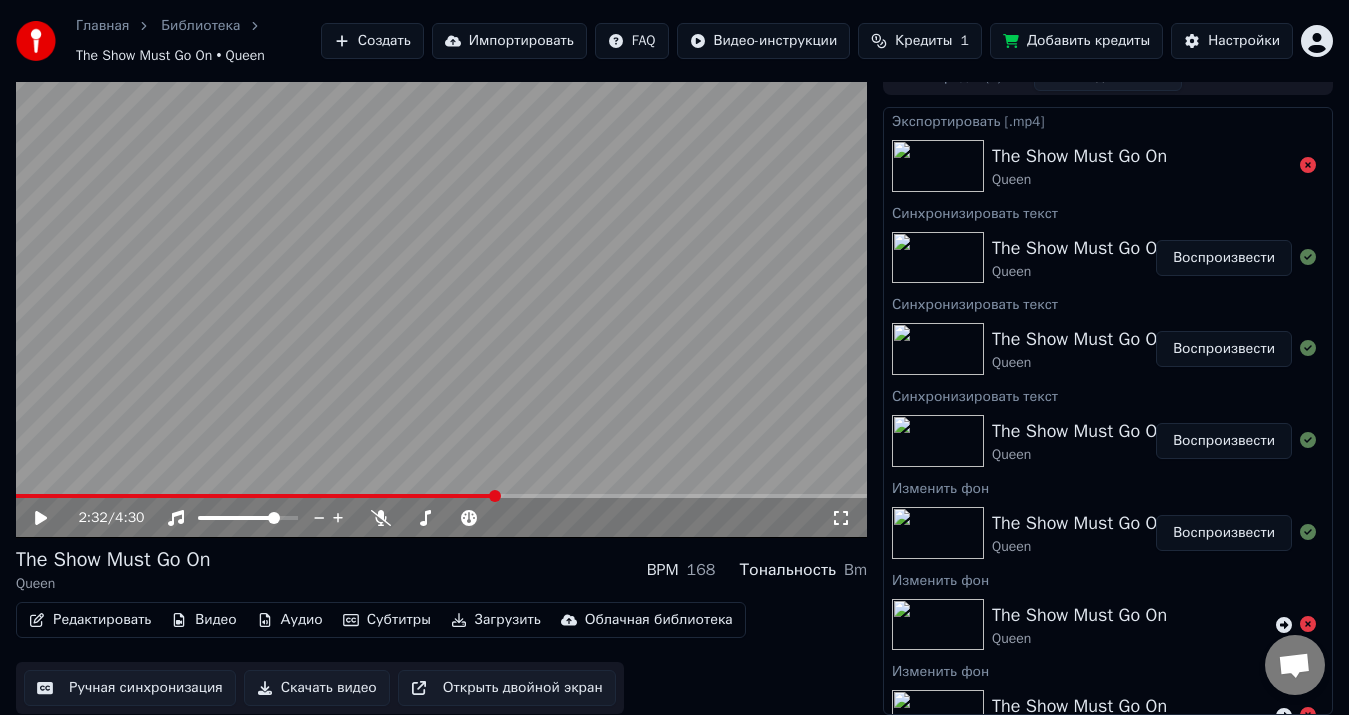 click on "Скачать видео" at bounding box center [317, 688] 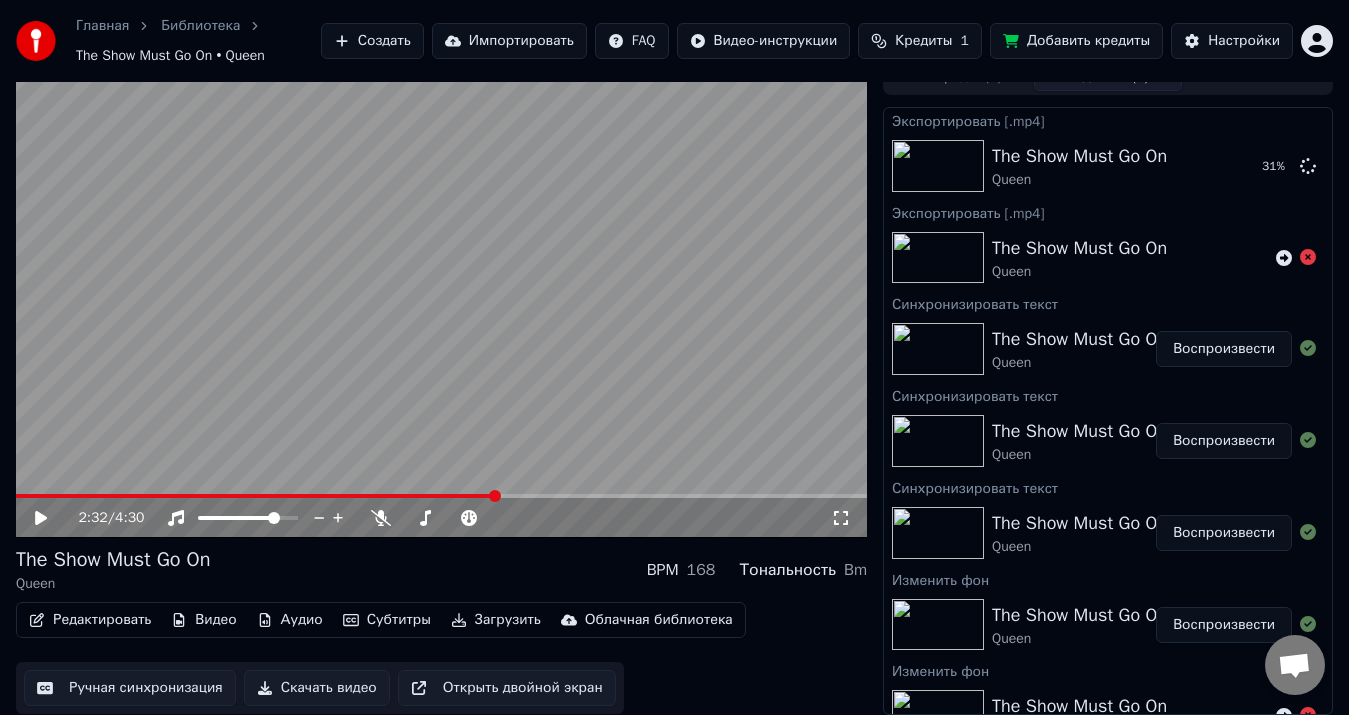click on "Создать" at bounding box center (372, 41) 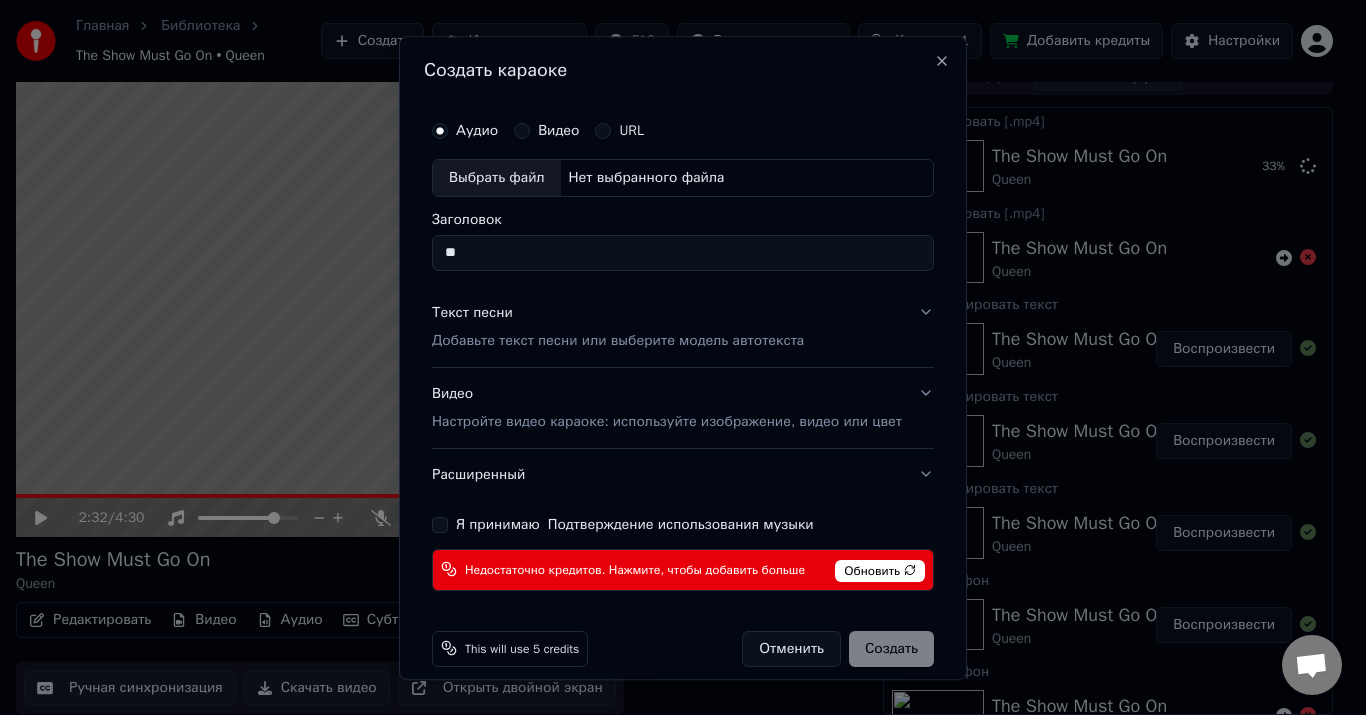 type on "*" 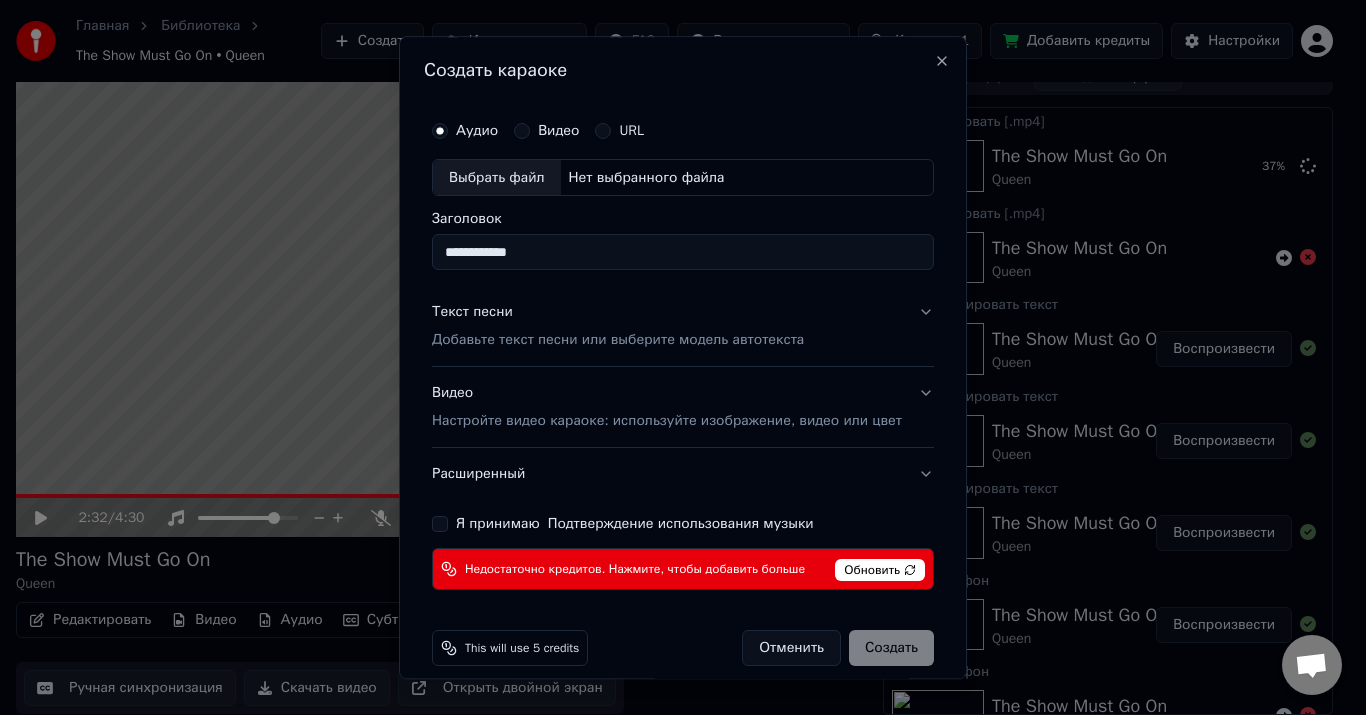 type on "**********" 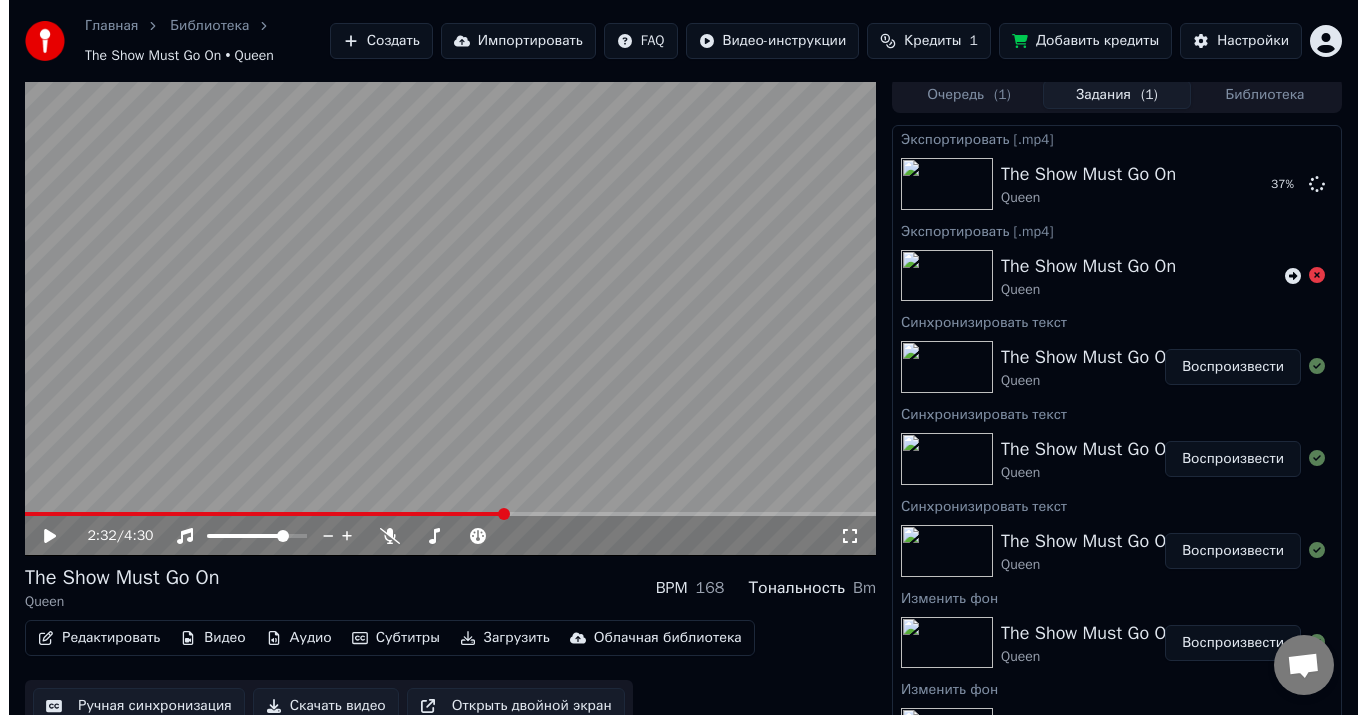 scroll, scrollTop: 0, scrollLeft: 0, axis: both 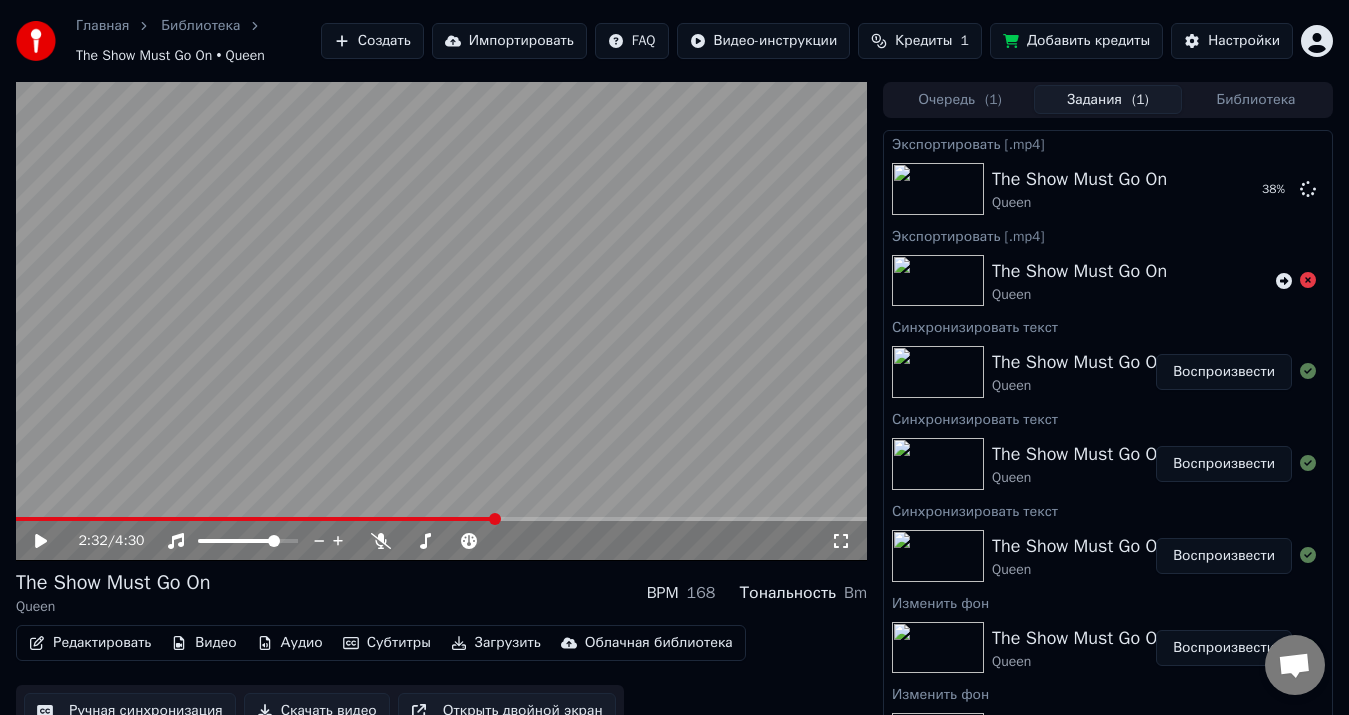 click on "Кредиты 1" at bounding box center (920, 41) 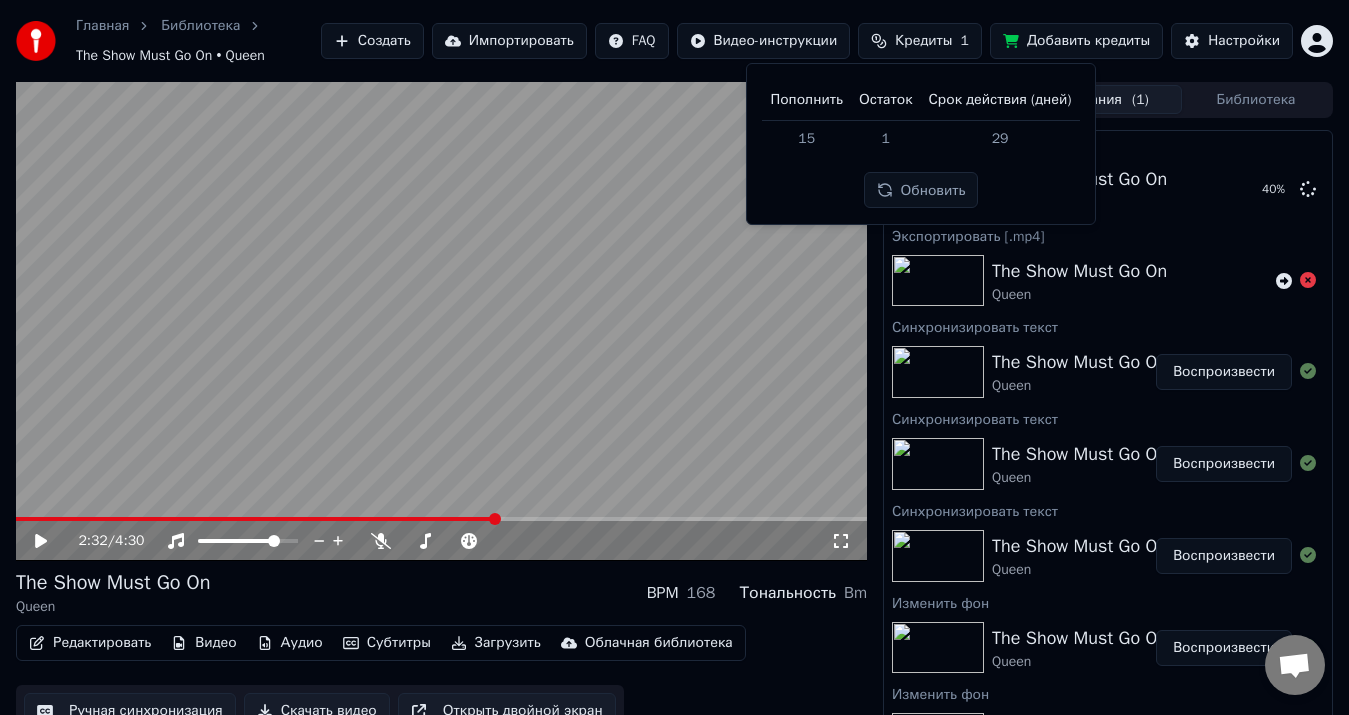 click on "Добавить кредиты" at bounding box center [1076, 41] 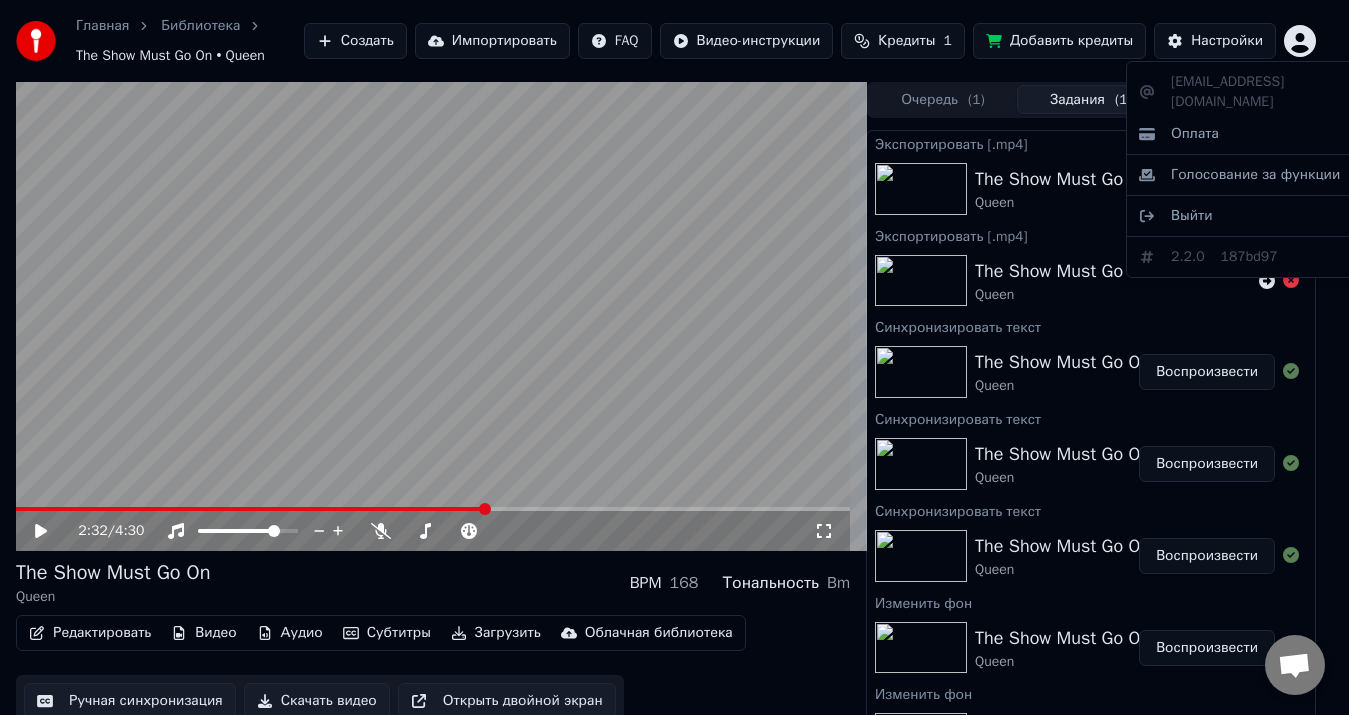 click on "Главная Библиотека The Show Must Go On • Queen Создать Импортировать FAQ Видео-инструкции Кредиты 1 Добавить кредиты Настройки 2:32  /  4:30 The Show Must Go On Queen BPM 168 Тональность Bm Редактировать Видео Аудио Субтитры Загрузить Облачная библиотека Ручная синхронизация Скачать видео Открыть двойной экран Очередь ( 1 ) Задания ( 1 ) Библиотека Экспортировать [.mp4] The Show Must Go On Queen 56 % Экспортировать [.mp4] The Show Must Go On Queen Синхронизировать текст The Show Must Go On Queen Воспроизвести Синхронизировать текст The Show Must Go On Queen Воспроизвести Синхронизировать текст The Show Must Go On Queen Воспроизвести Изменить фон" at bounding box center [674, 357] 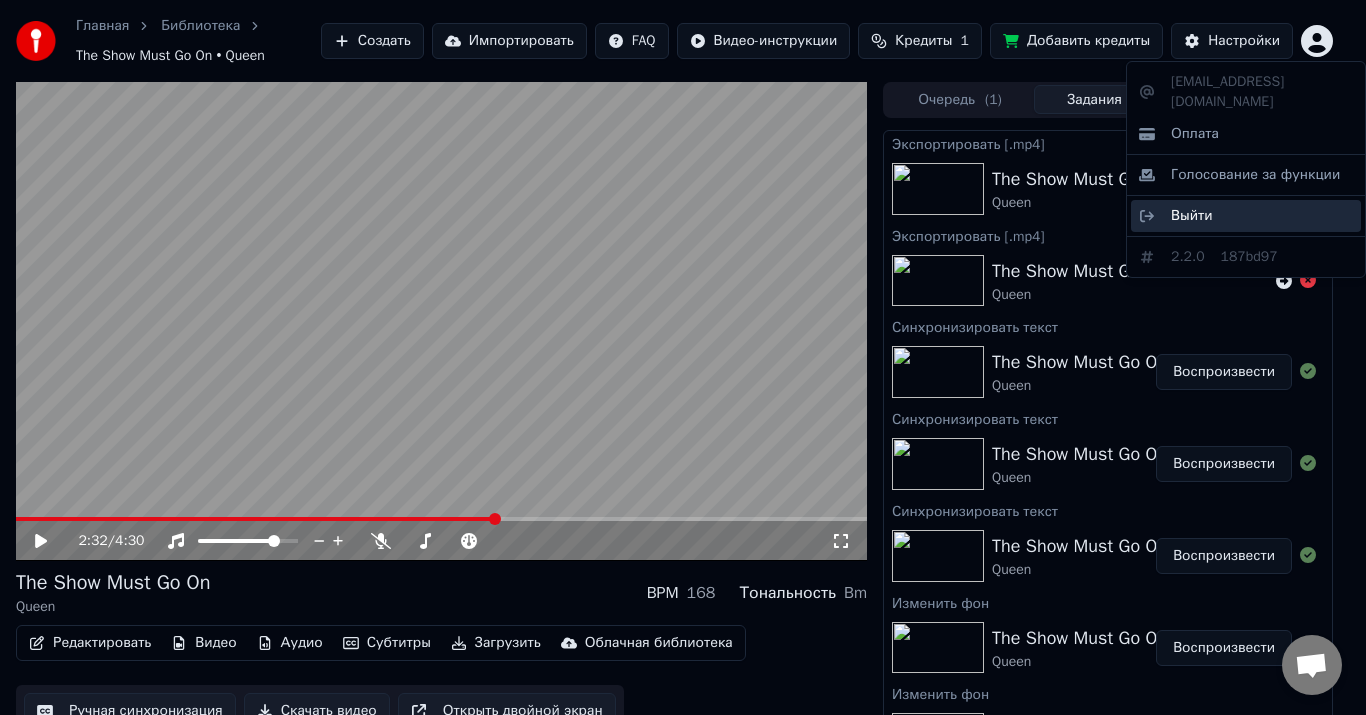 click on "Выйти" at bounding box center (1192, 216) 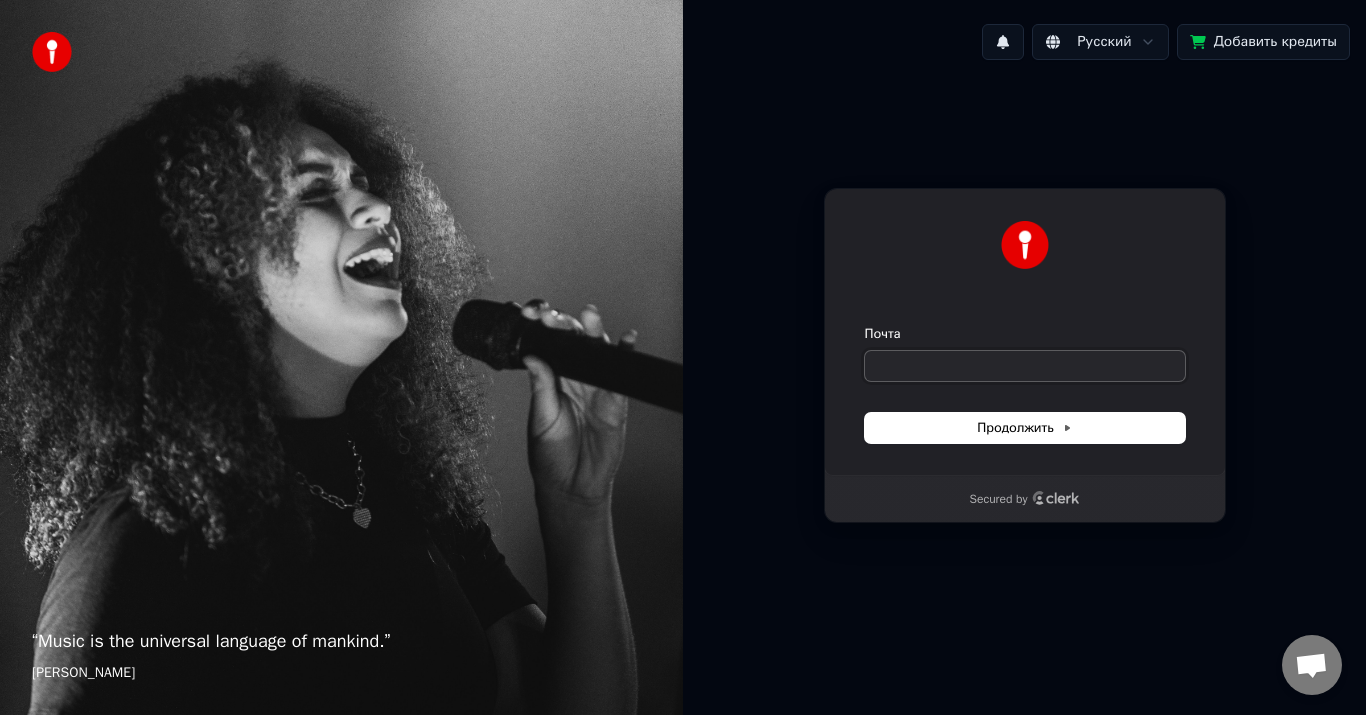 click on "Почта" at bounding box center (1025, 366) 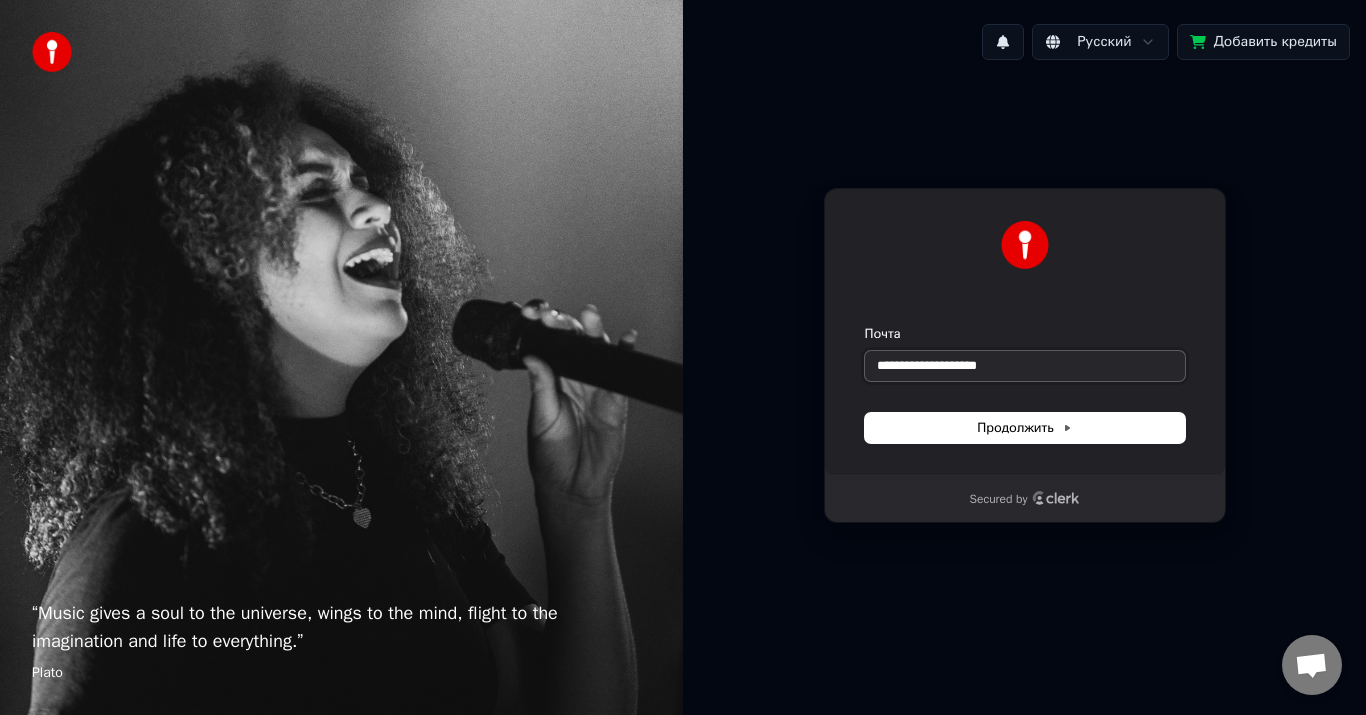 click at bounding box center [865, 325] 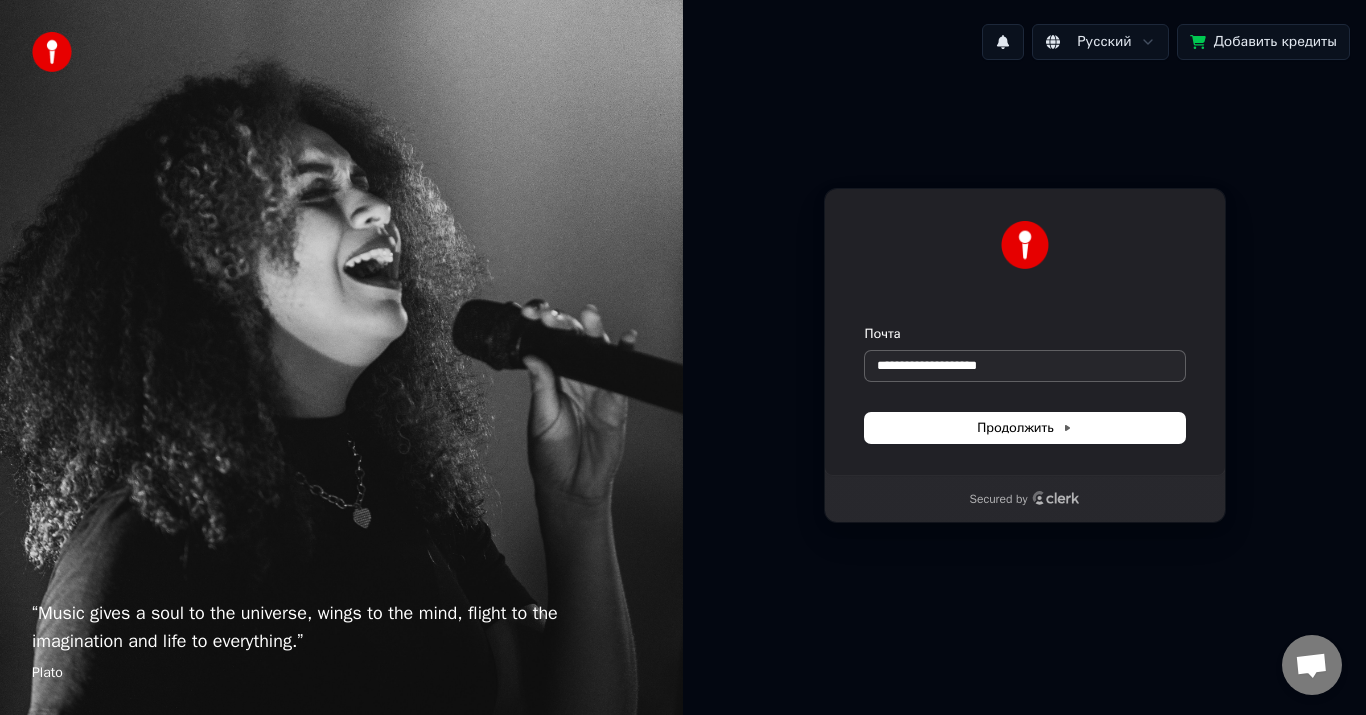 type on "**********" 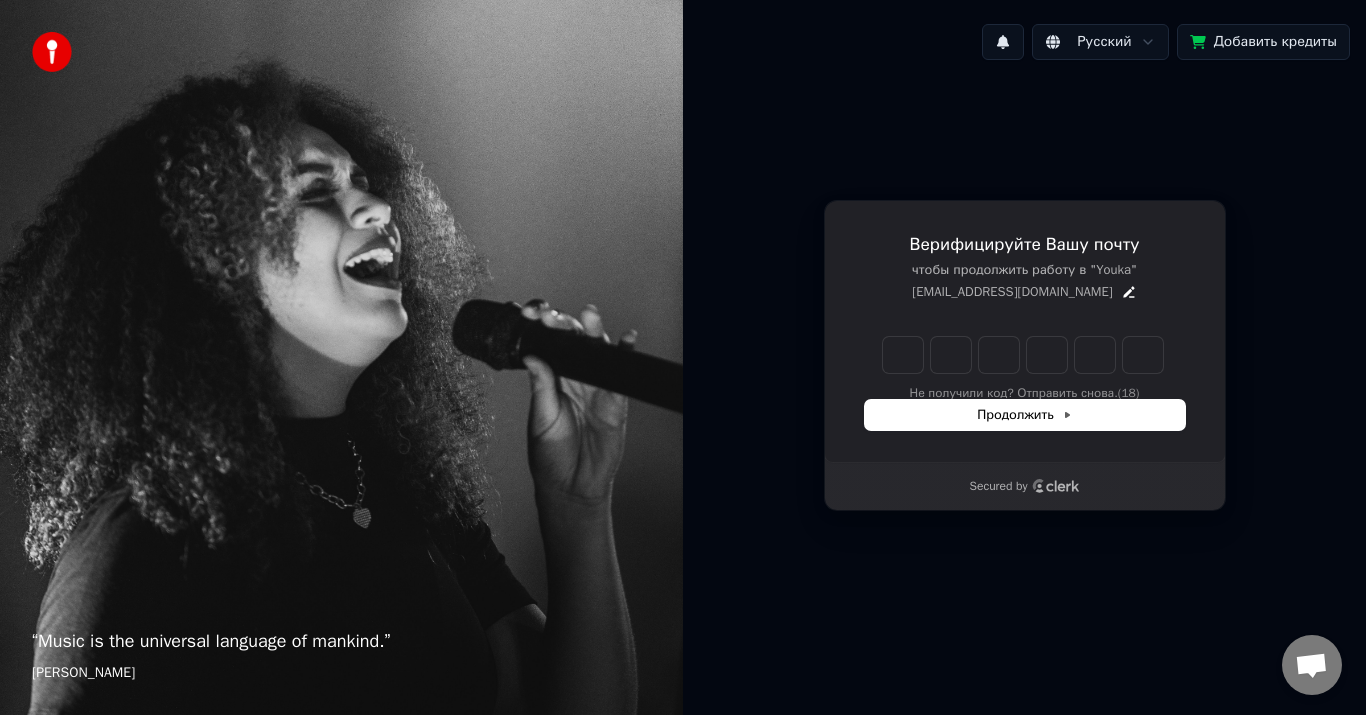 type on "*" 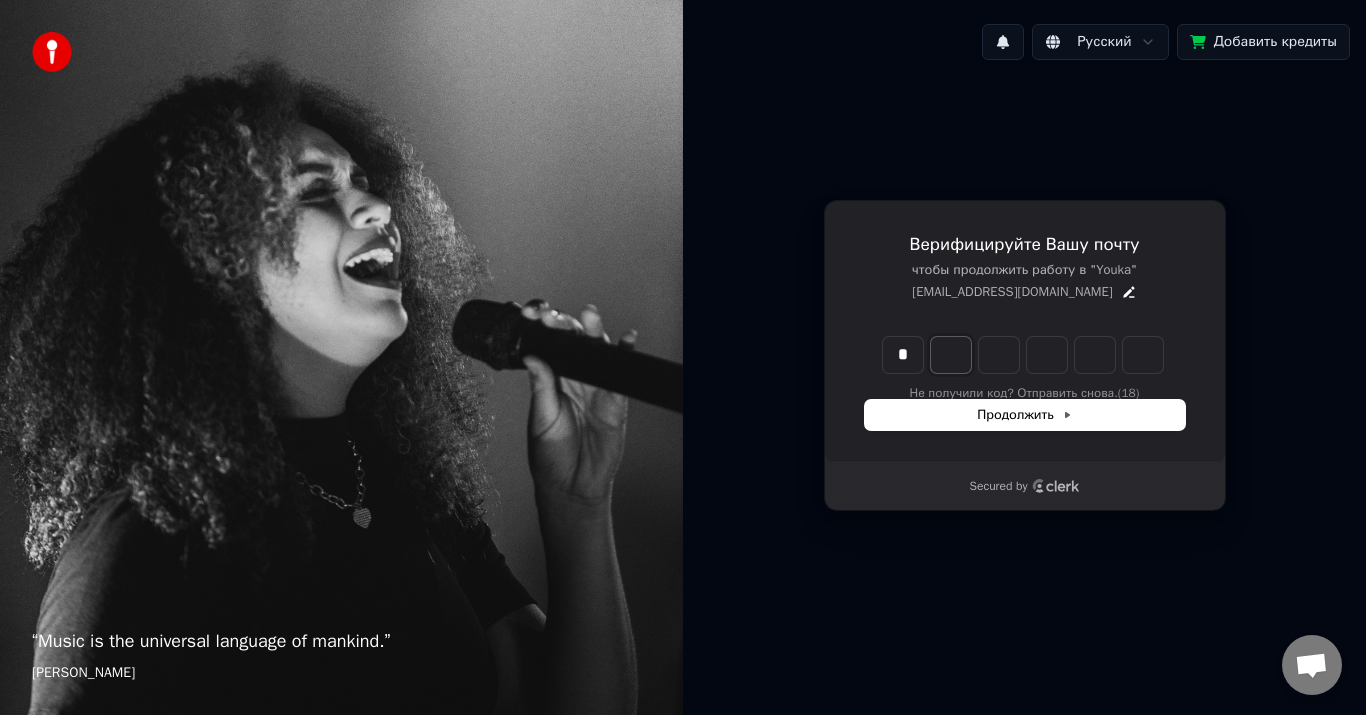 type on "*" 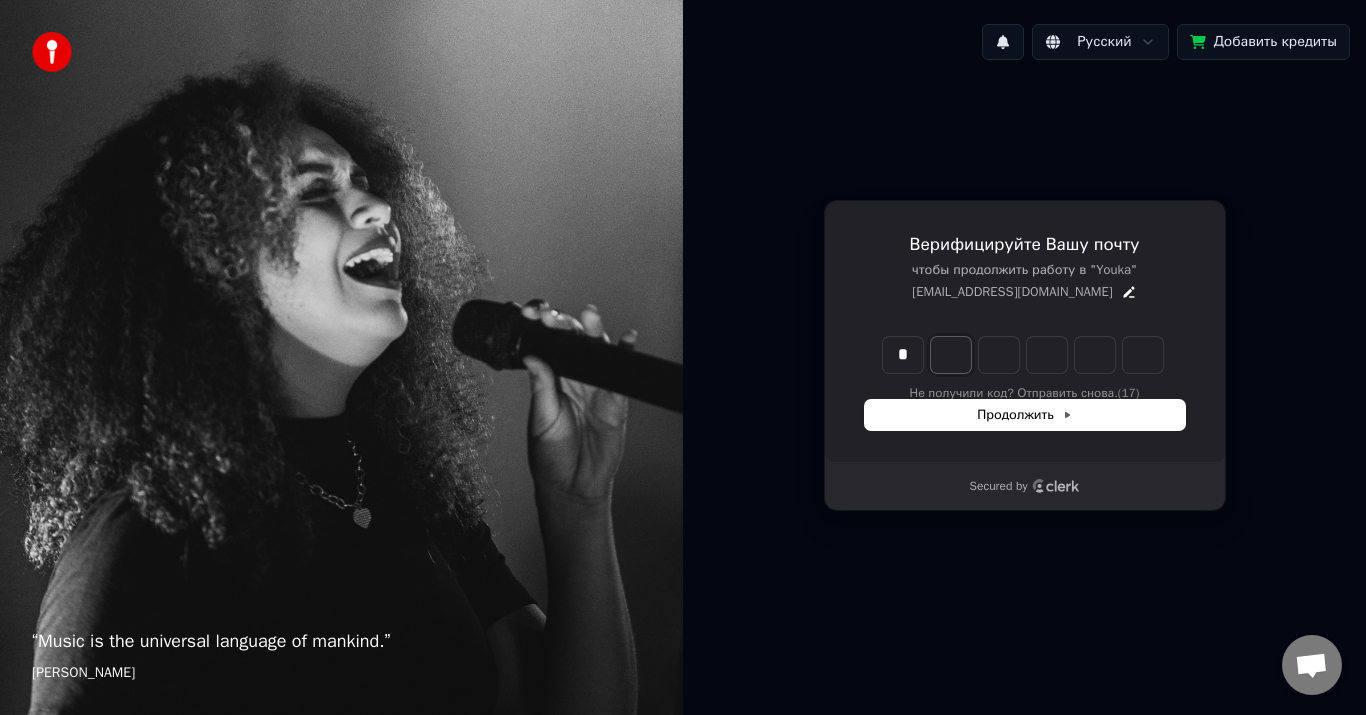 type on "*" 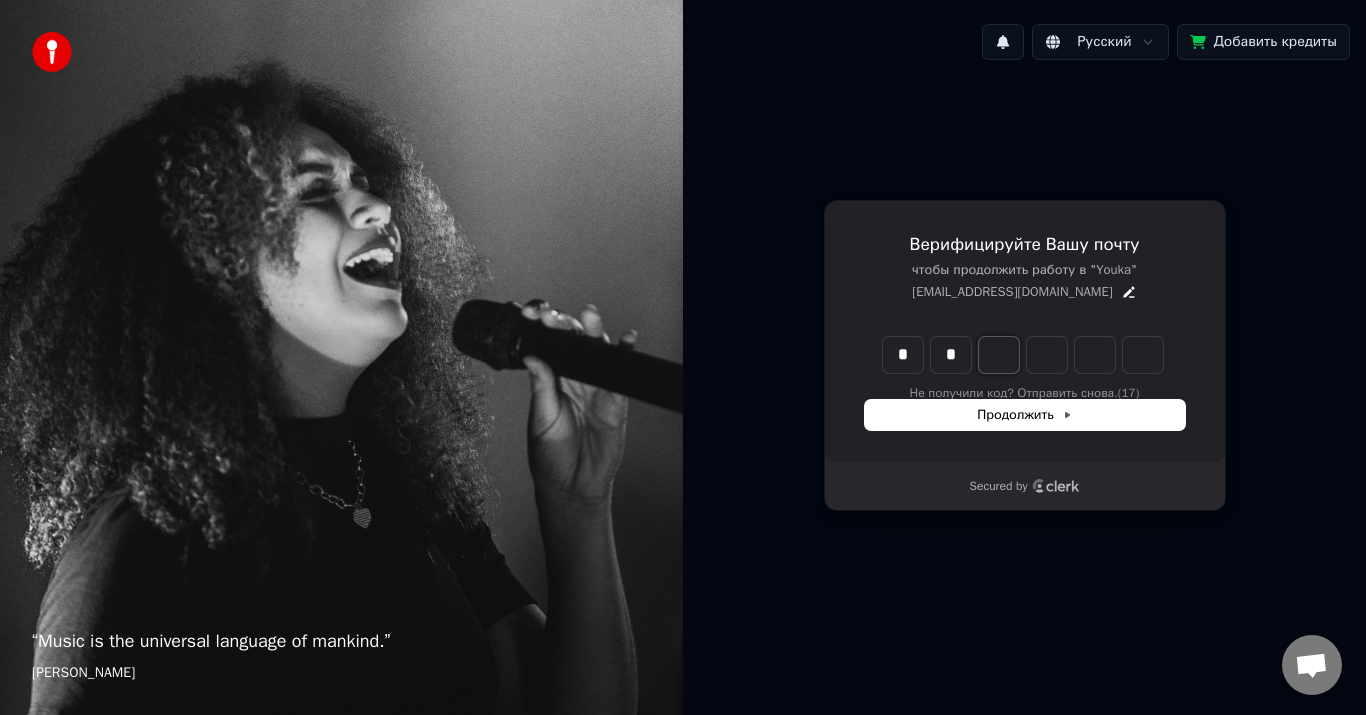 type on "**" 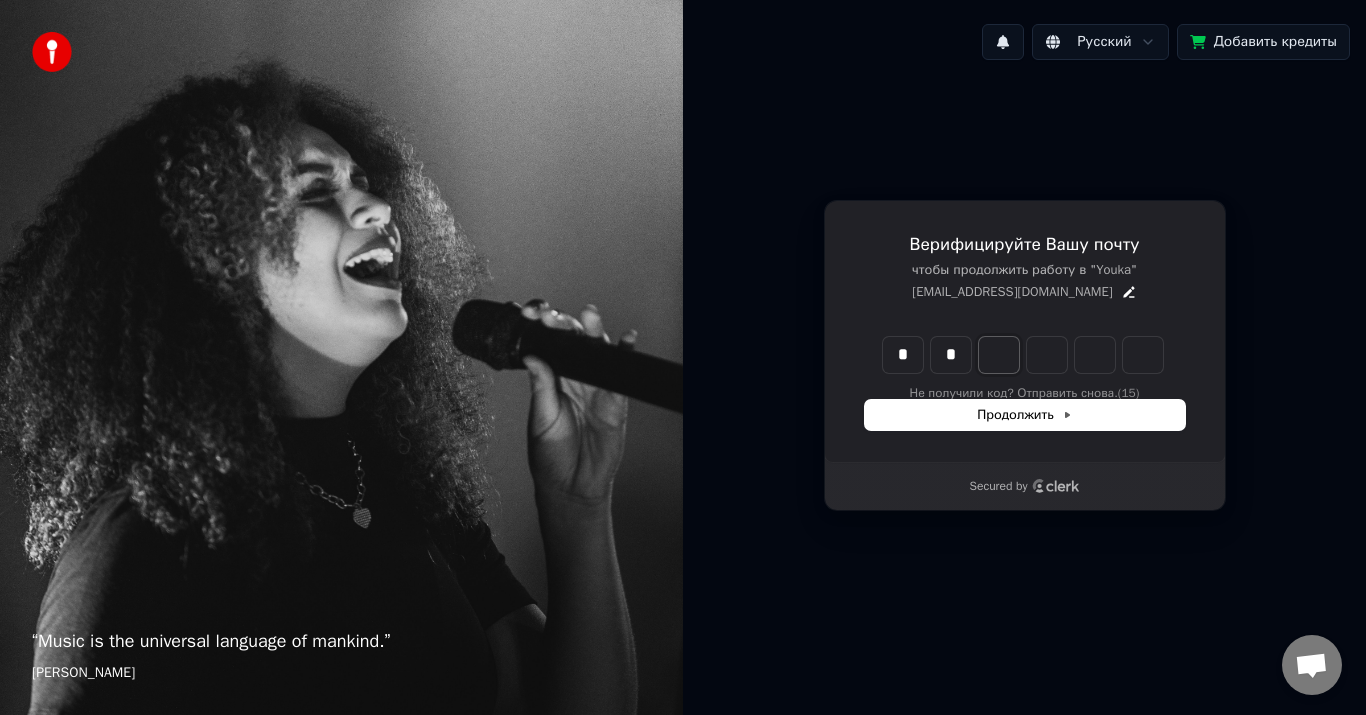 type on "*" 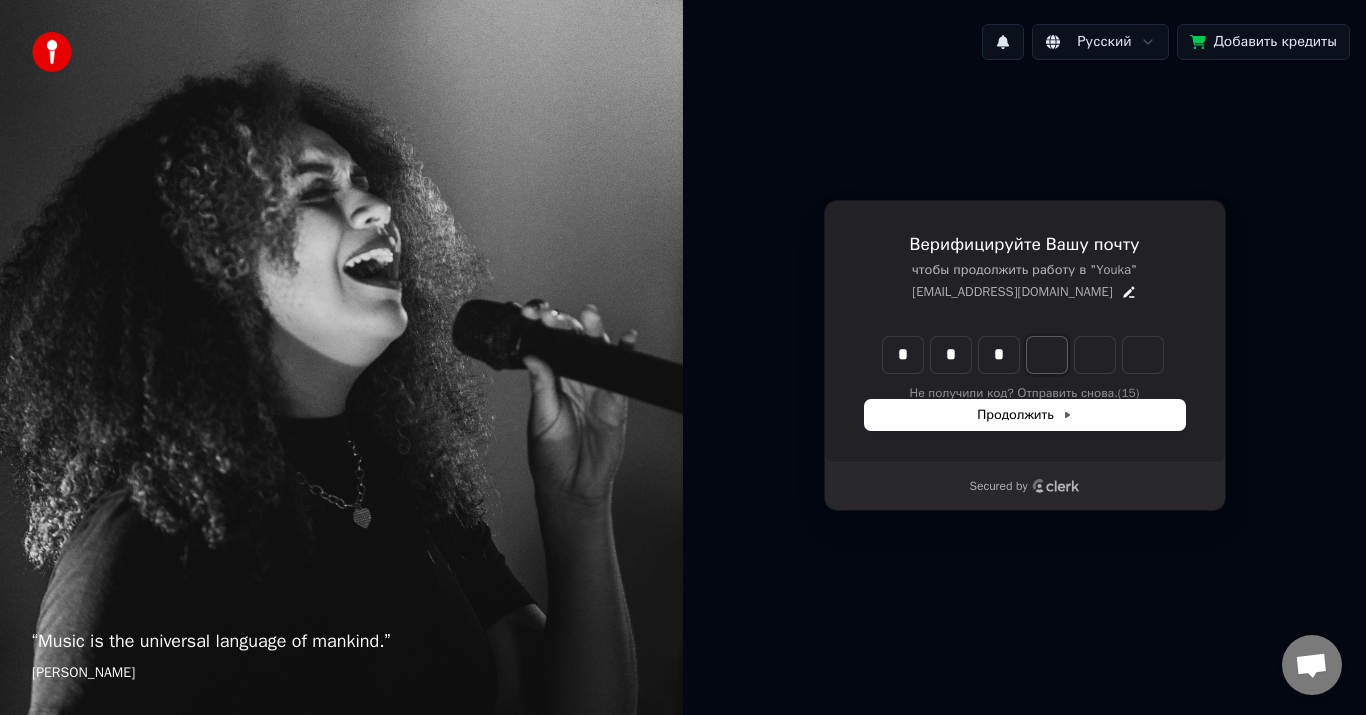 type on "***" 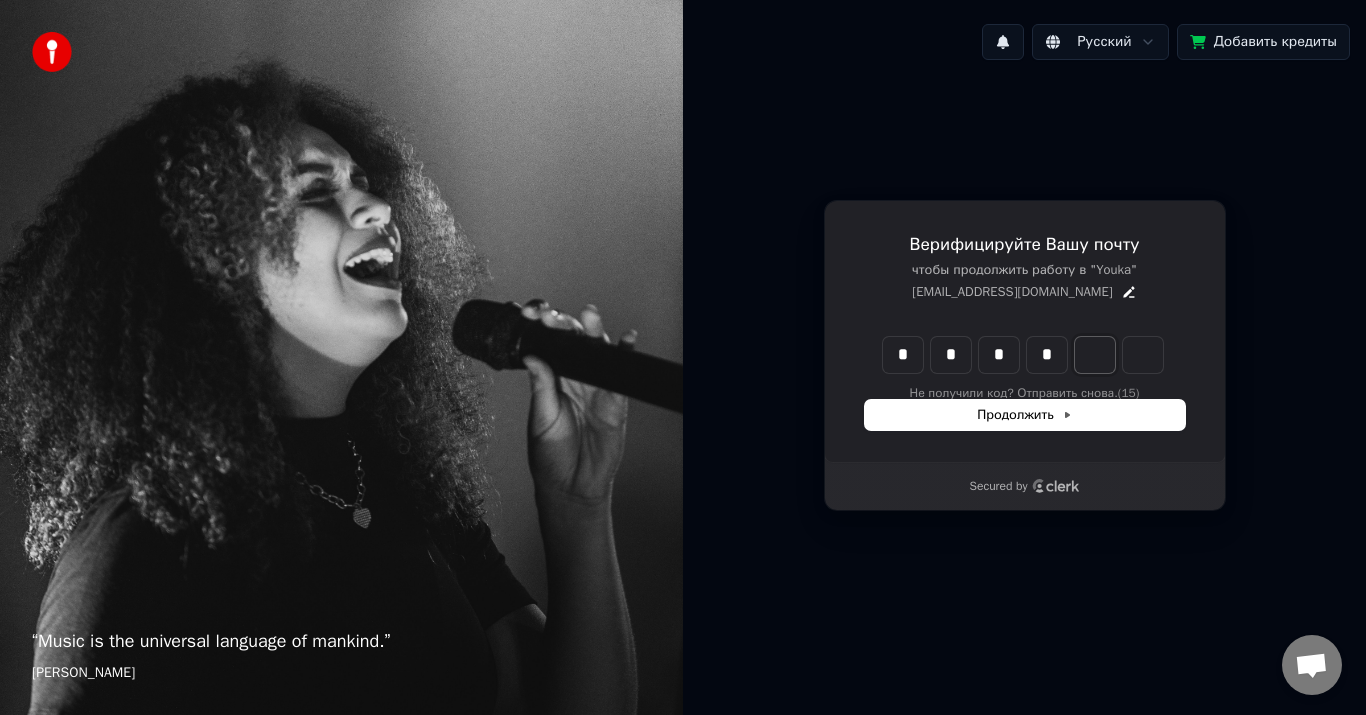 type on "****" 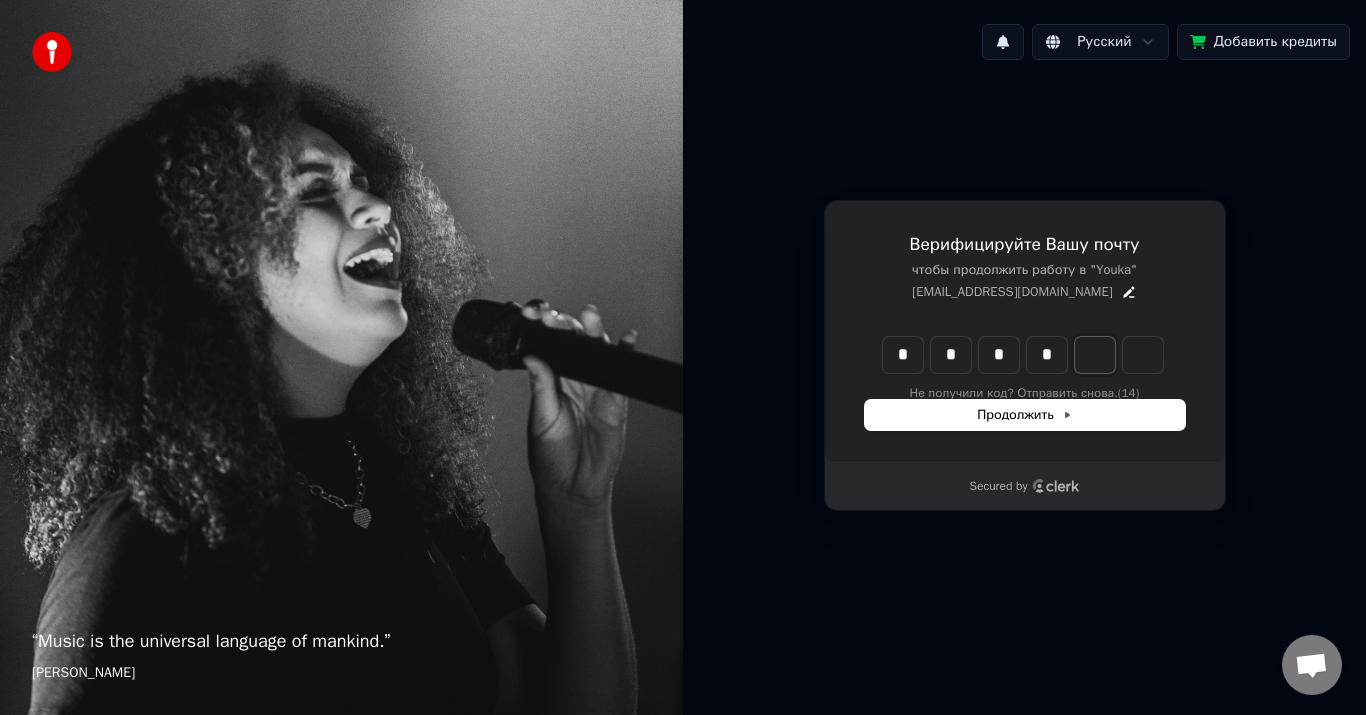 type on "*" 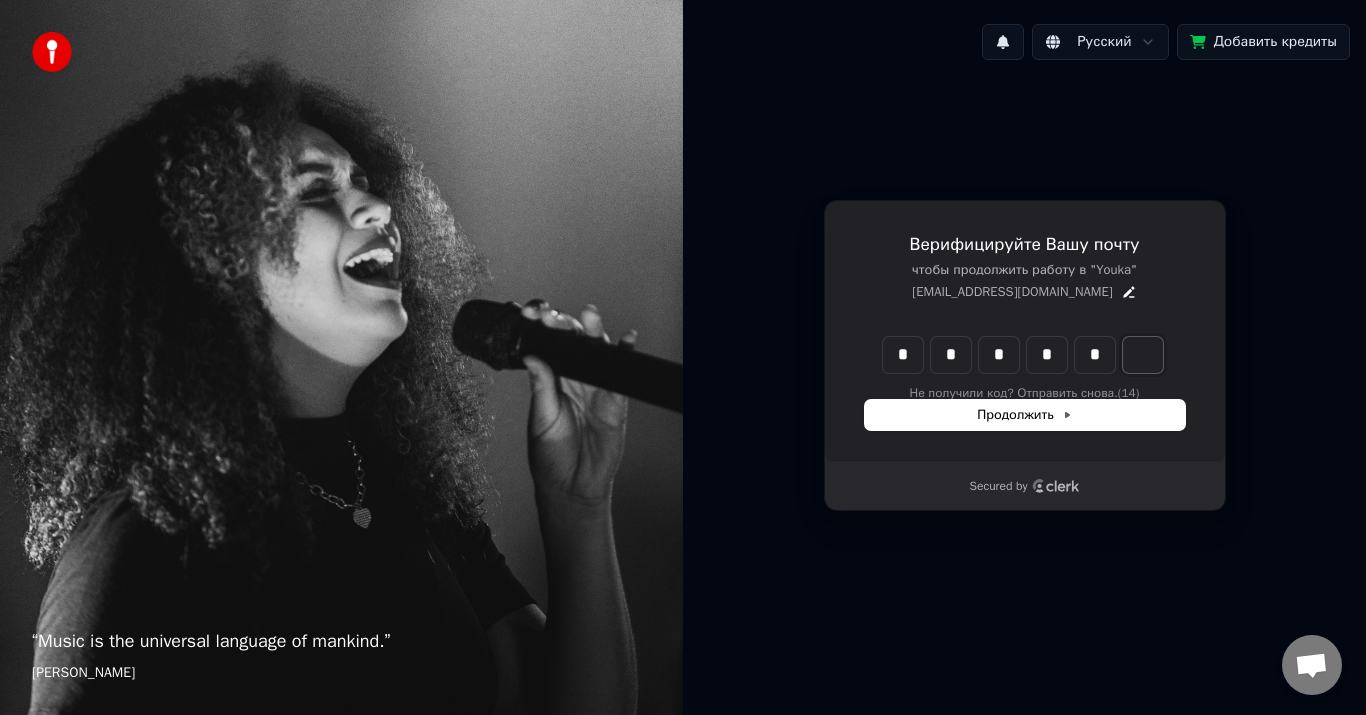 type on "******" 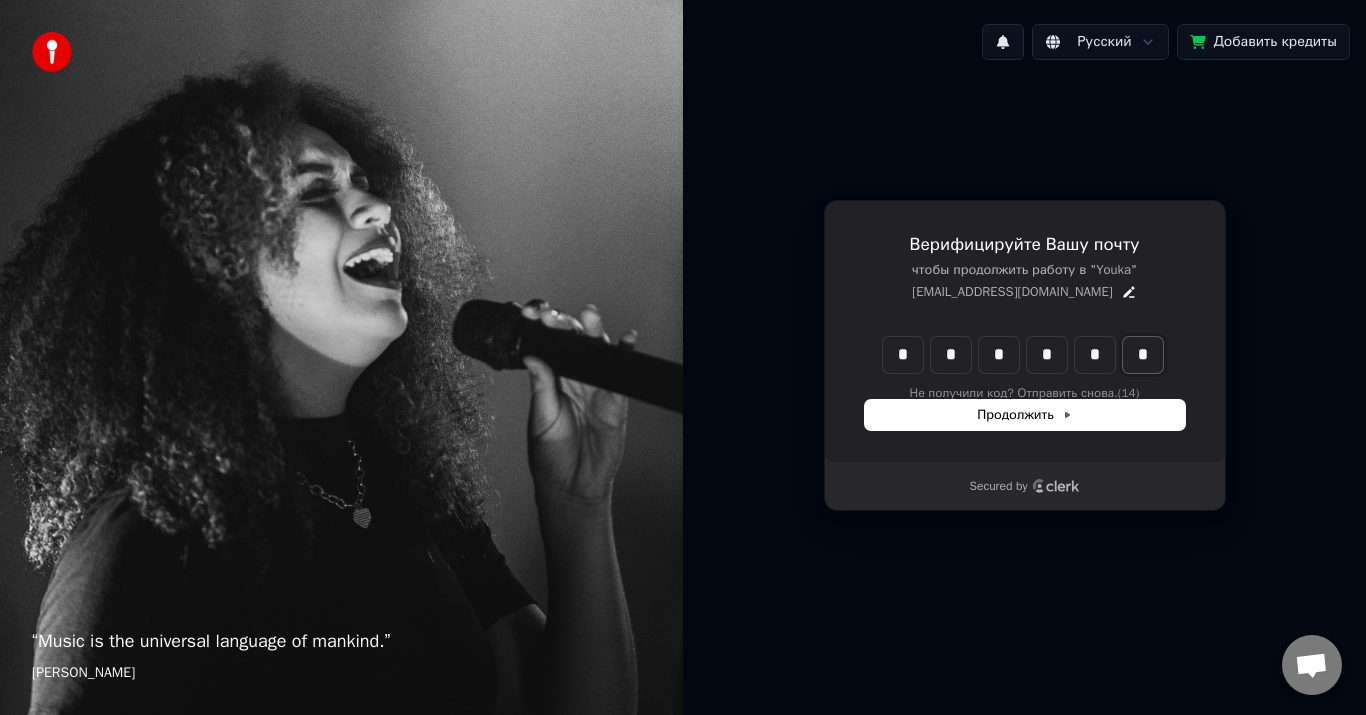 type on "*" 